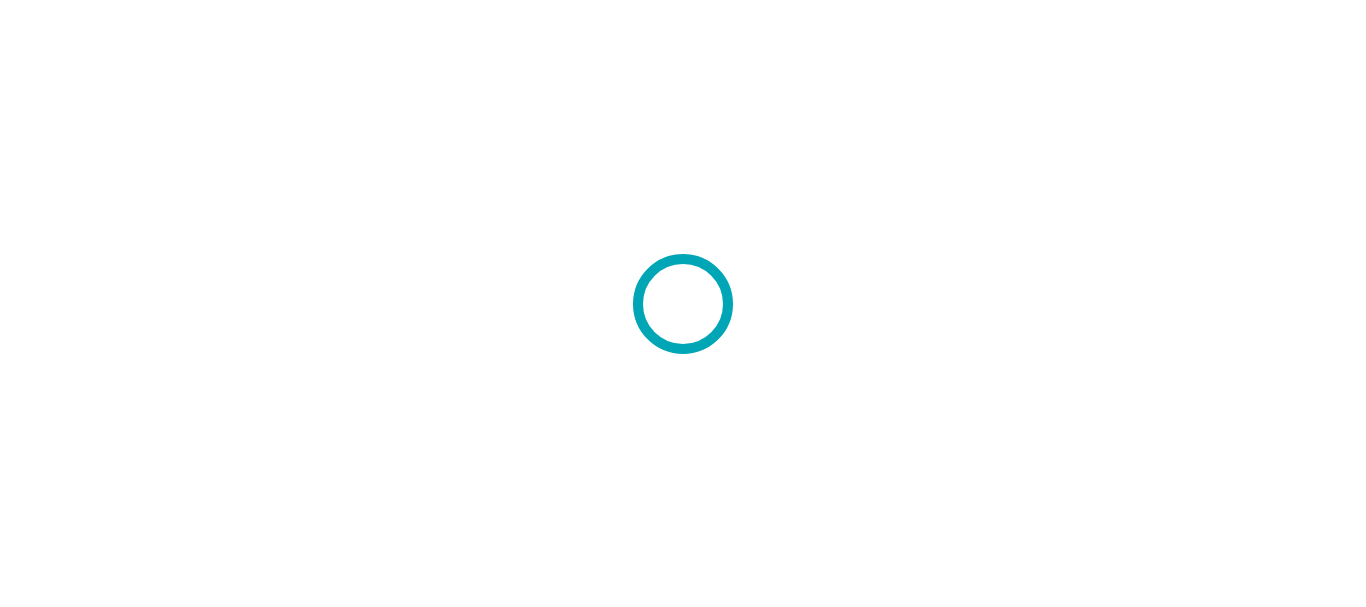 scroll, scrollTop: 0, scrollLeft: 0, axis: both 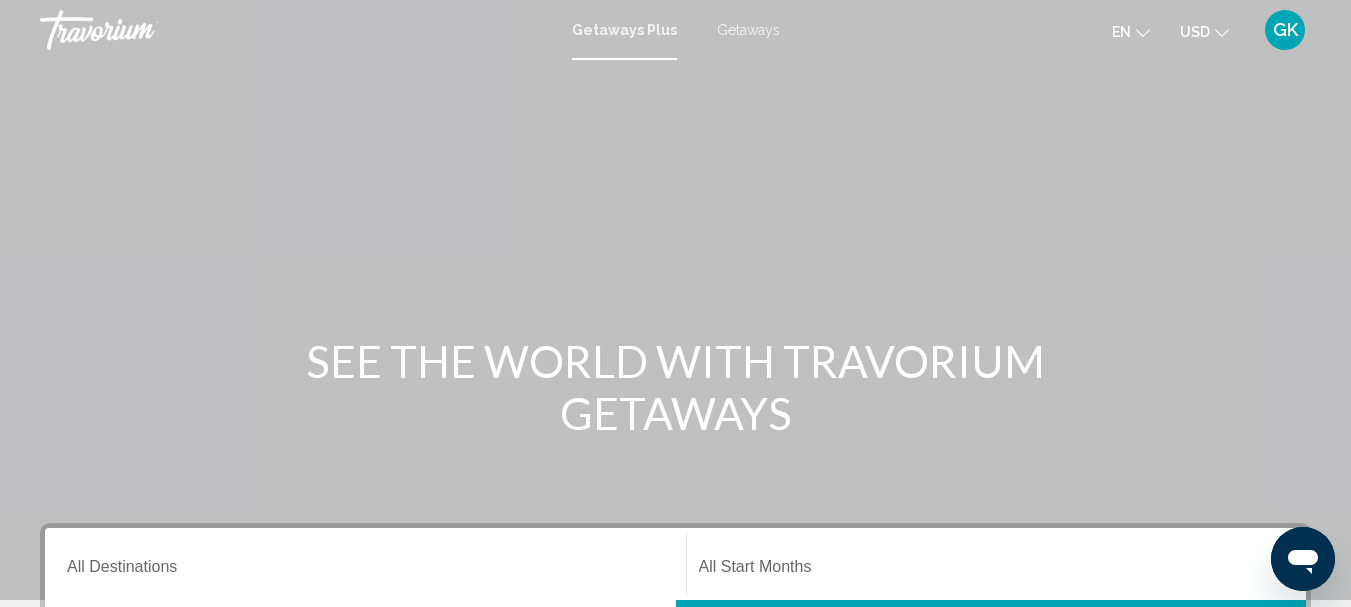click on "Getaways" at bounding box center (748, 30) 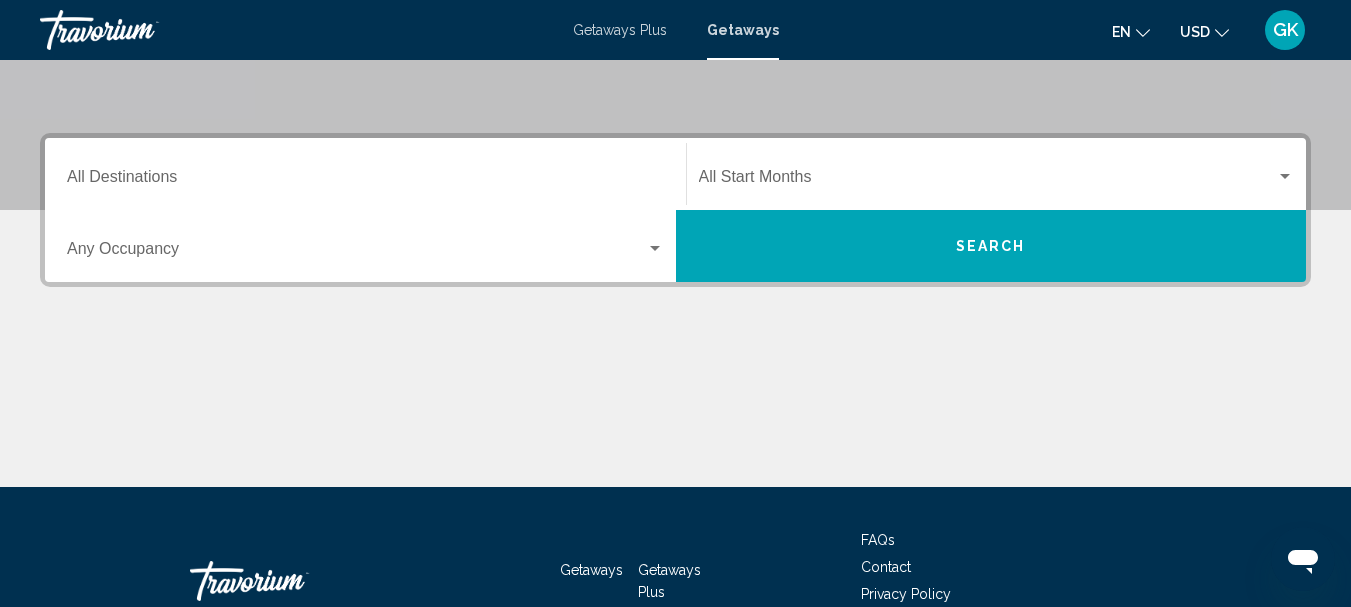 scroll, scrollTop: 400, scrollLeft: 0, axis: vertical 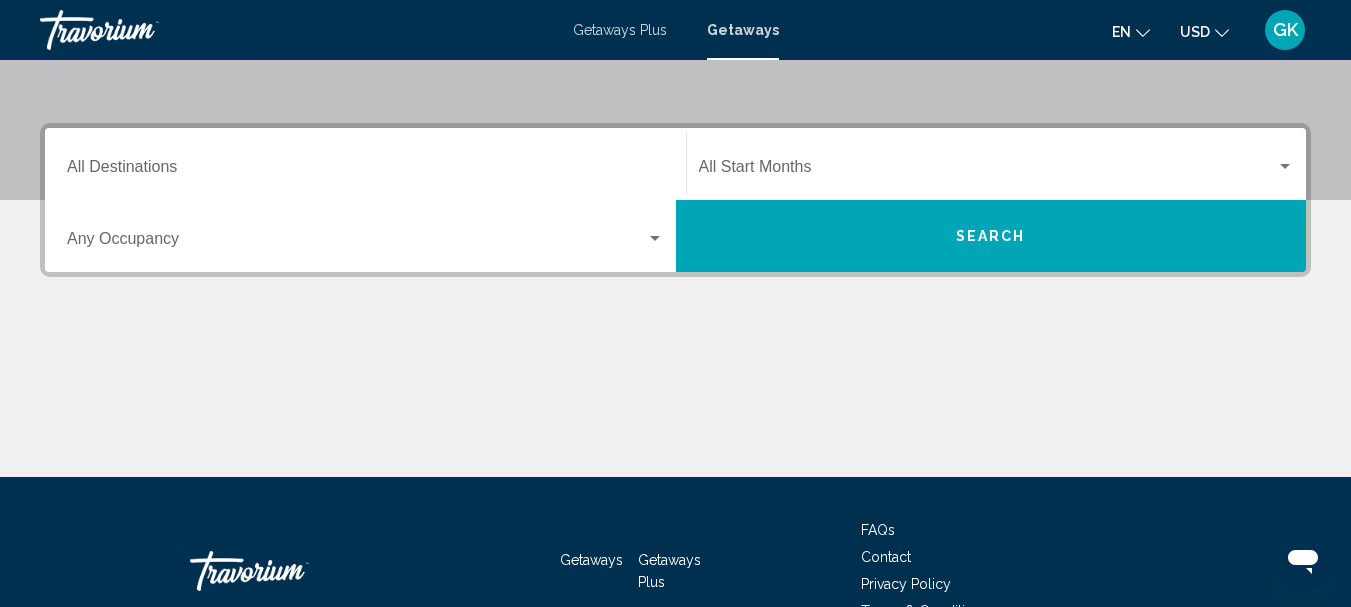 click at bounding box center (655, 238) 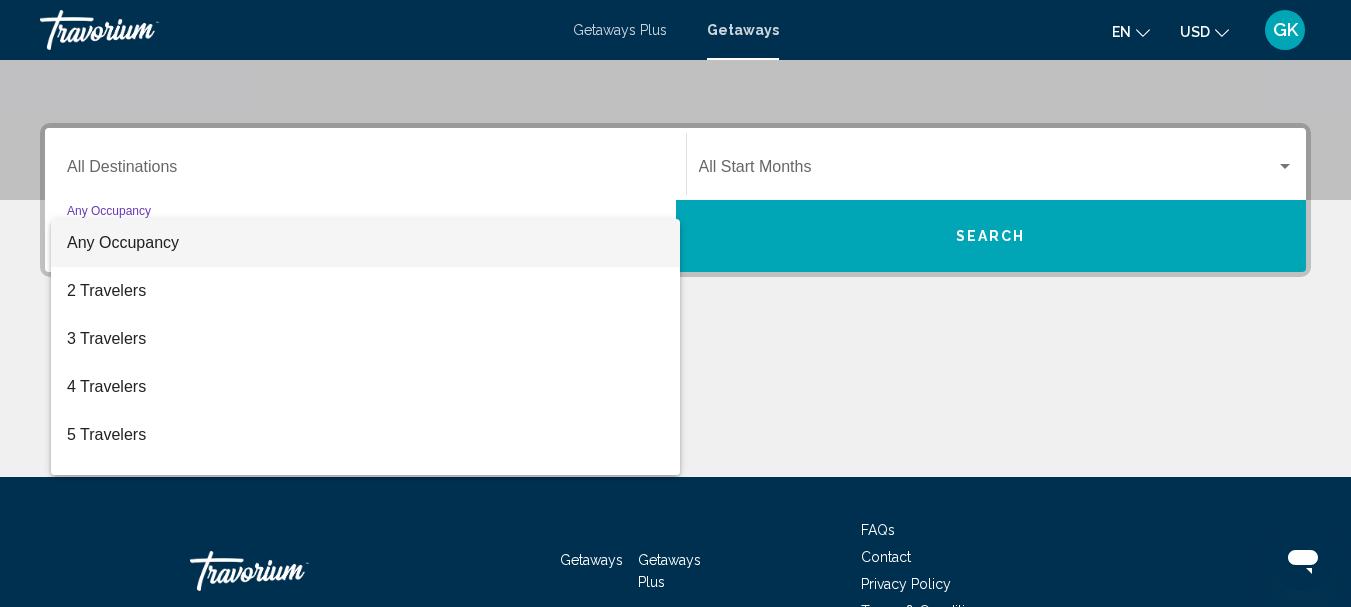 scroll, scrollTop: 458, scrollLeft: 0, axis: vertical 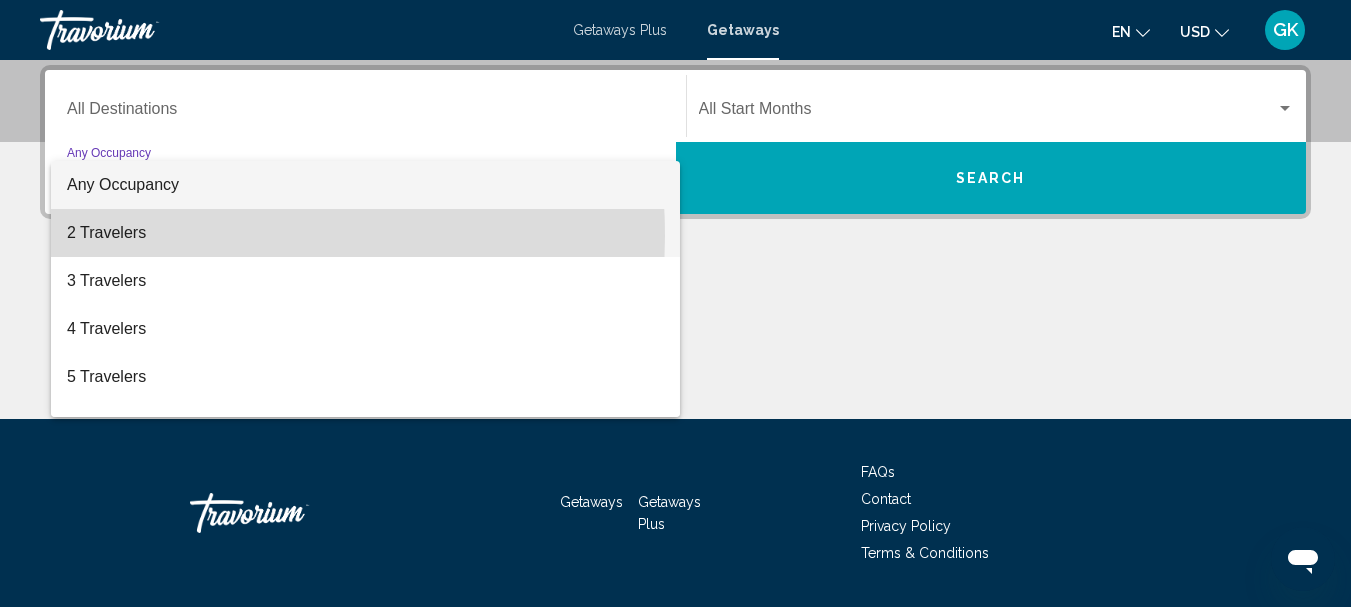 click on "2 Travelers" at bounding box center (365, 233) 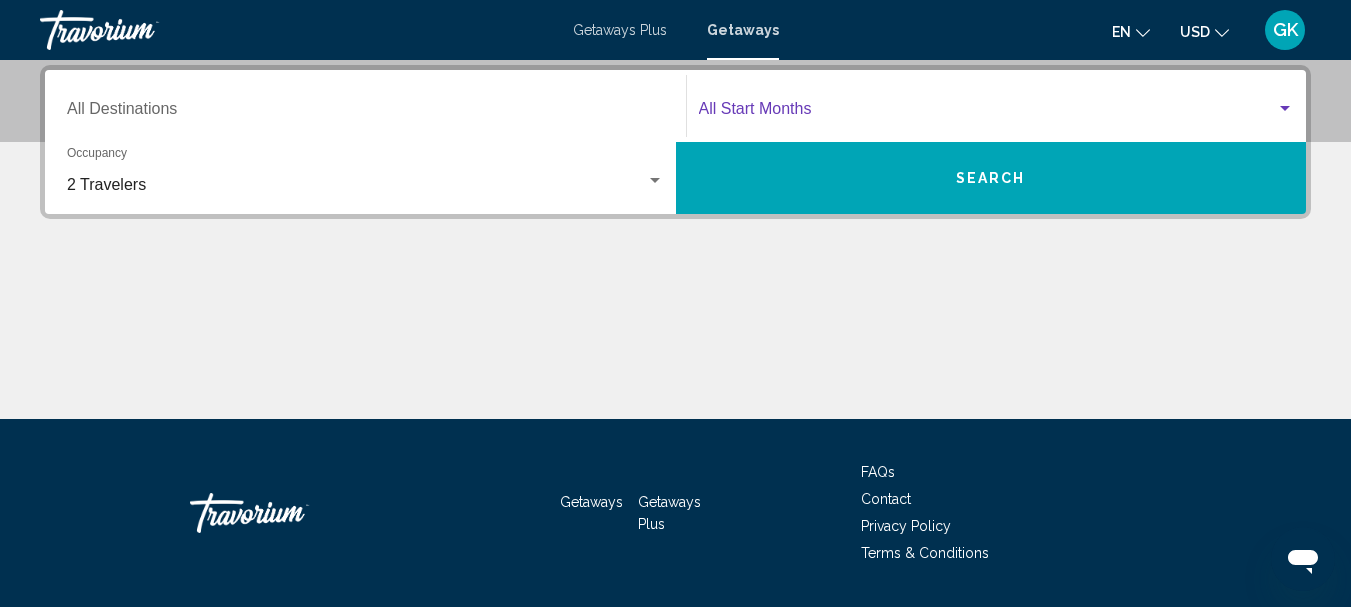 click at bounding box center (988, 113) 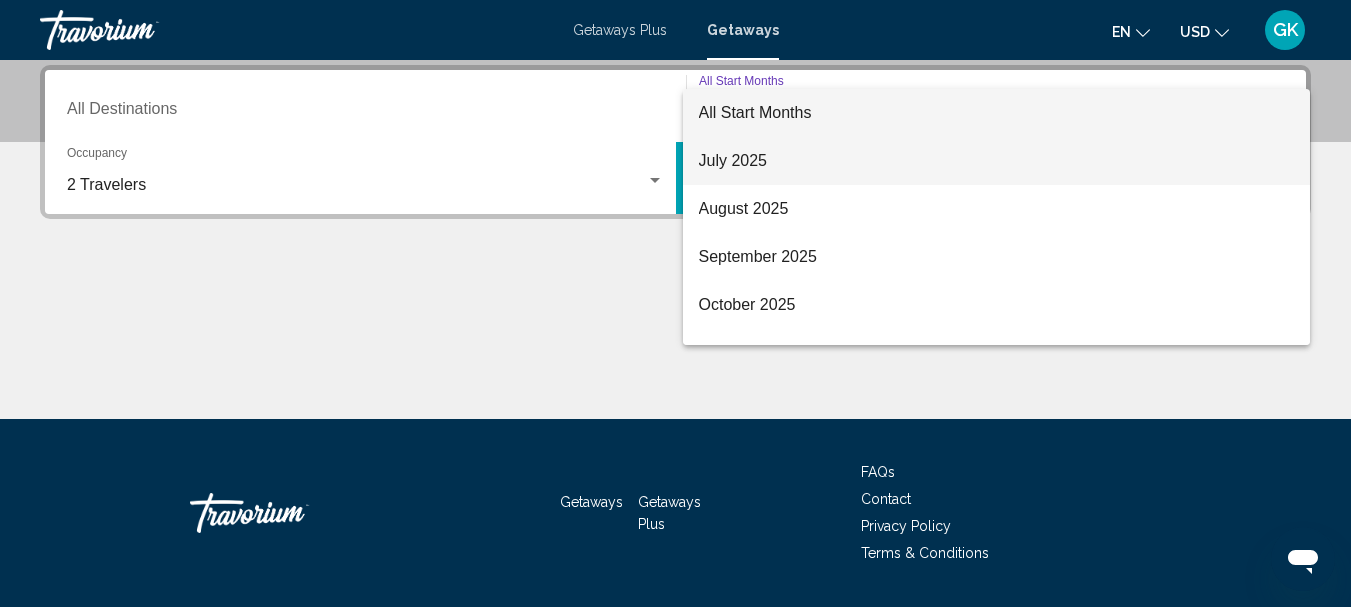 click on "July 2025" at bounding box center [997, 161] 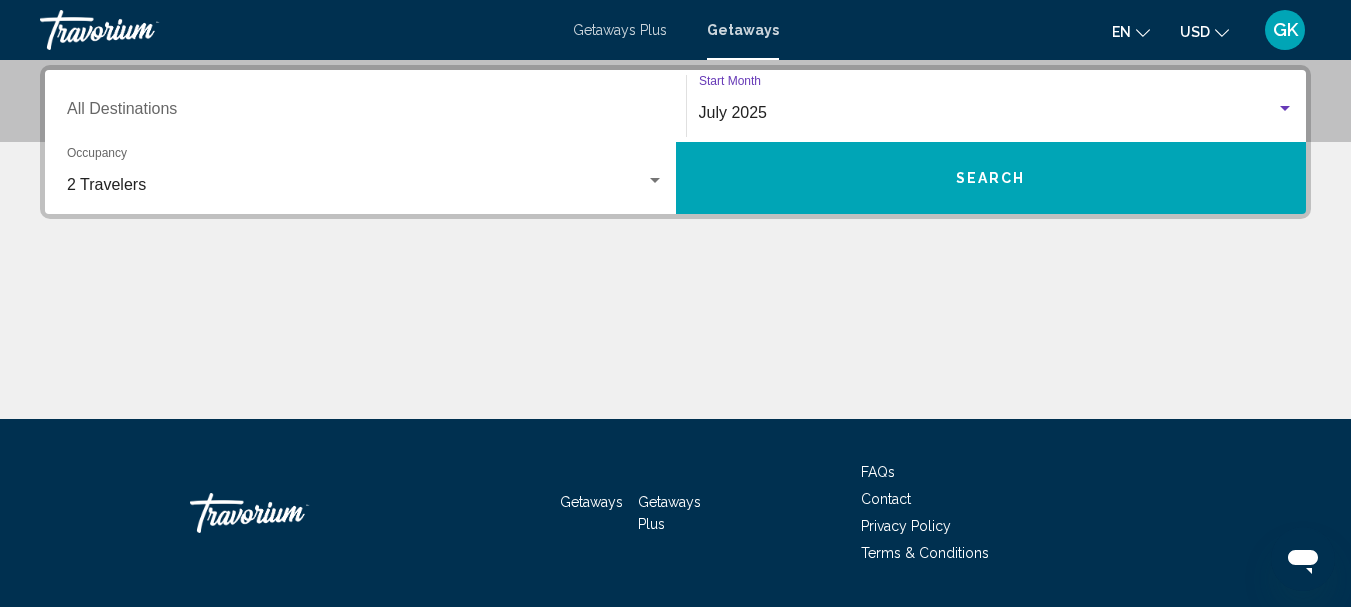click on "Search" at bounding box center (991, 178) 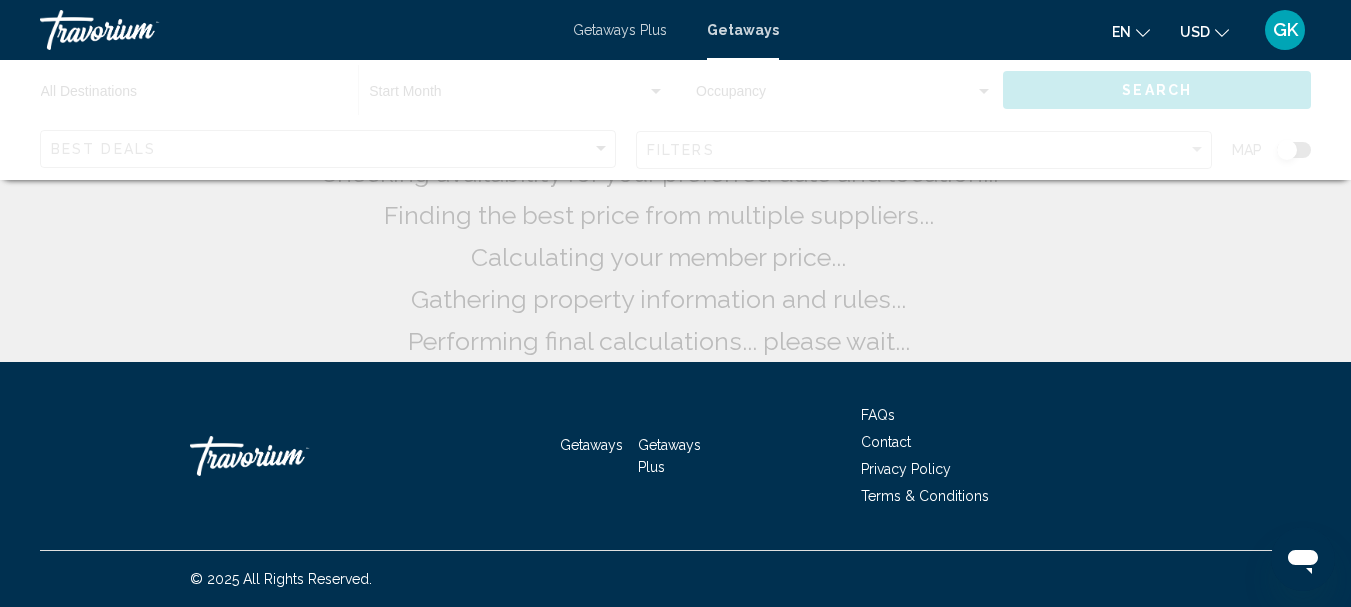 scroll, scrollTop: 0, scrollLeft: 0, axis: both 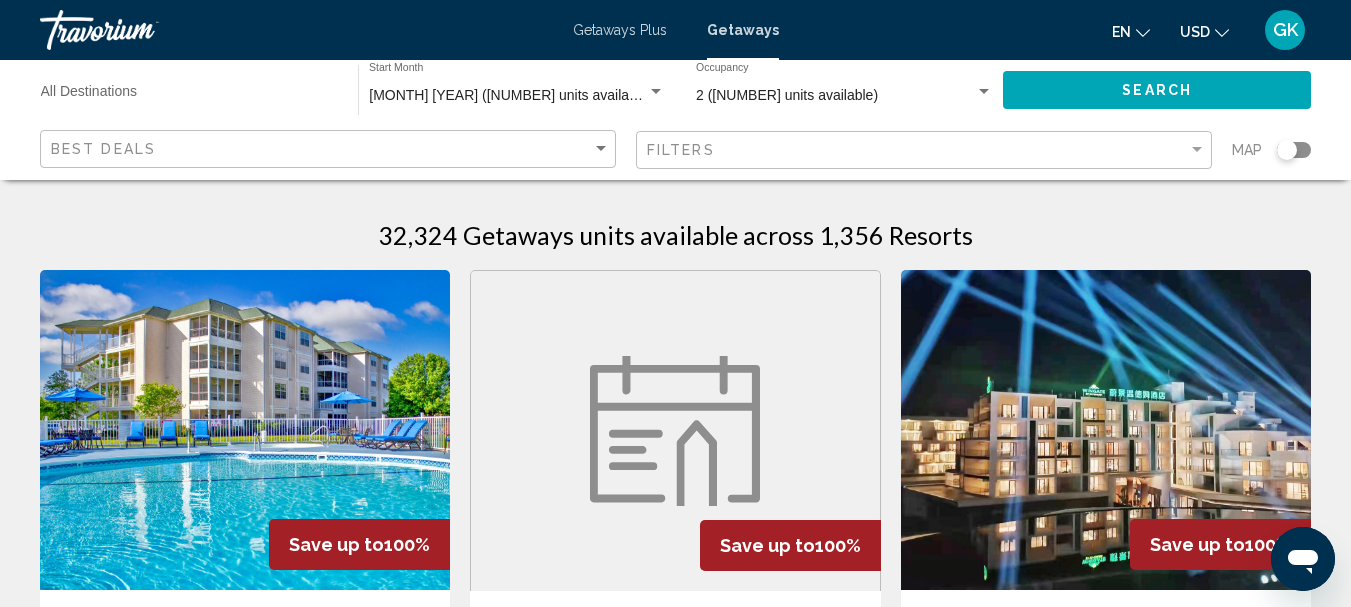 click on "Map" 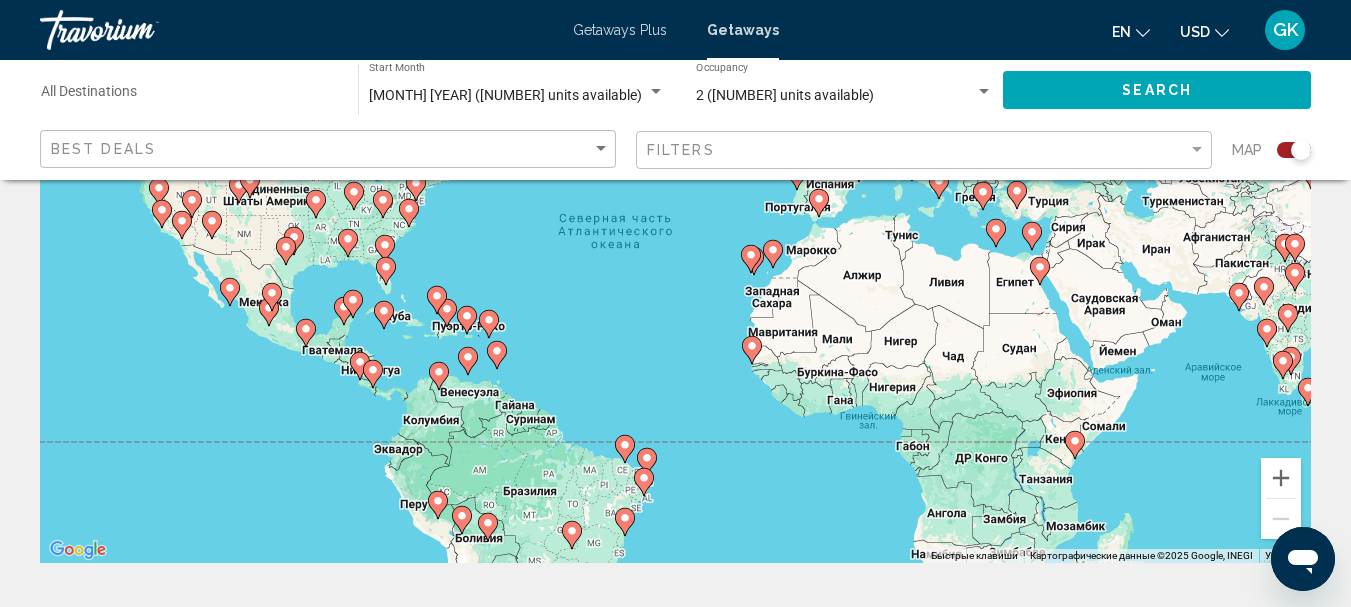scroll, scrollTop: 300, scrollLeft: 0, axis: vertical 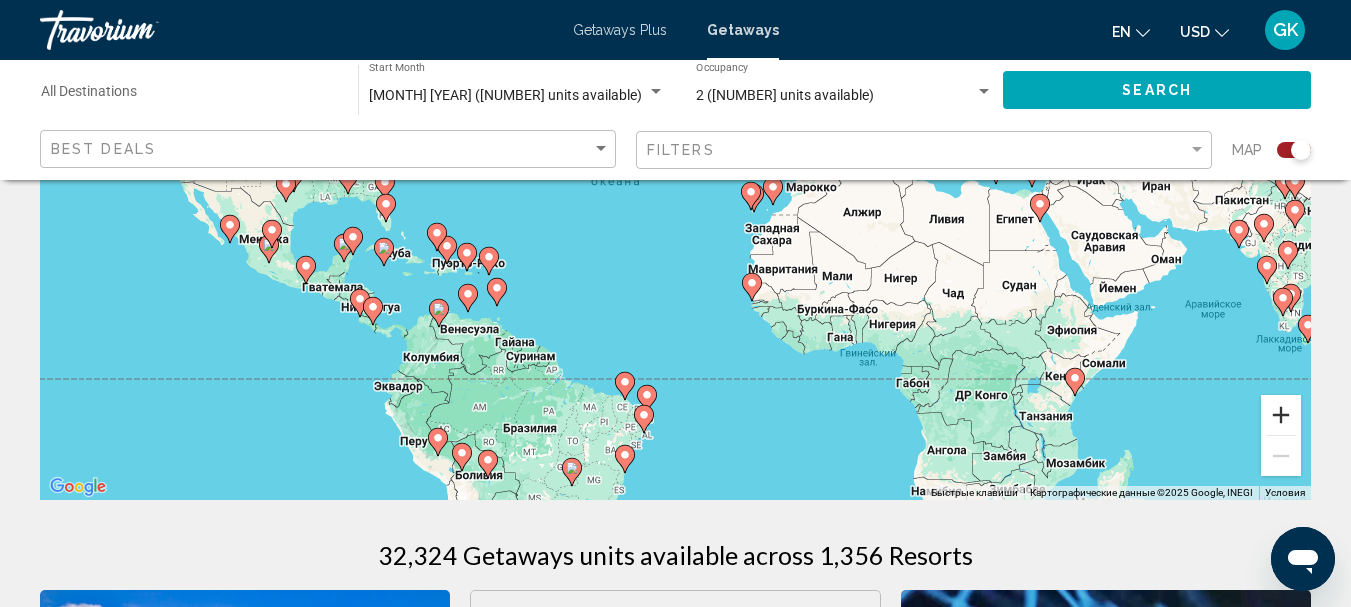 click at bounding box center [1281, 415] 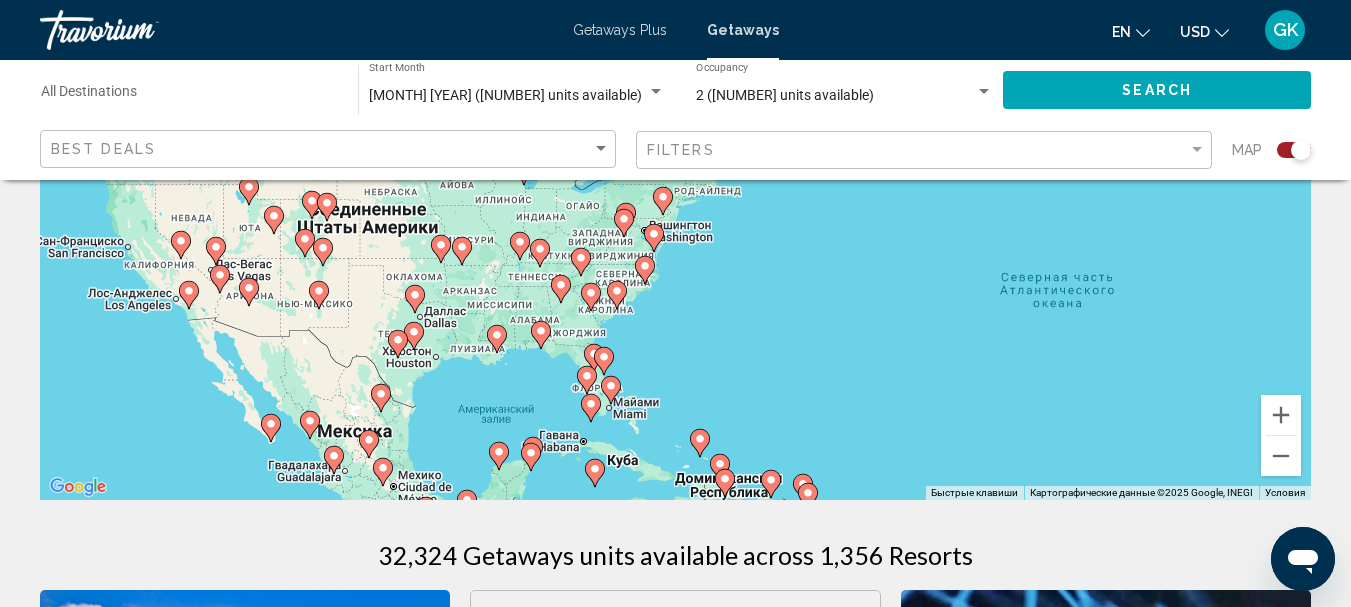 drag, startPoint x: 583, startPoint y: 412, endPoint x: 1045, endPoint y: 518, distance: 474.0042 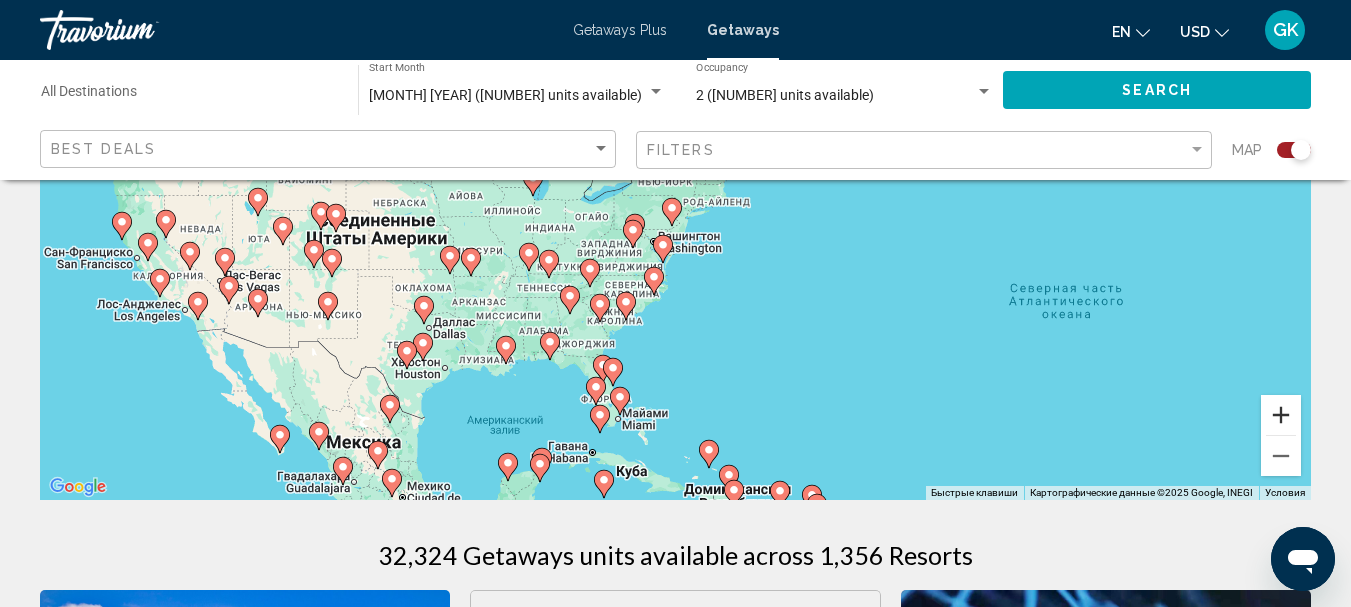 click at bounding box center [1281, 415] 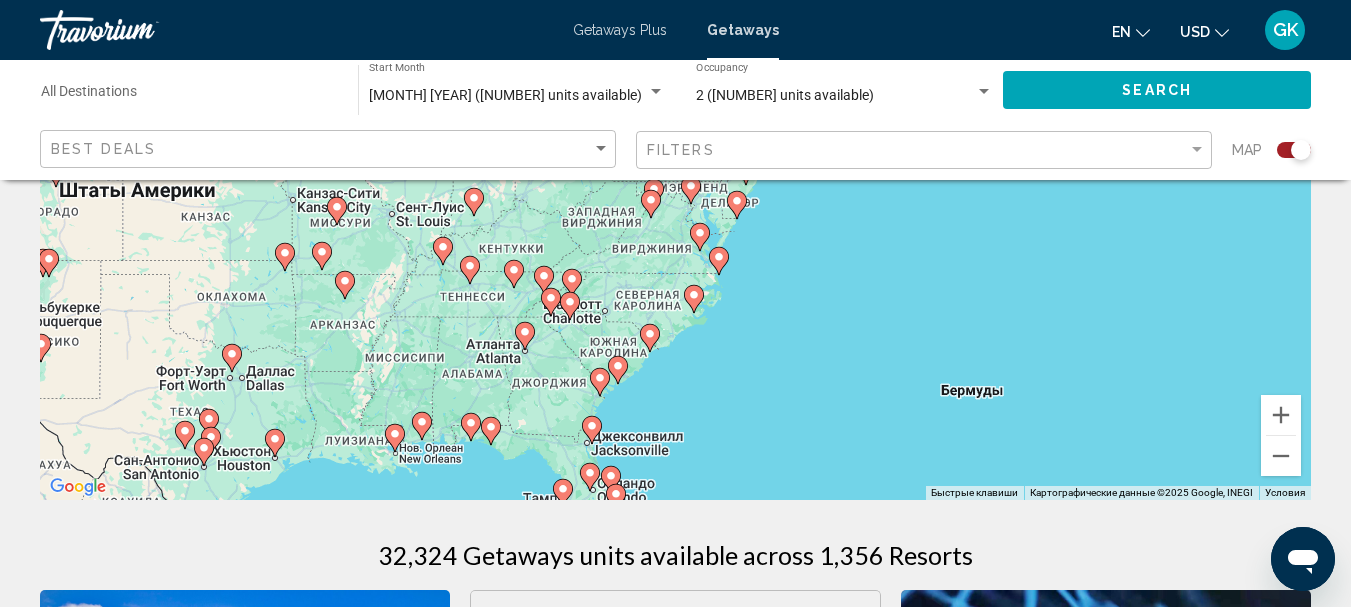 drag, startPoint x: 731, startPoint y: 412, endPoint x: 794, endPoint y: 329, distance: 104.20173 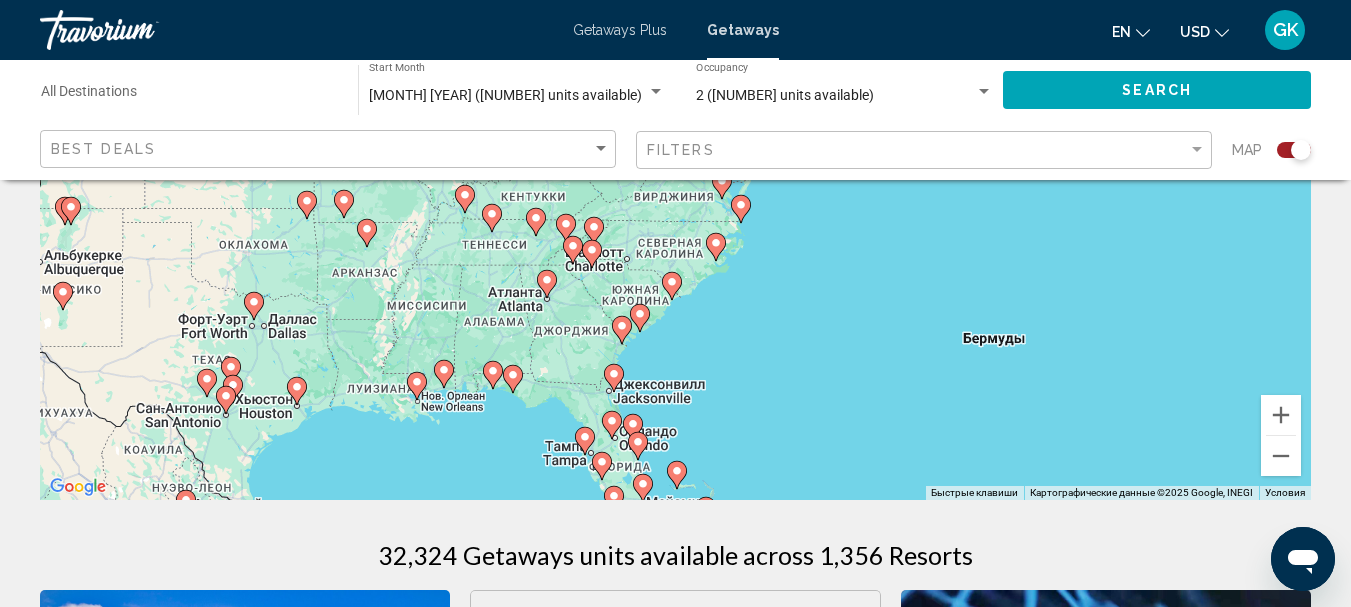 drag, startPoint x: 722, startPoint y: 402, endPoint x: 746, endPoint y: 344, distance: 62.76942 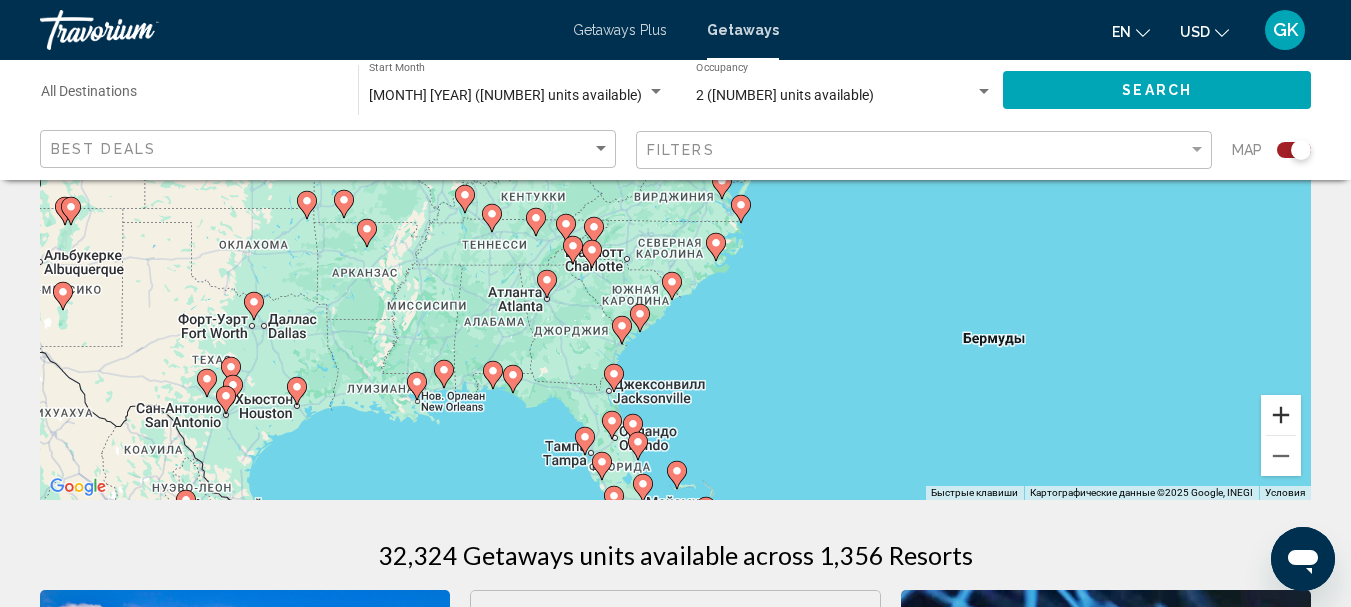 click at bounding box center (1281, 415) 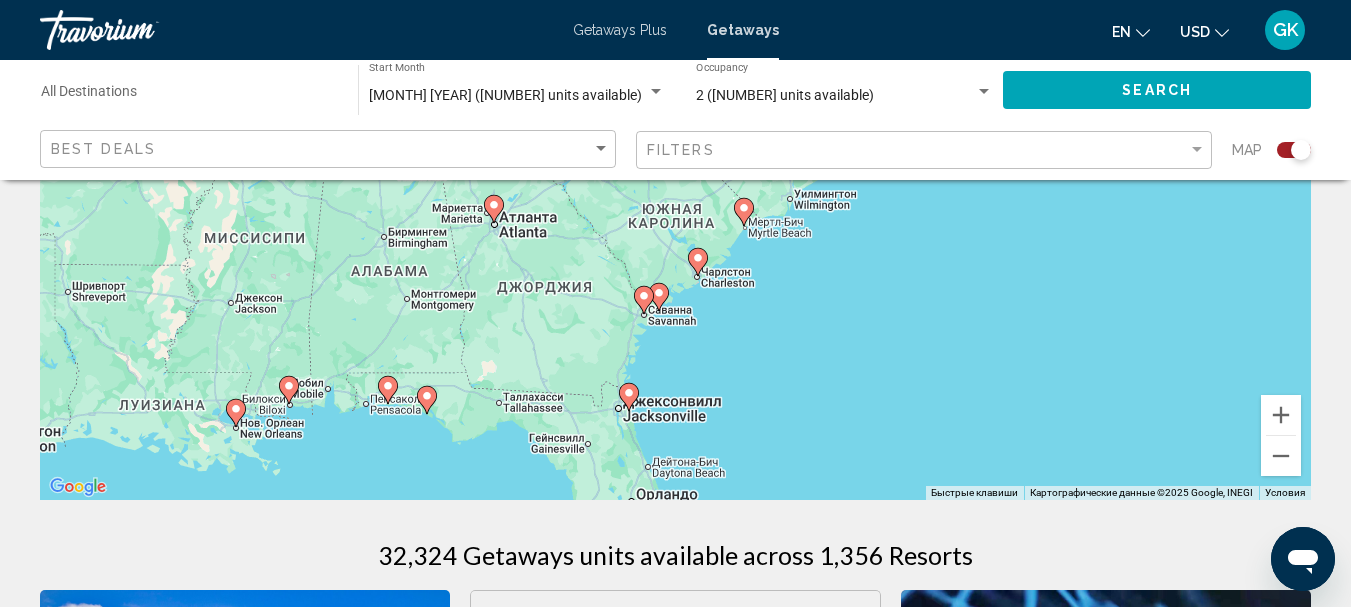 drag, startPoint x: 866, startPoint y: 413, endPoint x: 949, endPoint y: 218, distance: 211.92923 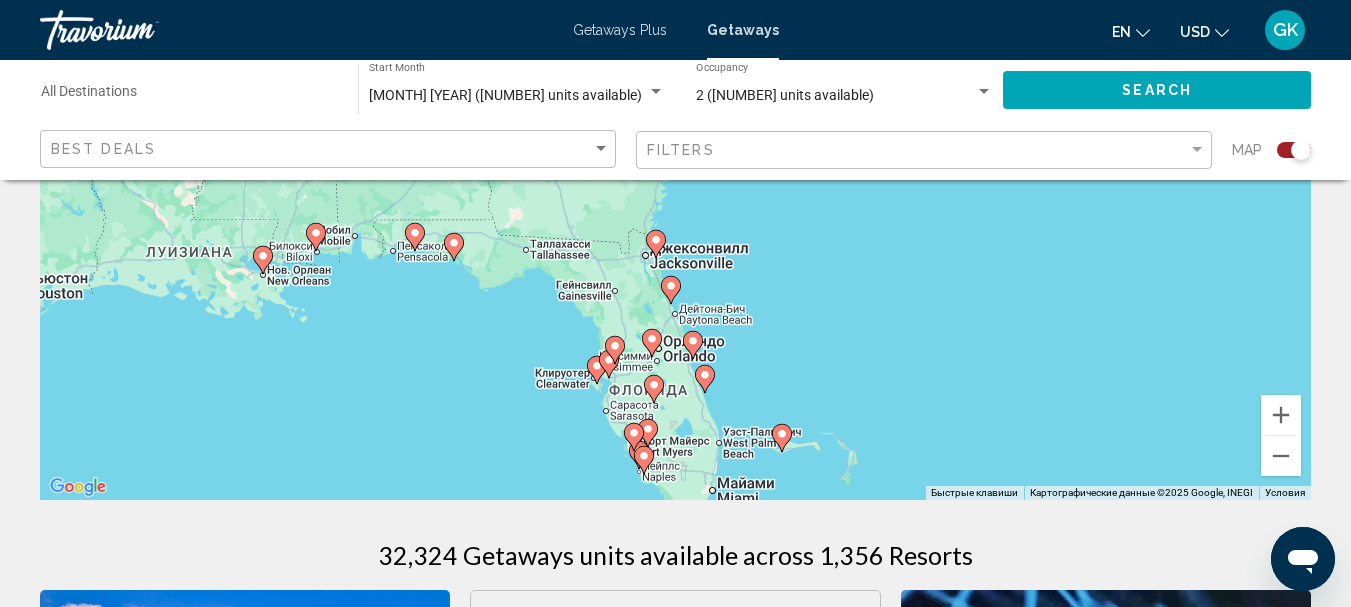 drag, startPoint x: 803, startPoint y: 410, endPoint x: 824, endPoint y: 264, distance: 147.50255 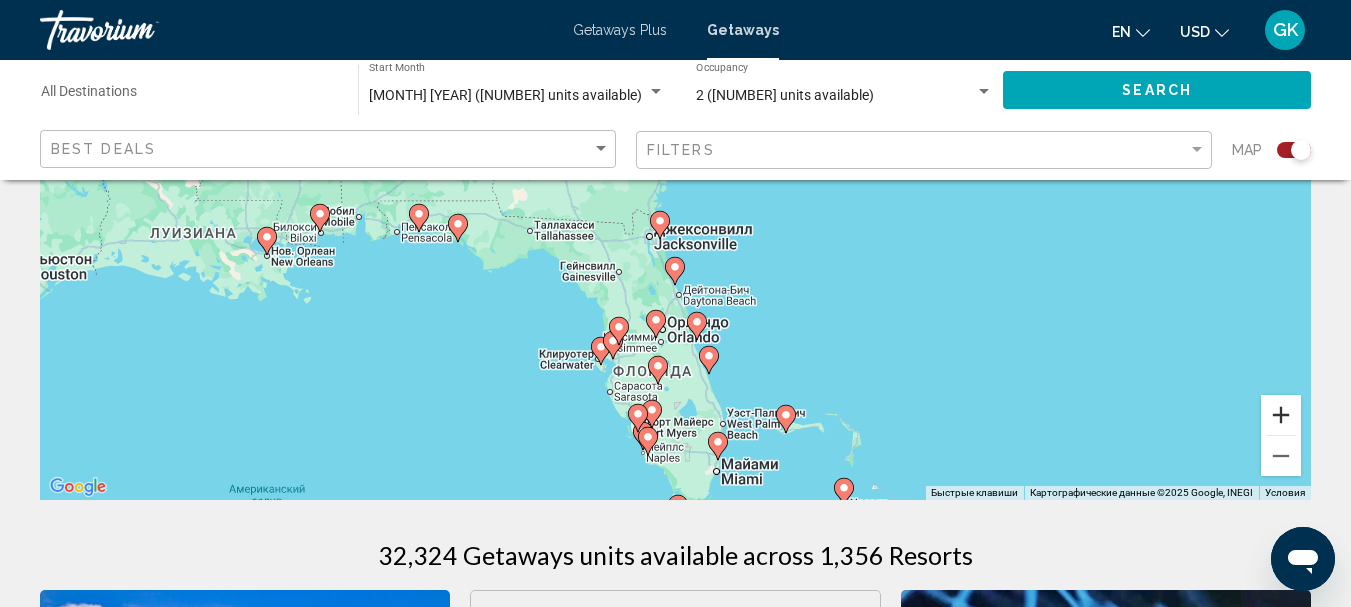 click at bounding box center [1281, 415] 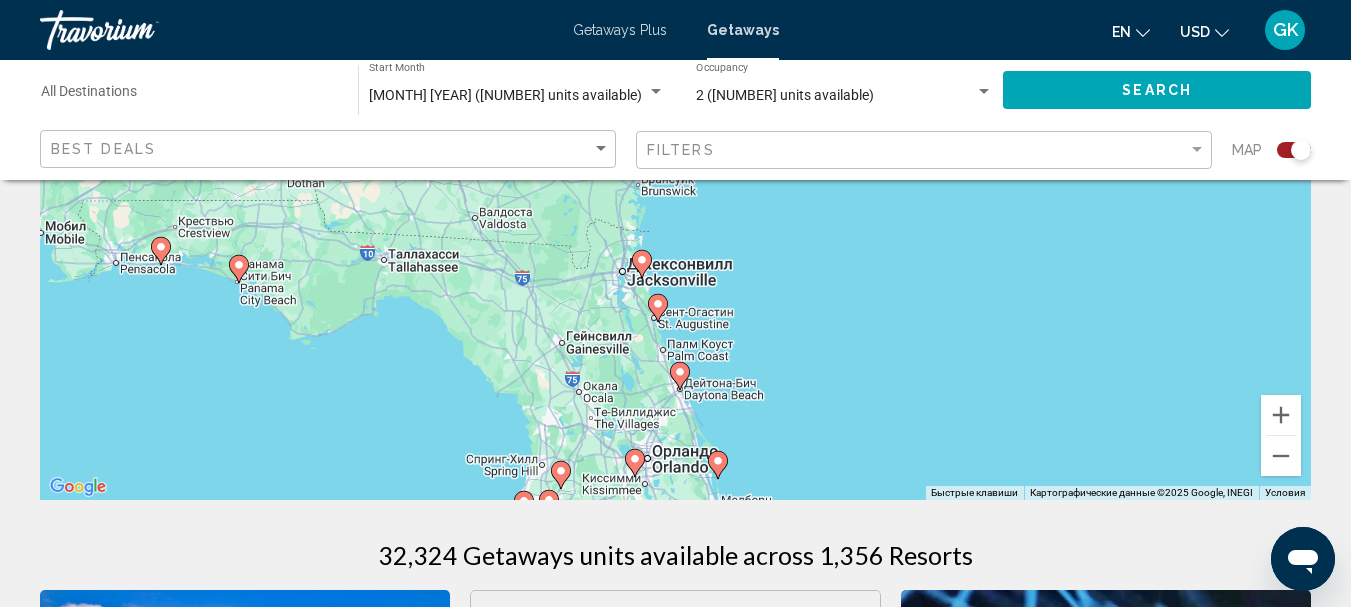 click 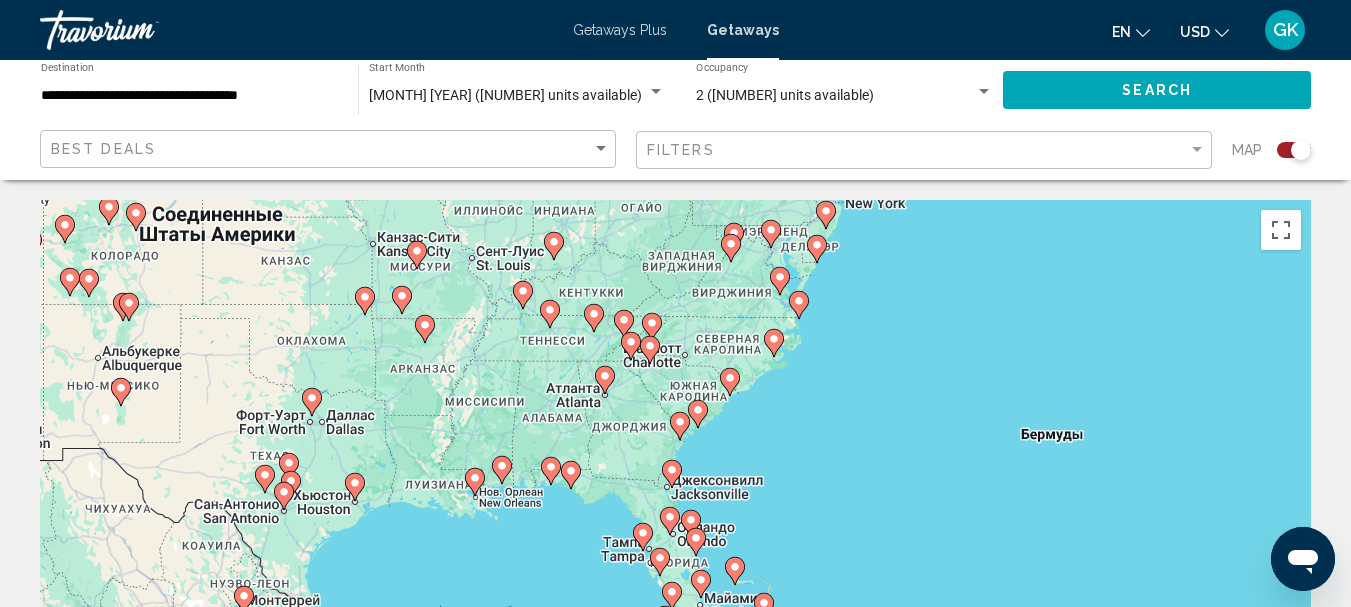 scroll, scrollTop: 100, scrollLeft: 0, axis: vertical 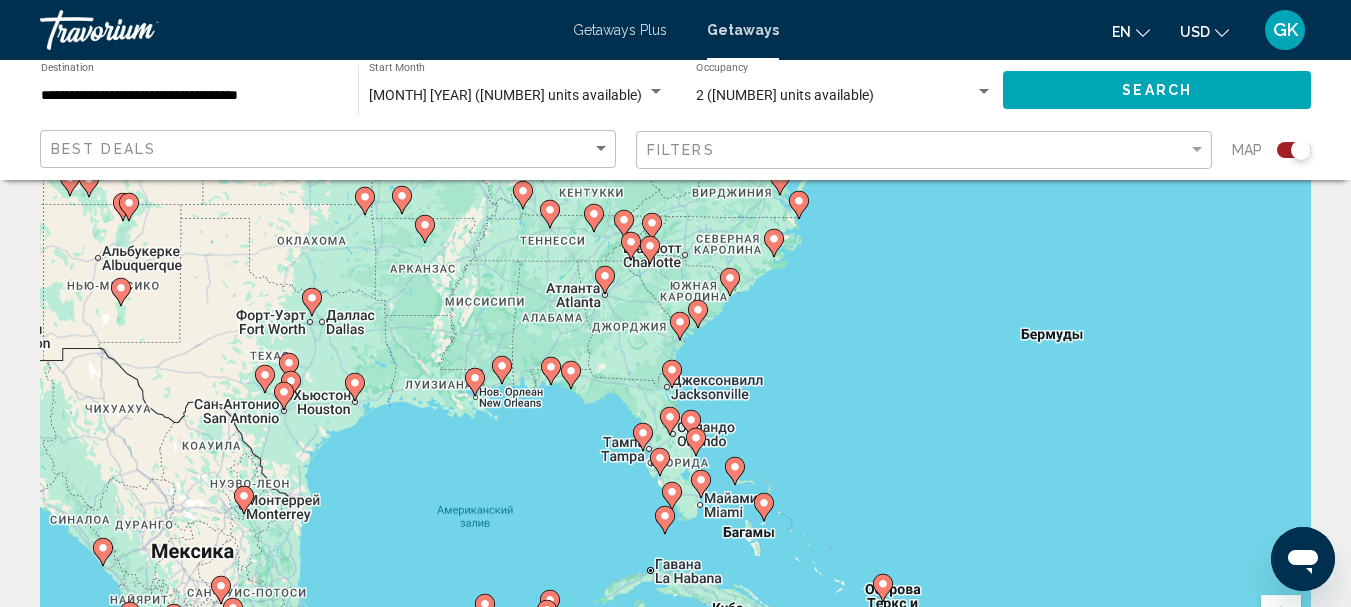 click on "**********" 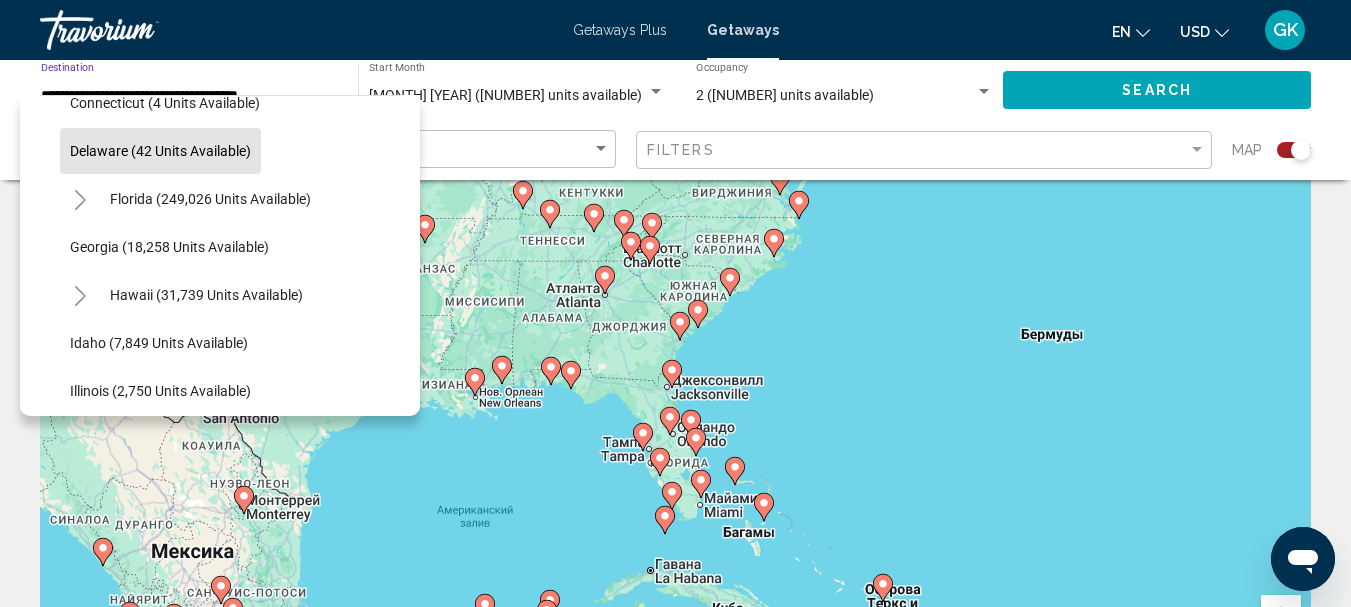 scroll, scrollTop: 300, scrollLeft: 0, axis: vertical 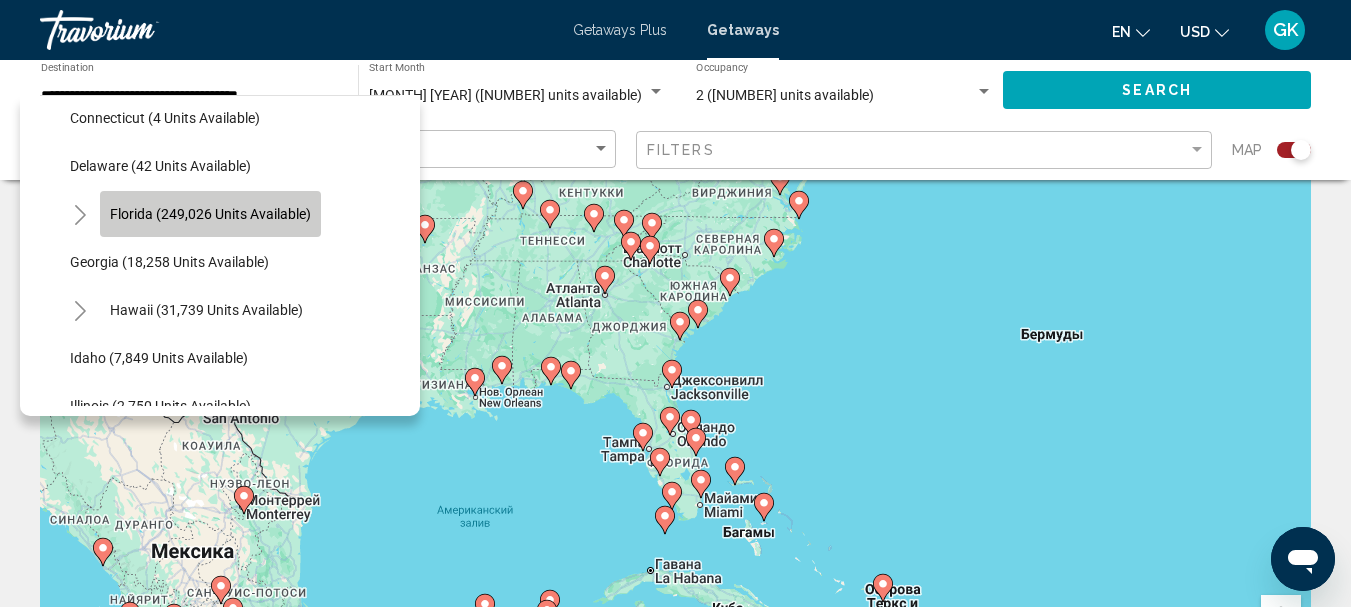click on "Florida (249,026 units available)" 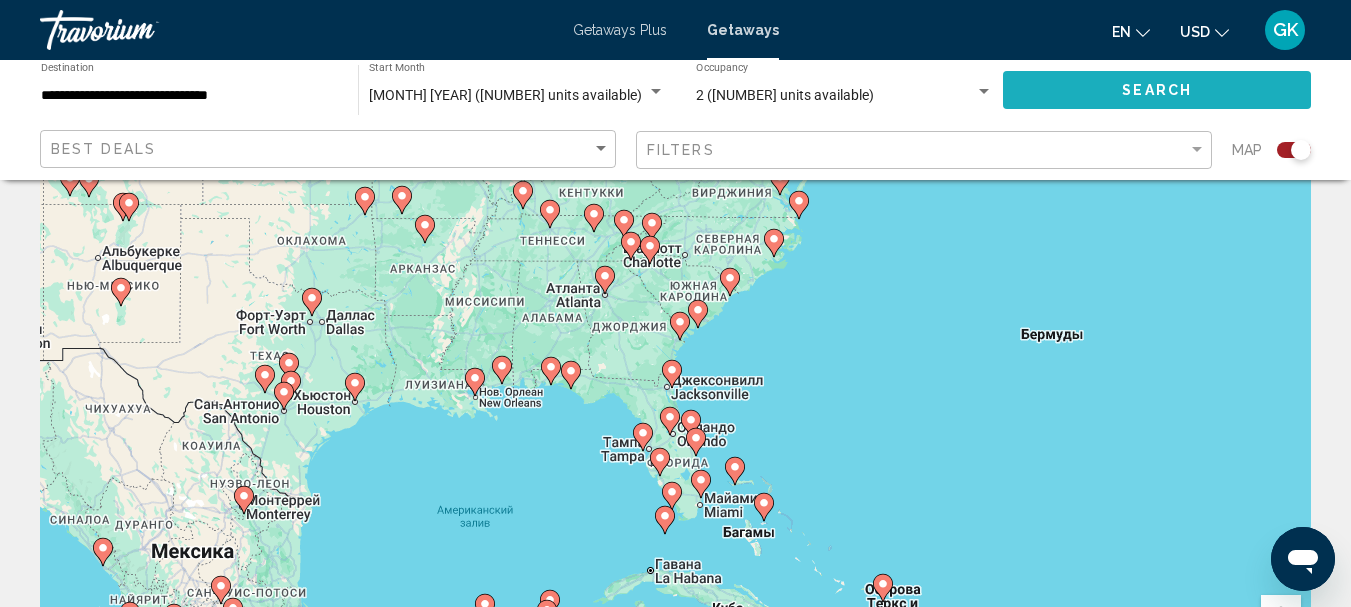 click on "Search" 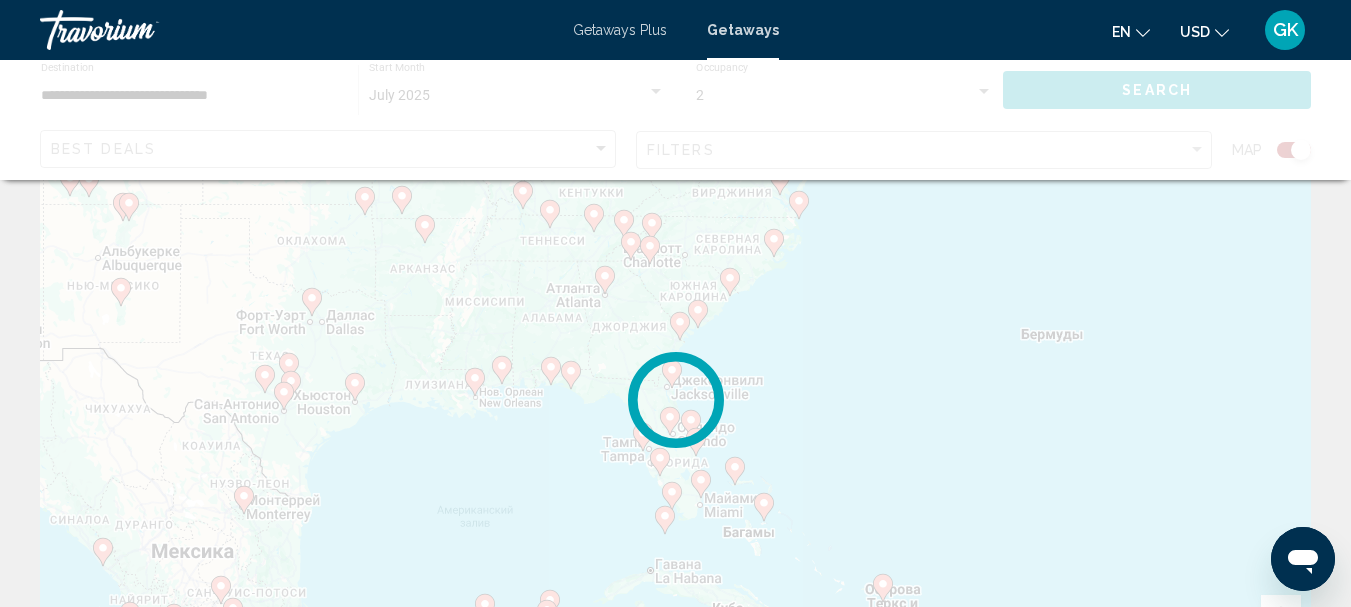 scroll, scrollTop: 0, scrollLeft: 0, axis: both 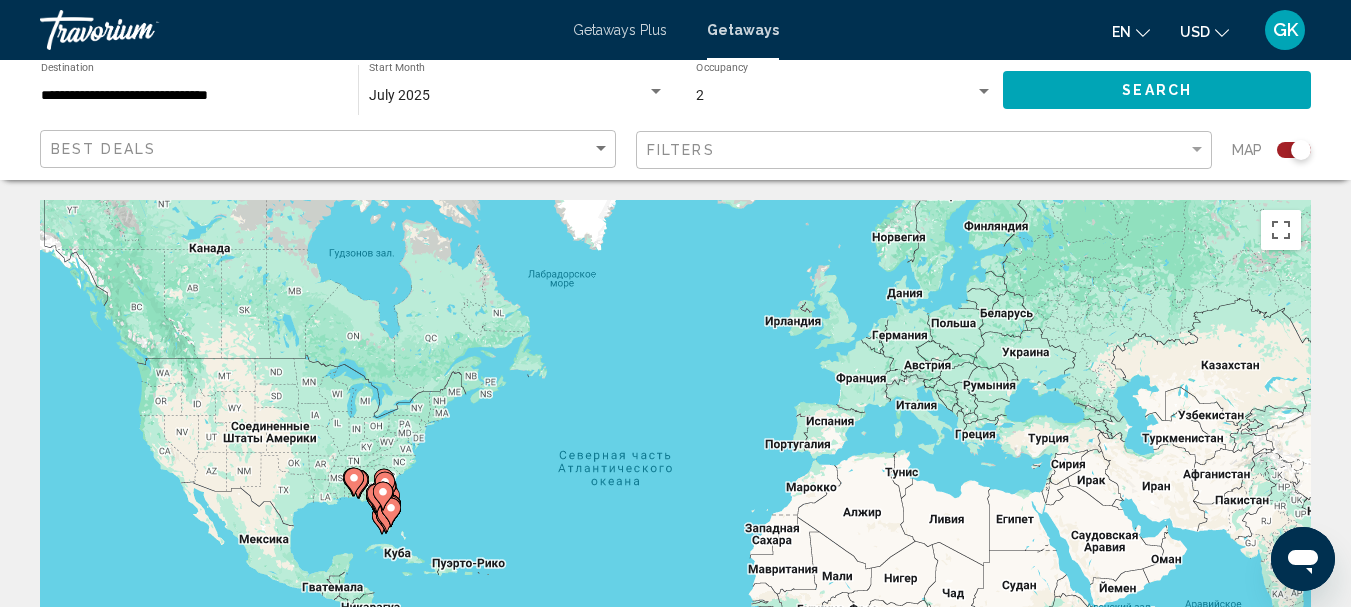 drag, startPoint x: 1296, startPoint y: 147, endPoint x: 1273, endPoint y: 151, distance: 23.345236 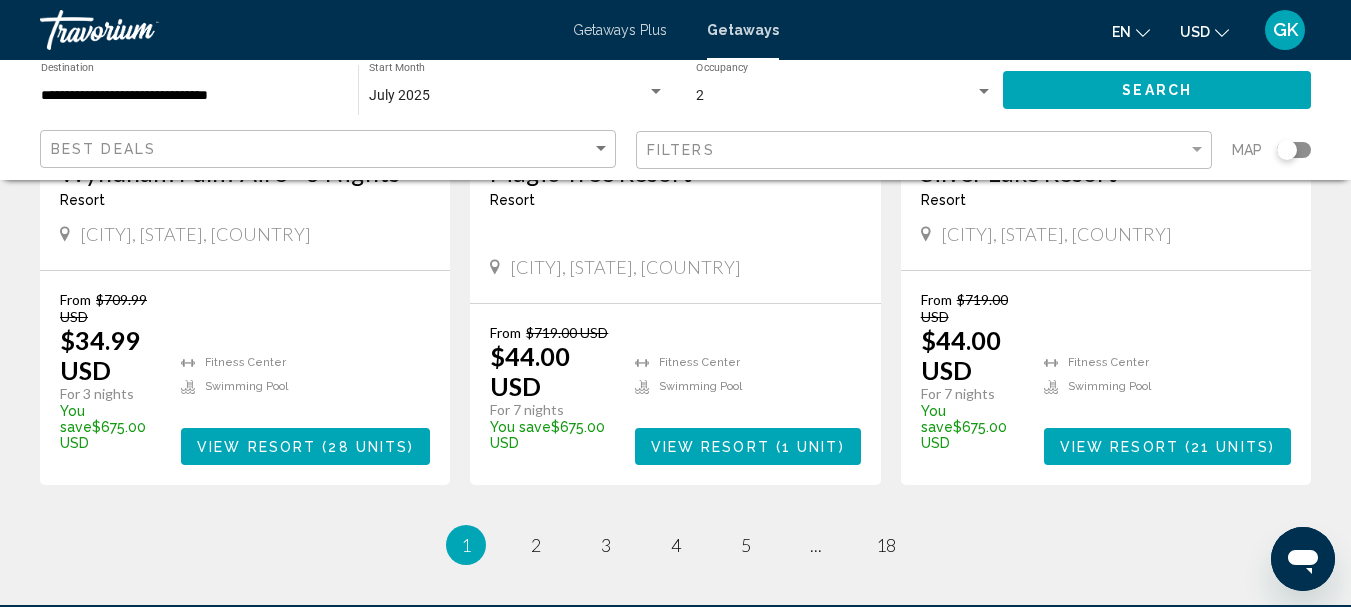 scroll, scrollTop: 2700, scrollLeft: 0, axis: vertical 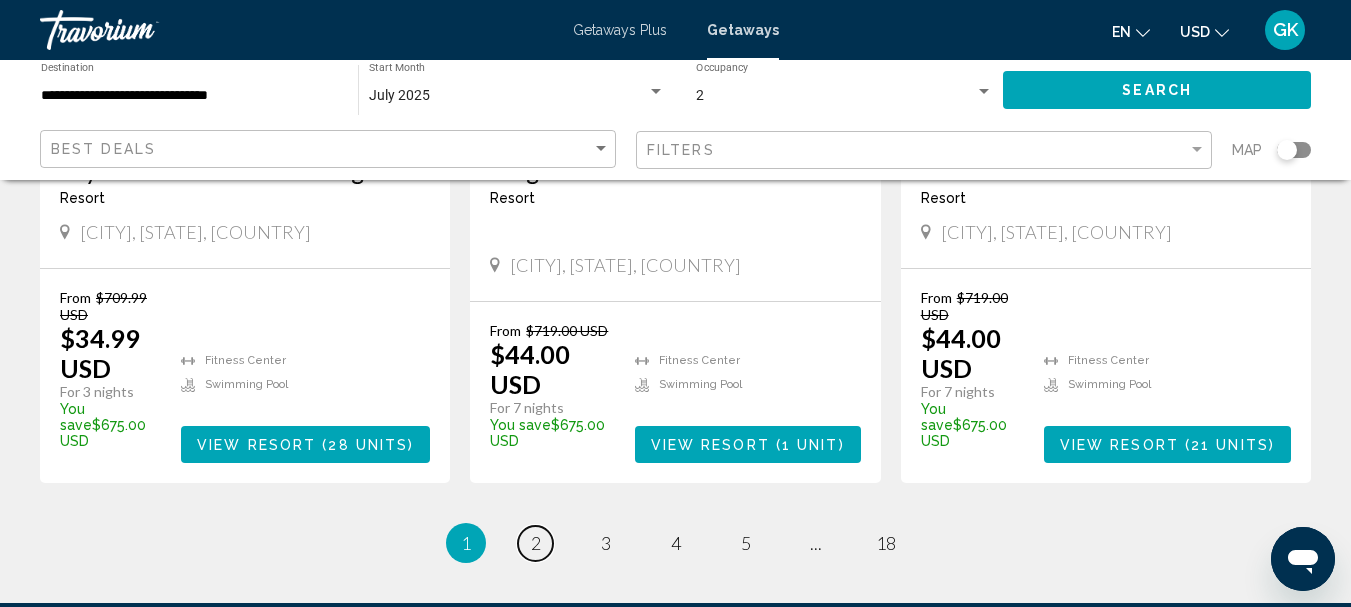 click on "page  2" at bounding box center (535, 543) 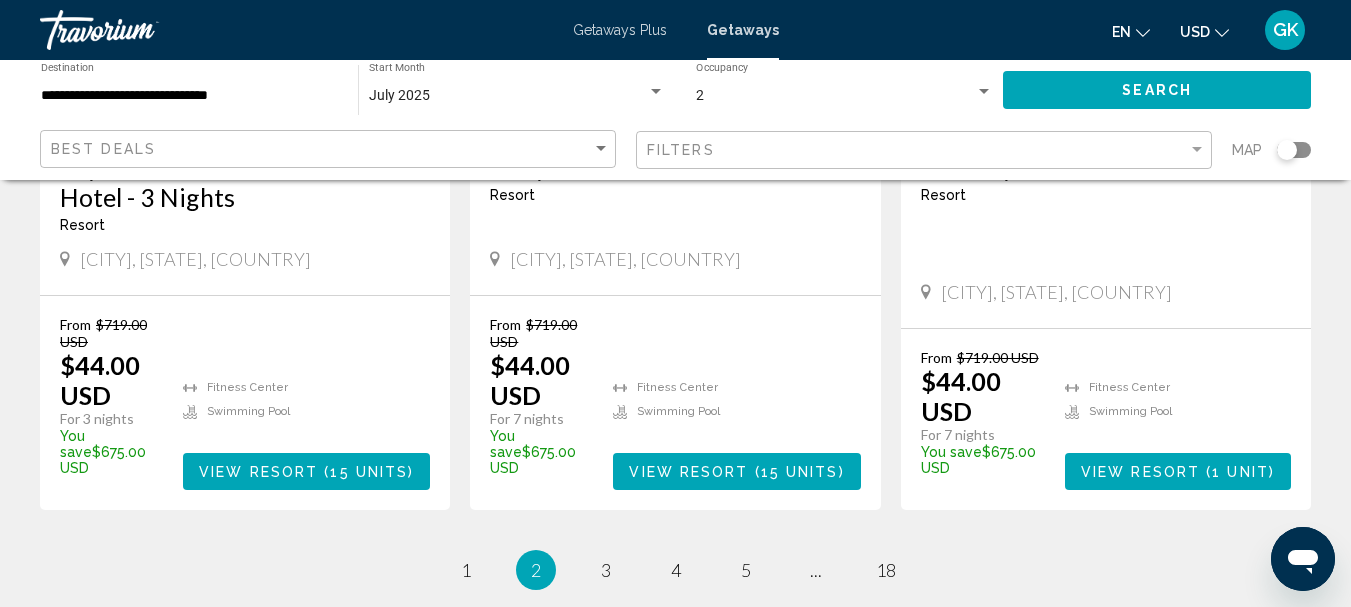 scroll, scrollTop: 2800, scrollLeft: 0, axis: vertical 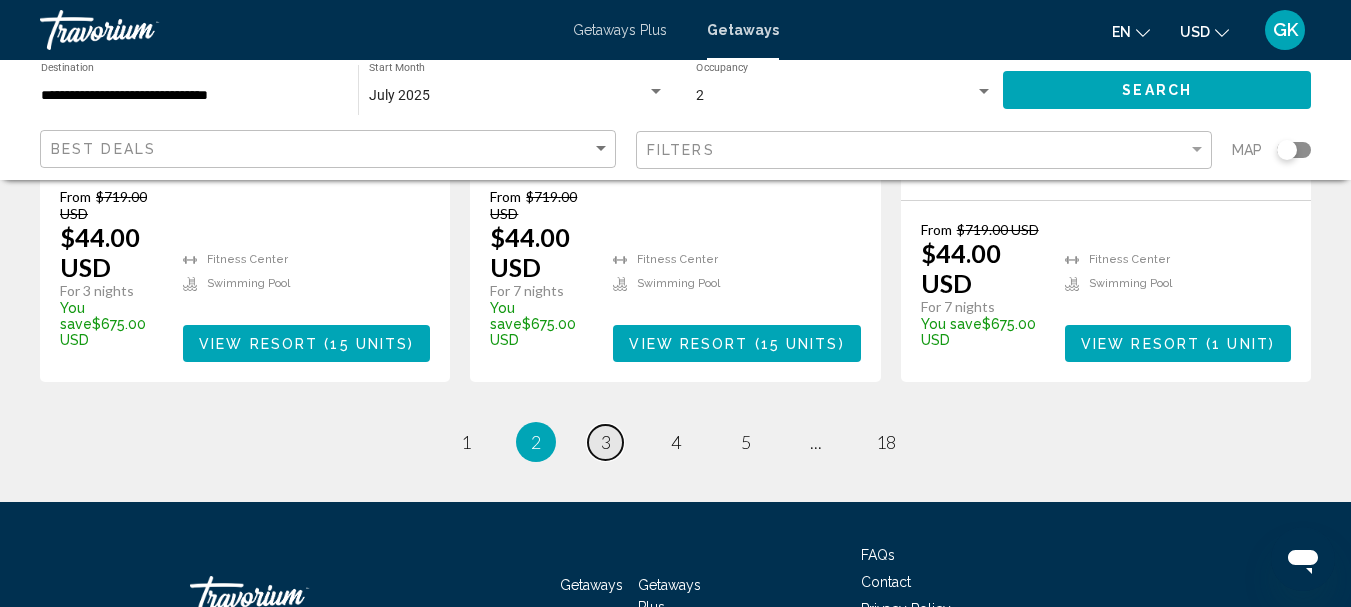 click on "page  3" at bounding box center (605, 442) 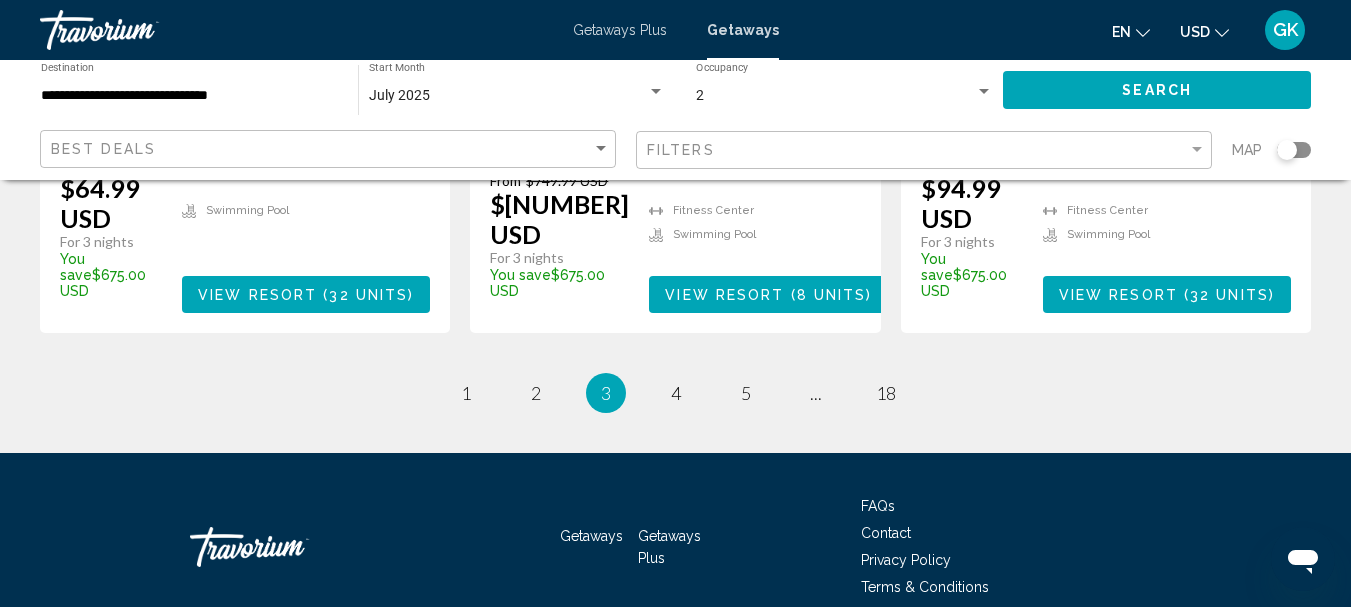 scroll, scrollTop: 2876, scrollLeft: 0, axis: vertical 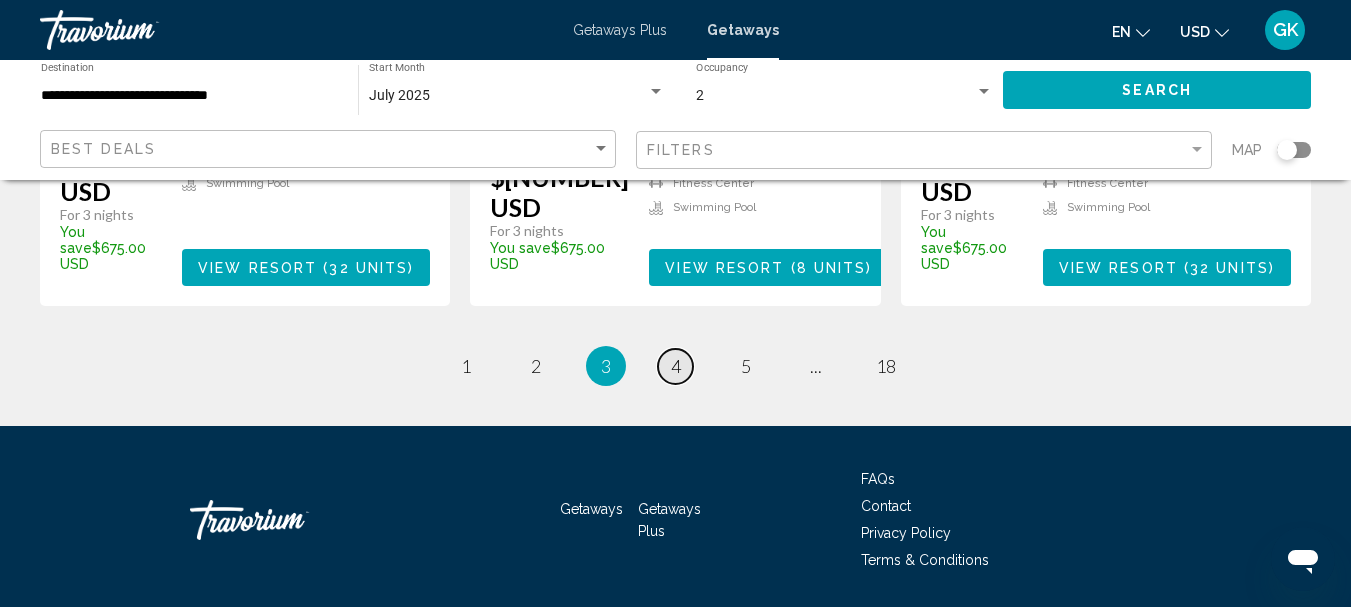 click on "4" at bounding box center (676, 366) 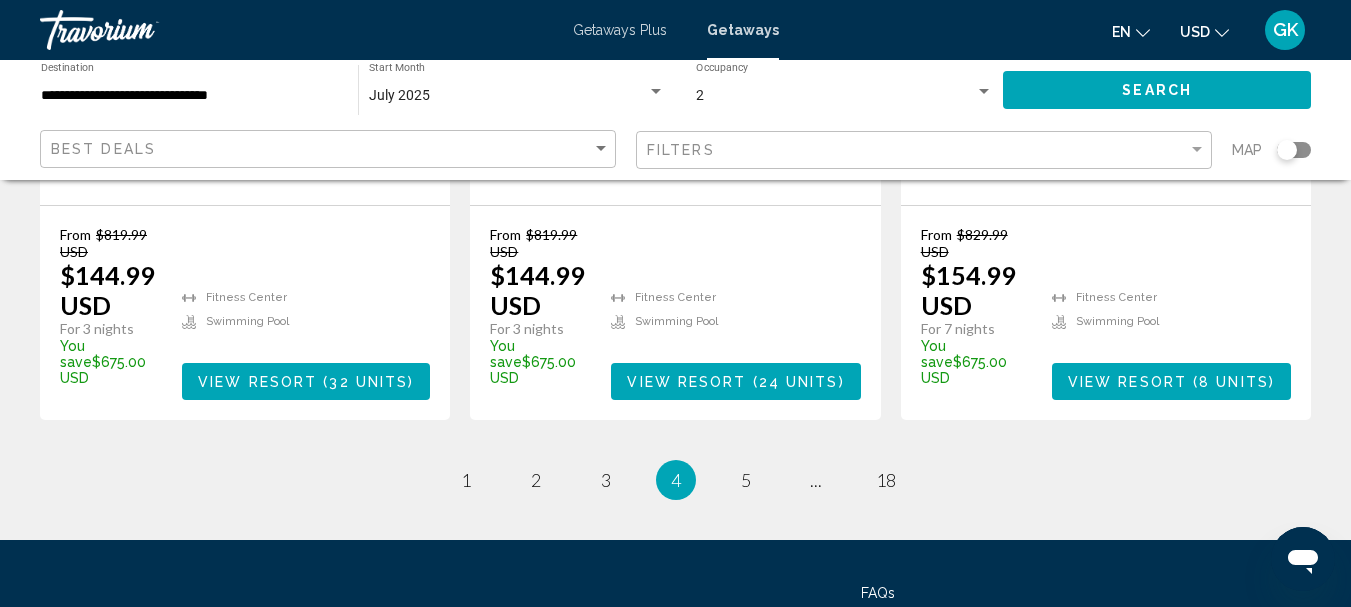 scroll, scrollTop: 2800, scrollLeft: 0, axis: vertical 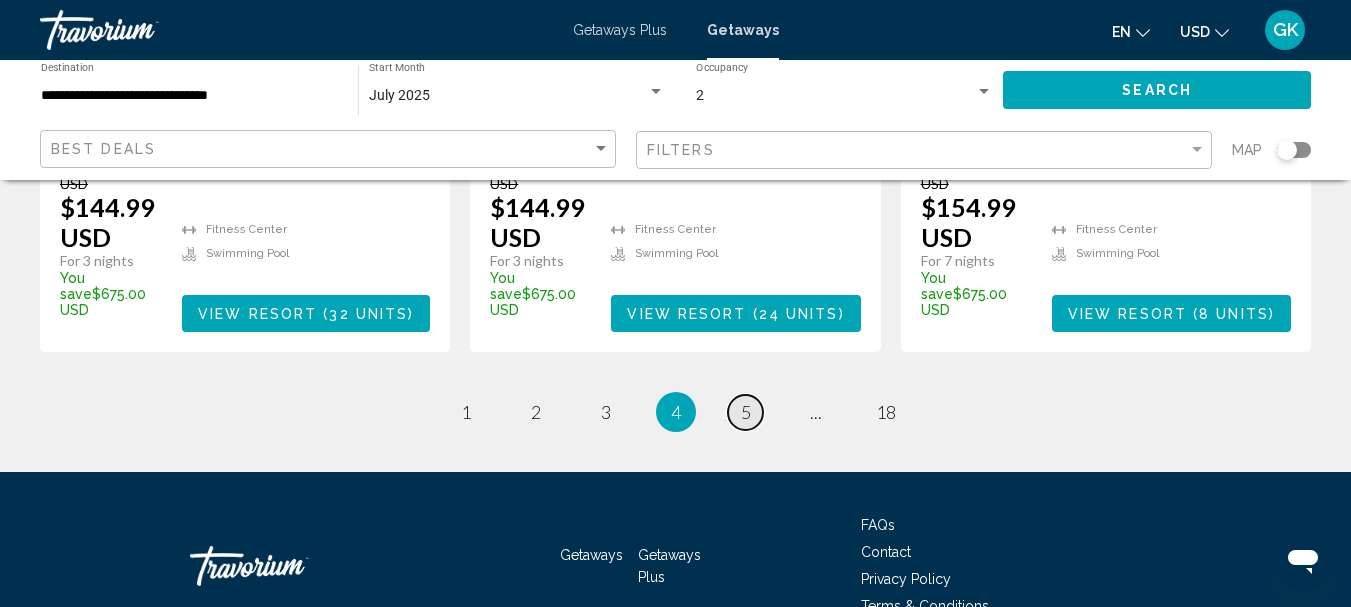 click on "page  5" at bounding box center (745, 412) 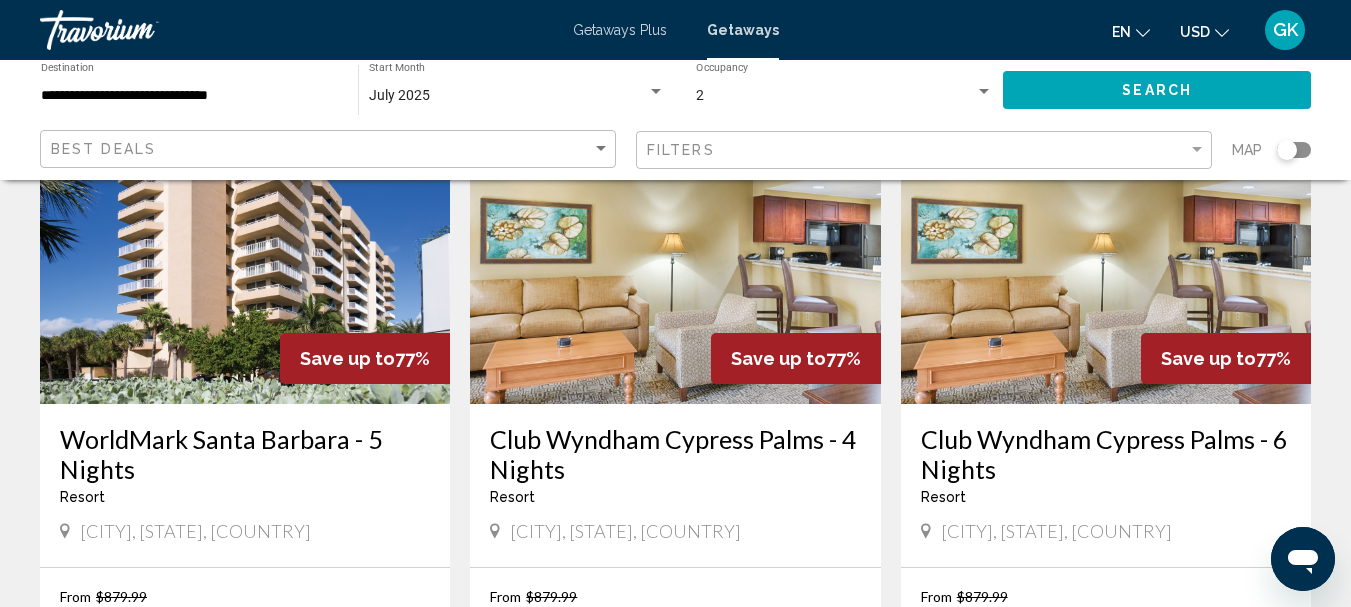 scroll, scrollTop: 2300, scrollLeft: 0, axis: vertical 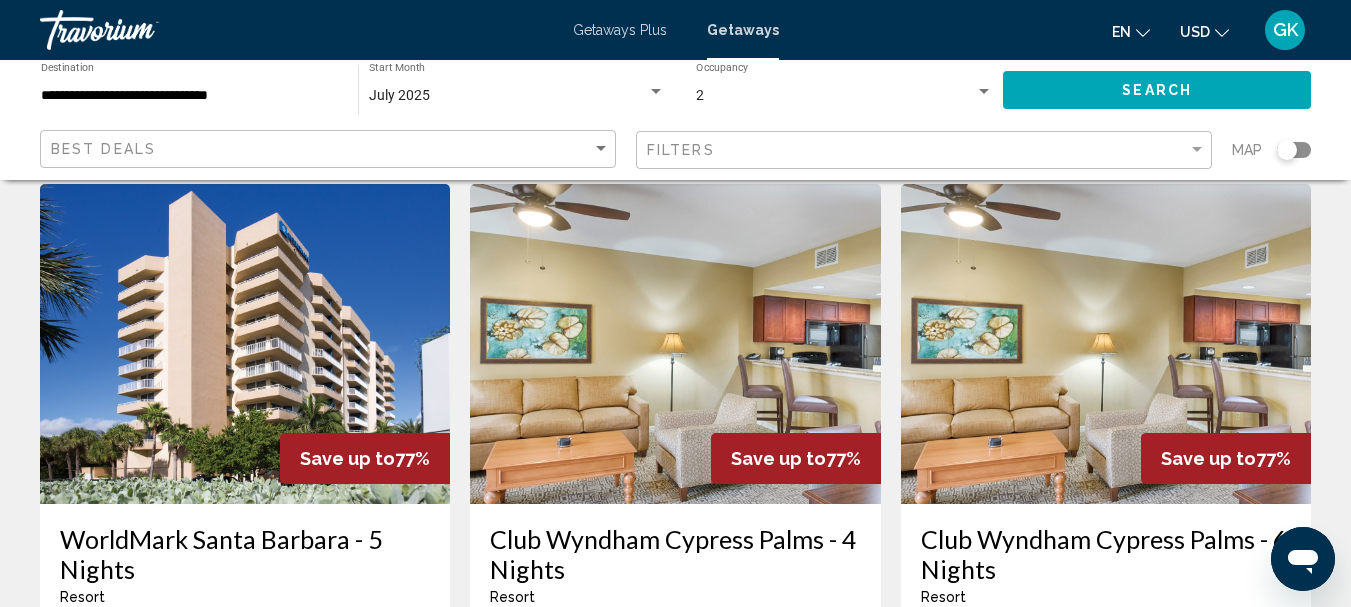 drag, startPoint x: 1291, startPoint y: 148, endPoint x: 1317, endPoint y: 148, distance: 26 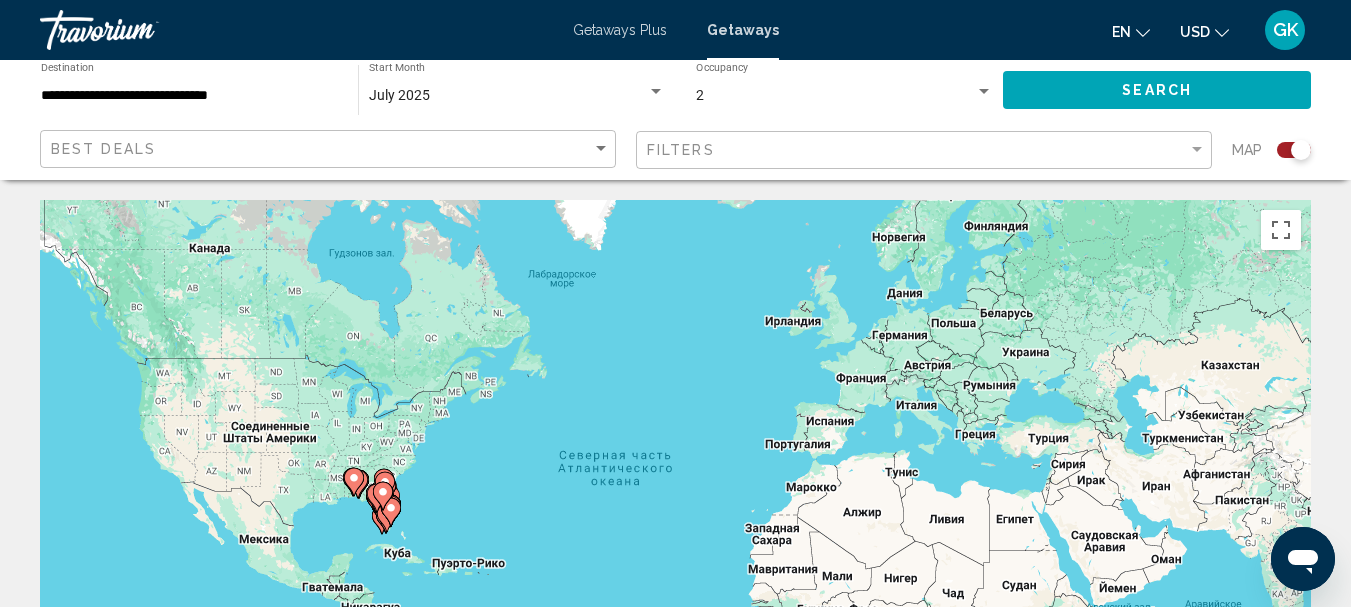 scroll, scrollTop: 100, scrollLeft: 0, axis: vertical 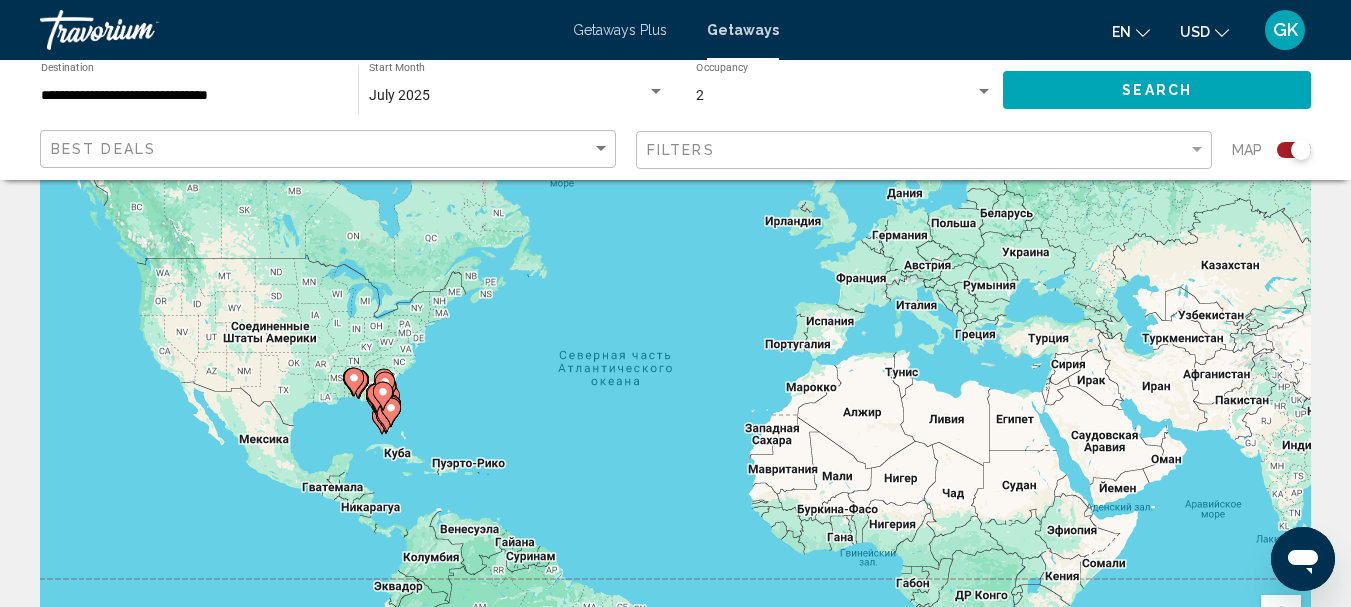 click at bounding box center (387, 418) 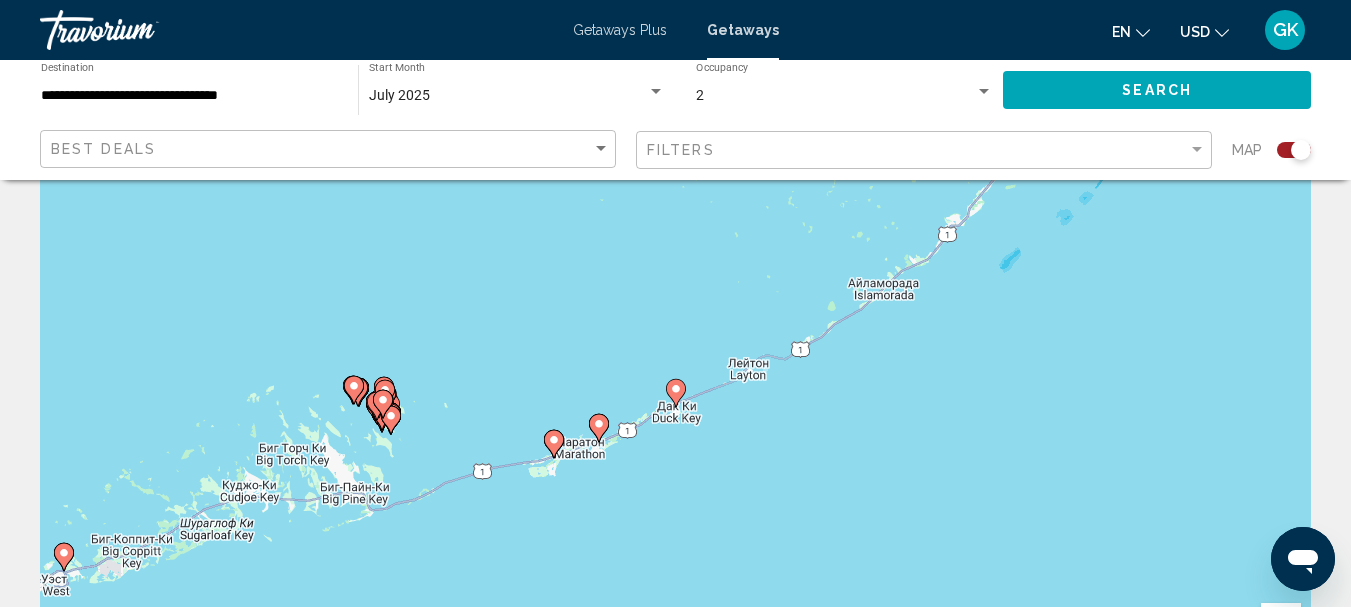 scroll, scrollTop: 0, scrollLeft: 0, axis: both 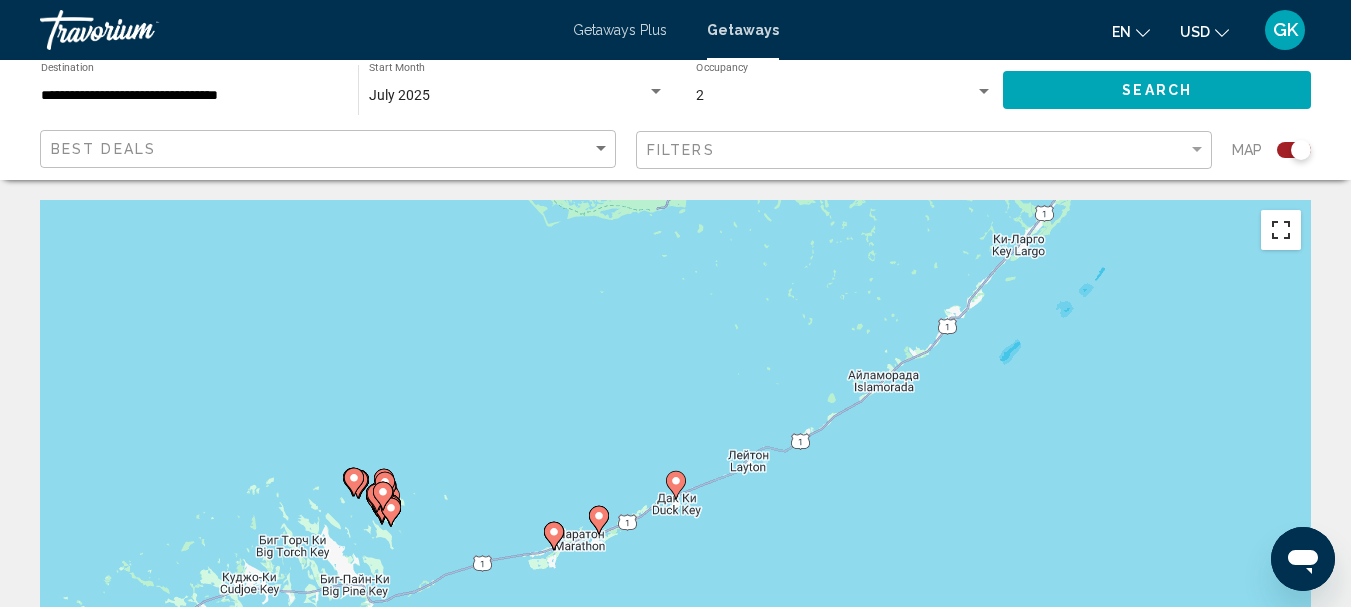 click at bounding box center (1281, 230) 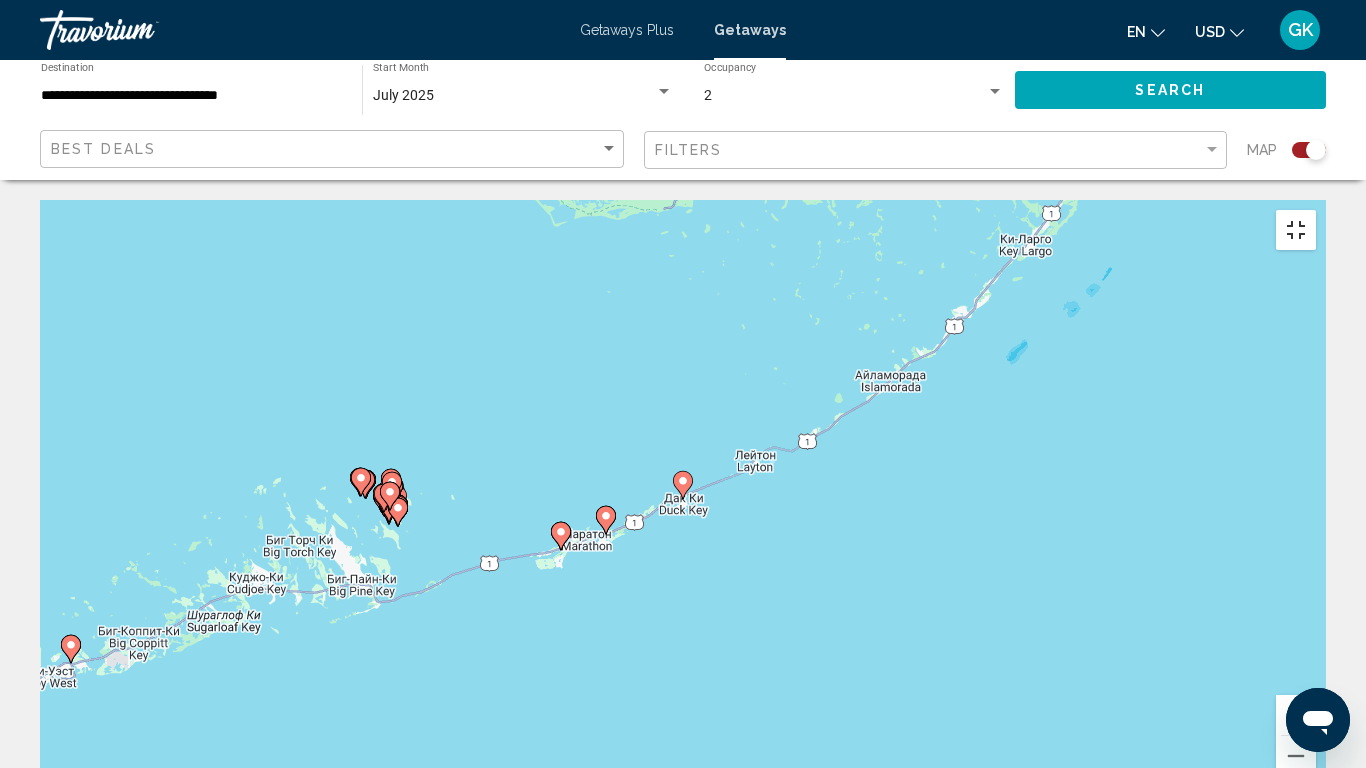 click at bounding box center (1296, 230) 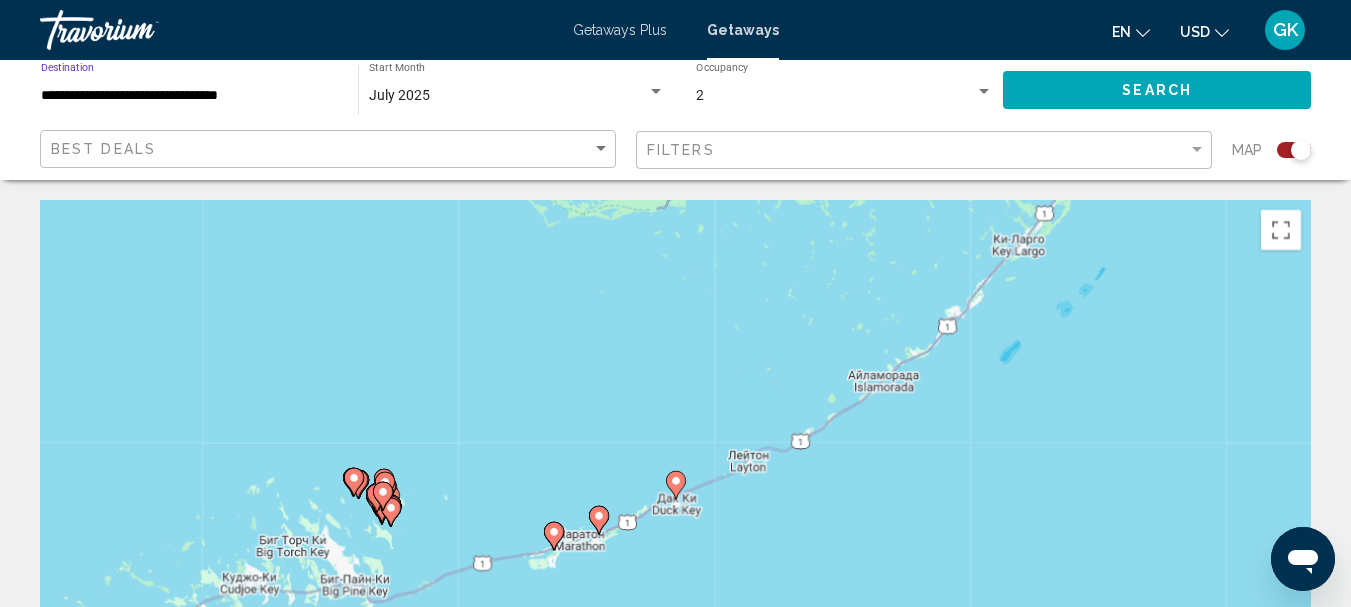 click on "**********" at bounding box center [189, 96] 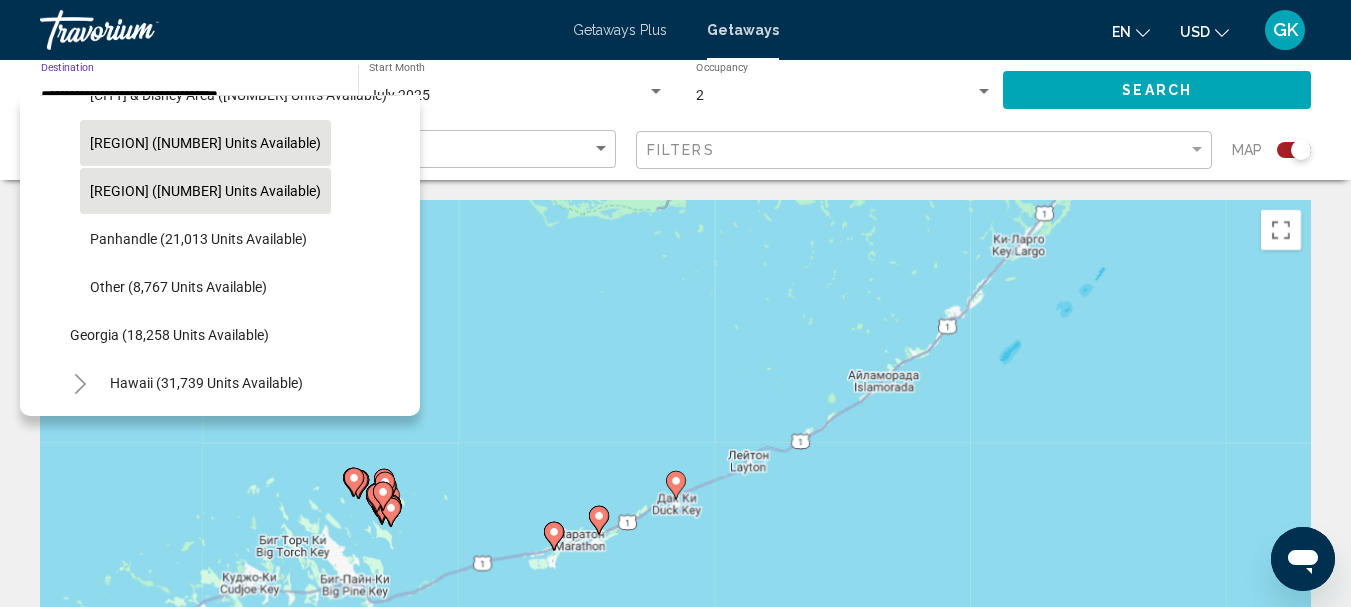 scroll, scrollTop: 367, scrollLeft: 0, axis: vertical 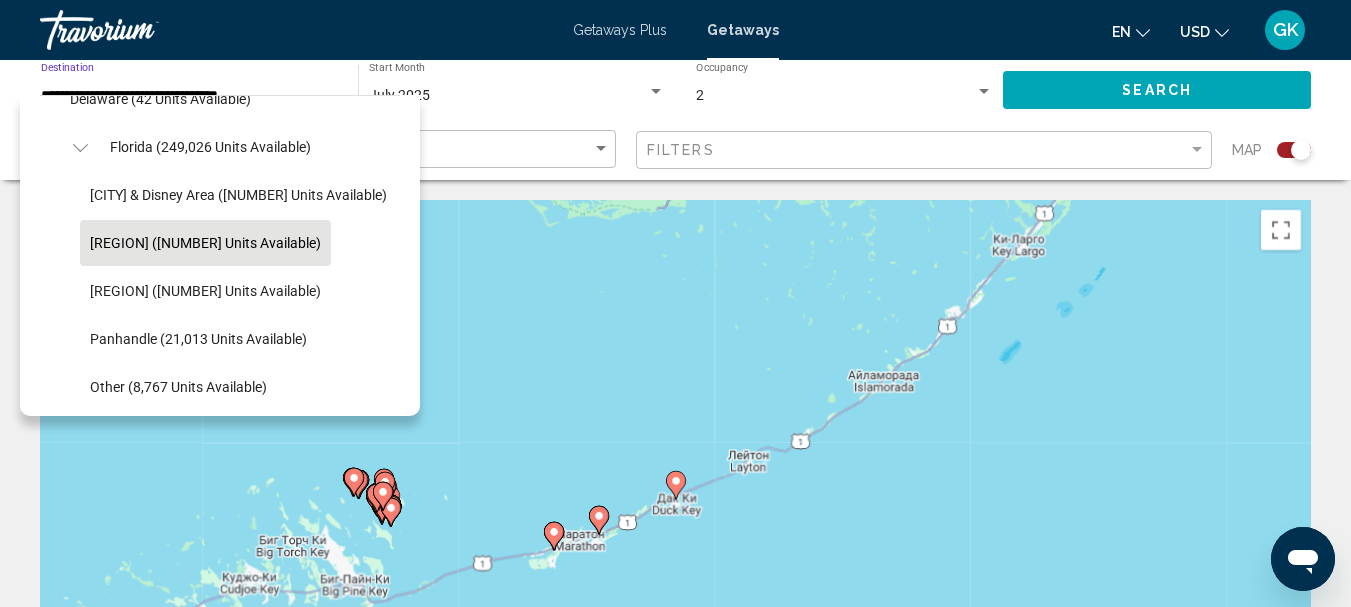 click on "East Coast (72,055 units available)" 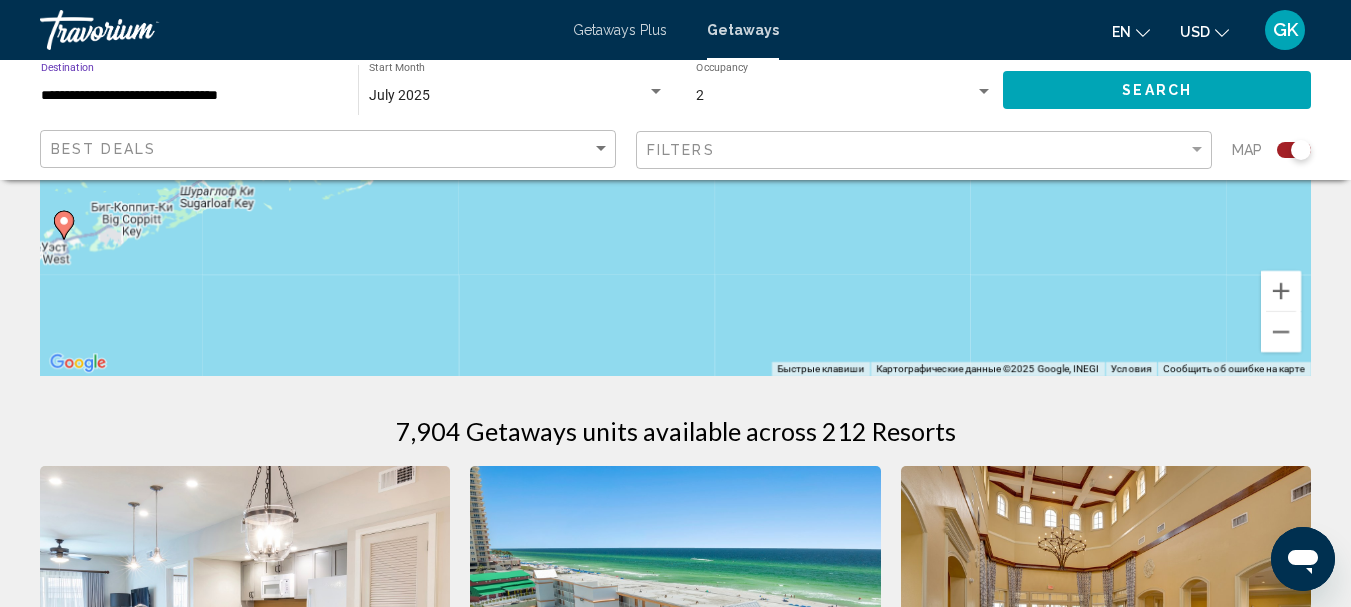 scroll, scrollTop: 409, scrollLeft: 0, axis: vertical 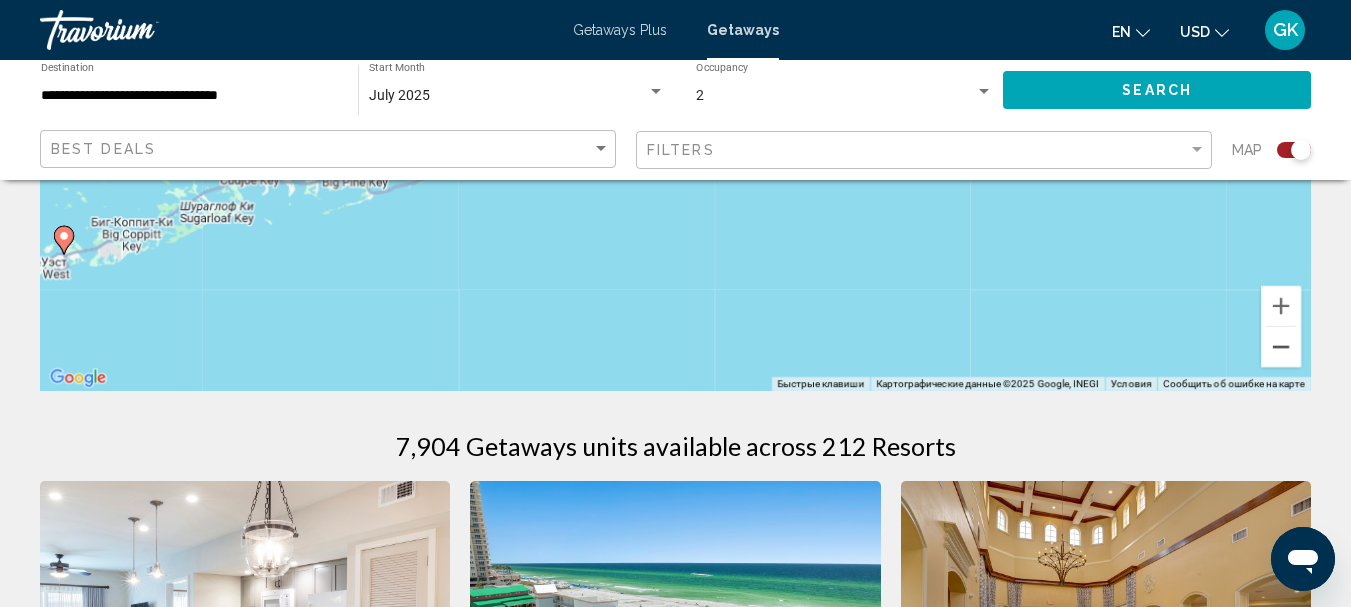 click at bounding box center (1281, 347) 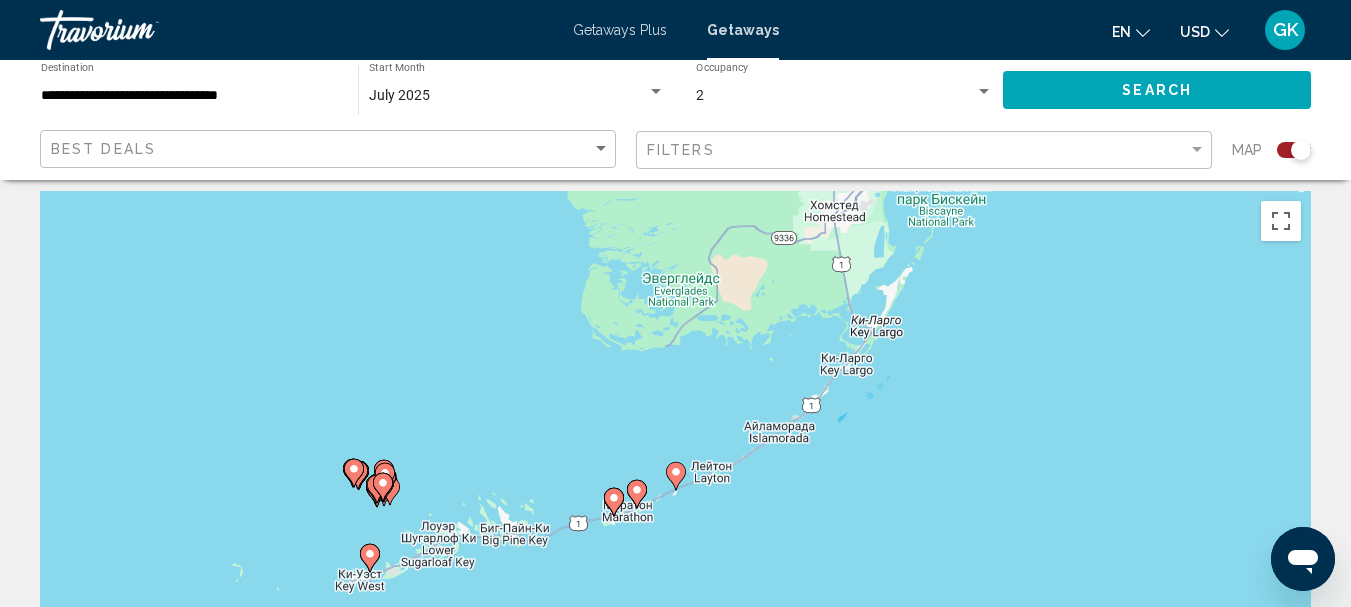 scroll, scrollTop: 0, scrollLeft: 0, axis: both 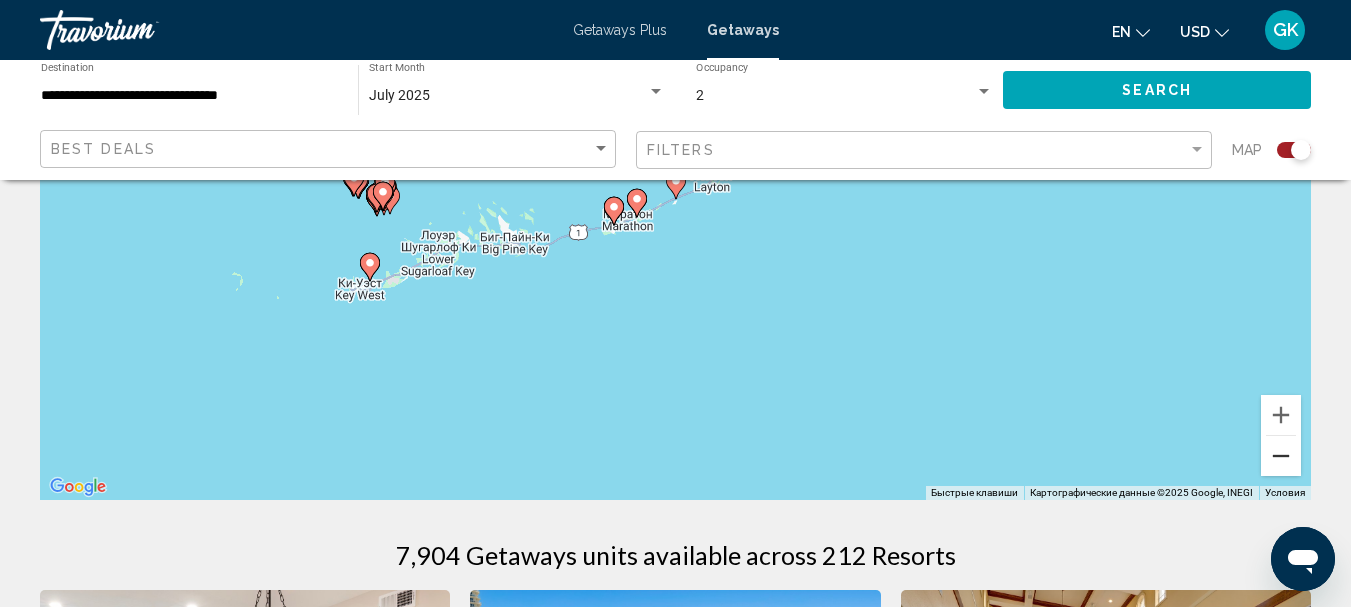 click at bounding box center [1281, 456] 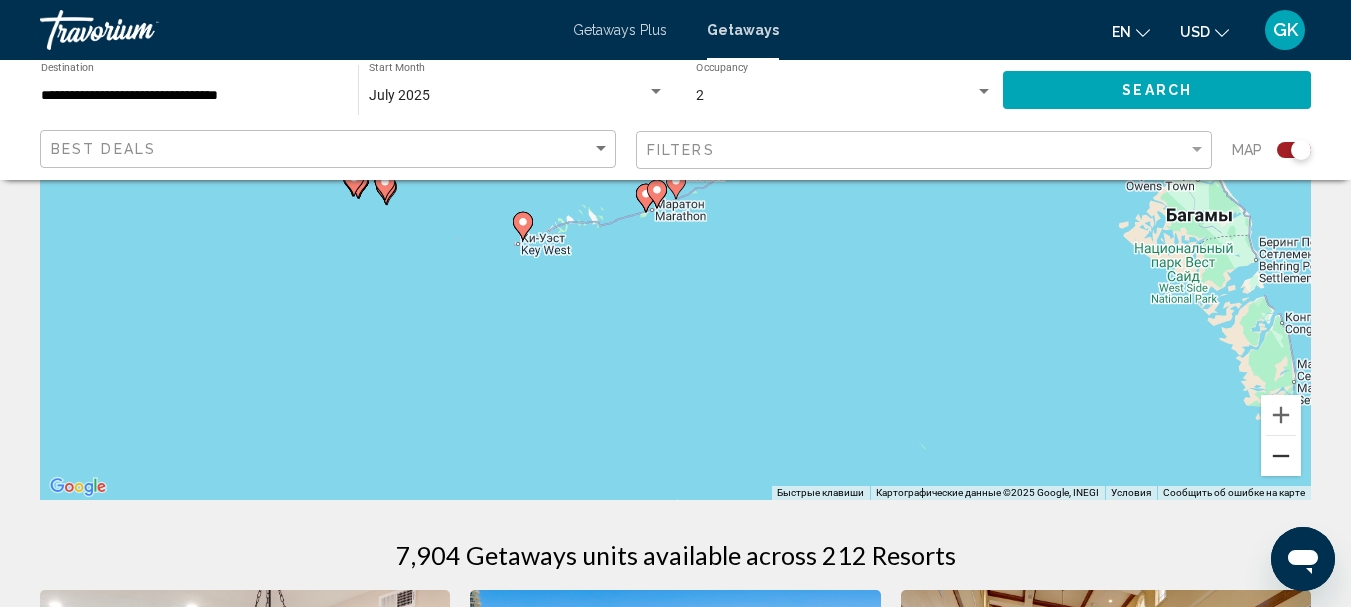 scroll, scrollTop: 0, scrollLeft: 0, axis: both 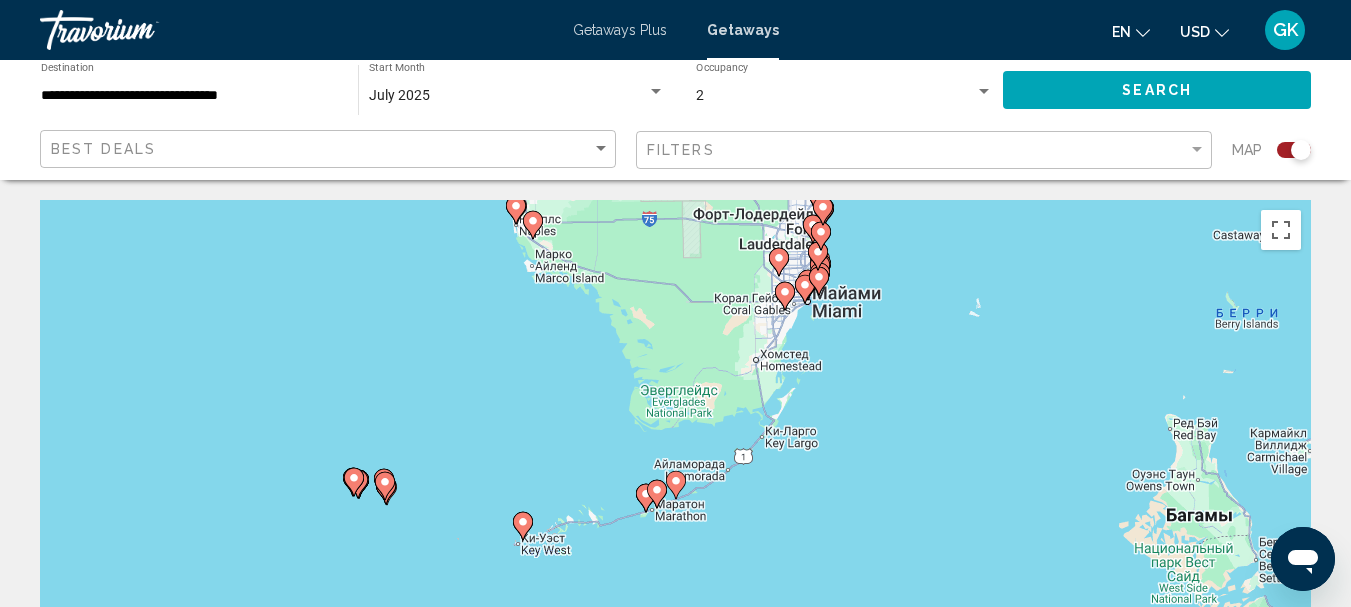 click on "**********" 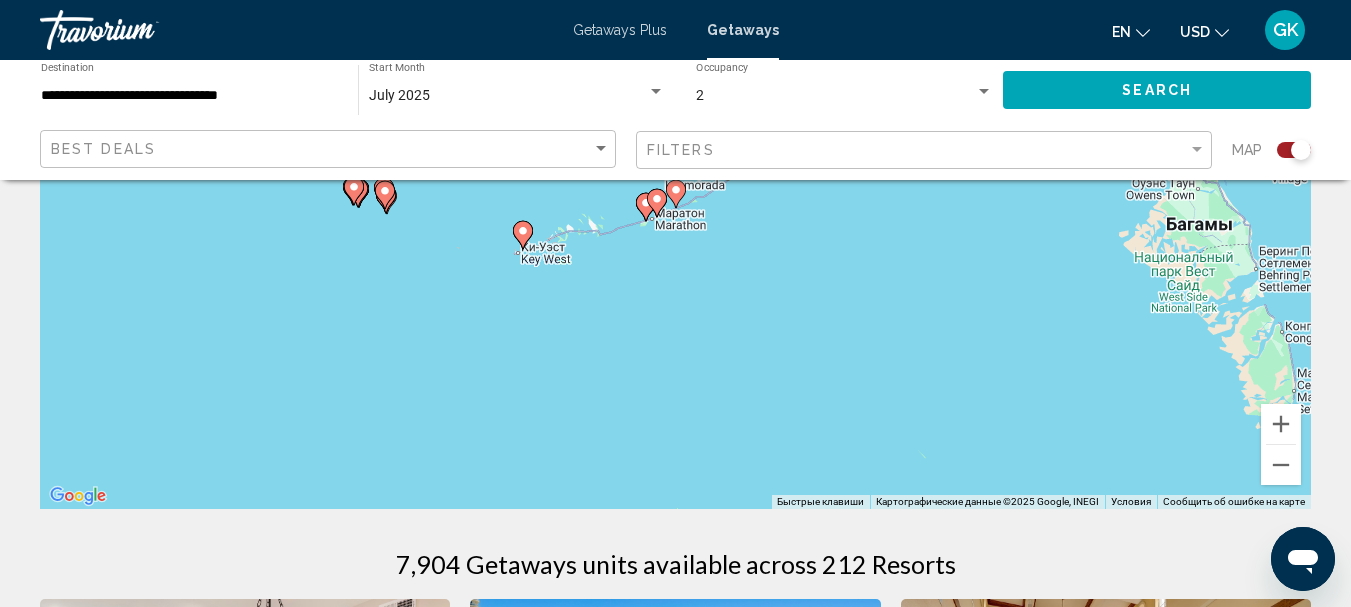 scroll, scrollTop: 400, scrollLeft: 0, axis: vertical 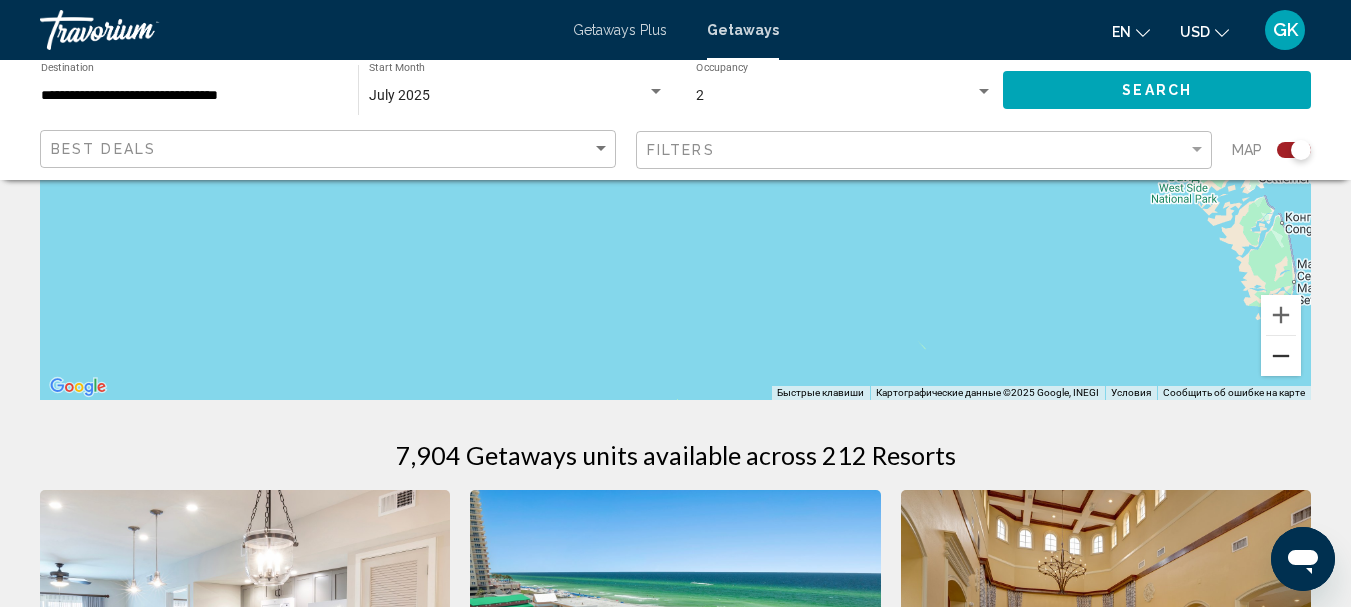 click at bounding box center [1281, 356] 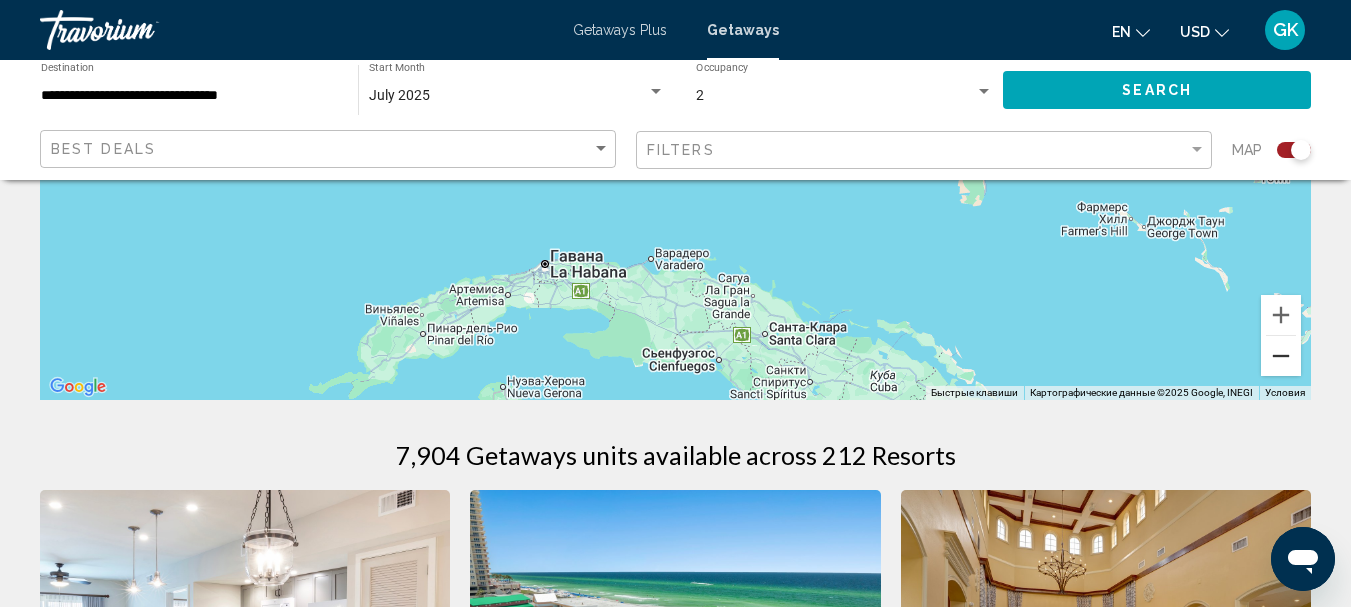 scroll, scrollTop: 0, scrollLeft: 0, axis: both 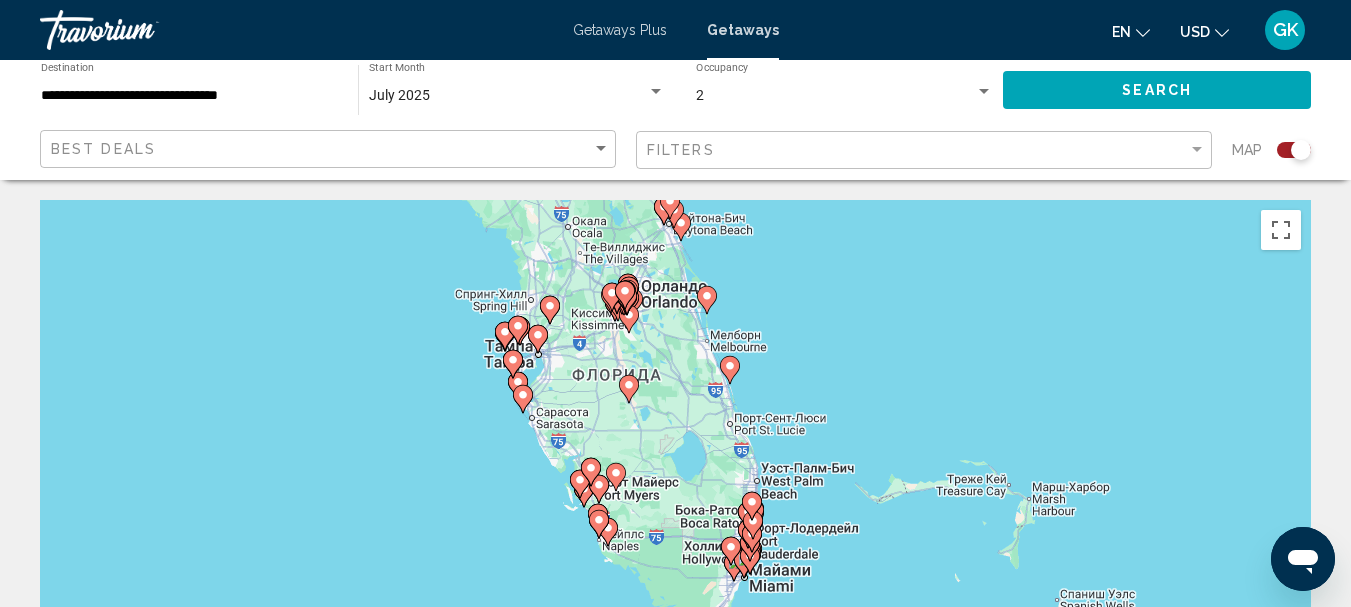drag, startPoint x: 1196, startPoint y: 371, endPoint x: 1199, endPoint y: 551, distance: 180.025 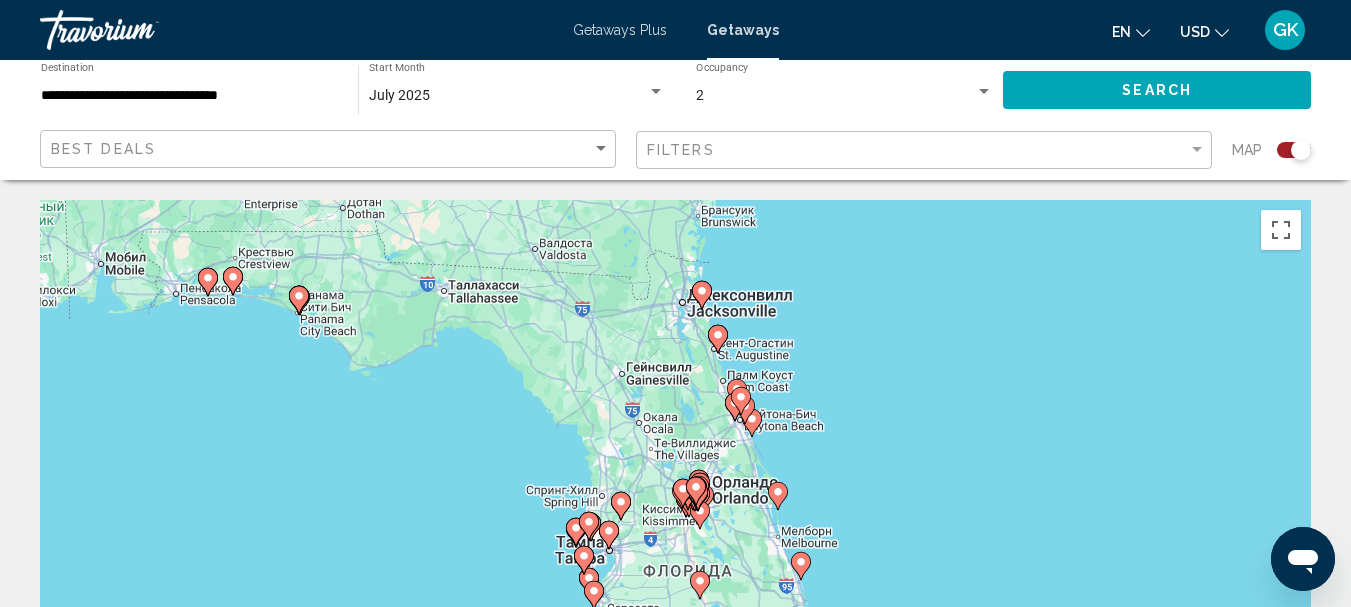 drag, startPoint x: 904, startPoint y: 353, endPoint x: 976, endPoint y: 552, distance: 211.62466 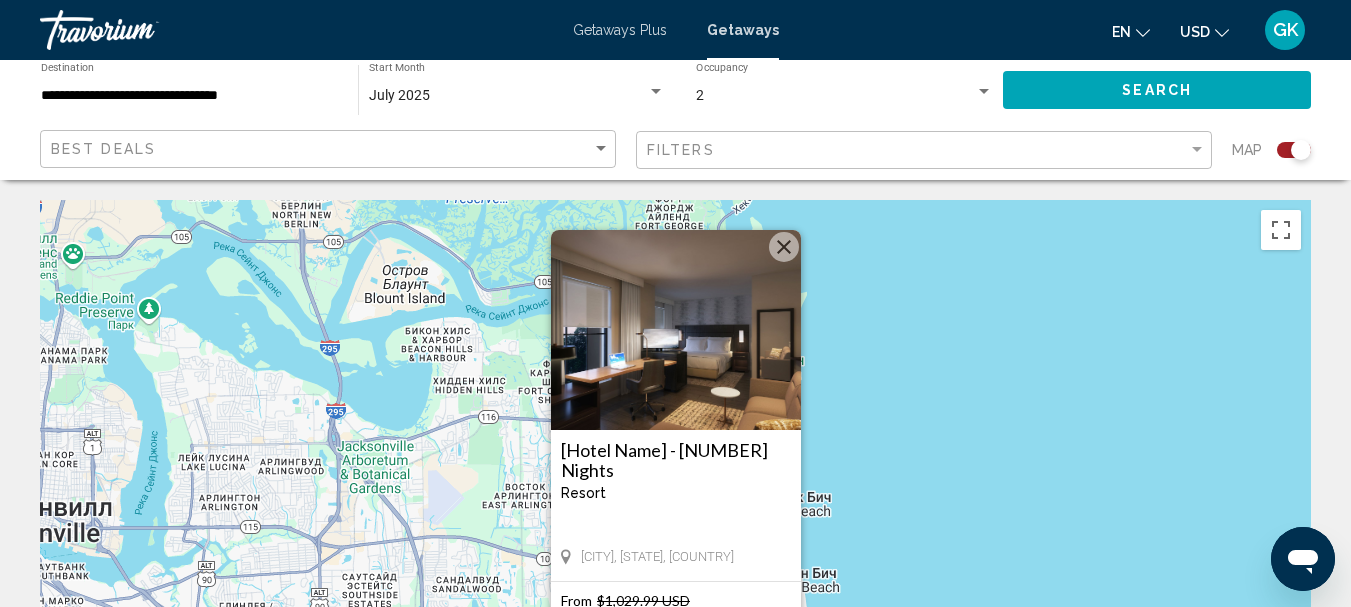 scroll, scrollTop: 200, scrollLeft: 0, axis: vertical 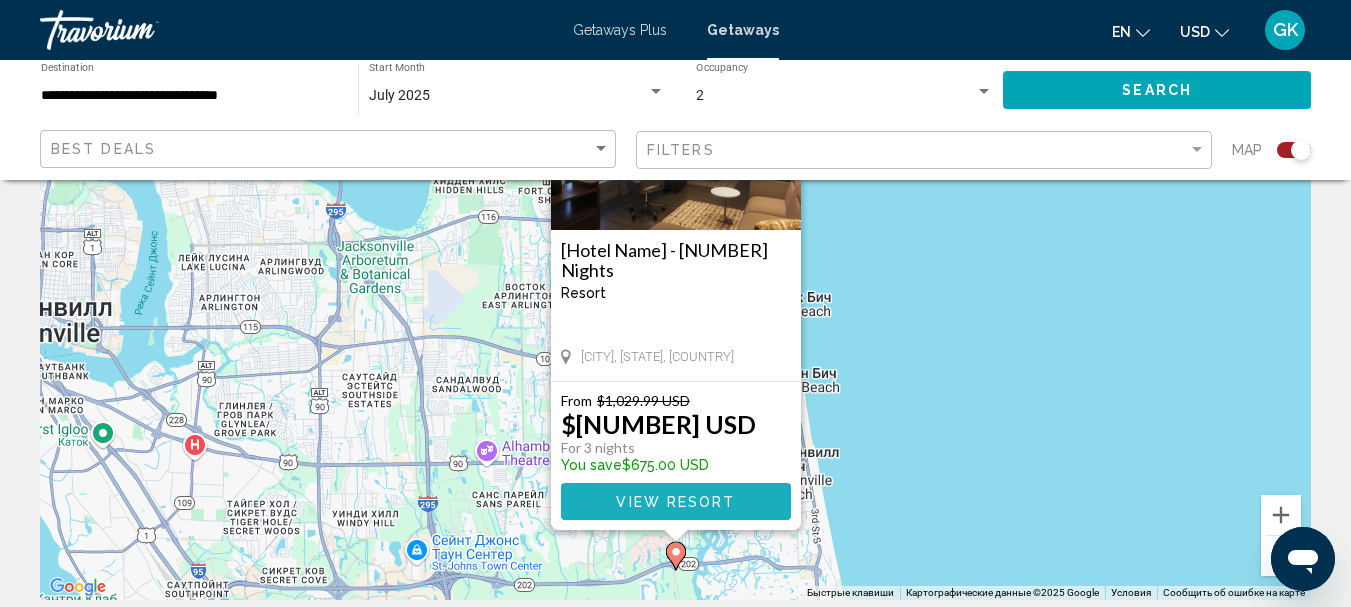 click on "View Resort" at bounding box center (675, 502) 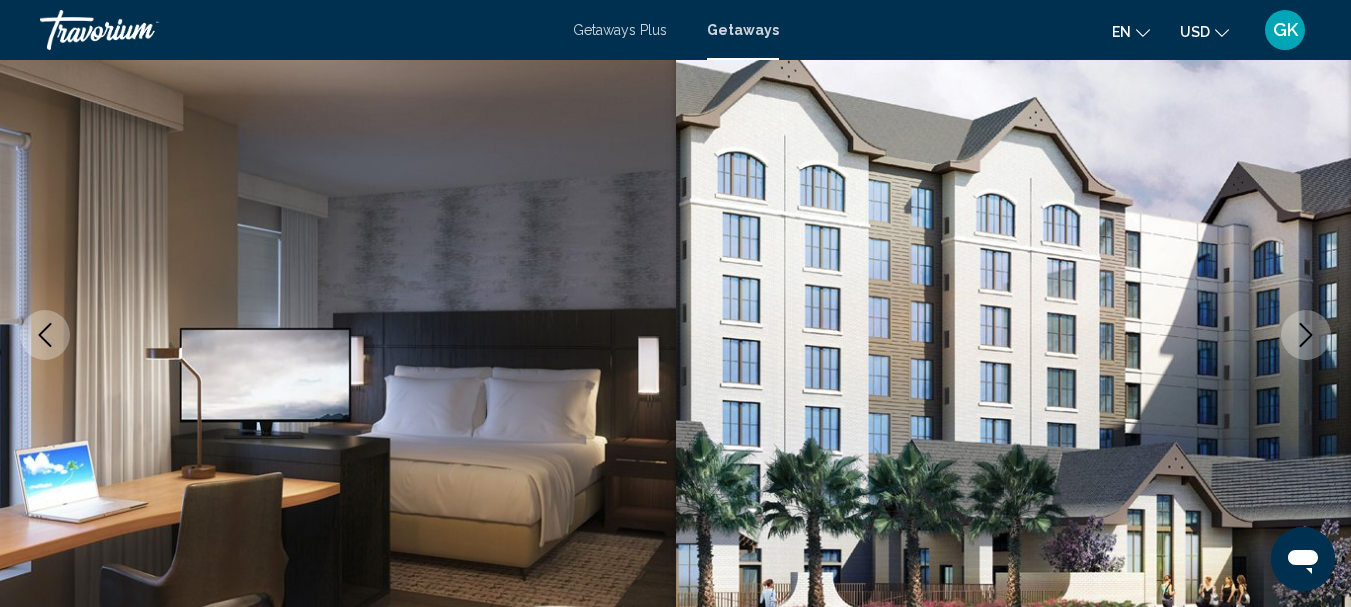 scroll, scrollTop: 232, scrollLeft: 0, axis: vertical 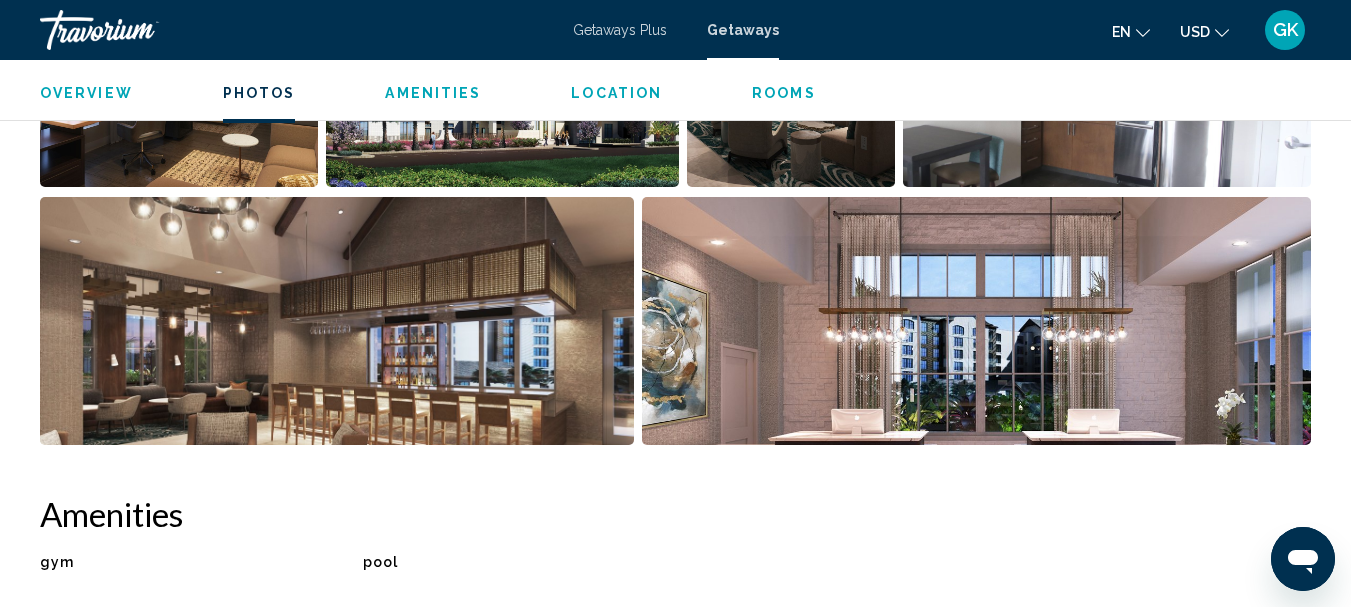 click on "Getaways Plus" at bounding box center (620, 30) 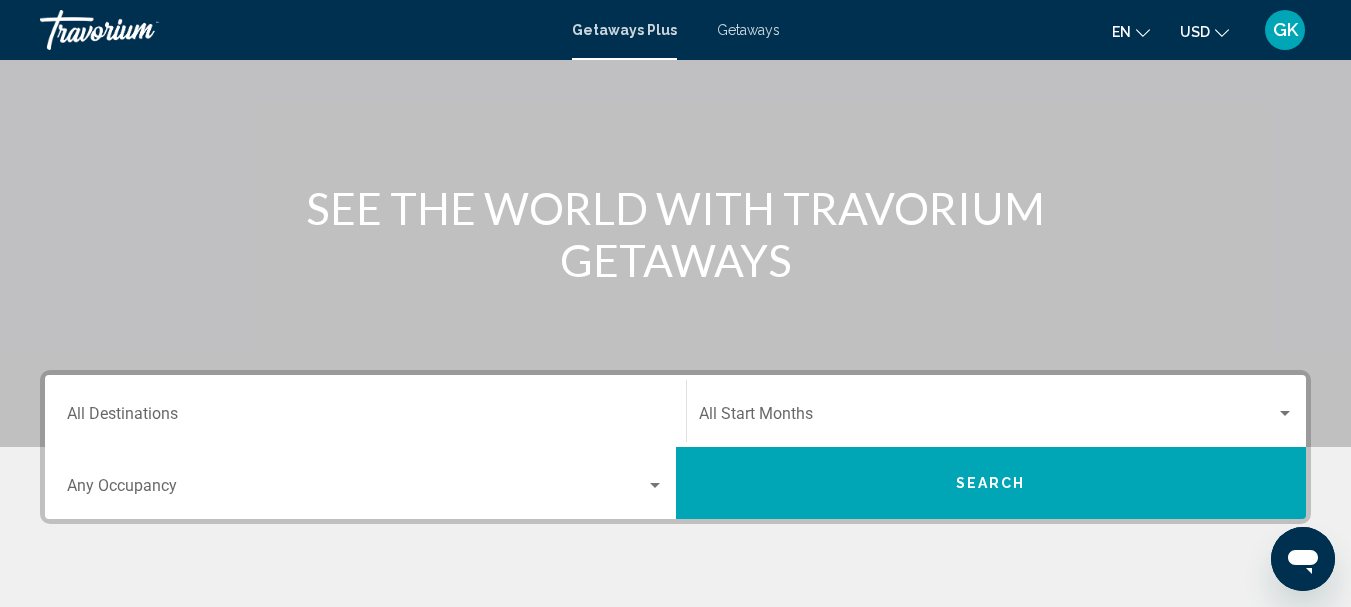 scroll, scrollTop: 200, scrollLeft: 0, axis: vertical 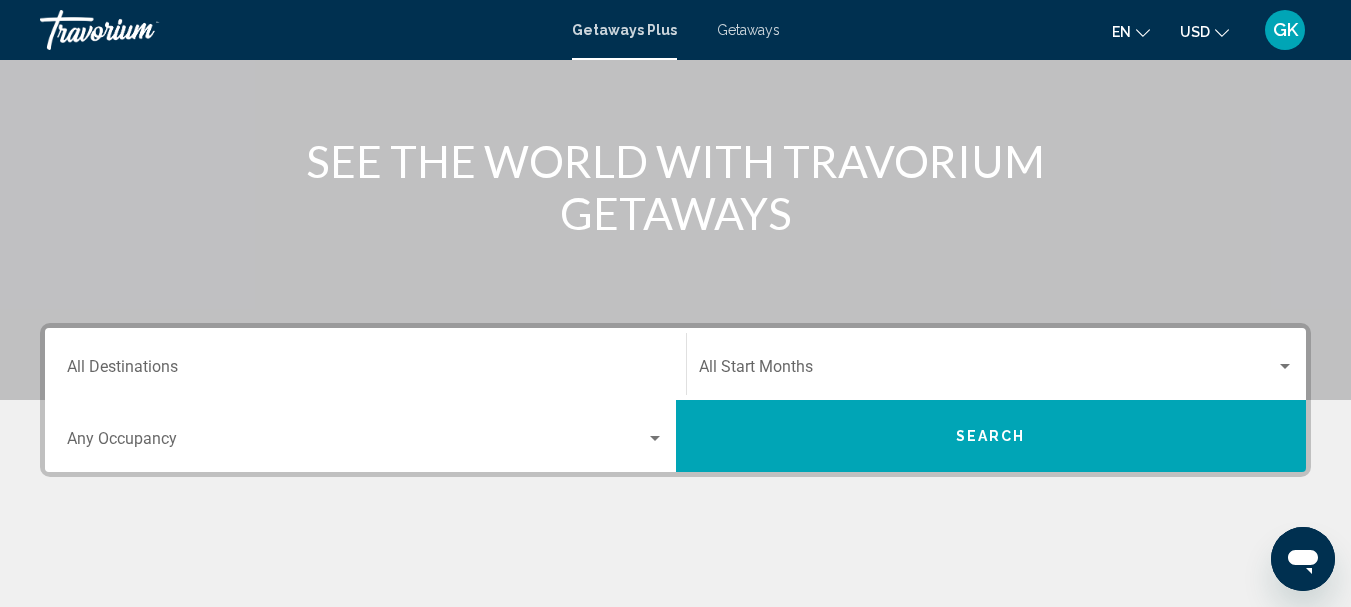 click on "Getaways" at bounding box center (748, 30) 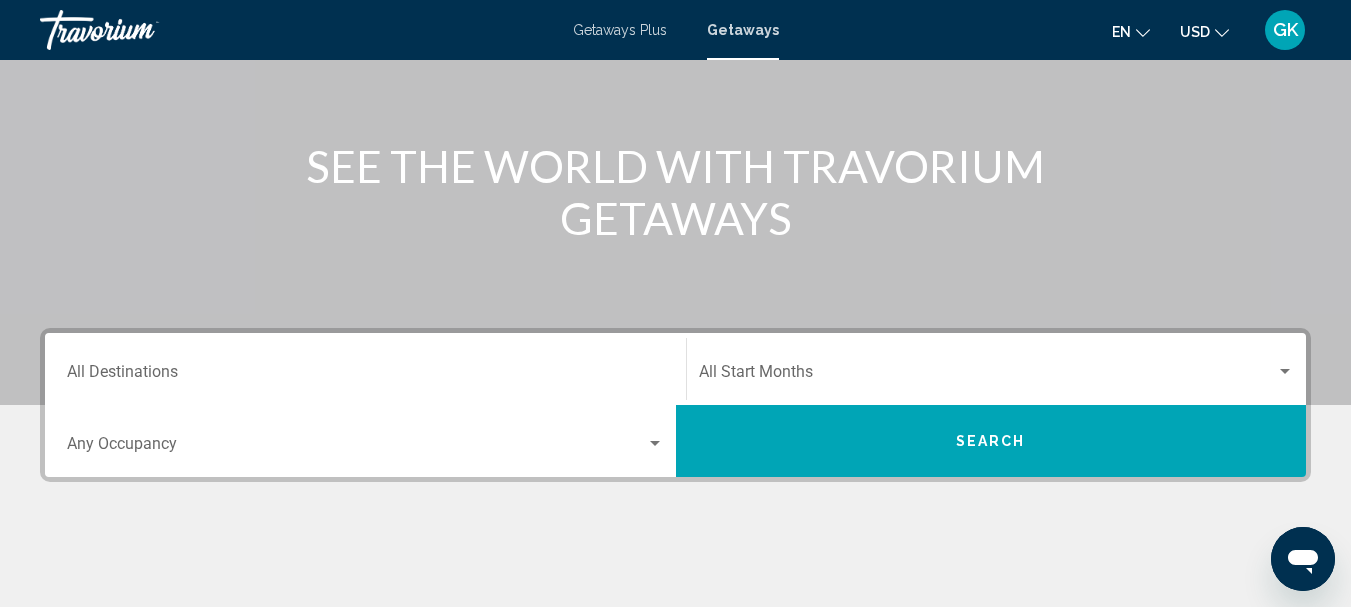 scroll, scrollTop: 200, scrollLeft: 0, axis: vertical 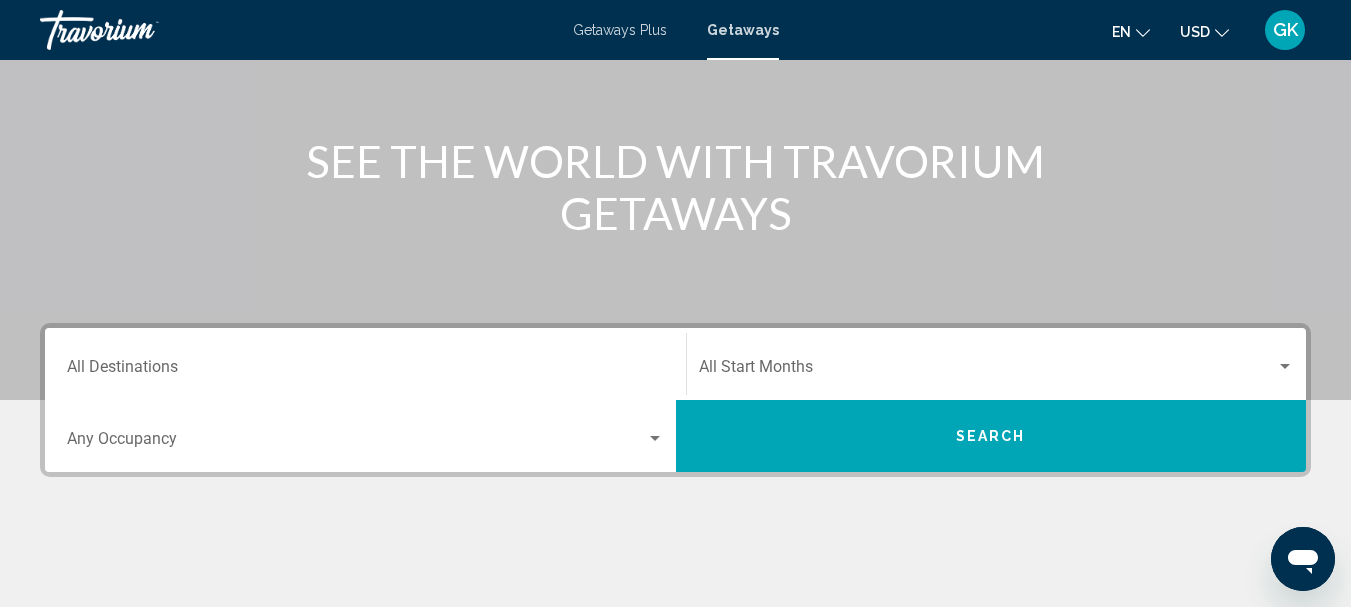 click at bounding box center (655, 439) 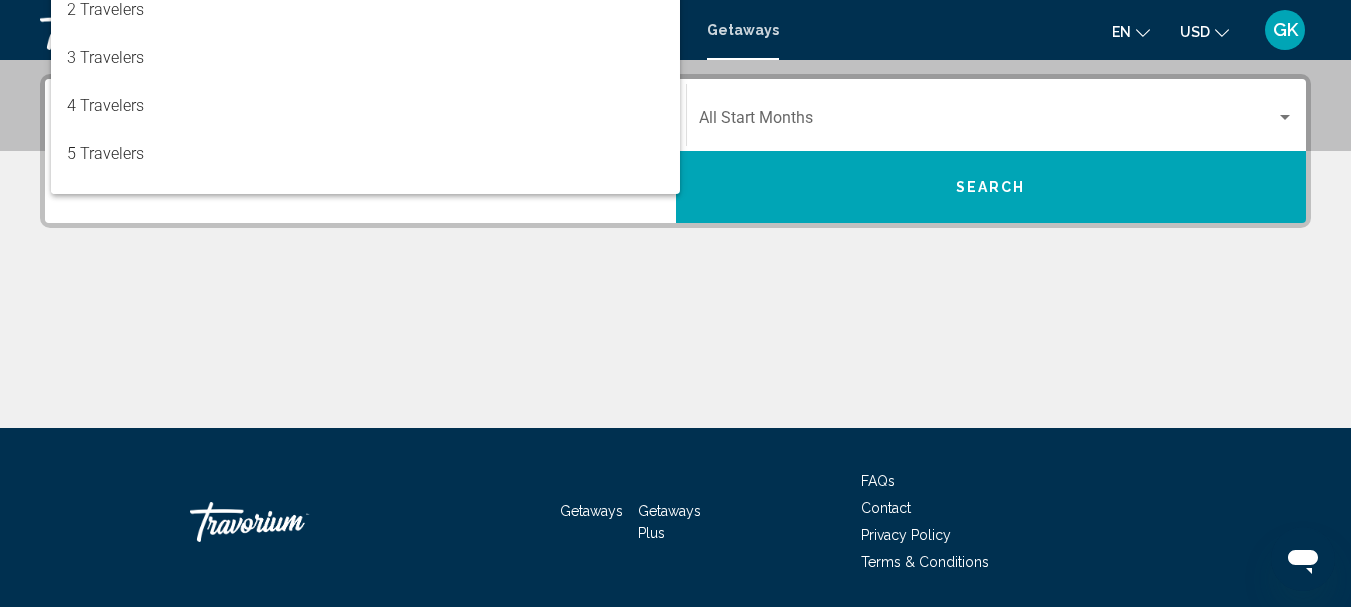 scroll, scrollTop: 458, scrollLeft: 0, axis: vertical 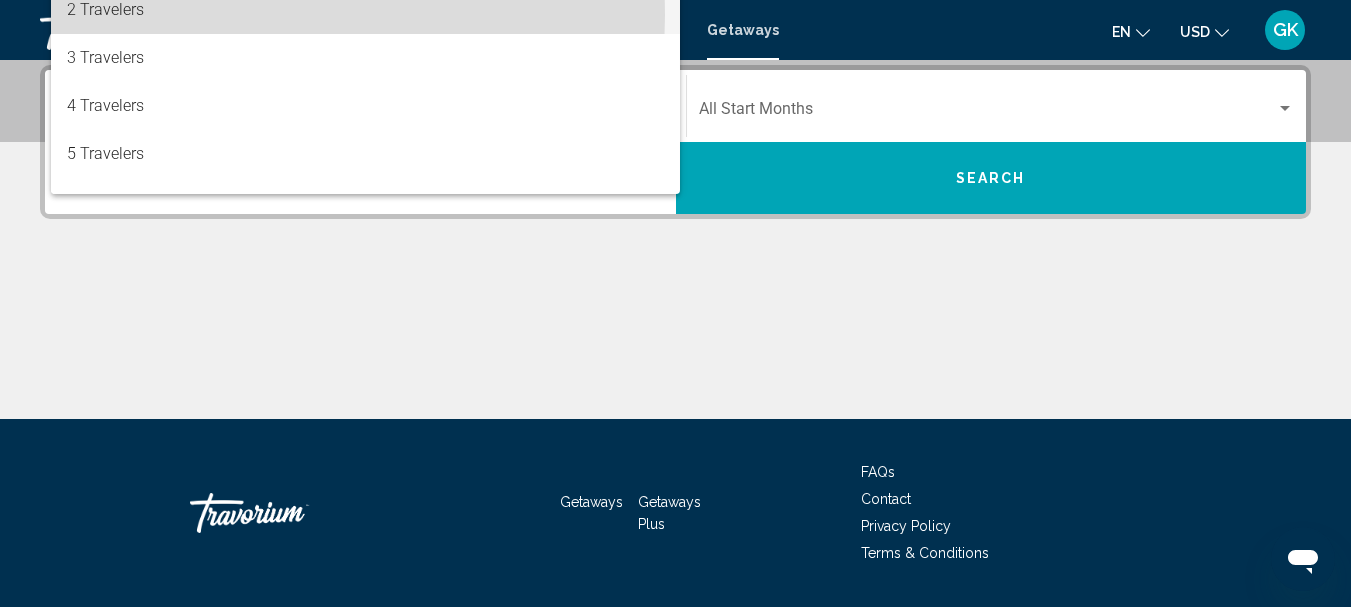 click on "2 Travelers" at bounding box center [365, 10] 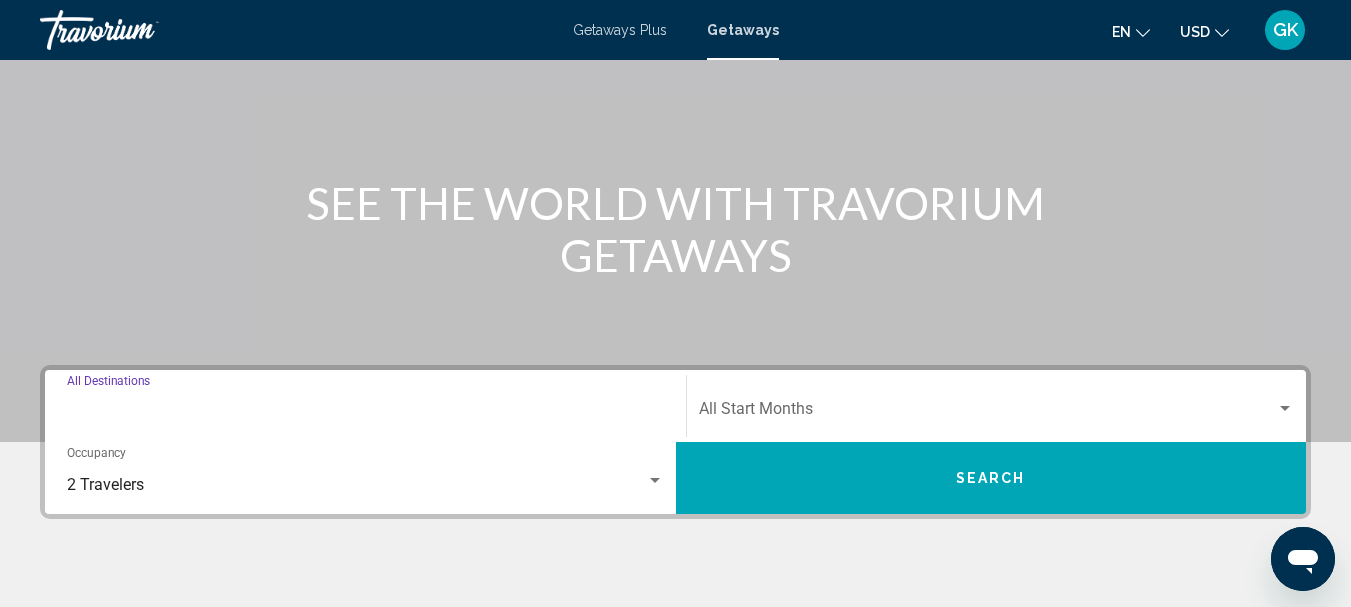 click on "Destination All Destinations" at bounding box center [365, 413] 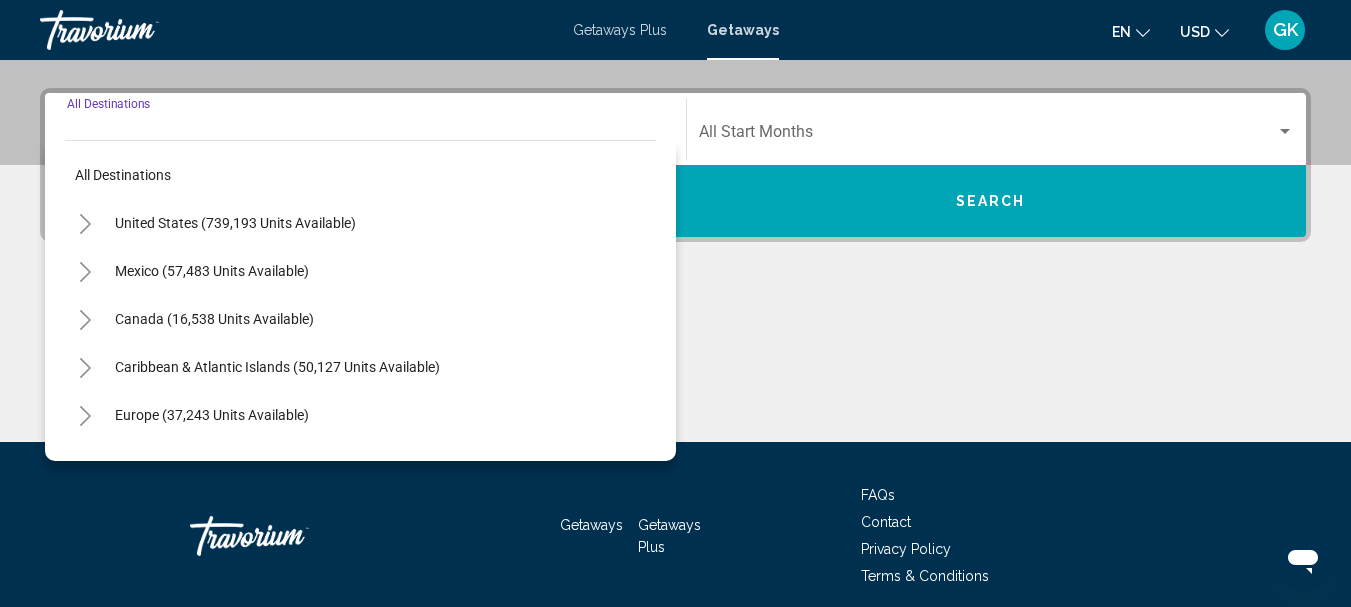 scroll, scrollTop: 458, scrollLeft: 0, axis: vertical 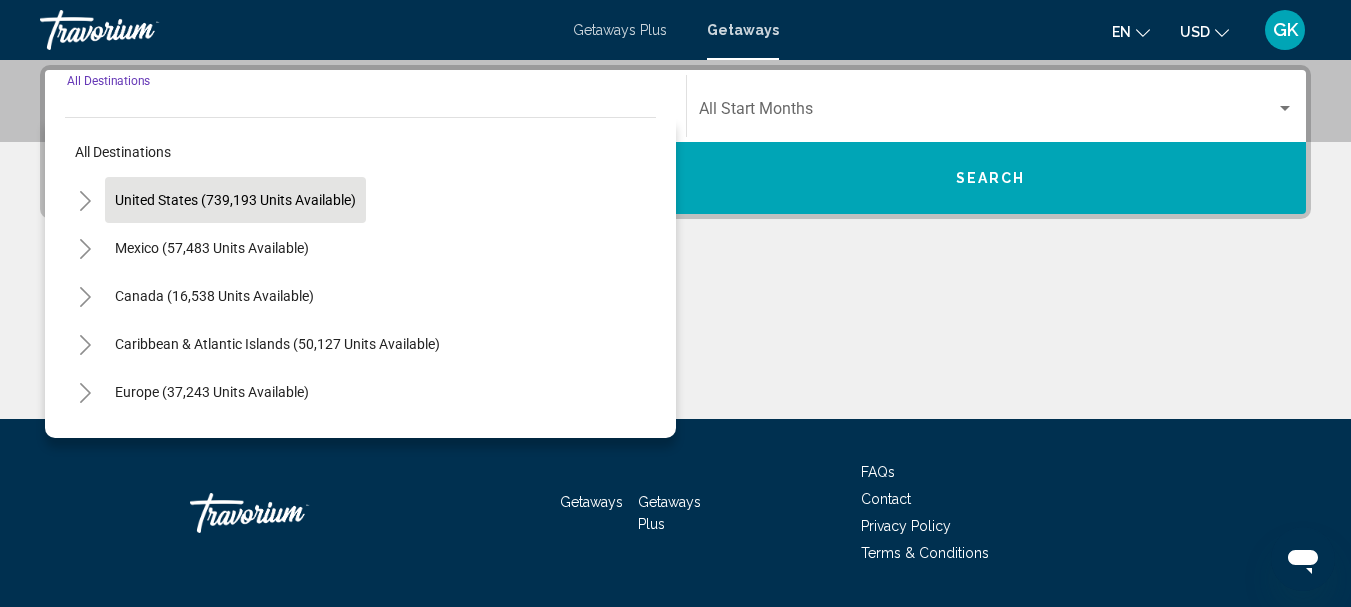 click on "United States (739,193 units available)" at bounding box center (212, 248) 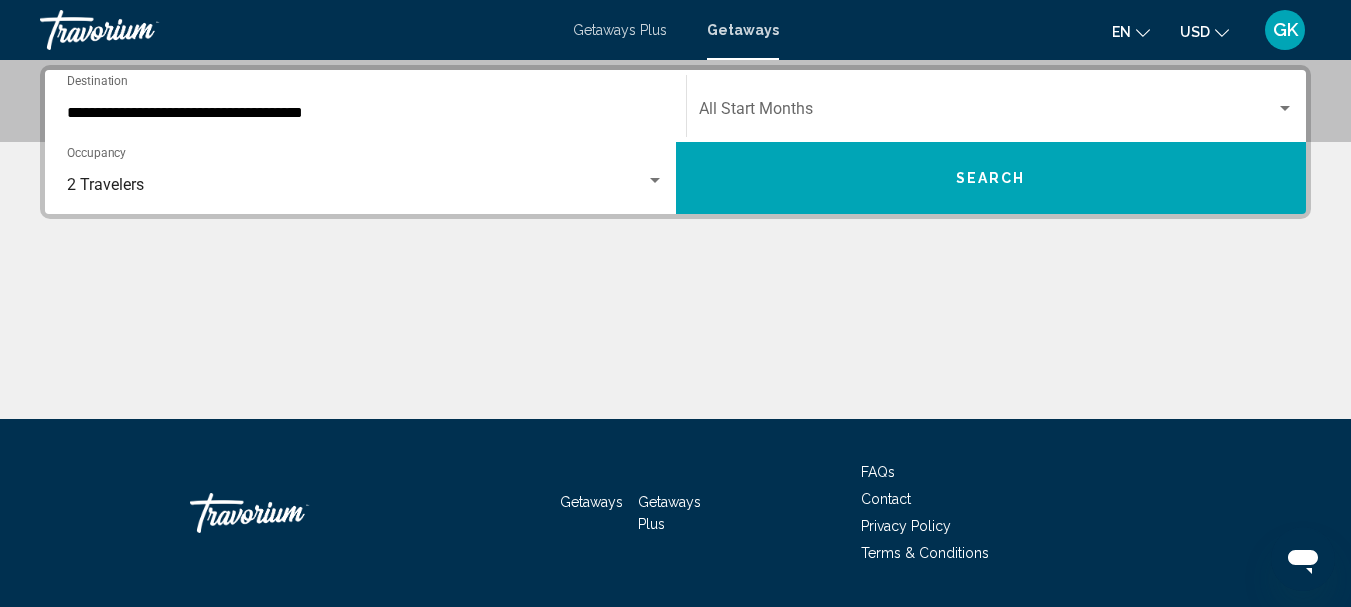 click on "**********" at bounding box center (365, 106) 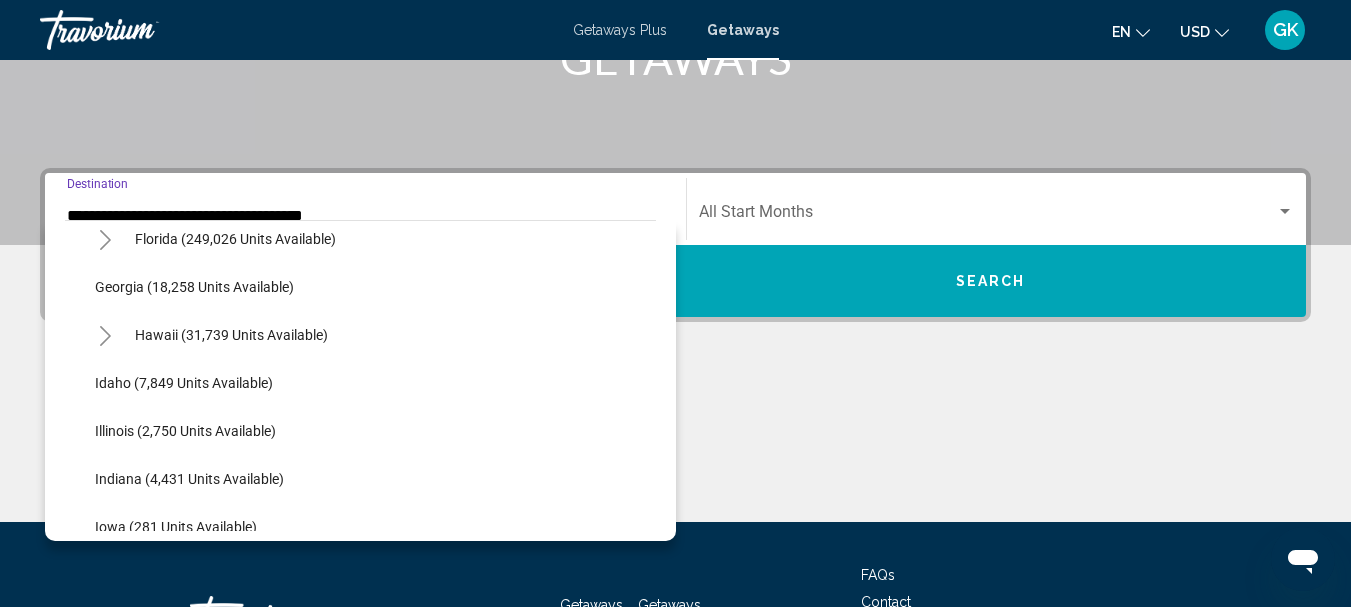 scroll, scrollTop: 300, scrollLeft: 0, axis: vertical 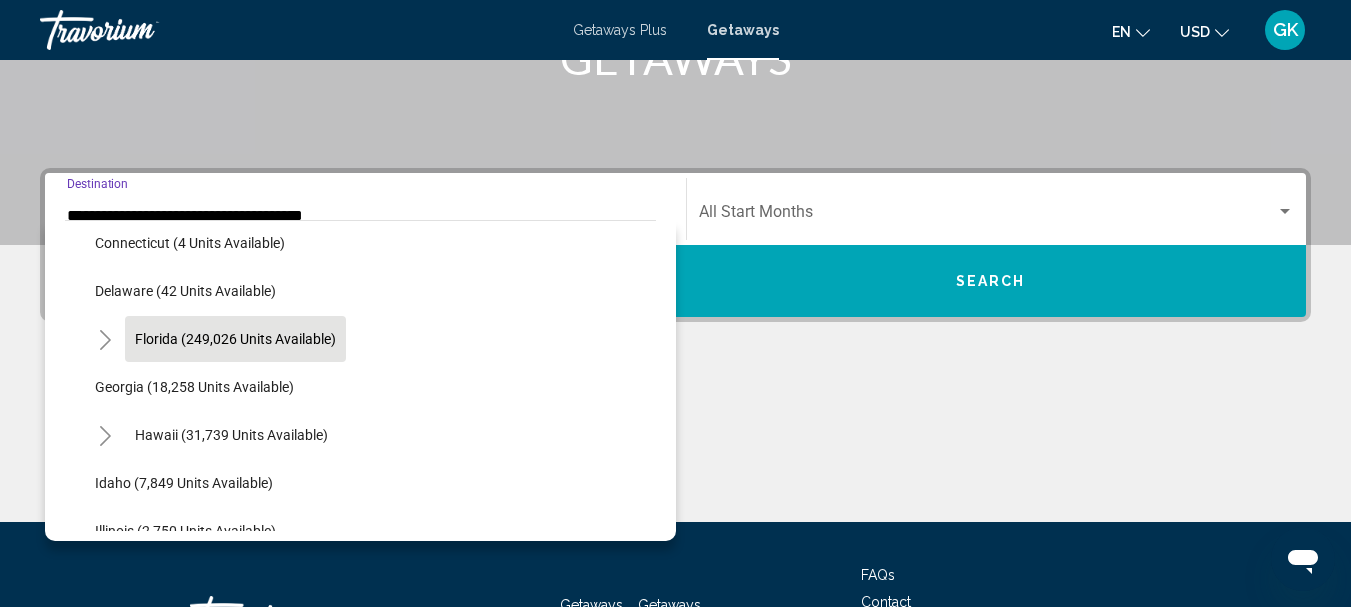 click on "Florida (249,026 units available)" 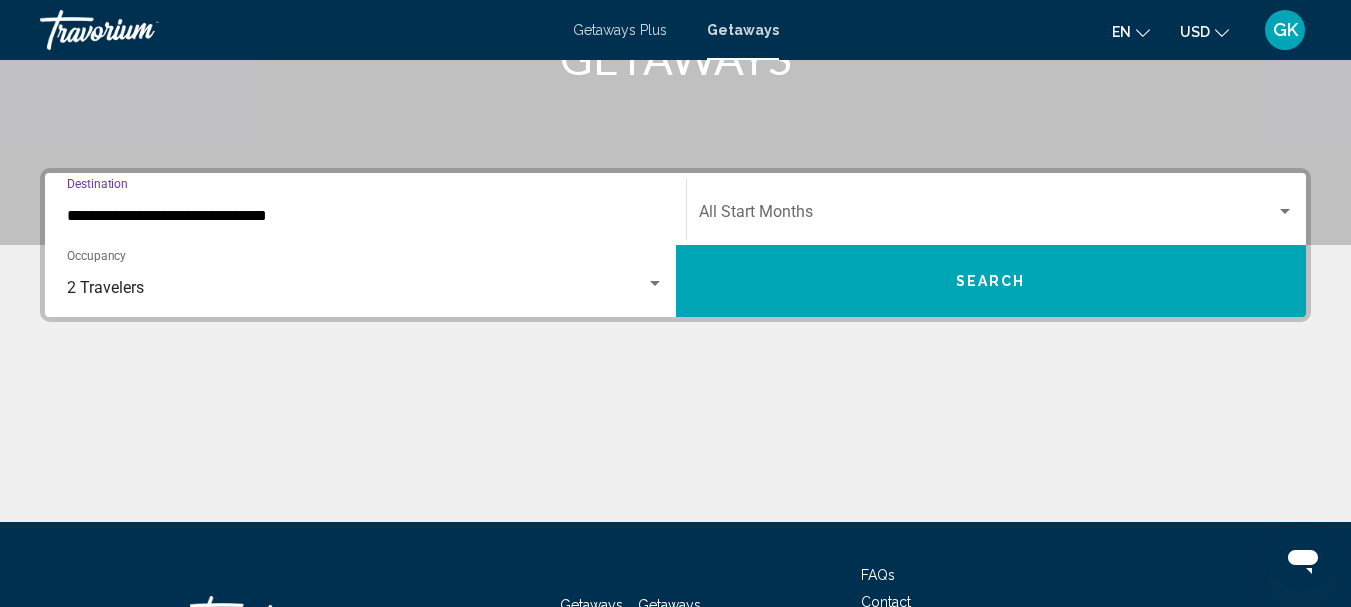 scroll, scrollTop: 458, scrollLeft: 0, axis: vertical 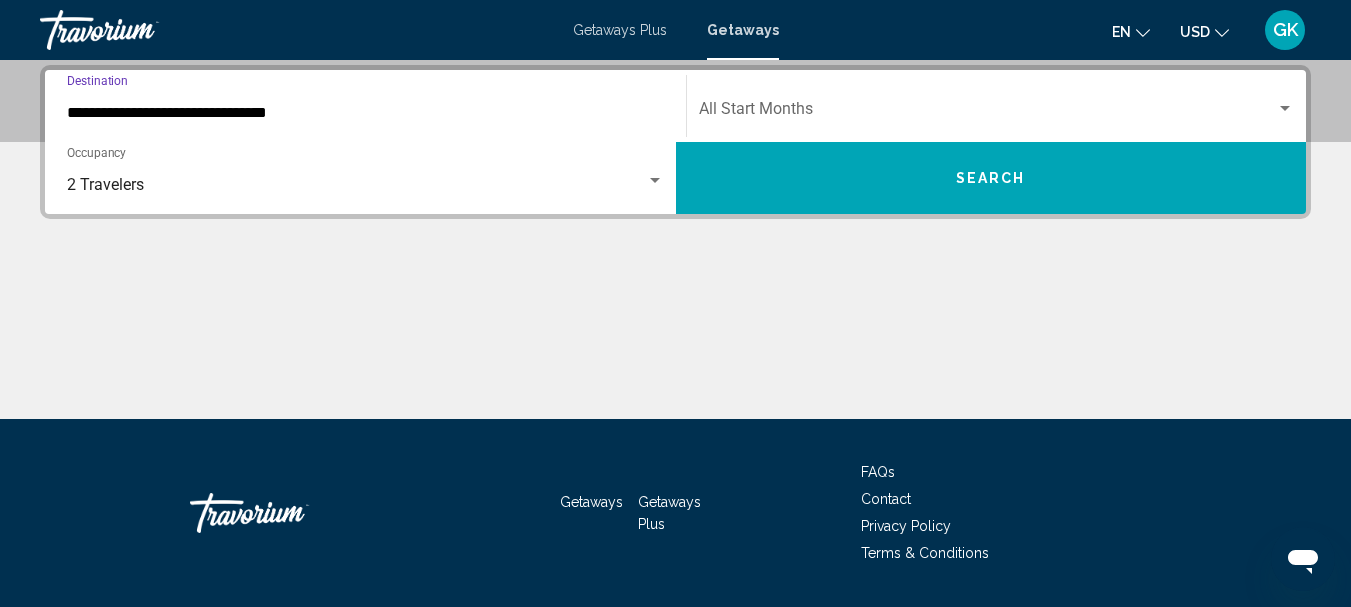 click on "**********" at bounding box center (365, 113) 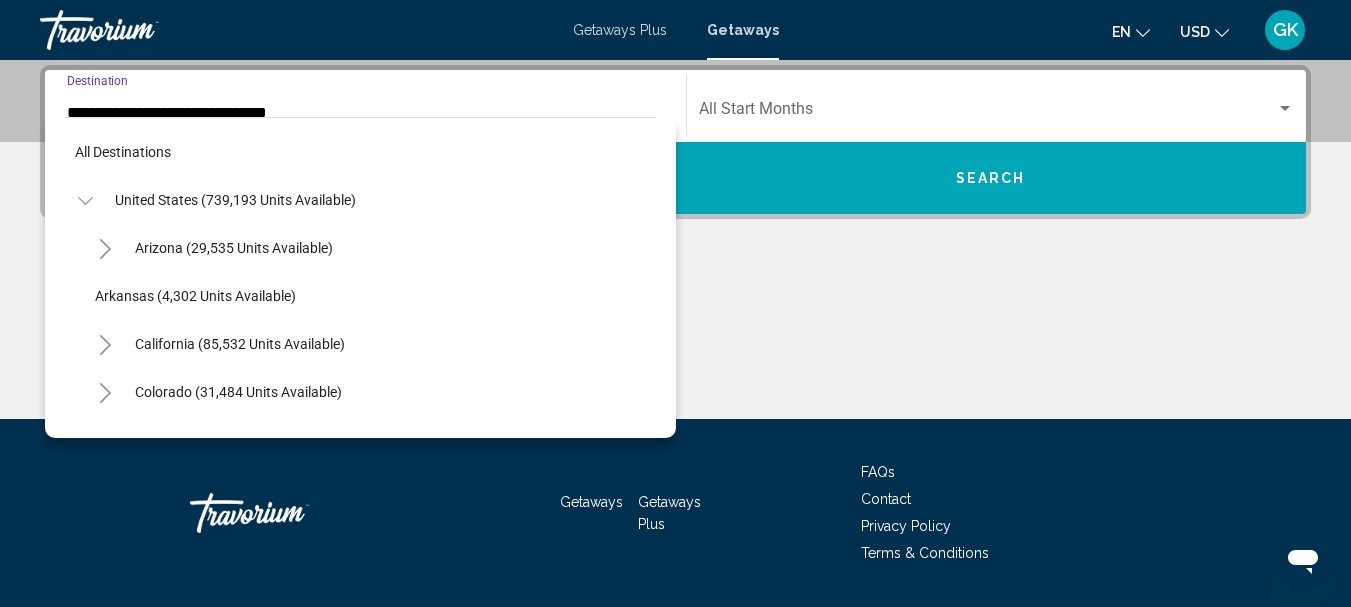 scroll, scrollTop: 428, scrollLeft: 0, axis: vertical 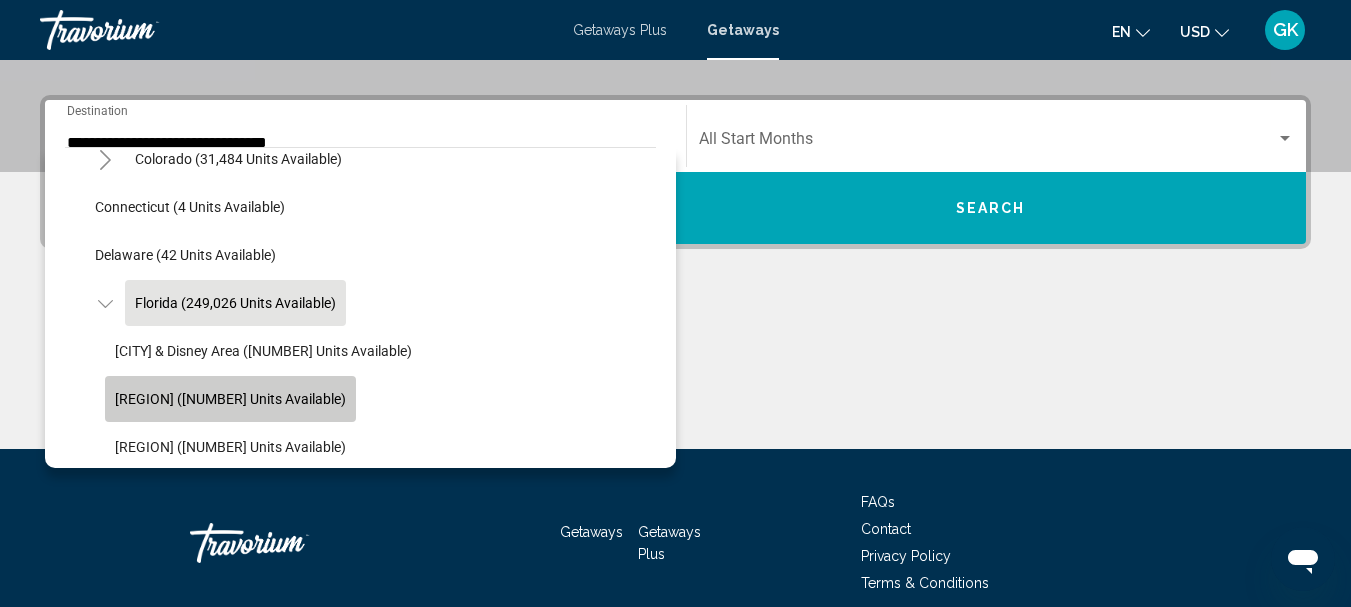 click on "East Coast (72,055 units available)" 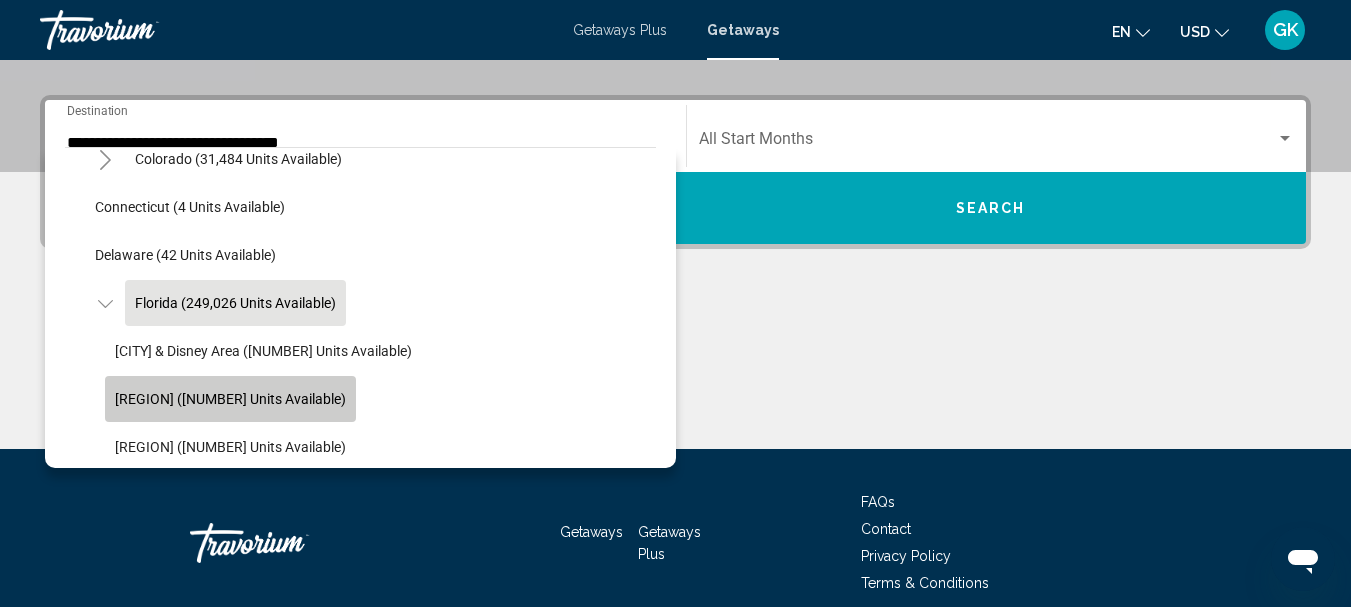 scroll, scrollTop: 458, scrollLeft: 0, axis: vertical 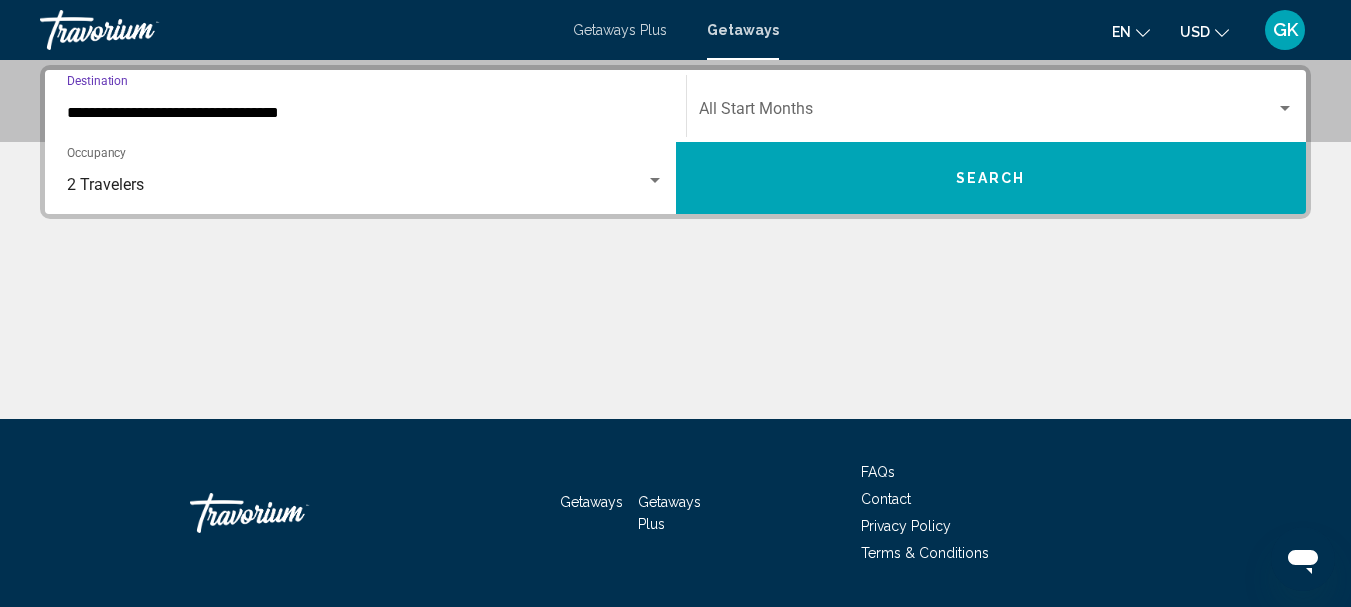click at bounding box center (988, 113) 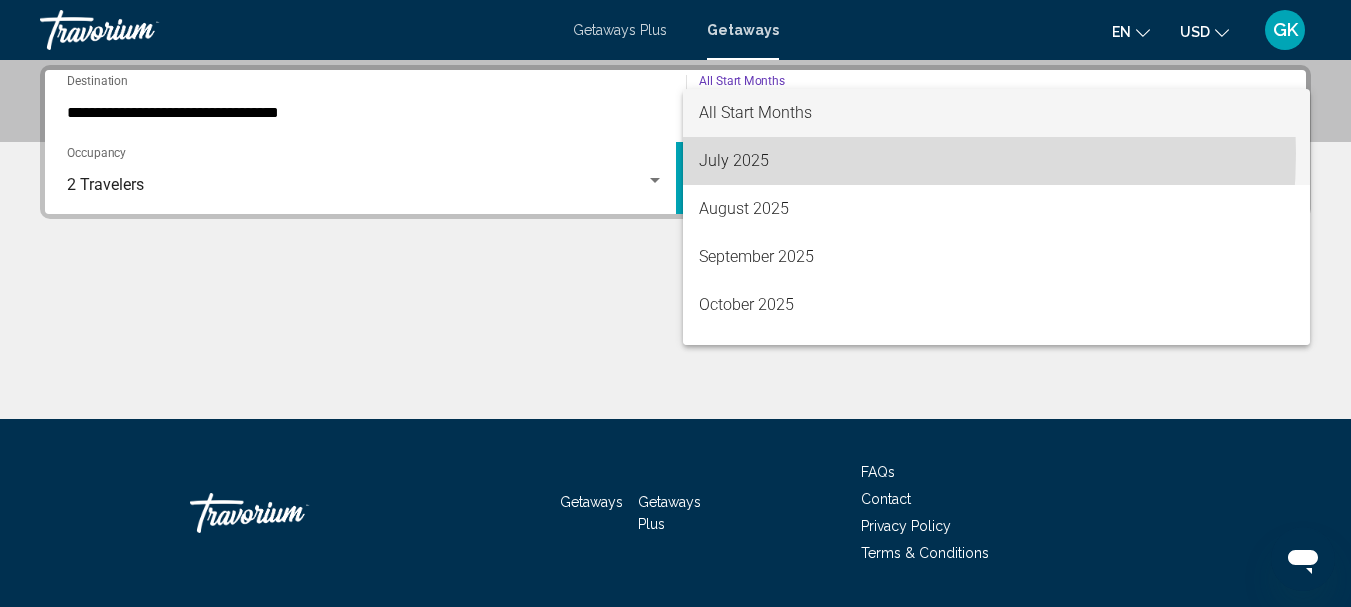 click on "July 2025" at bounding box center (997, 161) 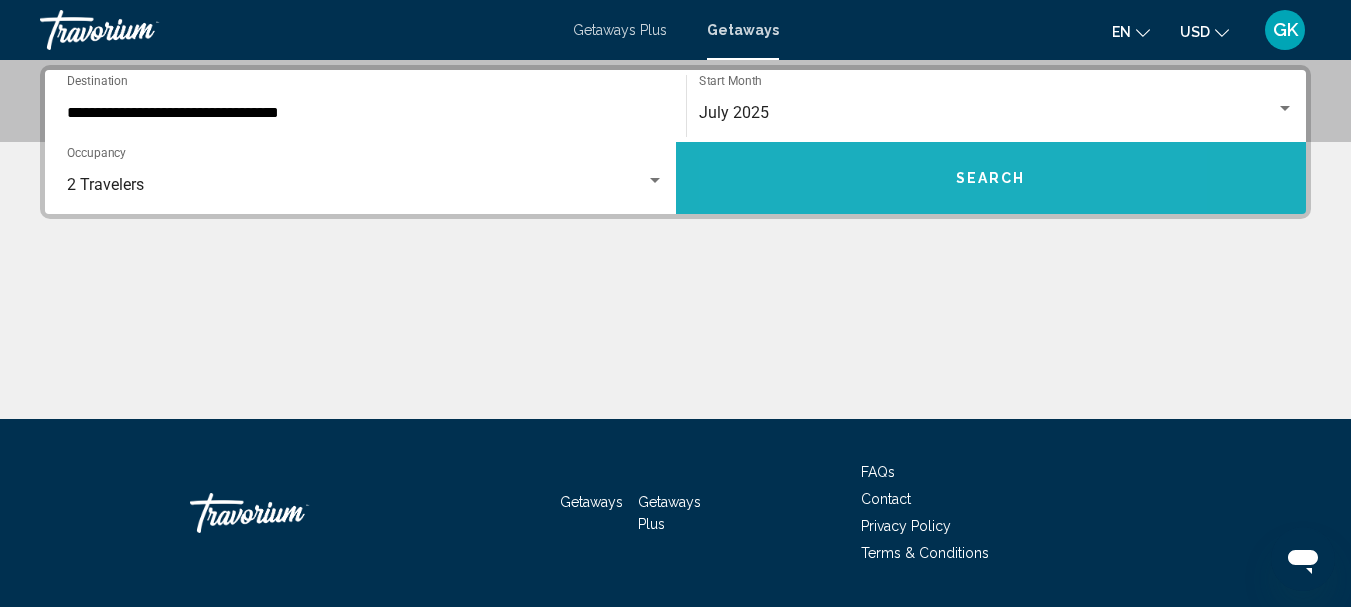 click on "Search" at bounding box center (991, 178) 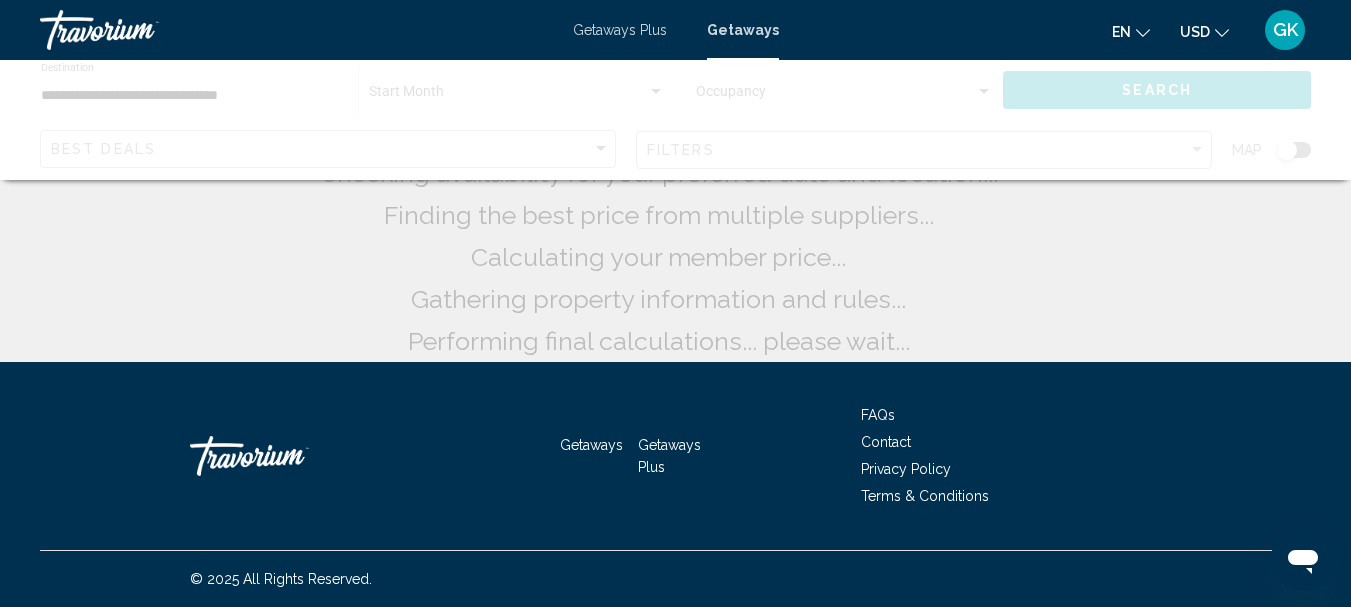 scroll, scrollTop: 0, scrollLeft: 0, axis: both 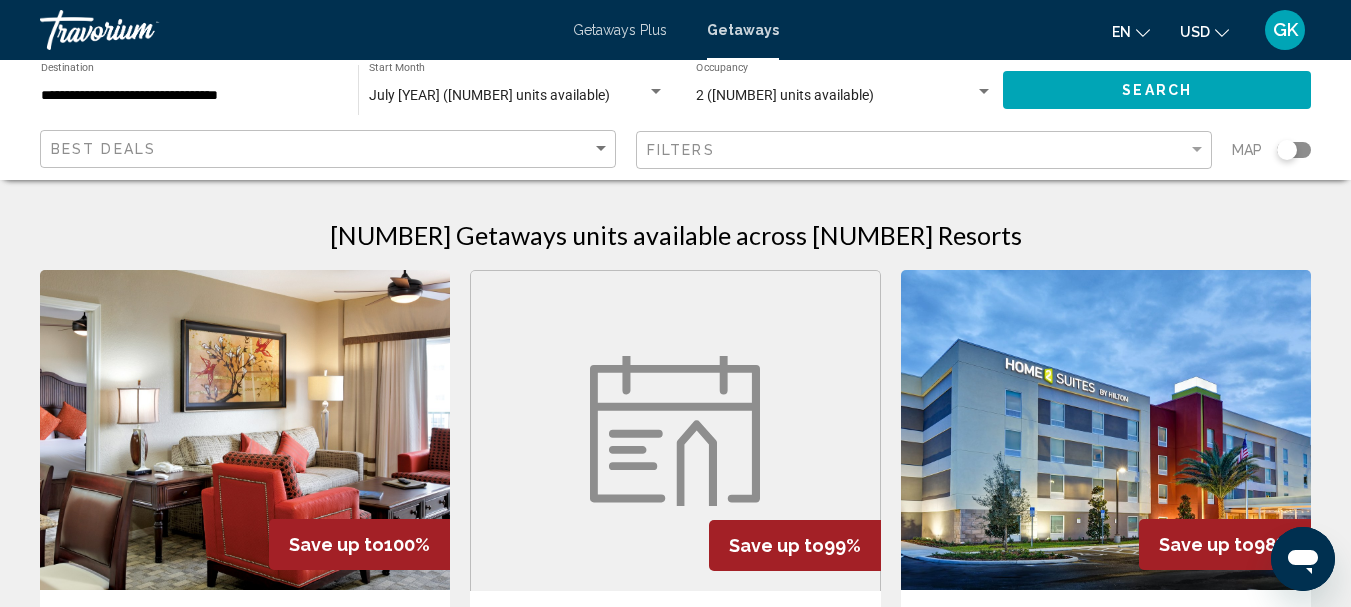 click 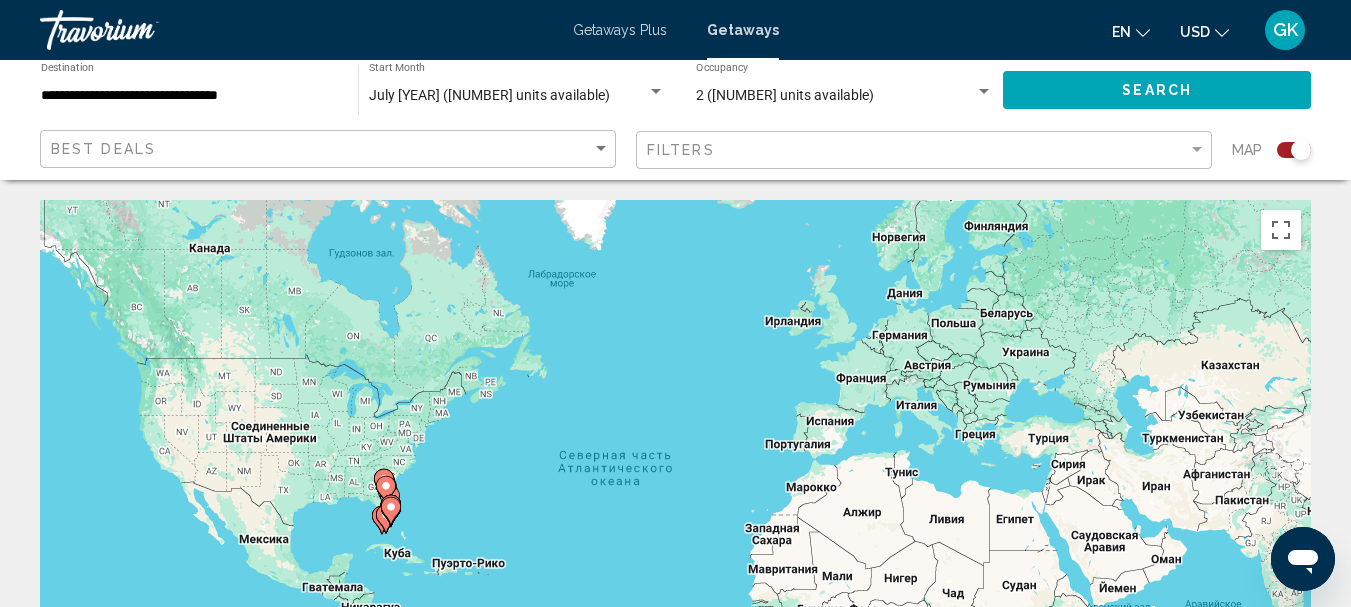 scroll, scrollTop: 100, scrollLeft: 0, axis: vertical 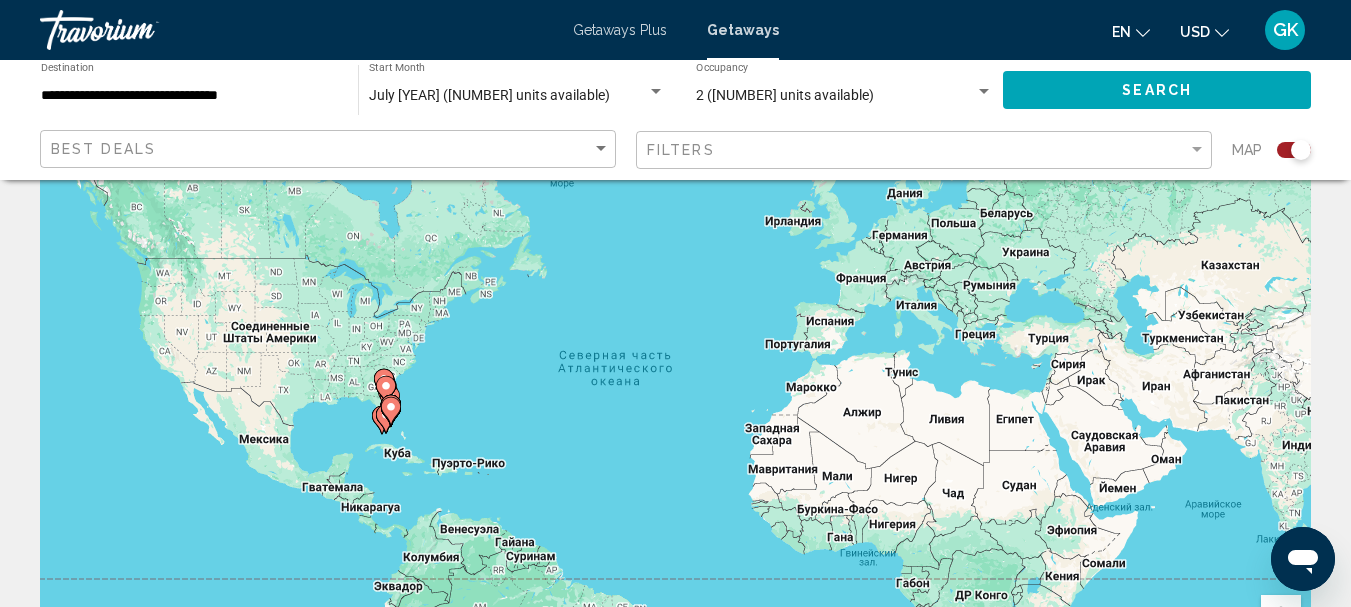 click on "Для навигации используйте клавиши со стрелками. Чтобы активировать перетаскивание с помощью клавиатуры, нажмите Alt + Ввод. После этого перемещайте маркер, используя клавиши со стрелками. Чтобы завершить перетаскивание, нажмите клавишу Ввод. Чтобы отменить действие, нажмите клавишу Esc." at bounding box center [675, 400] 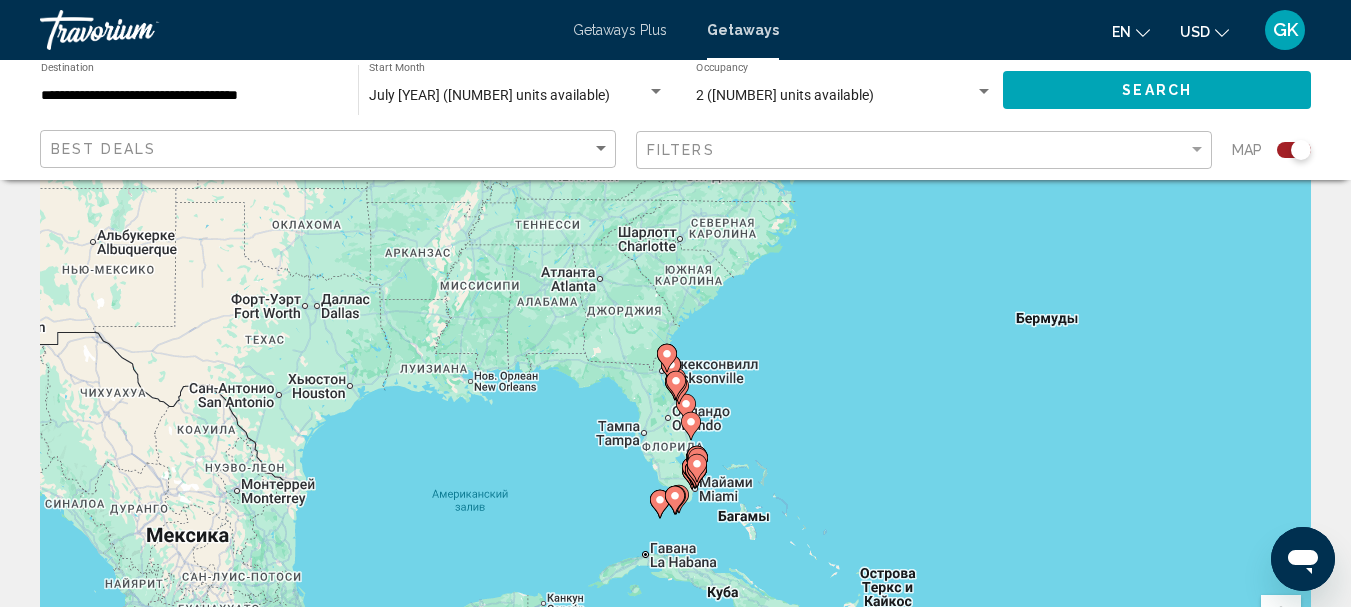 click 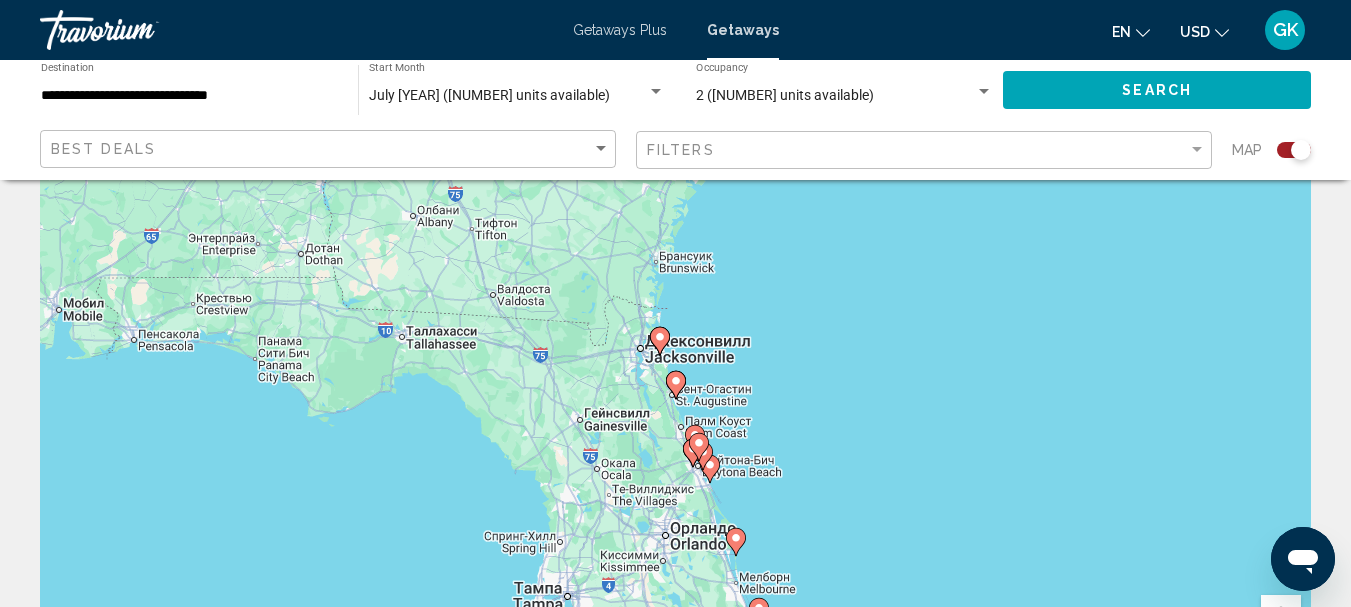 click 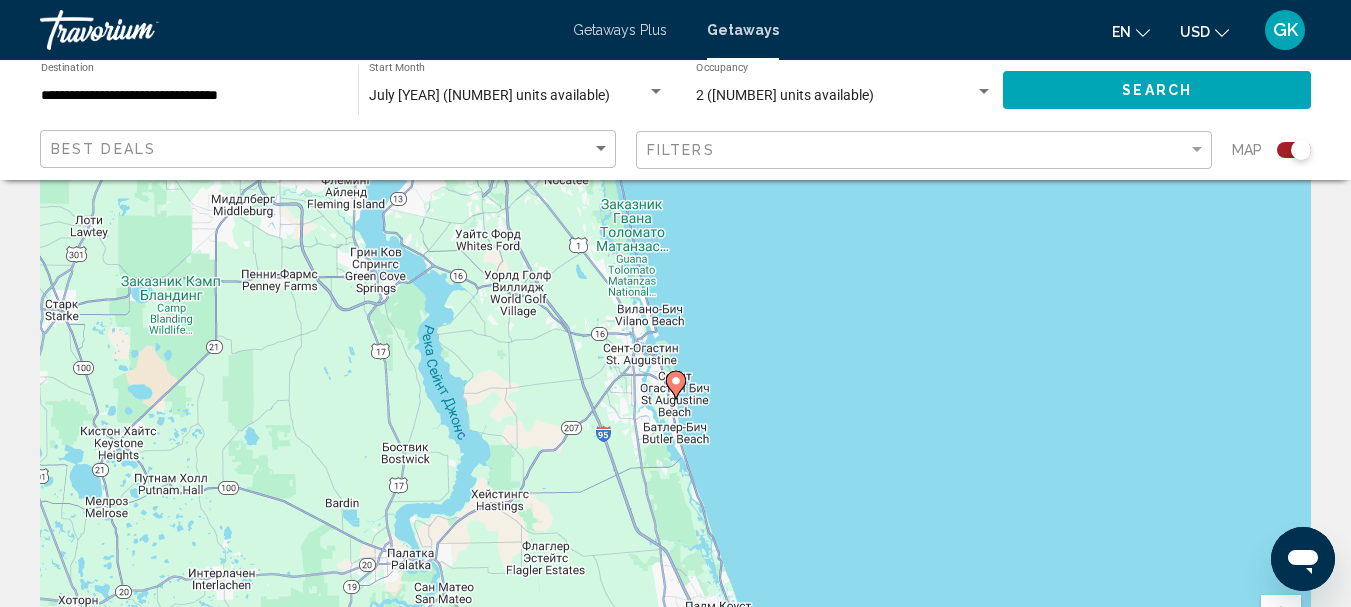 click 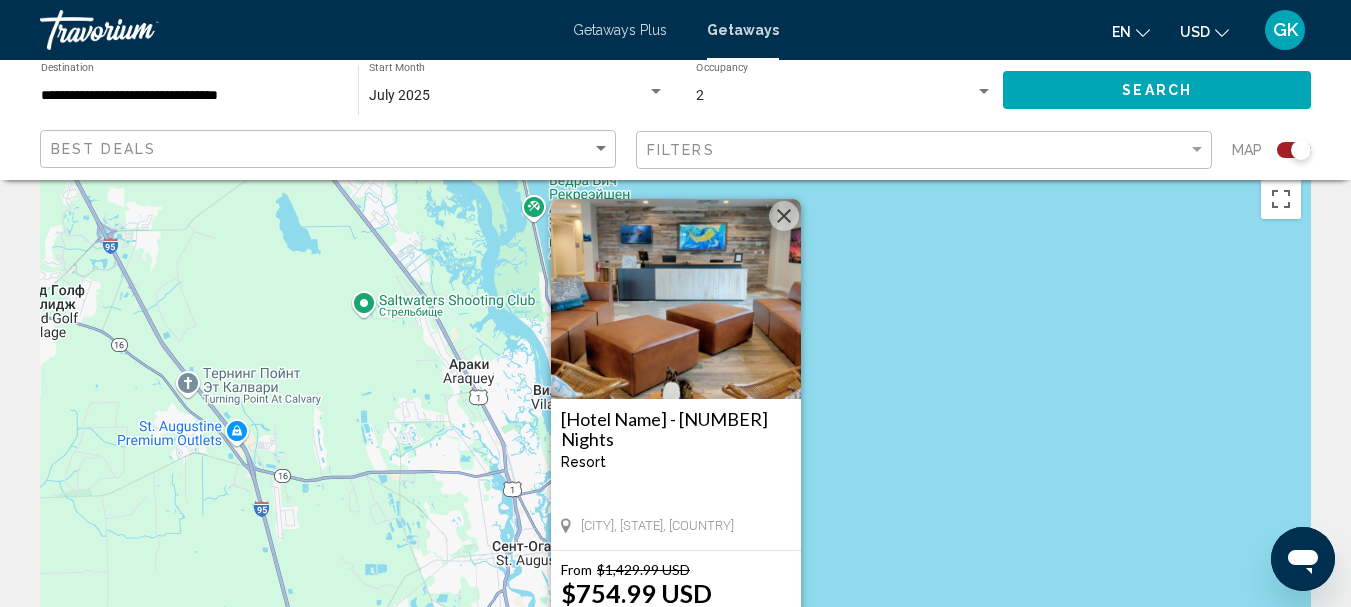 scroll, scrollTop: 0, scrollLeft: 0, axis: both 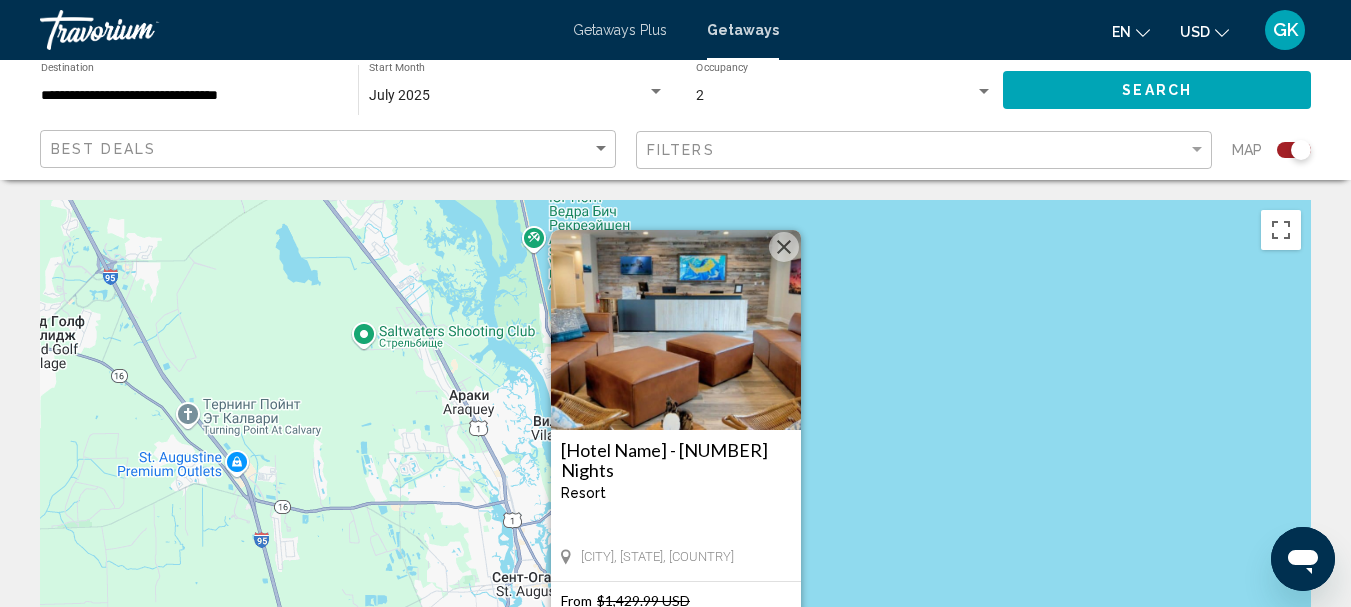 click at bounding box center [784, 247] 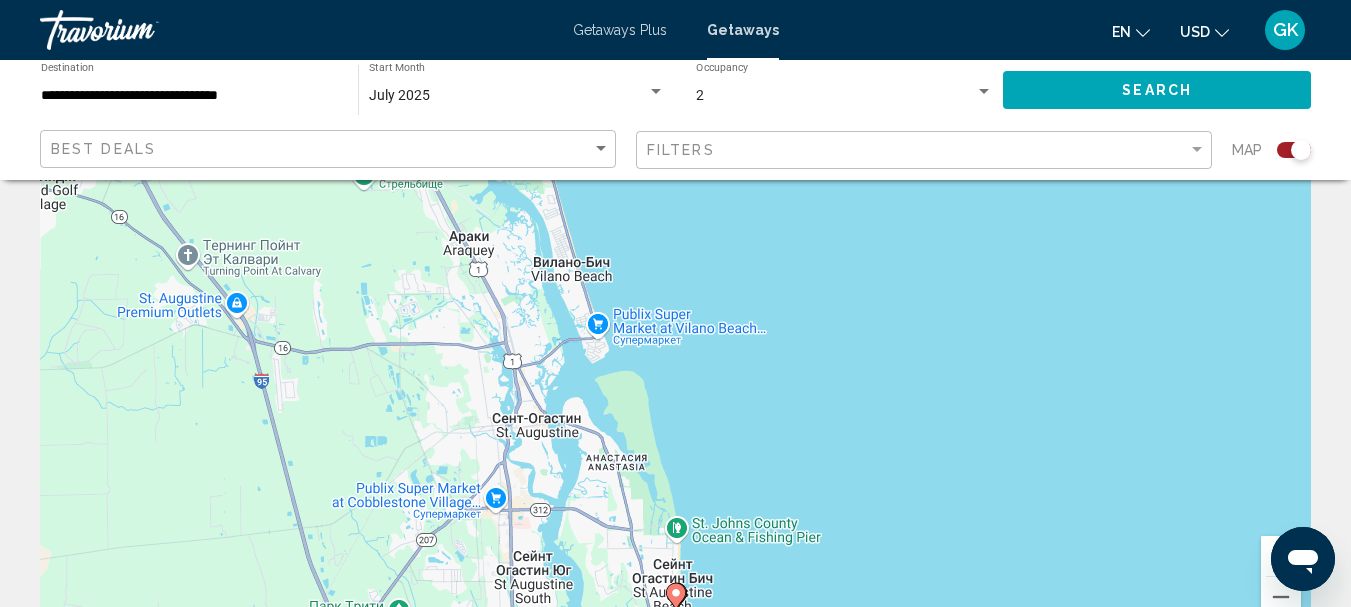 scroll, scrollTop: 43, scrollLeft: 0, axis: vertical 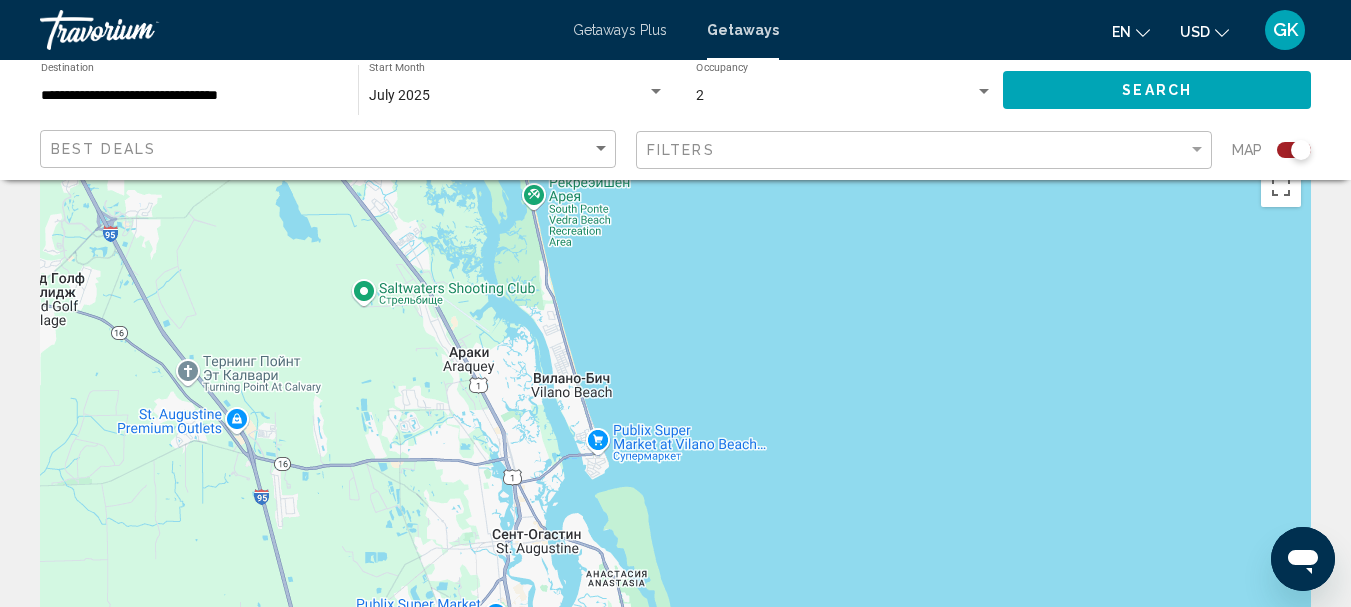 click on "July 2025 Start Month All Start Months" 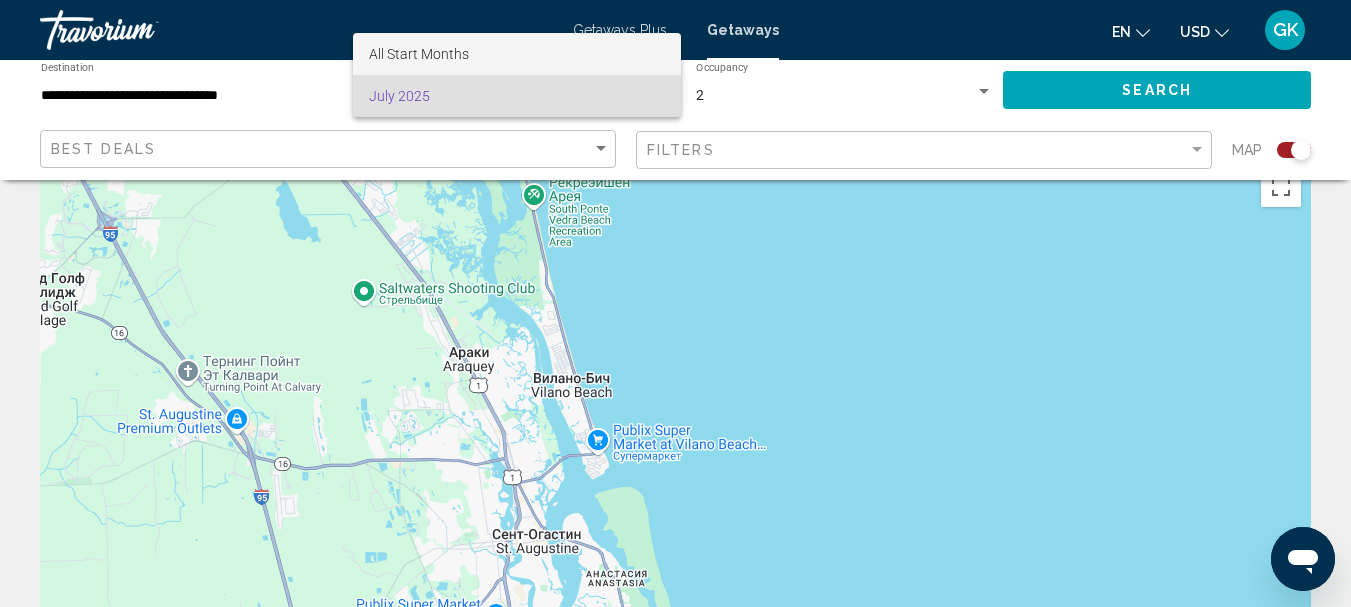click on "All Start Months" at bounding box center (419, 54) 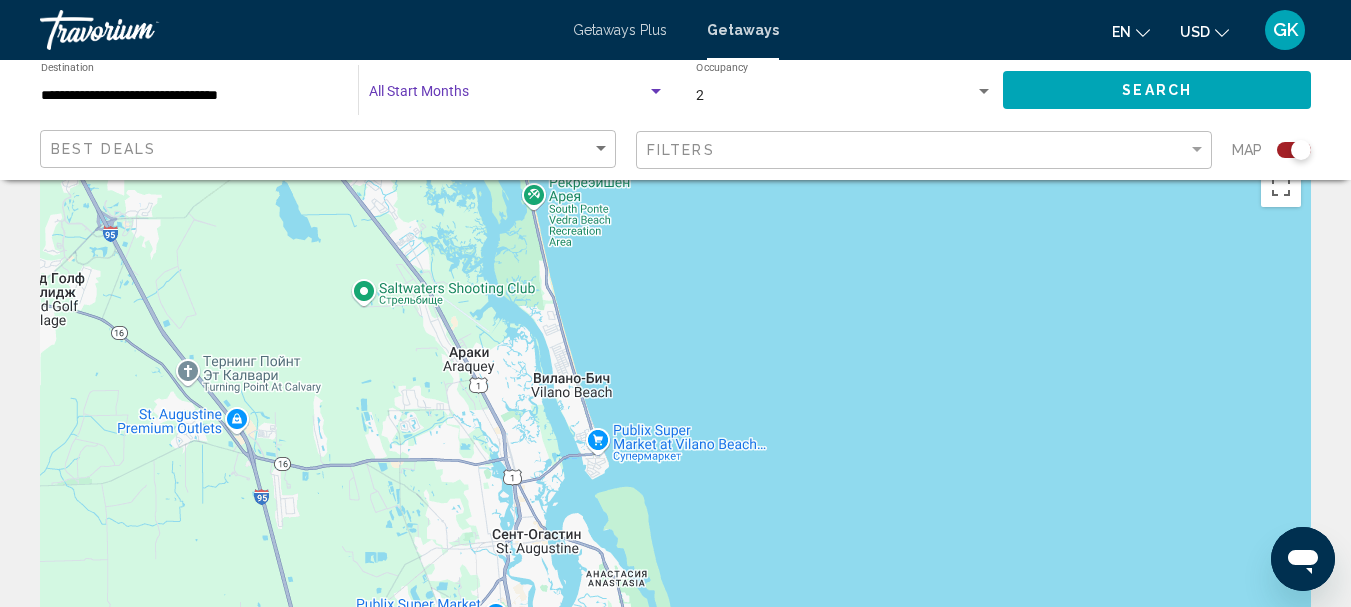 click at bounding box center [508, 96] 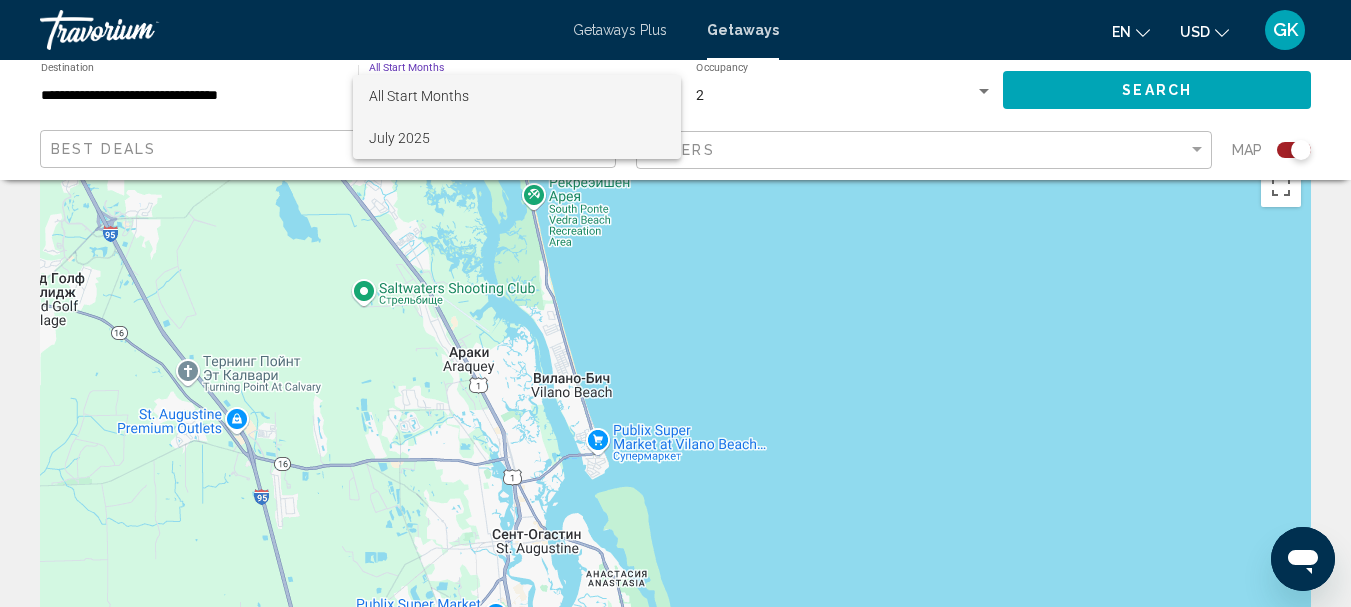 click on "July 2025" at bounding box center (517, 138) 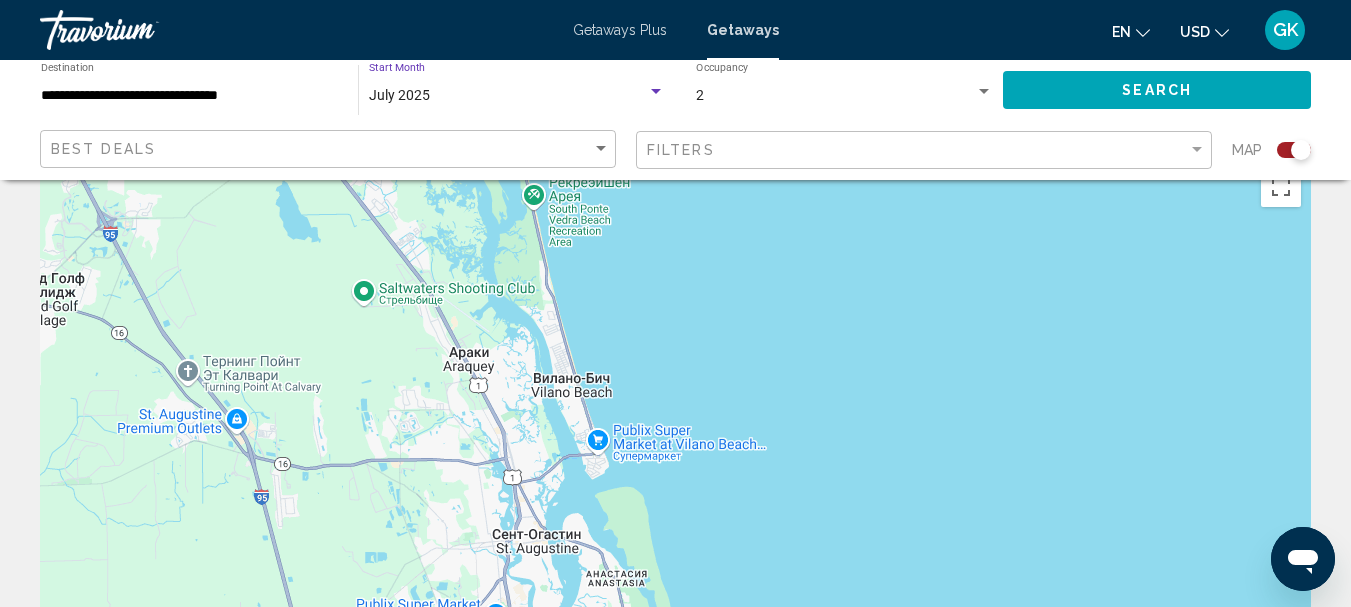 click on "July 2025" at bounding box center [508, 96] 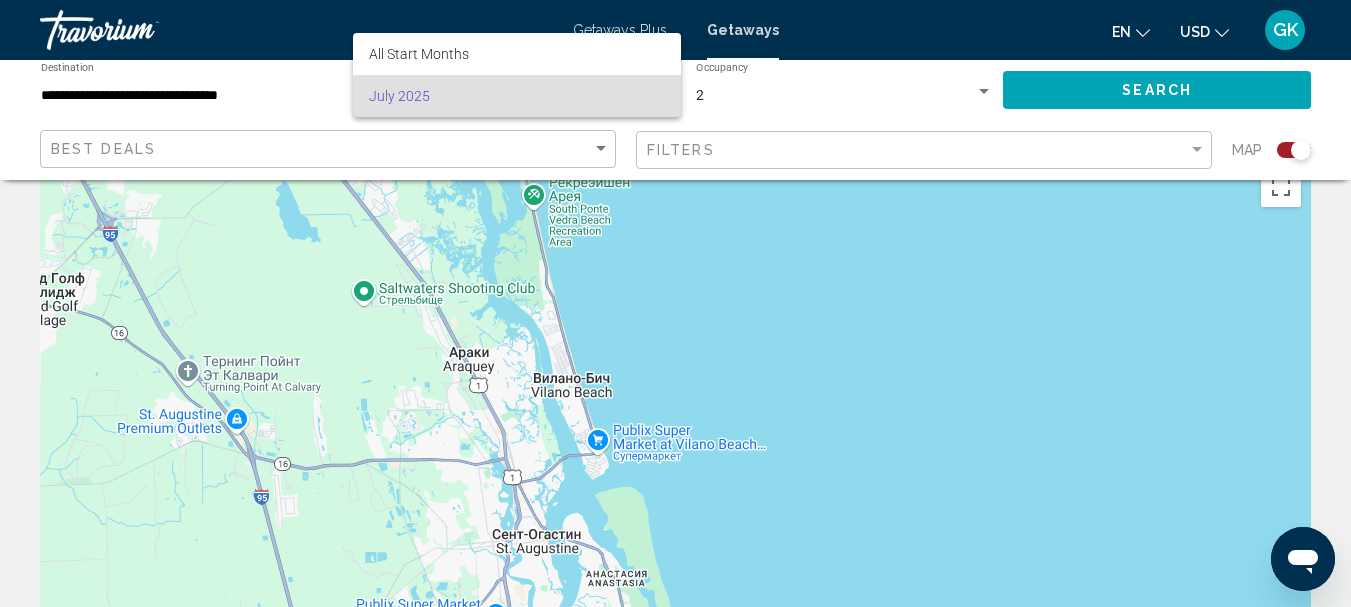 click at bounding box center (675, 303) 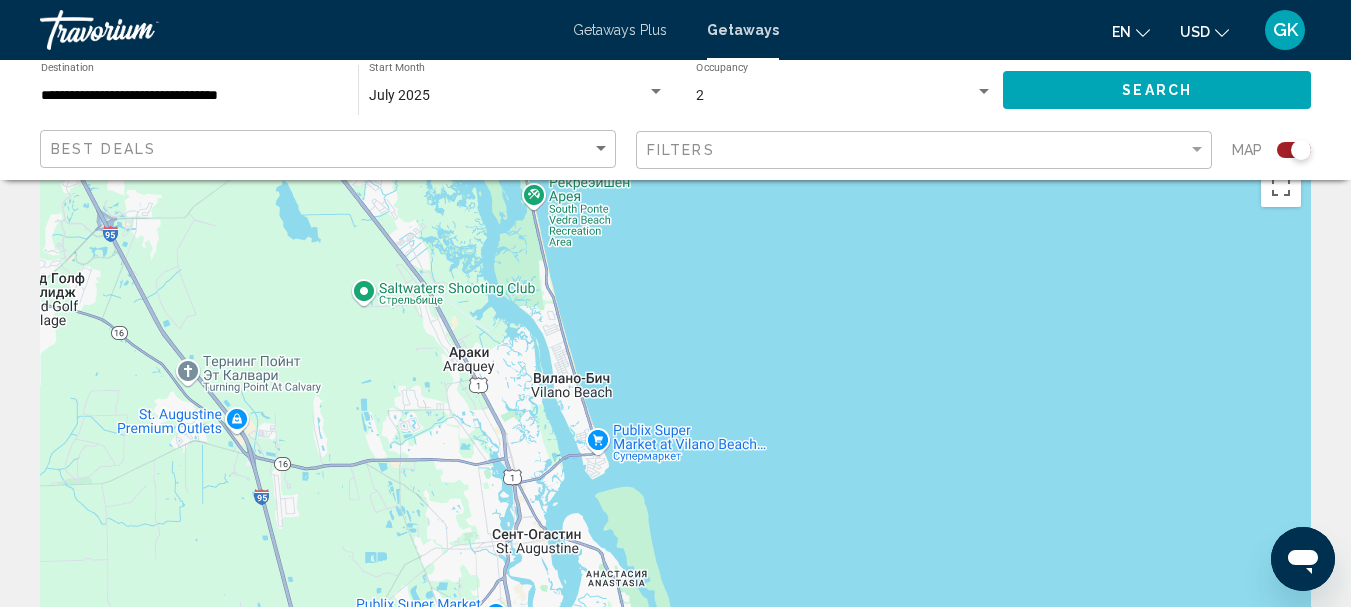 click at bounding box center [656, 92] 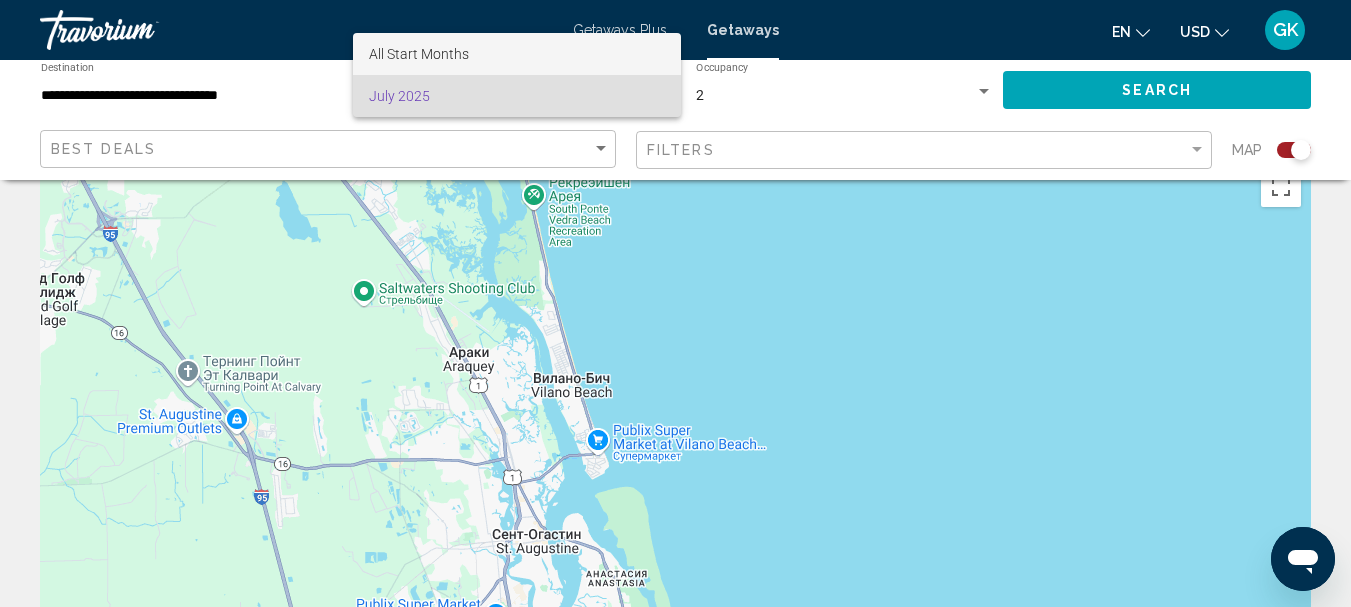 click on "All Start Months" at bounding box center (517, 54) 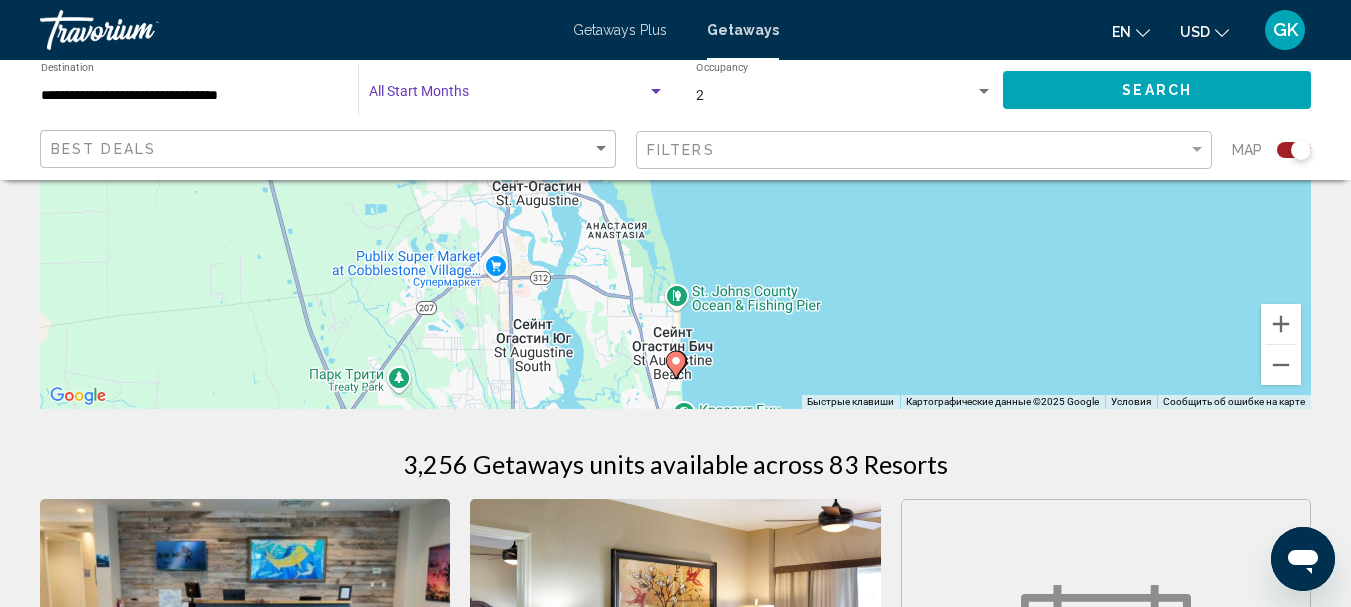 scroll, scrollTop: 400, scrollLeft: 0, axis: vertical 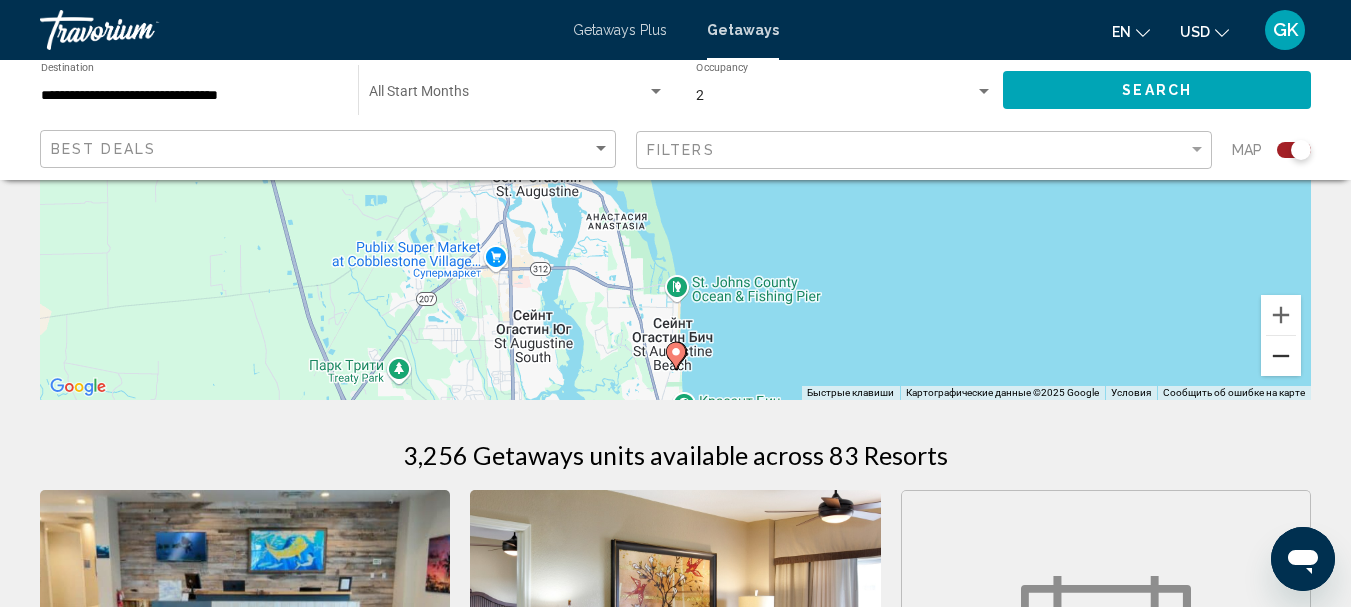 click at bounding box center [1281, 356] 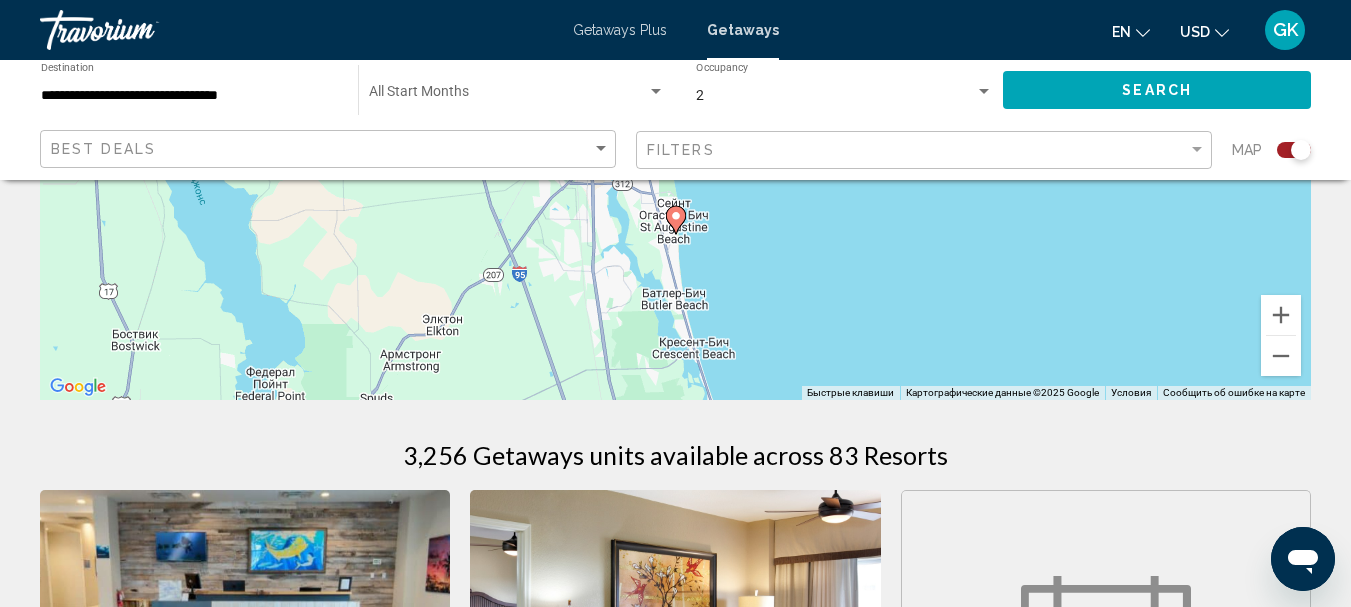 click on "Getaways Plus  Getaways en
English Español Français Italiano Português русский USD
USD ($) MXN (Mex$) CAD (Can$) GBP (£) EUR (€) AUD (A$) NZD (NZ$) CNY (CN¥) GK Login" at bounding box center (675, 30) 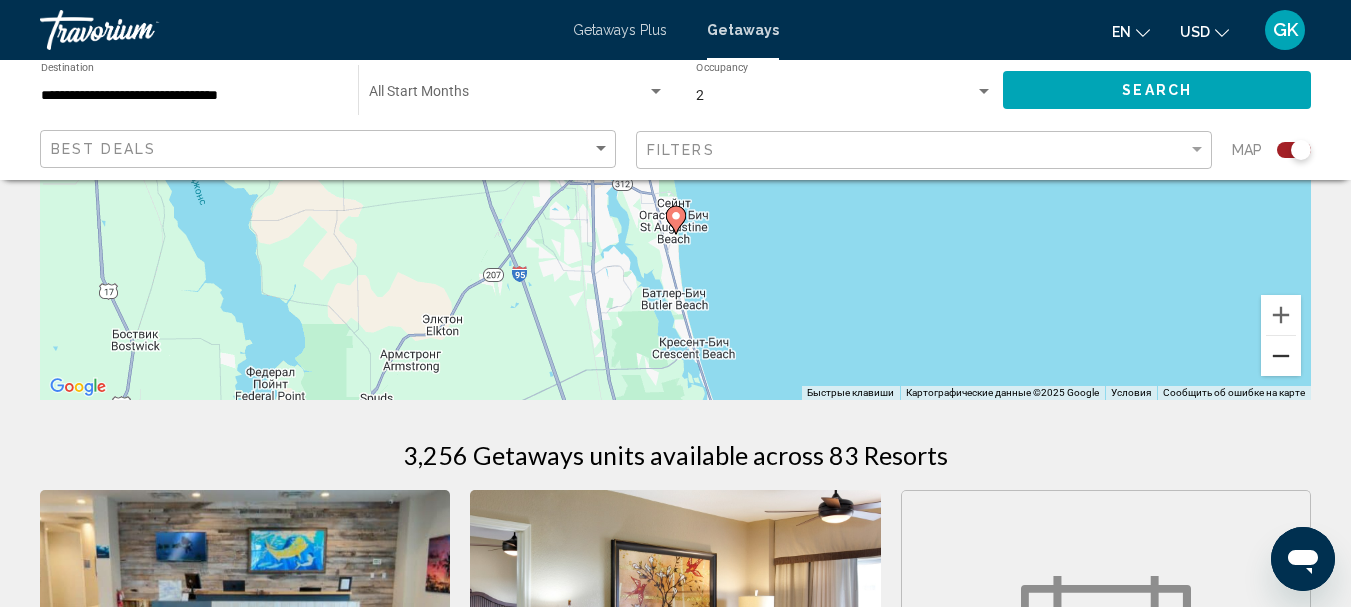 click at bounding box center (1281, 356) 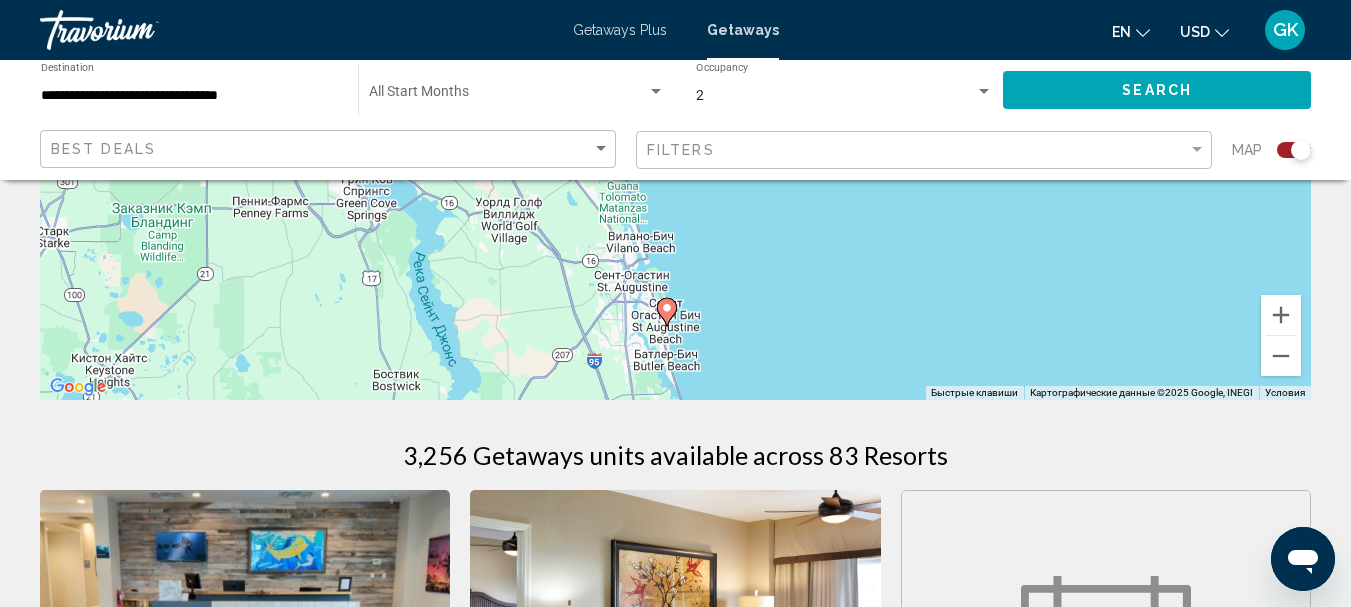 drag, startPoint x: 836, startPoint y: 296, endPoint x: 823, endPoint y: 486, distance: 190.44421 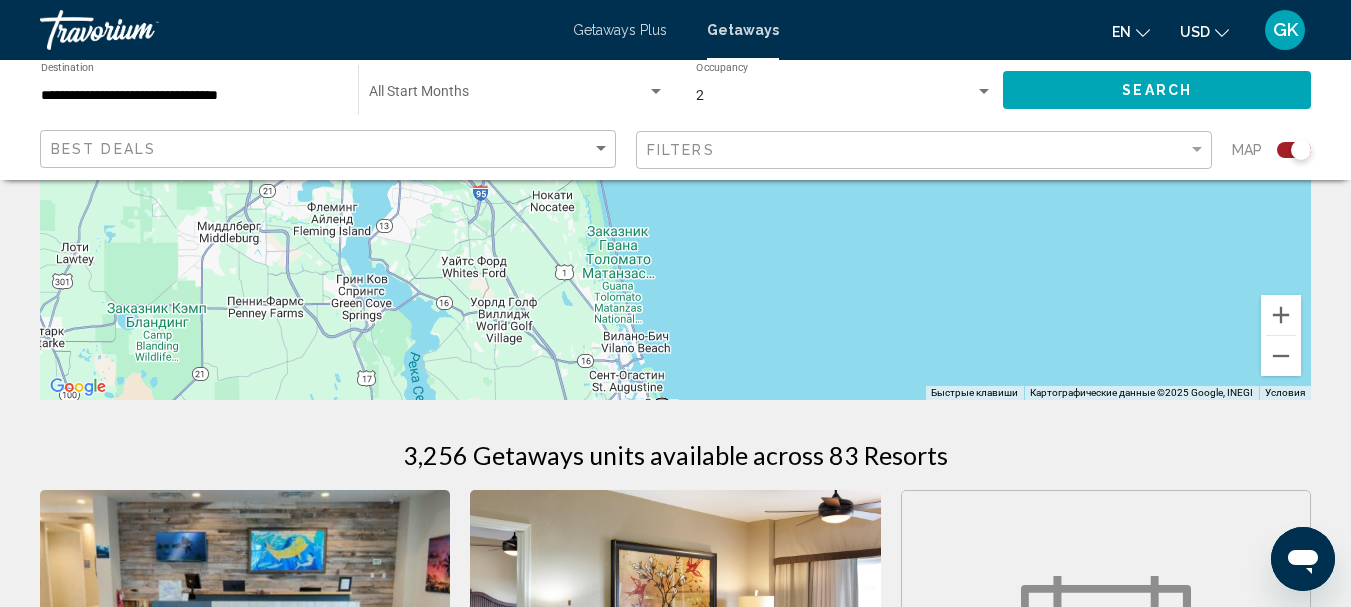 drag, startPoint x: 832, startPoint y: 301, endPoint x: 832, endPoint y: 367, distance: 66 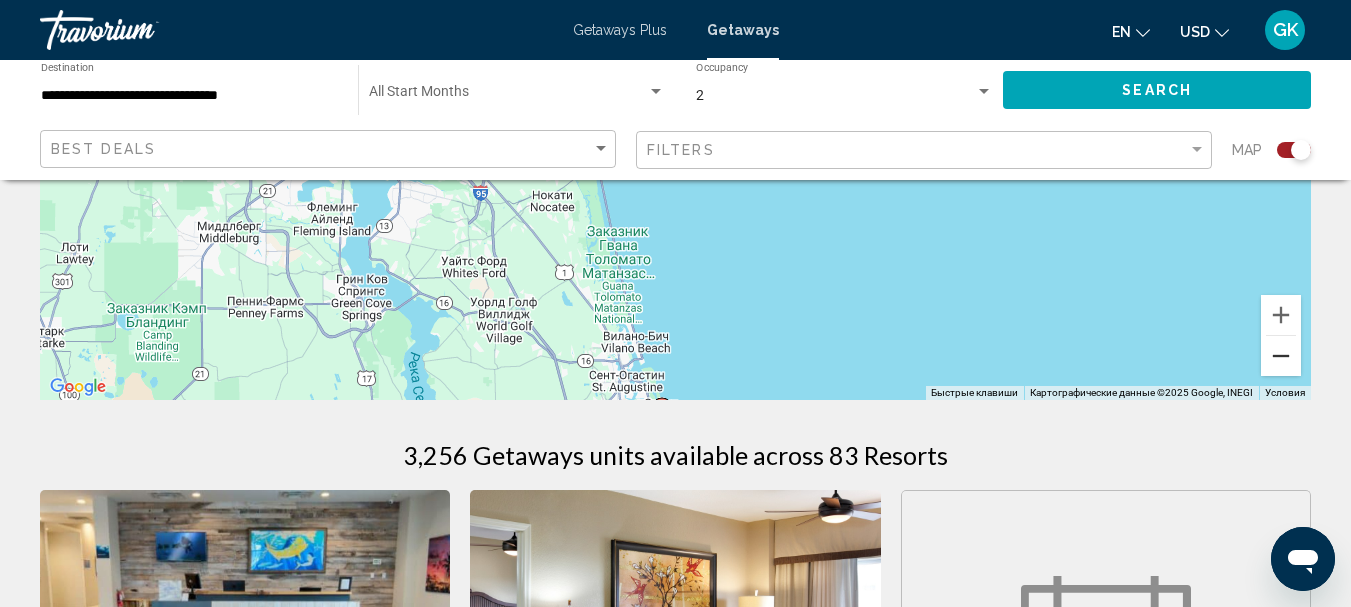 drag, startPoint x: 1273, startPoint y: 364, endPoint x: 1237, endPoint y: 363, distance: 36.013885 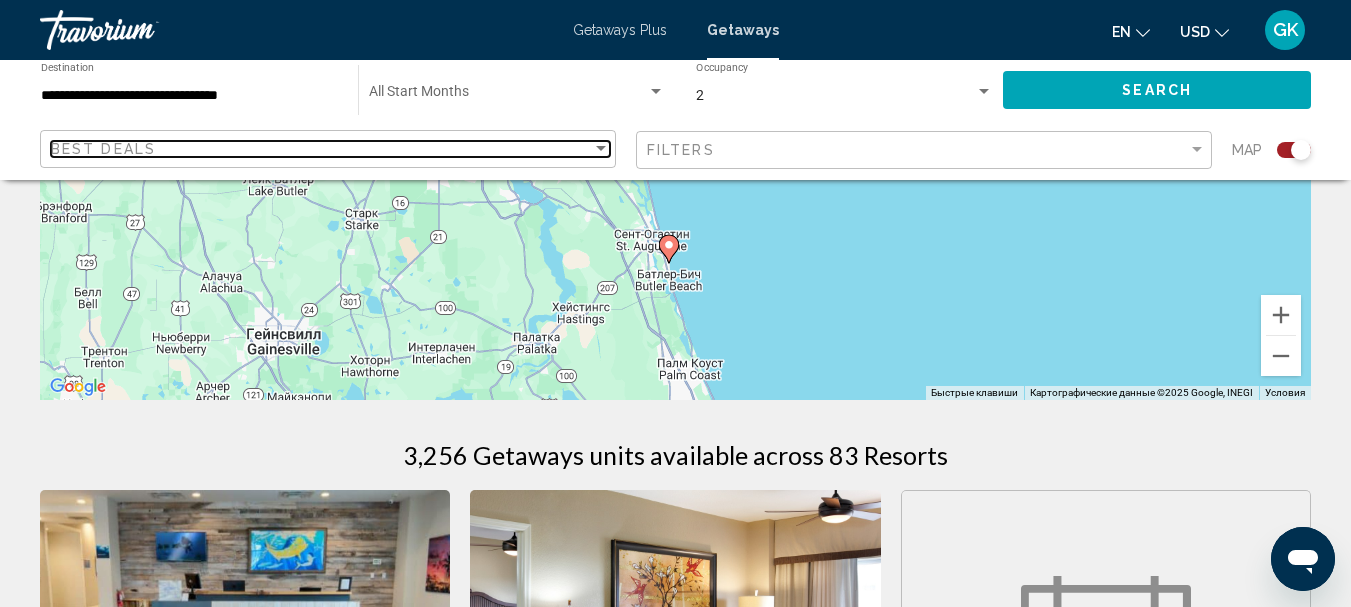 click on "Best Deals" at bounding box center [321, 149] 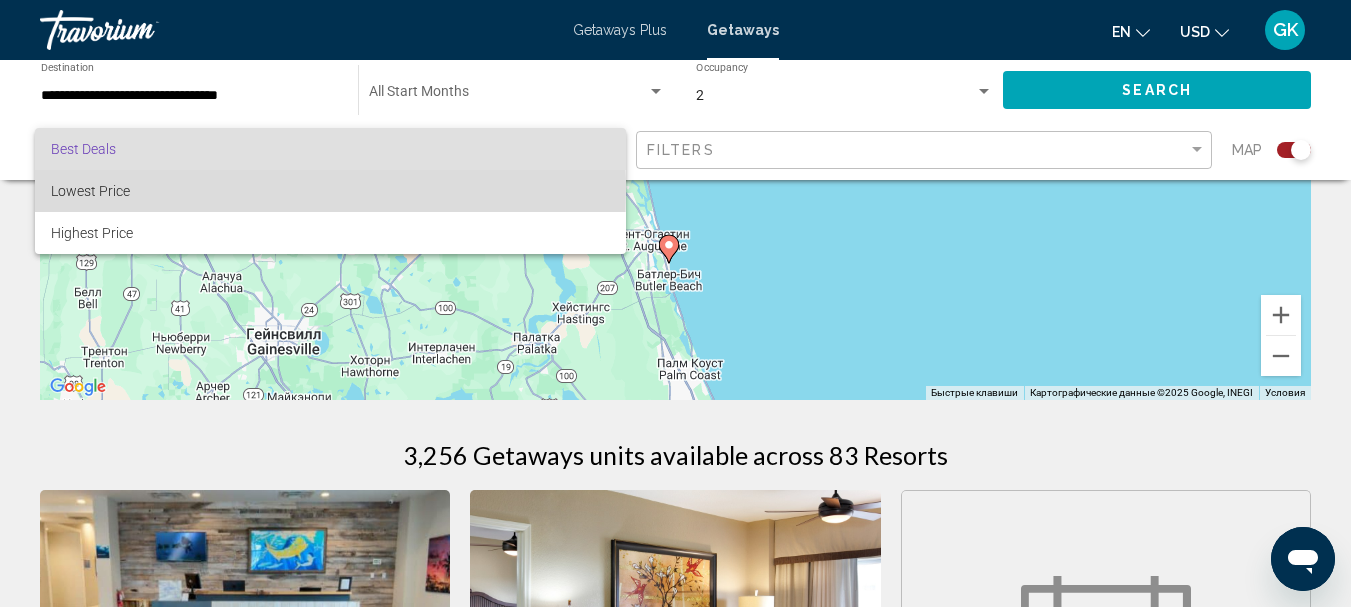 click on "Lowest Price" at bounding box center (90, 191) 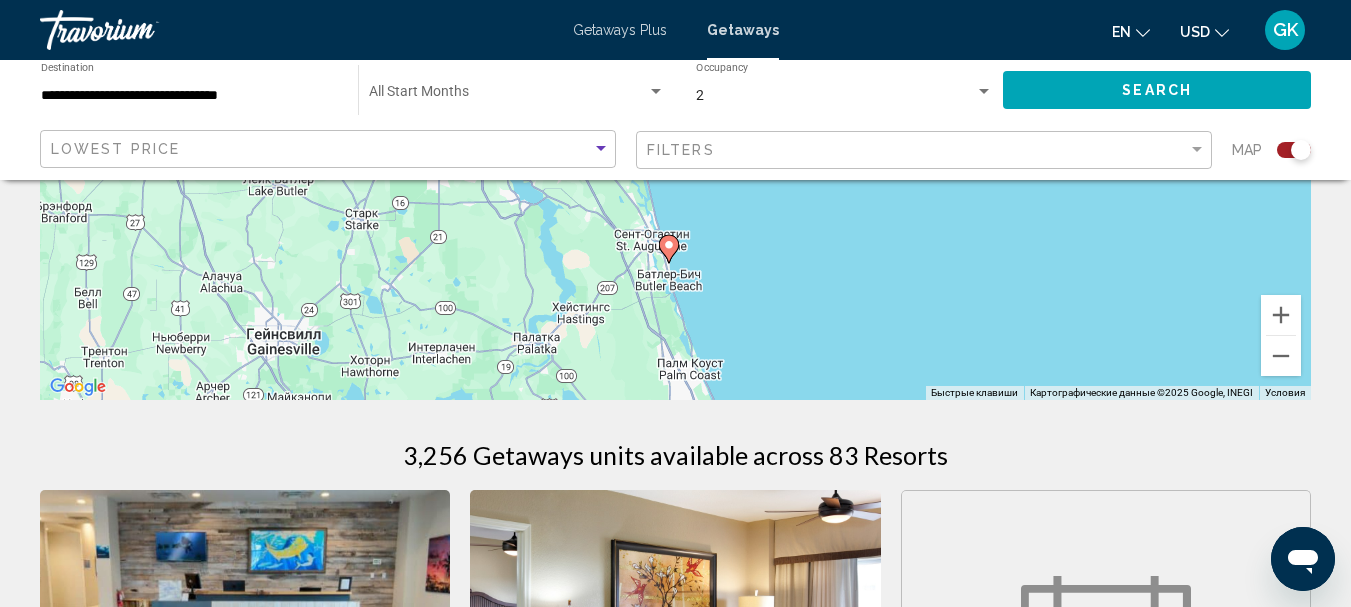 click on "**********" at bounding box center [189, 96] 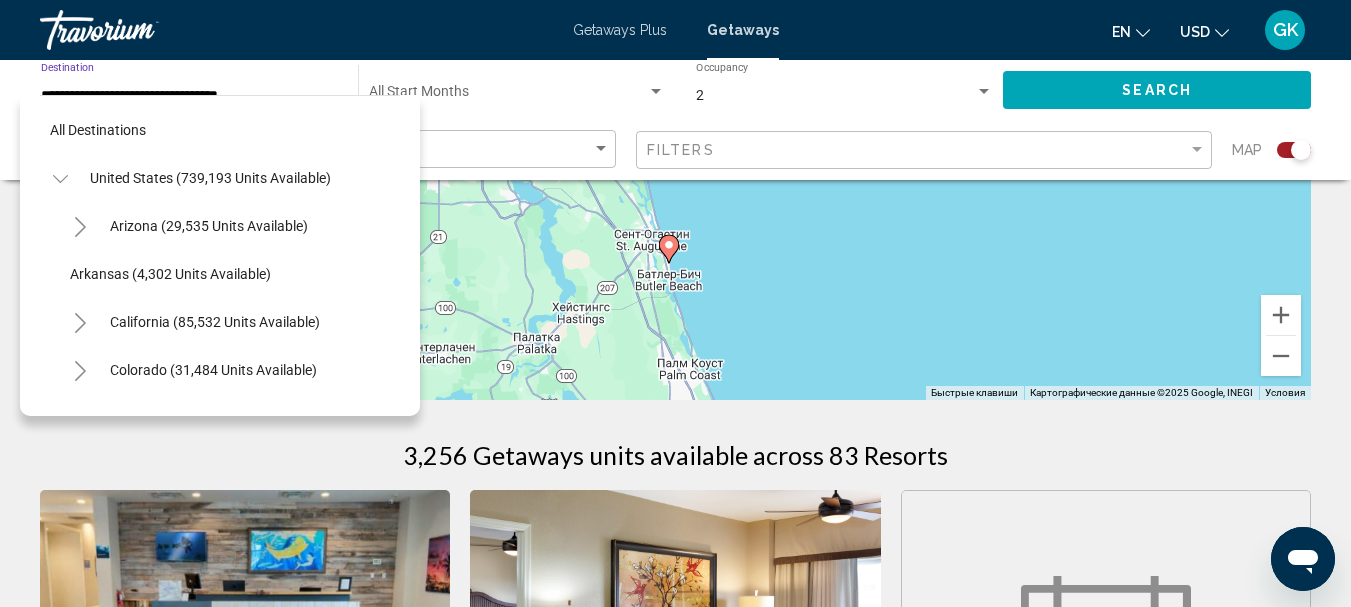 scroll, scrollTop: 367, scrollLeft: 0, axis: vertical 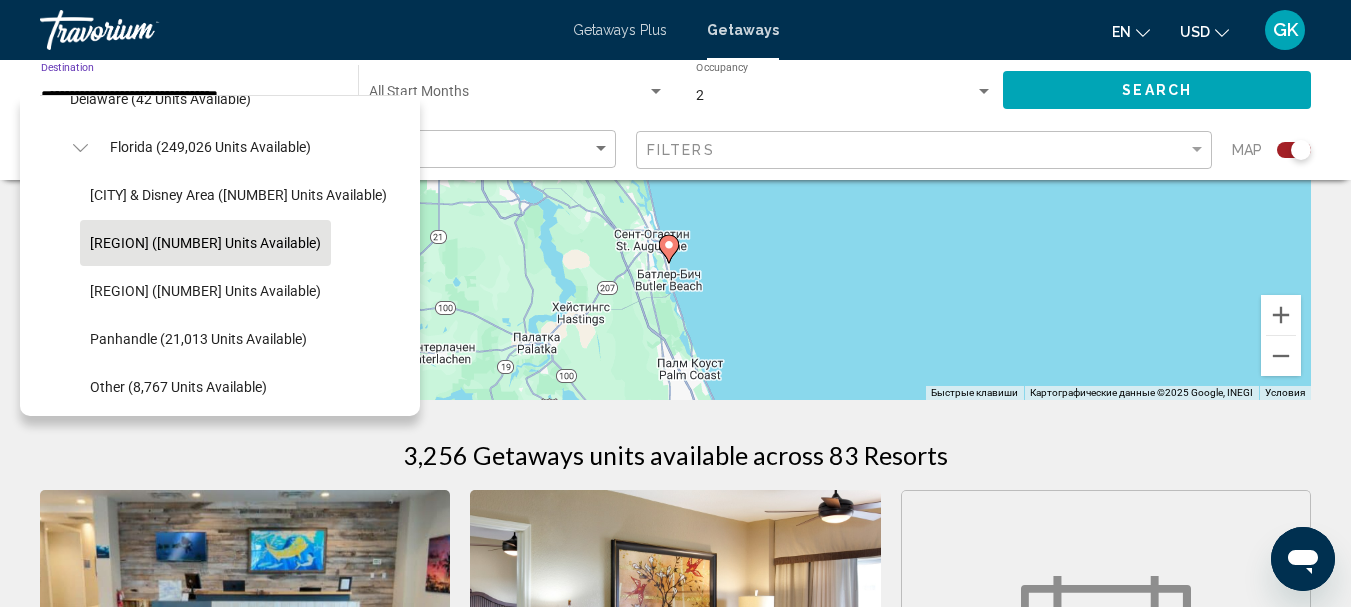 click 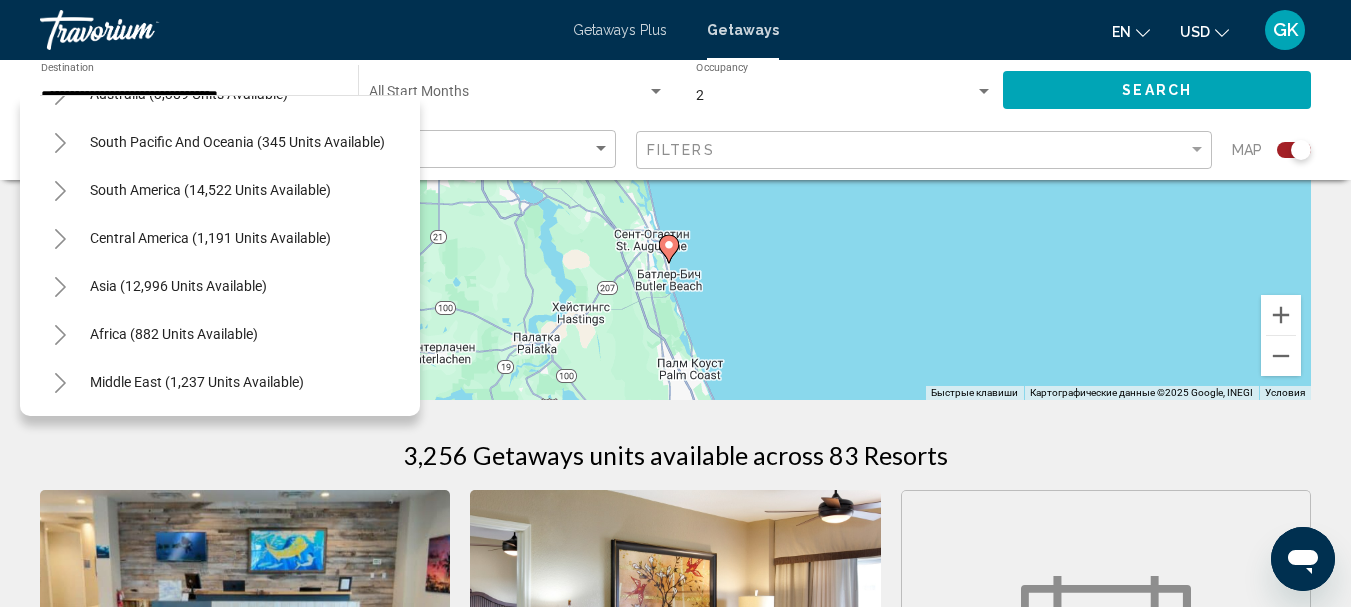scroll, scrollTop: 2499, scrollLeft: 0, axis: vertical 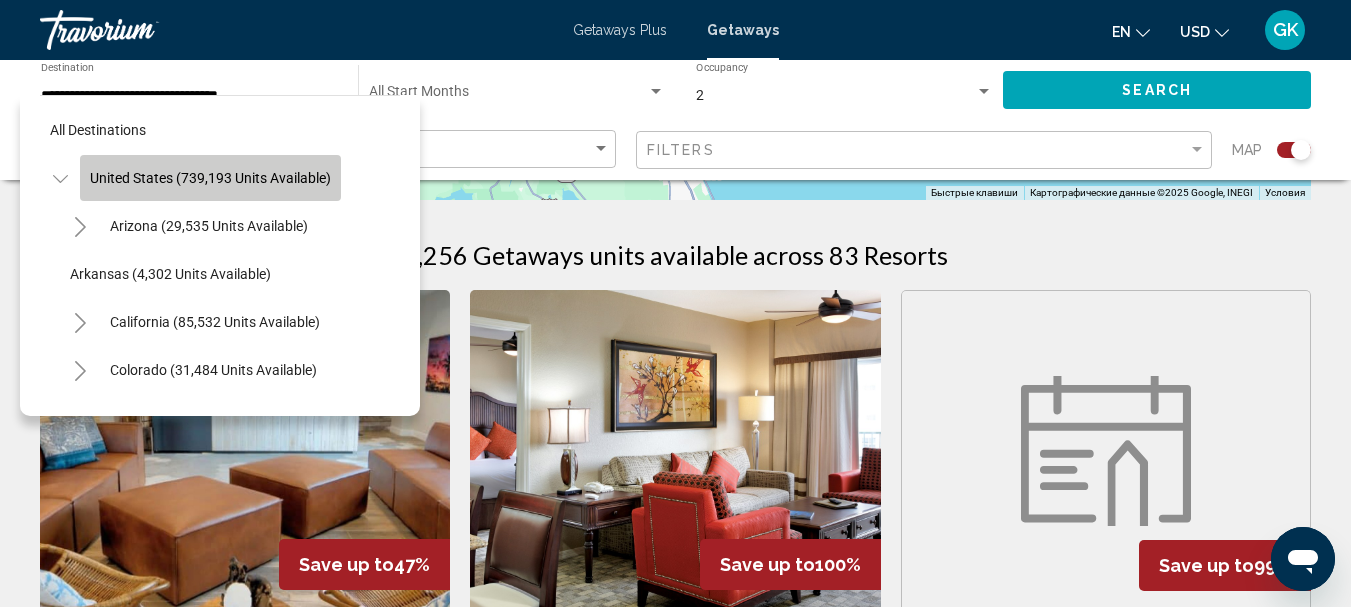 drag, startPoint x: 190, startPoint y: 180, endPoint x: 200, endPoint y: 176, distance: 10.770329 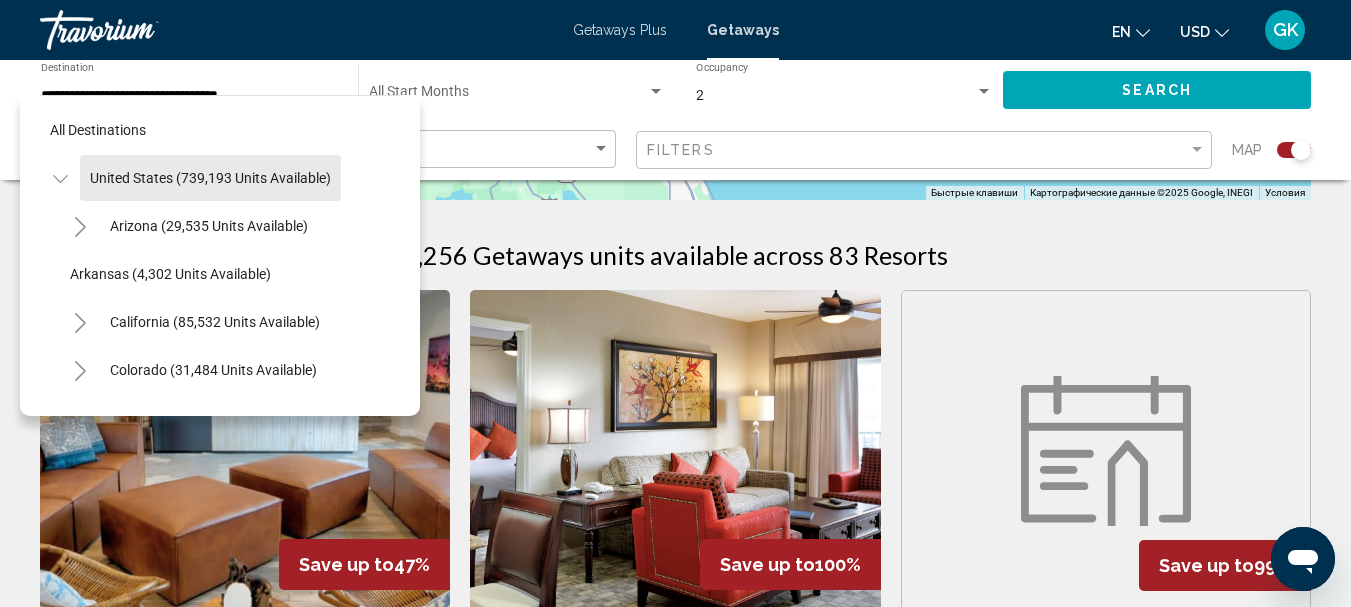 click on "United States (739,193 units available)" 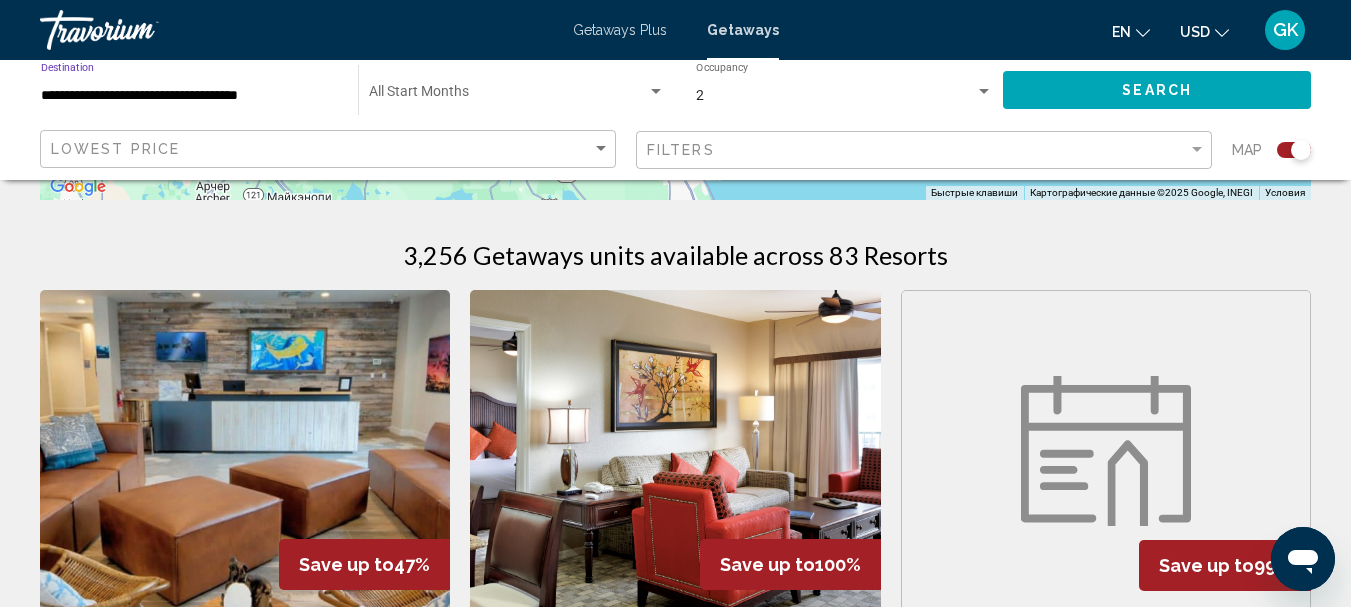 click on "Search" 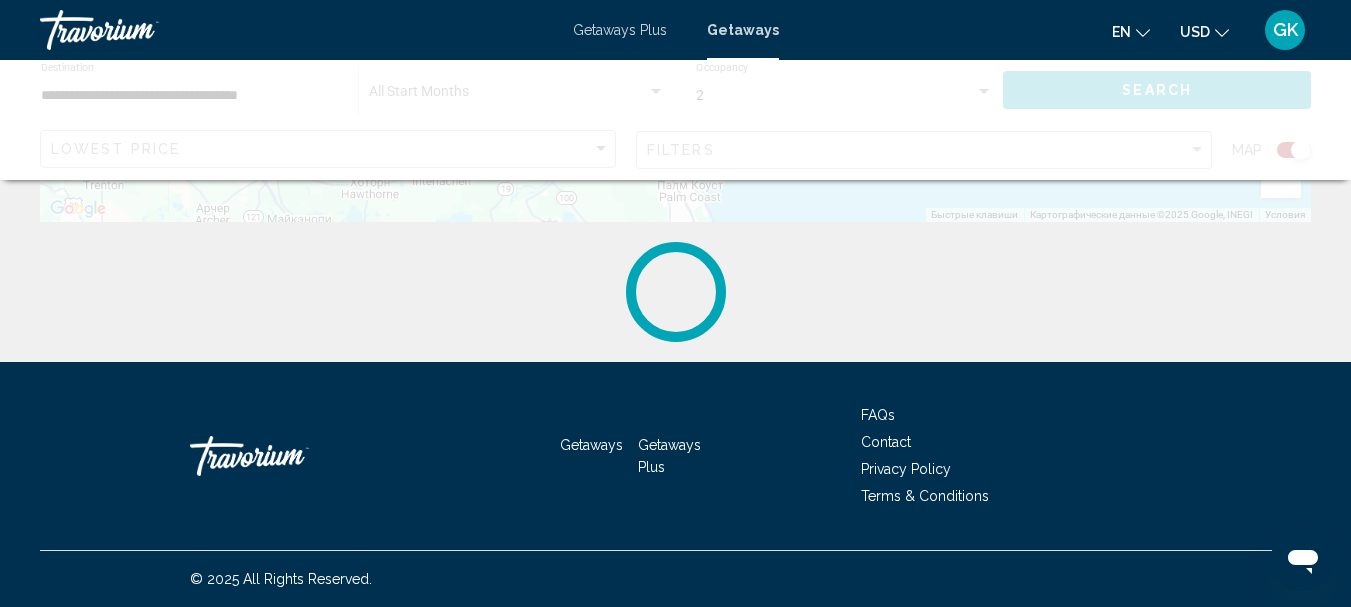 scroll, scrollTop: 0, scrollLeft: 0, axis: both 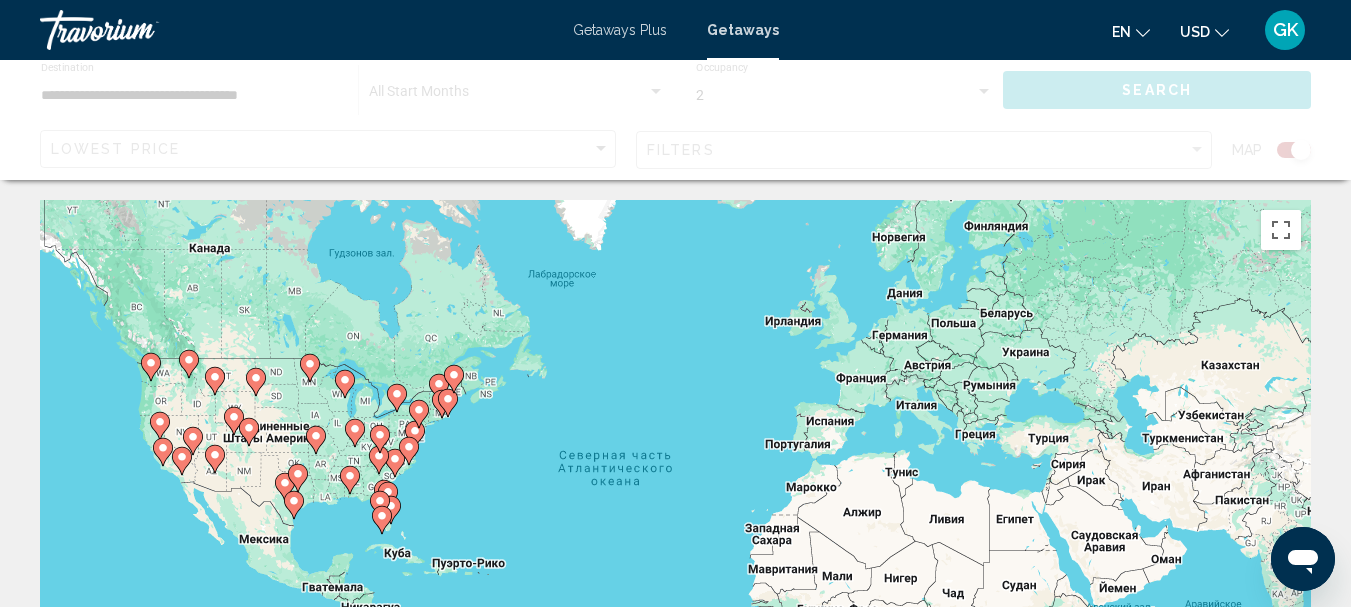 click 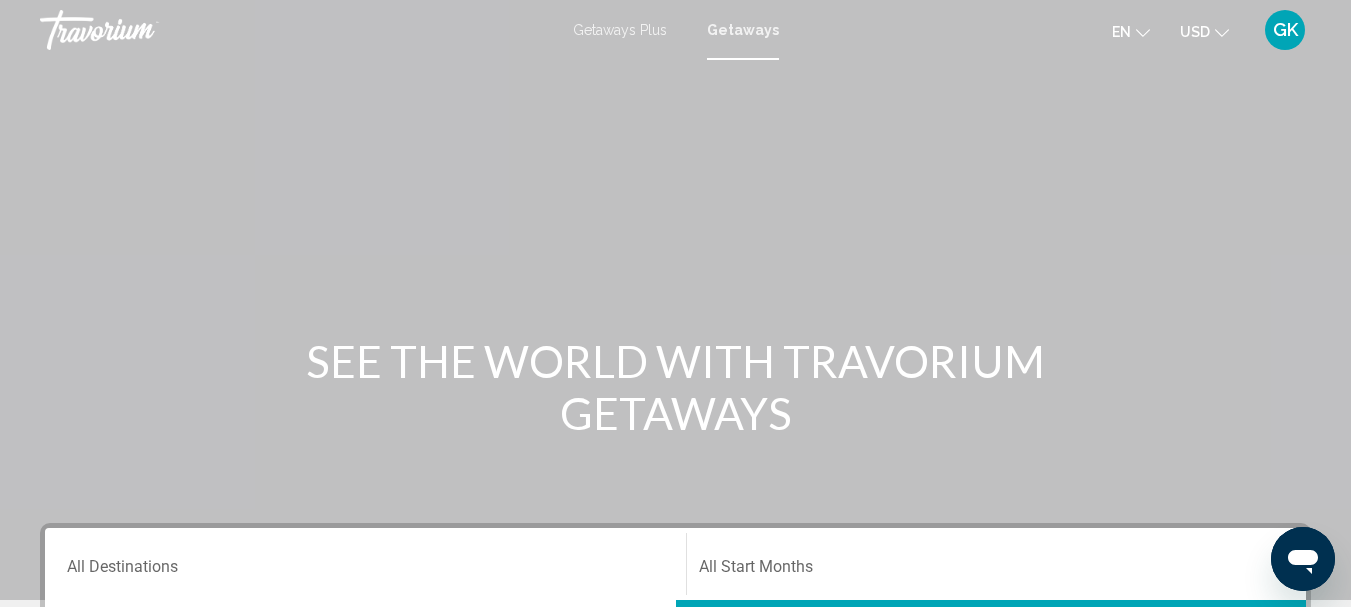 click on "Getaways" at bounding box center (743, 30) 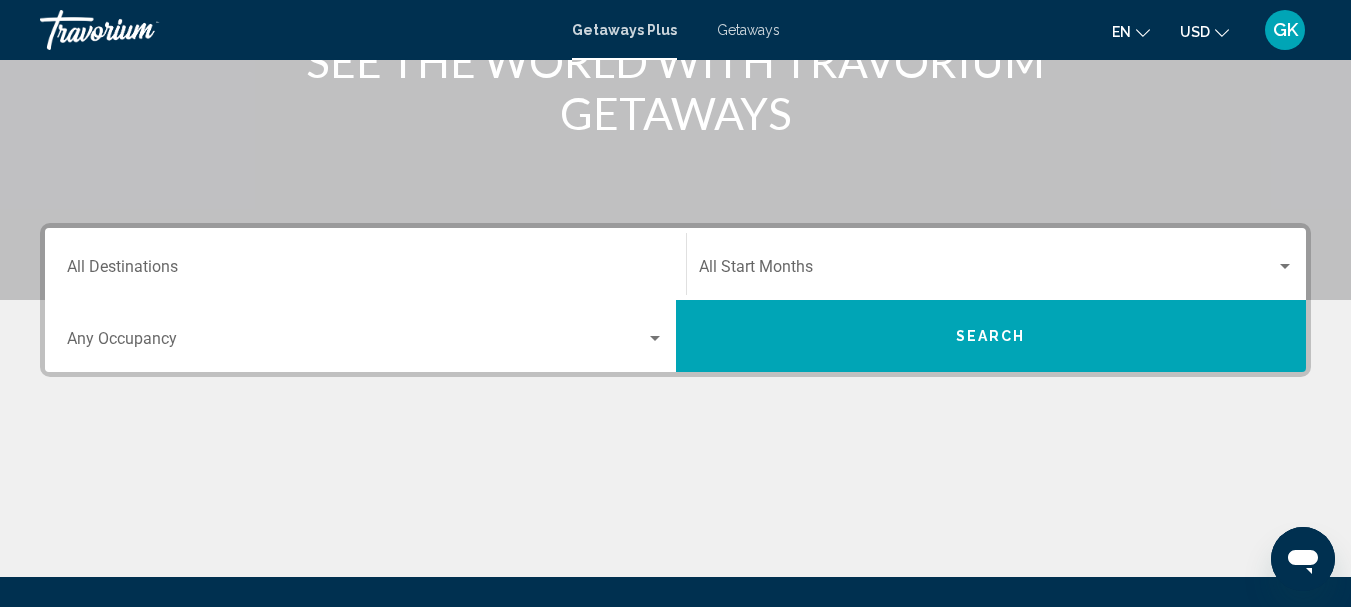 click on "Destination All Destinations" at bounding box center (365, 264) 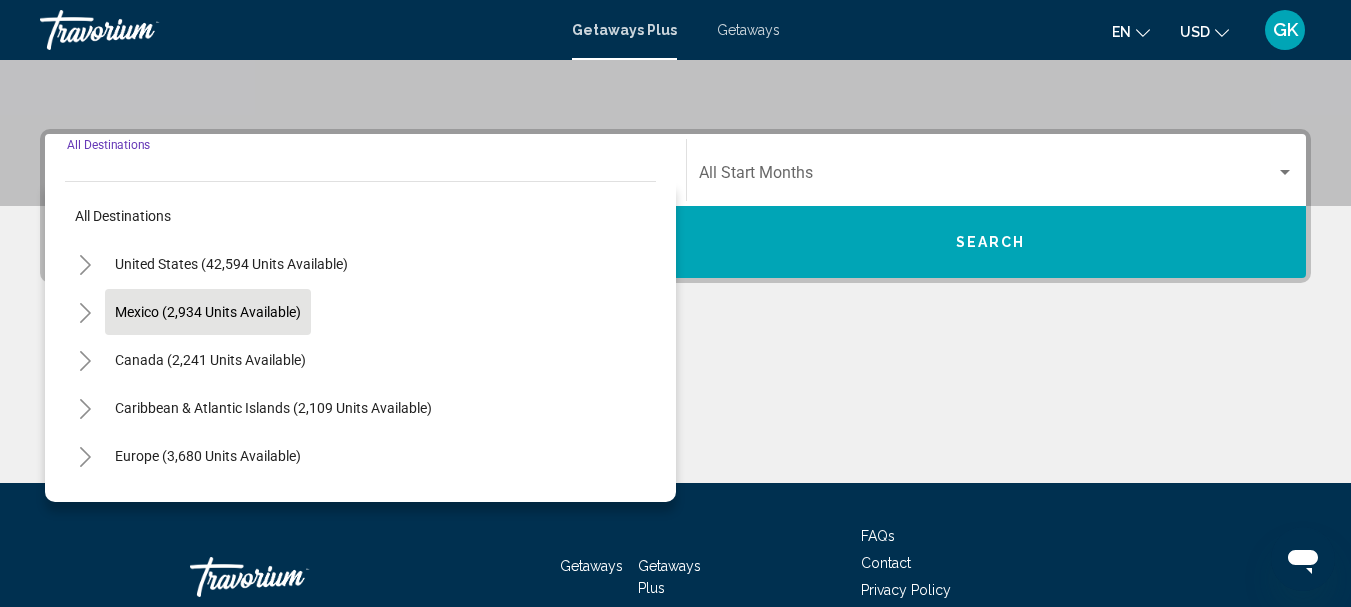 scroll, scrollTop: 458, scrollLeft: 0, axis: vertical 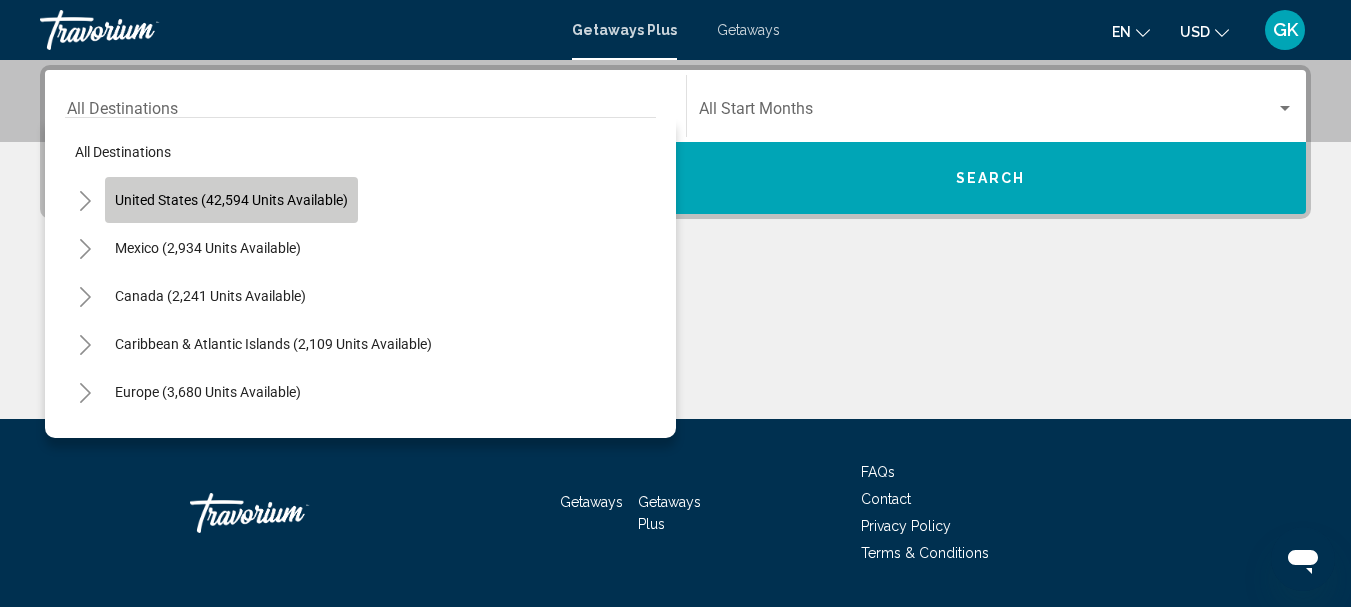 click on "United States (42,594 units available)" 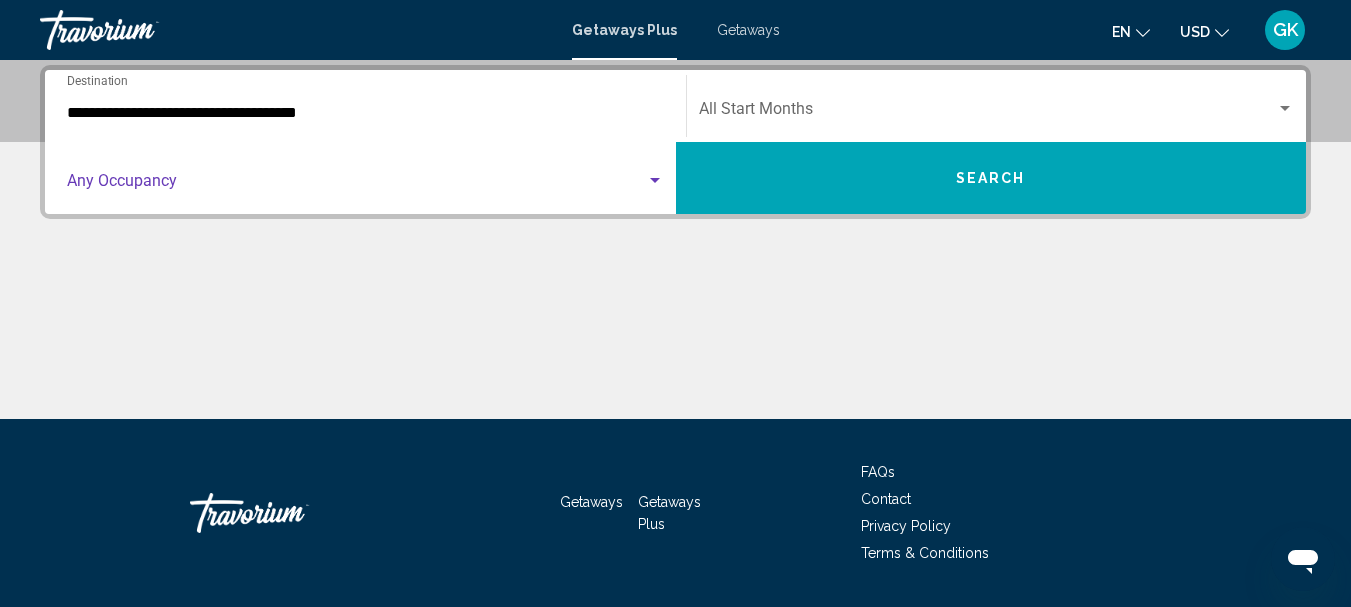 click at bounding box center [356, 185] 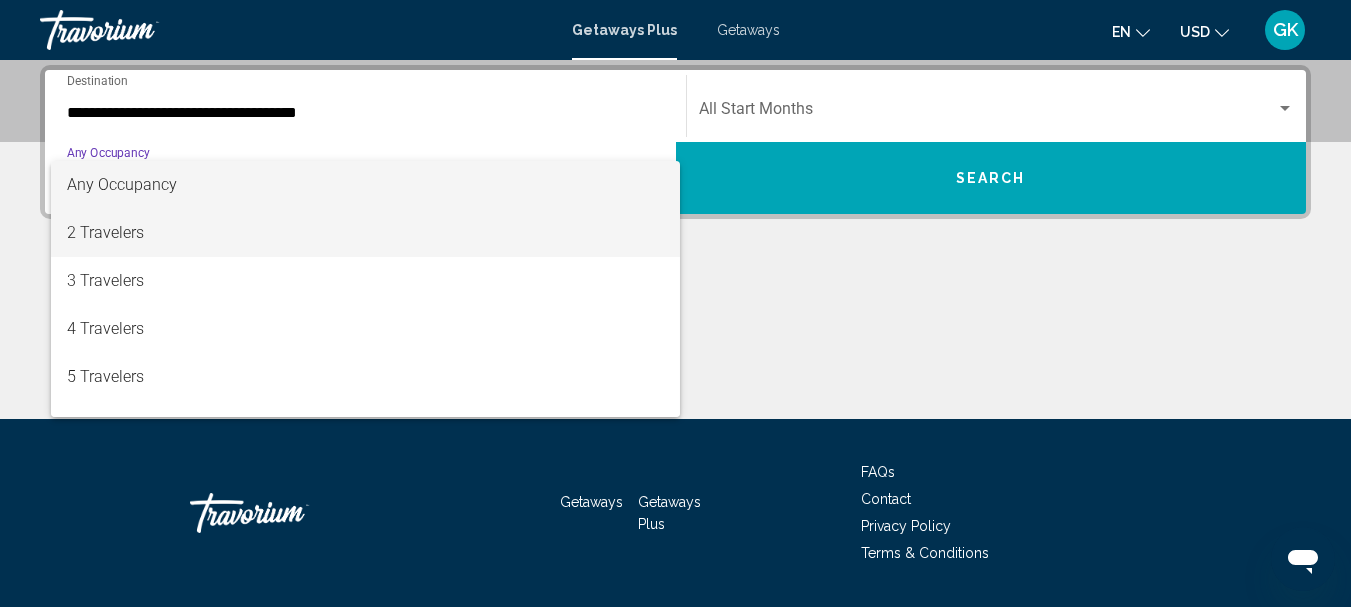 click on "2 Travelers" at bounding box center (365, 233) 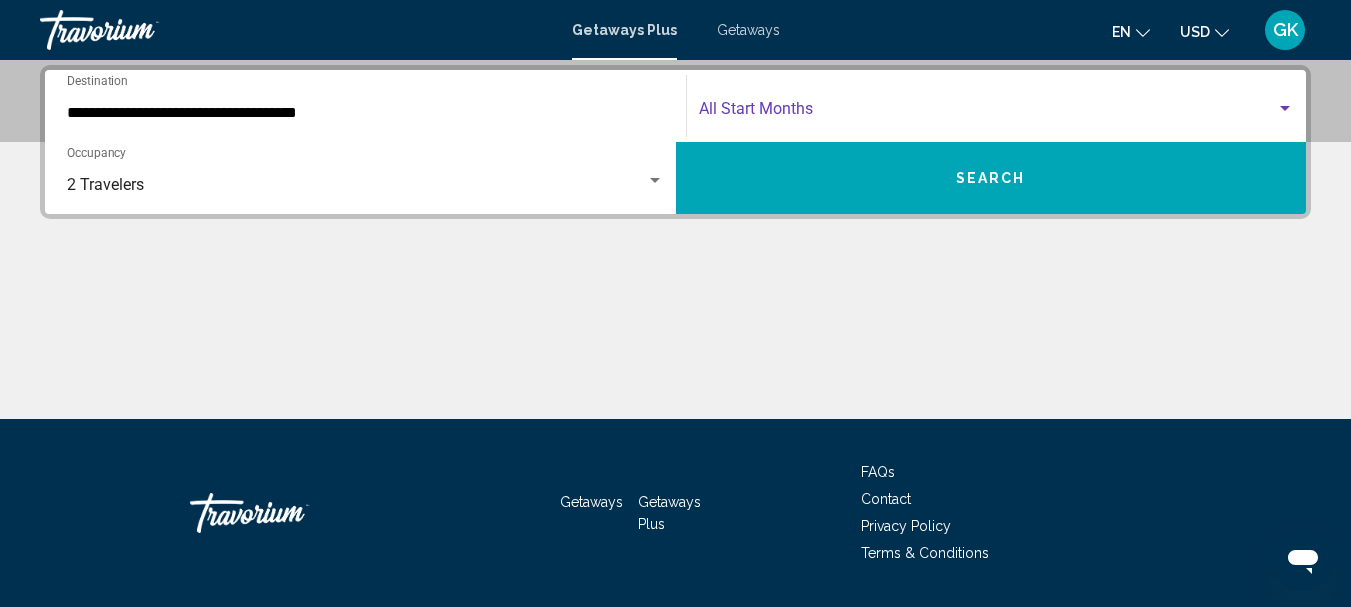 click at bounding box center [988, 113] 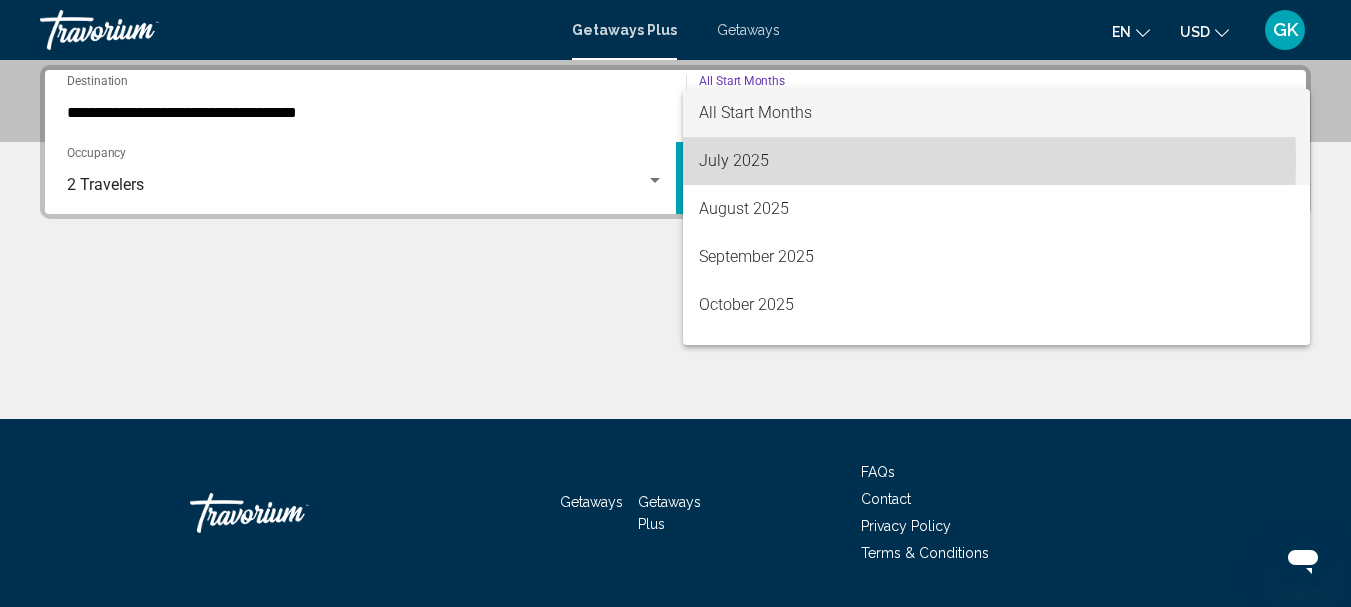 click on "July 2025" at bounding box center [997, 161] 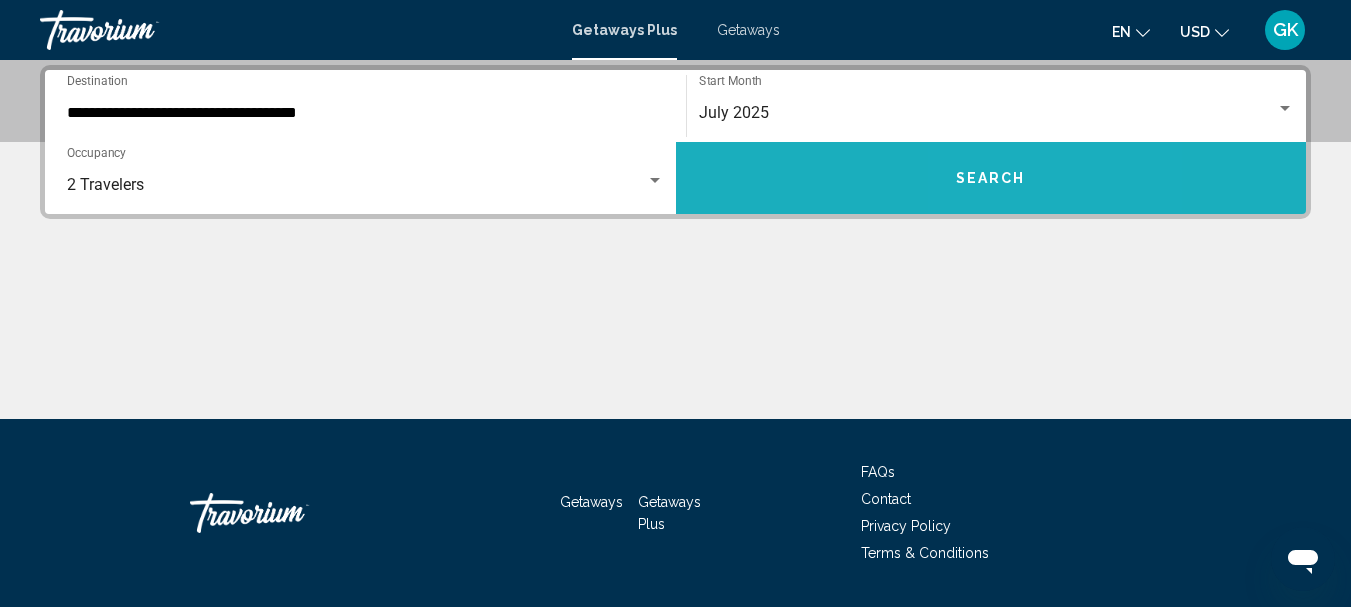 click on "Search" at bounding box center (991, 178) 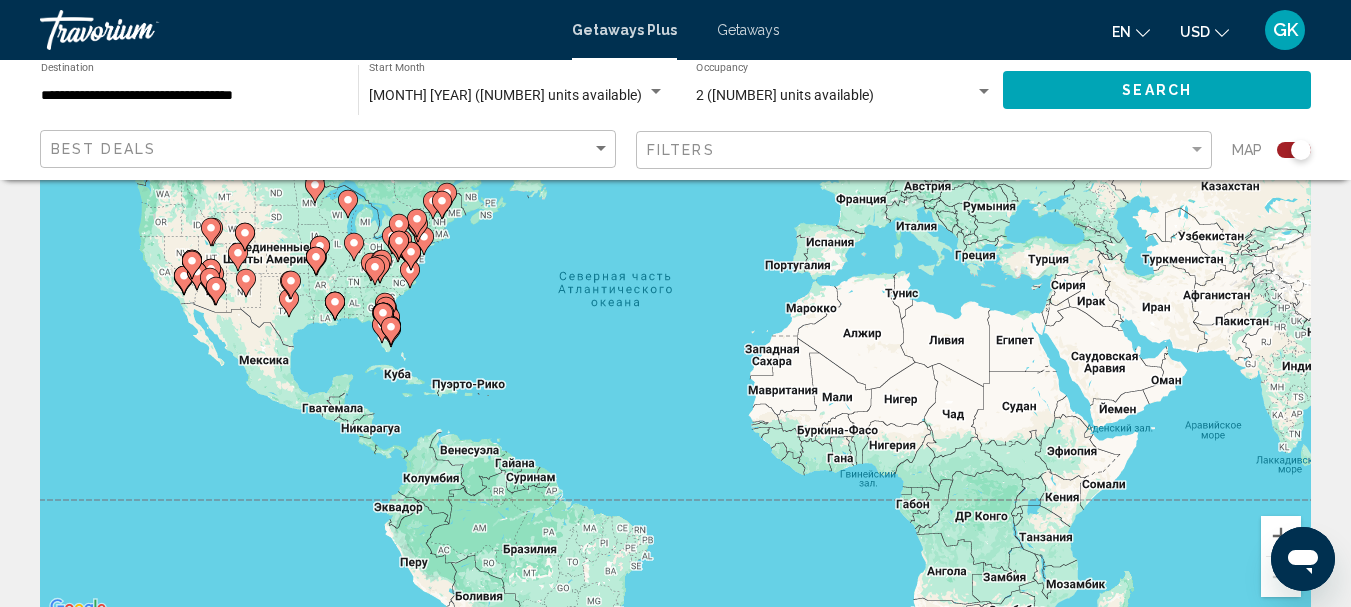 scroll, scrollTop: 200, scrollLeft: 0, axis: vertical 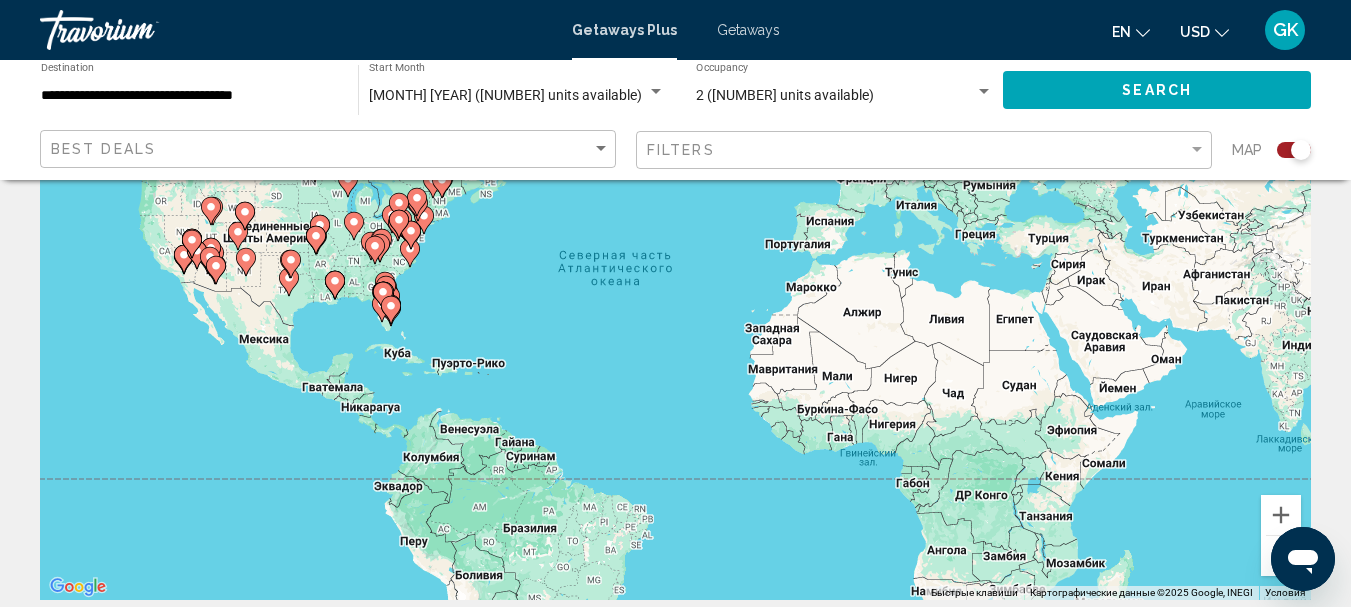 click on "Для навигации используйте клавиши со стрелками. Чтобы активировать перетаскивание с помощью клавиатуры, нажмите Alt + Ввод. После этого перемещайте маркер, используя клавиши со стрелками. Чтобы завершить перетаскивание, нажмите клавишу Ввод. Чтобы отменить действие, нажмите клавишу Esc." at bounding box center [675, 300] 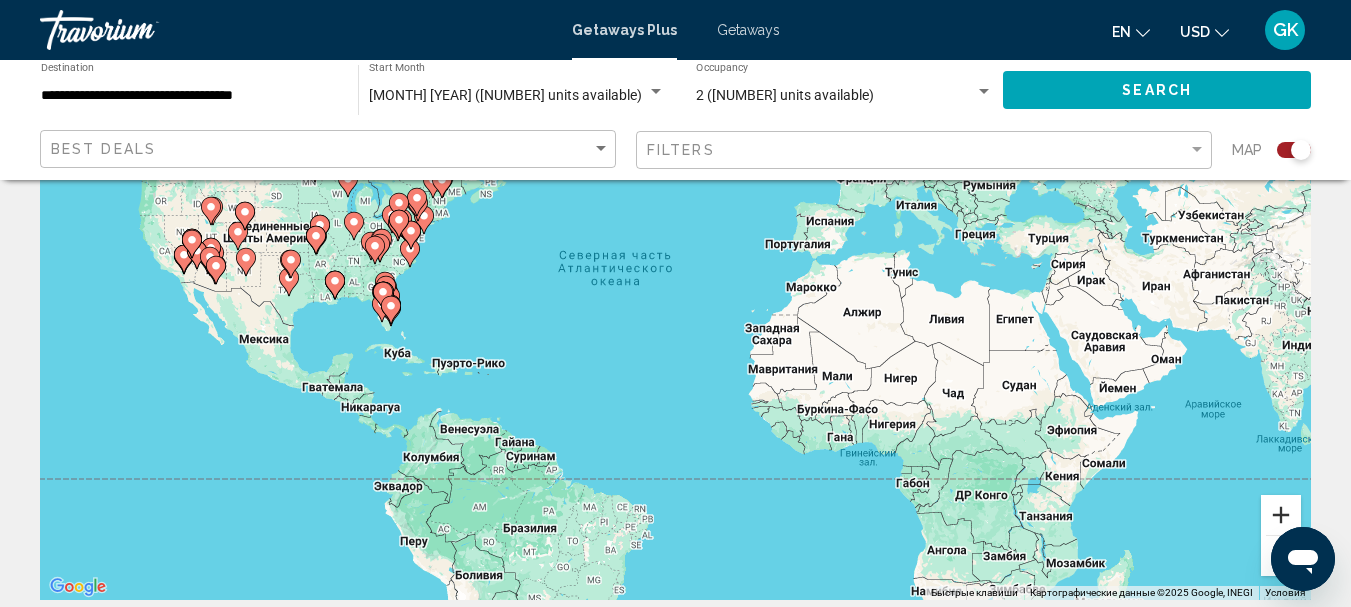 click at bounding box center (1281, 515) 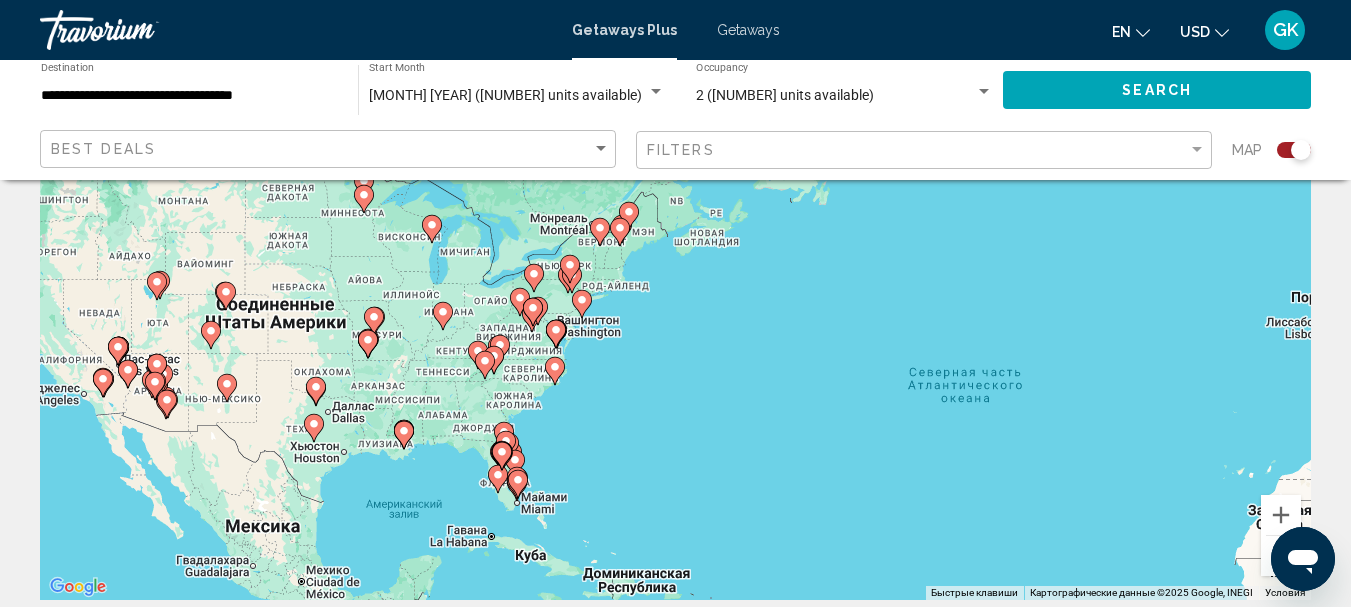 drag, startPoint x: 635, startPoint y: 502, endPoint x: 800, endPoint y: 558, distance: 174.24408 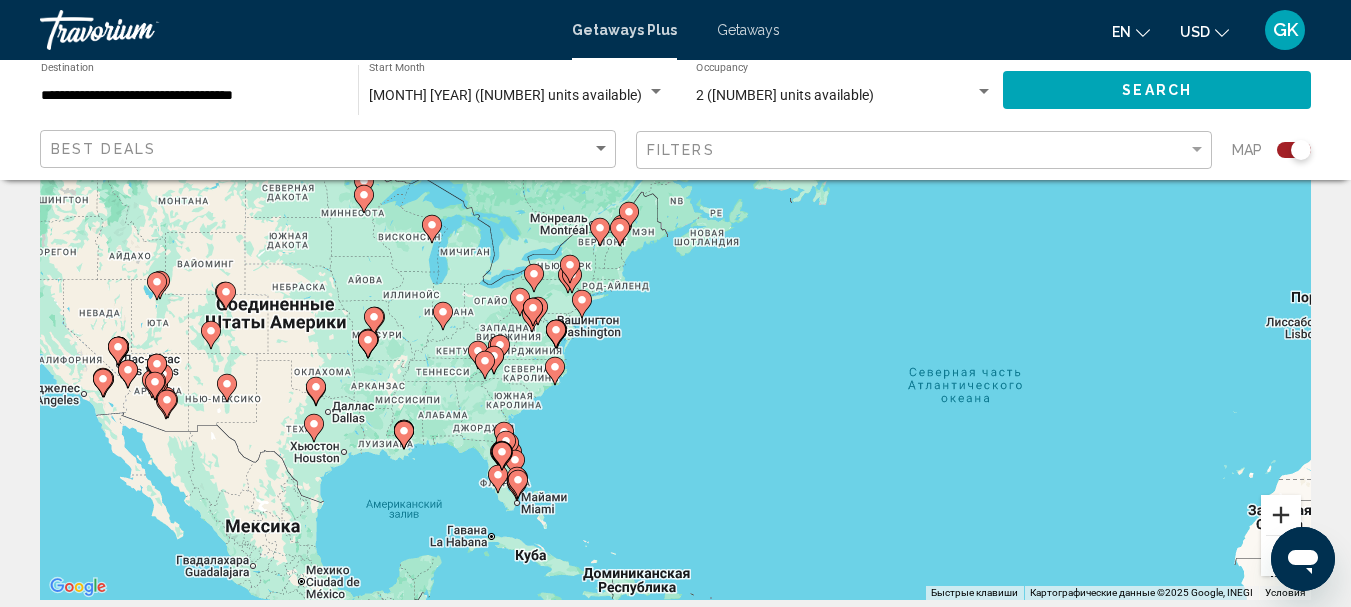 click at bounding box center (1281, 515) 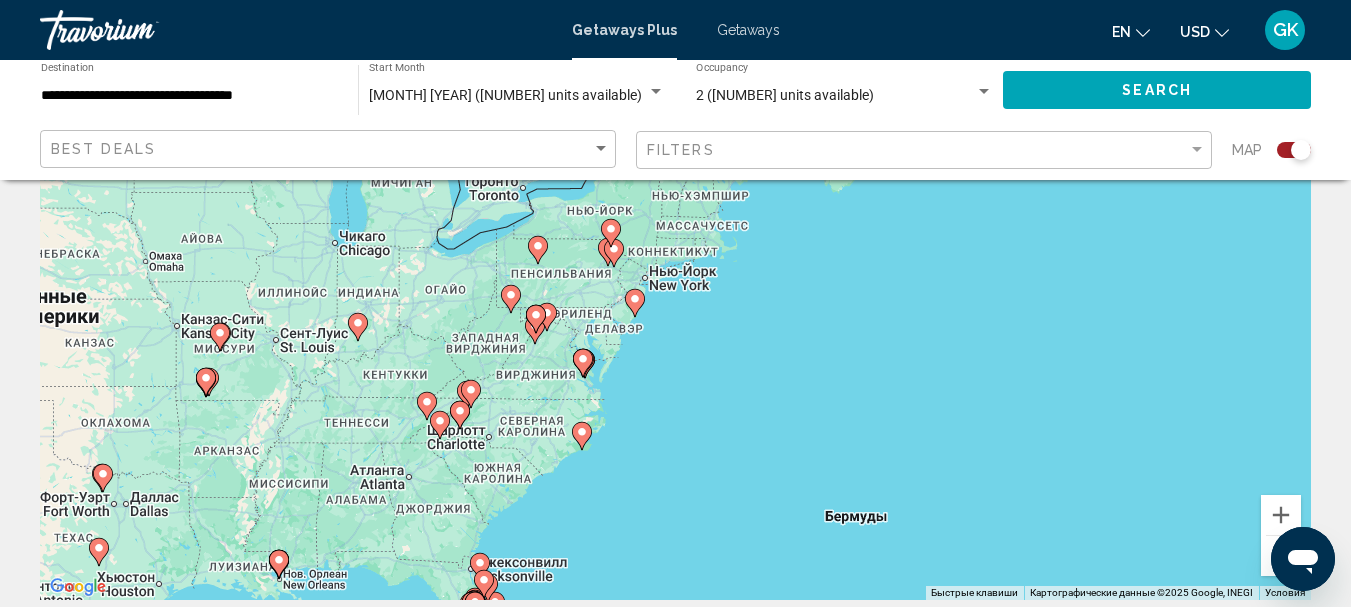 drag, startPoint x: 602, startPoint y: 464, endPoint x: 749, endPoint y: 442, distance: 148.63715 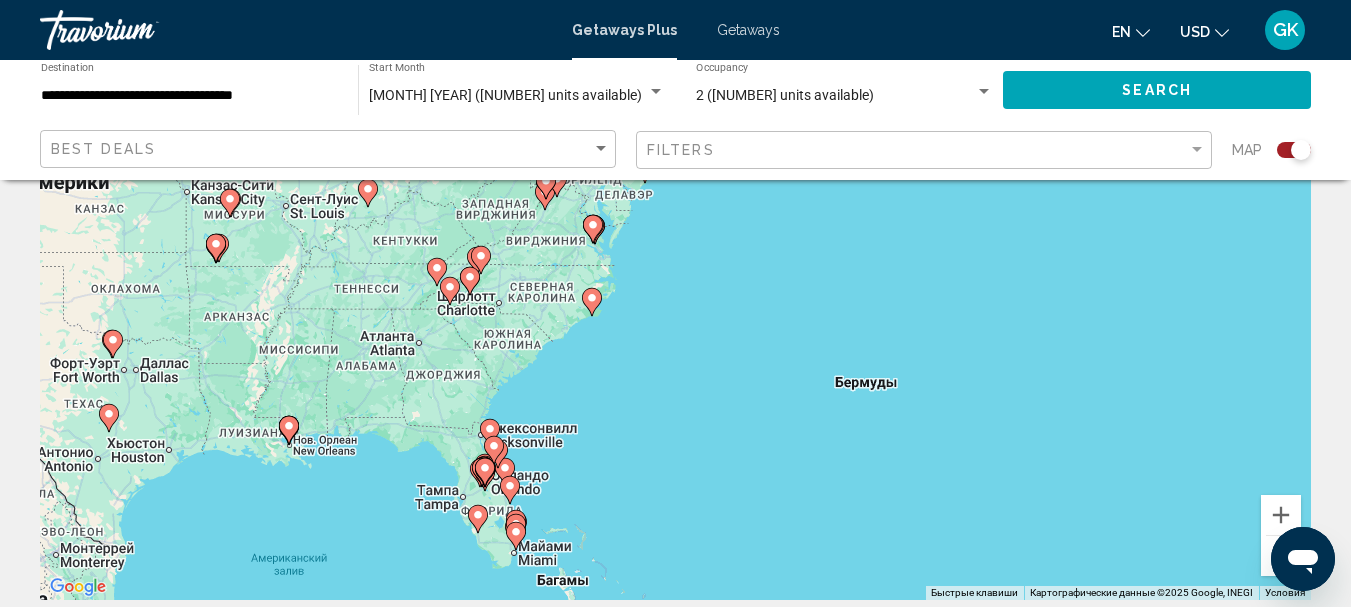 drag, startPoint x: 654, startPoint y: 404, endPoint x: 654, endPoint y: 363, distance: 41 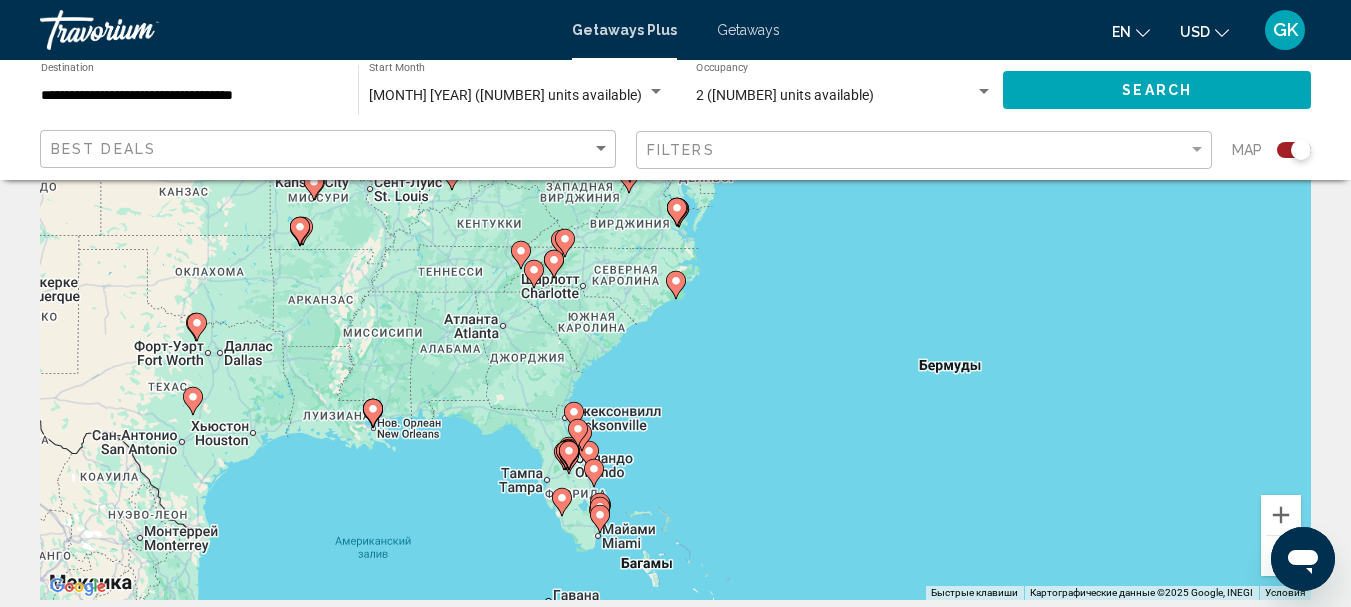 click 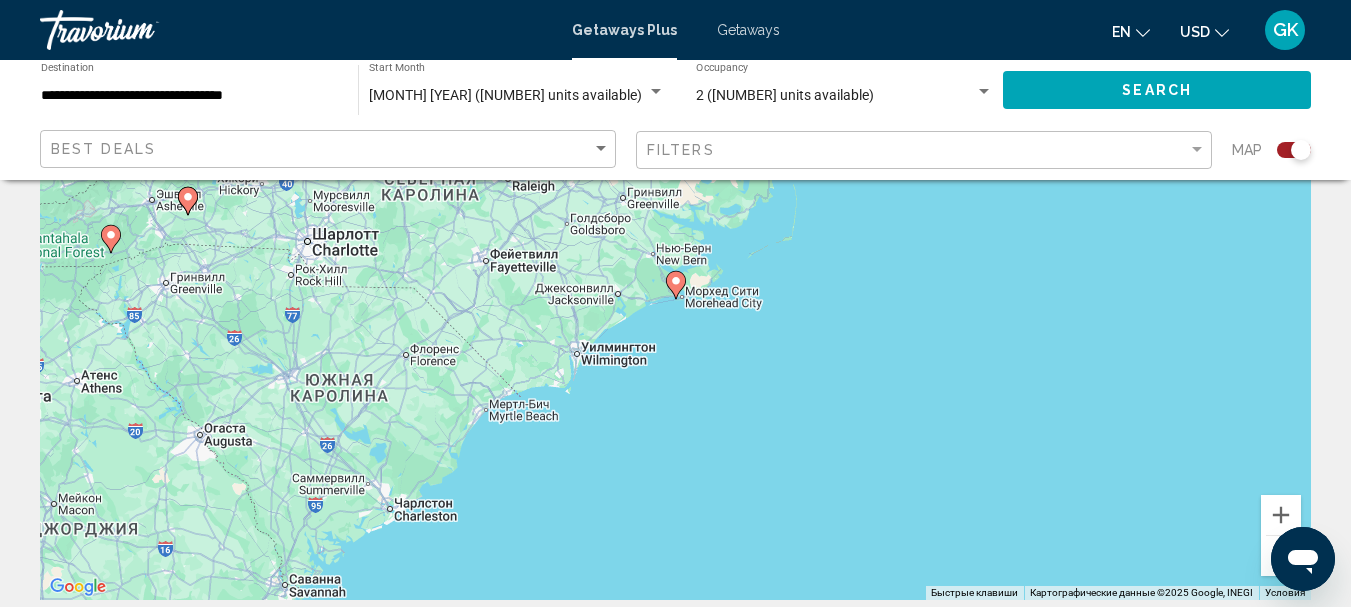 click on "Для навигации используйте клавиши со стрелками. Чтобы активировать перетаскивание с помощью клавиатуры, нажмите Alt + Ввод. После этого перемещайте маркер, используя клавиши со стрелками. Чтобы завершить перетаскивание, нажмите клавишу Ввод. Чтобы отменить действие, нажмите клавишу Esc." at bounding box center [675, 300] 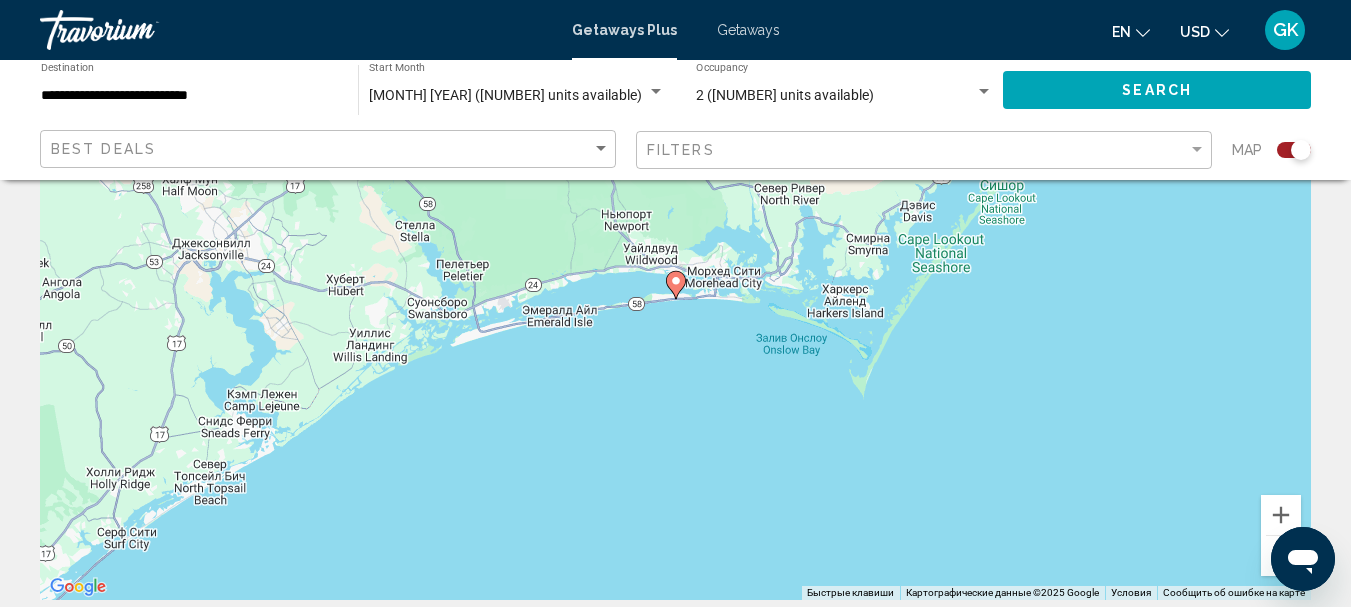 click 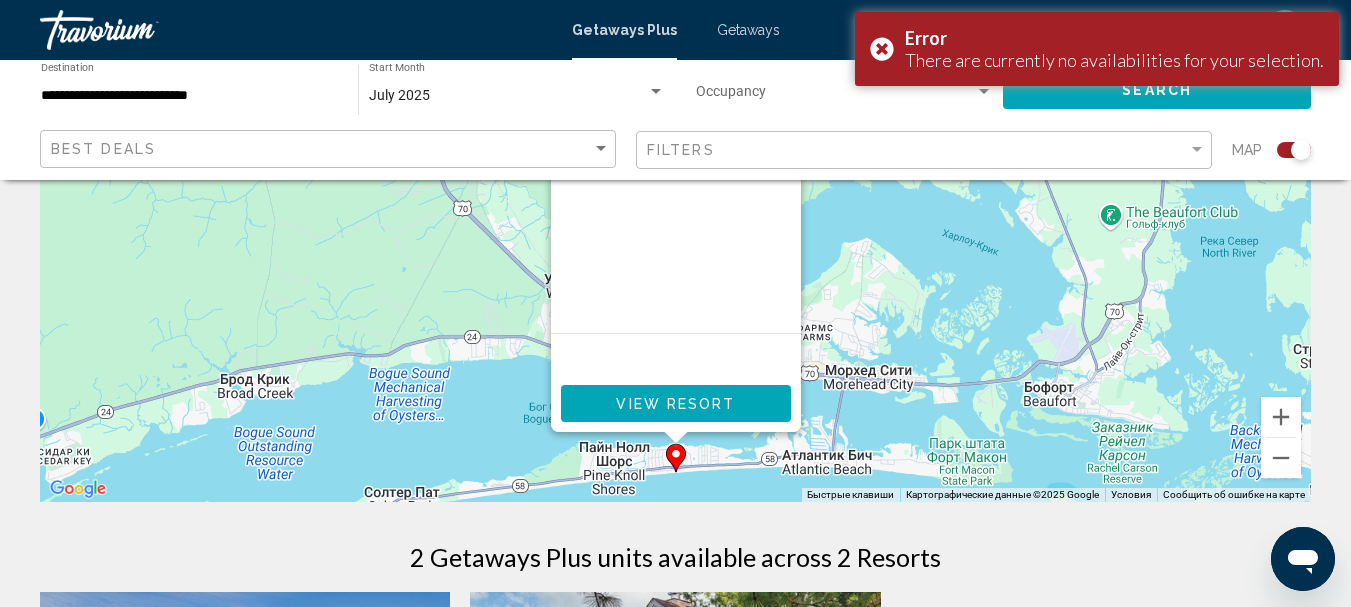 scroll, scrollTop: 300, scrollLeft: 0, axis: vertical 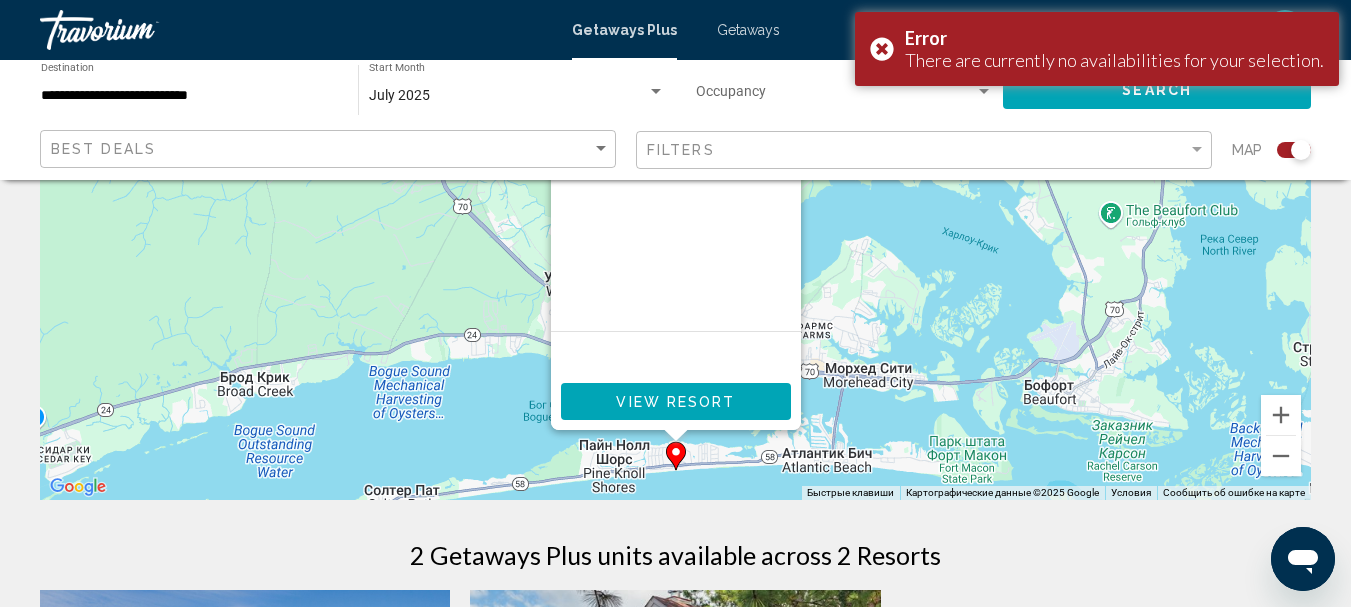 click on "View Resort" at bounding box center (675, 402) 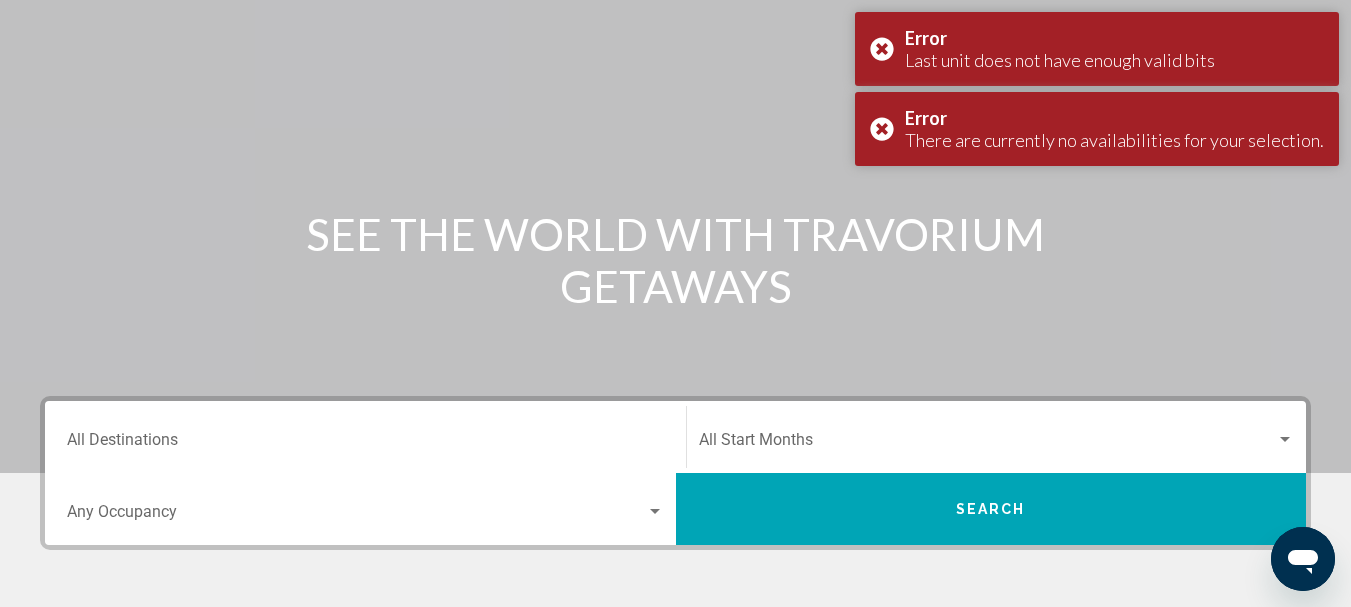 scroll, scrollTop: 0, scrollLeft: 0, axis: both 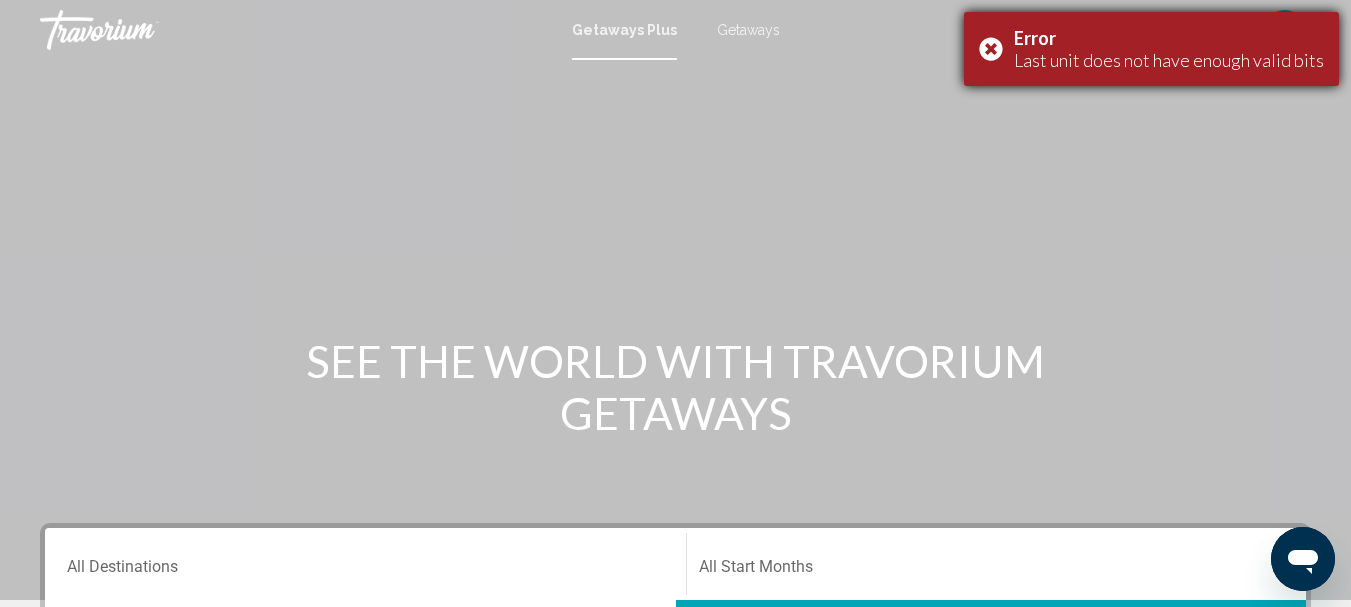 click on "Error   Last unit does not have enough valid bits" at bounding box center [1151, 49] 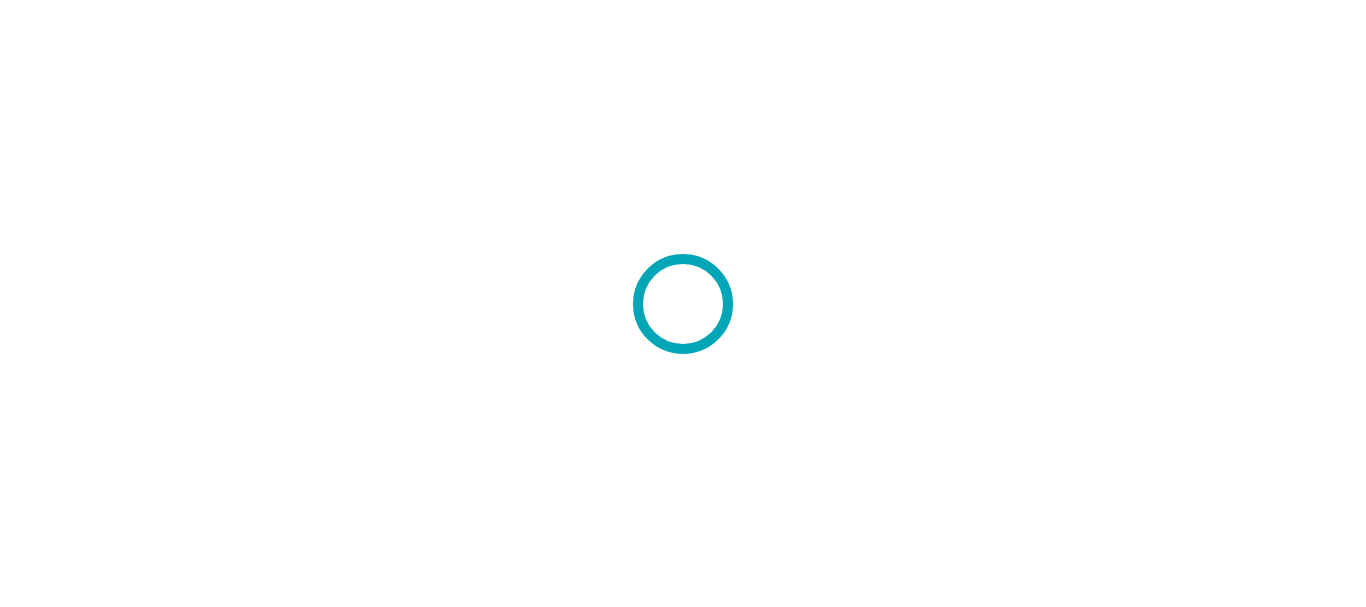 scroll, scrollTop: 0, scrollLeft: 0, axis: both 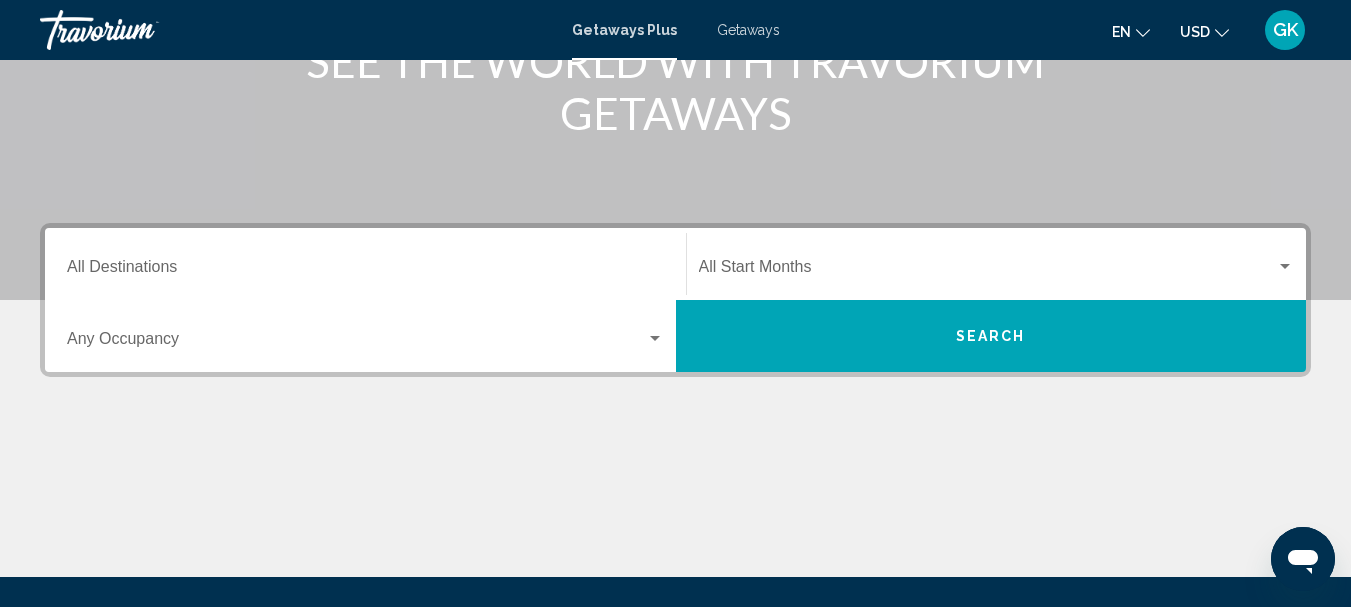 click on "Destination All Destinations" at bounding box center (365, 271) 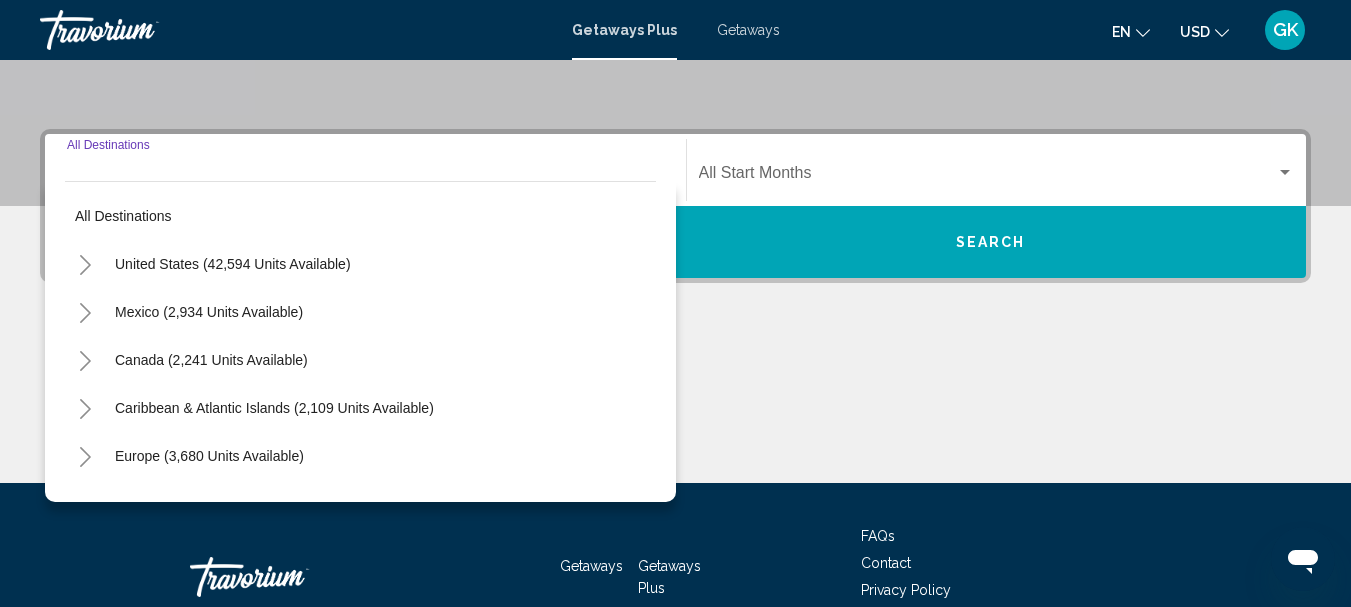 scroll, scrollTop: 458, scrollLeft: 0, axis: vertical 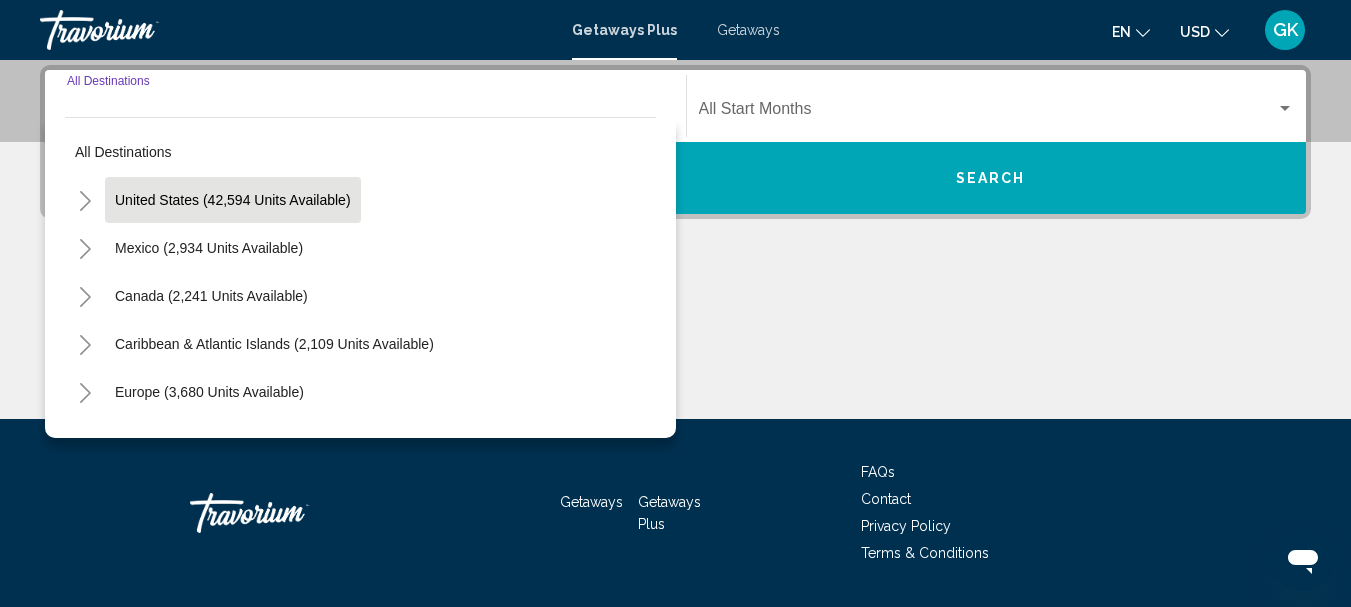 click on "United States (42,594 units available)" at bounding box center (209, 248) 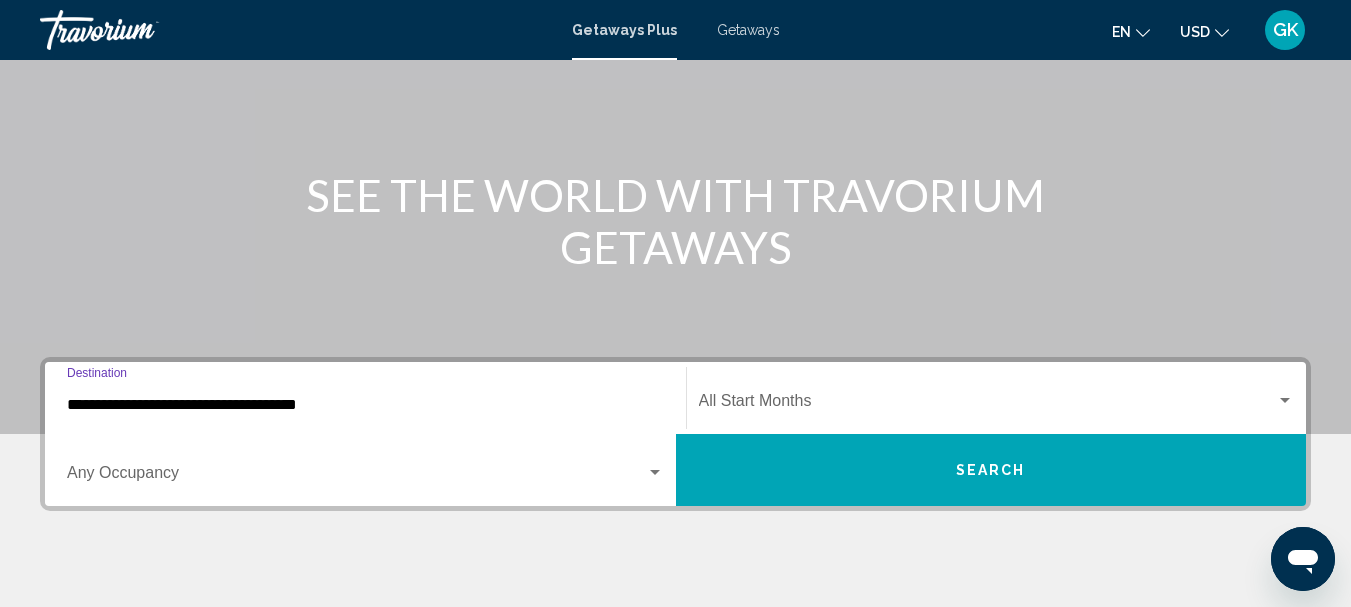 scroll, scrollTop: 158, scrollLeft: 0, axis: vertical 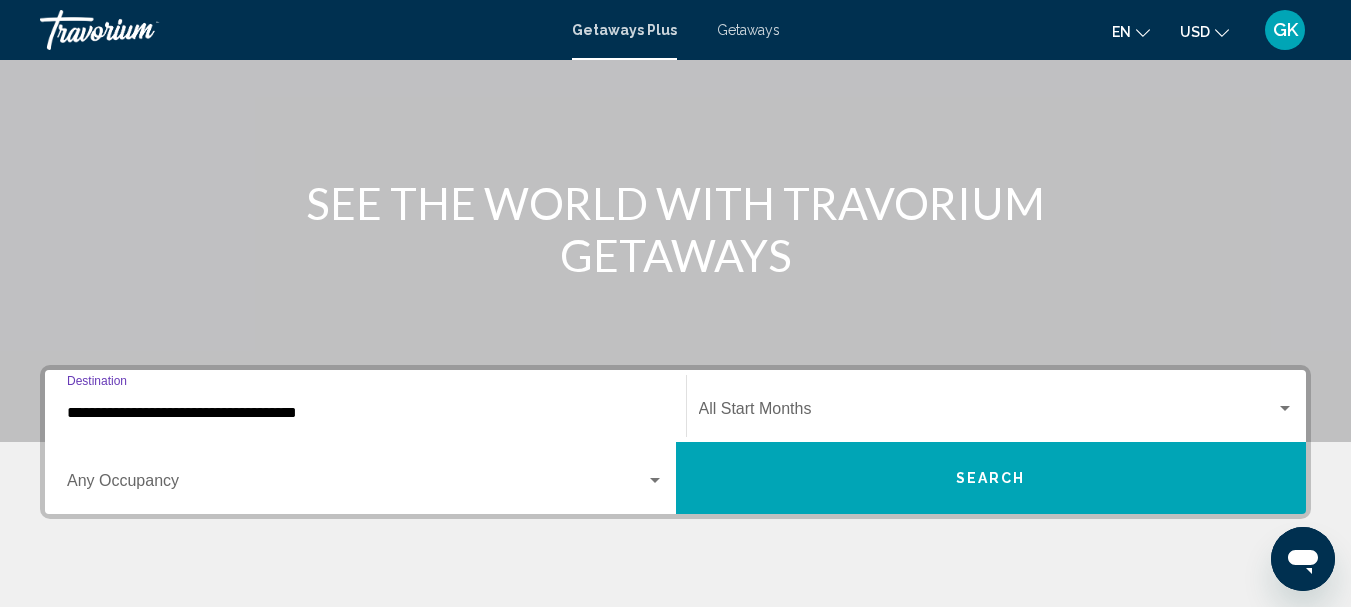 click on "**********" at bounding box center [365, 413] 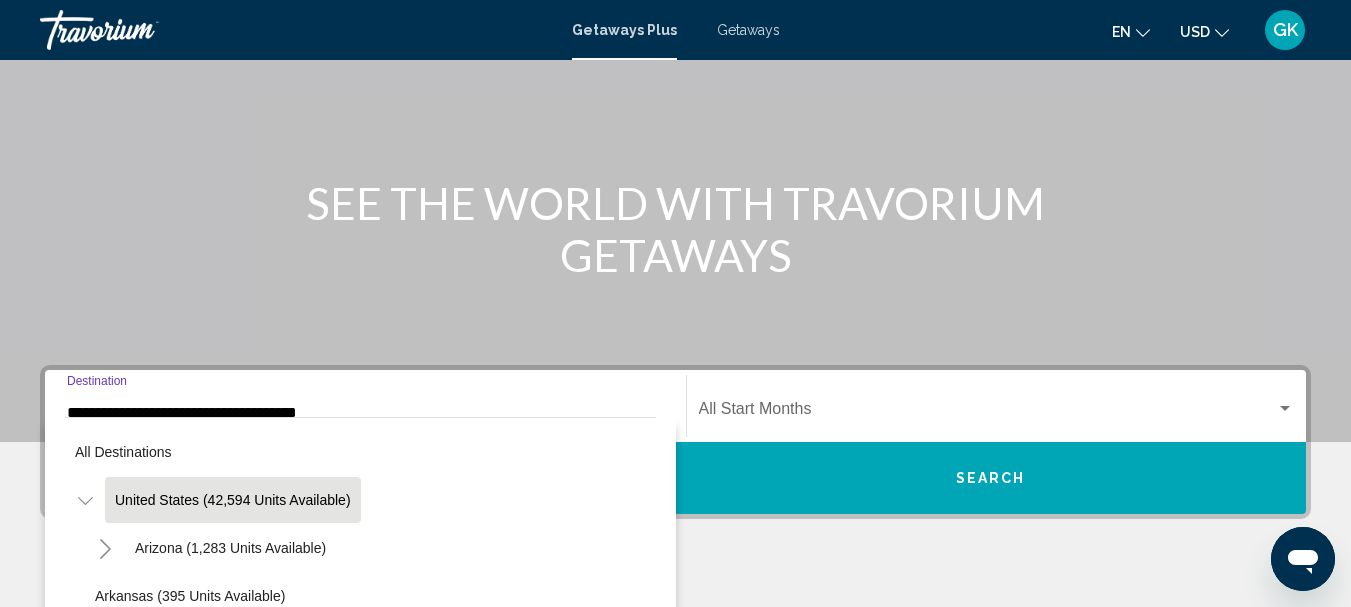 scroll, scrollTop: 355, scrollLeft: 0, axis: vertical 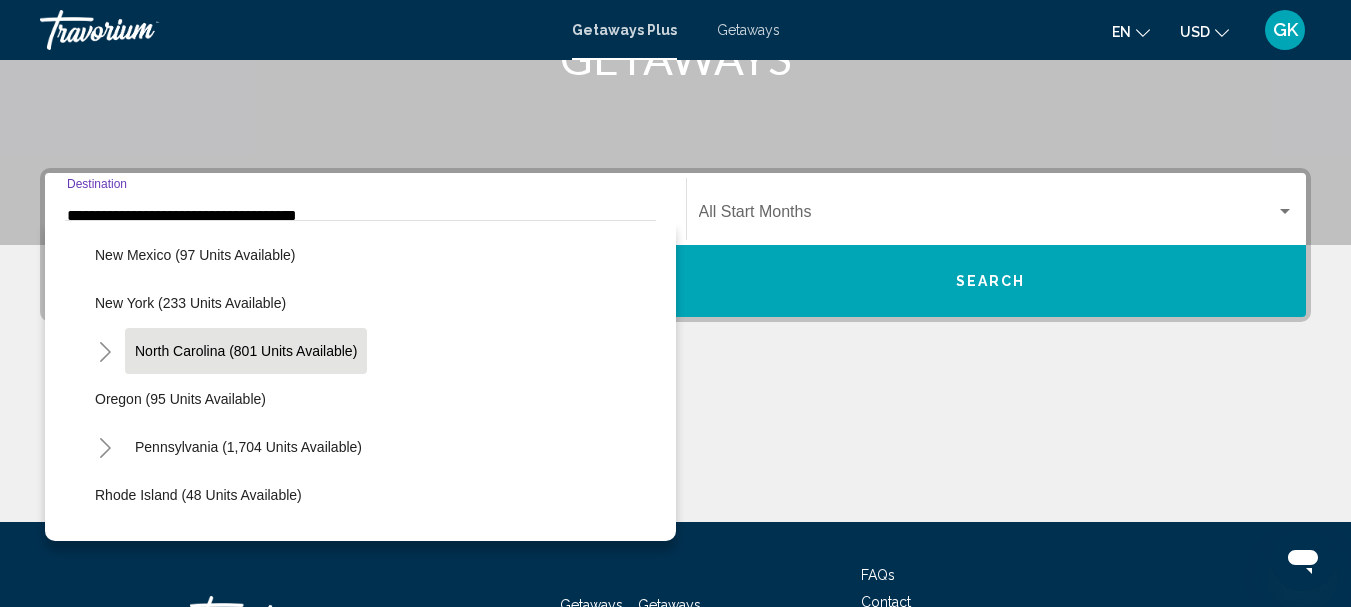 click on "North Carolina (801 units available)" 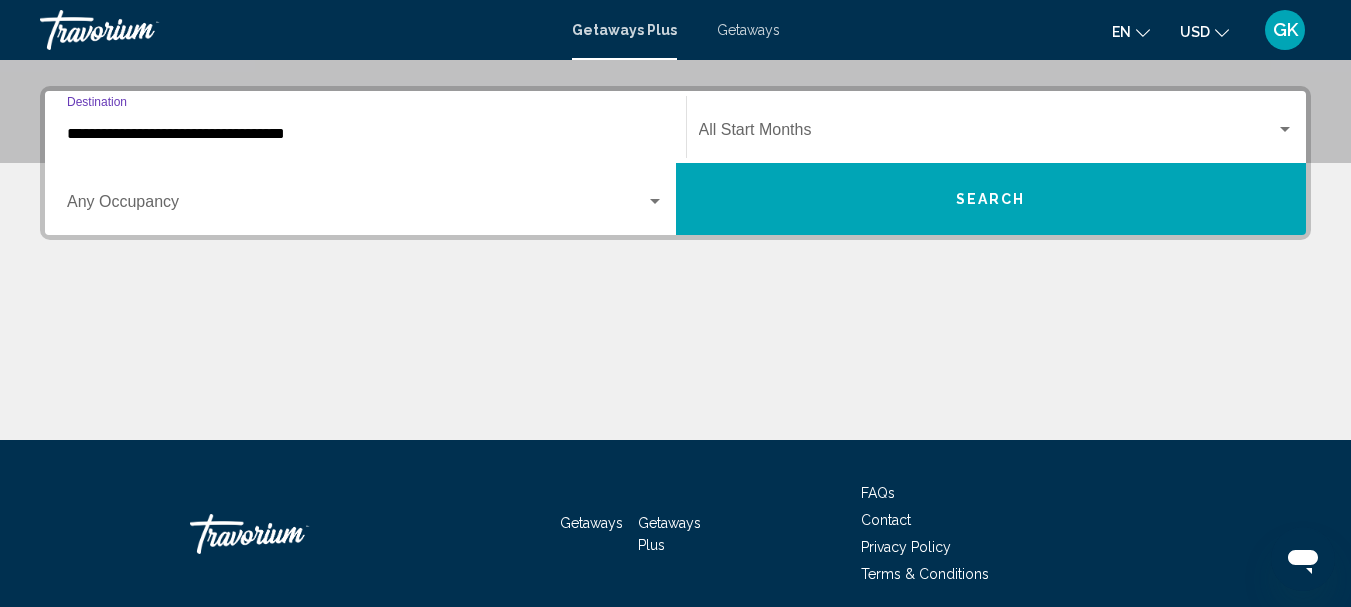 scroll, scrollTop: 458, scrollLeft: 0, axis: vertical 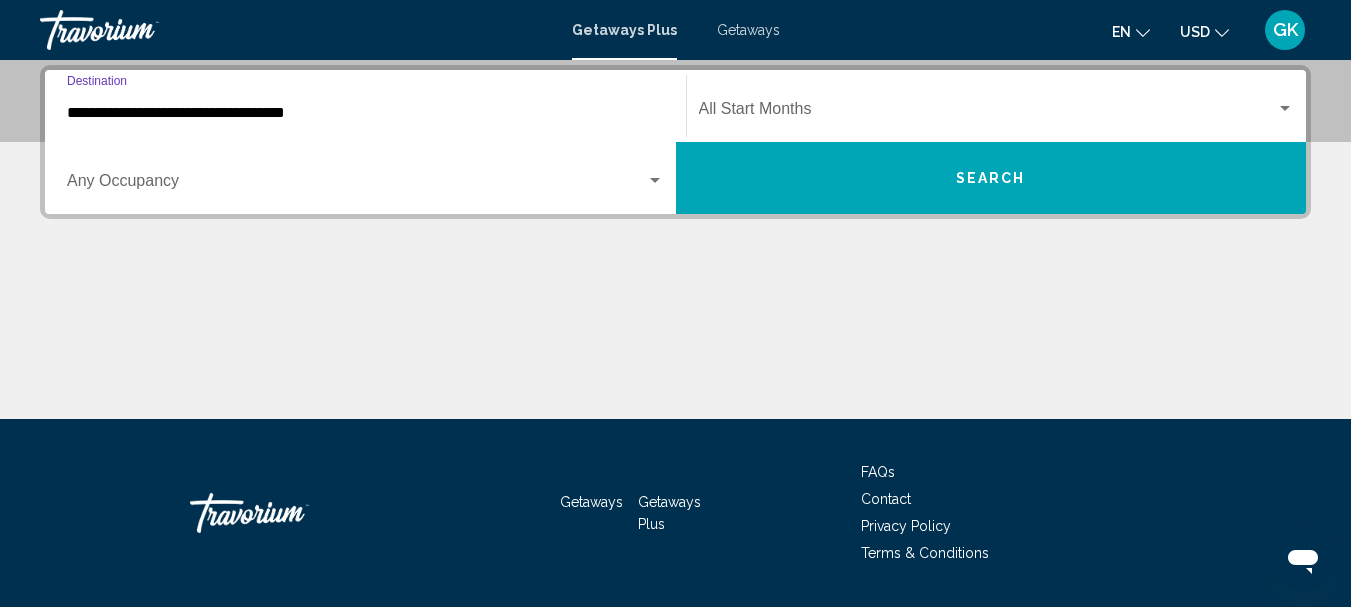 click on "Occupancy Any Occupancy" at bounding box center [365, 178] 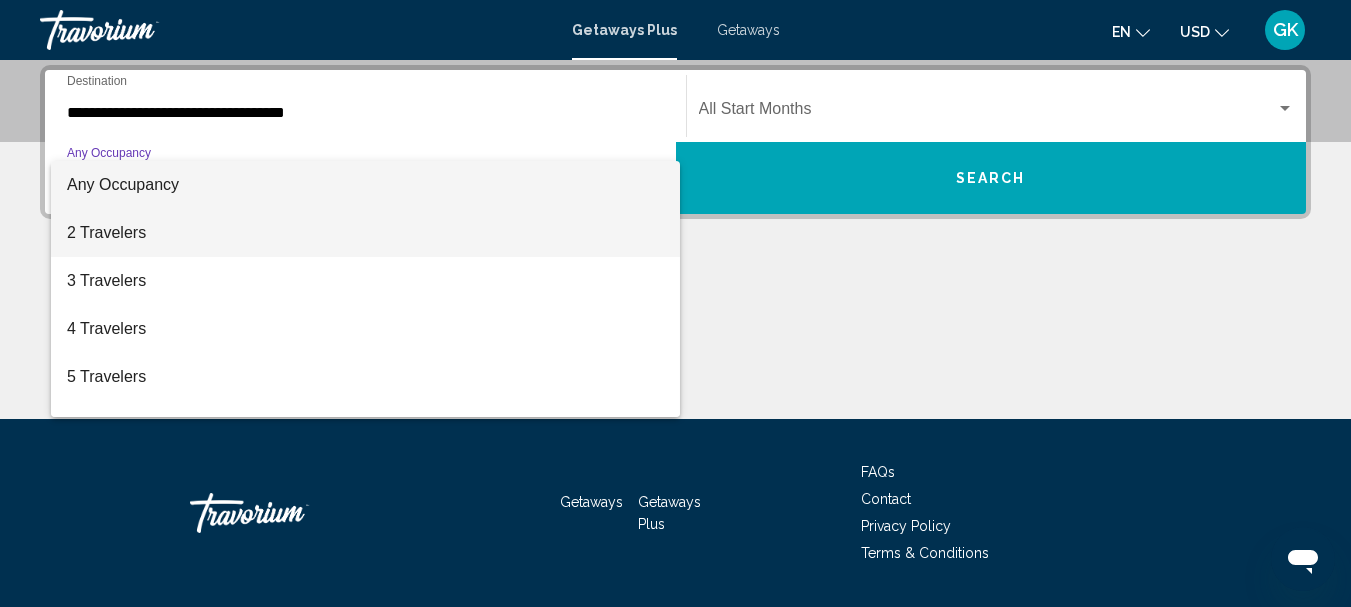 click on "2 Travelers" at bounding box center (365, 233) 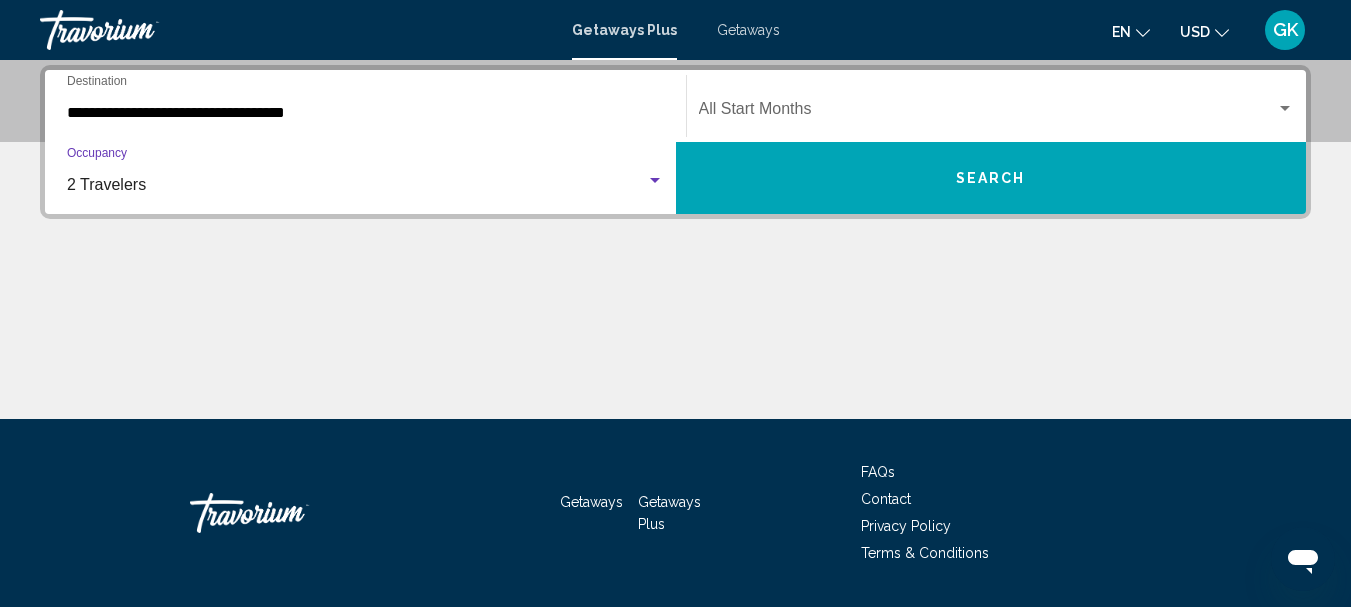 click at bounding box center (988, 113) 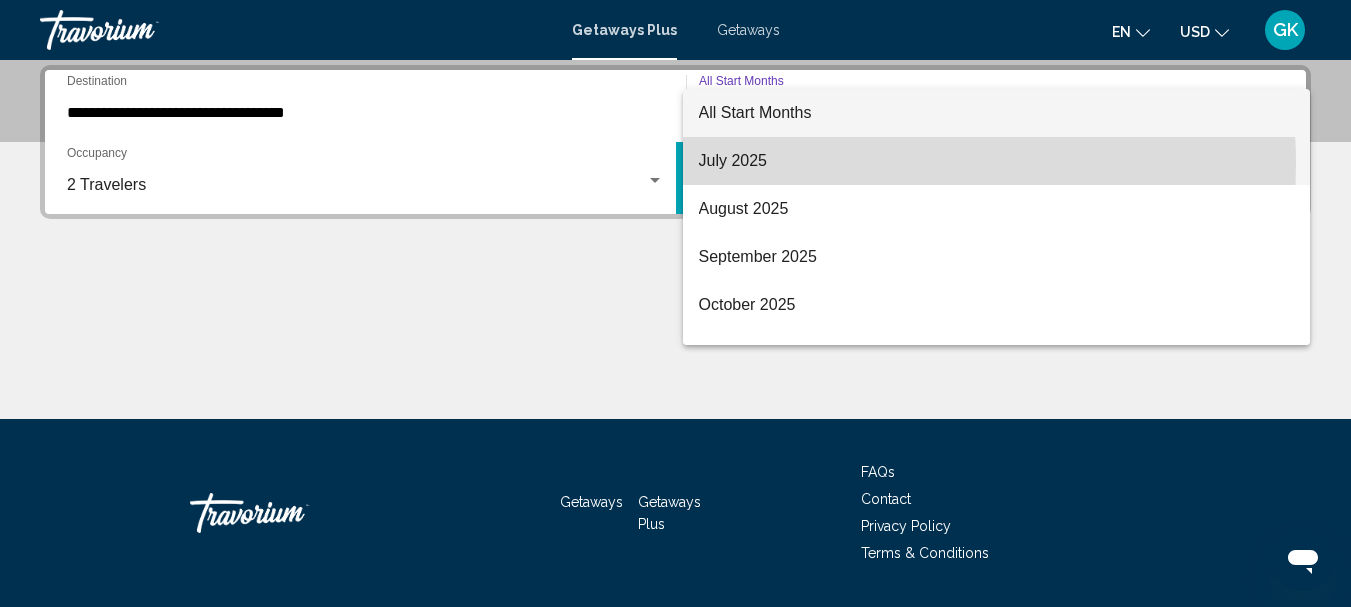 click on "July 2025" at bounding box center [997, 161] 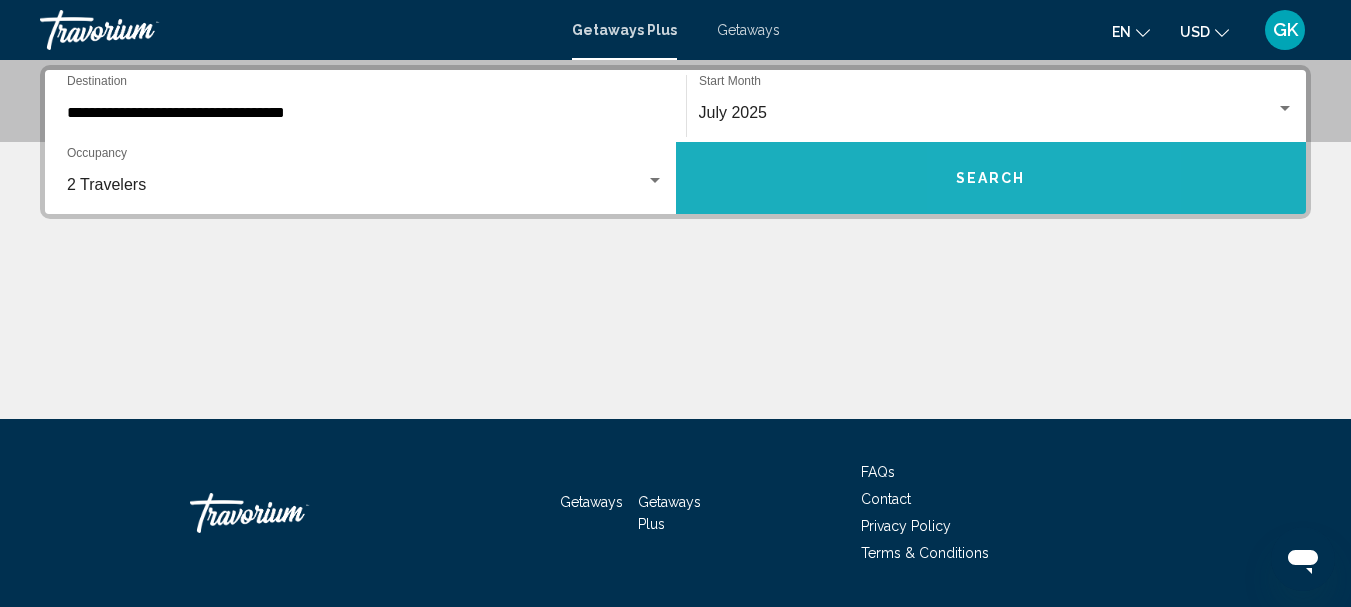 click on "Search" at bounding box center (991, 178) 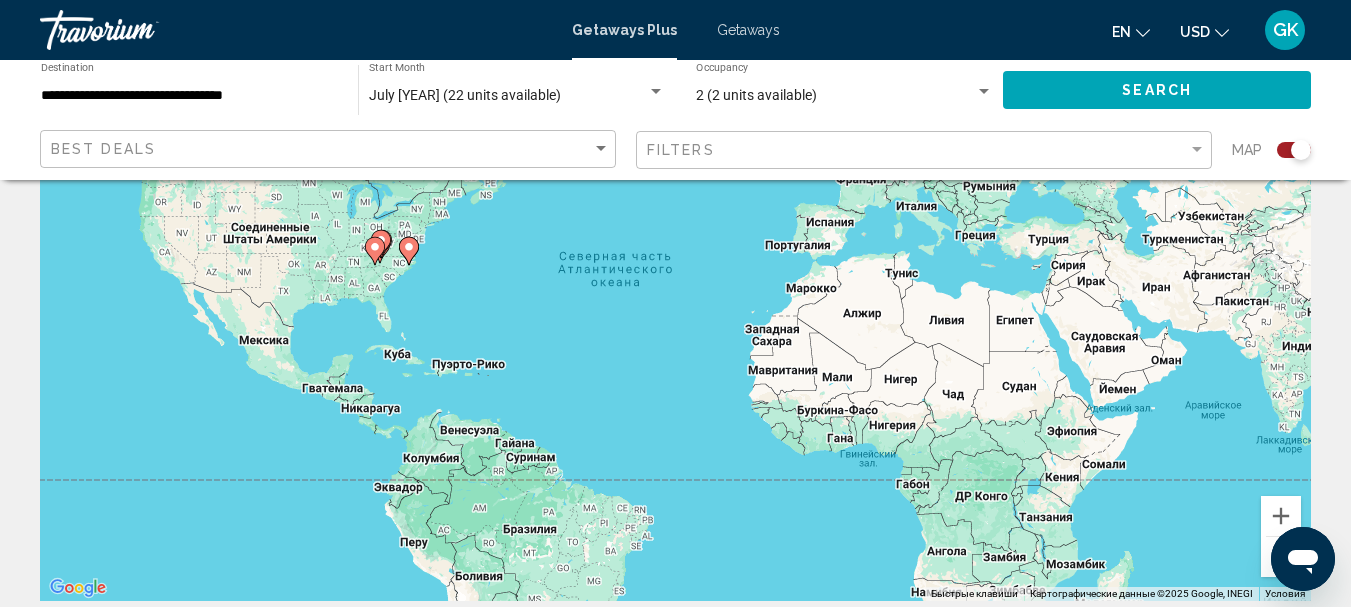 scroll, scrollTop: 200, scrollLeft: 0, axis: vertical 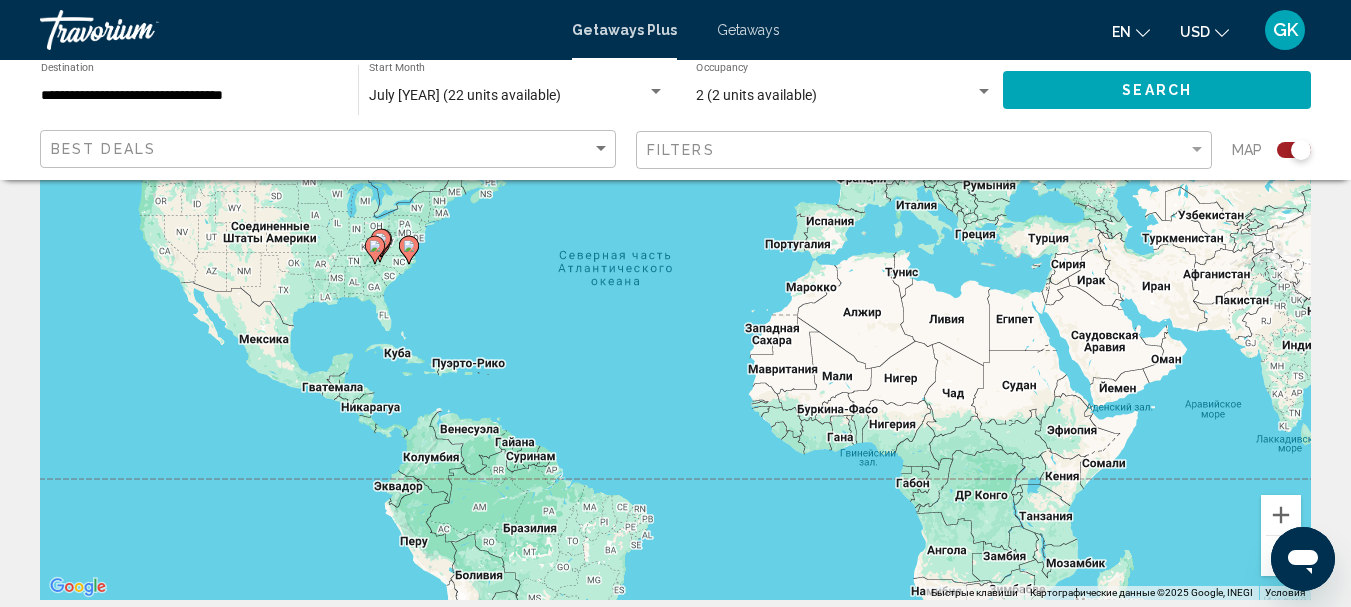 click 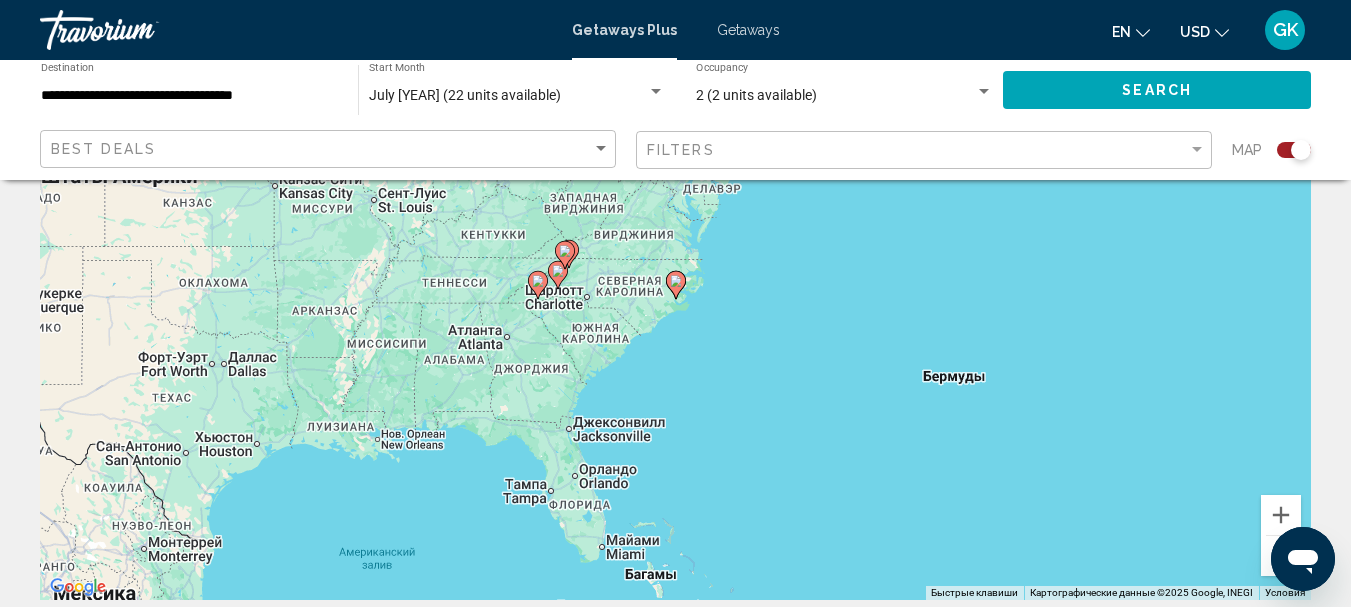 drag, startPoint x: 1302, startPoint y: 152, endPoint x: 1286, endPoint y: 162, distance: 18.867962 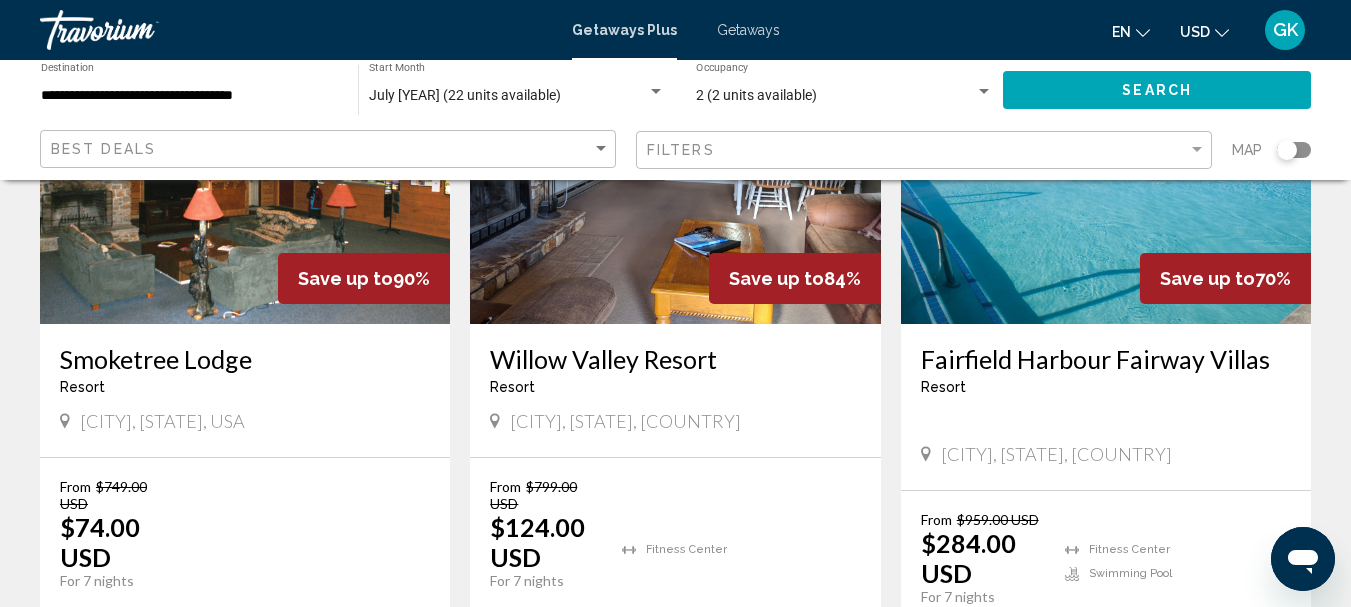 scroll, scrollTop: 300, scrollLeft: 0, axis: vertical 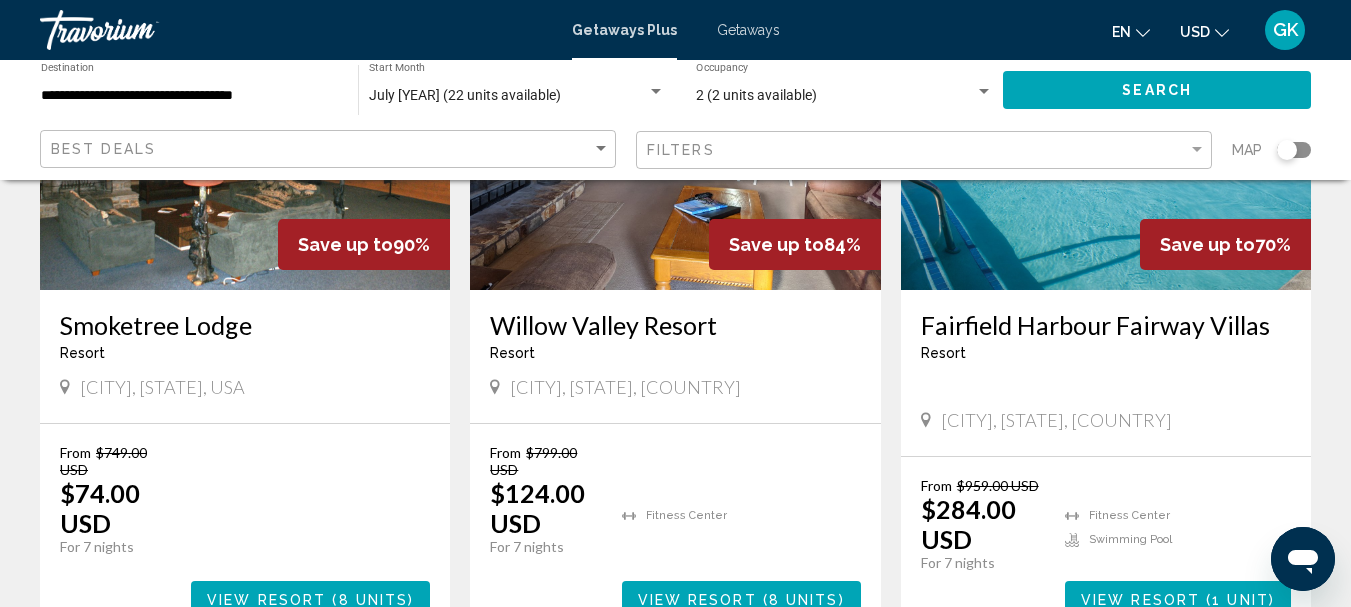 click at bounding box center [245, 130] 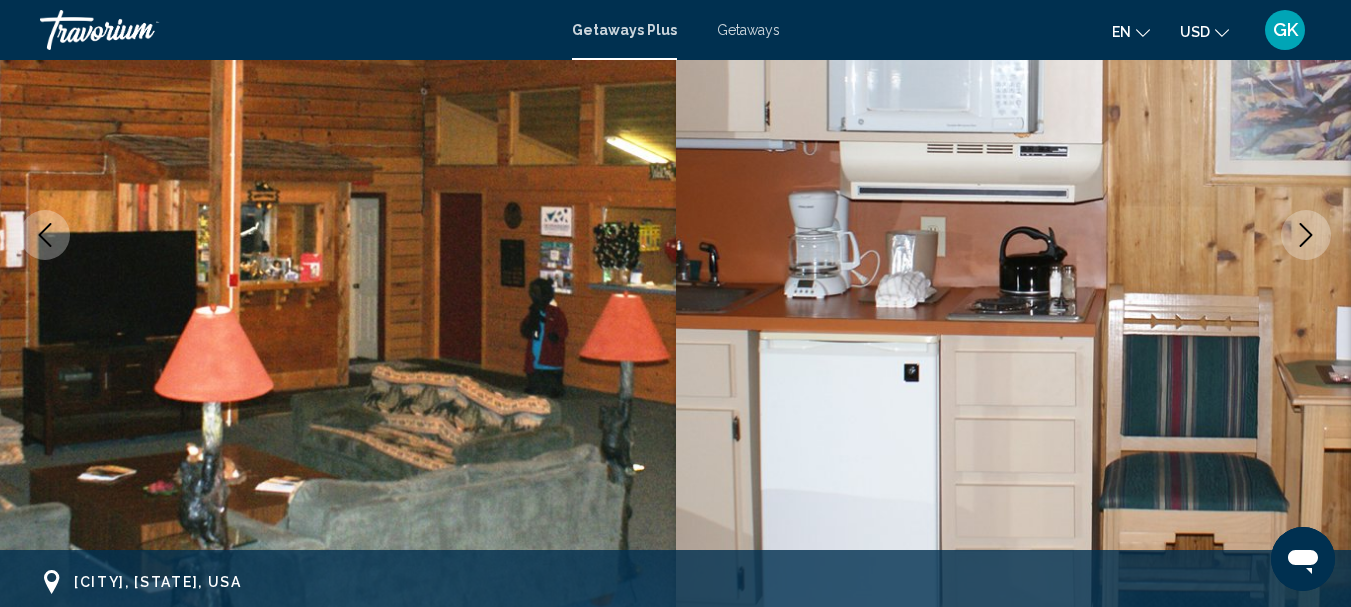 scroll, scrollTop: 232, scrollLeft: 0, axis: vertical 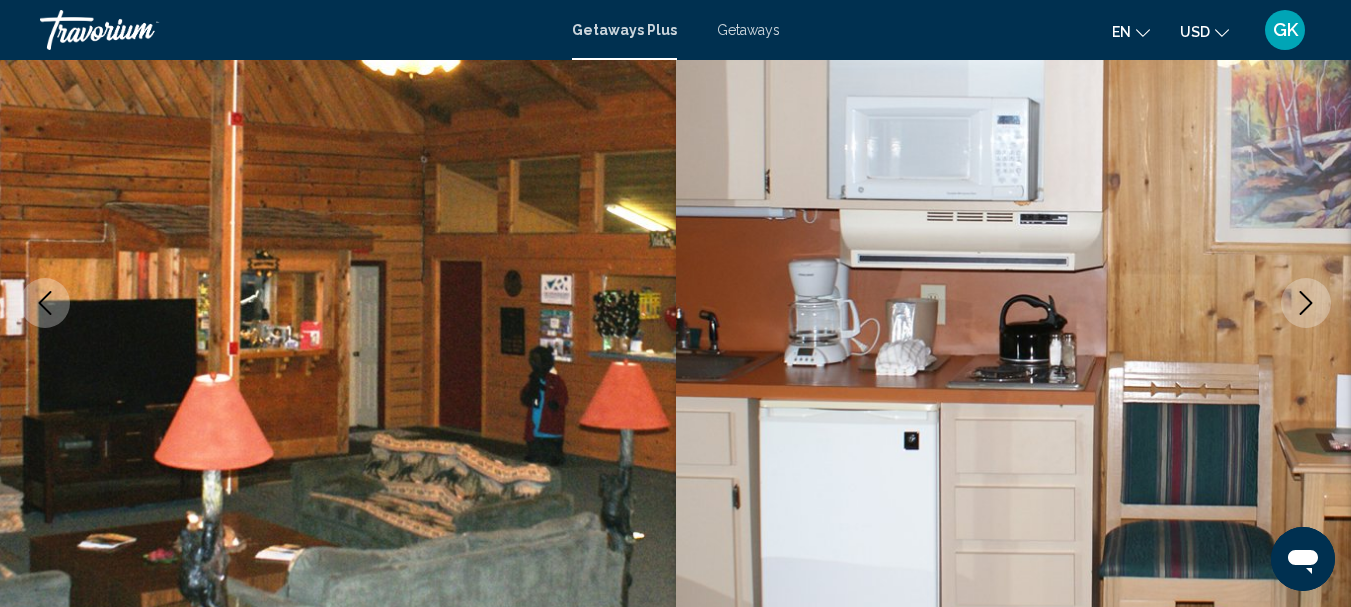click 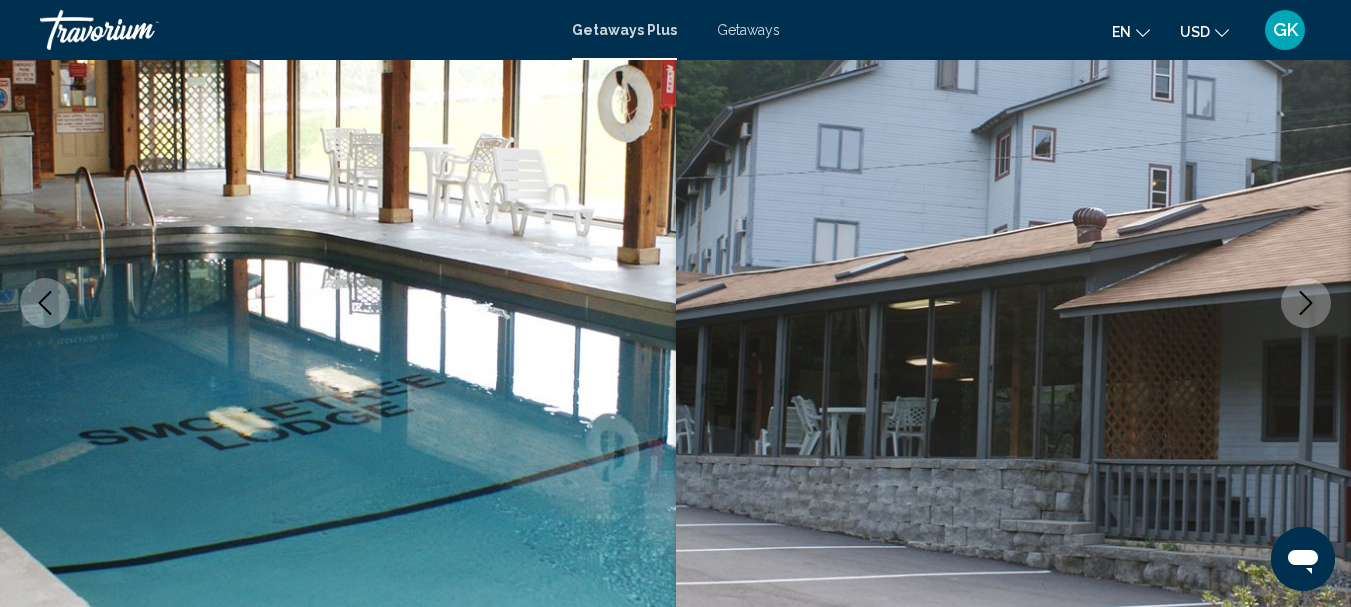 click 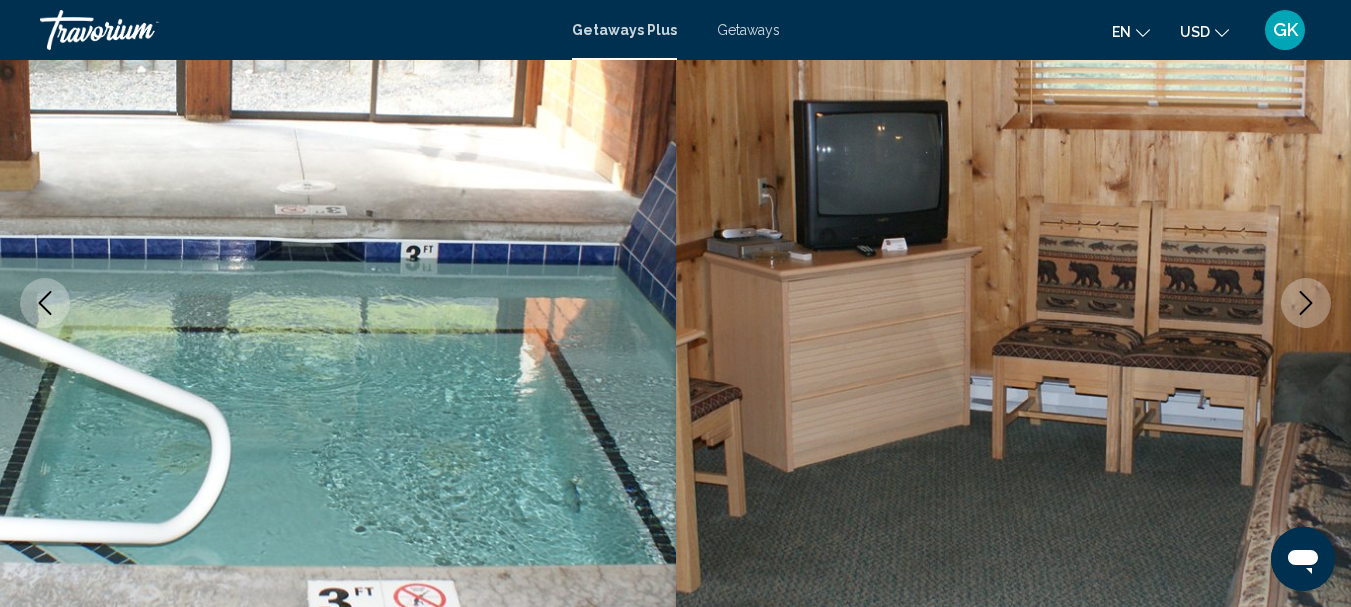 click 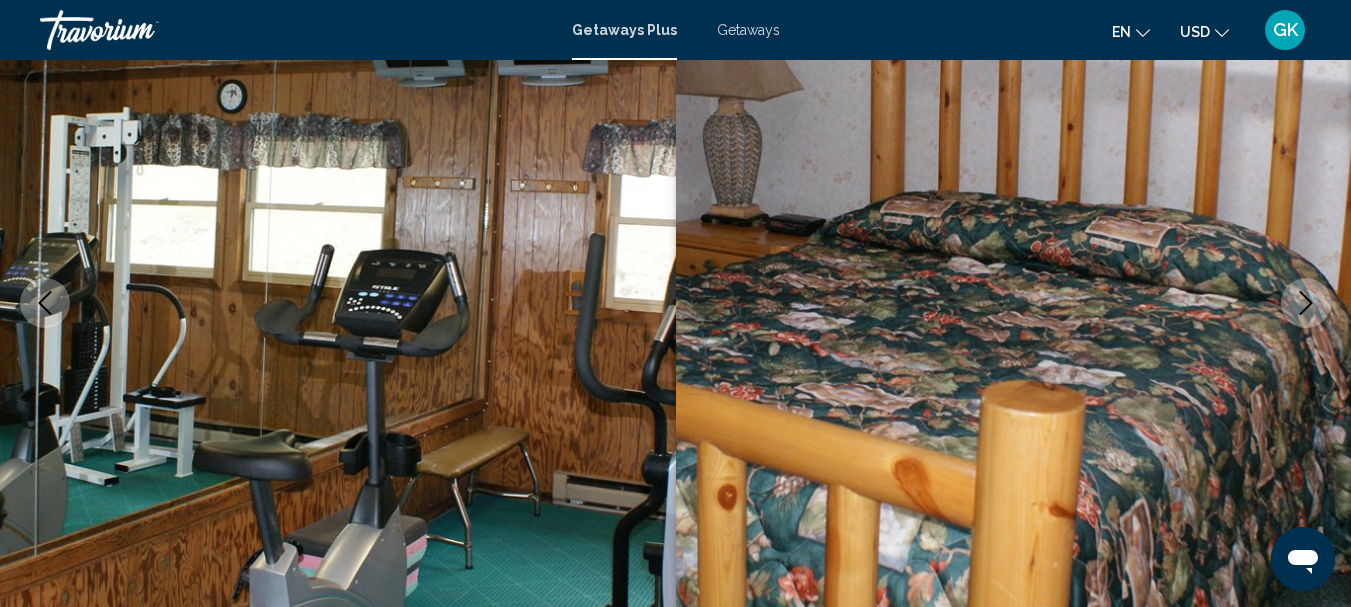click 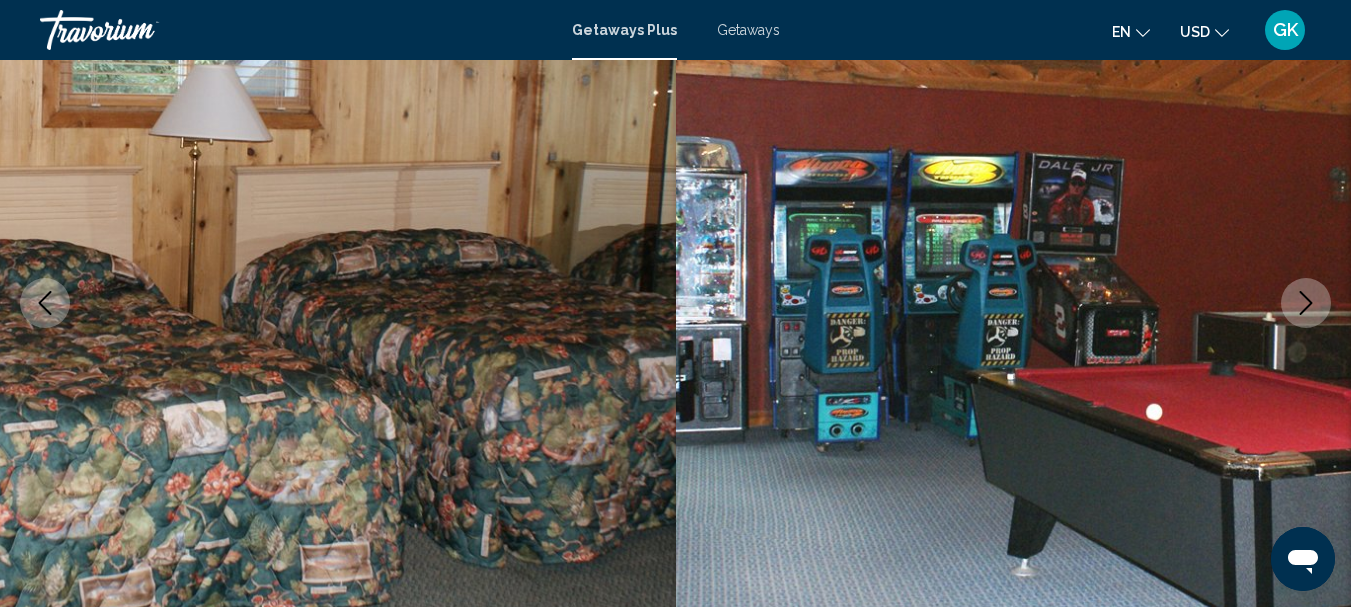 click 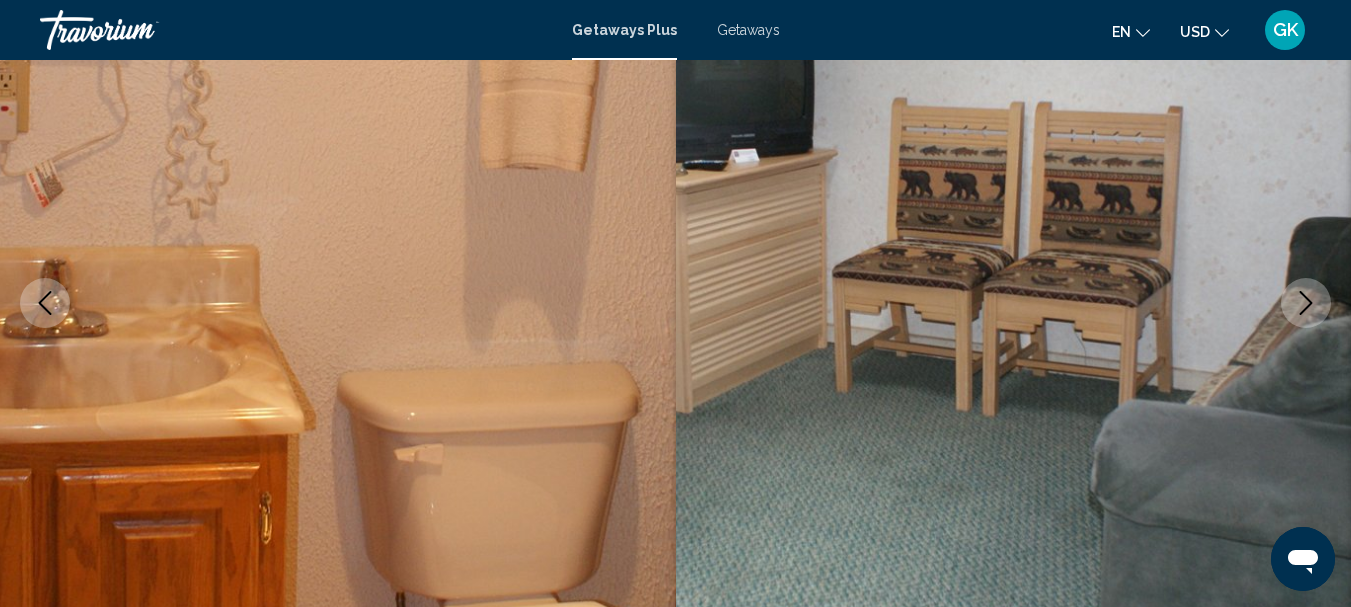 click 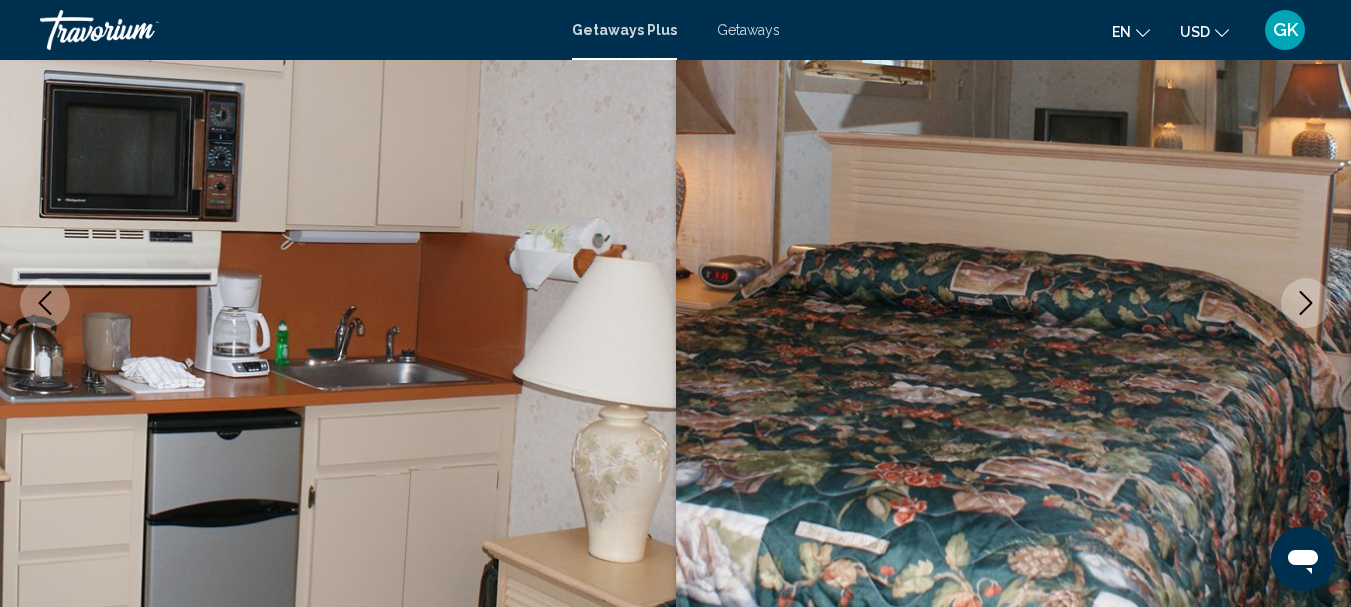click 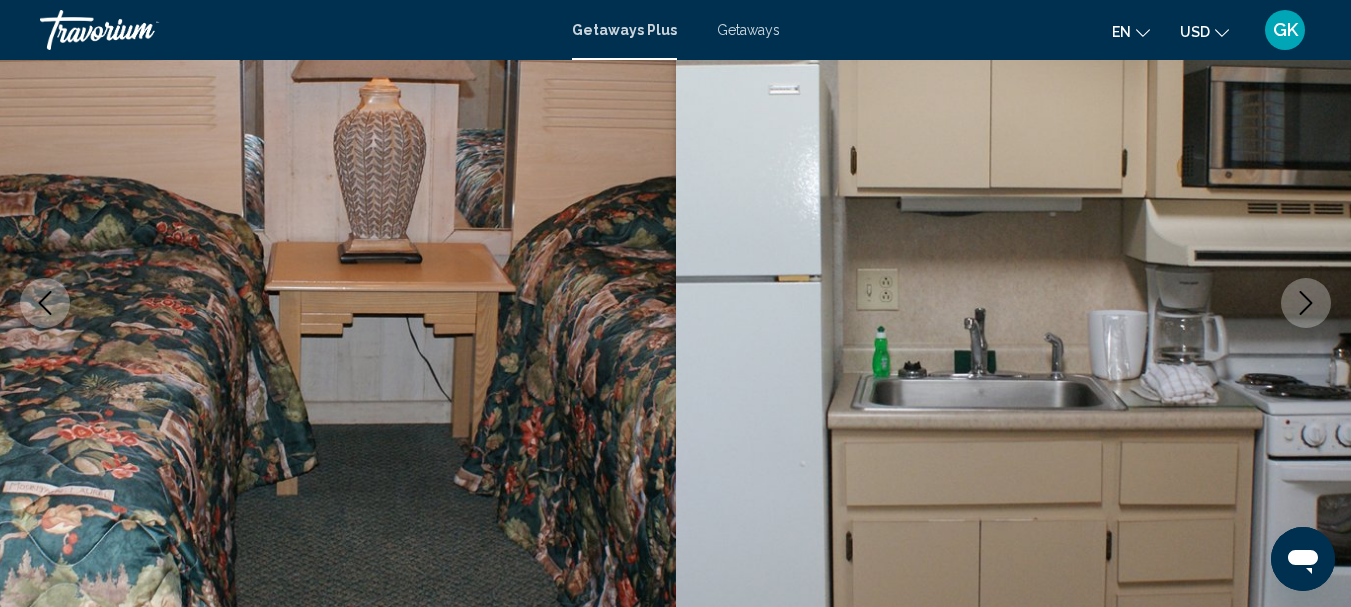 click 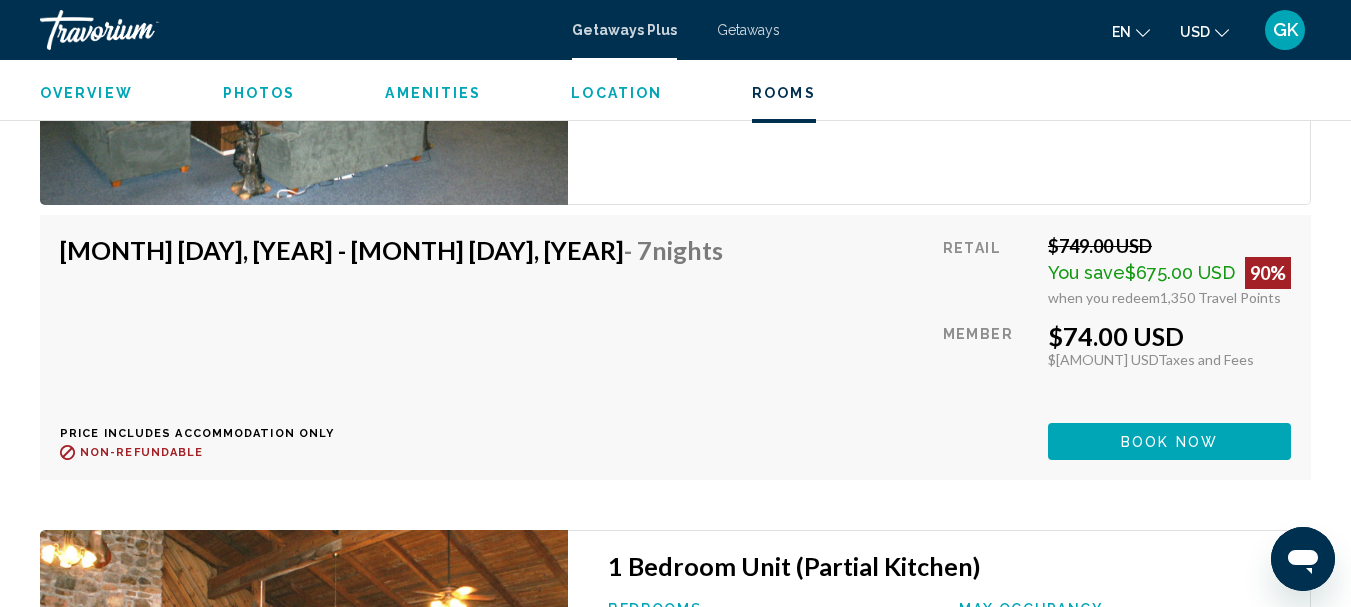 scroll, scrollTop: 4000, scrollLeft: 0, axis: vertical 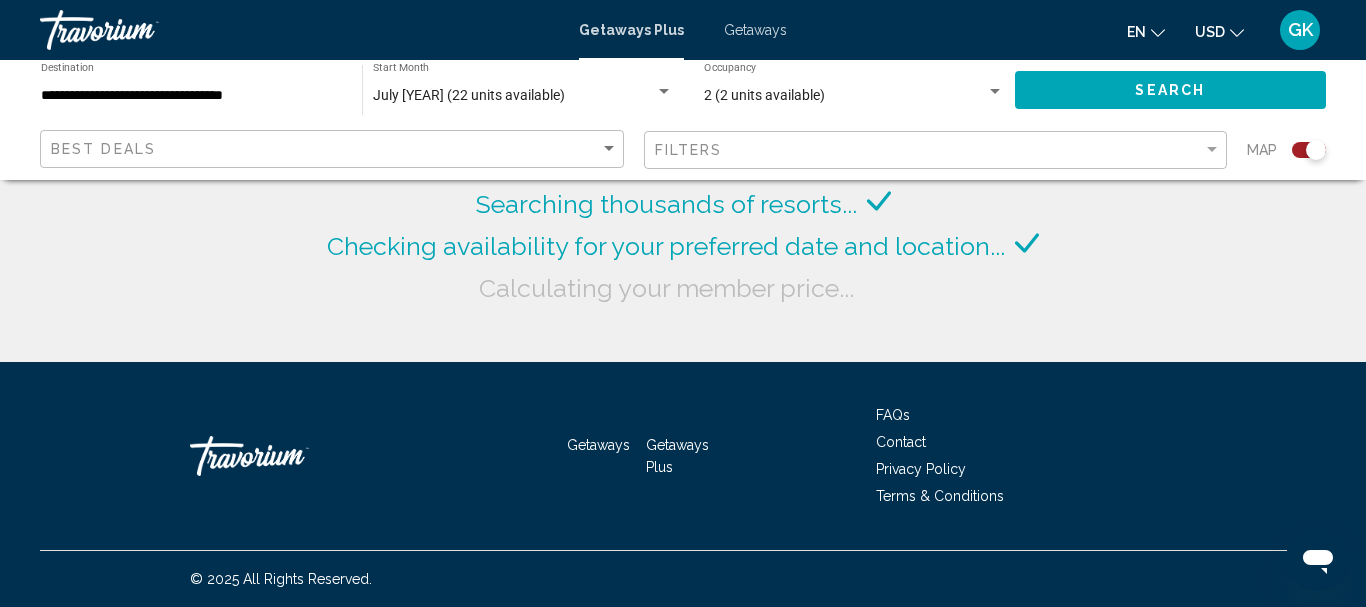 click on "Getaways" at bounding box center (755, 30) 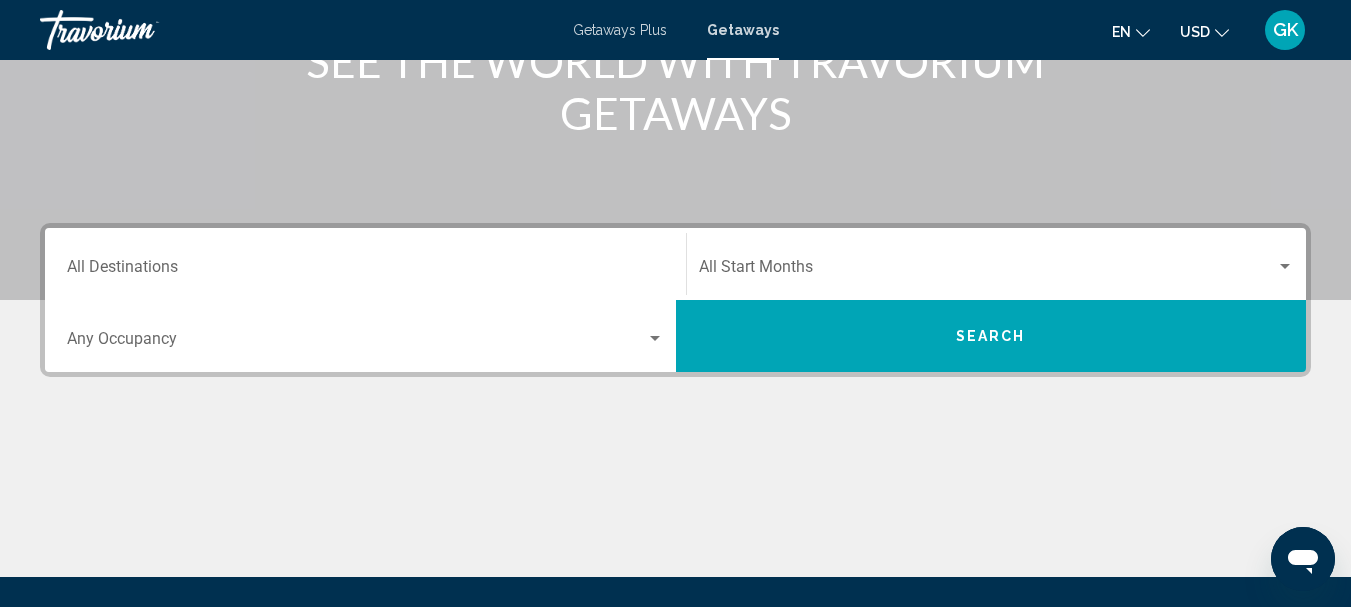 click on "Destination All Destinations" at bounding box center (365, 264) 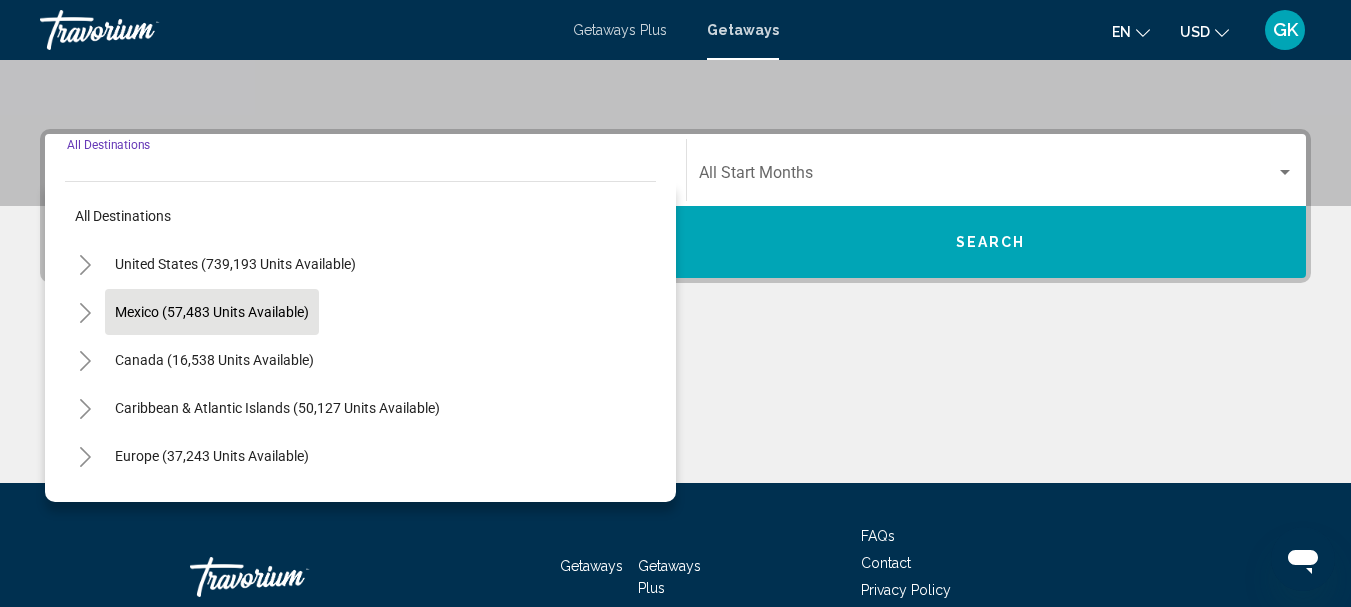 scroll, scrollTop: 458, scrollLeft: 0, axis: vertical 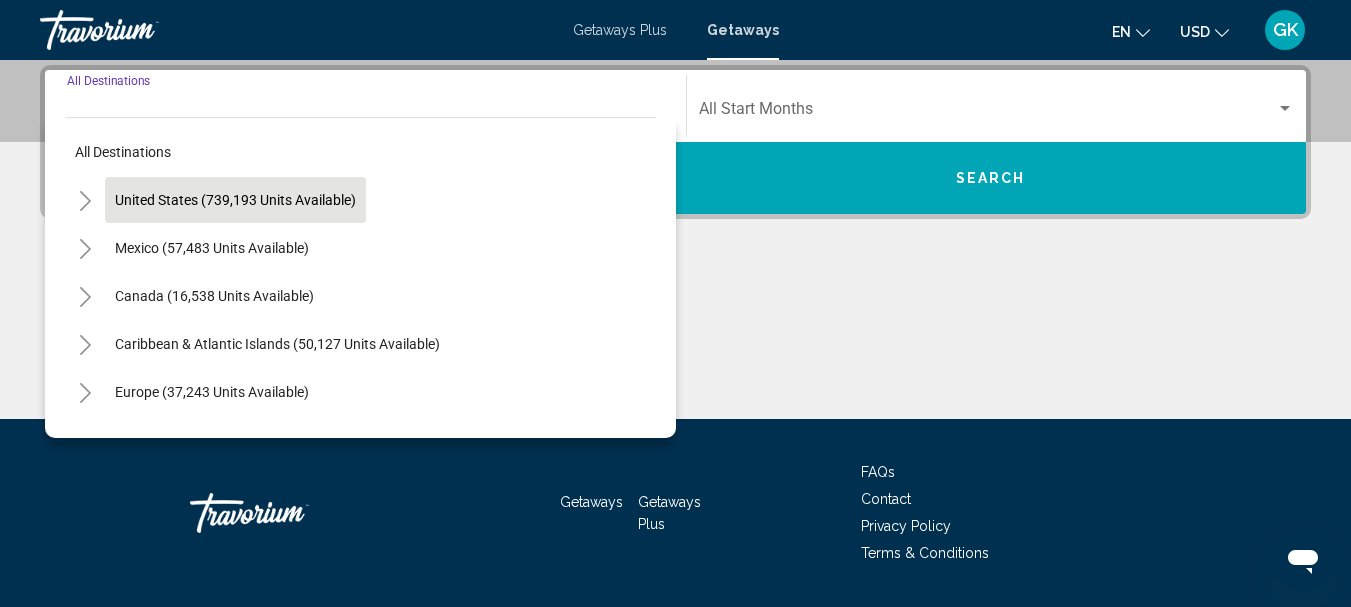 click on "United States (739,193 units available)" at bounding box center (212, 248) 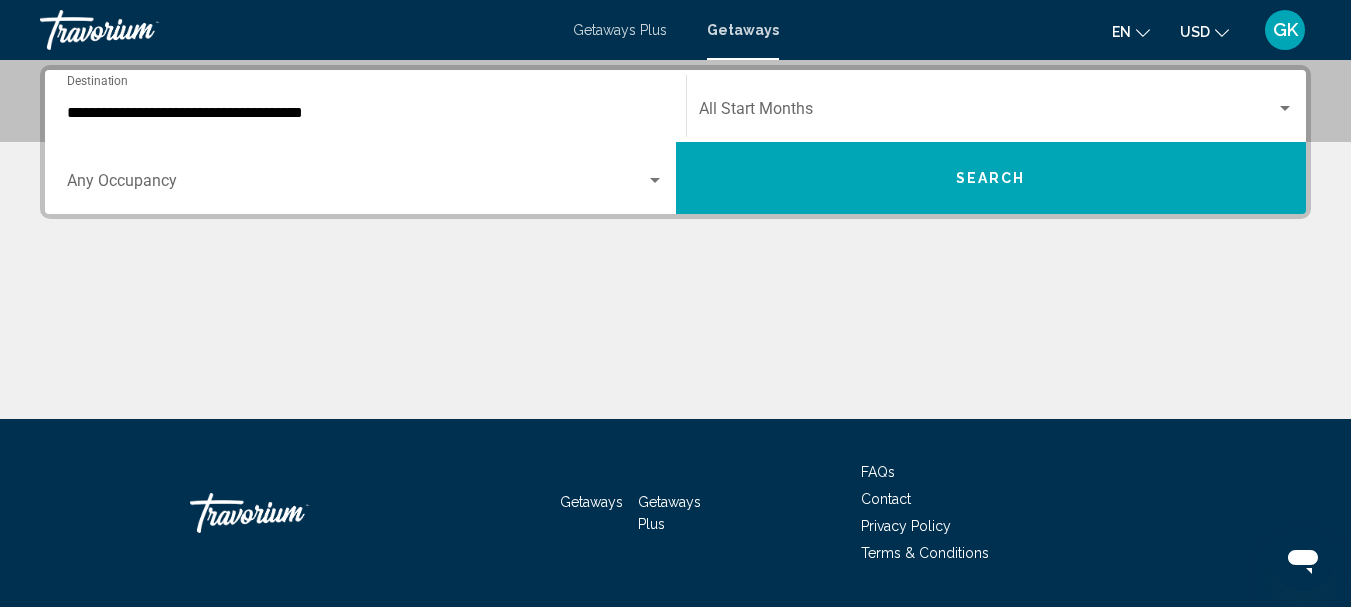 click on "**********" at bounding box center [365, 106] 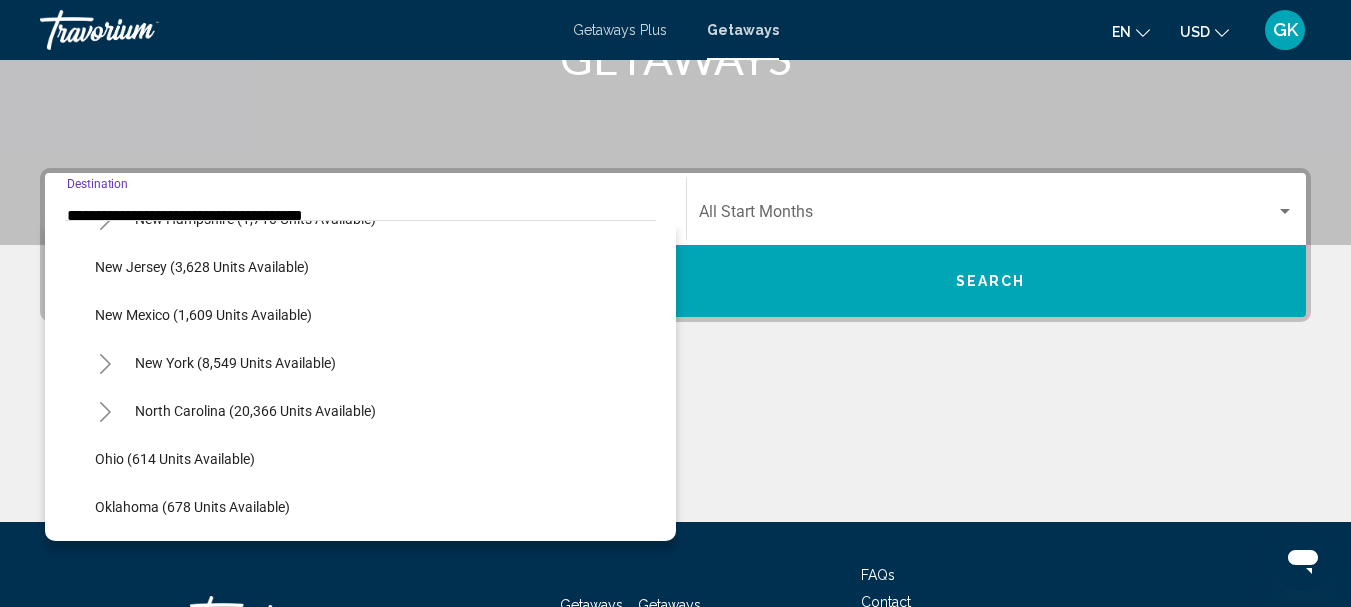 scroll, scrollTop: 1300, scrollLeft: 0, axis: vertical 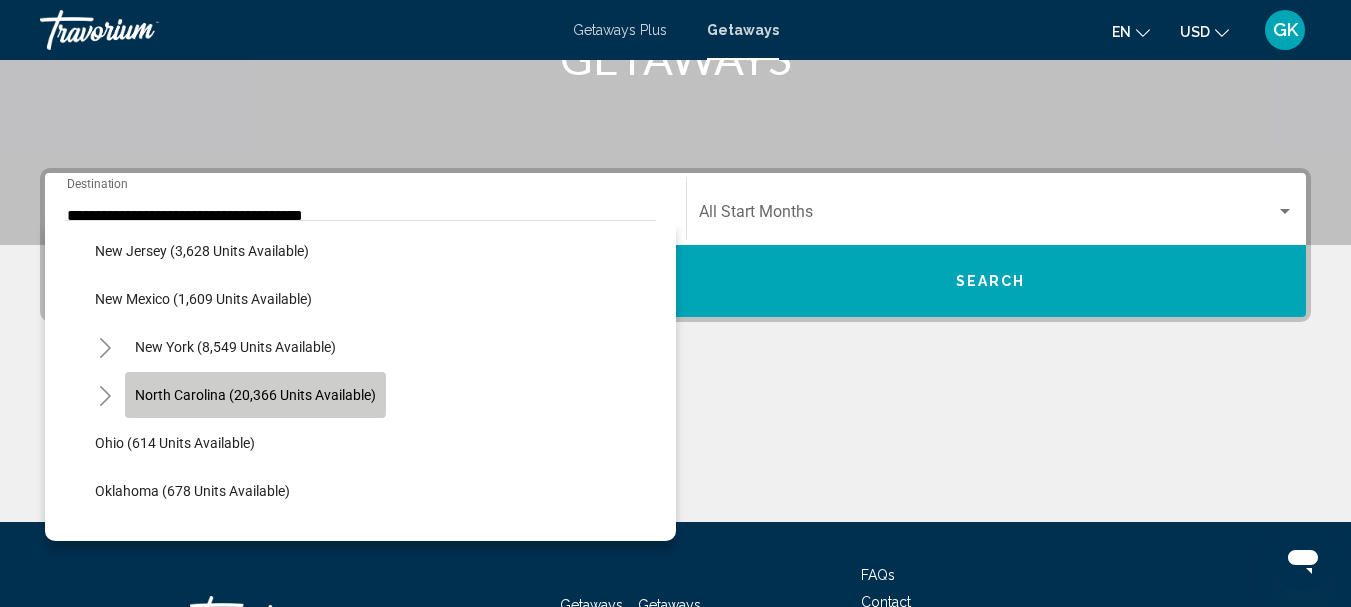 click on "North Carolina (20,366 units available)" 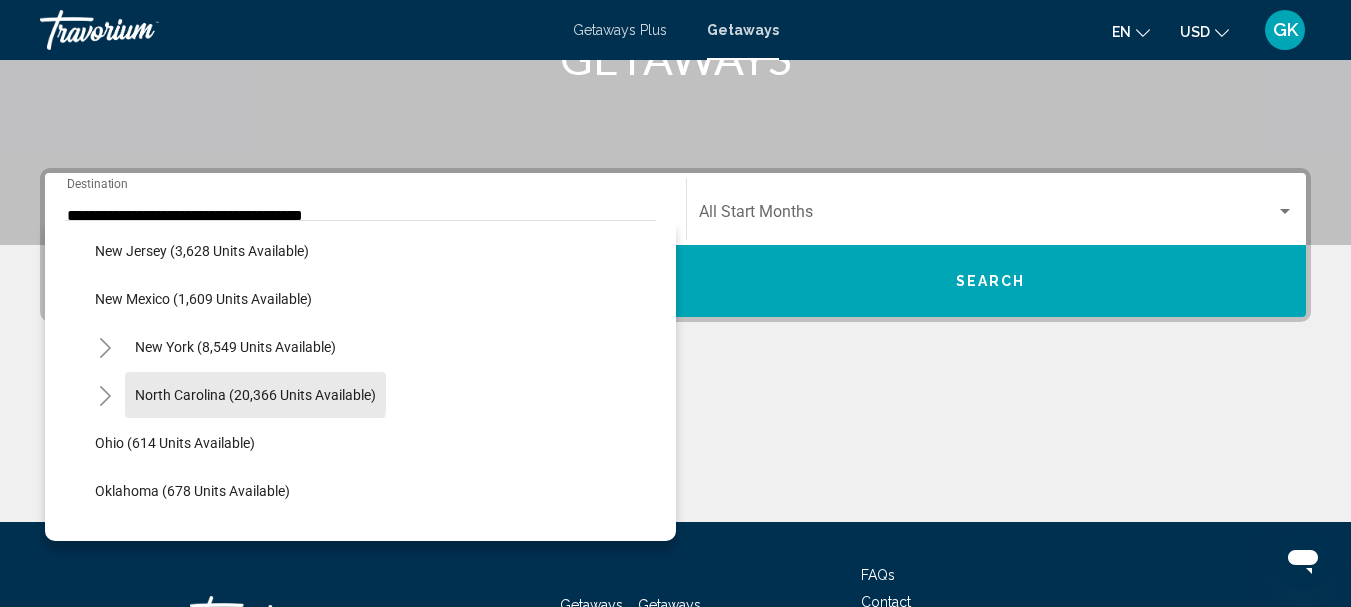 type on "**********" 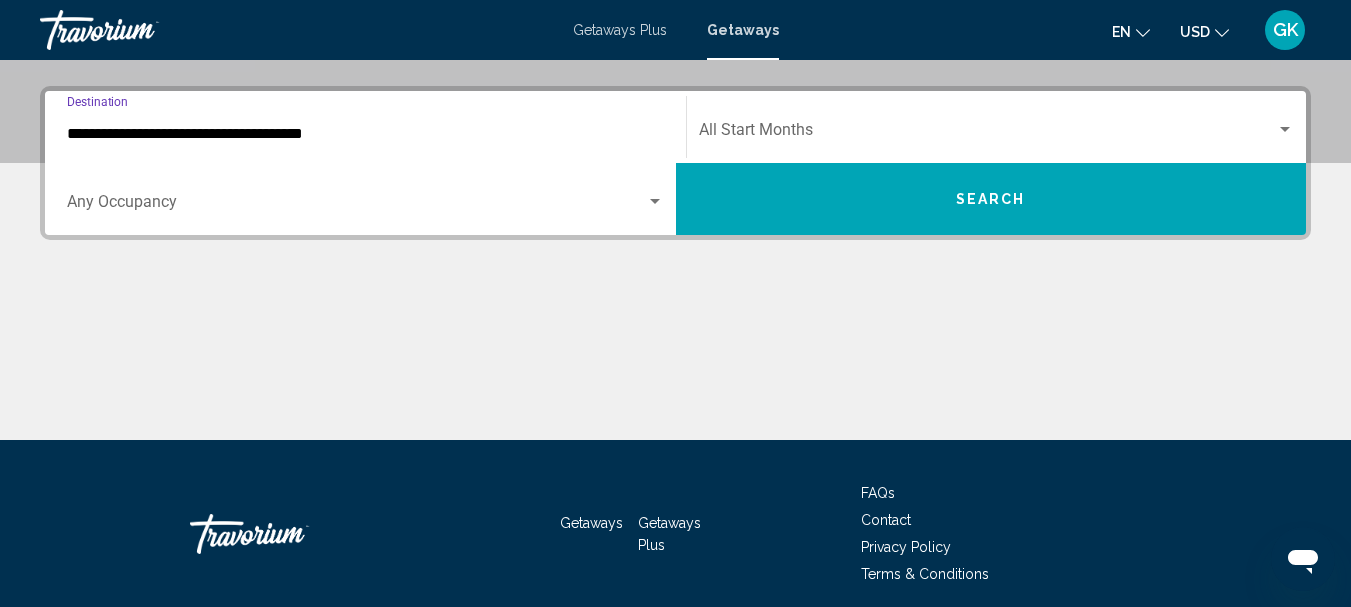 scroll, scrollTop: 458, scrollLeft: 0, axis: vertical 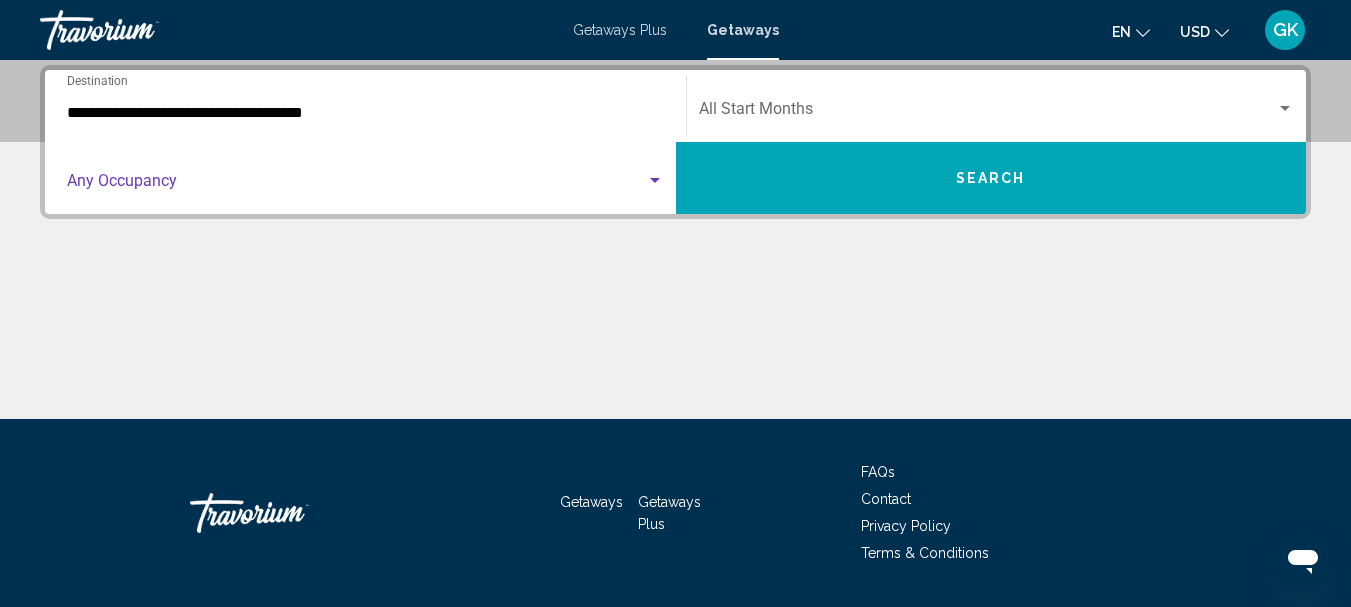 click at bounding box center [356, 185] 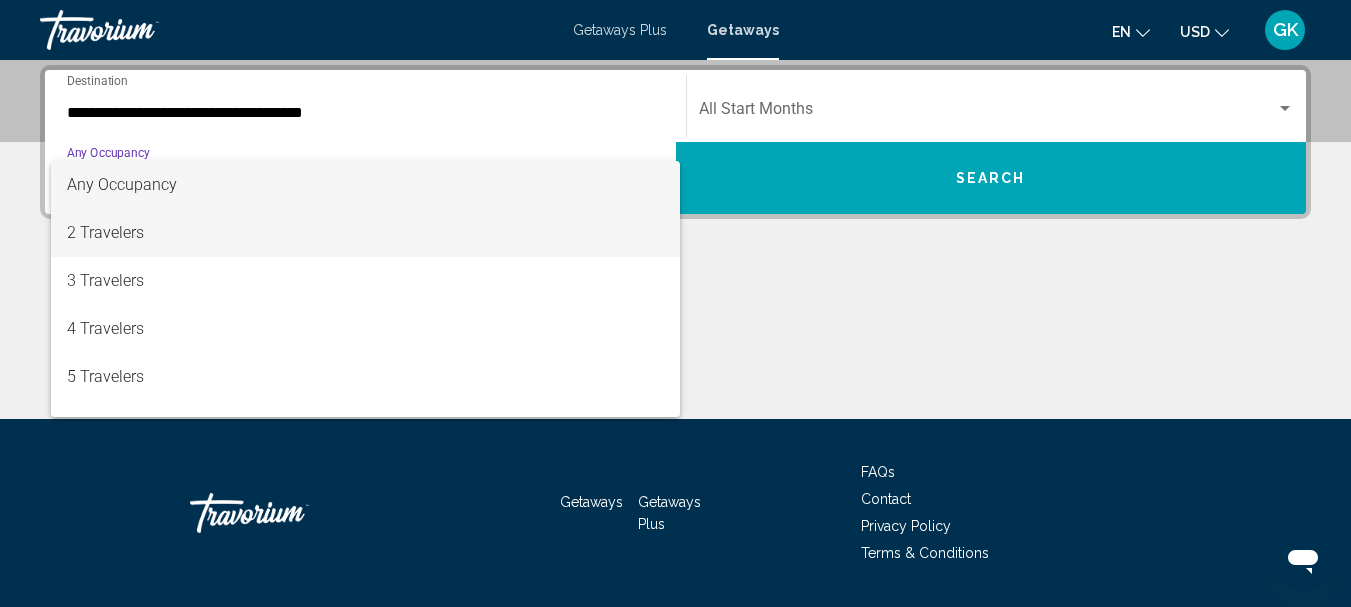 click on "2 Travelers" at bounding box center (365, 233) 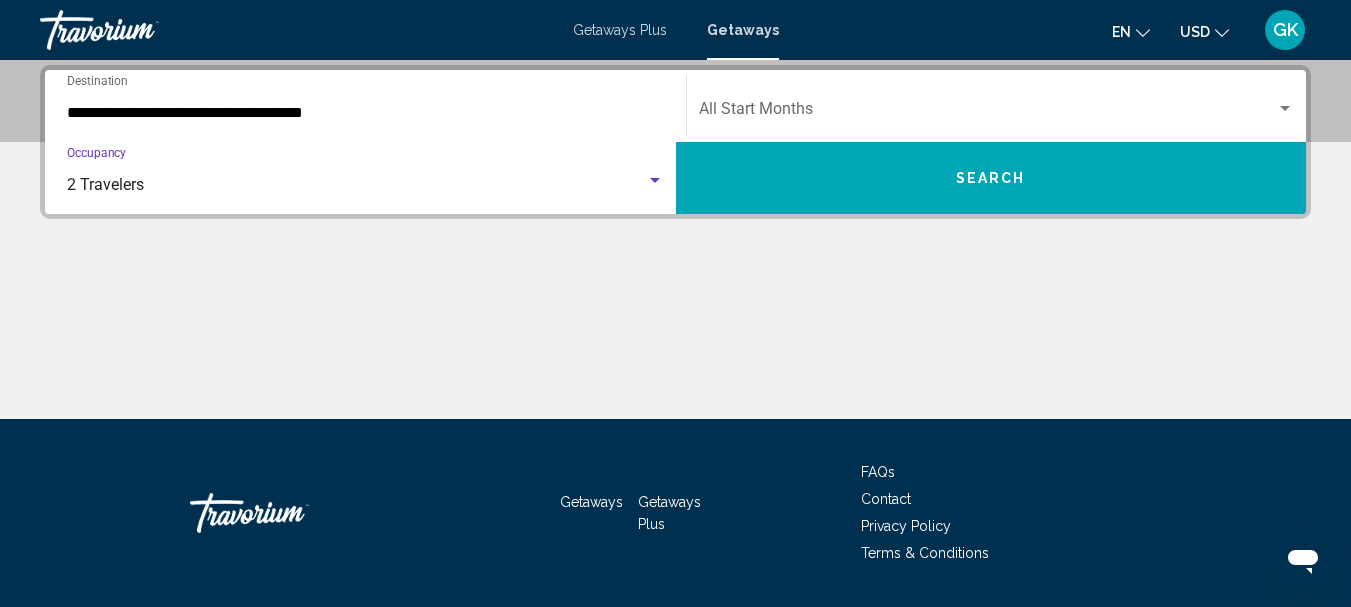 click on "Start Month All Start Months" 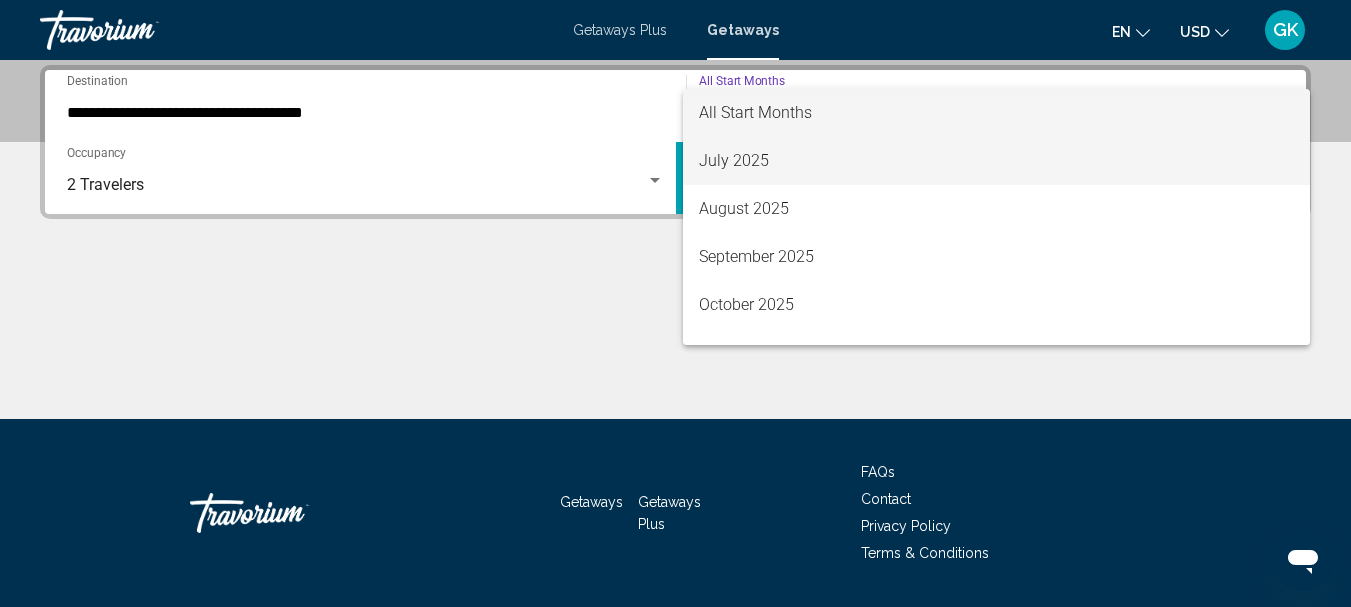 click on "July 2025" at bounding box center (997, 161) 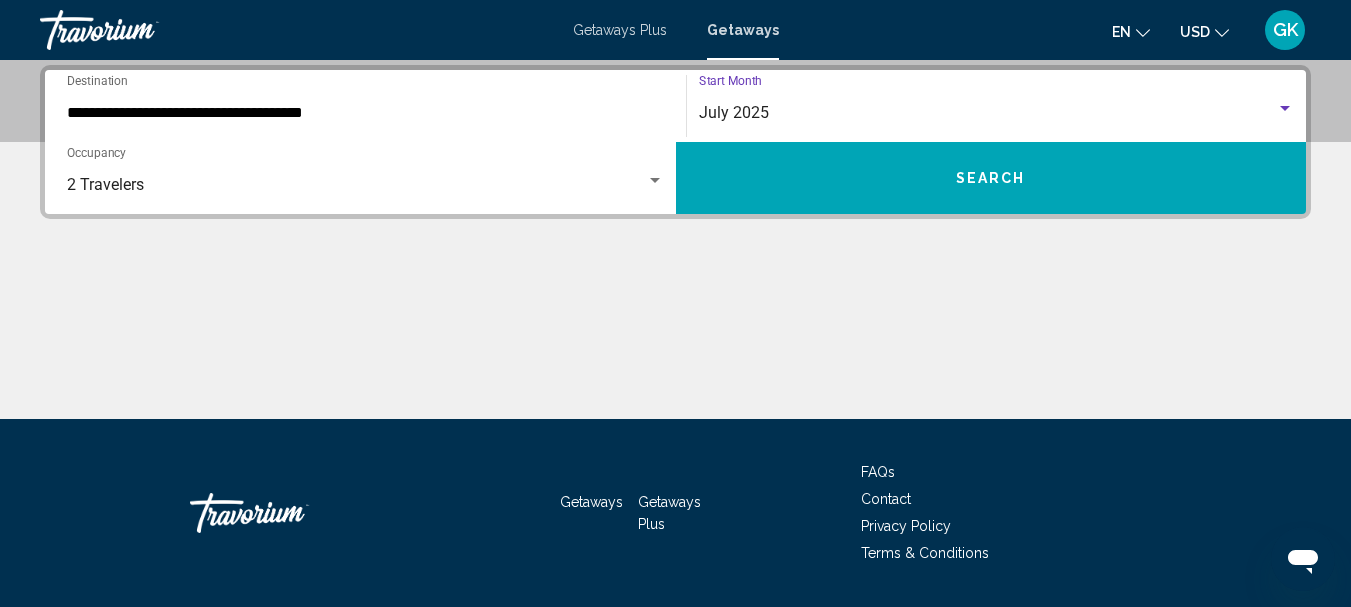 click on "Search" at bounding box center [991, 178] 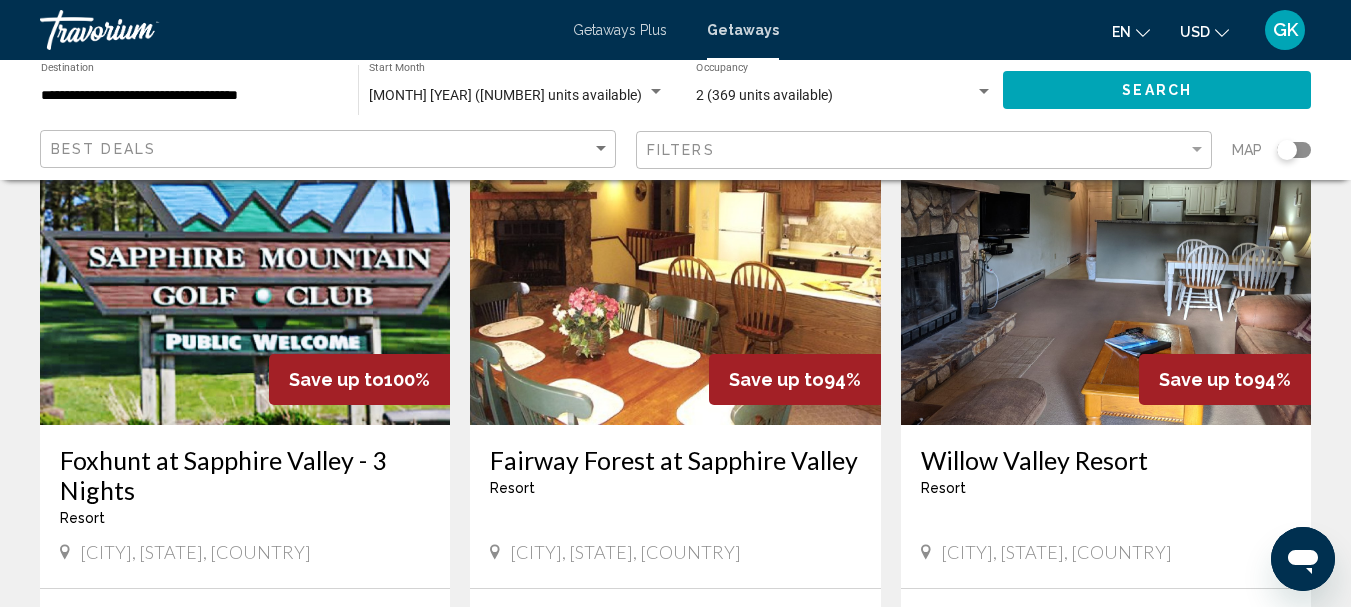 scroll, scrollTop: 200, scrollLeft: 0, axis: vertical 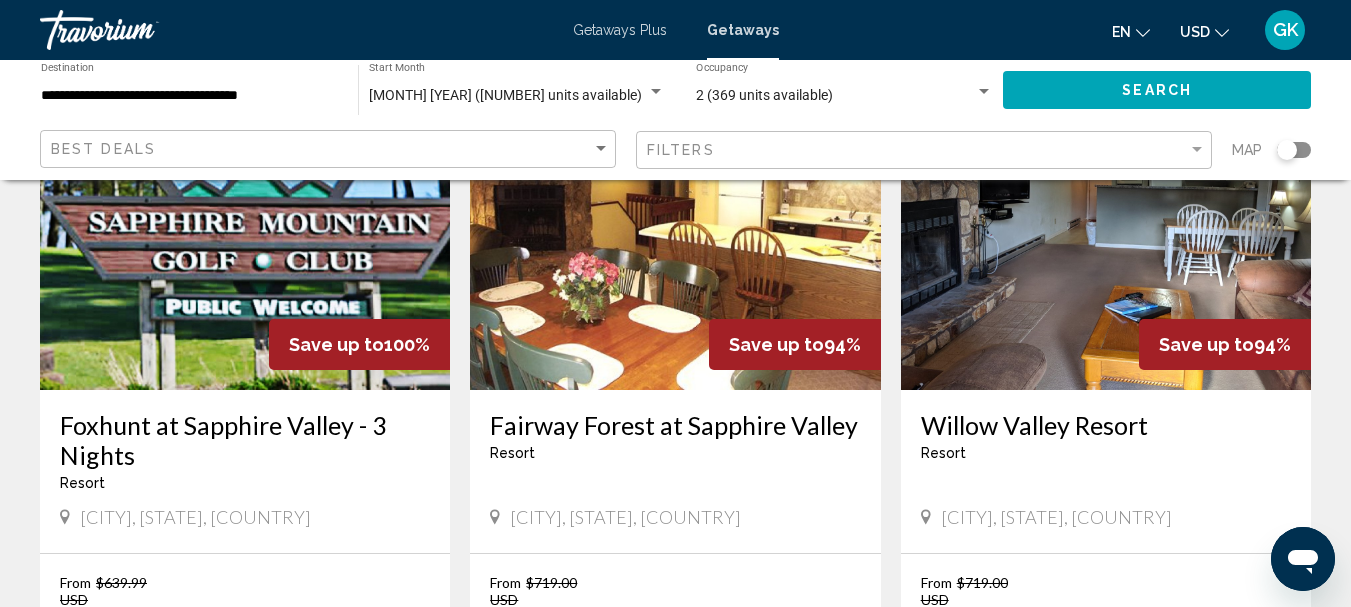 click at bounding box center (245, 230) 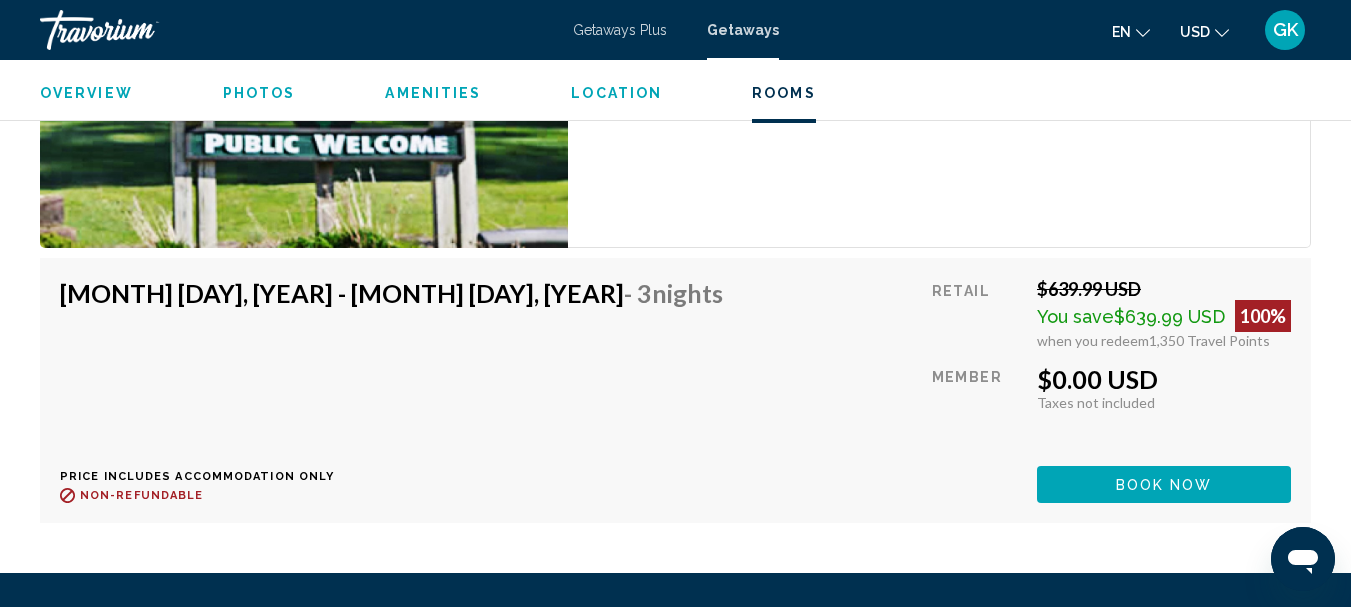 scroll, scrollTop: 3453, scrollLeft: 0, axis: vertical 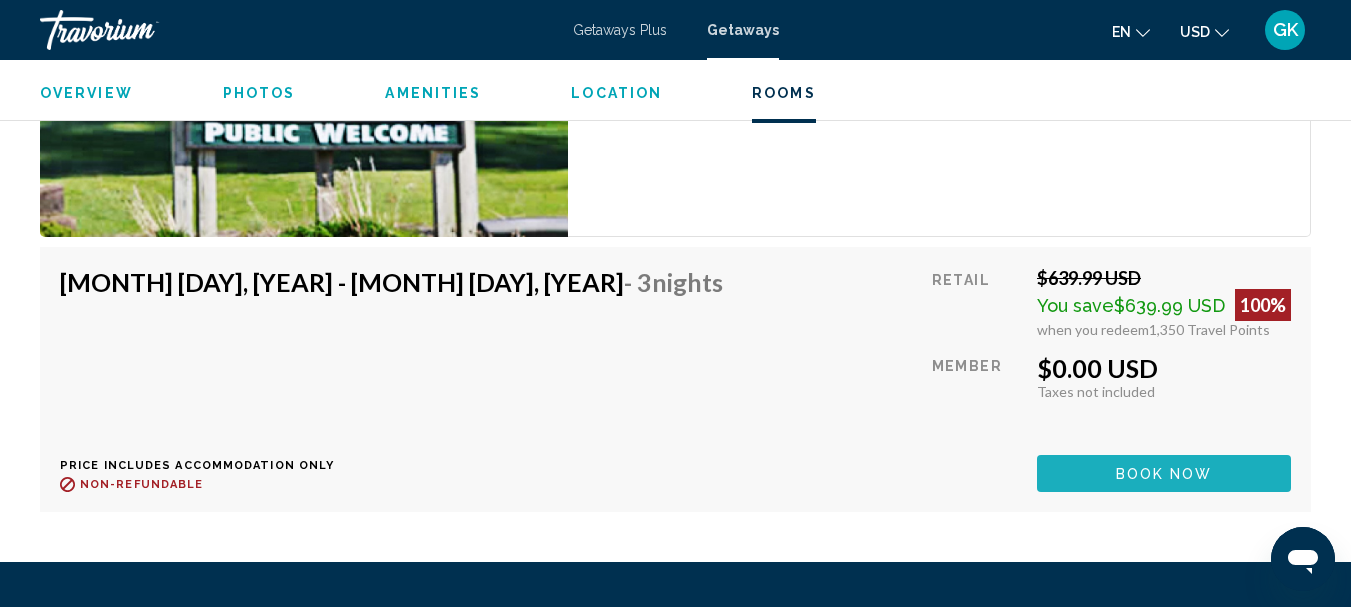 click on "Book now" at bounding box center [1164, 474] 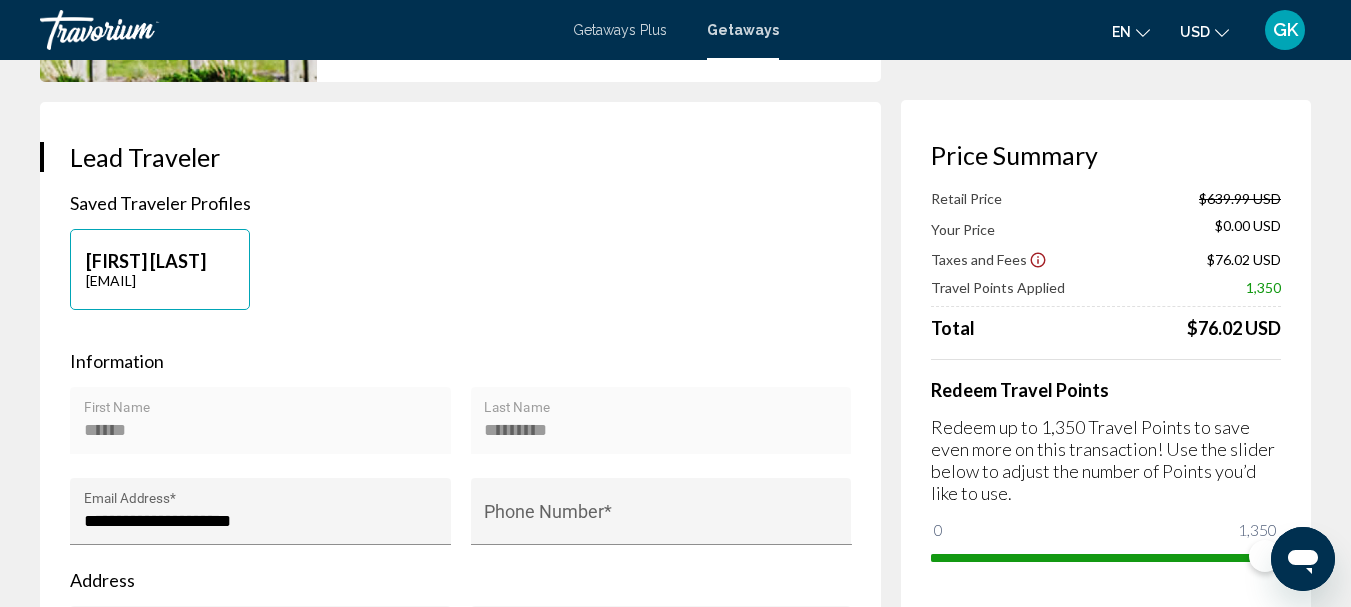 scroll, scrollTop: 0, scrollLeft: 0, axis: both 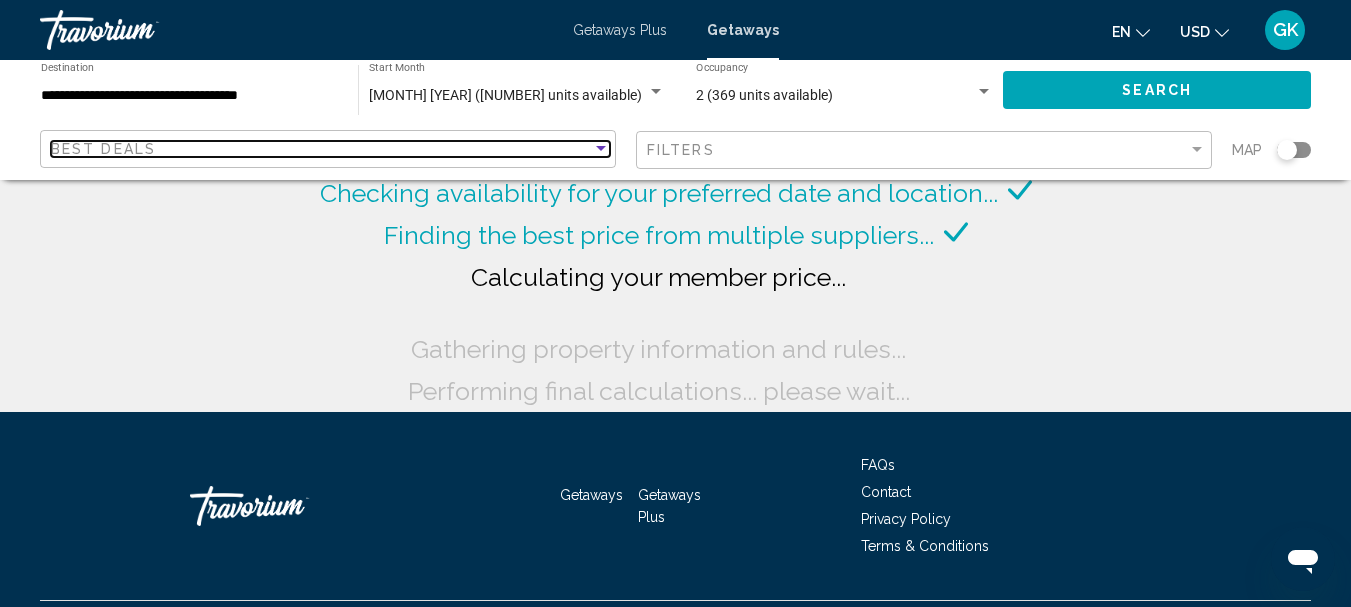 click on "Best Deals" at bounding box center (321, 149) 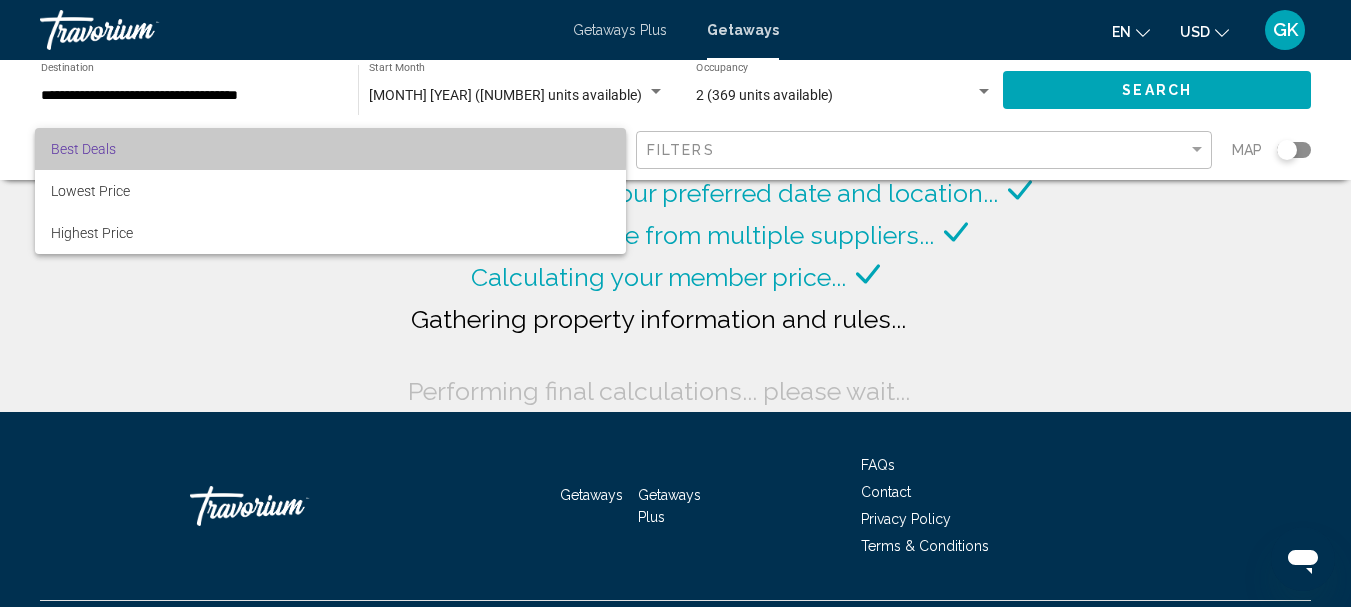 click on "Best Deals" at bounding box center [330, 149] 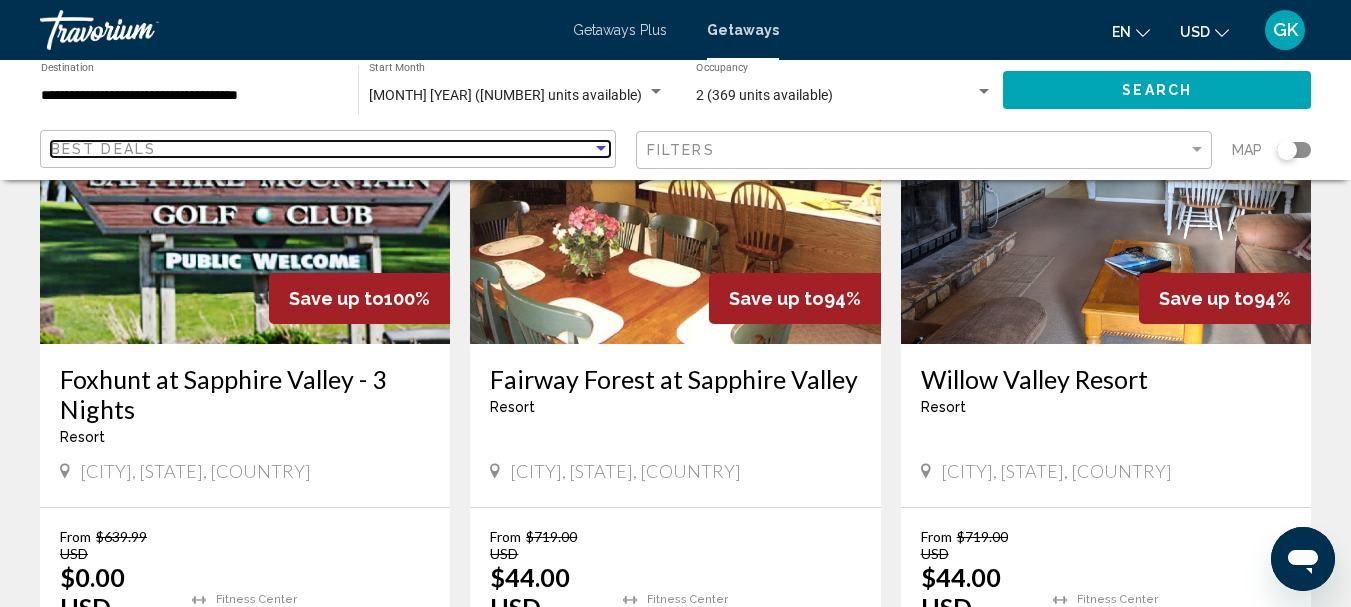 scroll, scrollTop: 200, scrollLeft: 0, axis: vertical 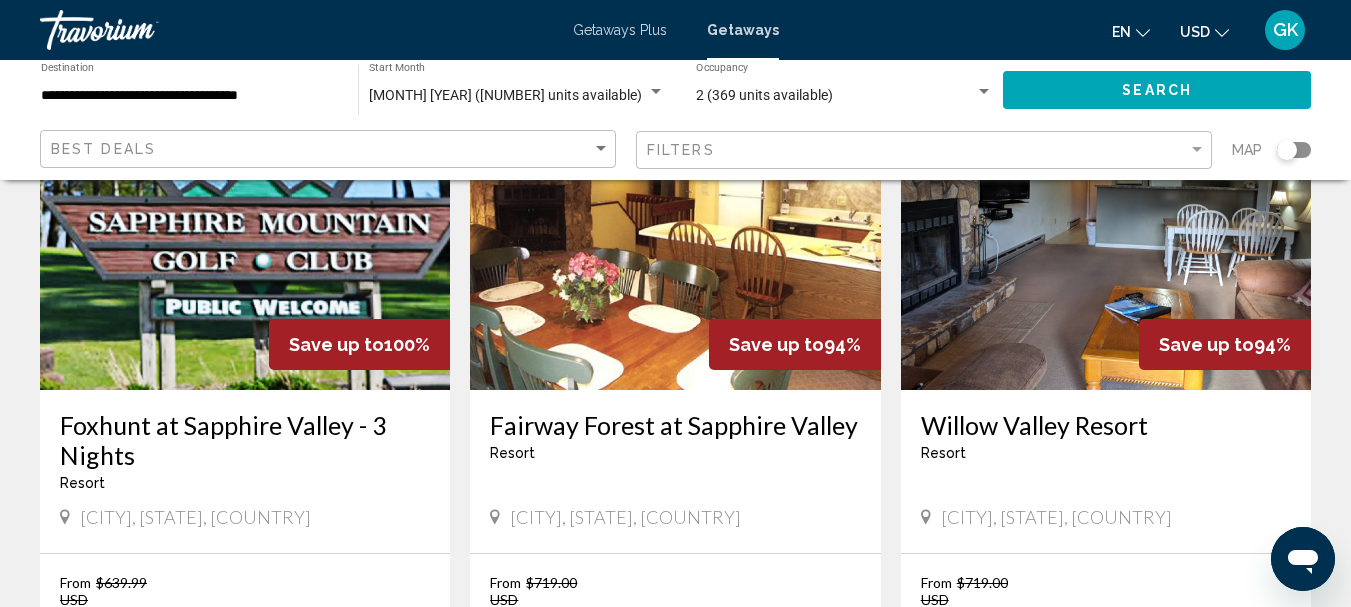 click at bounding box center [675, 230] 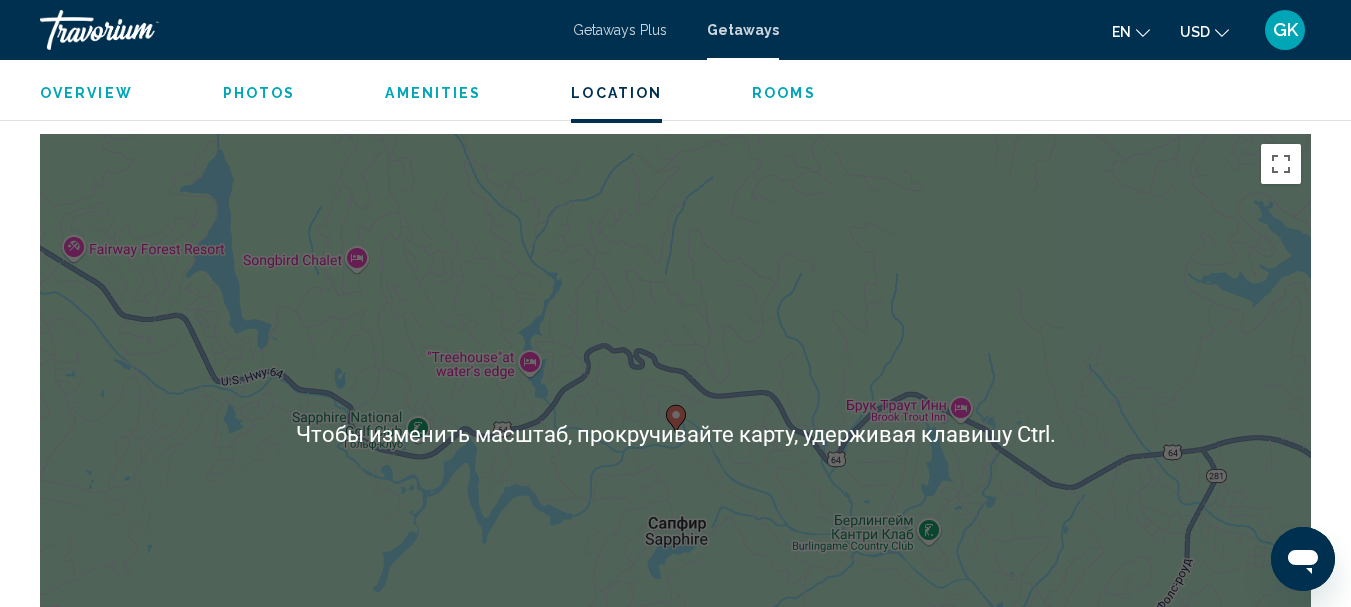 scroll, scrollTop: 2519, scrollLeft: 0, axis: vertical 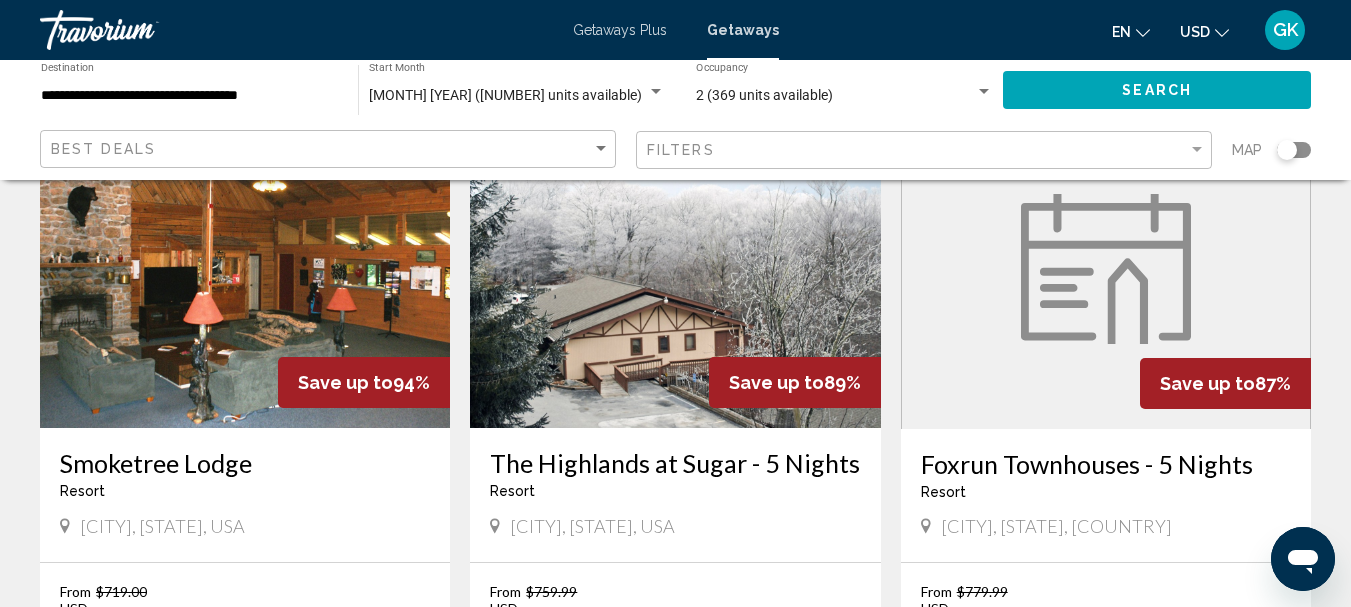 click at bounding box center (675, 268) 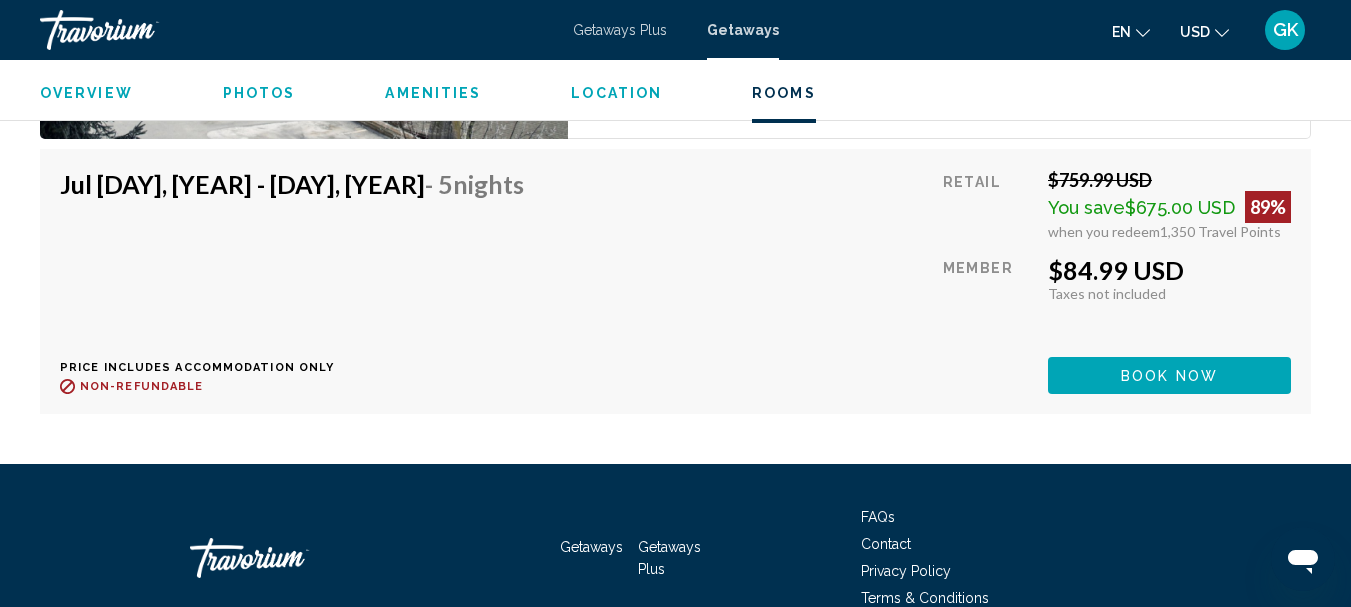 scroll, scrollTop: 3751, scrollLeft: 0, axis: vertical 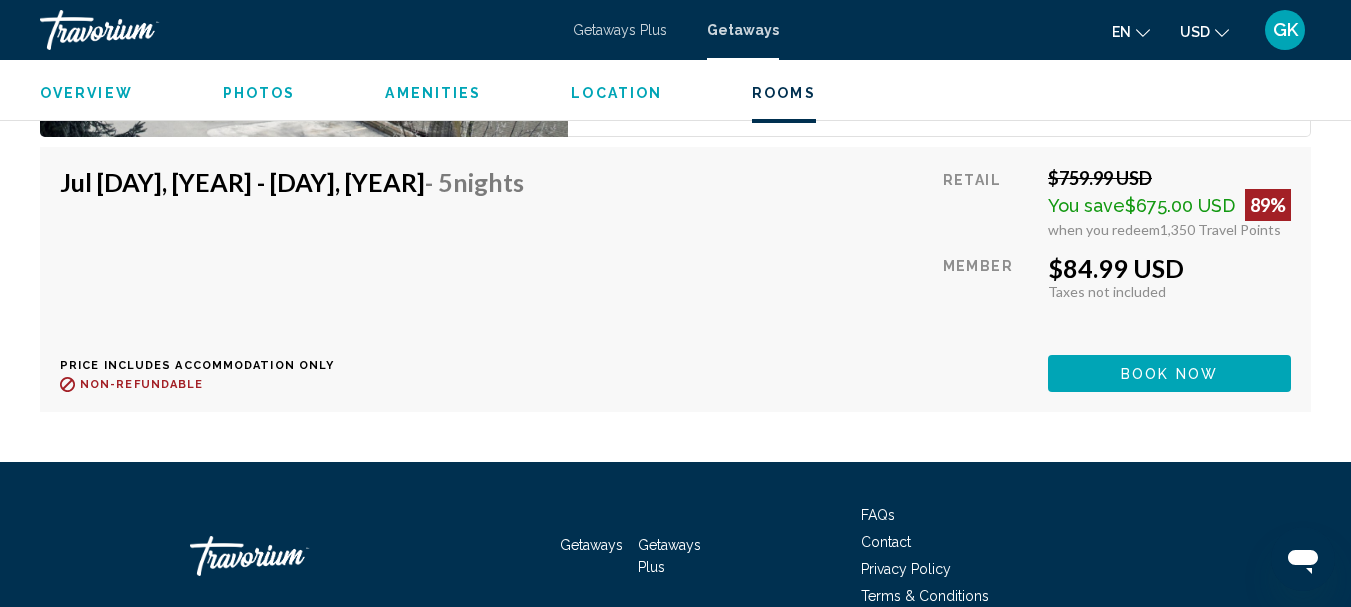 click on "Book now" at bounding box center [1169, 374] 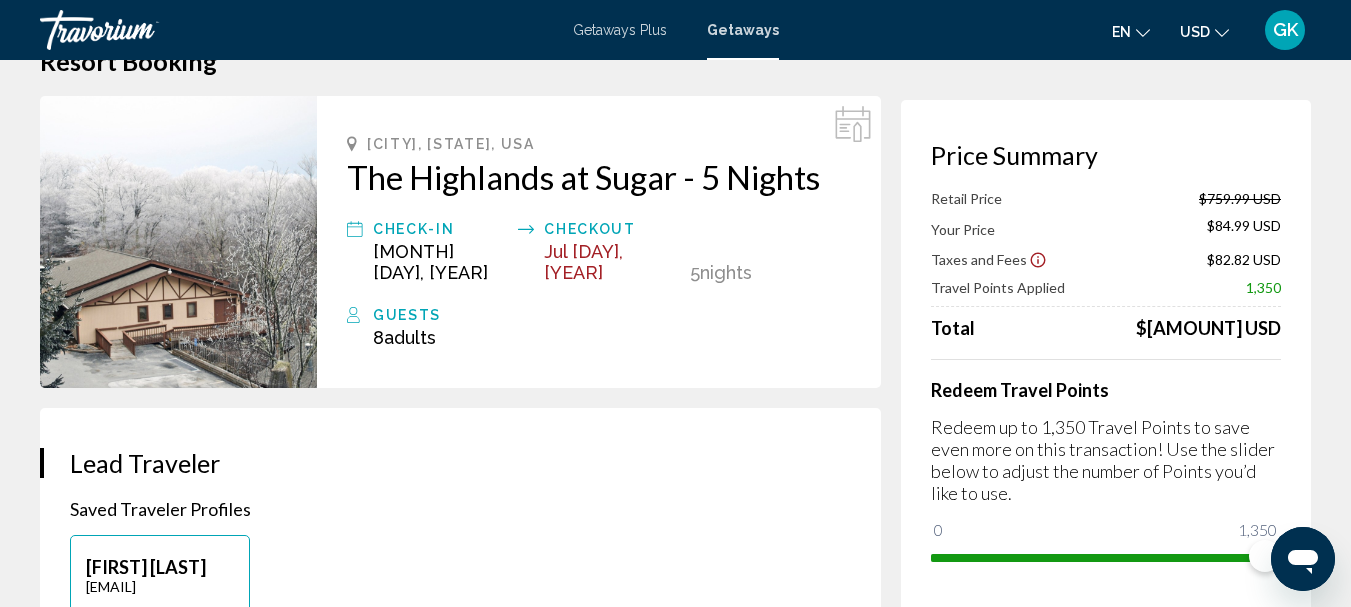 scroll, scrollTop: 100, scrollLeft: 0, axis: vertical 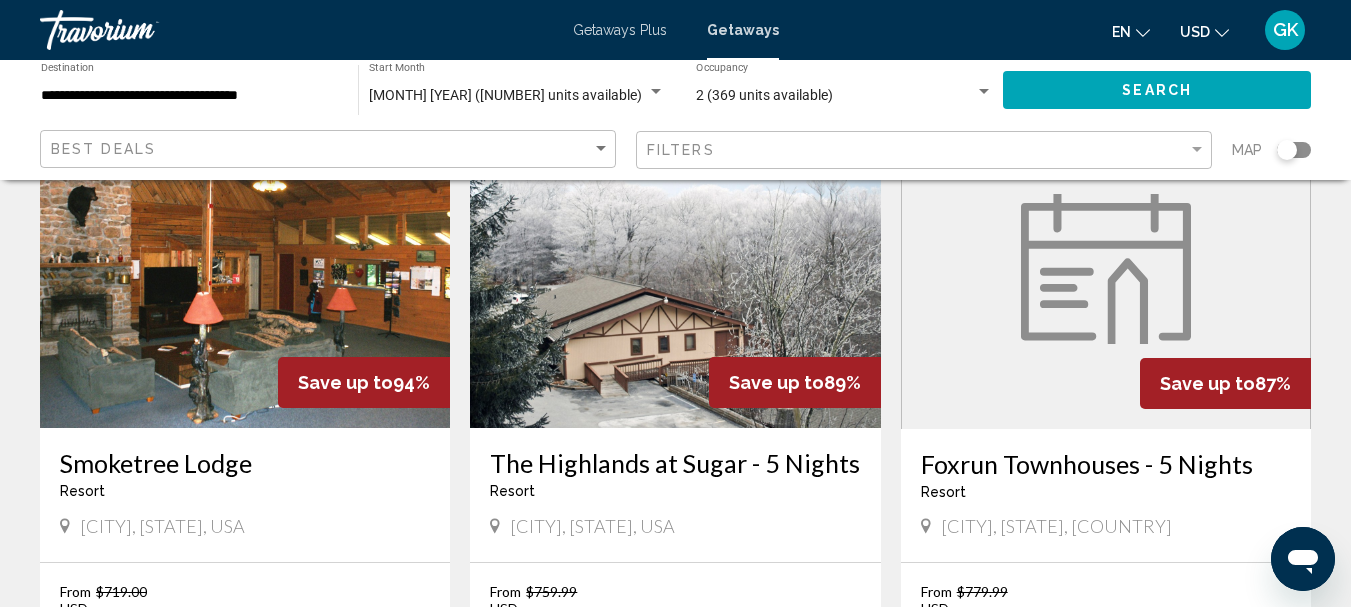 click at bounding box center (245, 268) 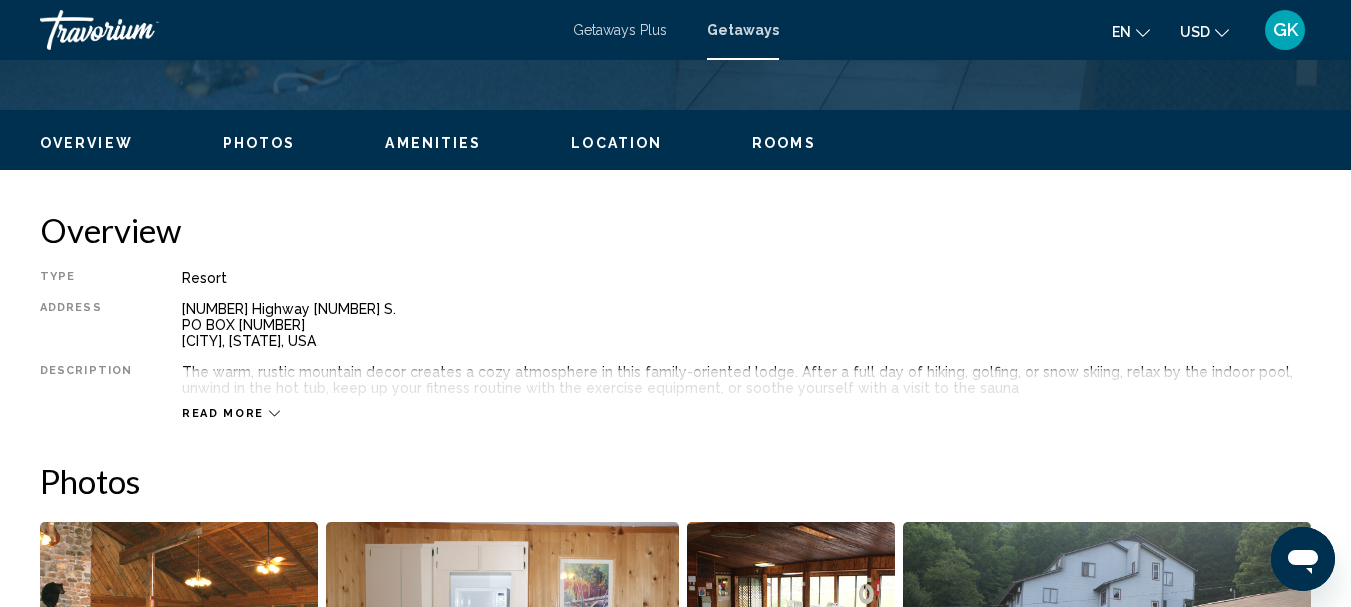 scroll, scrollTop: 232, scrollLeft: 0, axis: vertical 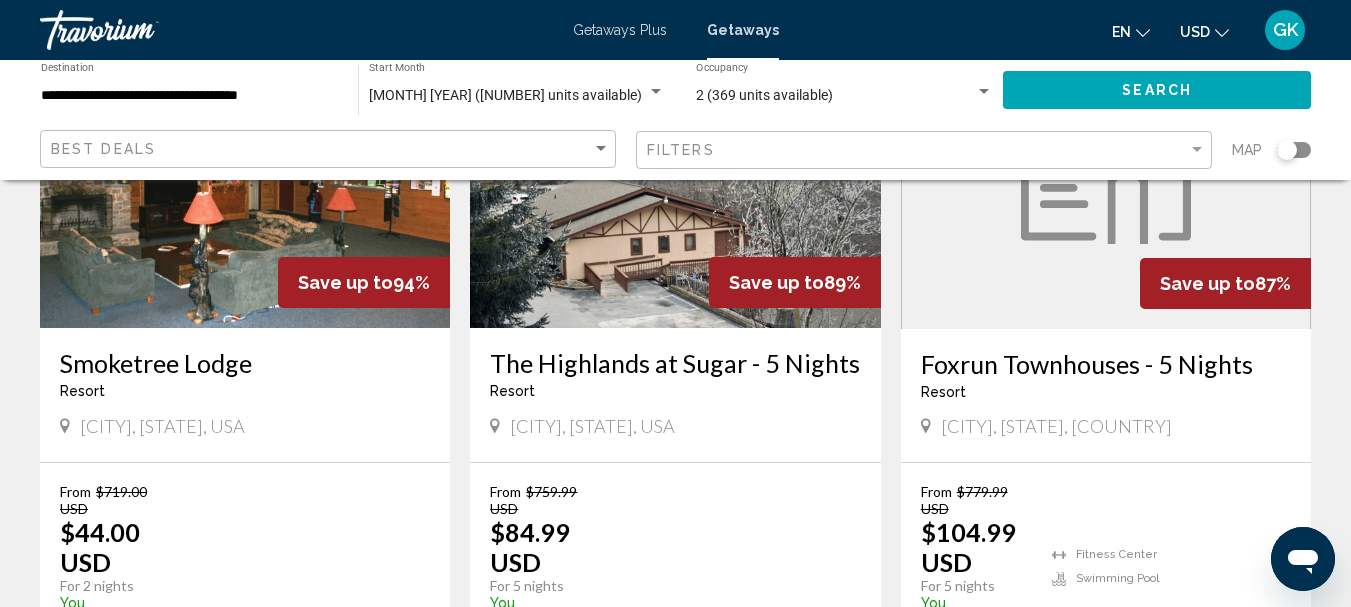 click on "Getaways Plus" at bounding box center [620, 30] 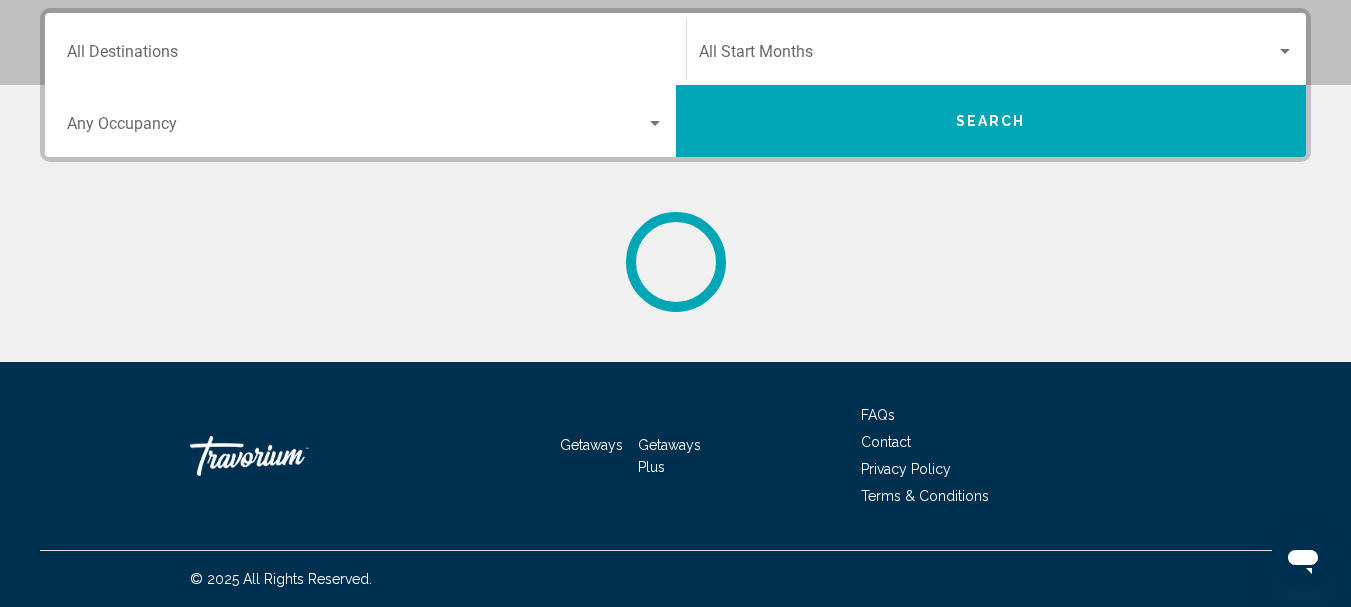 scroll, scrollTop: 0, scrollLeft: 0, axis: both 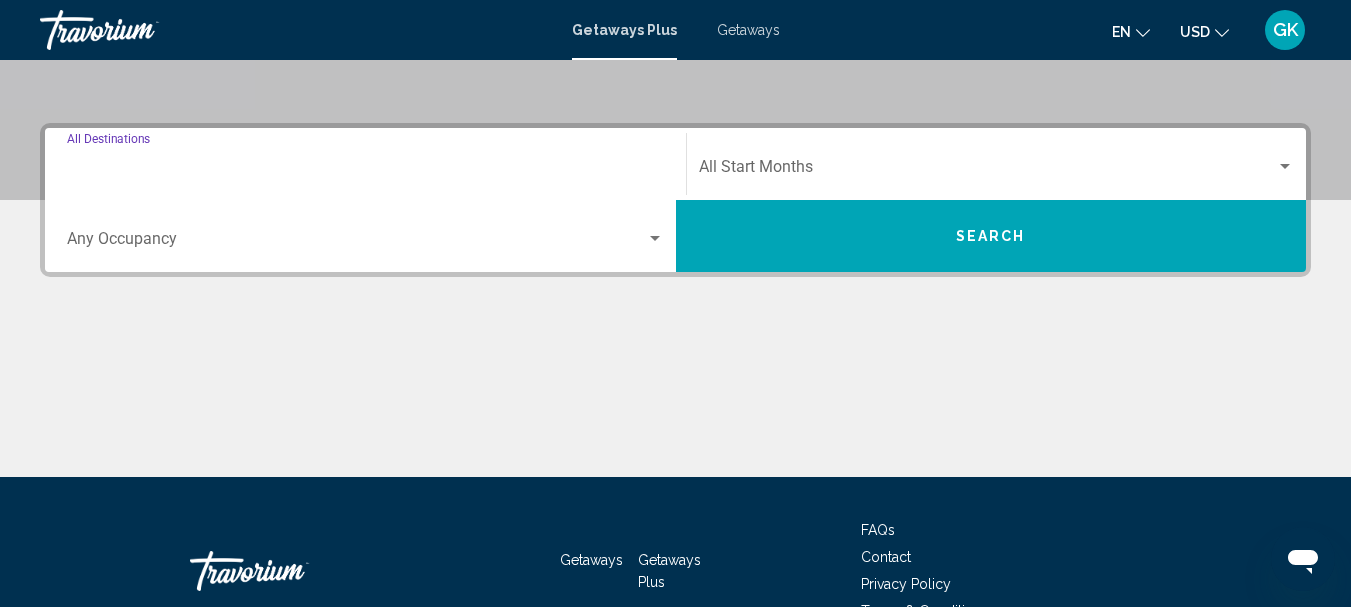 click on "Destination All Destinations" at bounding box center (365, 171) 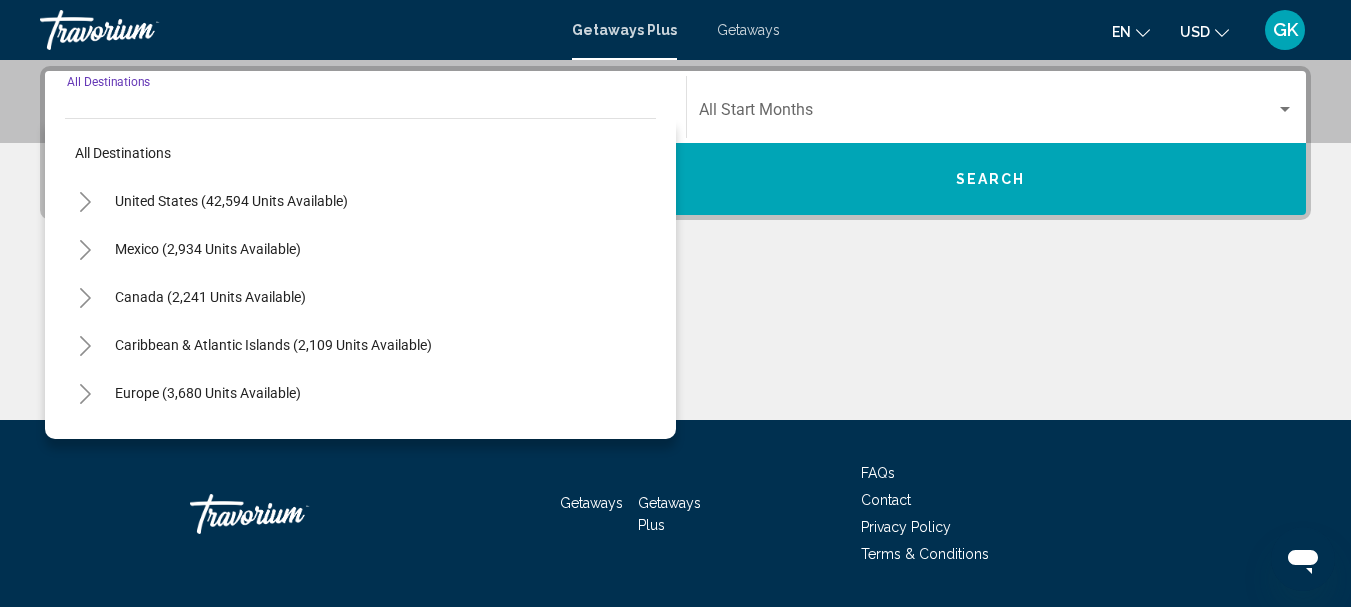 scroll, scrollTop: 458, scrollLeft: 0, axis: vertical 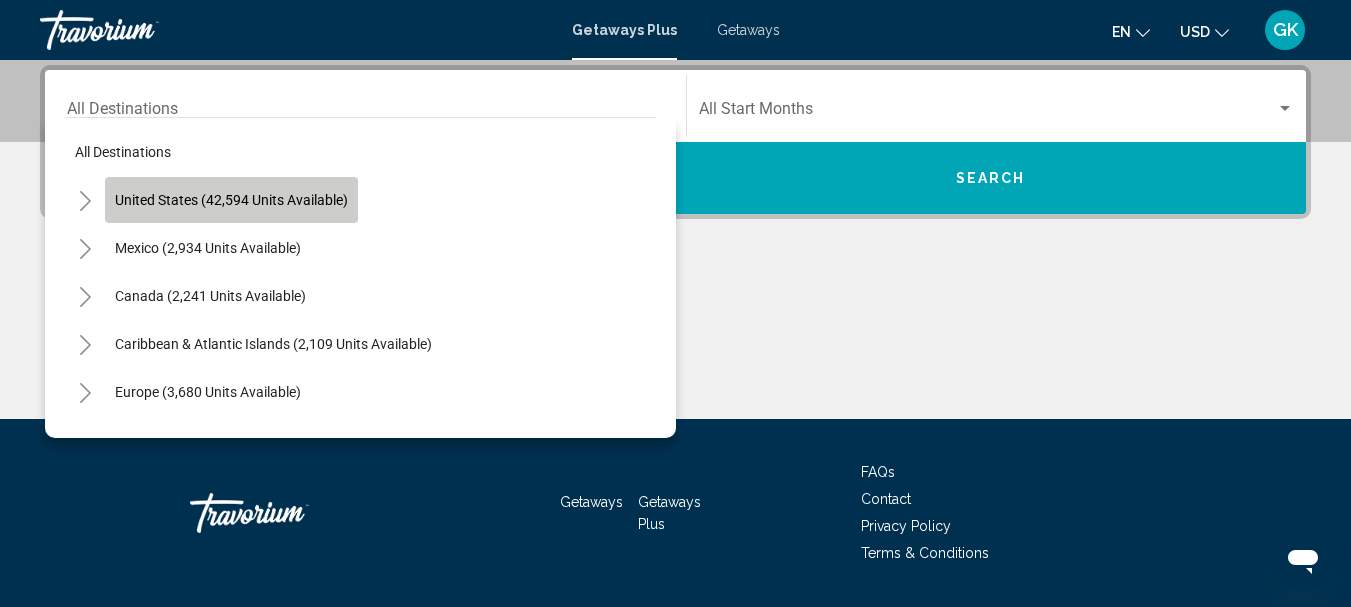 click on "United States (42,594 units available)" 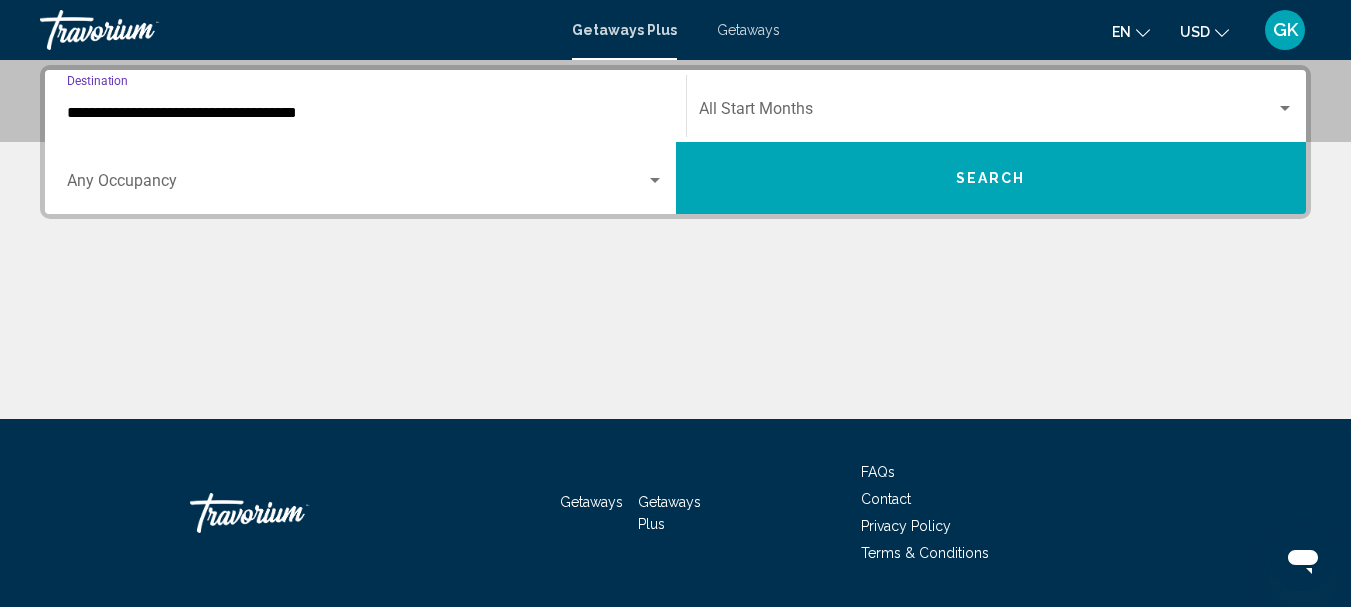 click on "**********" at bounding box center [365, 113] 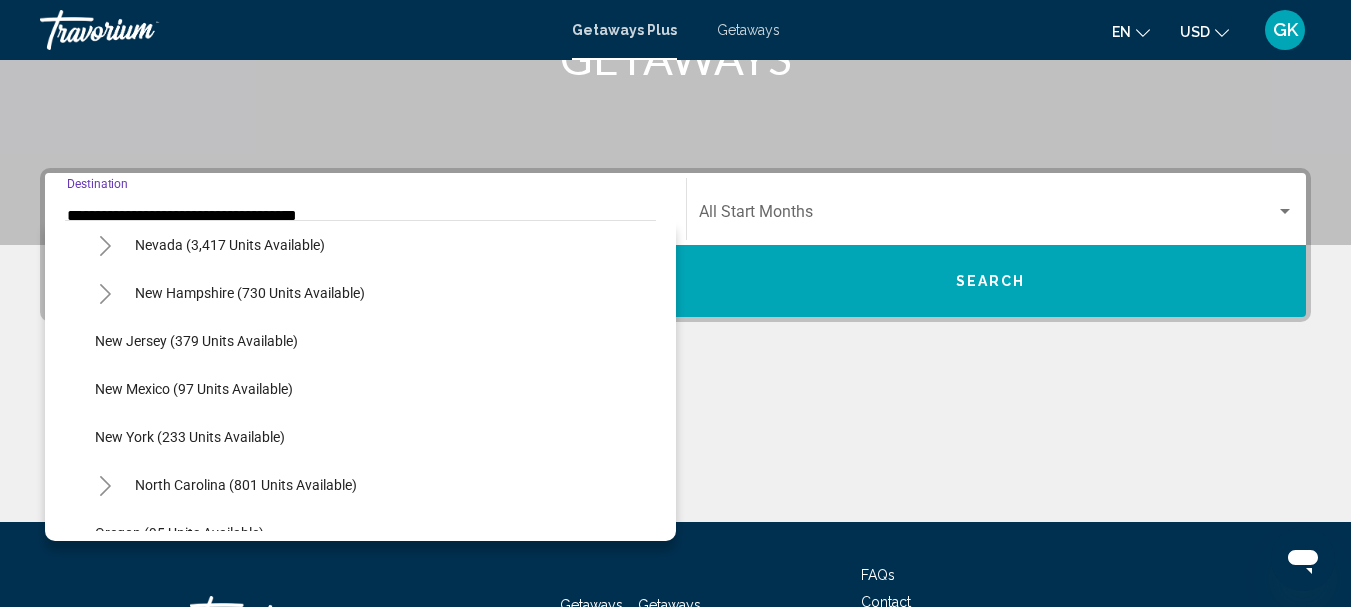 scroll, scrollTop: 1100, scrollLeft: 0, axis: vertical 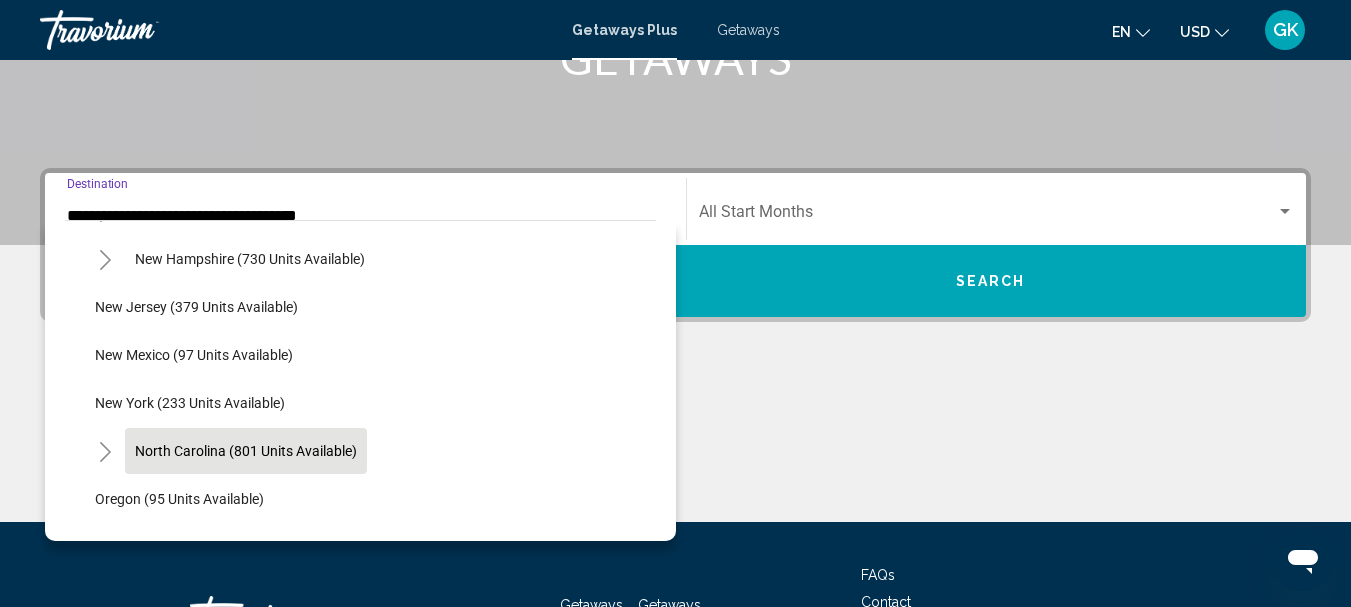 click on "North Carolina (801 units available)" 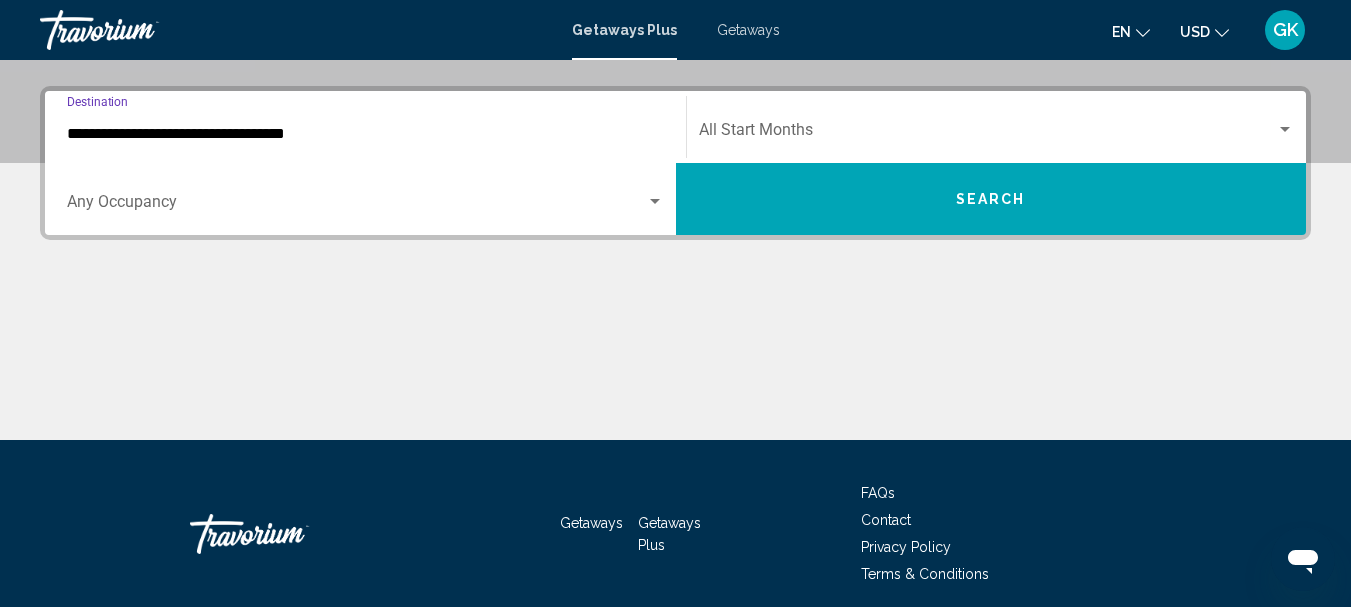 scroll, scrollTop: 458, scrollLeft: 0, axis: vertical 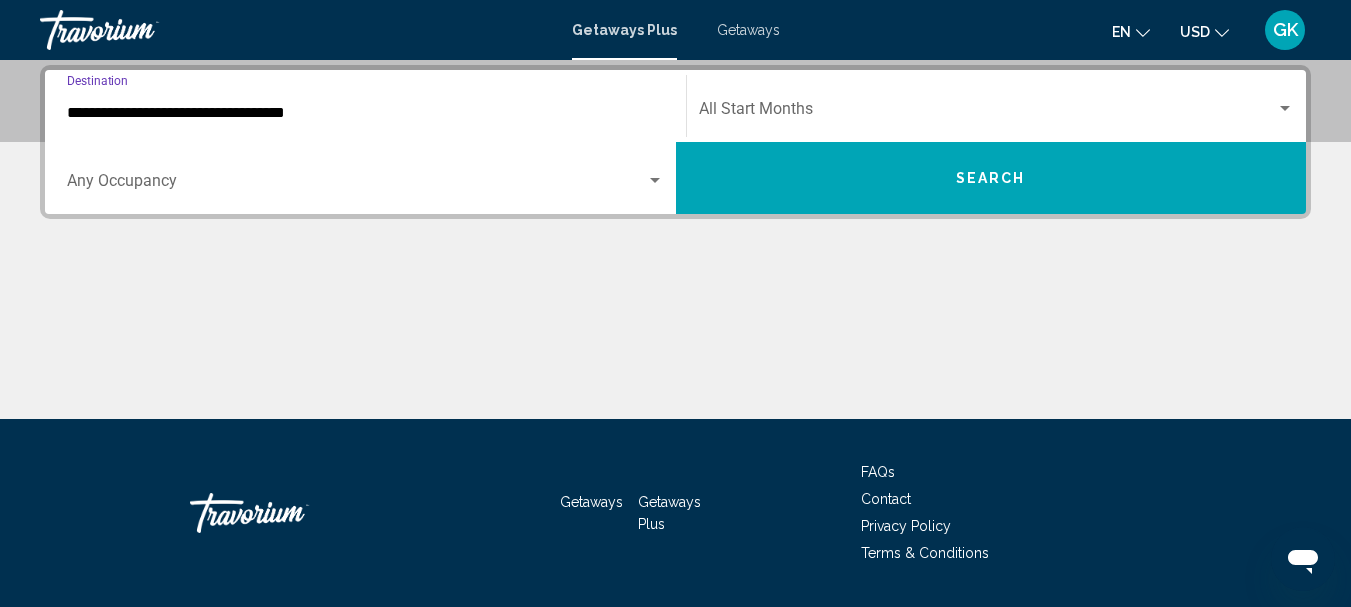 click on "**********" at bounding box center [365, 113] 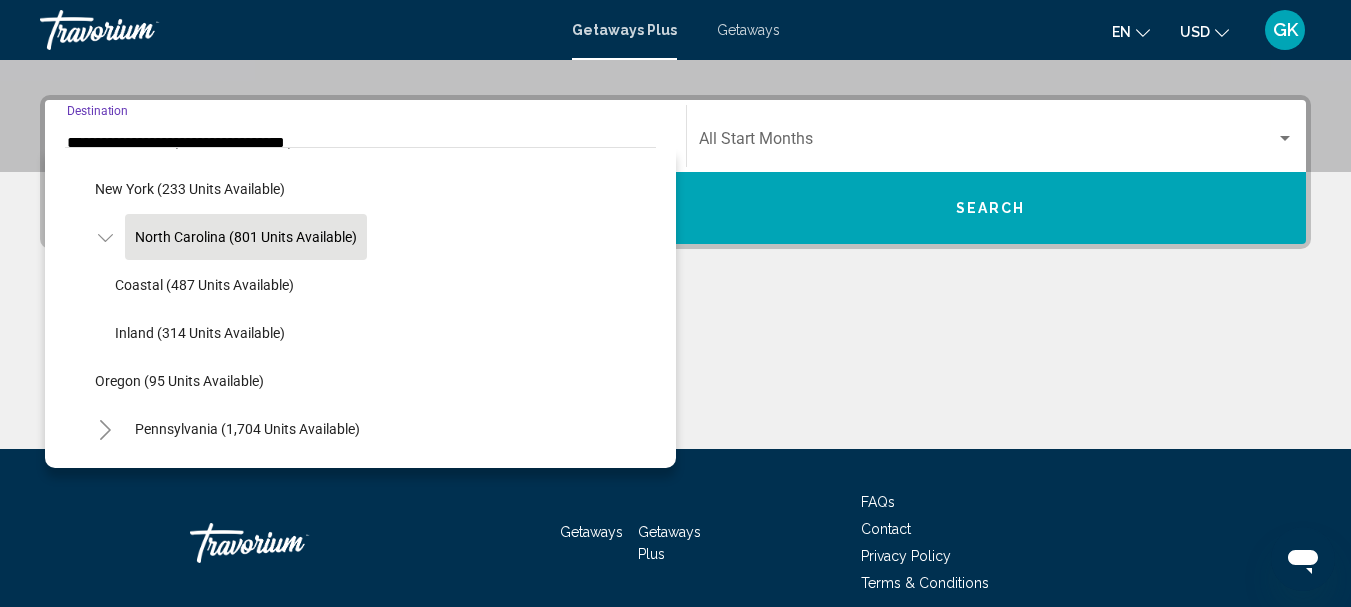 scroll, scrollTop: 1275, scrollLeft: 0, axis: vertical 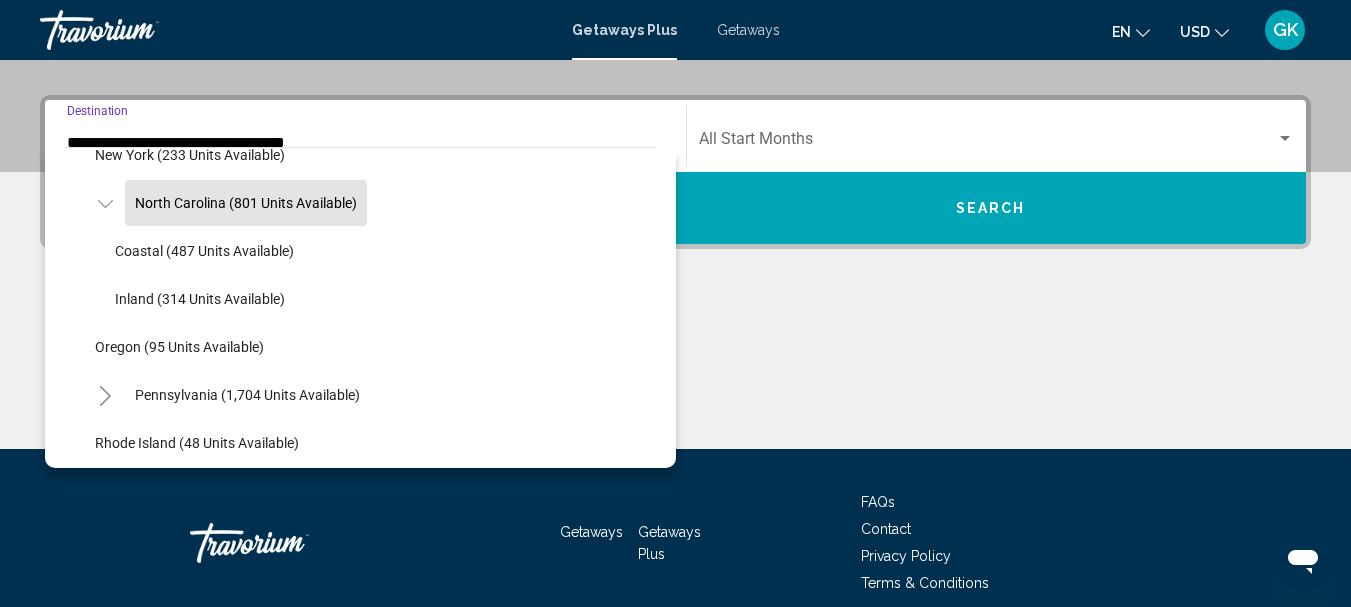 click on "North Carolina (801 units available)" 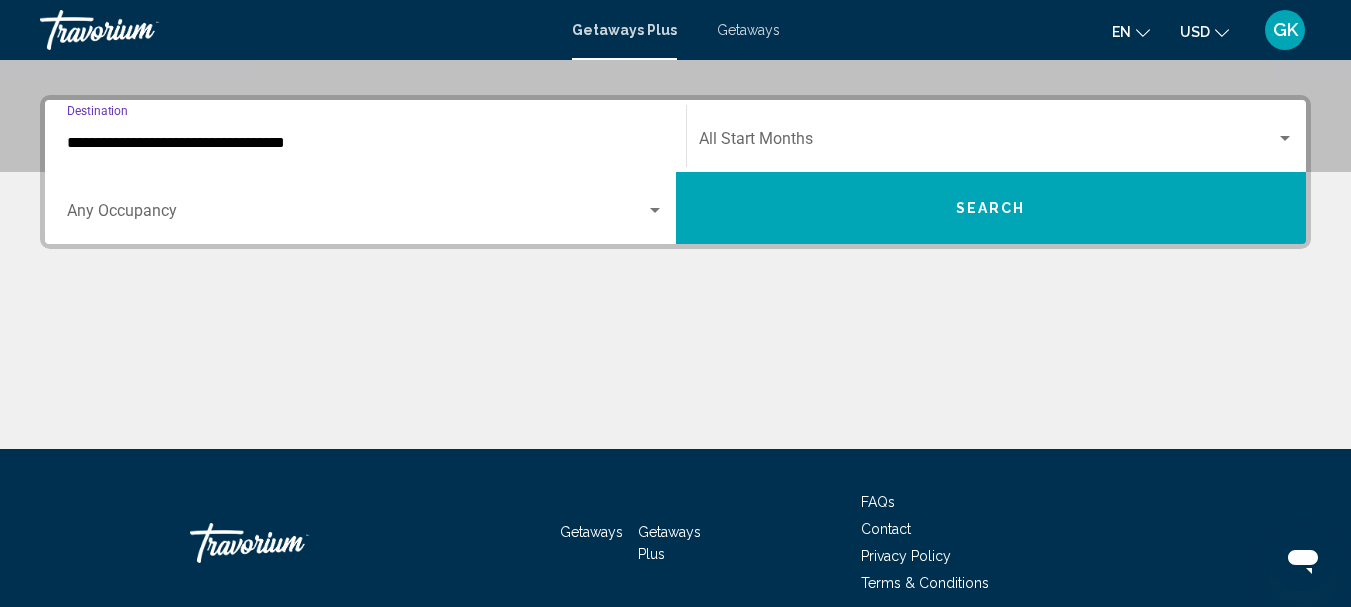 scroll, scrollTop: 458, scrollLeft: 0, axis: vertical 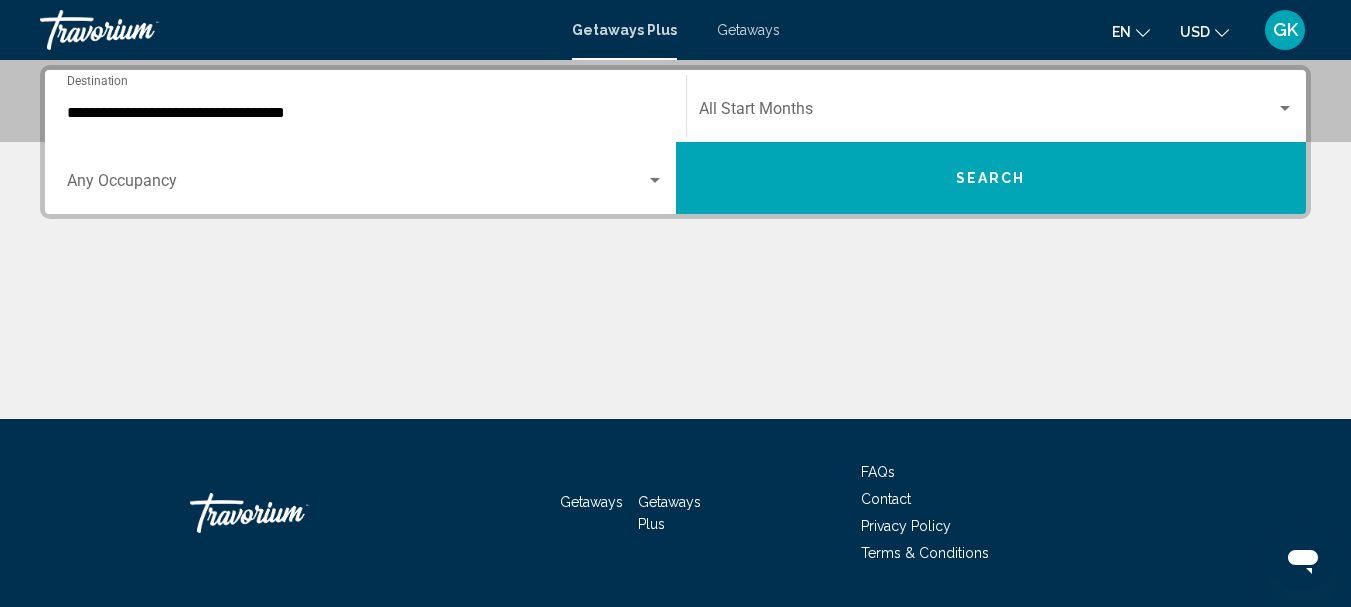 click on "Occupancy Any Occupancy" at bounding box center (365, 178) 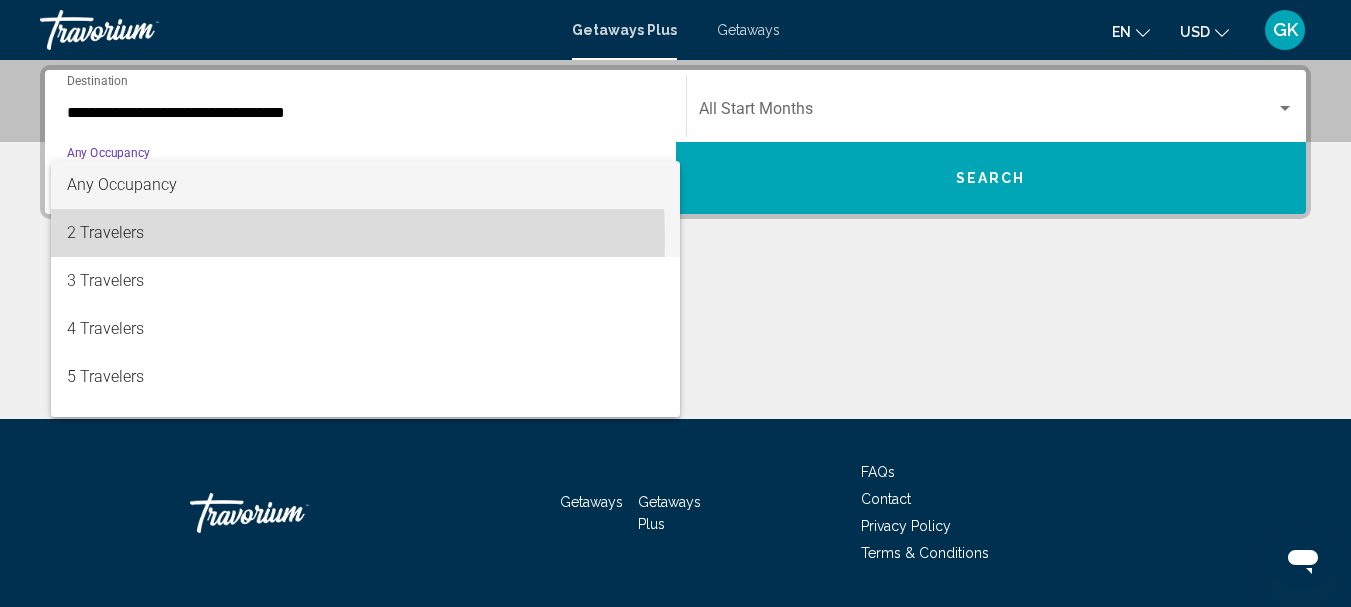 click on "2 Travelers" at bounding box center [365, 233] 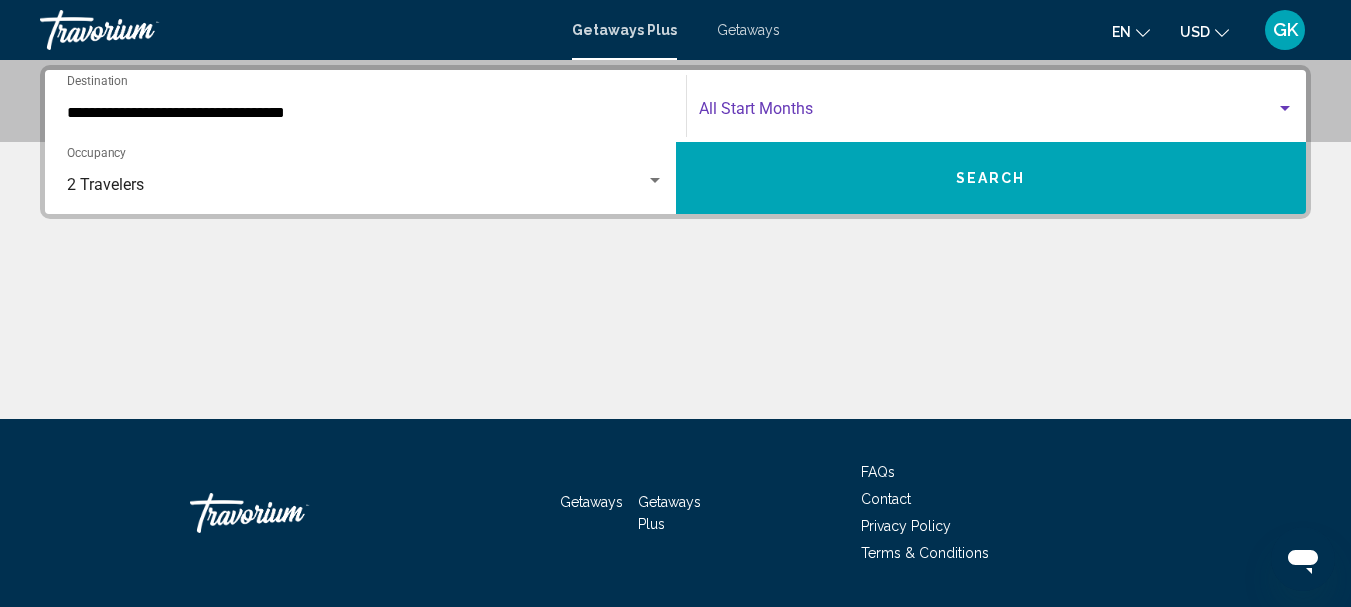 click at bounding box center (988, 113) 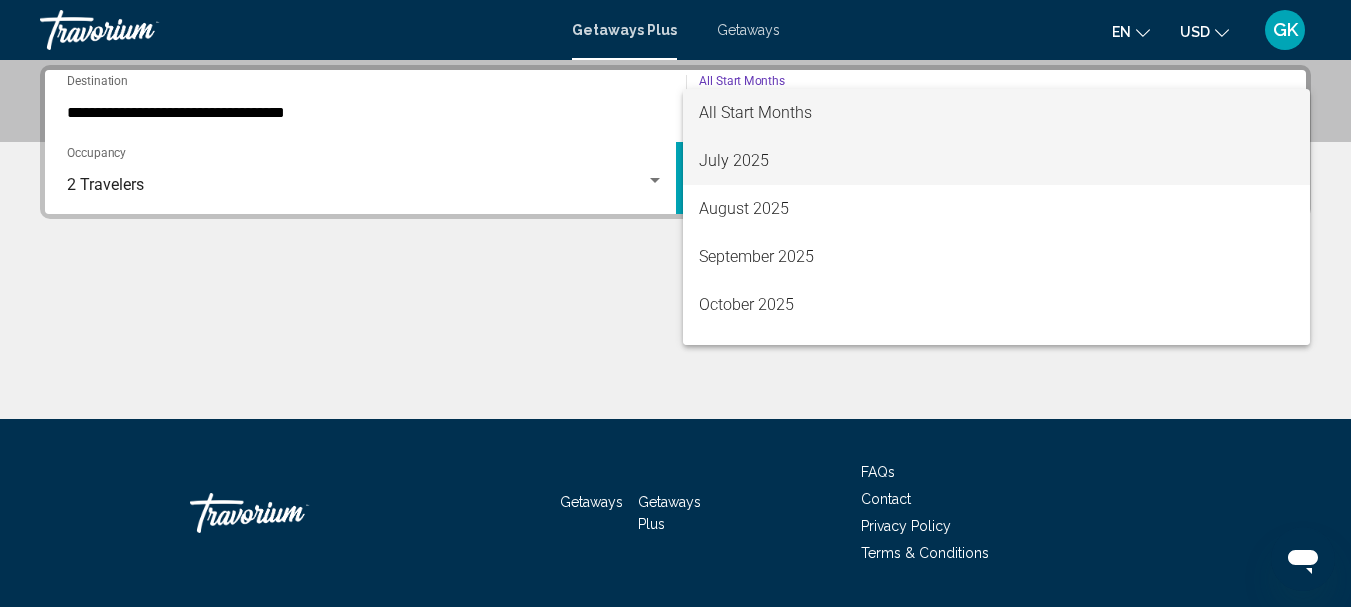 click on "July 2025" at bounding box center [997, 161] 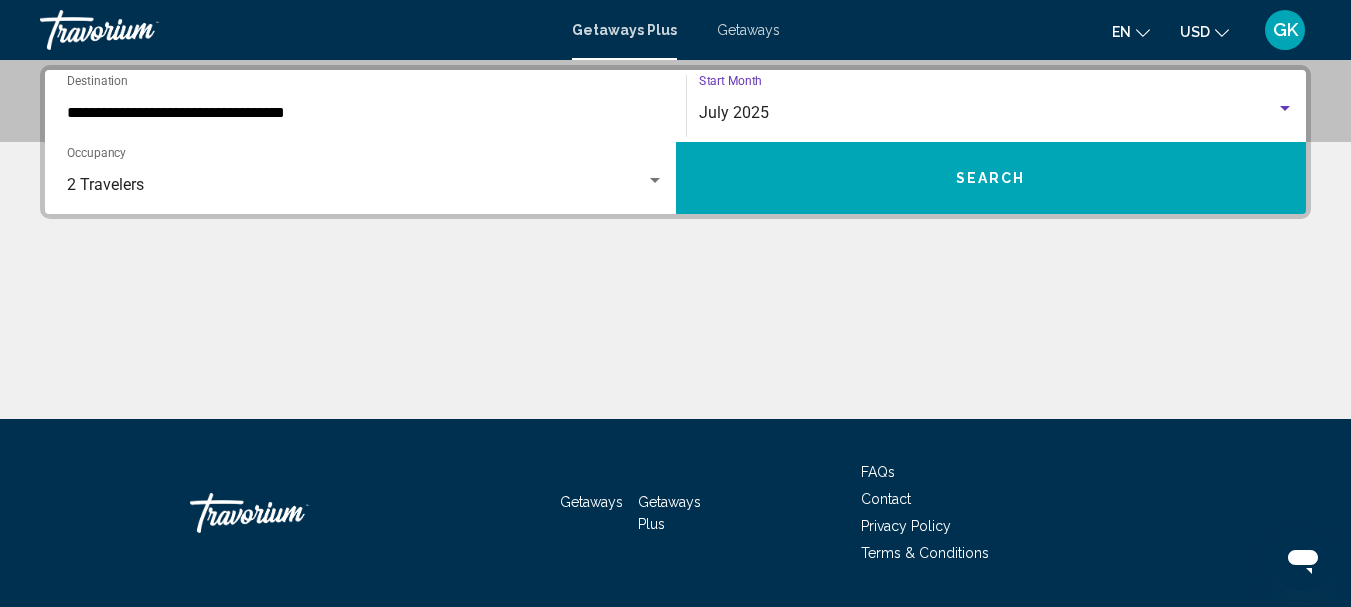 click on "Search" at bounding box center [991, 178] 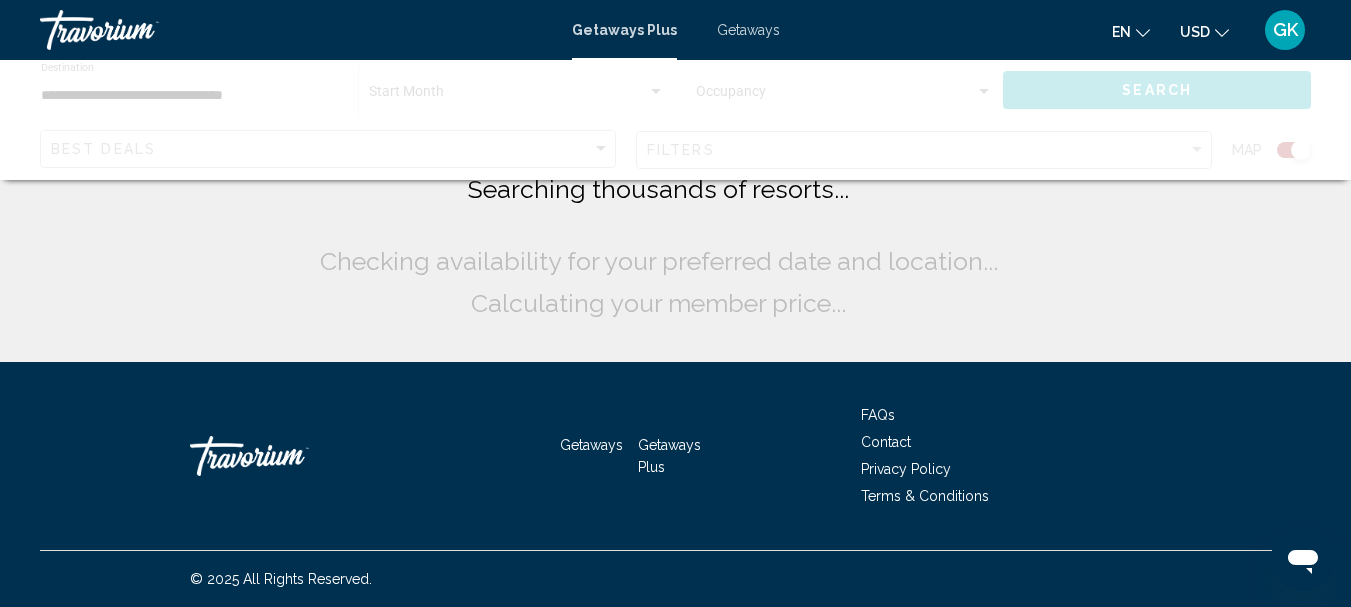 scroll, scrollTop: 0, scrollLeft: 0, axis: both 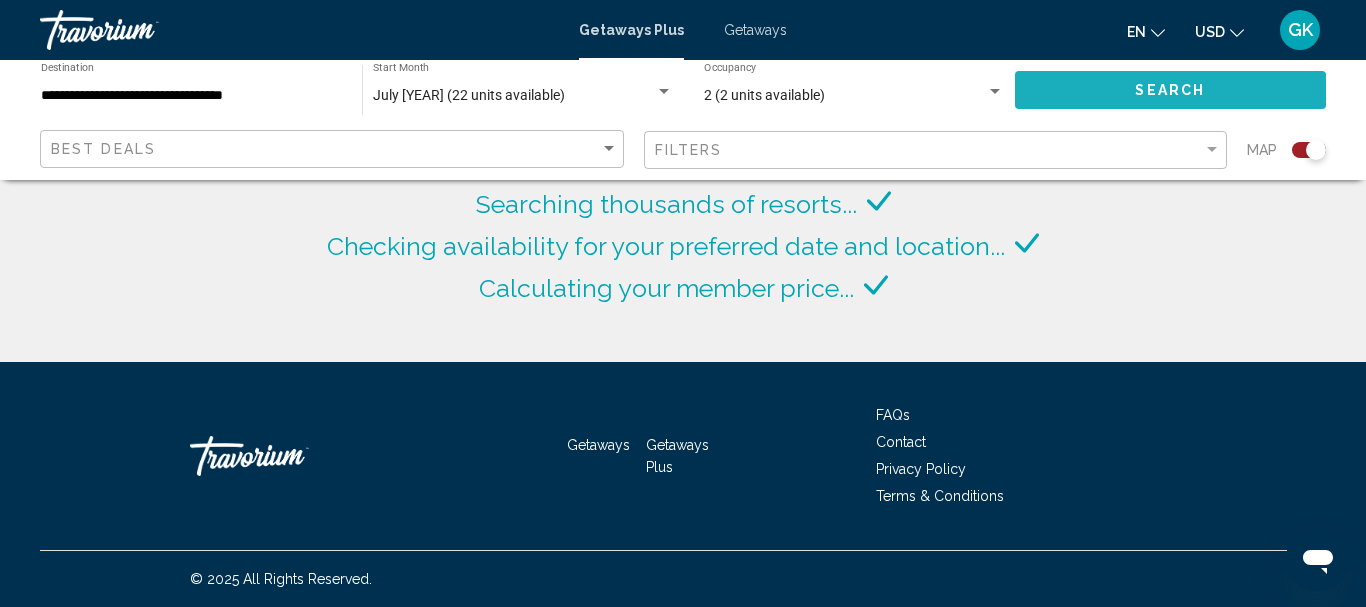 click on "Search" 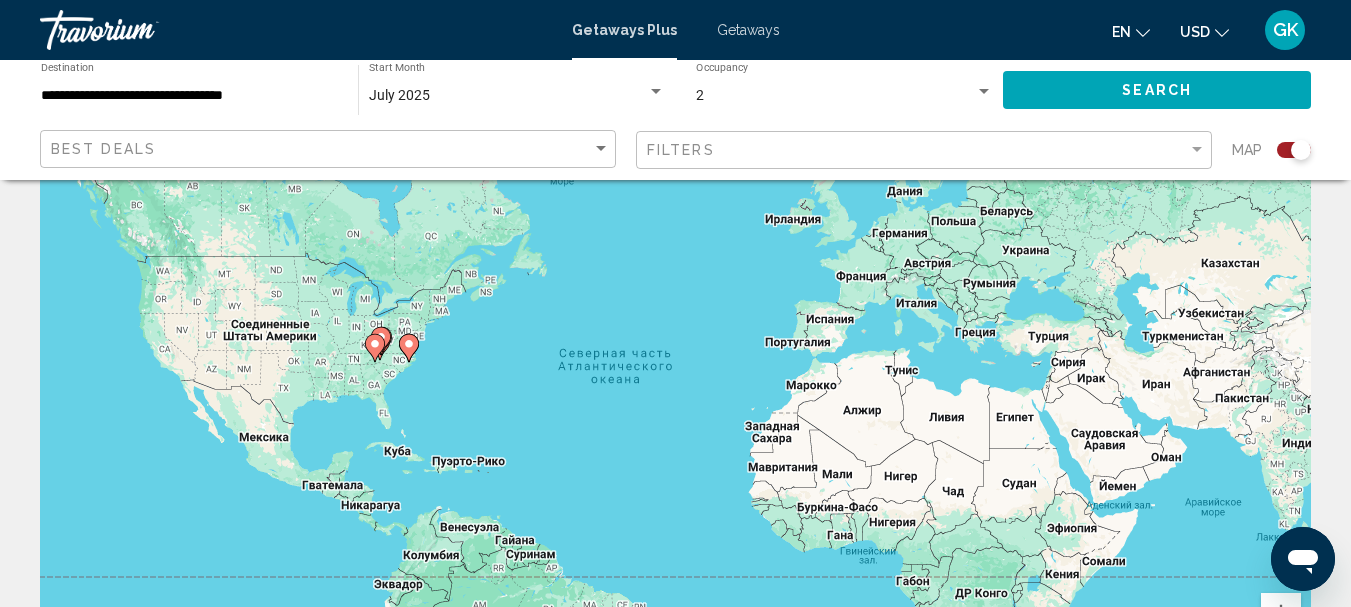 scroll, scrollTop: 100, scrollLeft: 0, axis: vertical 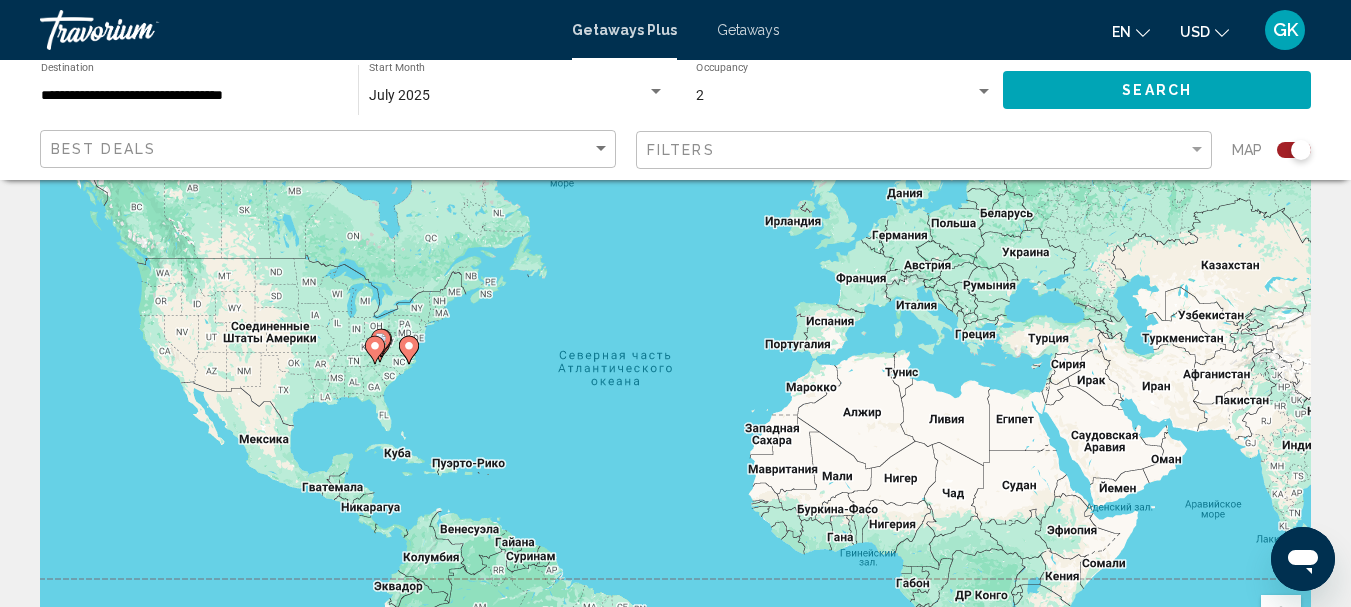 click 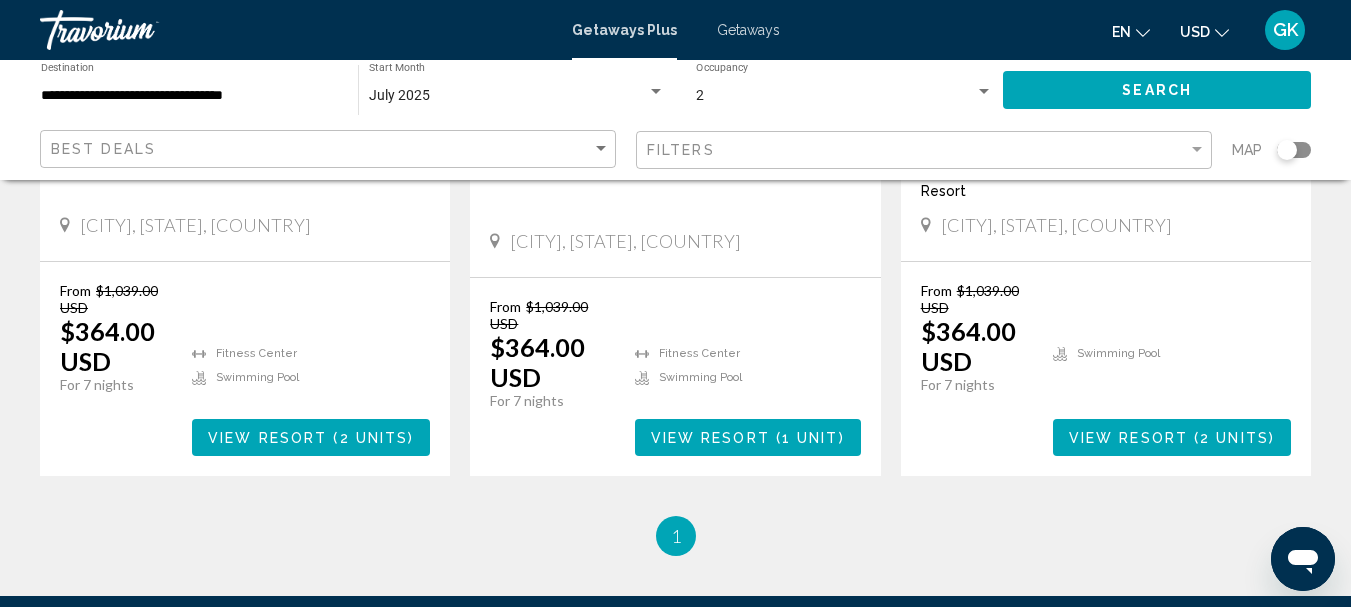 scroll, scrollTop: 700, scrollLeft: 0, axis: vertical 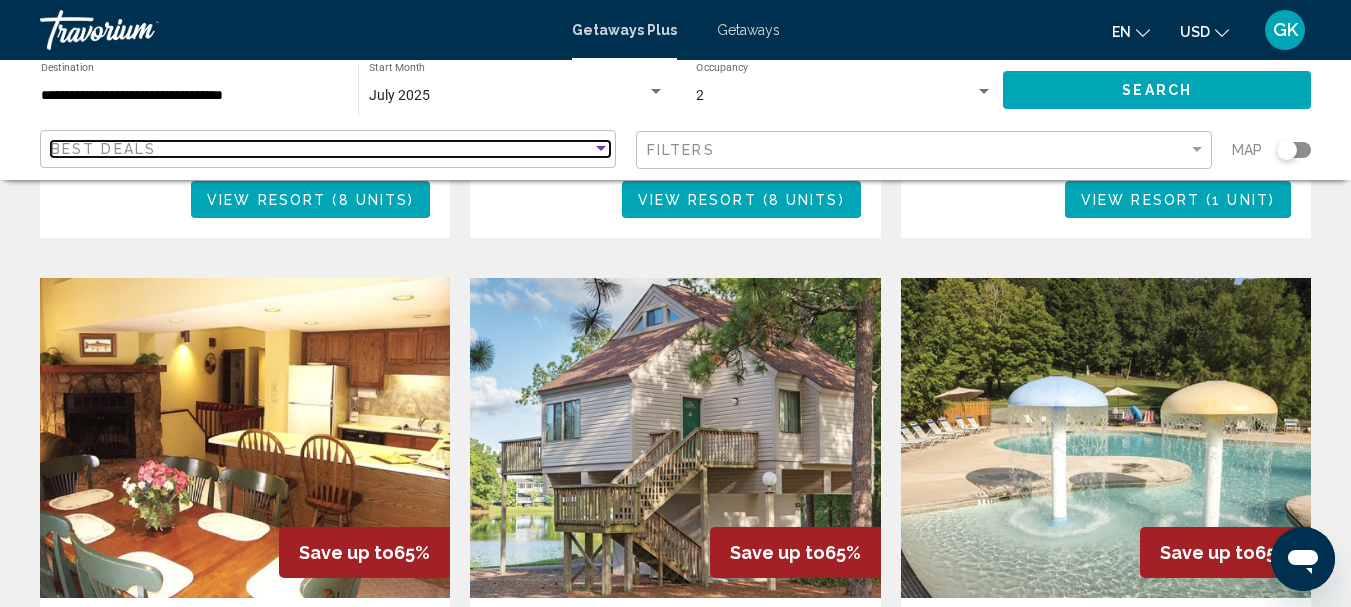 click on "Best Deals" at bounding box center [330, 149] 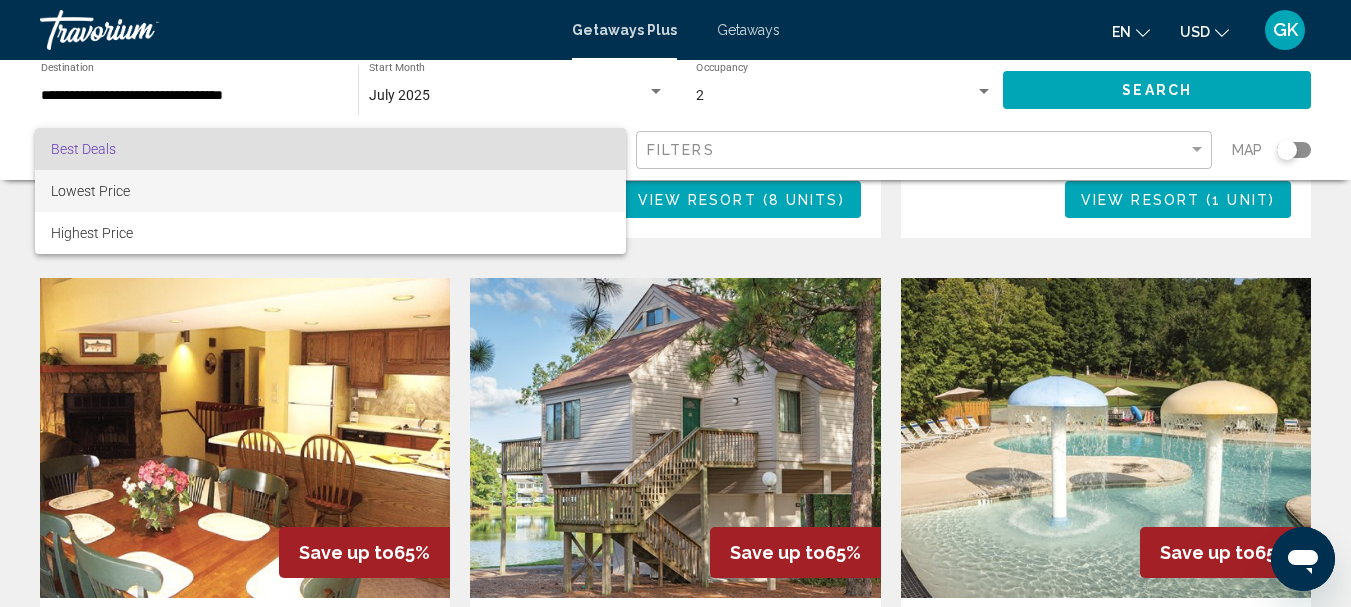 click on "Lowest Price" at bounding box center (90, 191) 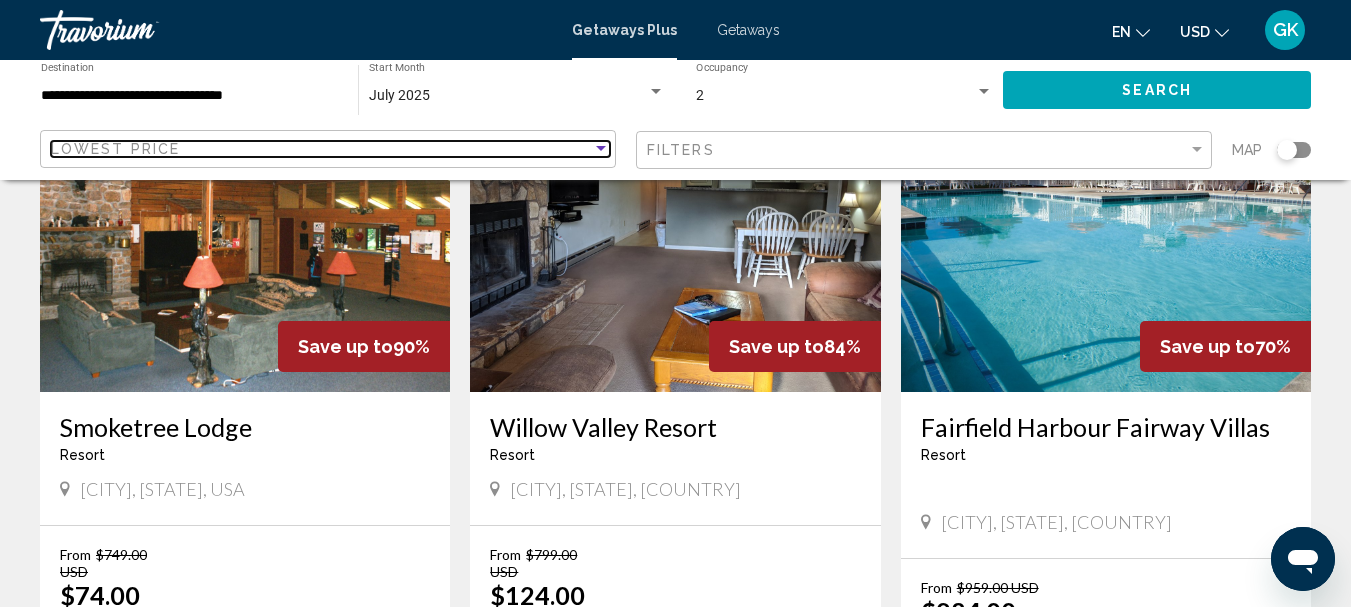 scroll, scrollTop: 200, scrollLeft: 0, axis: vertical 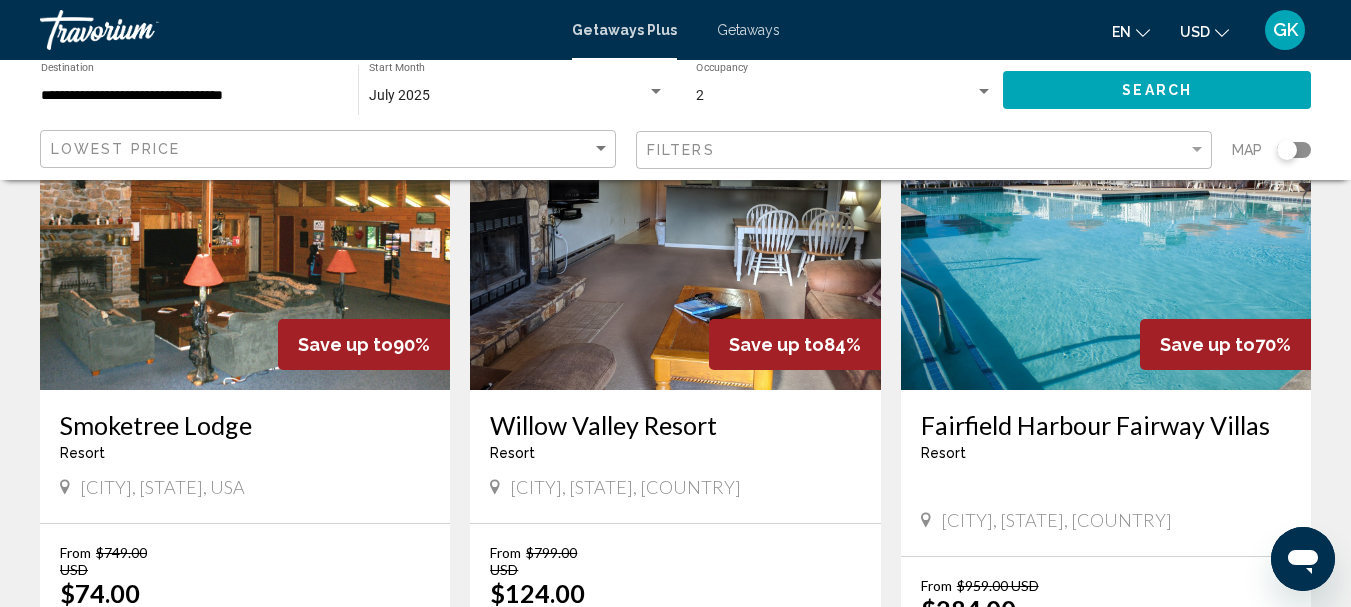 click on "Getaways" at bounding box center [748, 30] 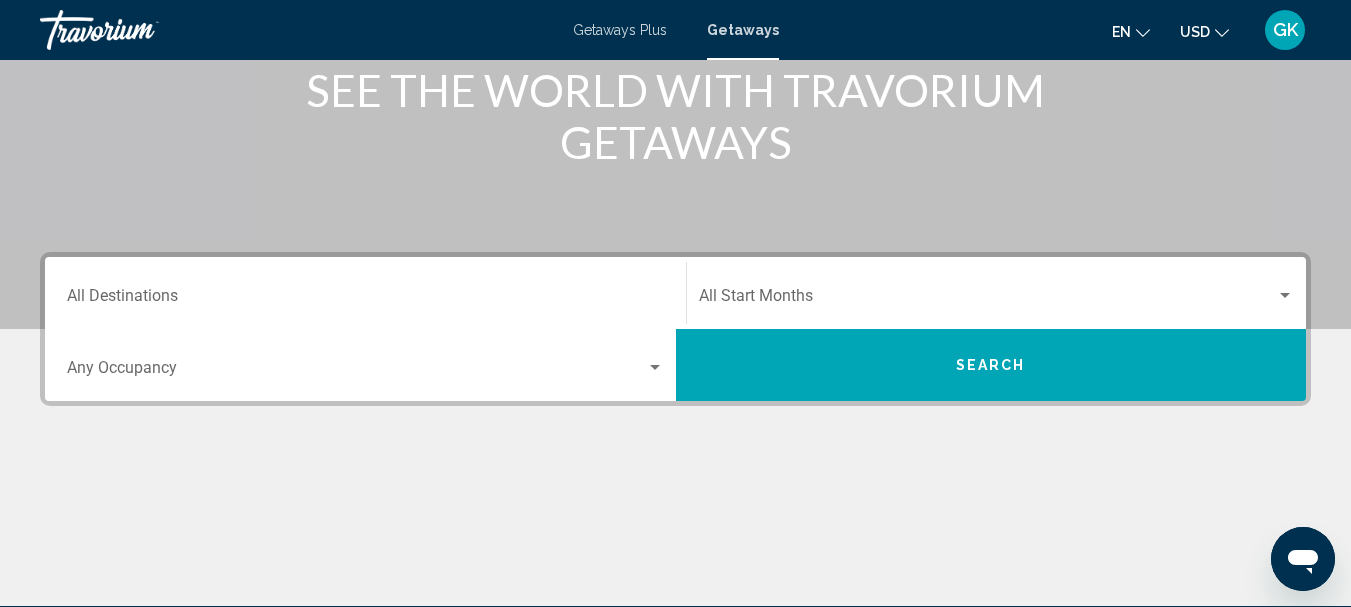 scroll, scrollTop: 300, scrollLeft: 0, axis: vertical 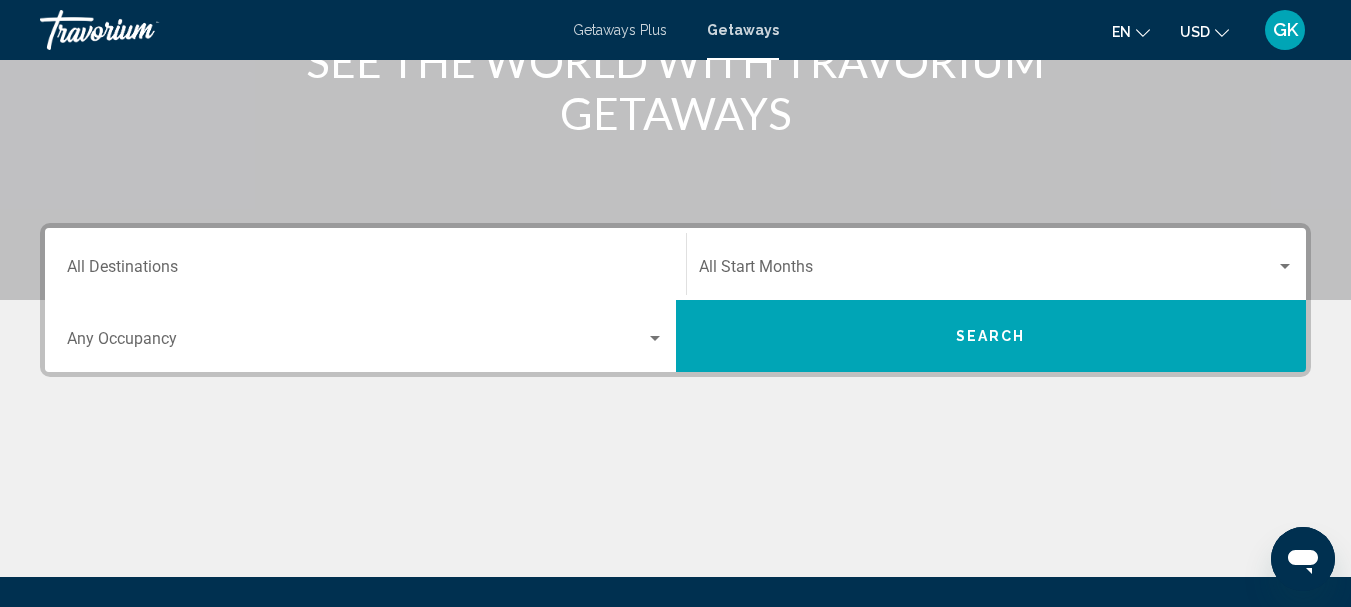 click on "Destination All Destinations" at bounding box center (365, 271) 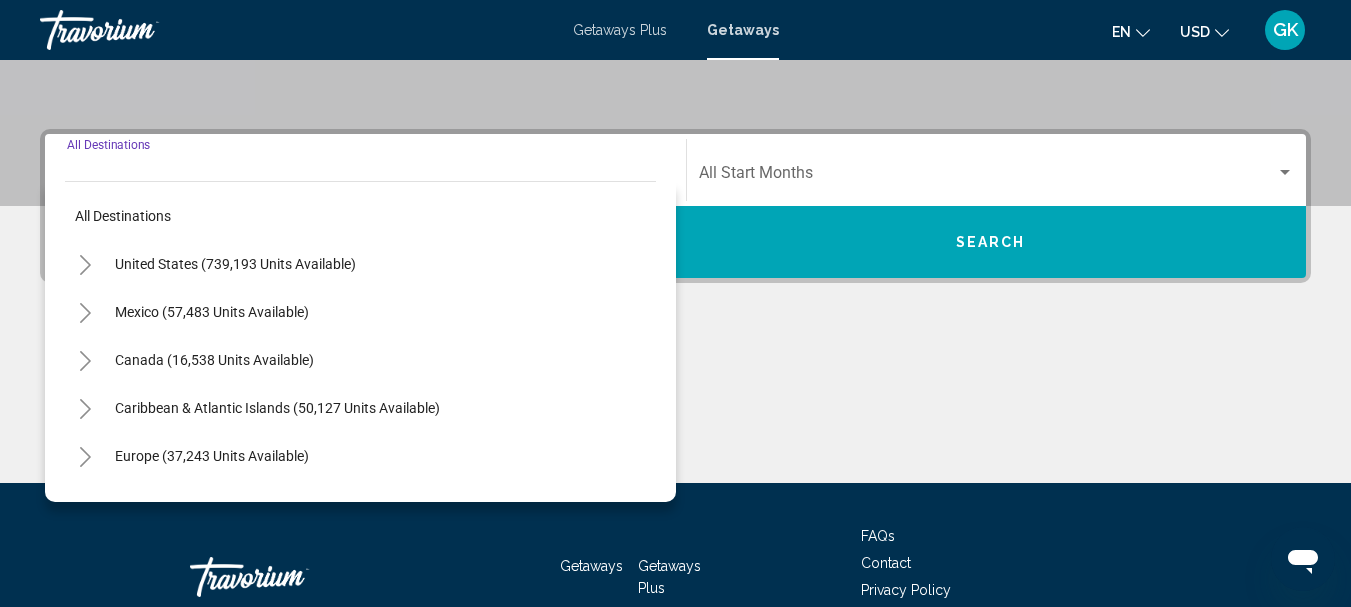 scroll, scrollTop: 458, scrollLeft: 0, axis: vertical 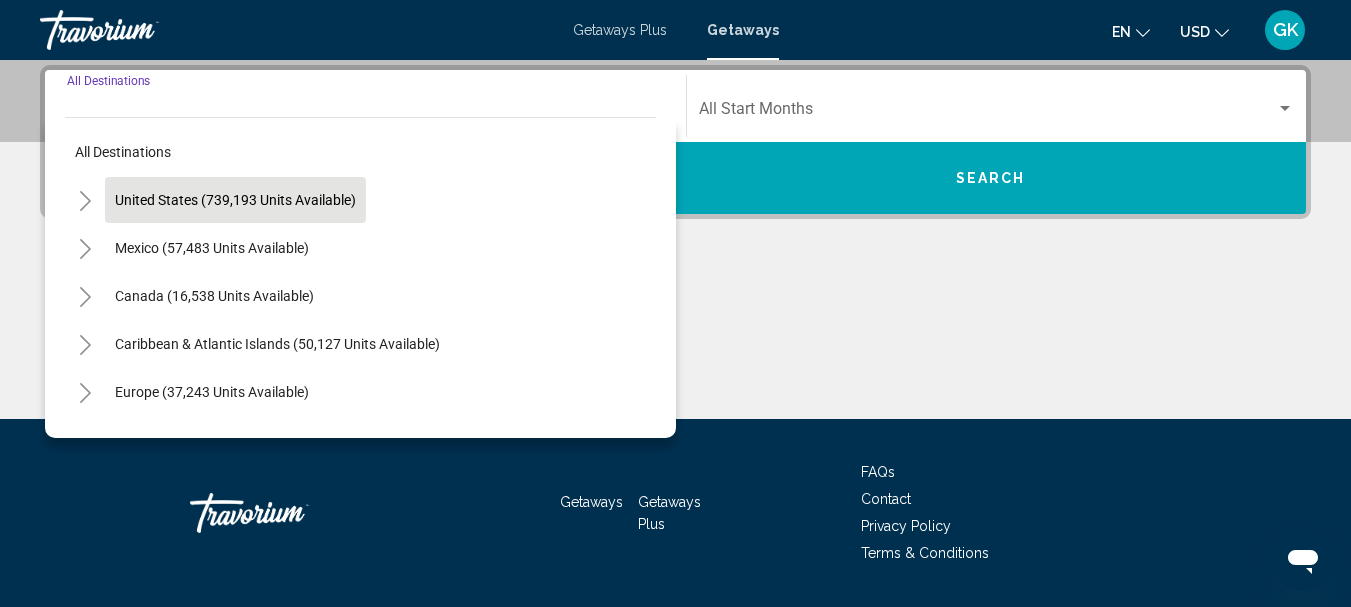 click on "United States (739,193 units available)" at bounding box center (212, 248) 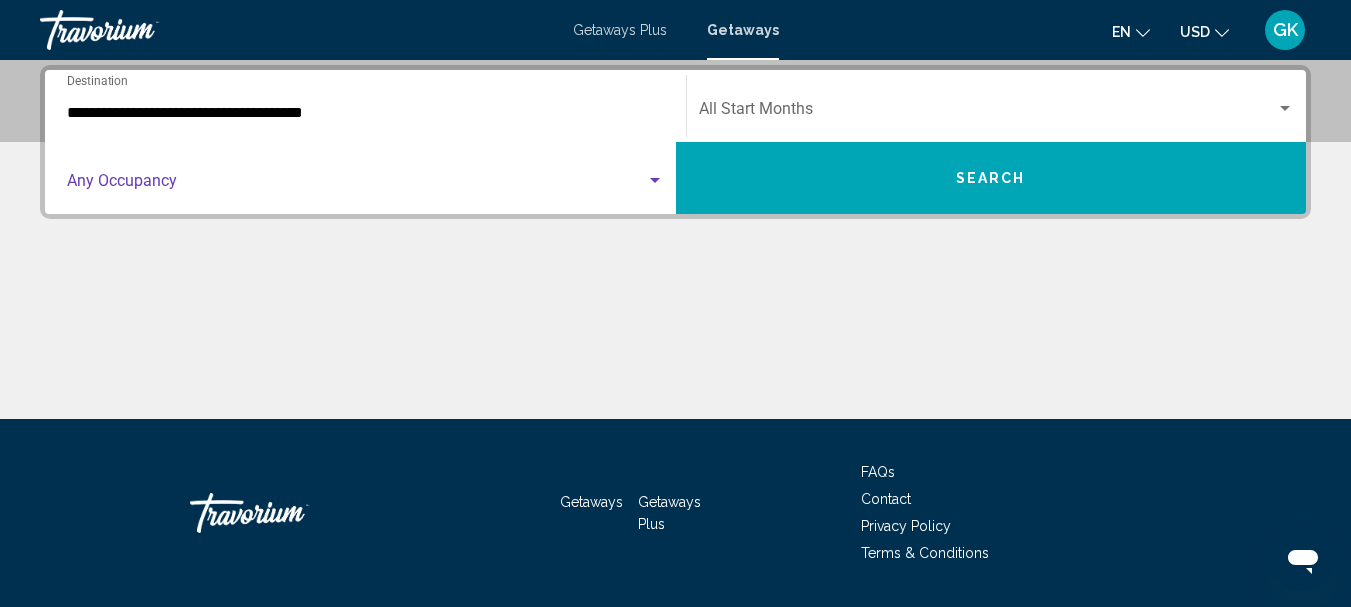 click at bounding box center [356, 185] 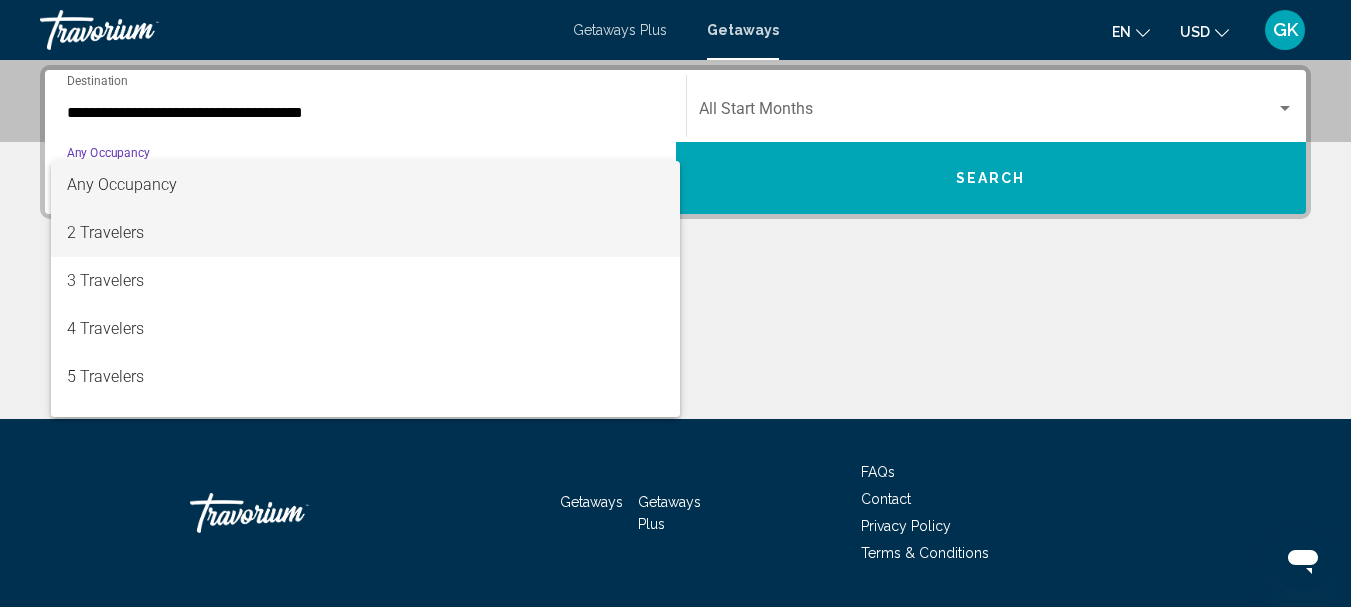 click on "2 Travelers" at bounding box center [365, 233] 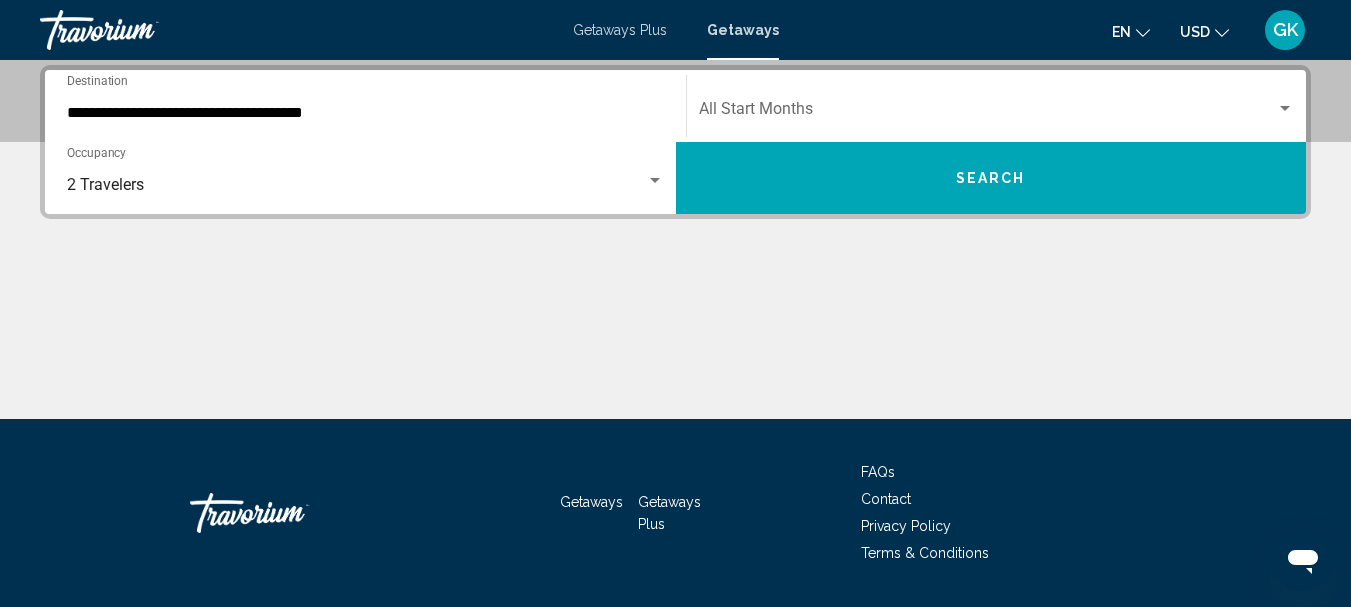 click on "**********" at bounding box center [365, 106] 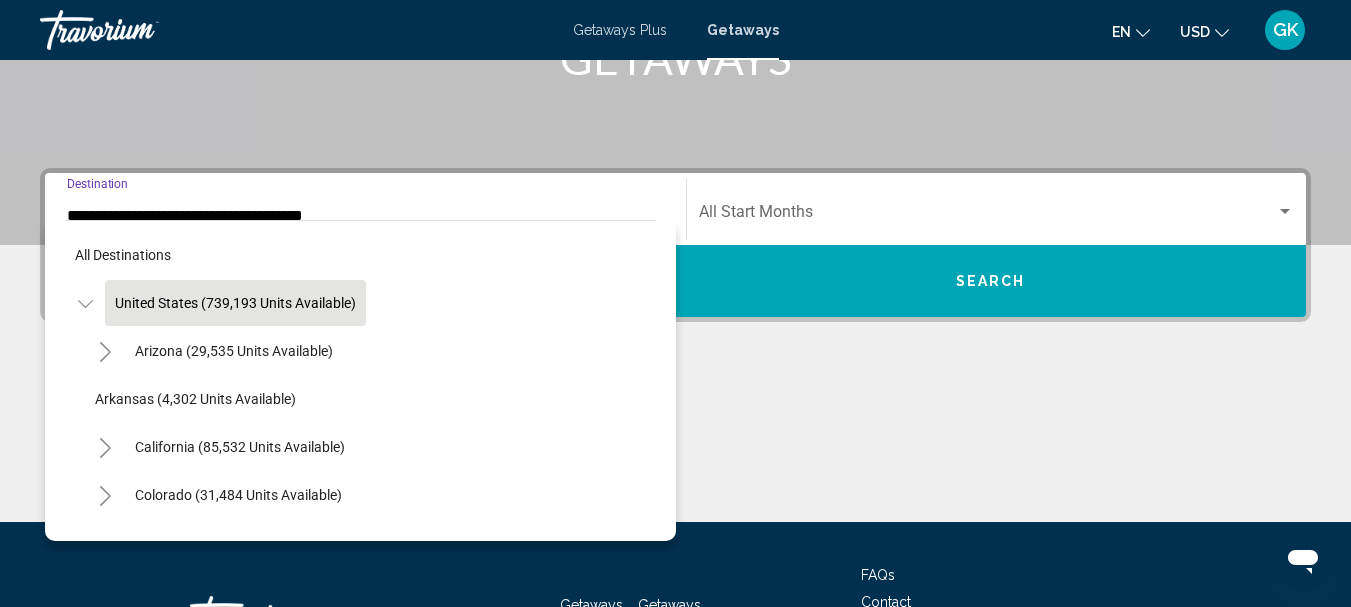 click on "**********" at bounding box center [365, 216] 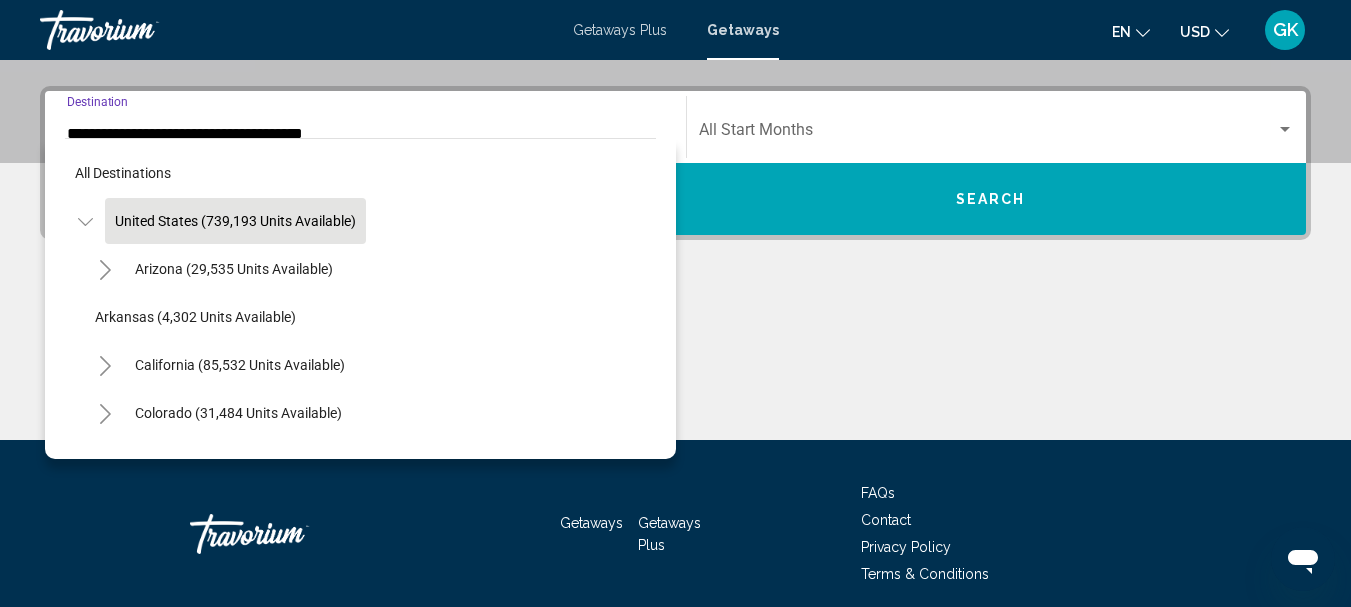 scroll, scrollTop: 458, scrollLeft: 0, axis: vertical 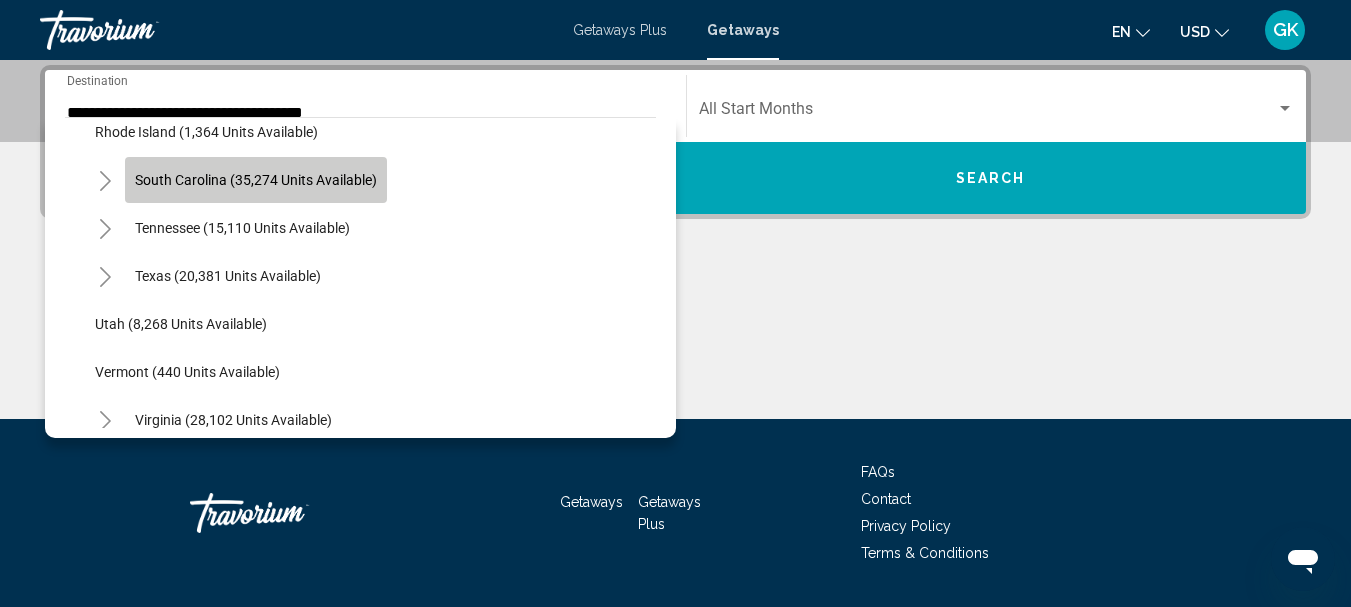 click on "South Carolina (35,274 units available)" 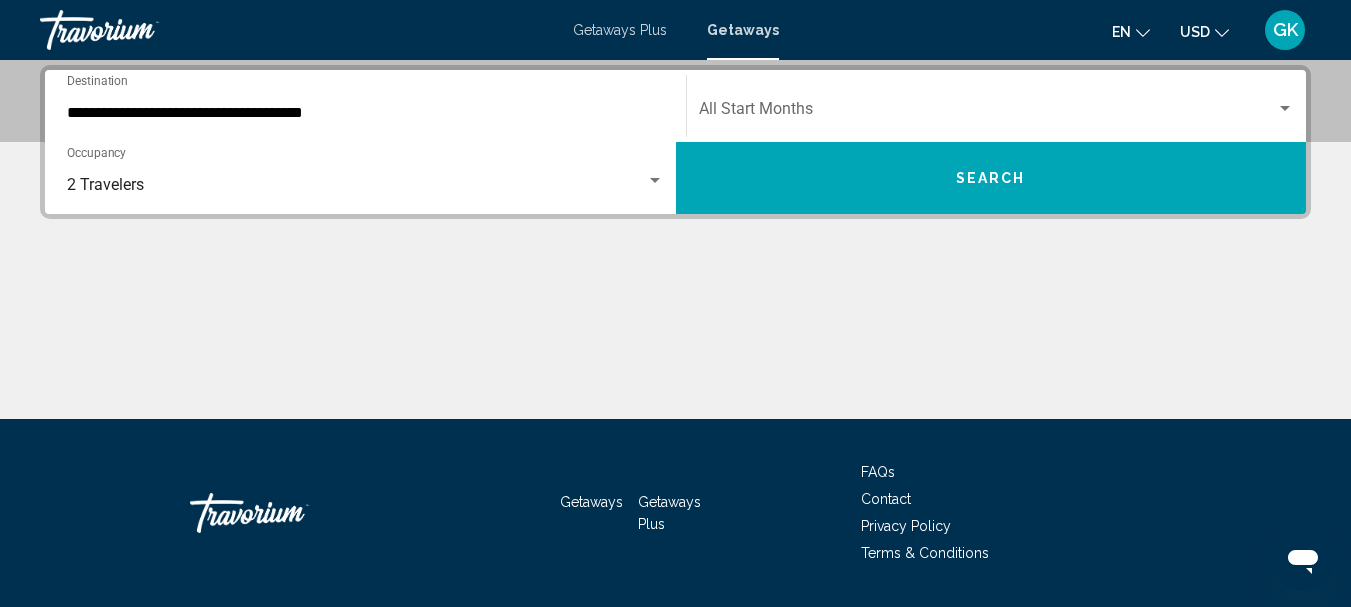 click on "Start Month All Start Months" 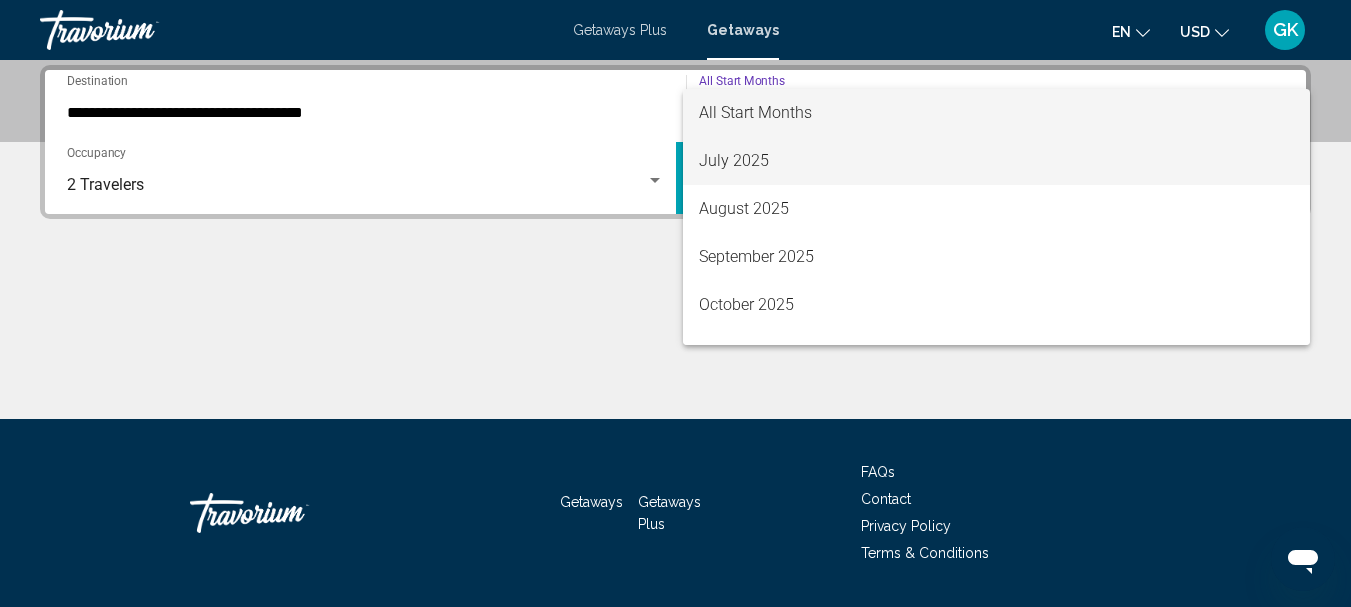 click on "July 2025" at bounding box center (997, 161) 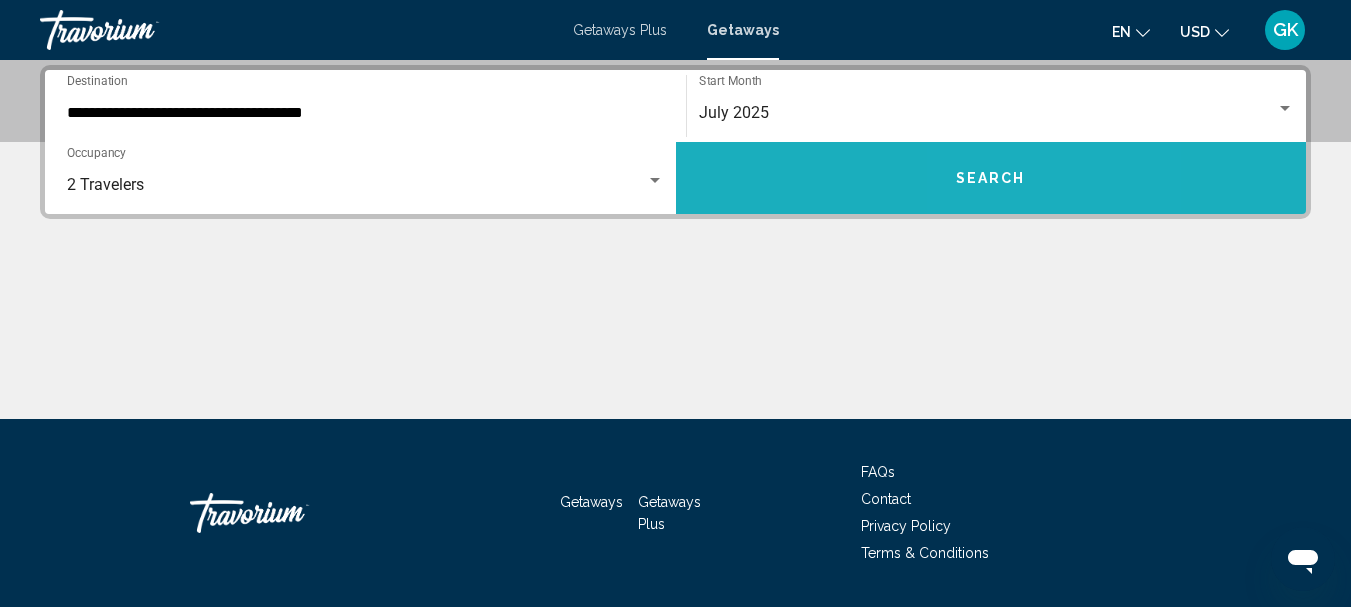 click on "Search" at bounding box center (991, 178) 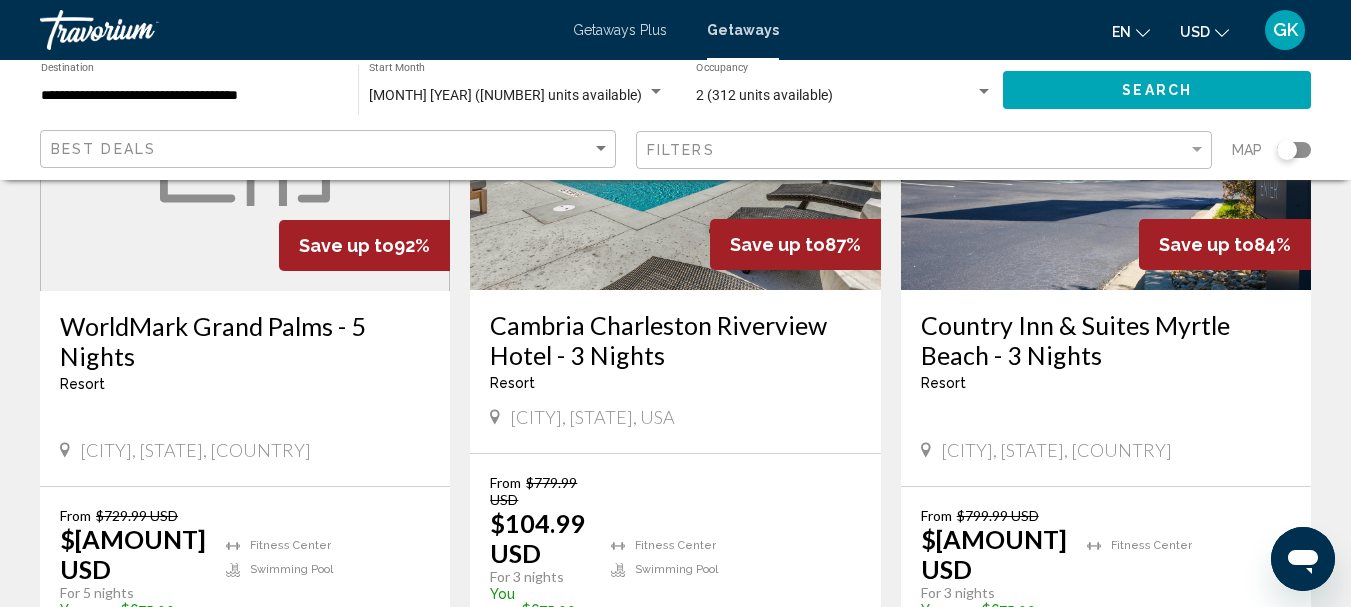 scroll, scrollTop: 400, scrollLeft: 0, axis: vertical 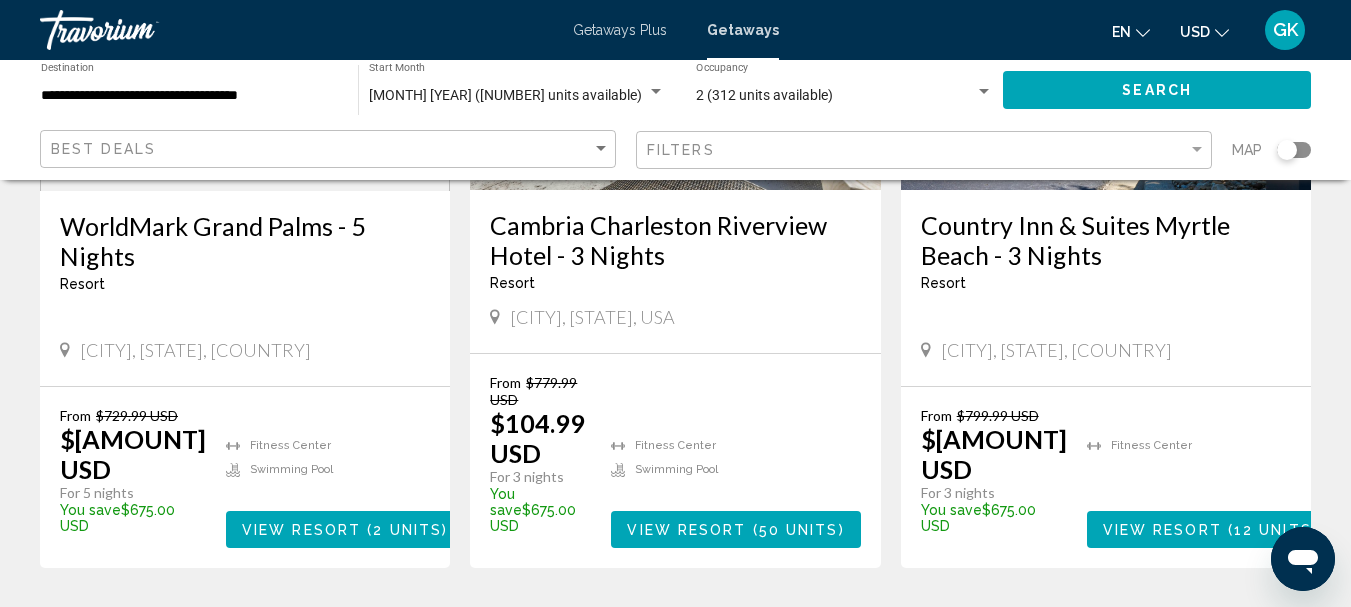 click on "View Resort" at bounding box center [686, 530] 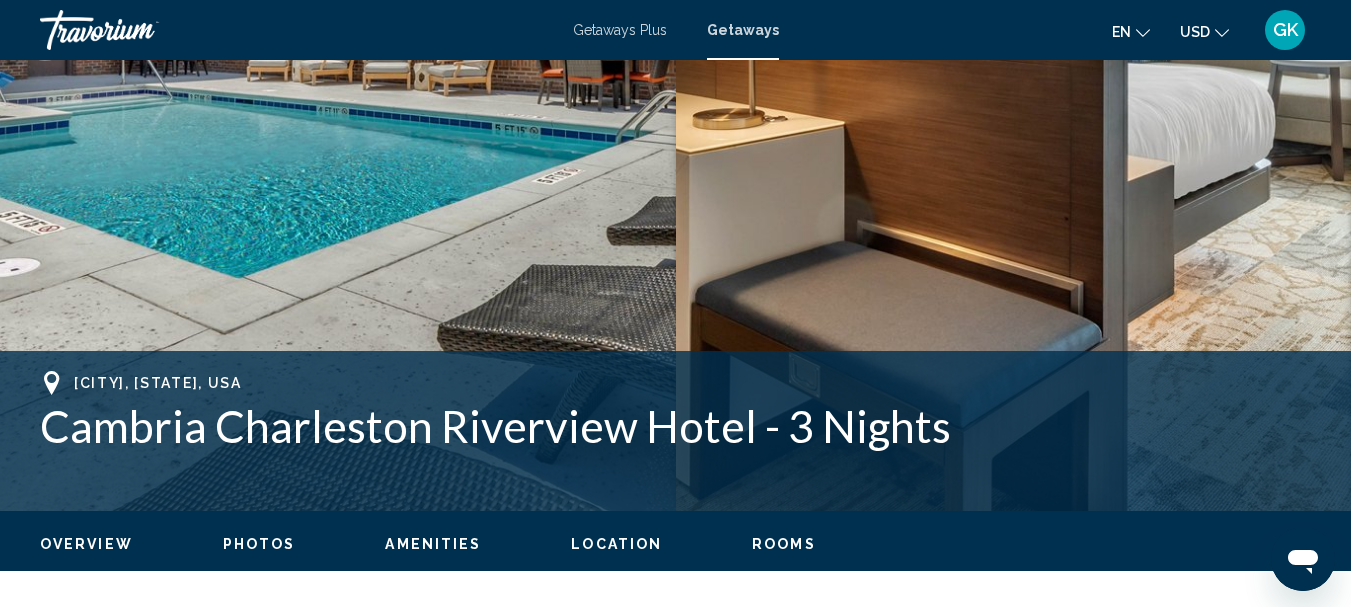 scroll, scrollTop: 500, scrollLeft: 0, axis: vertical 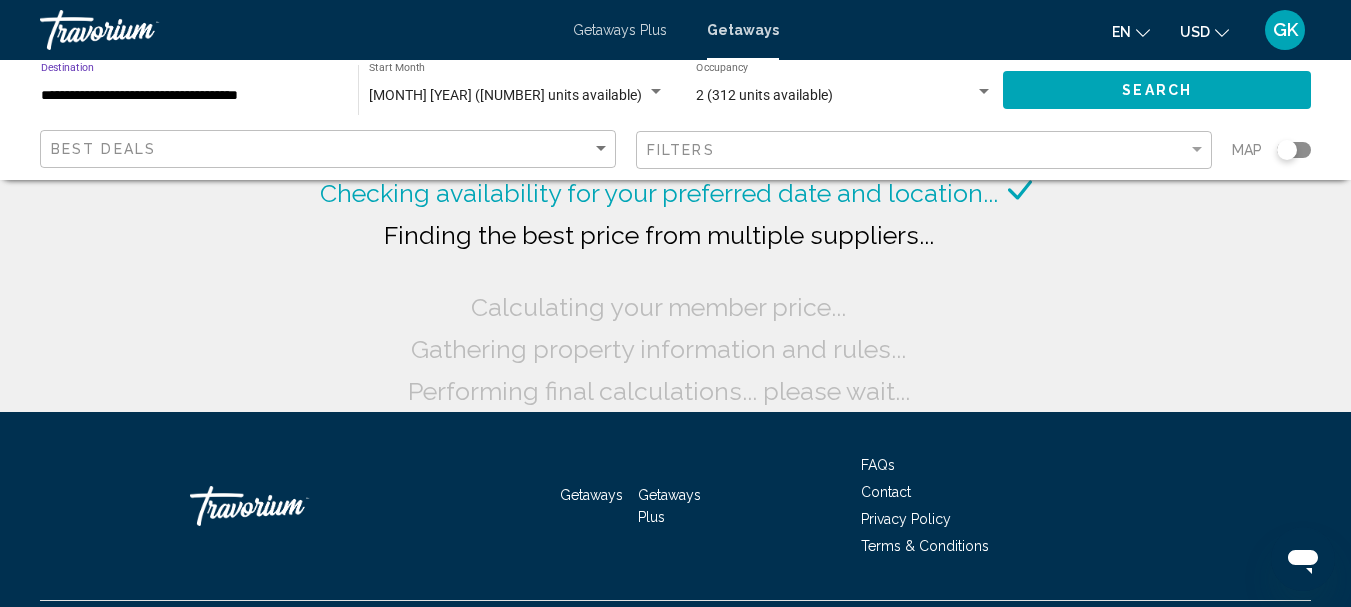 click on "**********" at bounding box center (189, 96) 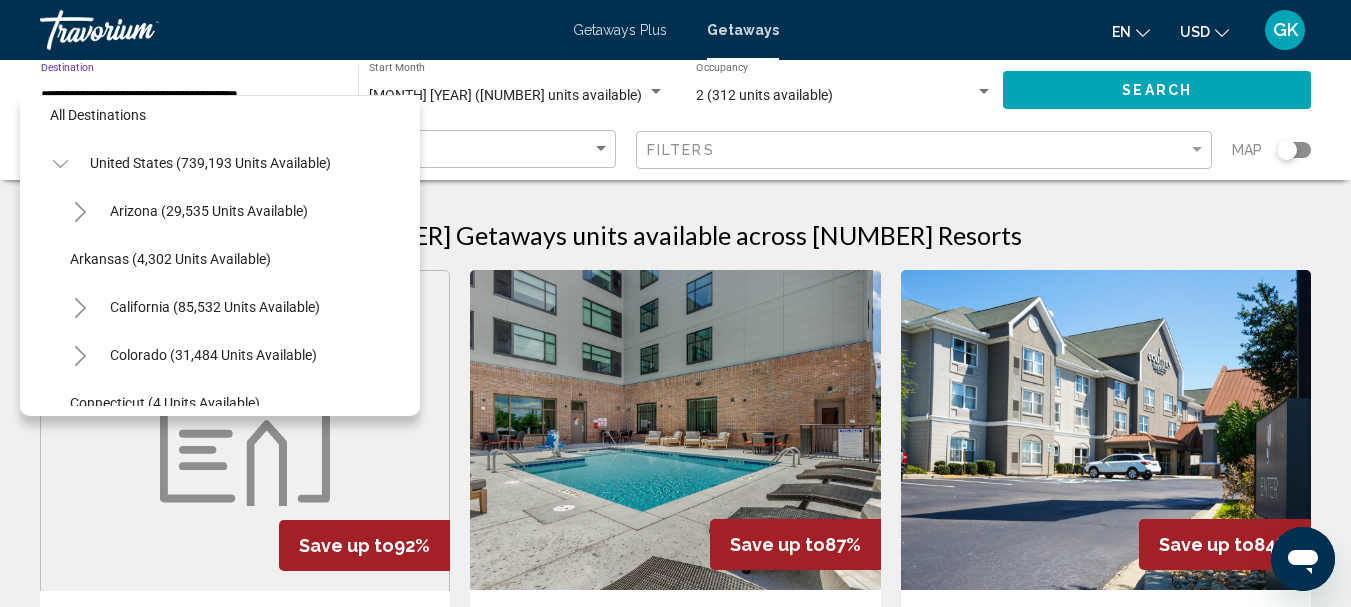scroll, scrollTop: 0, scrollLeft: 0, axis: both 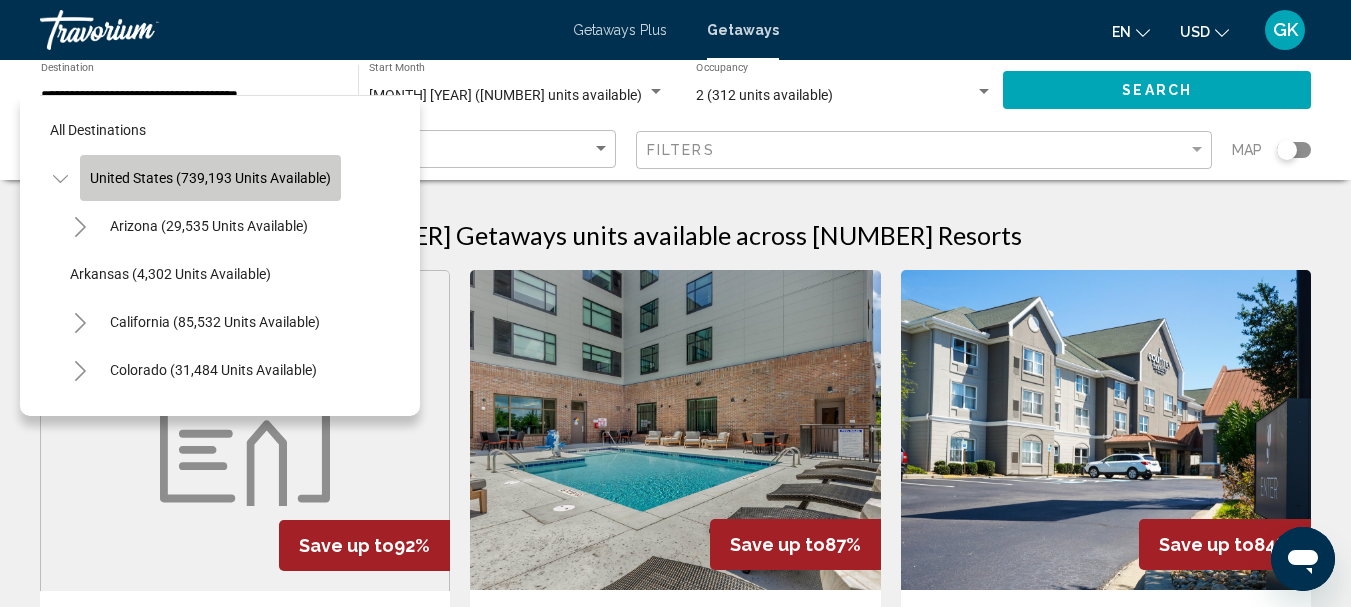 click on "United States (739,193 units available)" 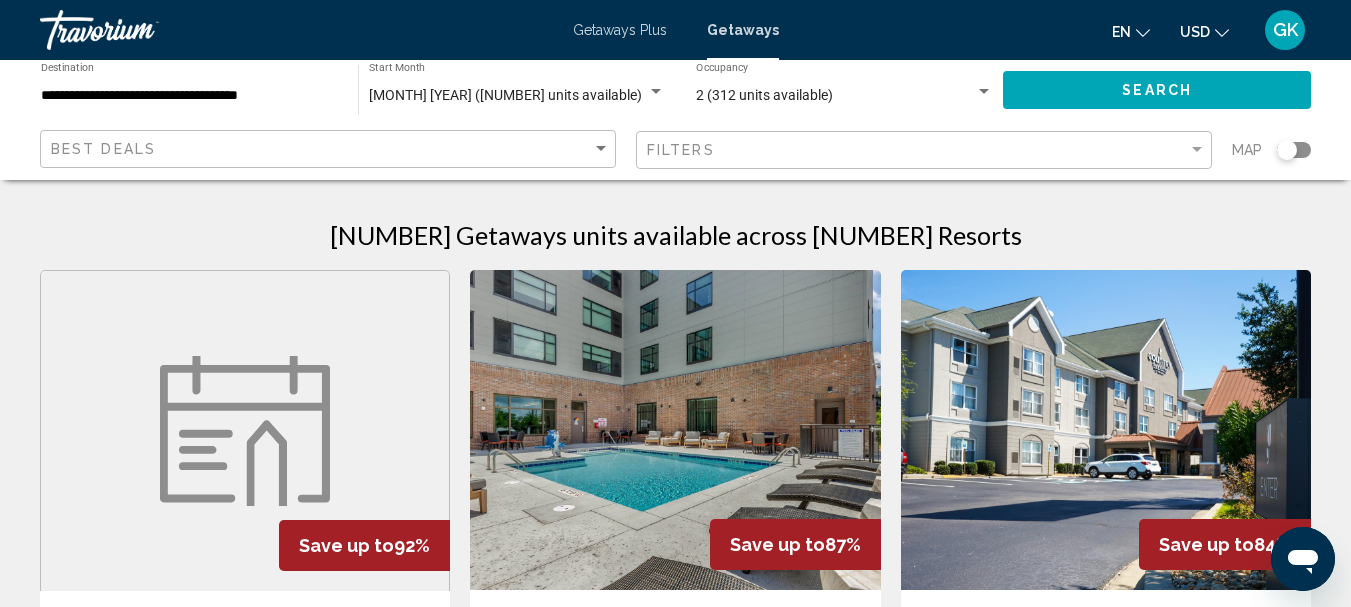 drag, startPoint x: 1290, startPoint y: 152, endPoint x: 1318, endPoint y: 149, distance: 28.160255 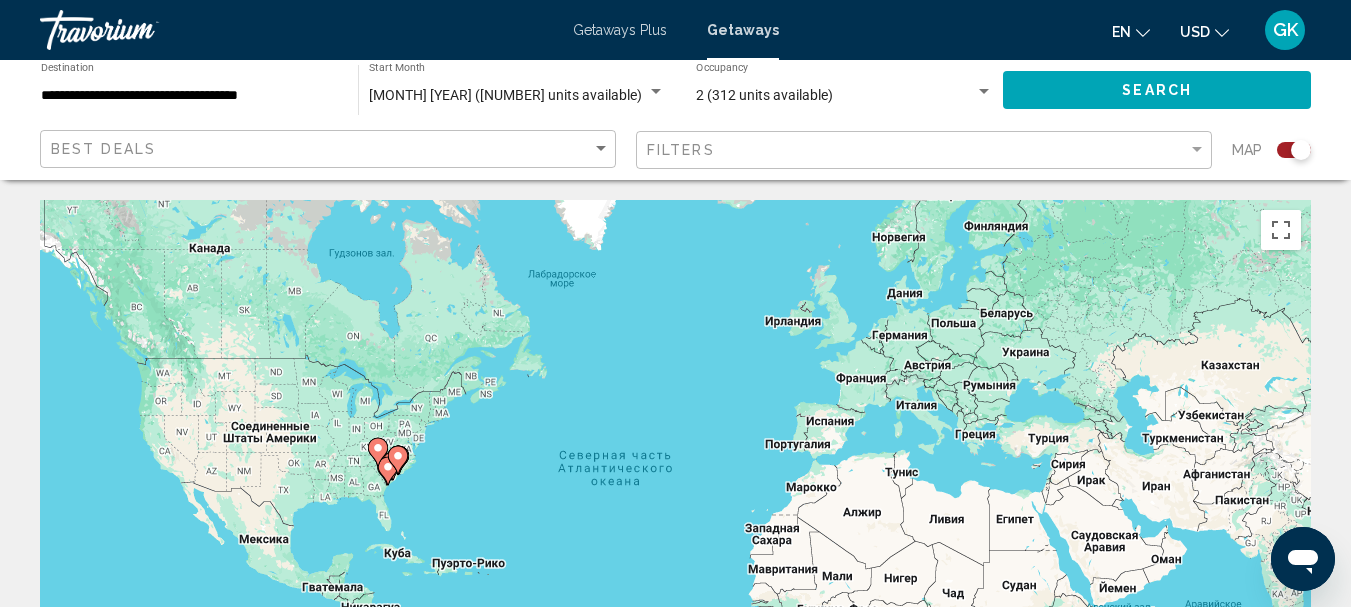 click on "Search" 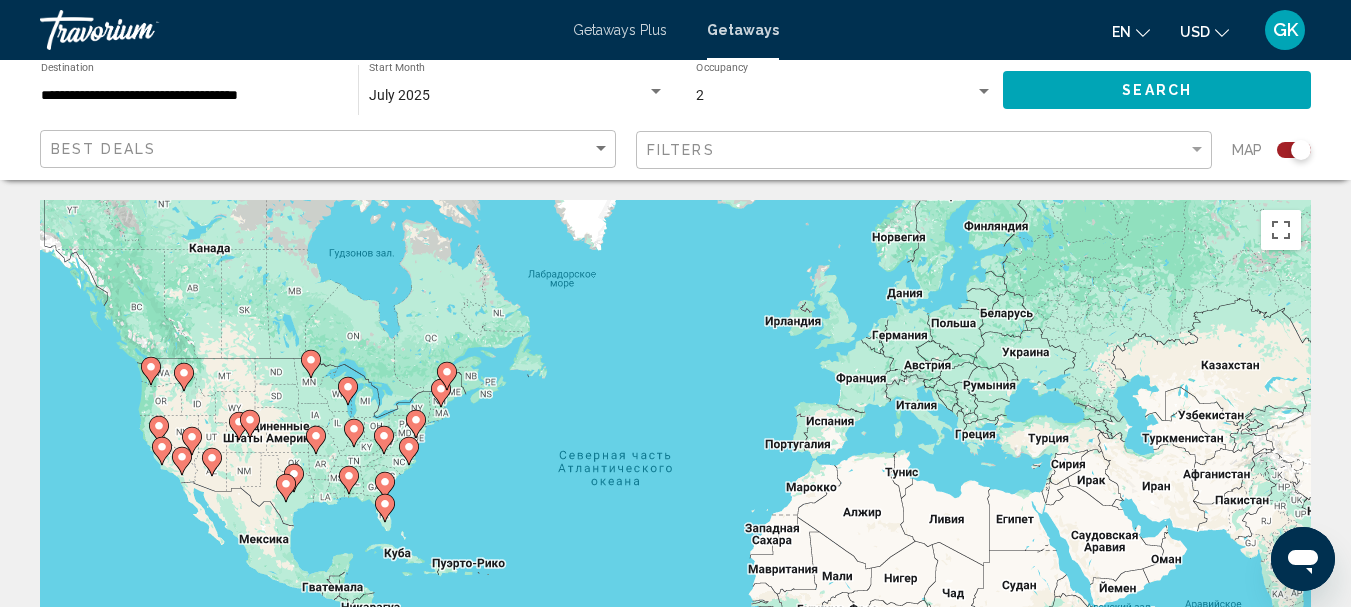 scroll, scrollTop: 100, scrollLeft: 0, axis: vertical 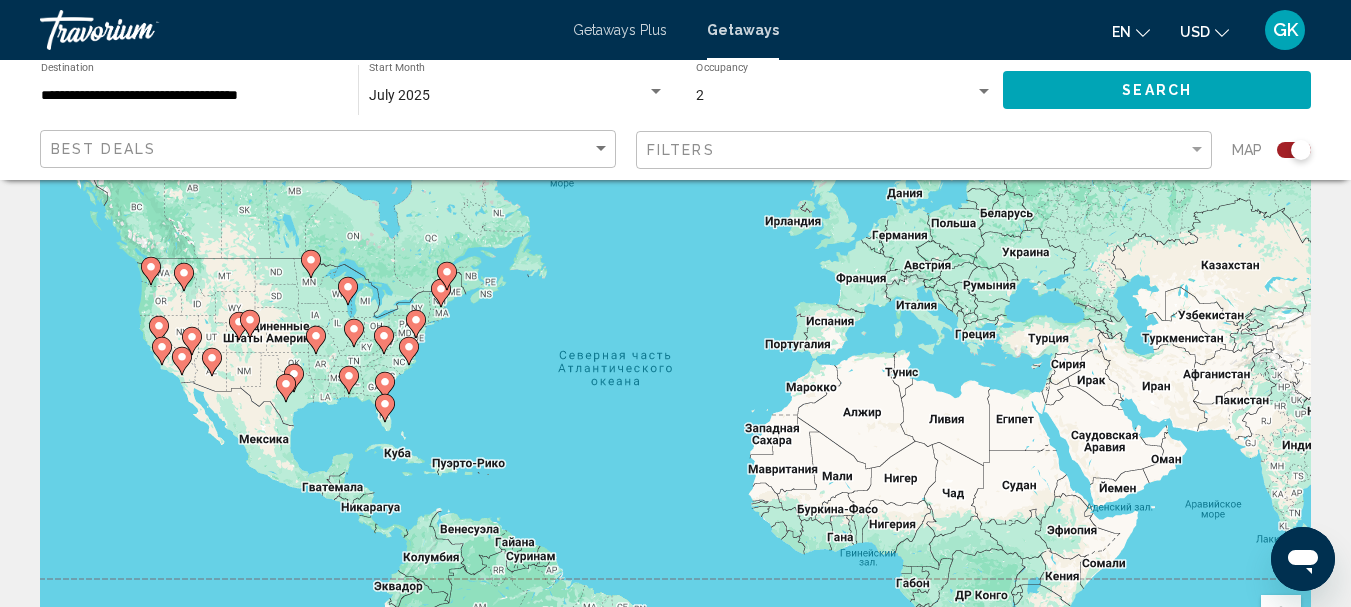 click on "**********" at bounding box center [189, 96] 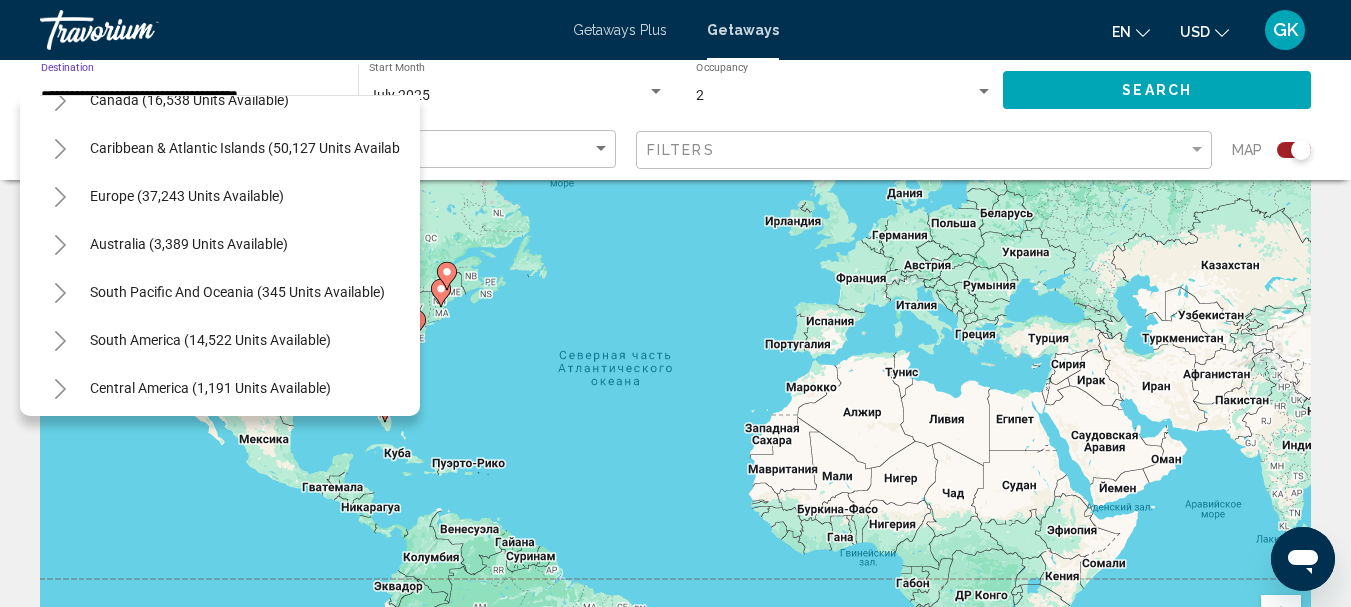 scroll, scrollTop: 2499, scrollLeft: 0, axis: vertical 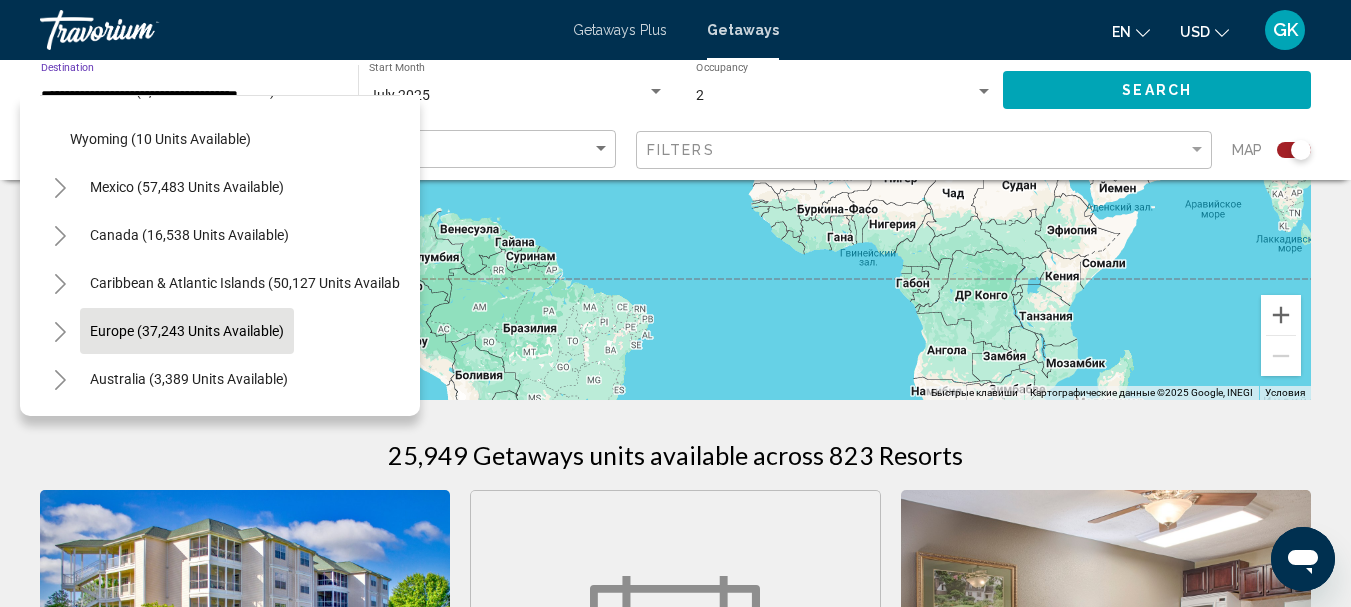 click on "Europe (37,243 units available)" at bounding box center [189, 379] 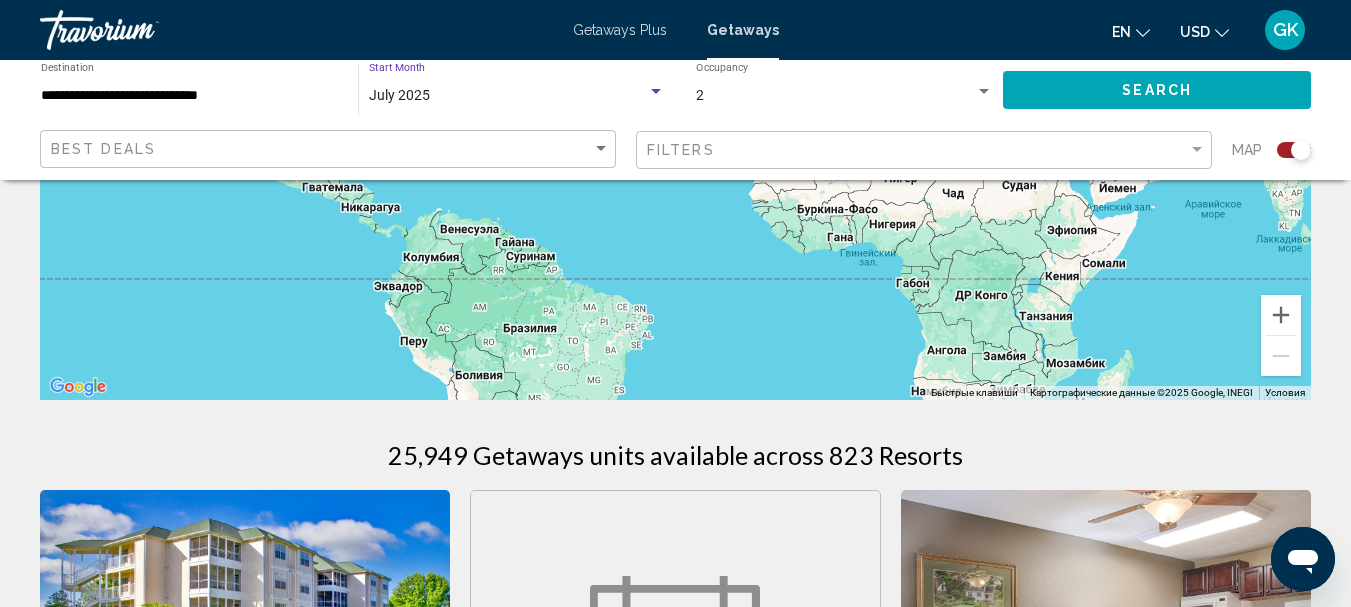 click on "July 2025" at bounding box center (508, 96) 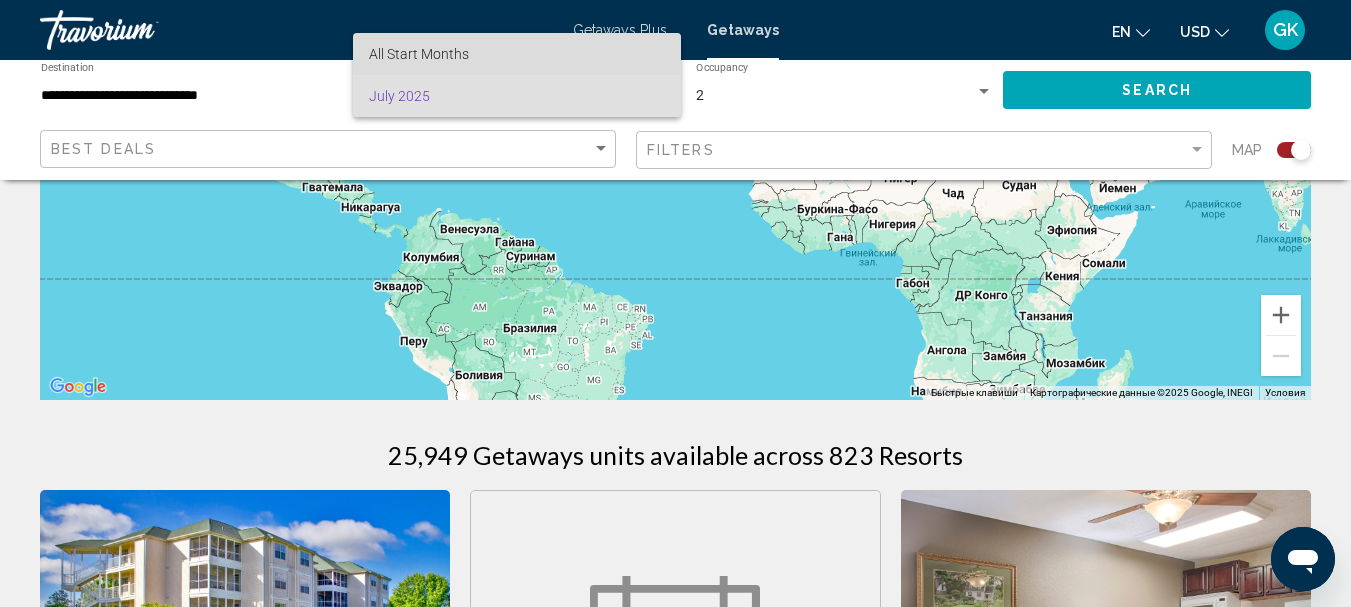 click on "All Start Months" at bounding box center (419, 54) 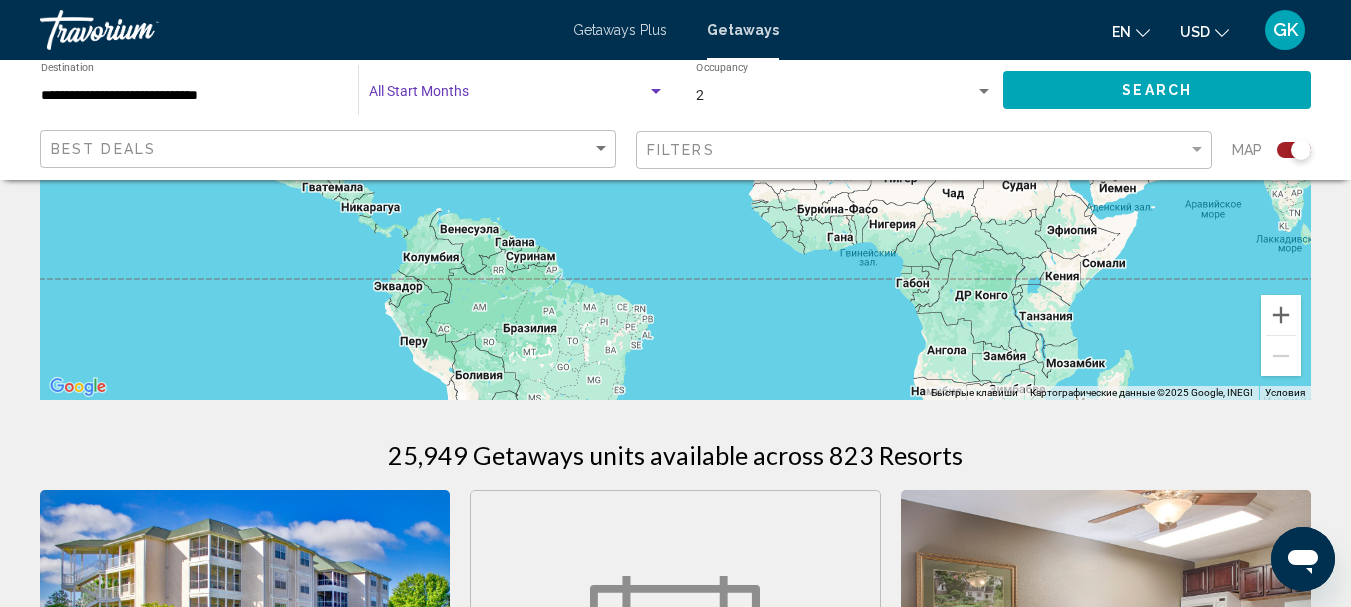click at bounding box center (508, 96) 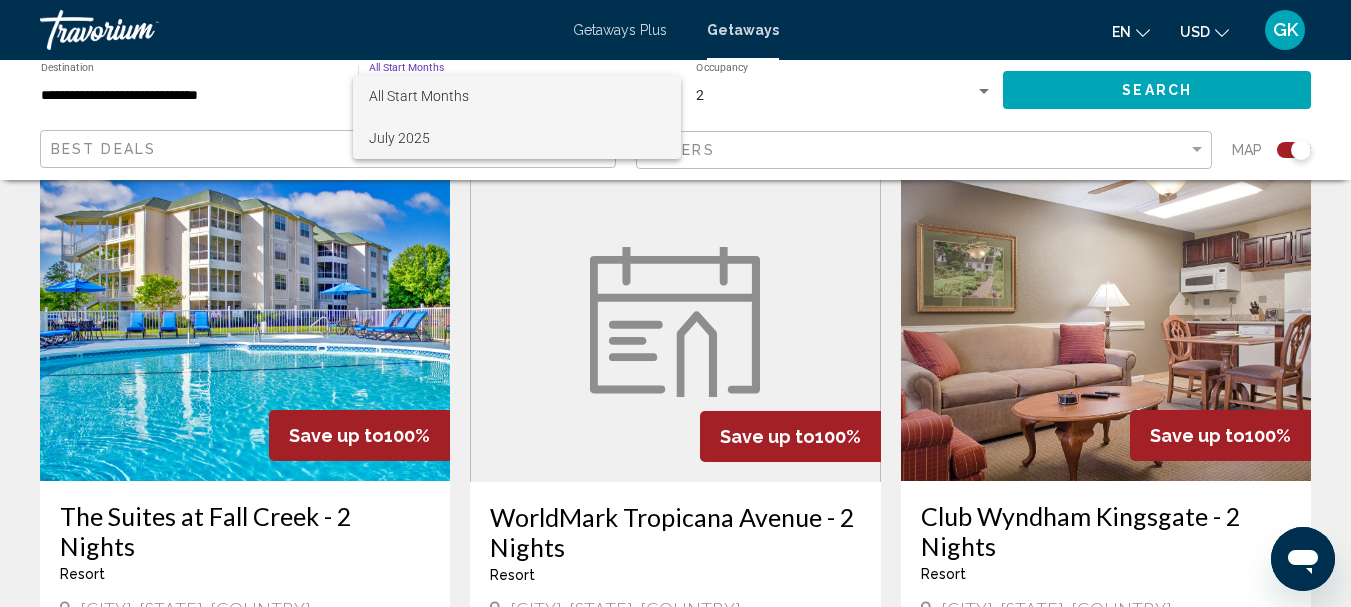 scroll, scrollTop: 700, scrollLeft: 0, axis: vertical 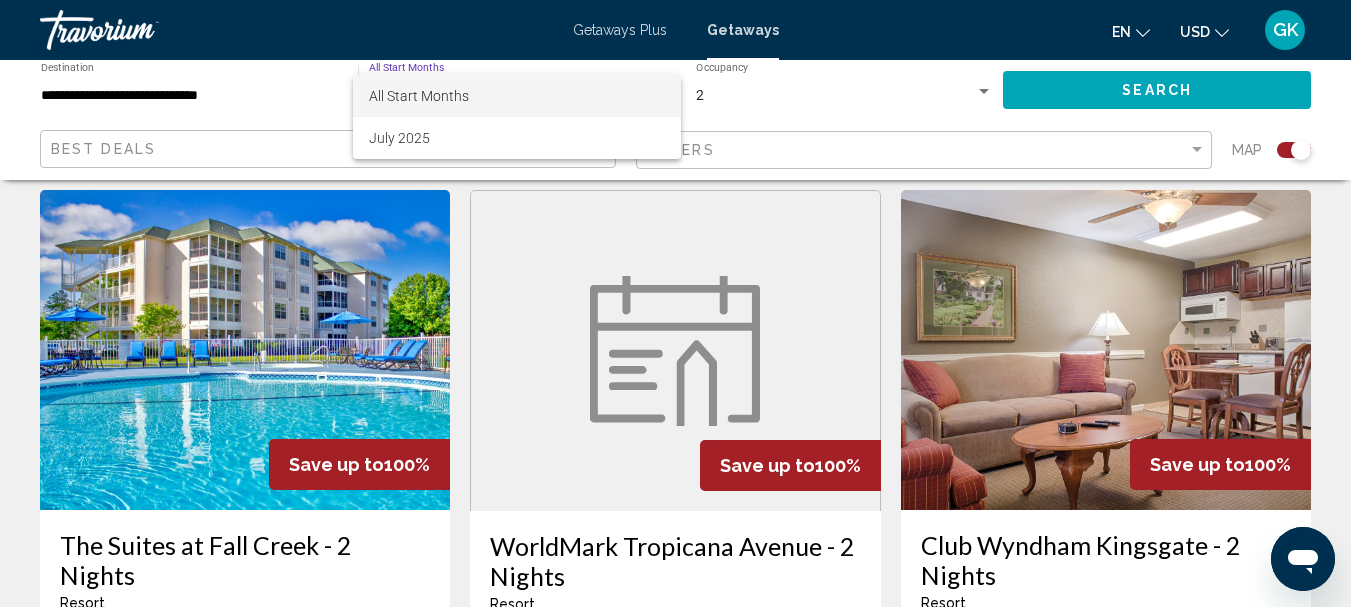 click at bounding box center [675, 303] 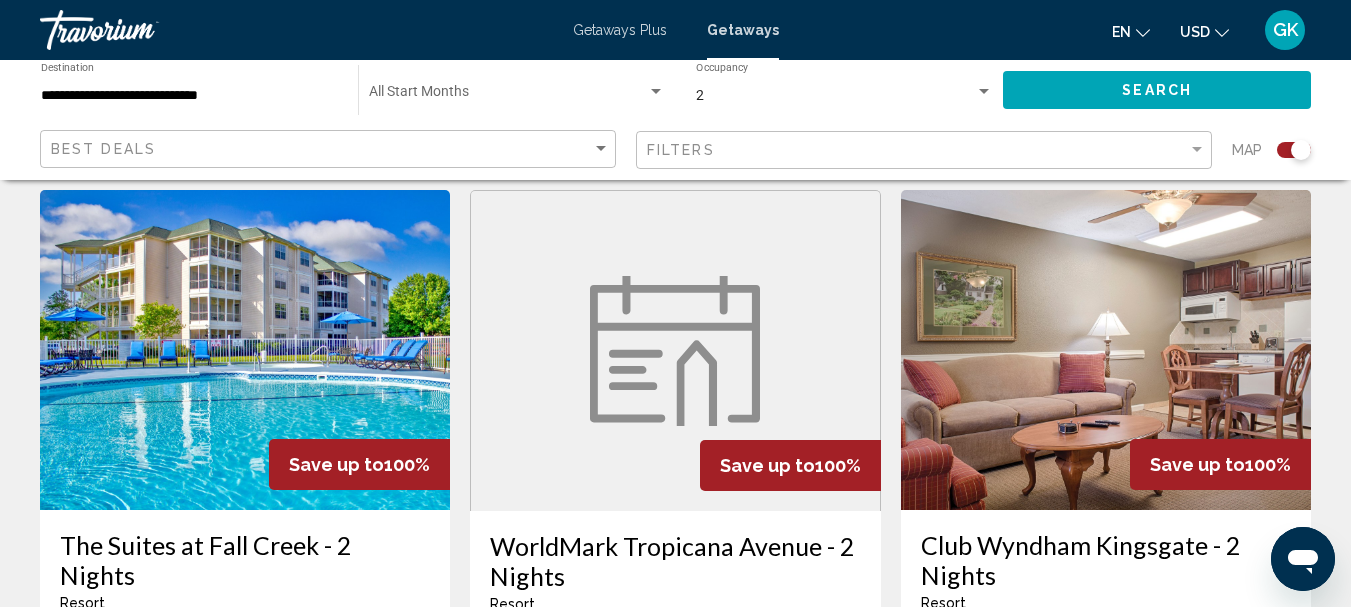 click on "Start Month All Start Months" 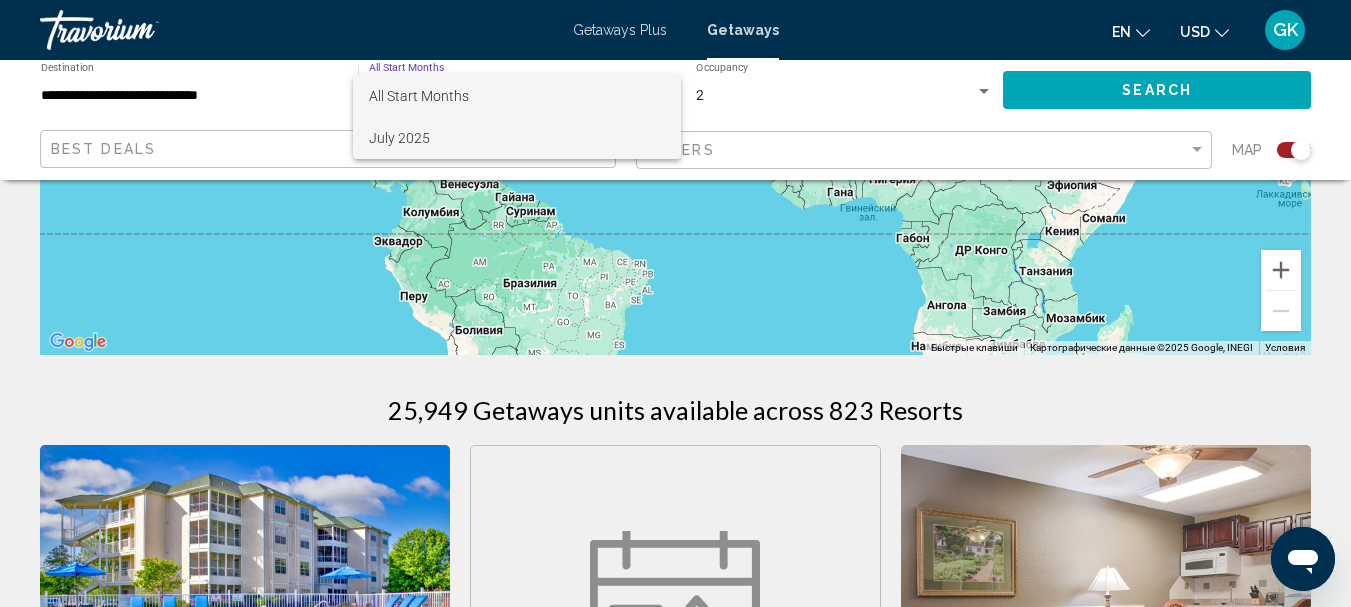scroll, scrollTop: 400, scrollLeft: 0, axis: vertical 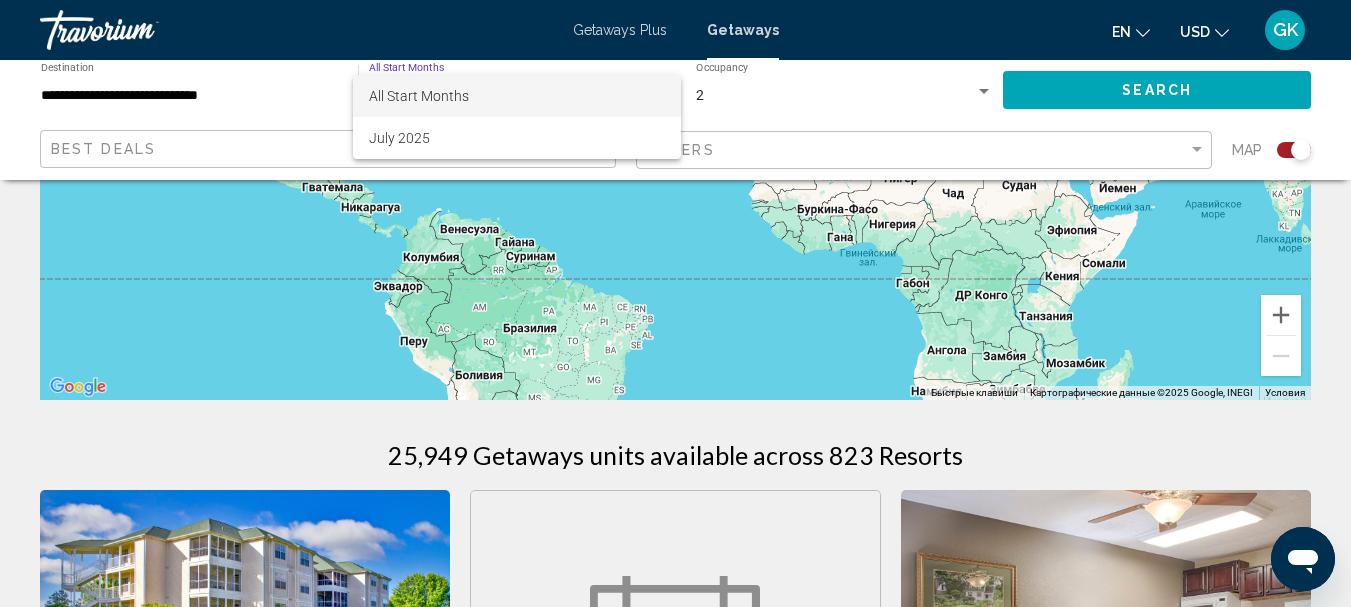 click on "All Start Months" at bounding box center [419, 96] 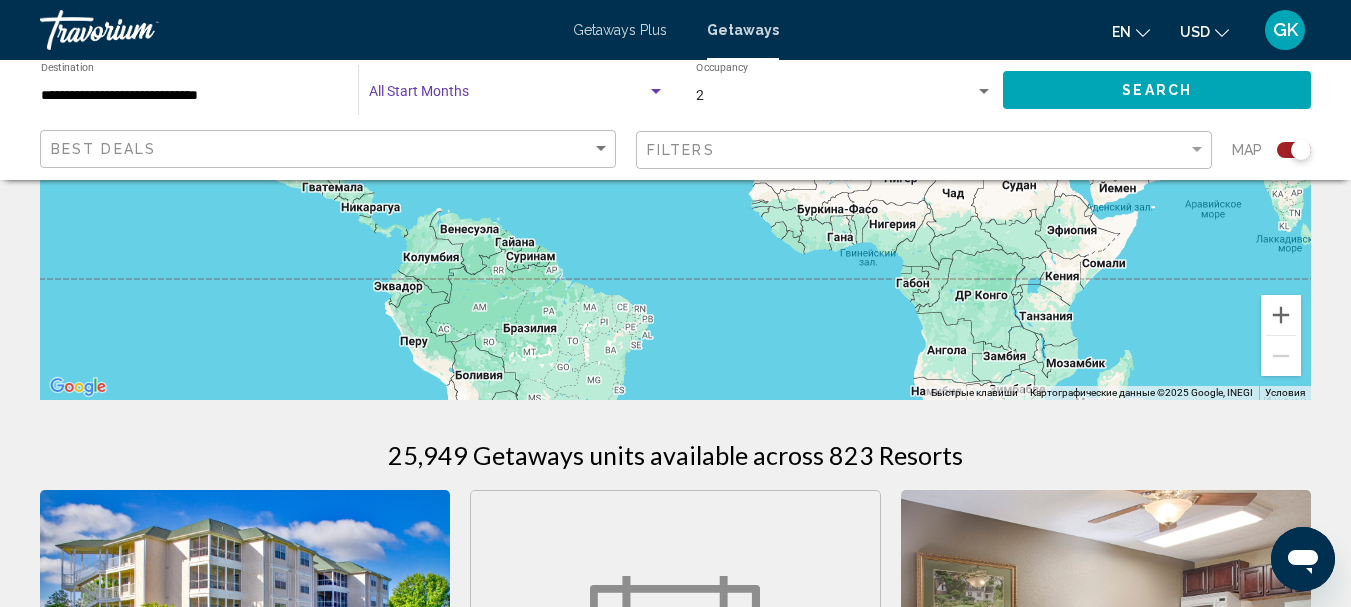 click at bounding box center [508, 96] 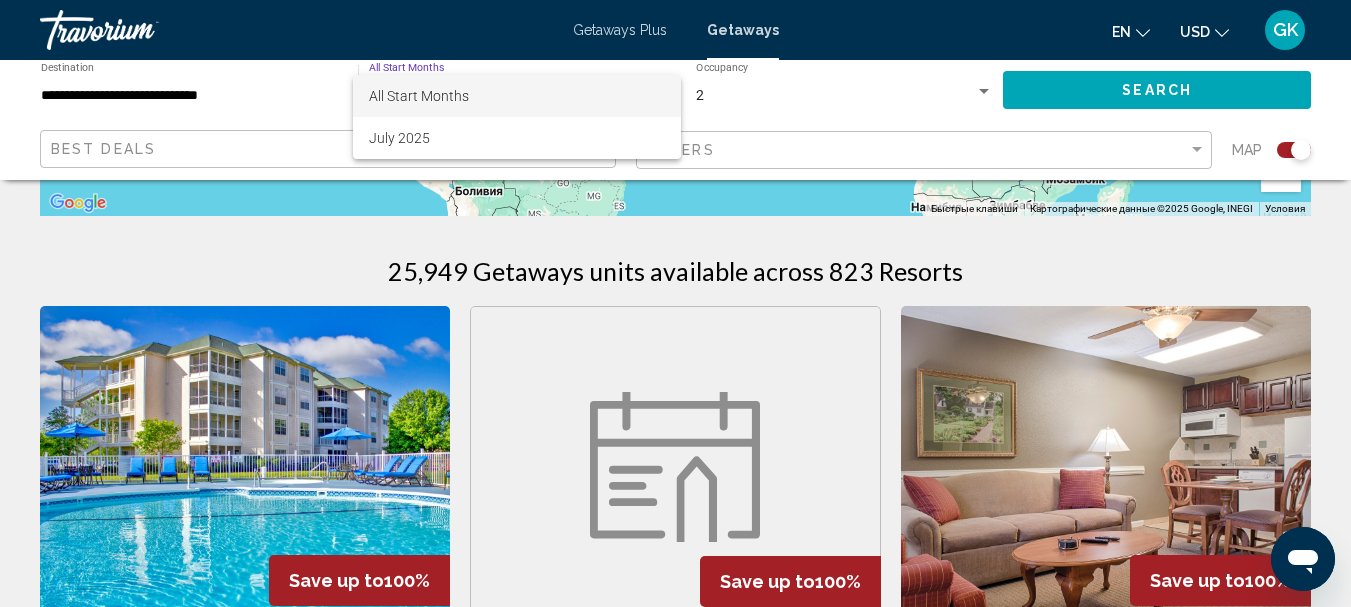 scroll, scrollTop: 600, scrollLeft: 0, axis: vertical 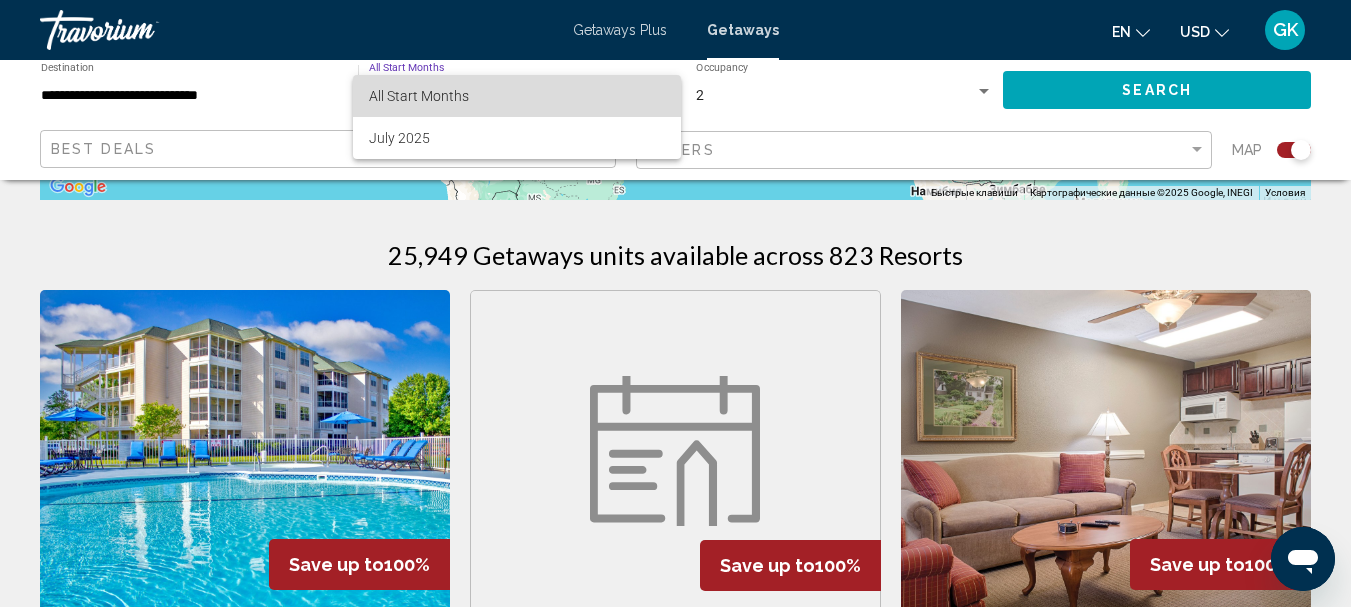 click on "All Start Months" at bounding box center (419, 96) 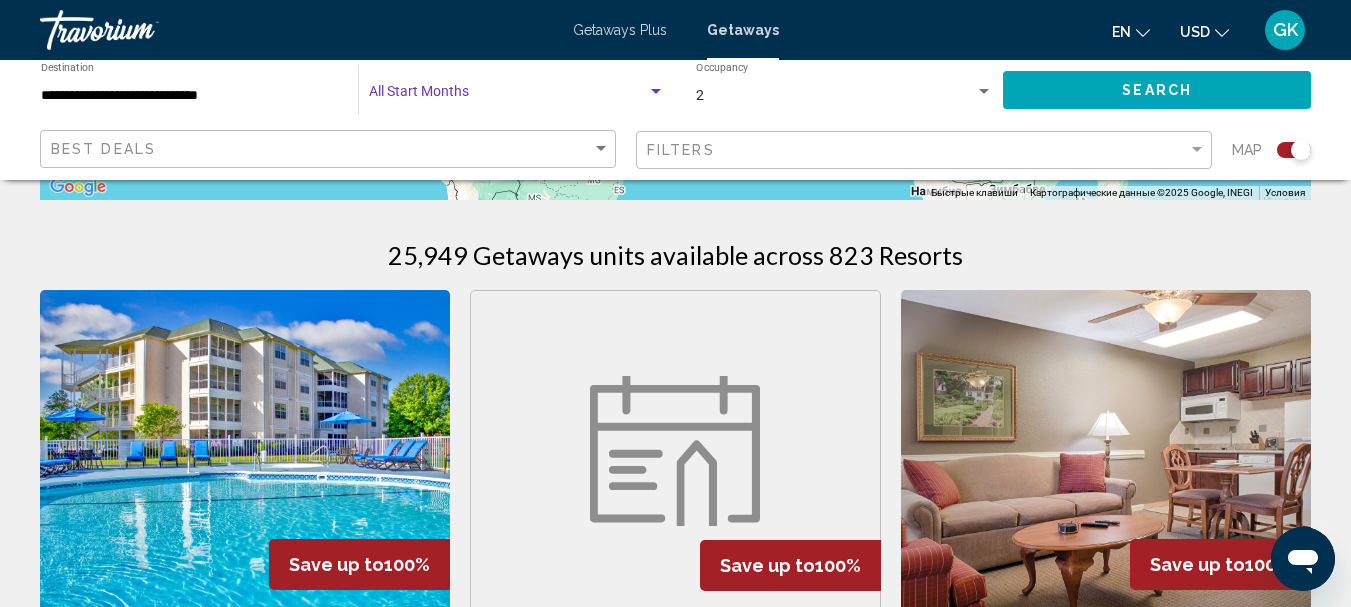 click on "Search" 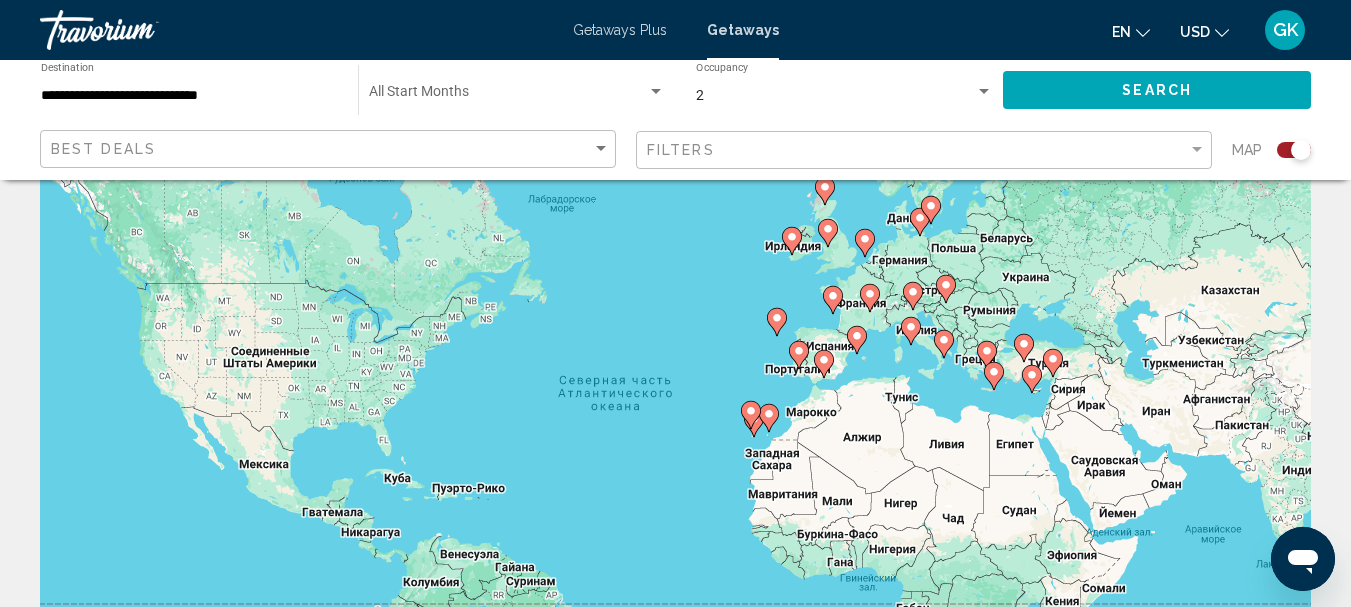 scroll, scrollTop: 200, scrollLeft: 0, axis: vertical 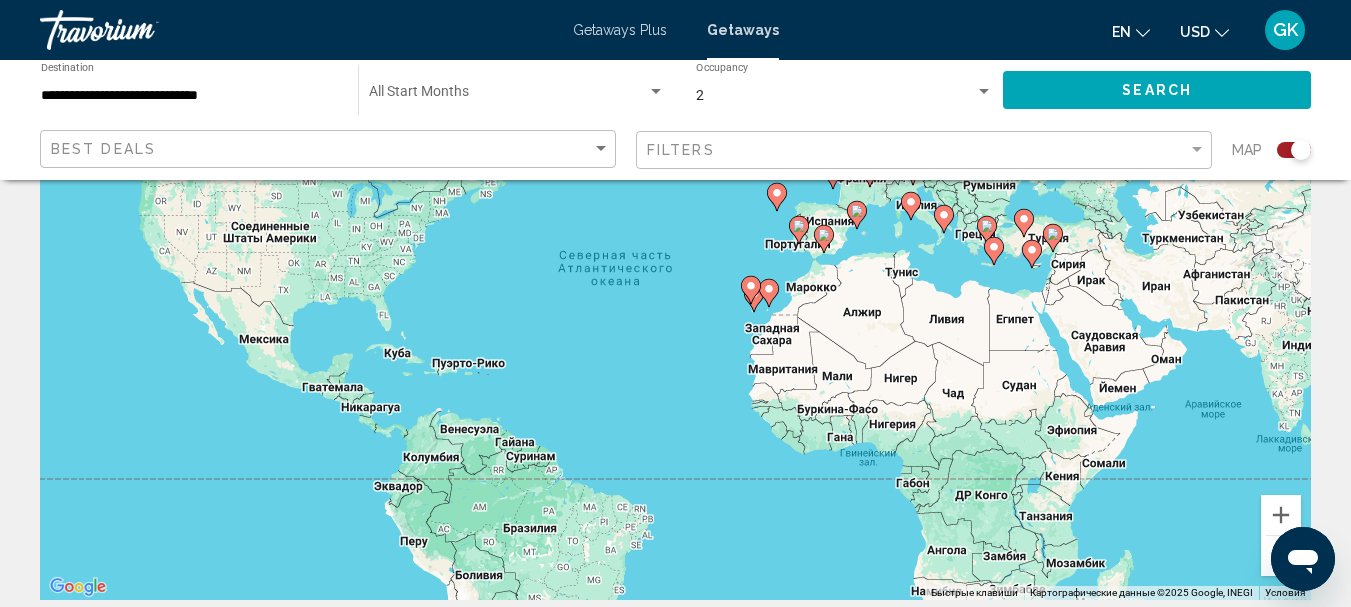 click 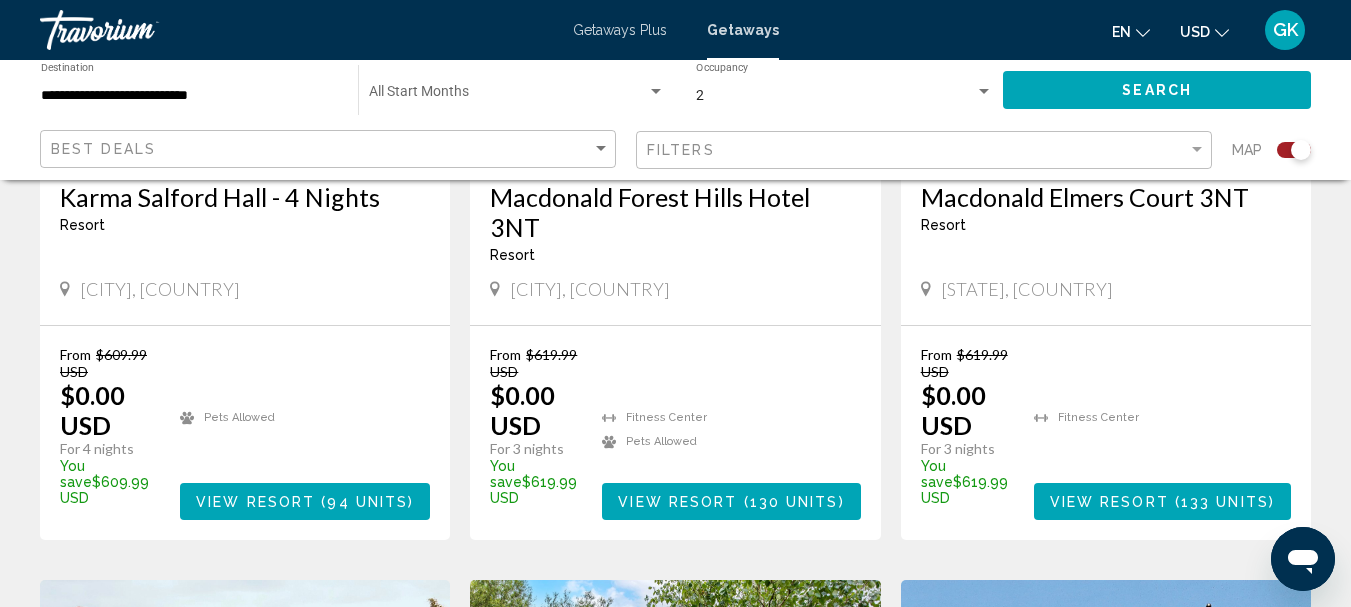 scroll, scrollTop: 1800, scrollLeft: 0, axis: vertical 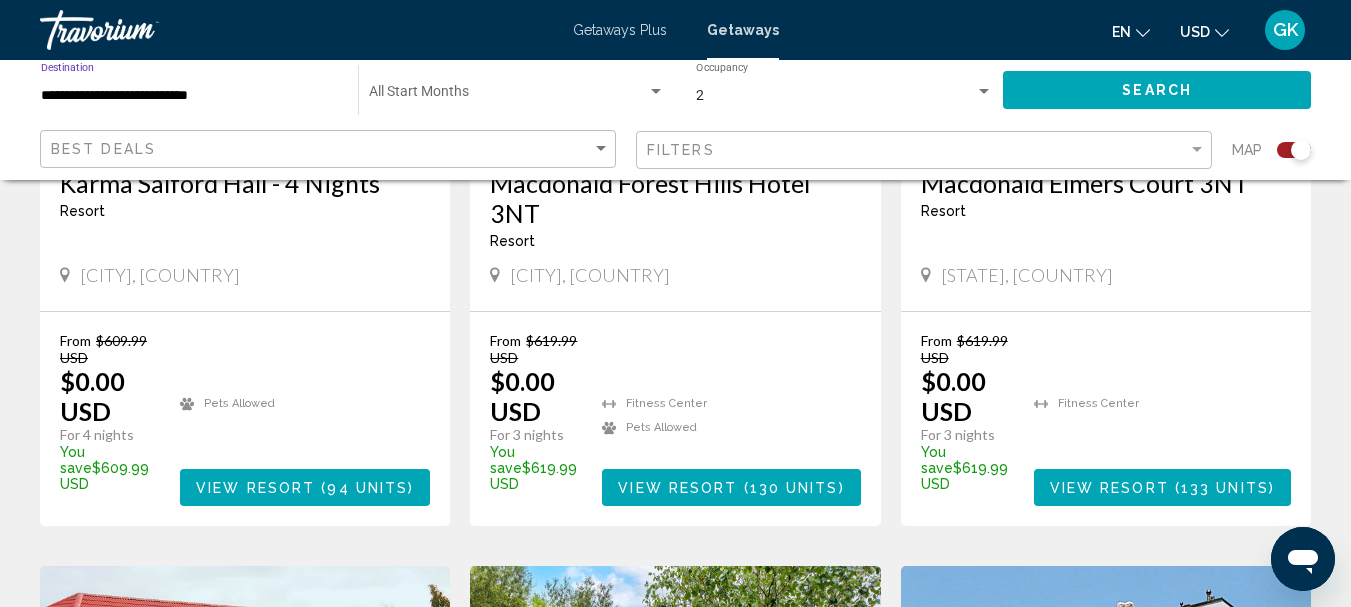 click on "**********" at bounding box center [189, 96] 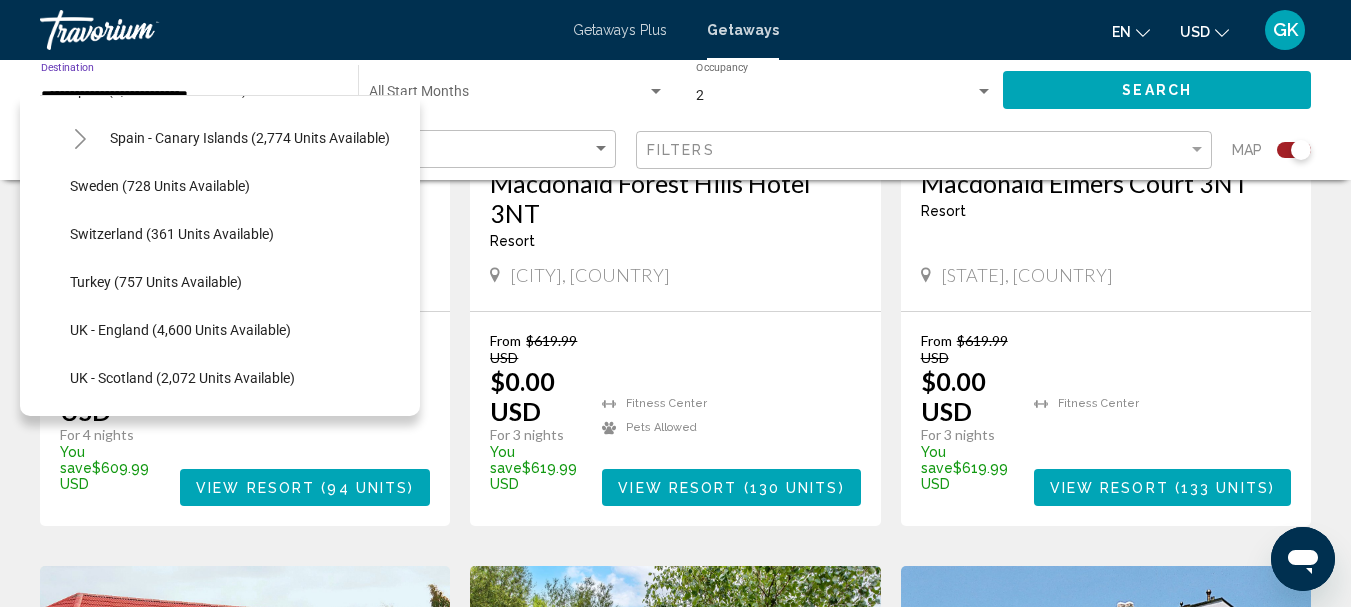 scroll, scrollTop: 1103, scrollLeft: 0, axis: vertical 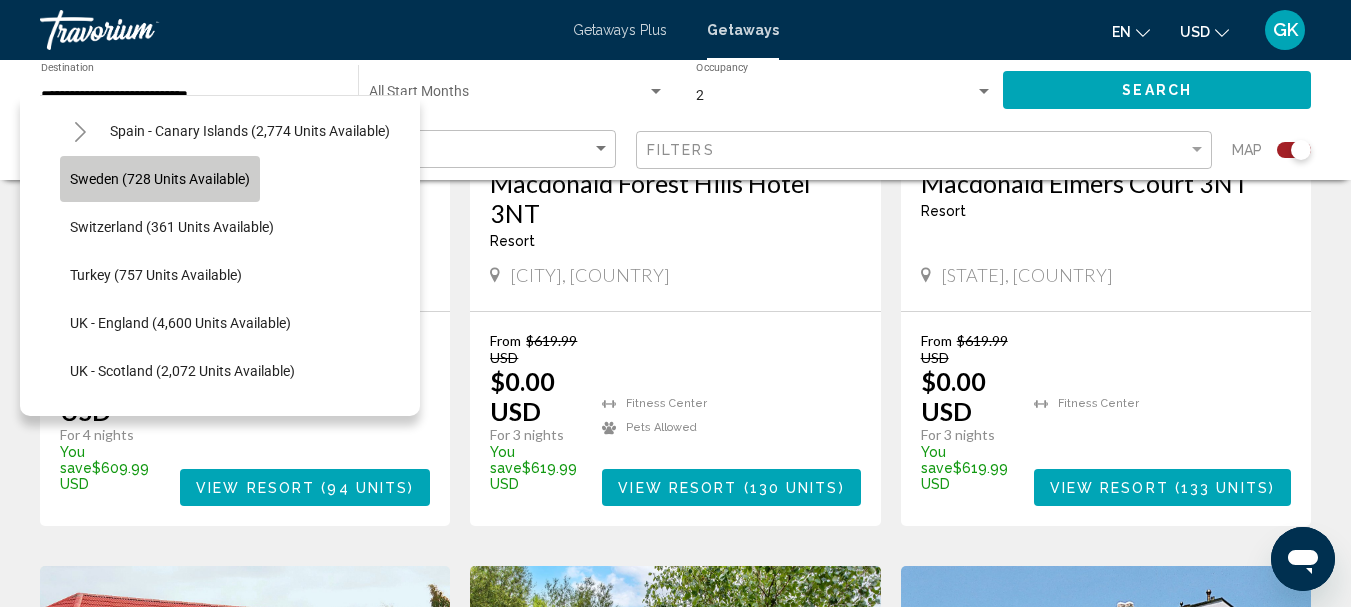 click on "Sweden (728 units available)" 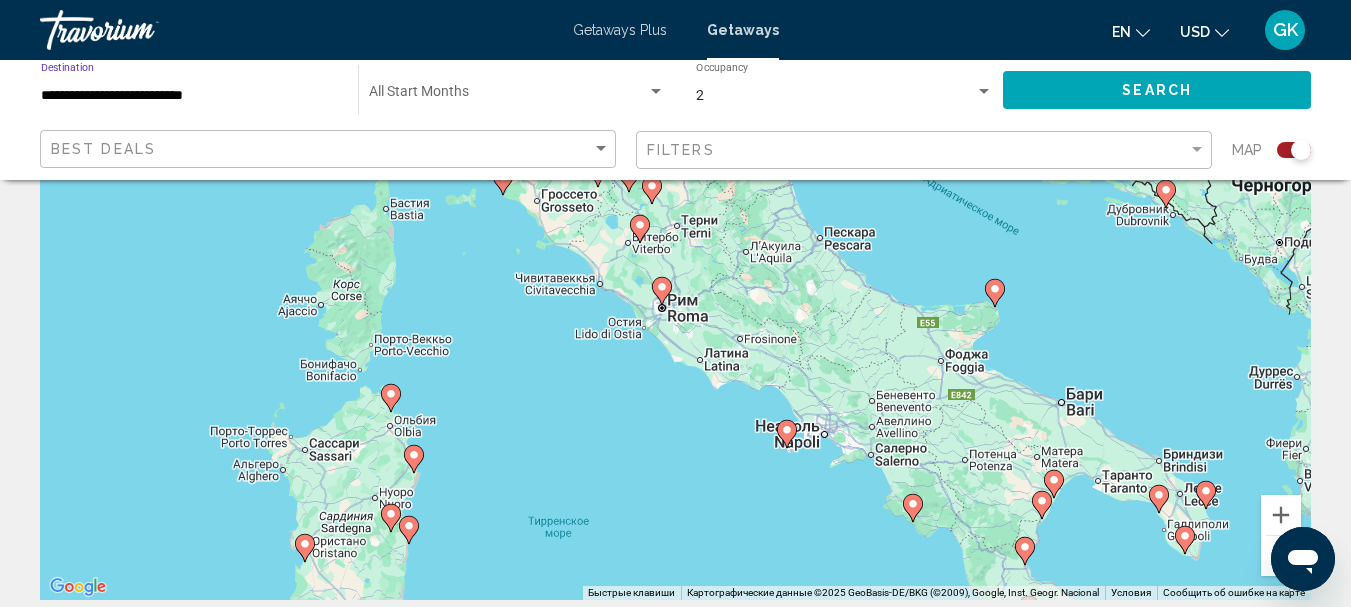 scroll, scrollTop: 0, scrollLeft: 0, axis: both 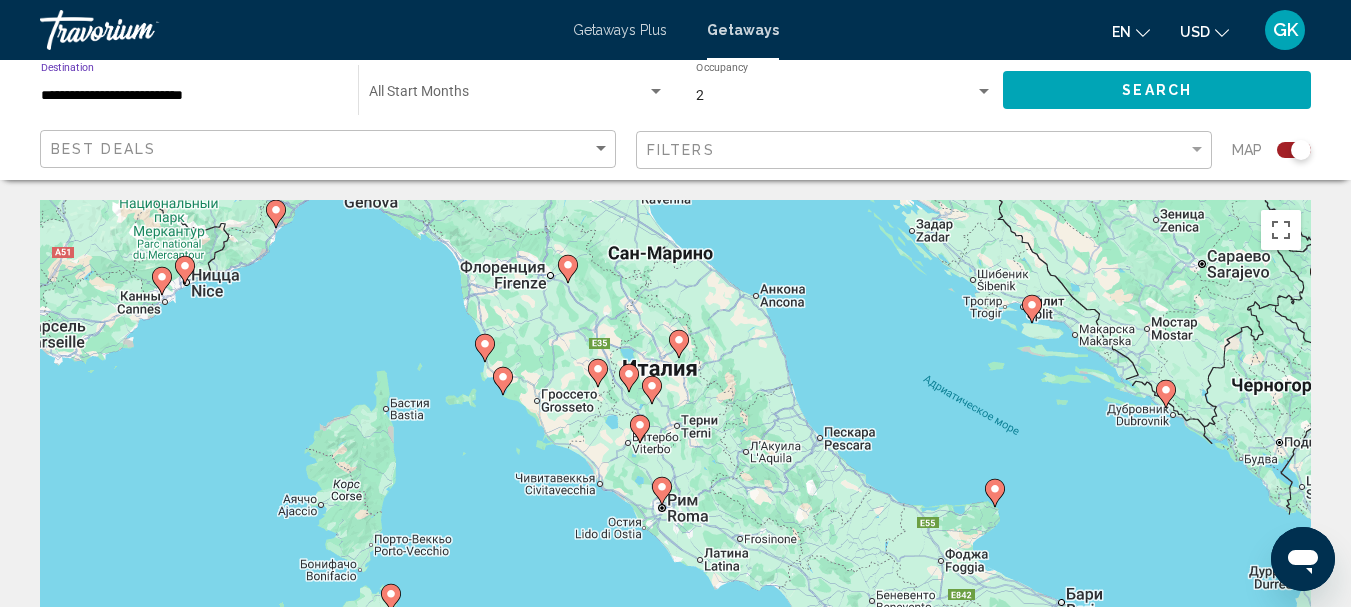 click on "Search" 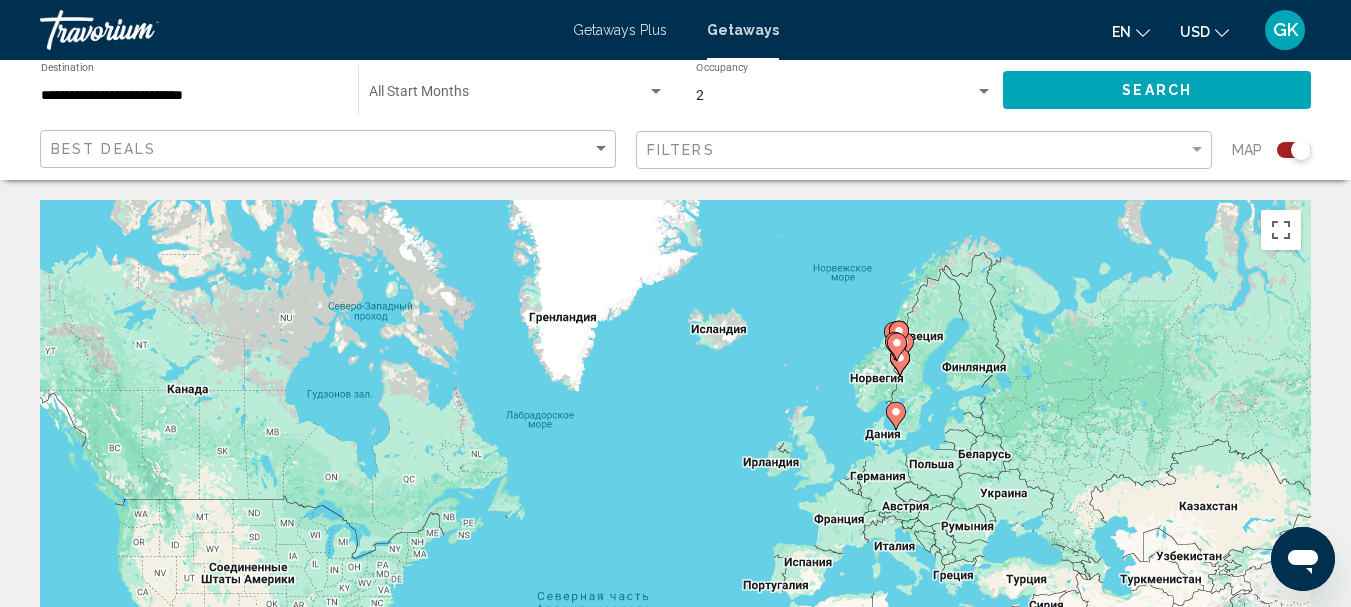 drag, startPoint x: 622, startPoint y: 381, endPoint x: 687, endPoint y: 490, distance: 126.90942 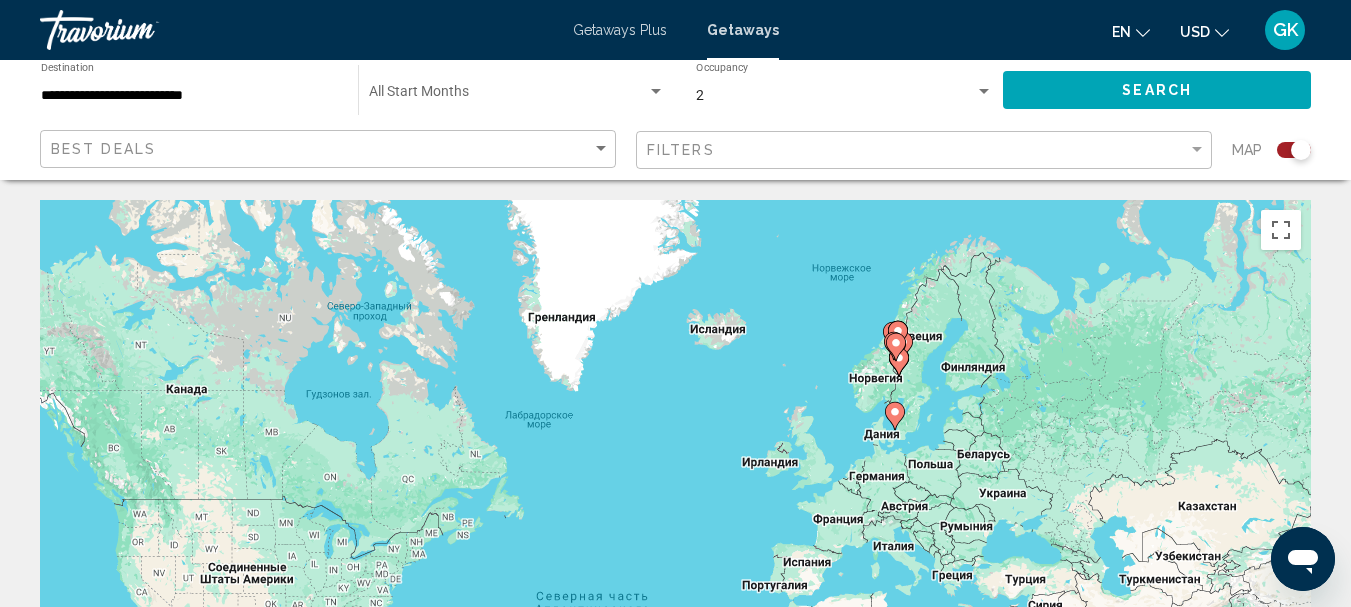 click 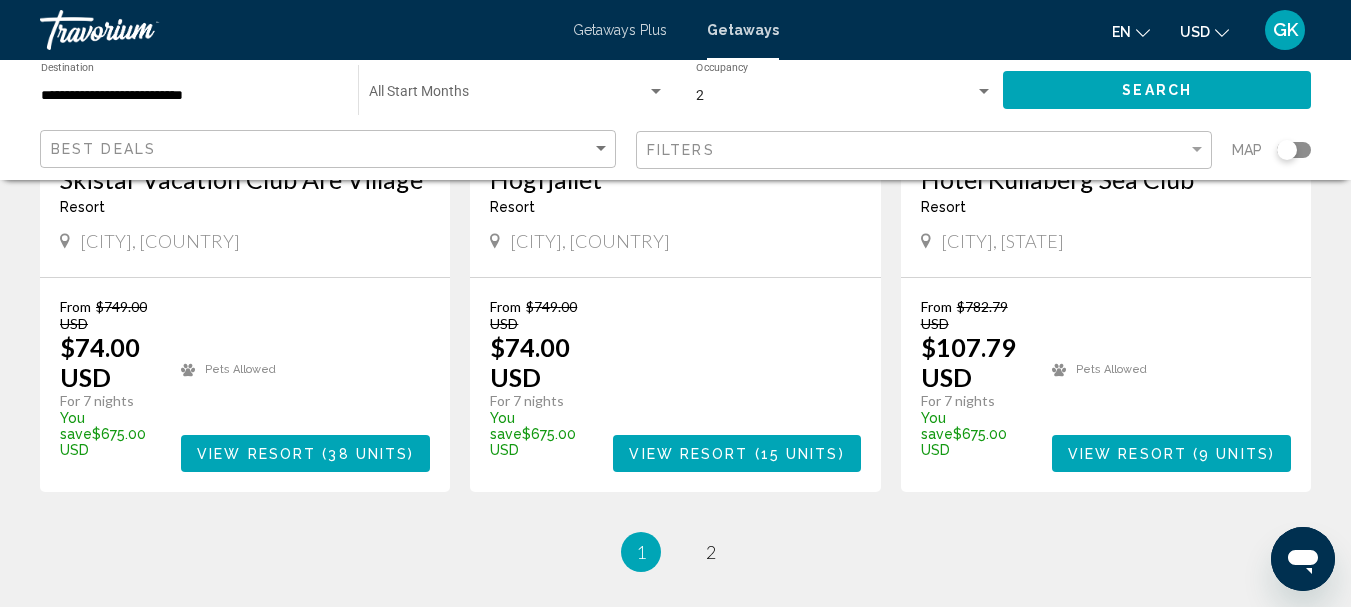 scroll, scrollTop: 2700, scrollLeft: 0, axis: vertical 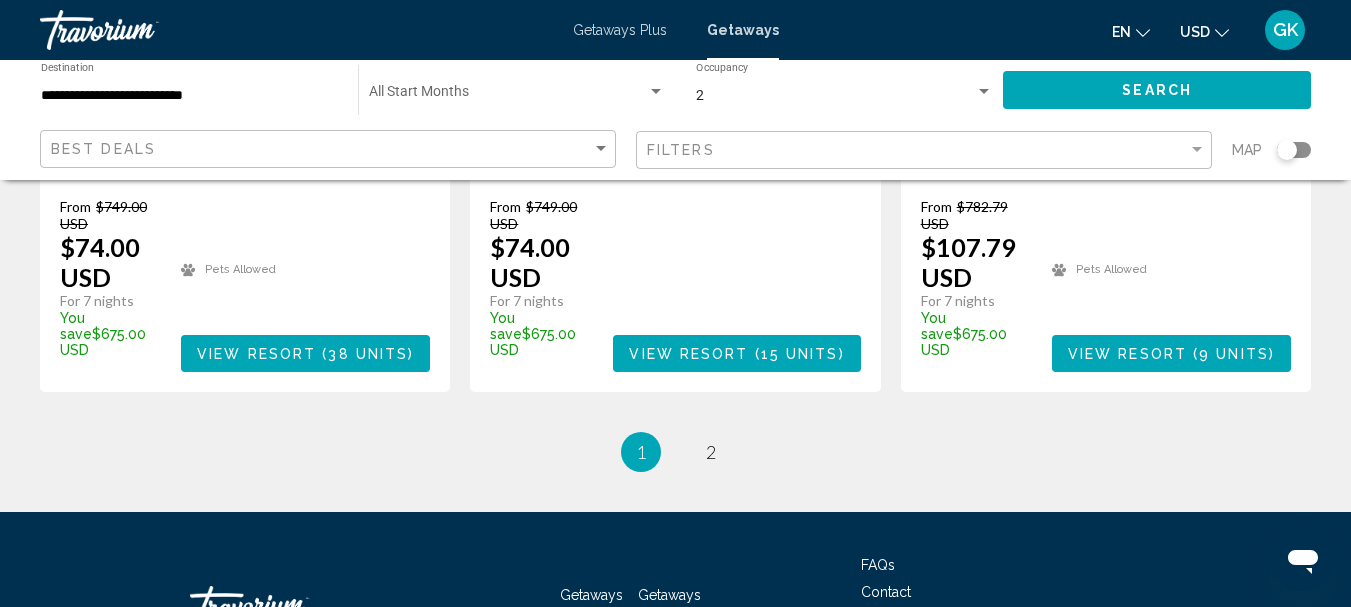 click 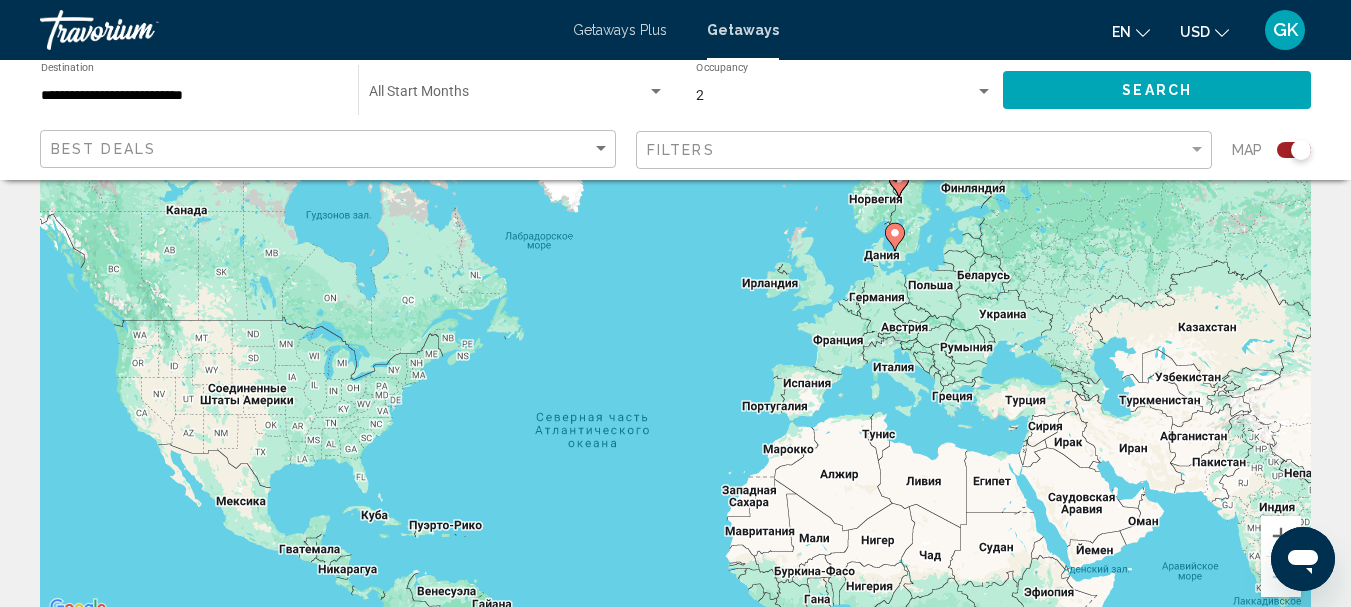 scroll, scrollTop: 0, scrollLeft: 0, axis: both 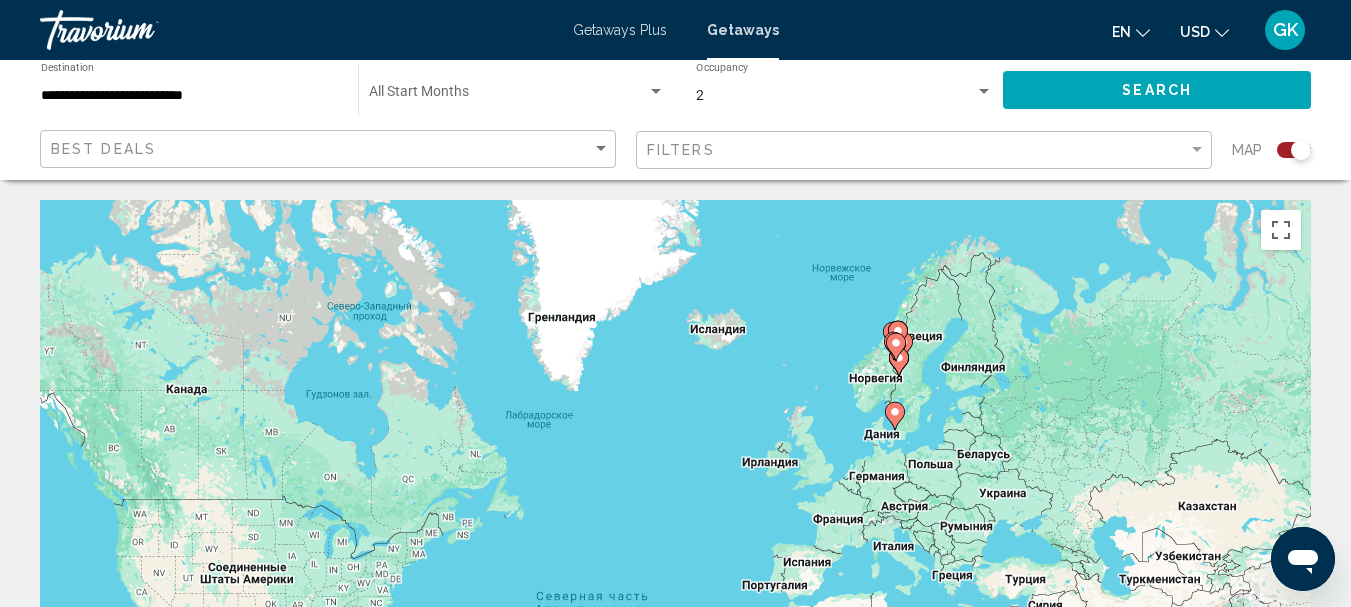 click 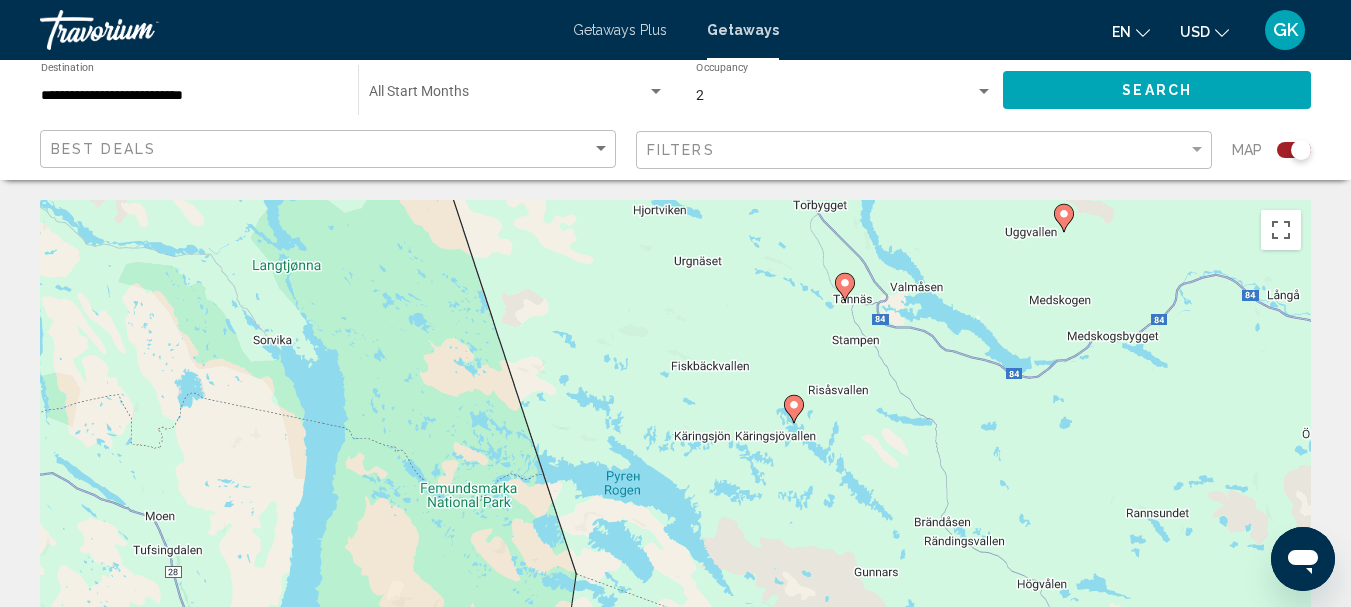 drag, startPoint x: 845, startPoint y: 402, endPoint x: 1007, endPoint y: 207, distance: 253.5133 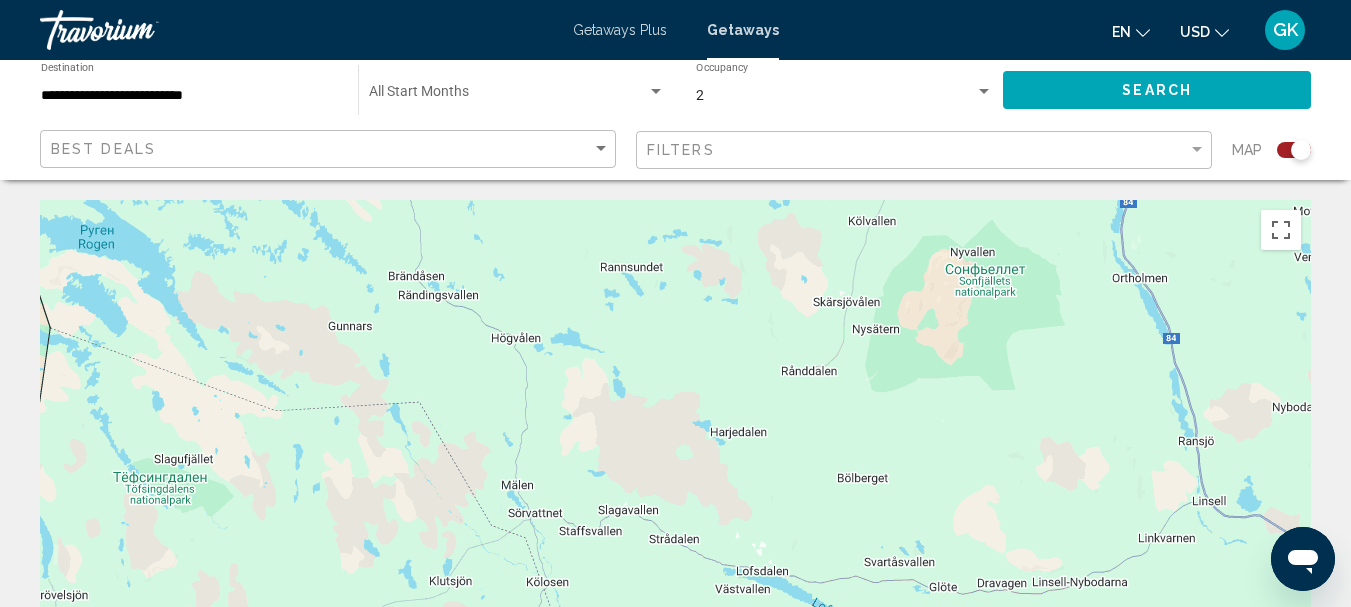 drag, startPoint x: 1084, startPoint y: 476, endPoint x: 564, endPoint y: 230, distance: 575.253 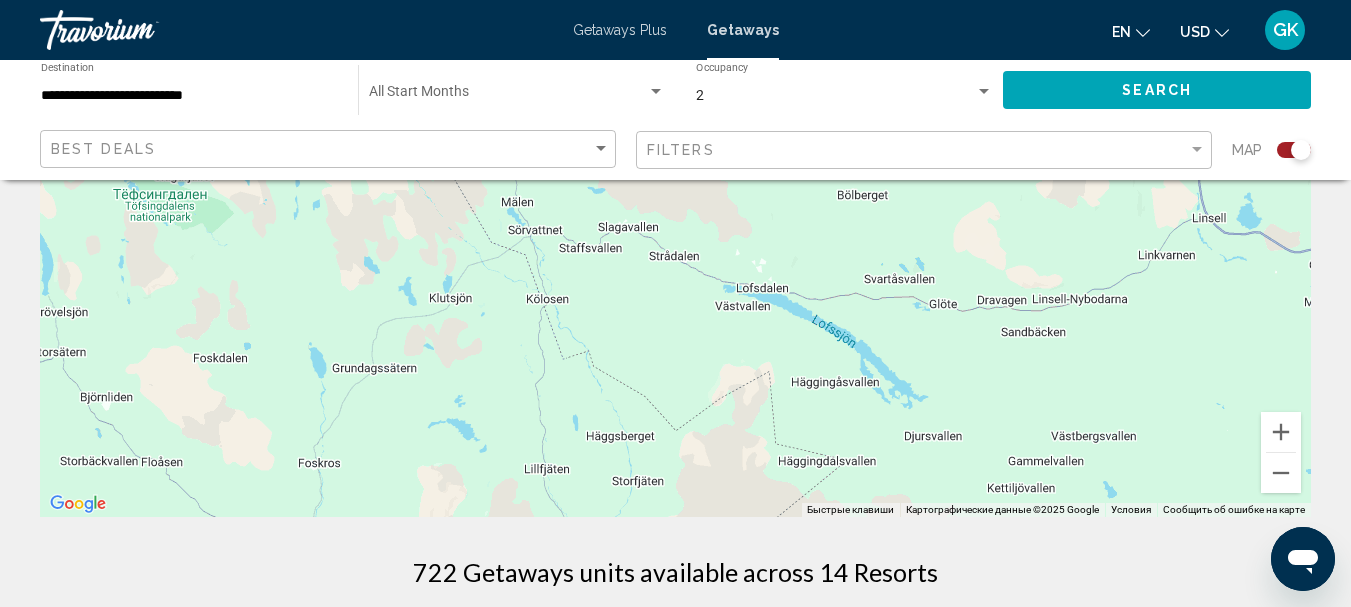 scroll, scrollTop: 300, scrollLeft: 0, axis: vertical 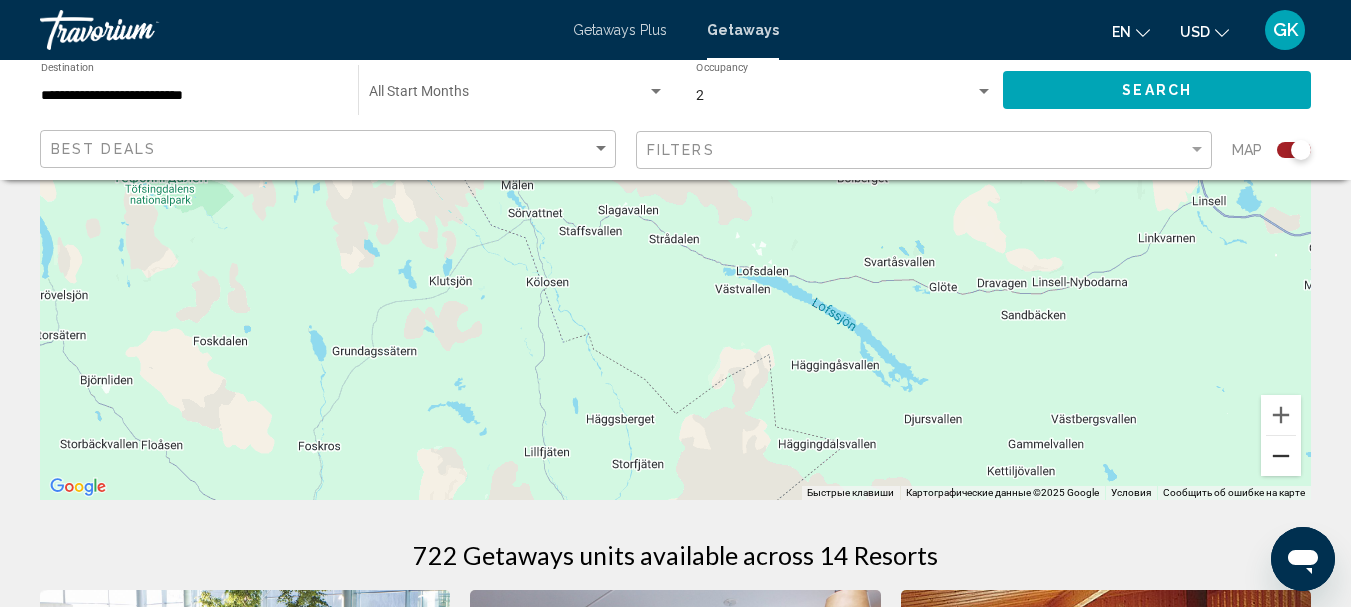 click at bounding box center (1281, 456) 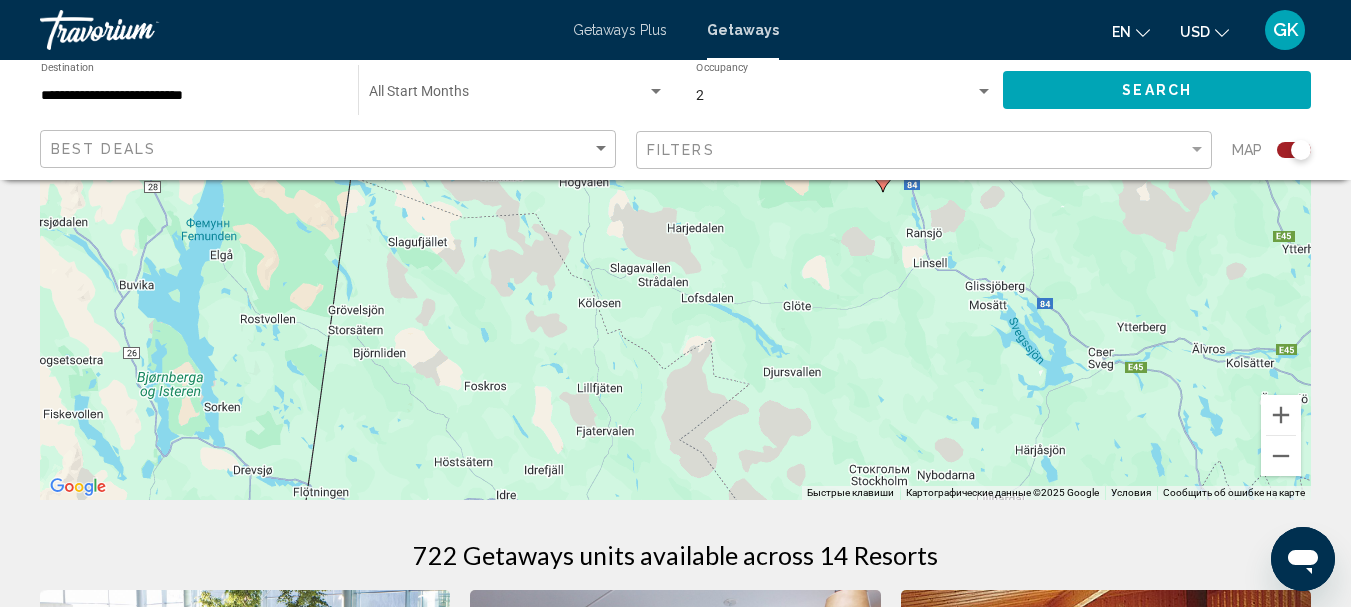 drag, startPoint x: 847, startPoint y: 359, endPoint x: 815, endPoint y: 524, distance: 168.07439 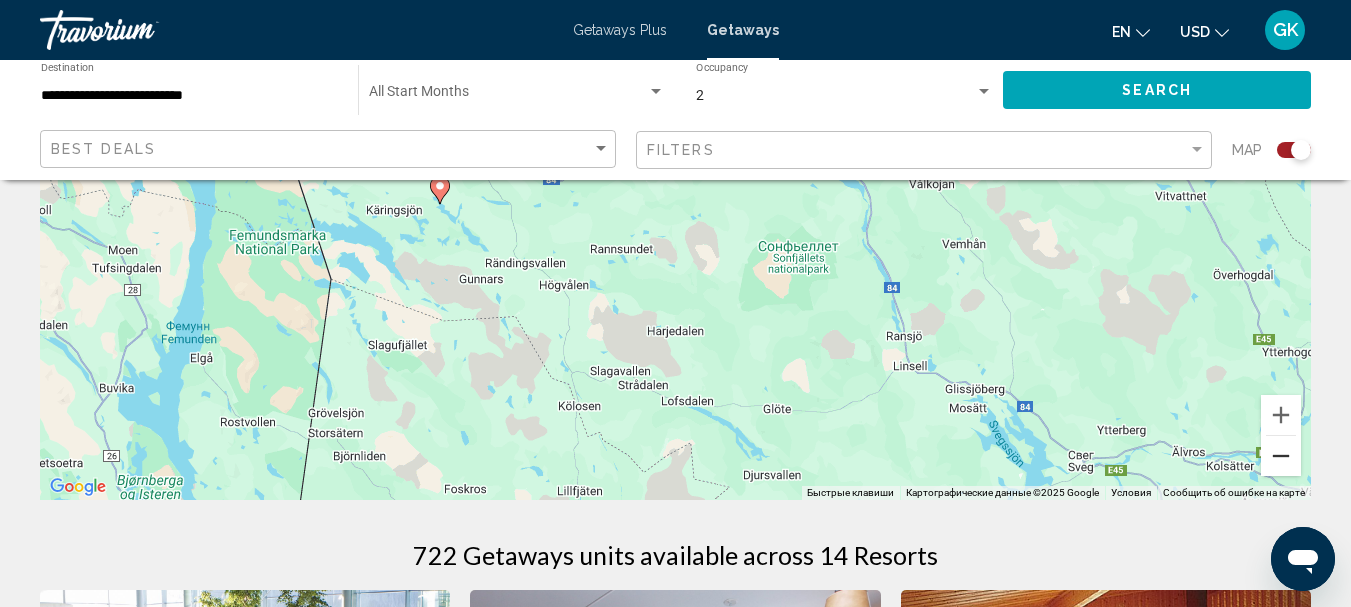 click at bounding box center [1281, 456] 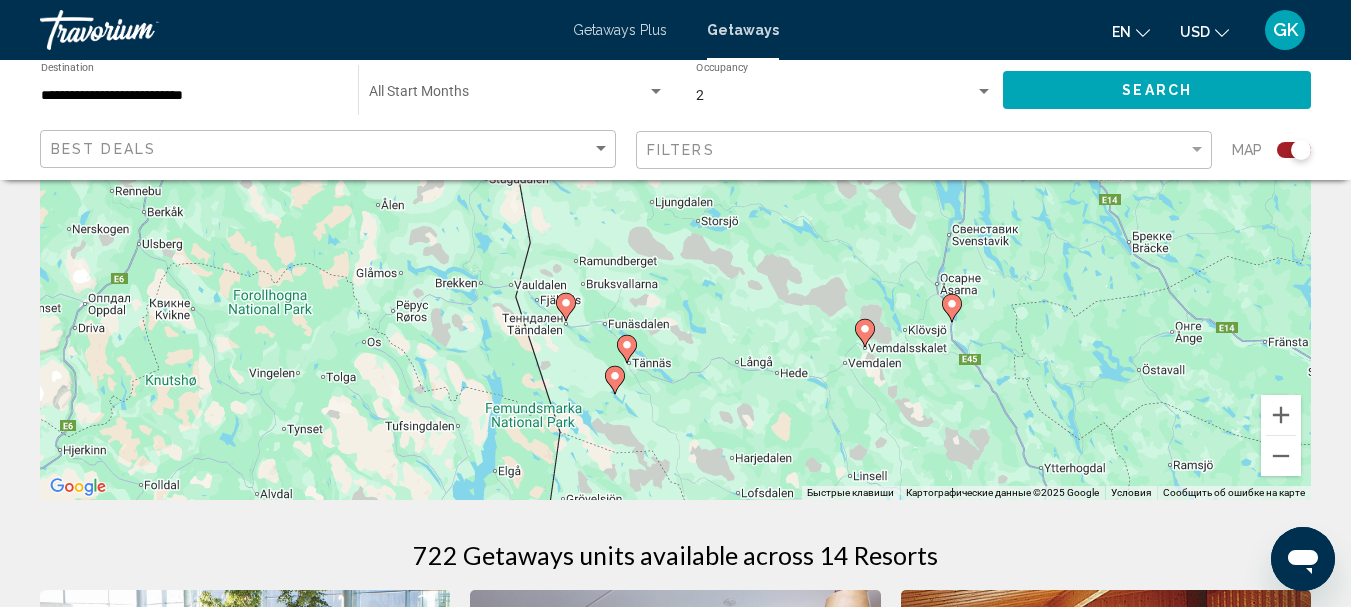drag, startPoint x: 738, startPoint y: 305, endPoint x: 807, endPoint y: 518, distance: 223.8973 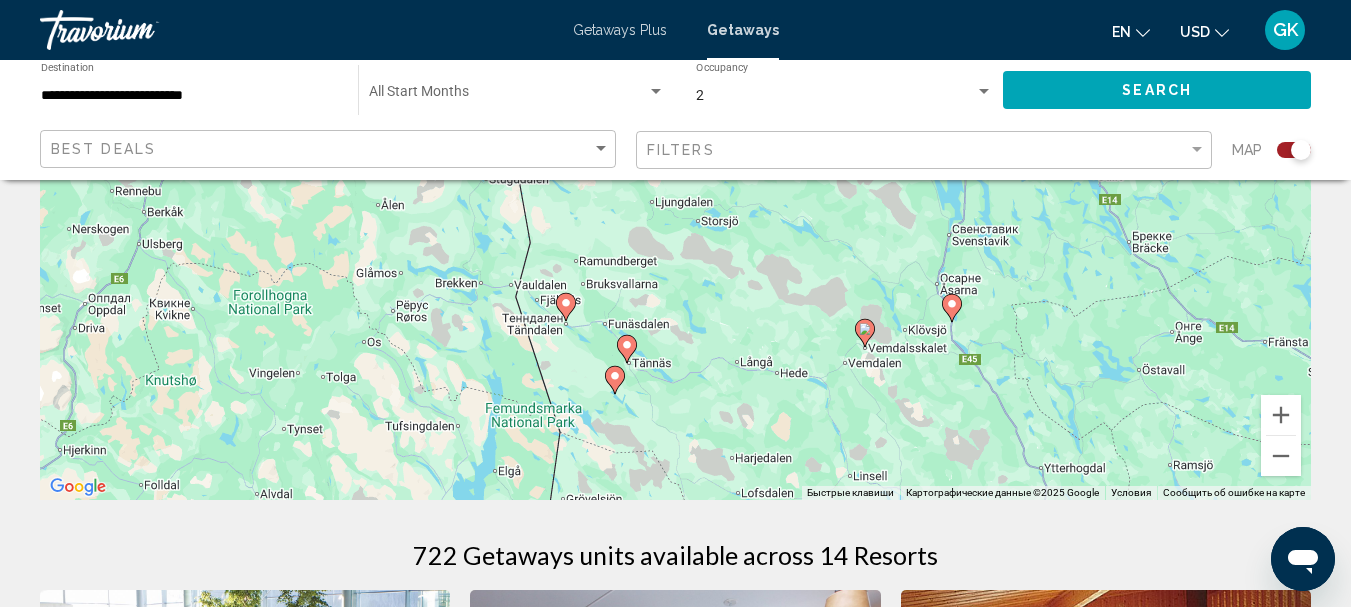 click on "← Переместить влево → Переместить вправо ↑ Переместить вверх ↓ Переместить вниз + Приблизить - Уменьшить Home Переместить влево на 75 % End Переместить вправо на 75 % Предыдущая страница Переместить вверх на 75 % Следующая страница Переместить вниз на 75 % Для навигации используйте клавиши со стрелками. Чтобы активировать перетаскивание с помощью клавиатуры, нажмите Alt + Ввод. После этого перемещайте маркер, используя клавиши со стрелками. Чтобы завершить перетаскивание, нажмите клавишу Ввод. Чтобы отменить действие, нажмите клавишу Esc. Быстрые клавиши 20 км   94%" at bounding box center (675, 1696) 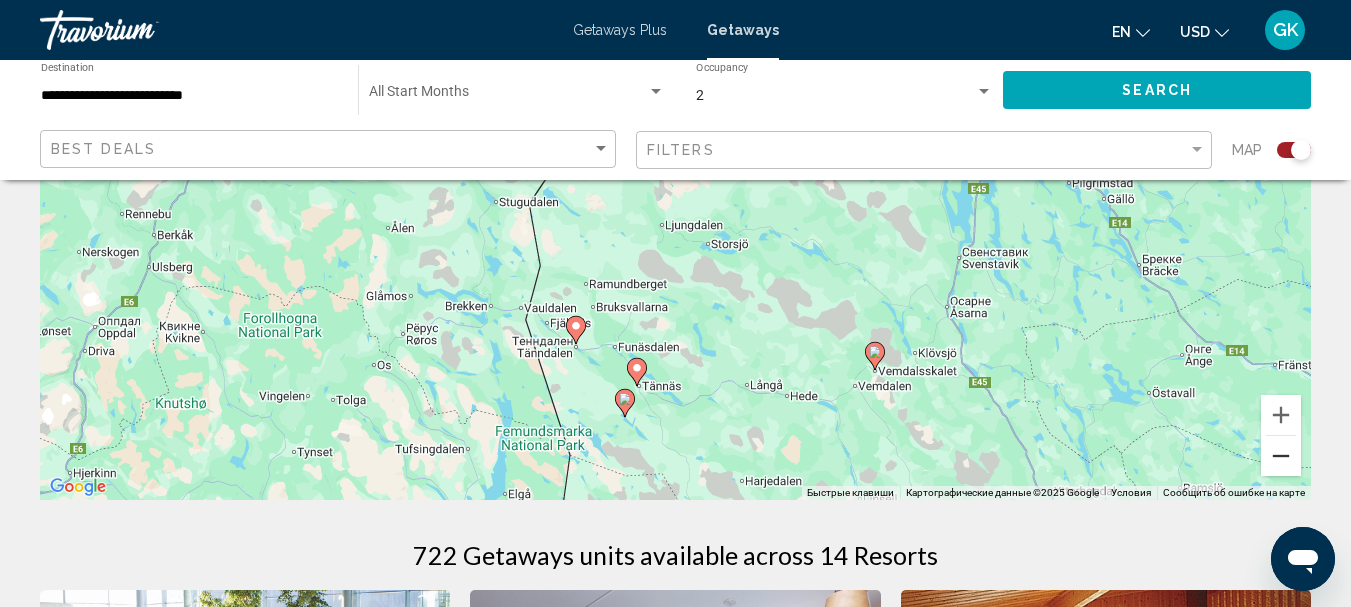 click at bounding box center (1281, 456) 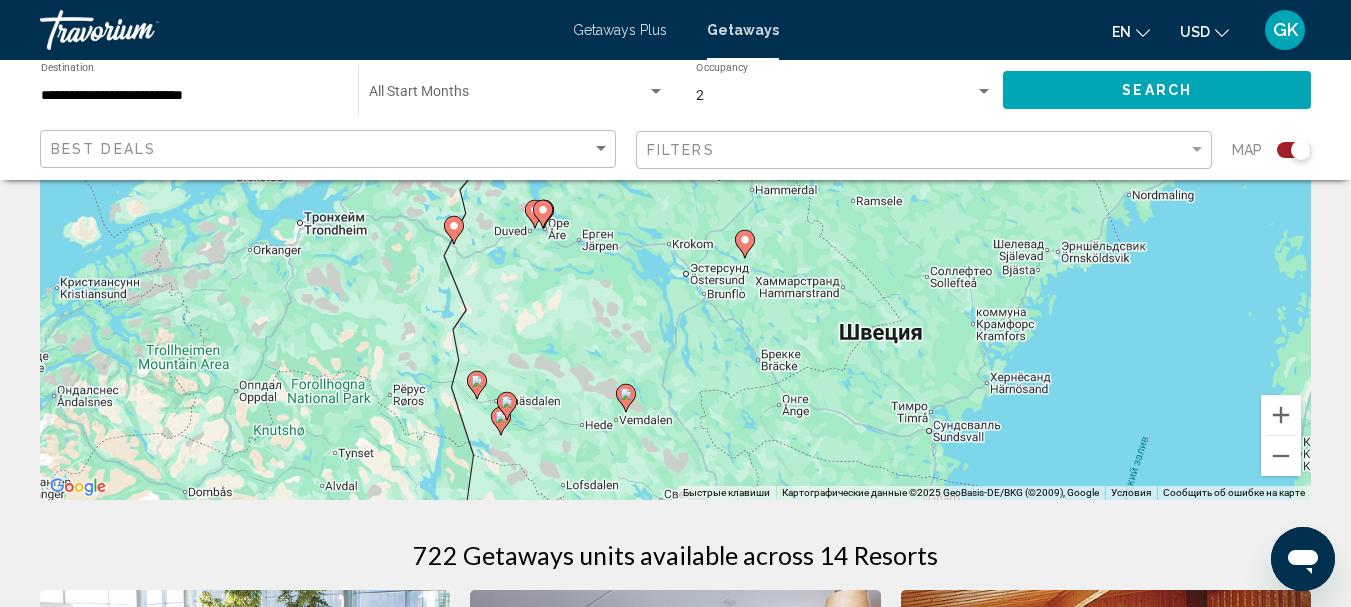 drag, startPoint x: 970, startPoint y: 345, endPoint x: 818, endPoint y: 474, distance: 199.36148 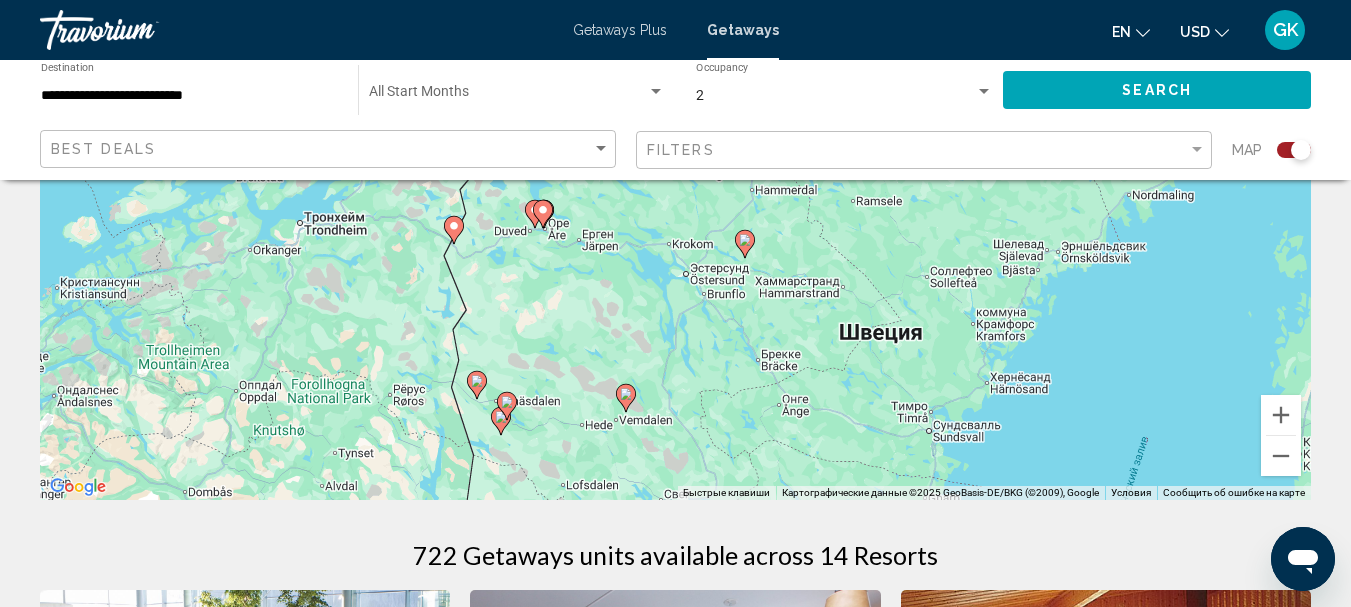 click on "Для навигации используйте клавиши со стрелками. Чтобы активировать перетаскивание с помощью клавиатуры, нажмите Alt + Ввод. После этого перемещайте маркер, используя клавиши со стрелками. Чтобы завершить перетаскивание, нажмите клавишу Ввод. Чтобы отменить действие, нажмите клавишу Esc." at bounding box center [675, 200] 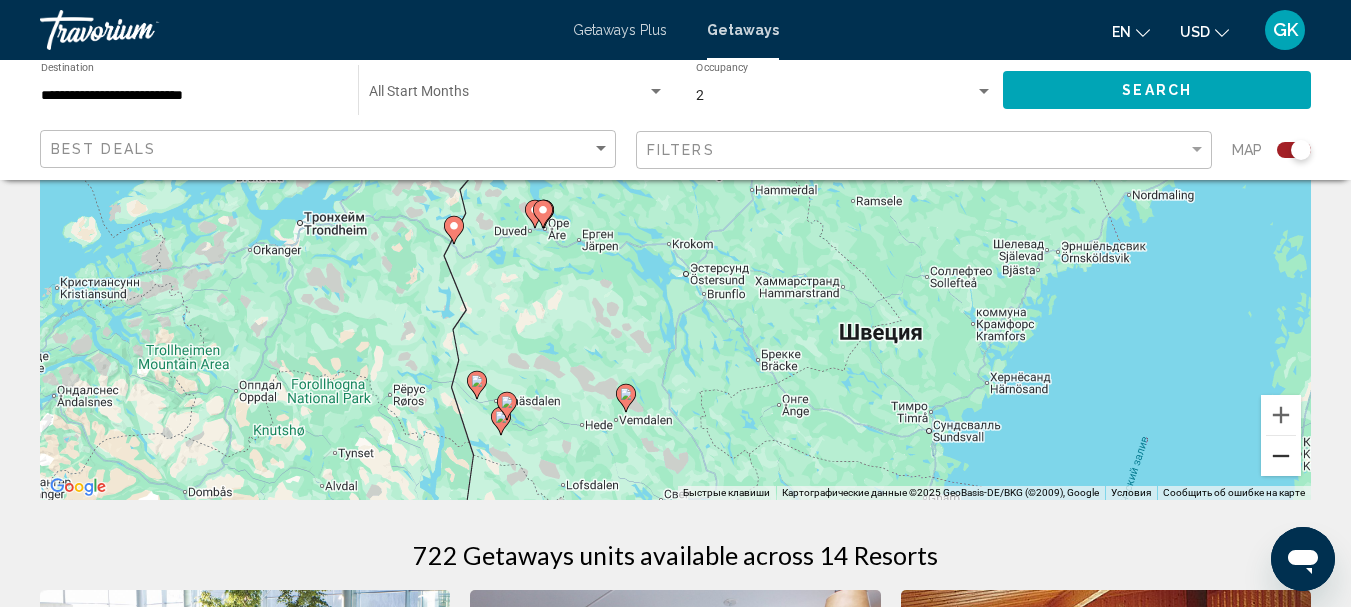 click at bounding box center [1281, 456] 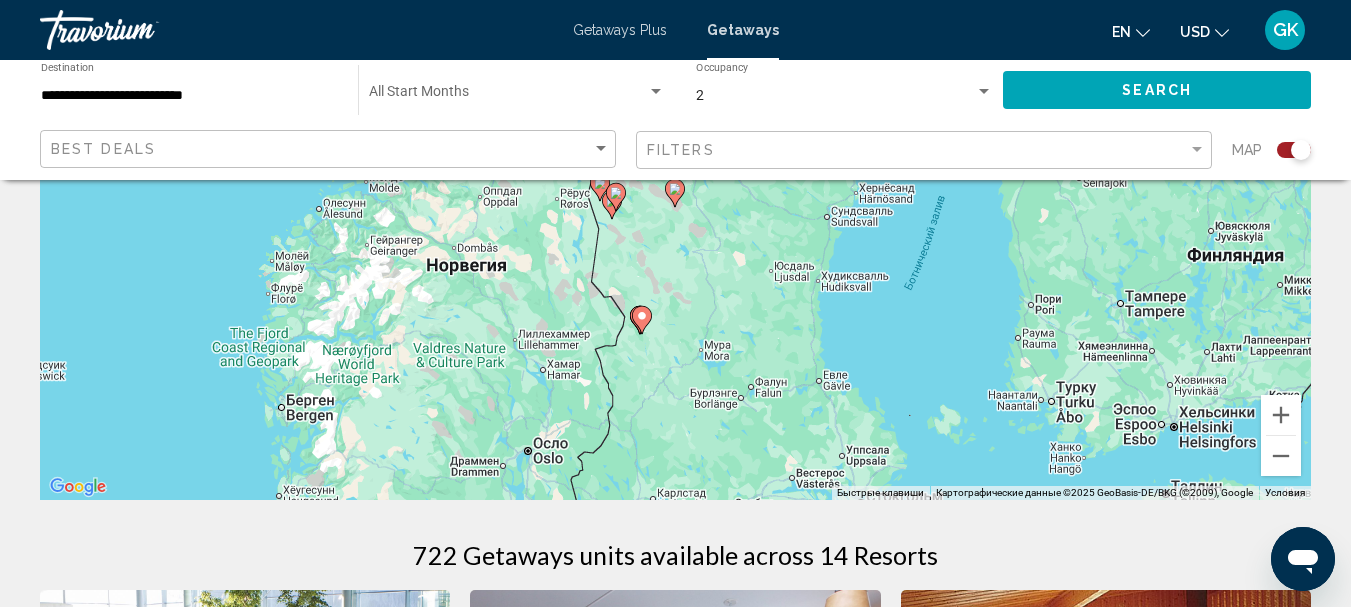 drag, startPoint x: 875, startPoint y: 395, endPoint x: 901, endPoint y: 282, distance: 115.952576 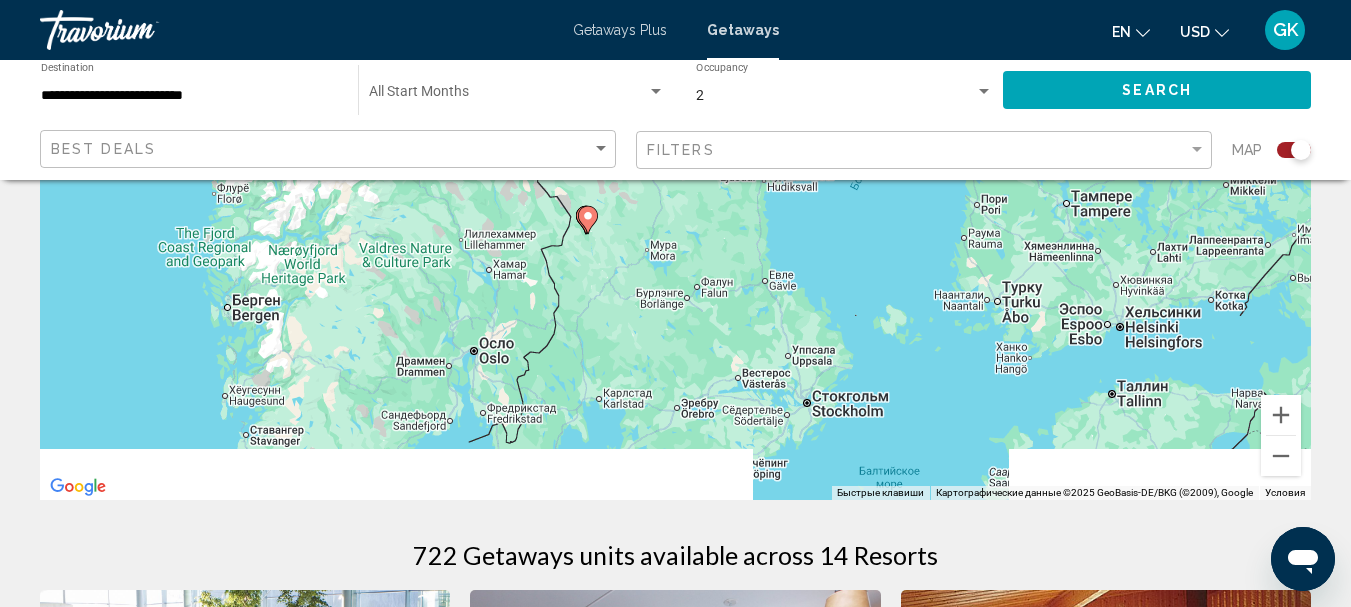 drag, startPoint x: 842, startPoint y: 371, endPoint x: 816, endPoint y: 343, distance: 38.209946 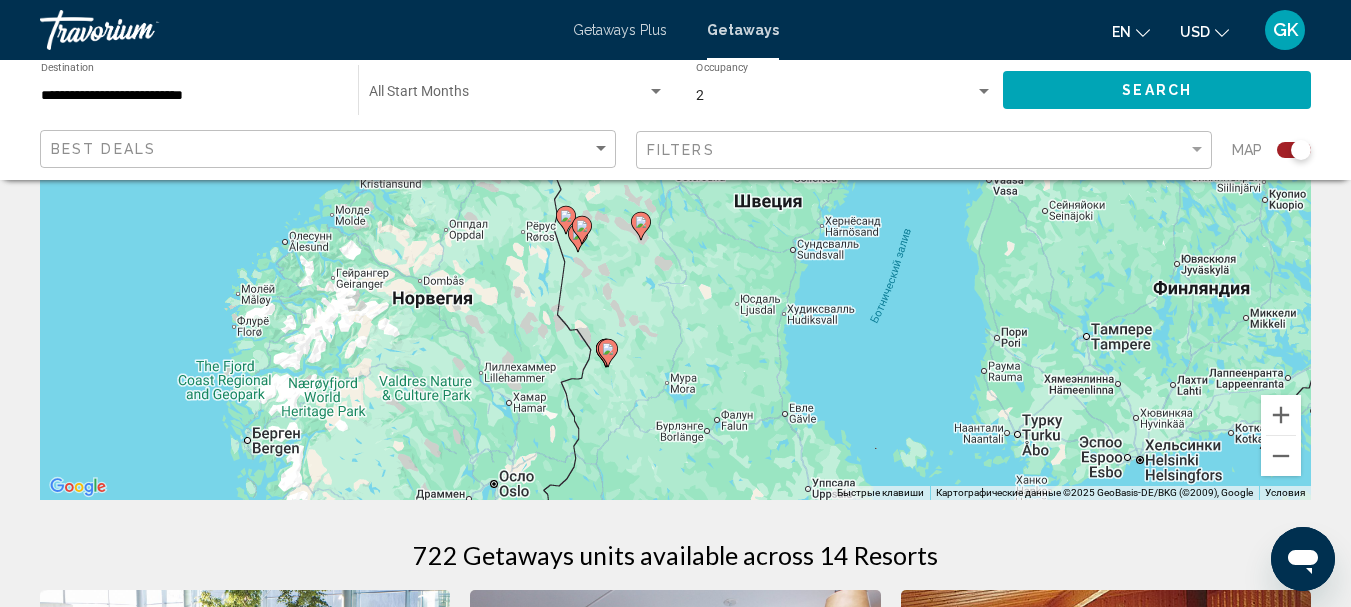 drag, startPoint x: 706, startPoint y: 378, endPoint x: 747, endPoint y: 536, distance: 163.23296 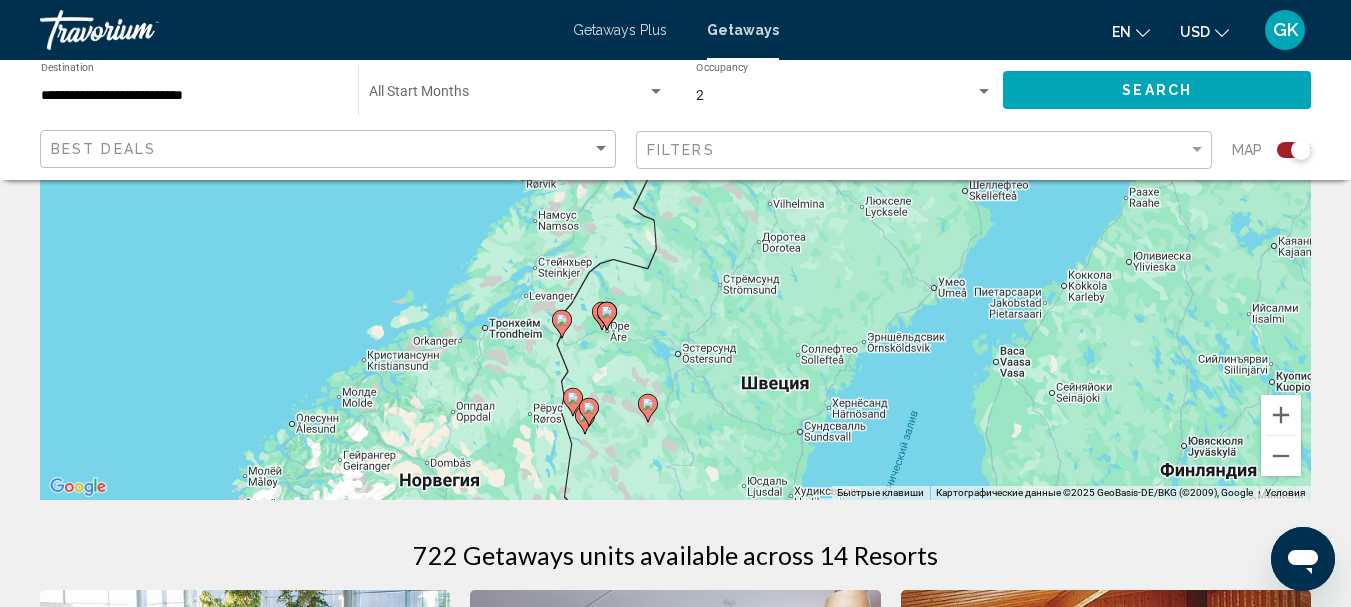 drag, startPoint x: 775, startPoint y: 350, endPoint x: 776, endPoint y: 486, distance: 136.00368 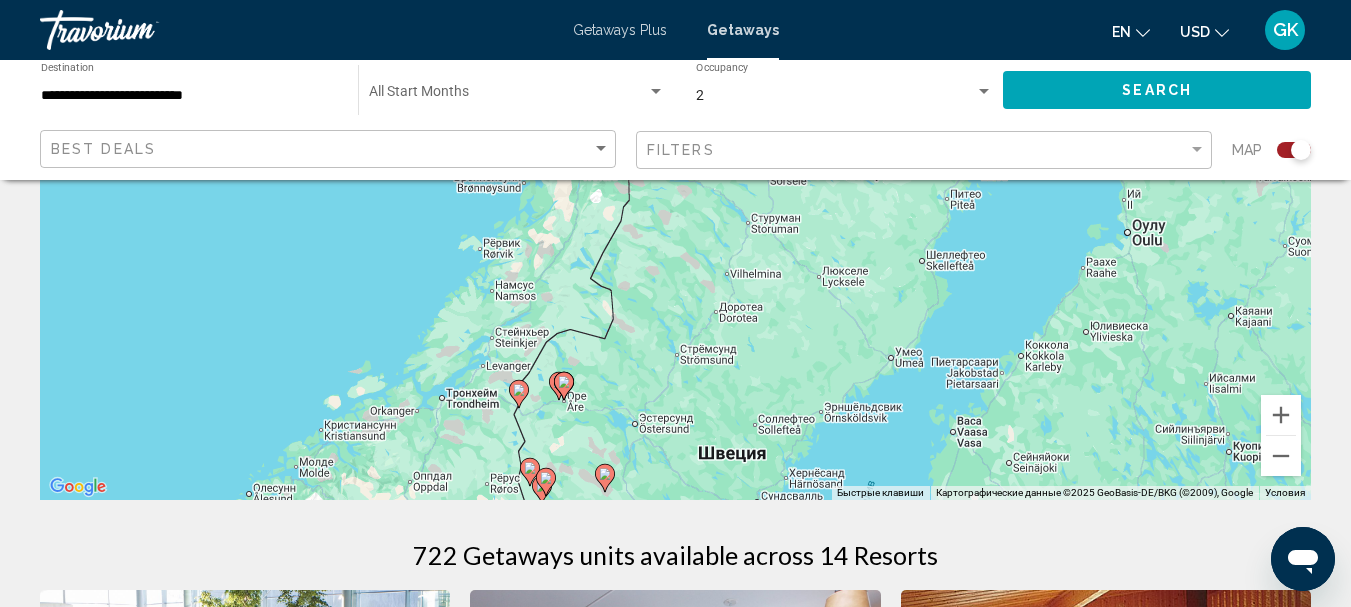 drag, startPoint x: 749, startPoint y: 310, endPoint x: 683, endPoint y: 406, distance: 116.498924 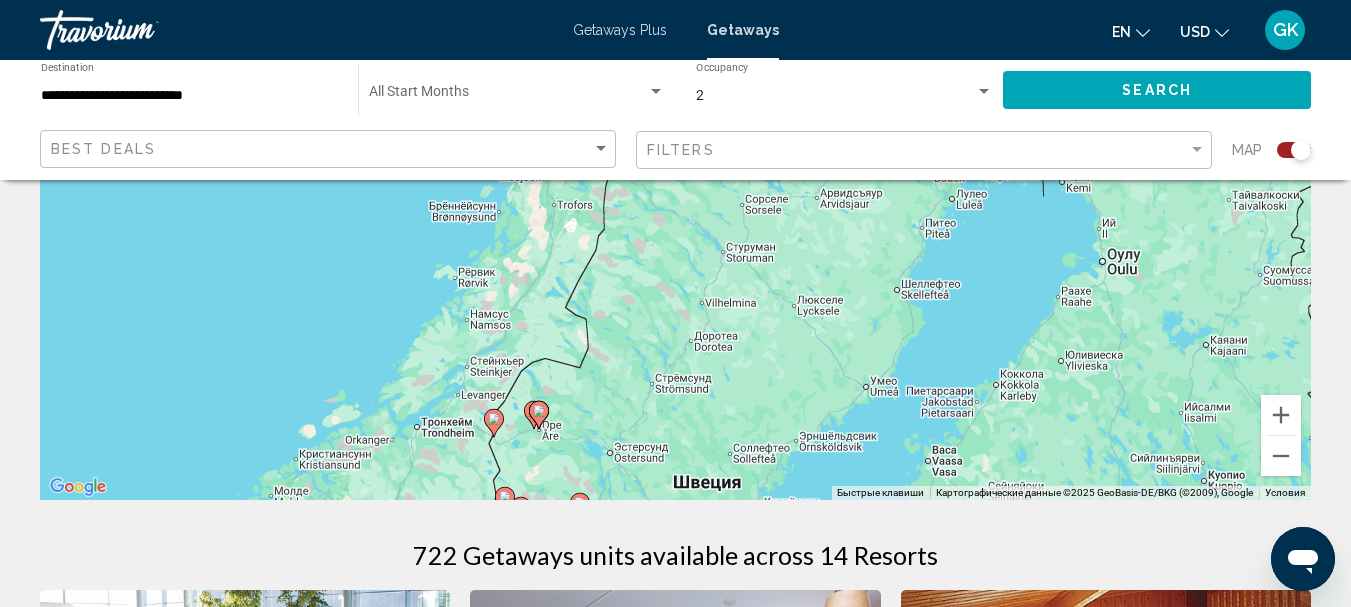 click on "**********" at bounding box center (189, 96) 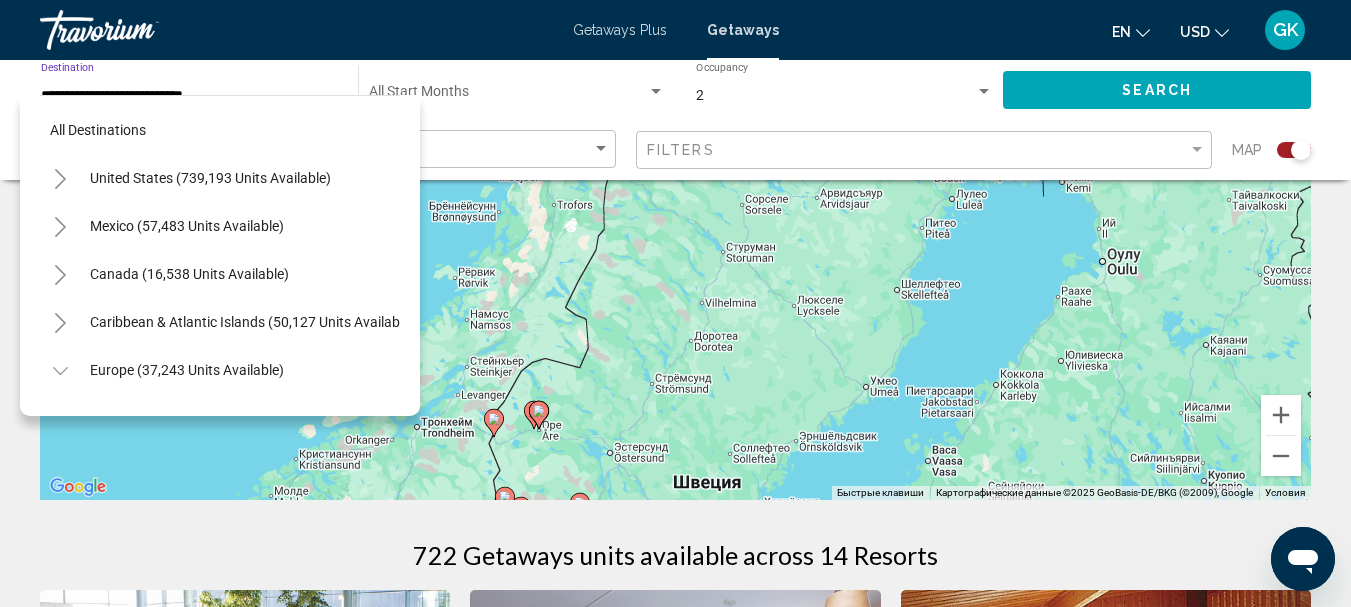 scroll, scrollTop: 1039, scrollLeft: 0, axis: vertical 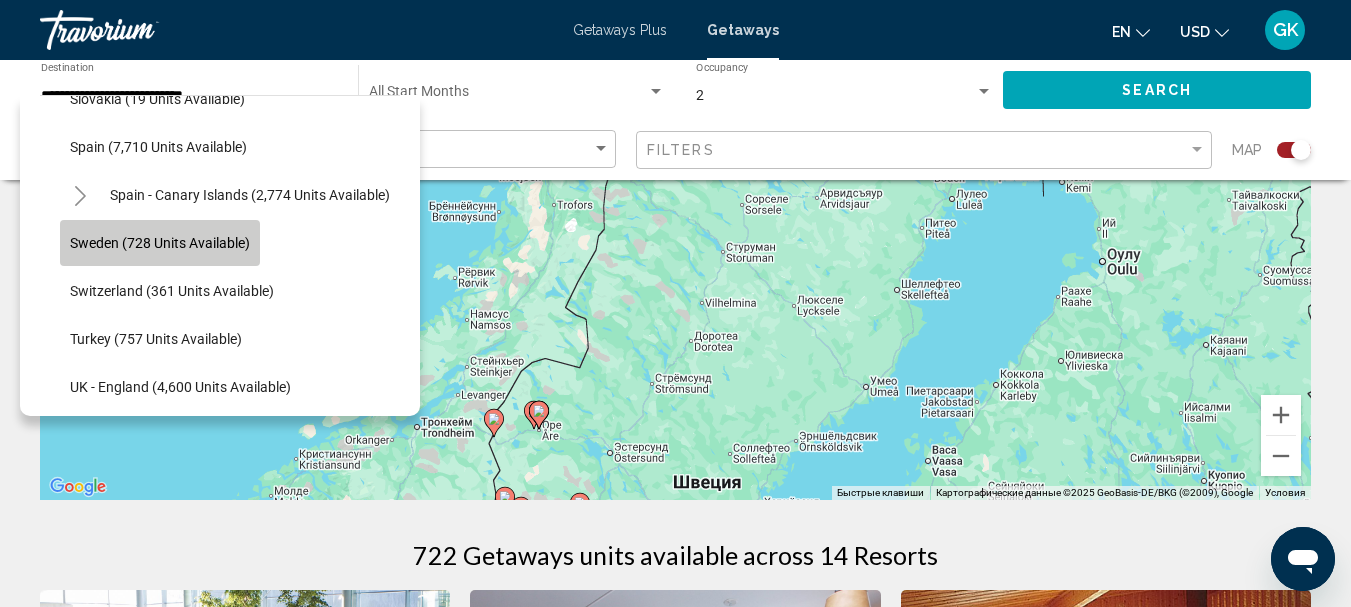 click on "Sweden (728 units available)" 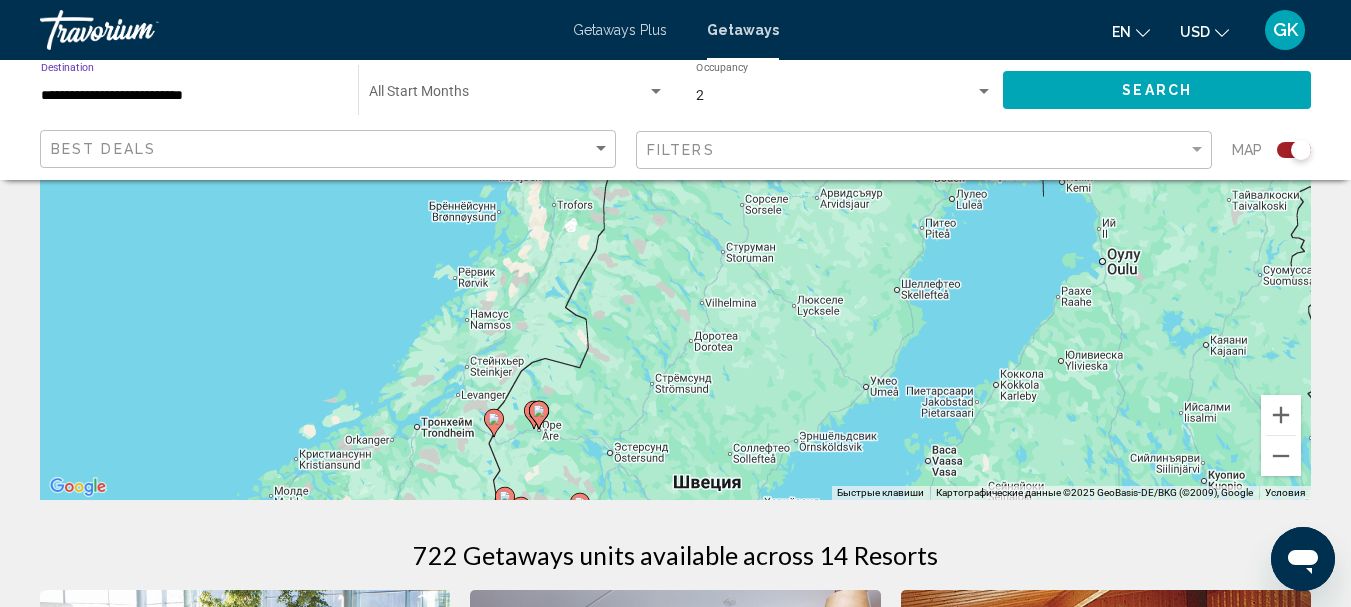 click on "**********" at bounding box center (189, 96) 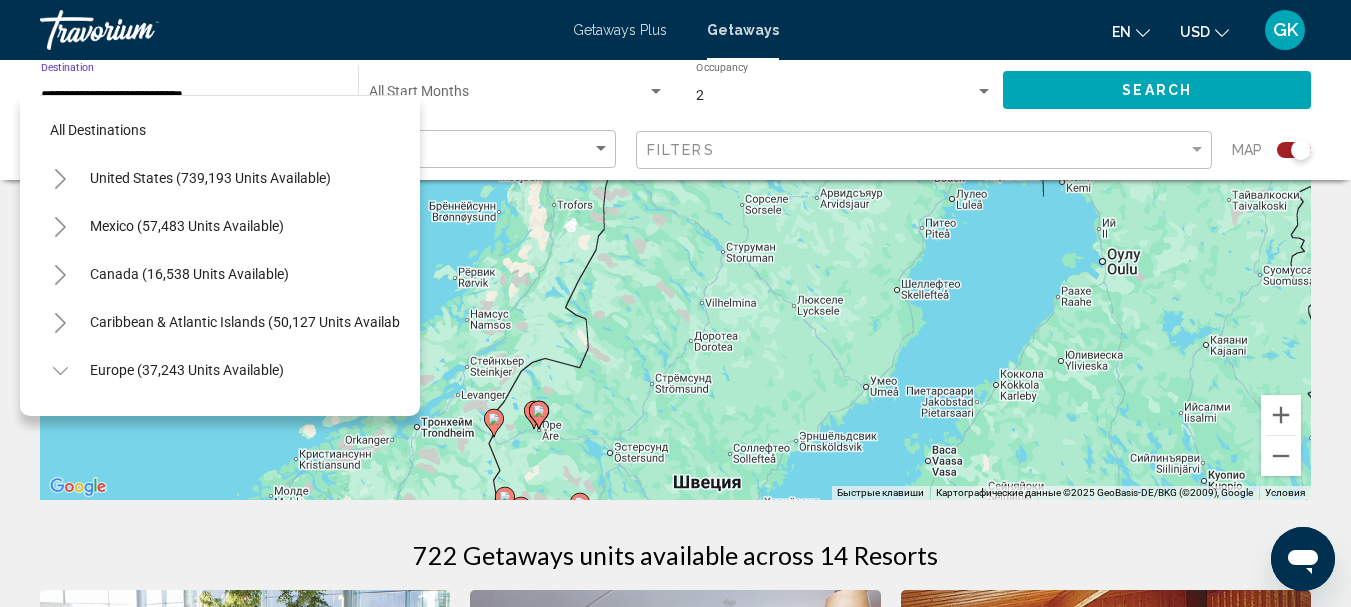 scroll, scrollTop: 1039, scrollLeft: 0, axis: vertical 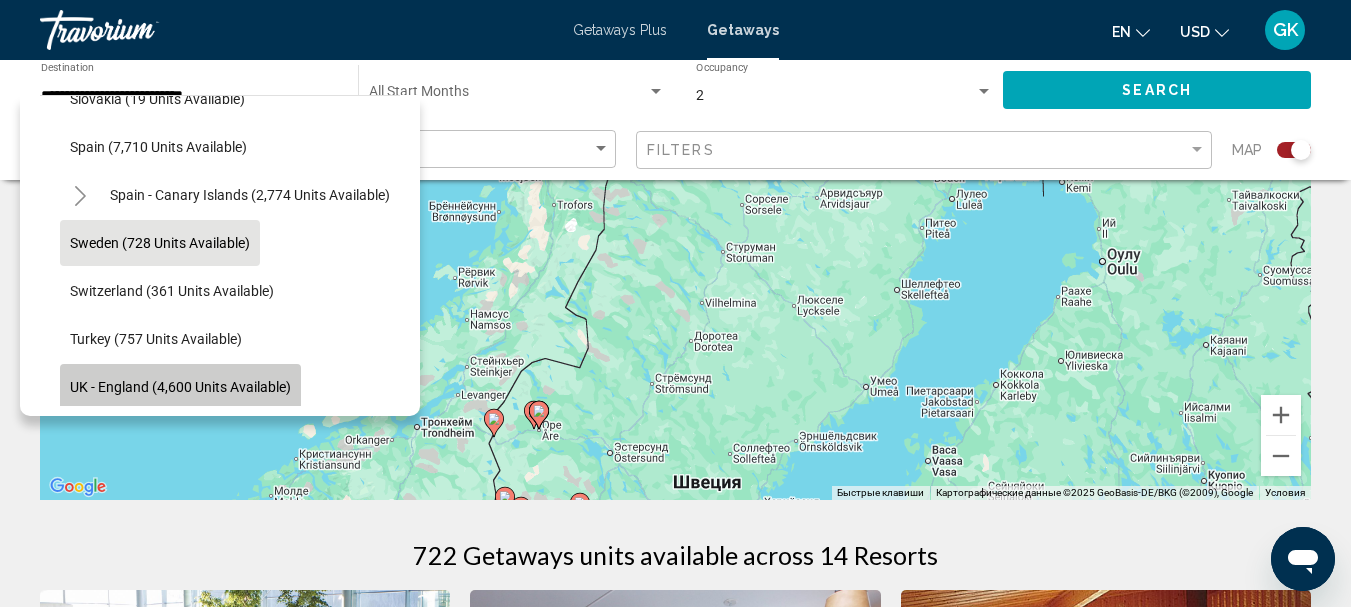 click on "UK - England (4,600 units available)" 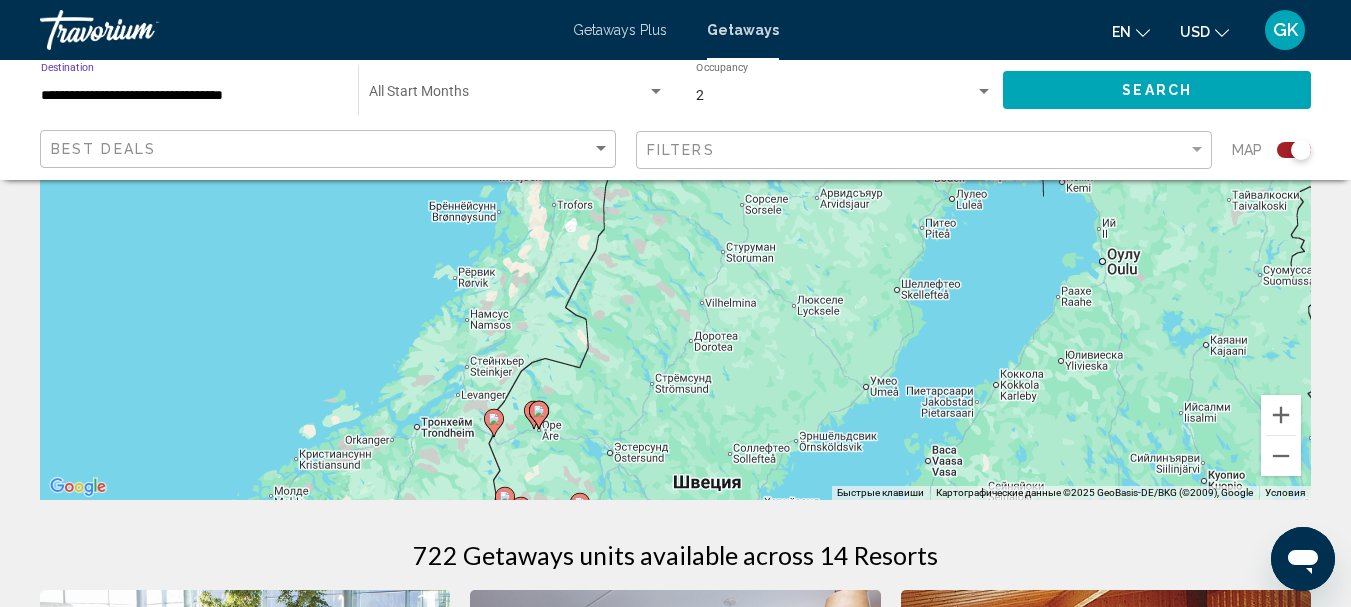 click on "Search" 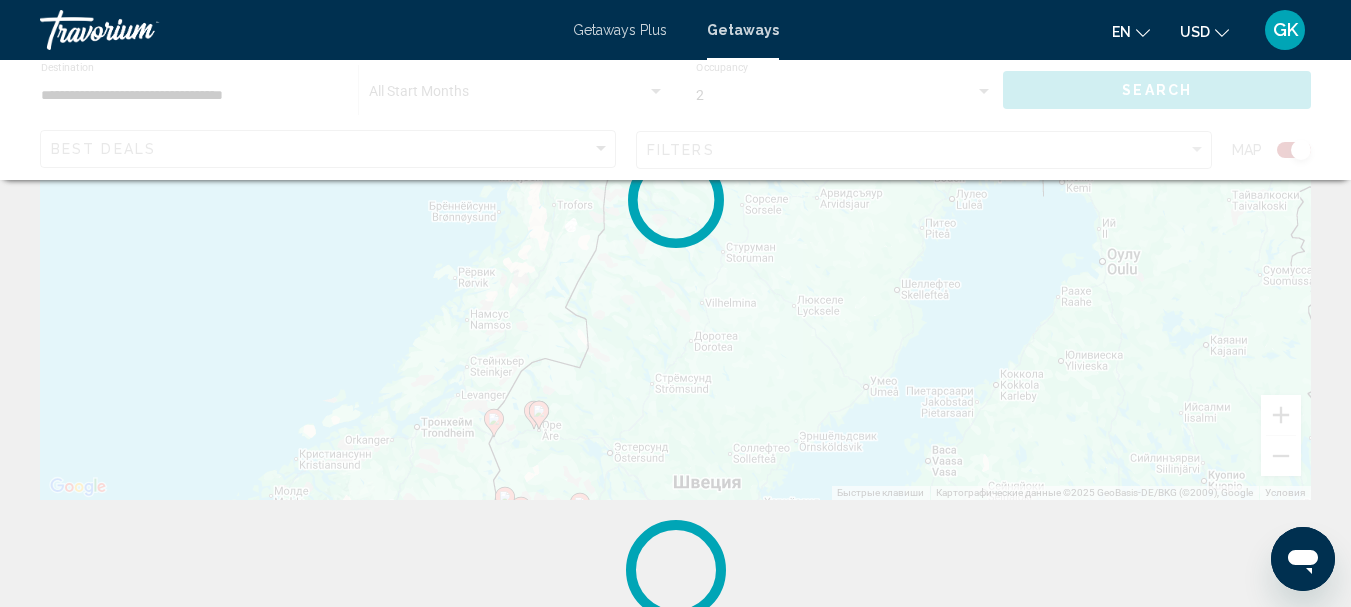 scroll, scrollTop: 0, scrollLeft: 0, axis: both 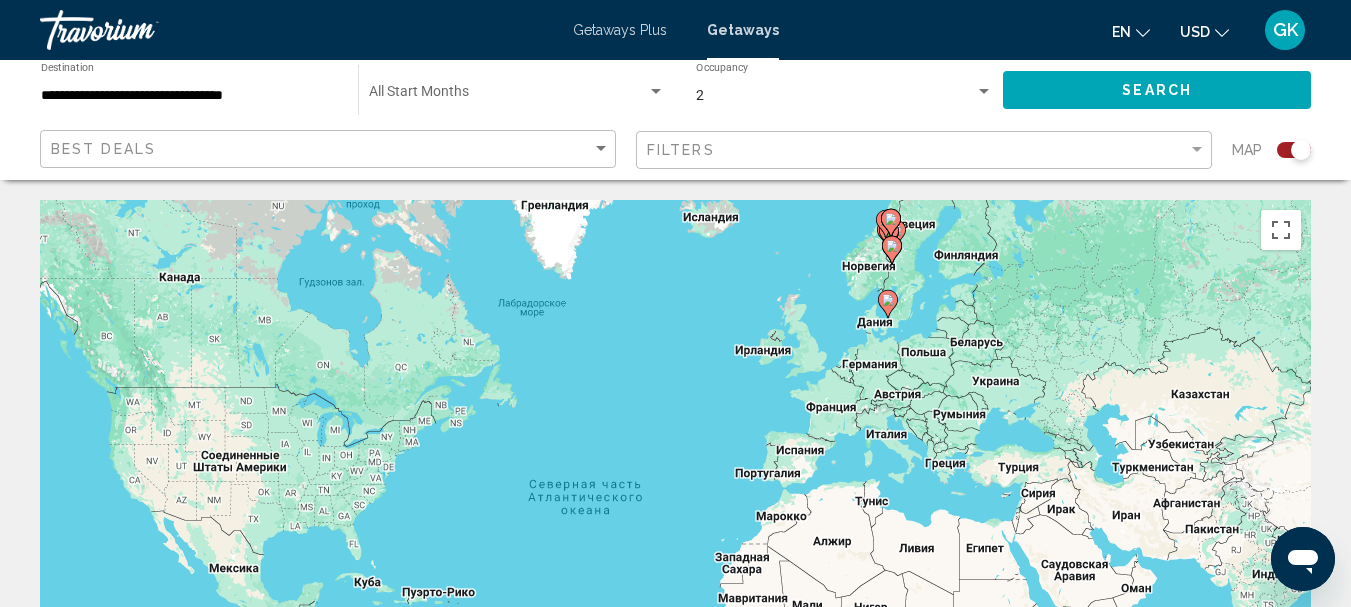 drag, startPoint x: 710, startPoint y: 378, endPoint x: 631, endPoint y: 447, distance: 104.89042 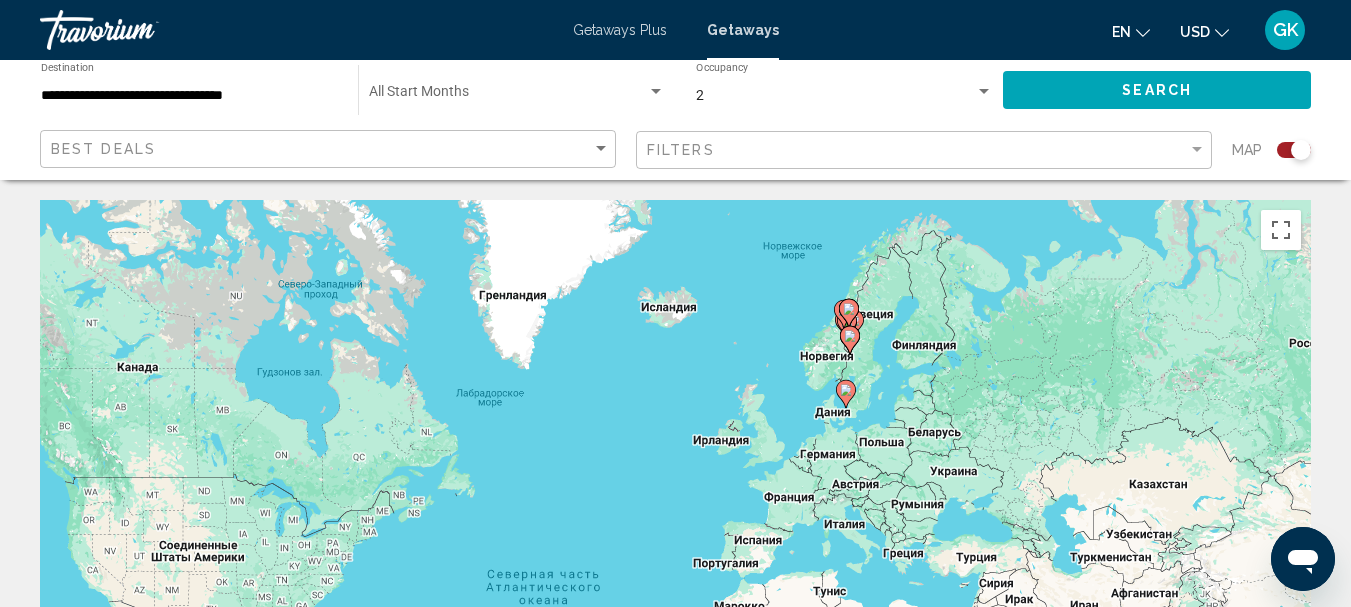 drag, startPoint x: 678, startPoint y: 485, endPoint x: 678, endPoint y: 512, distance: 27 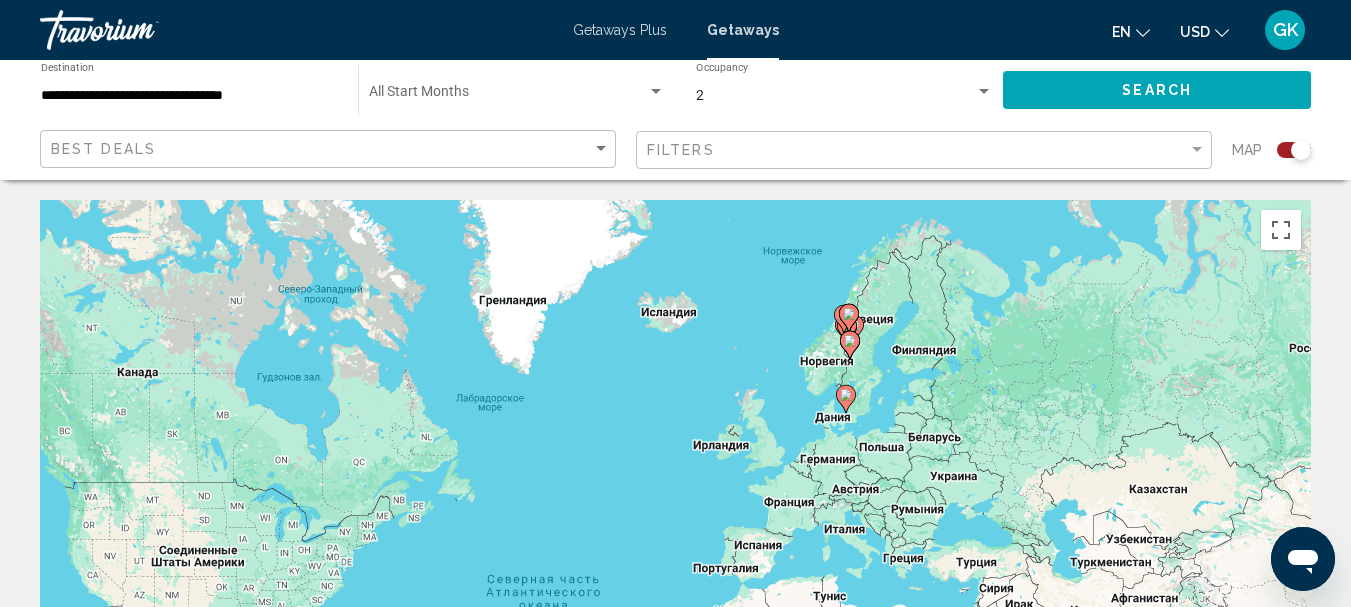 click on "Start Month All Start Months" 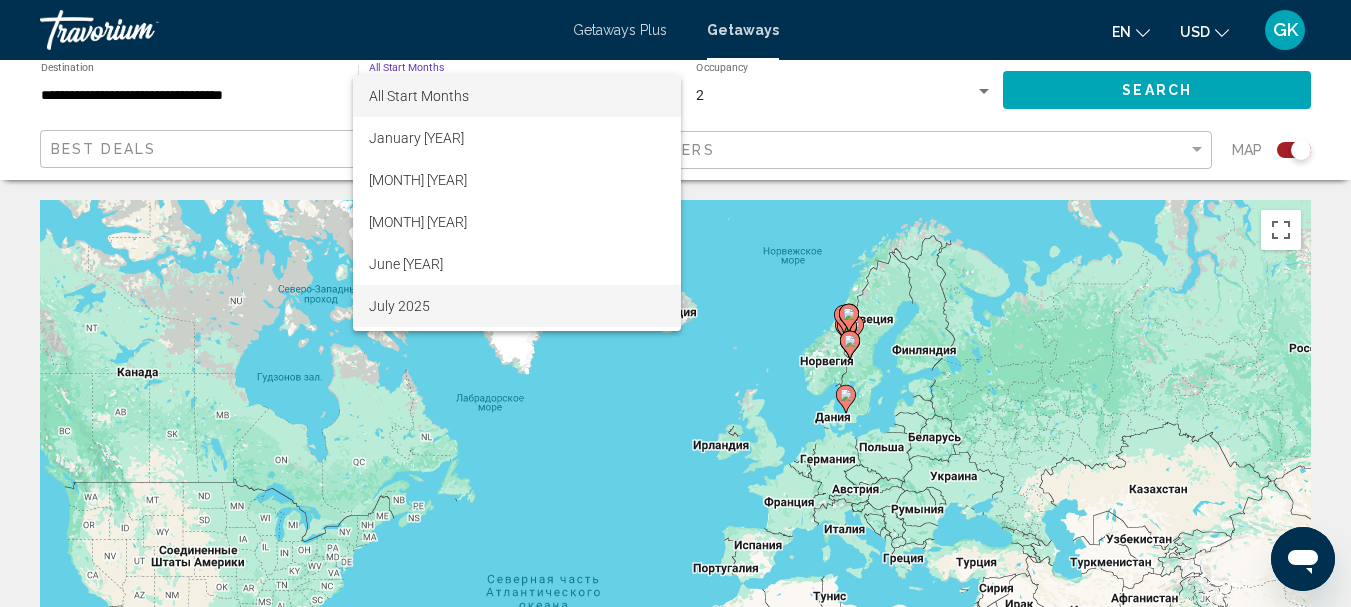 scroll, scrollTop: 100, scrollLeft: 0, axis: vertical 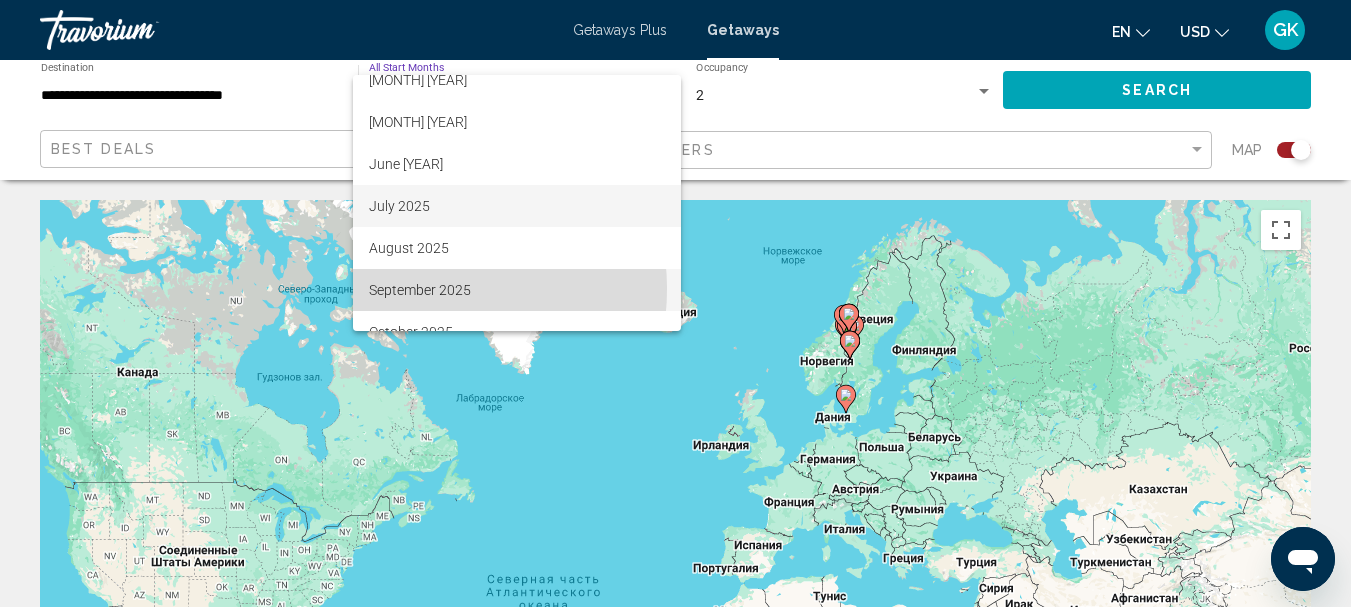 click on "September 2025" at bounding box center [517, 290] 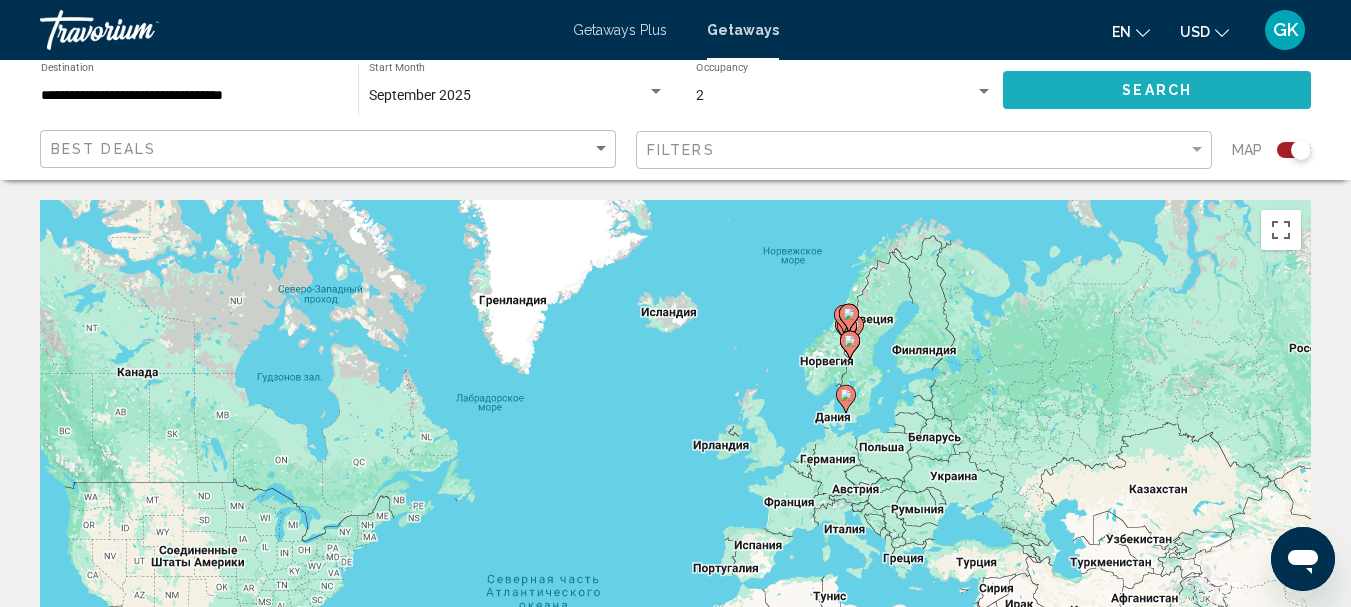 click on "Search" 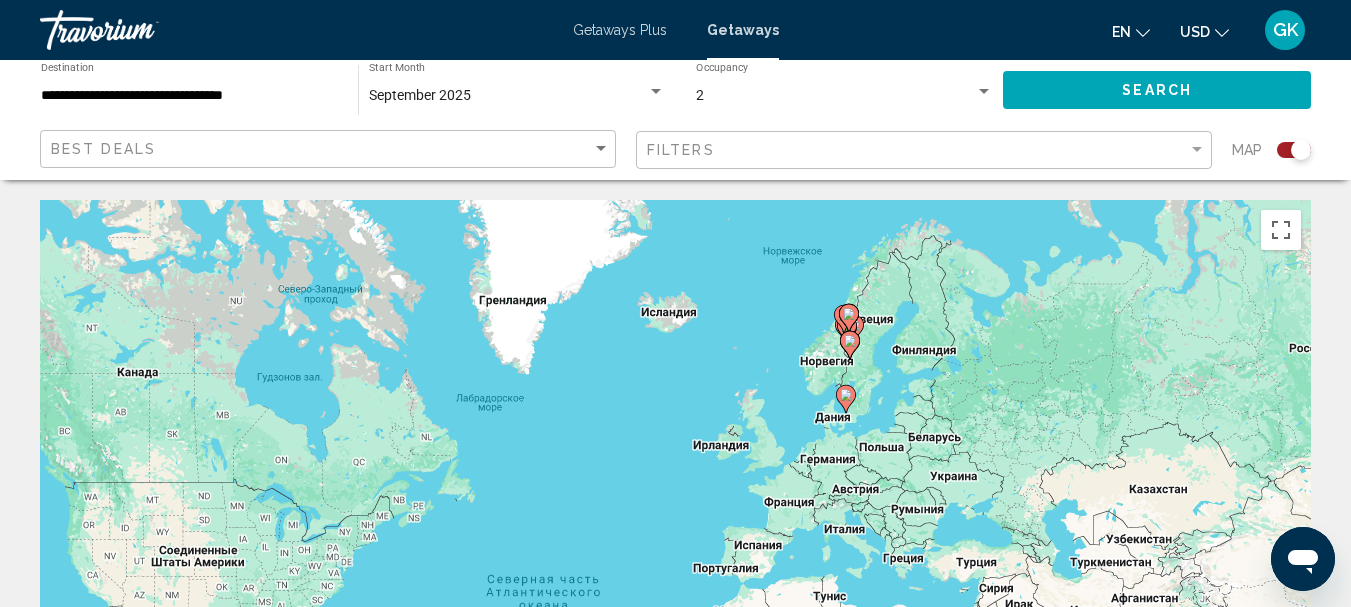 click 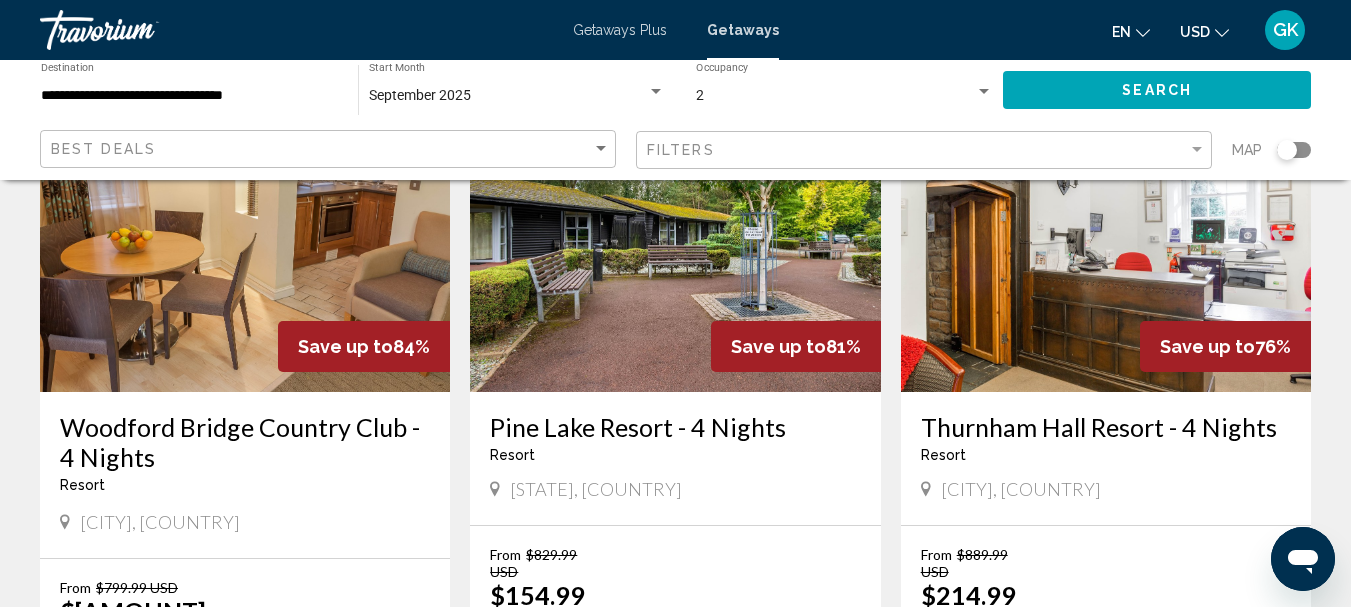 scroll, scrollTop: 200, scrollLeft: 0, axis: vertical 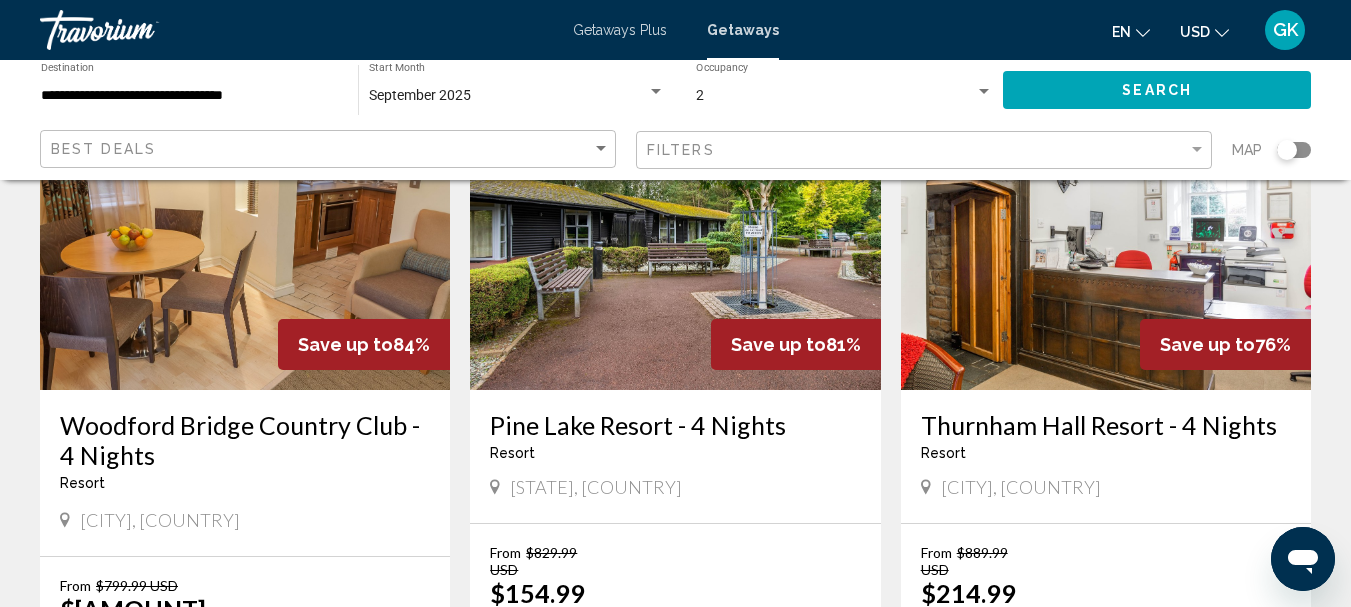 click 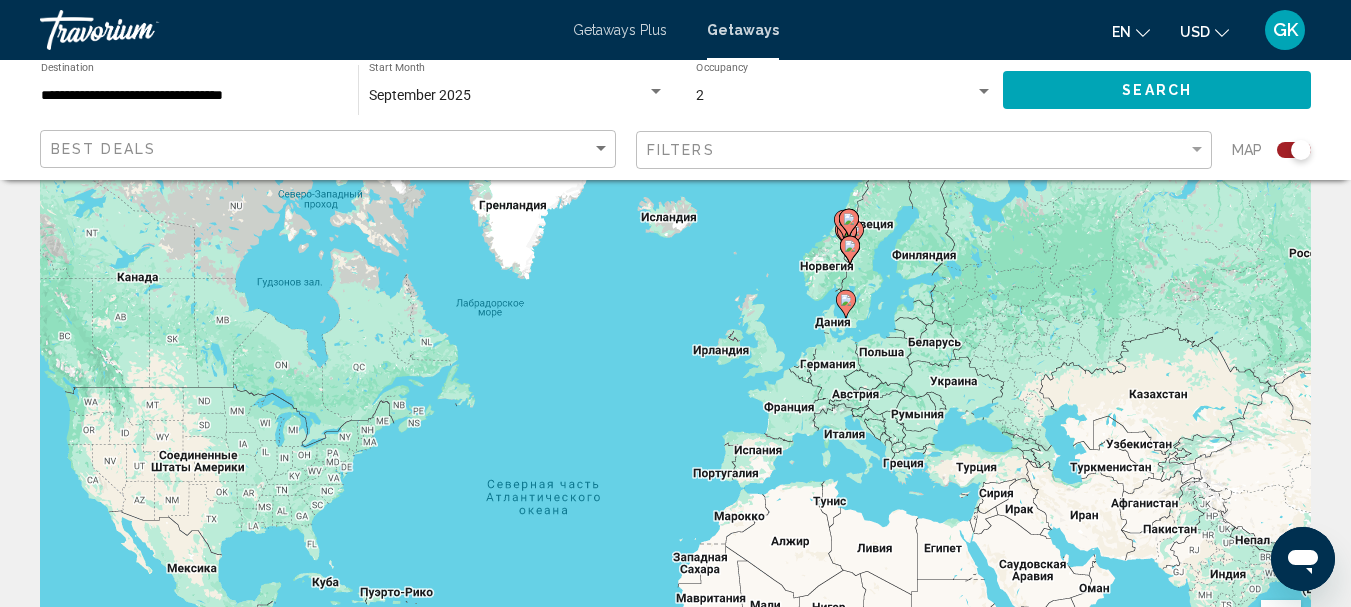 scroll, scrollTop: 0, scrollLeft: 0, axis: both 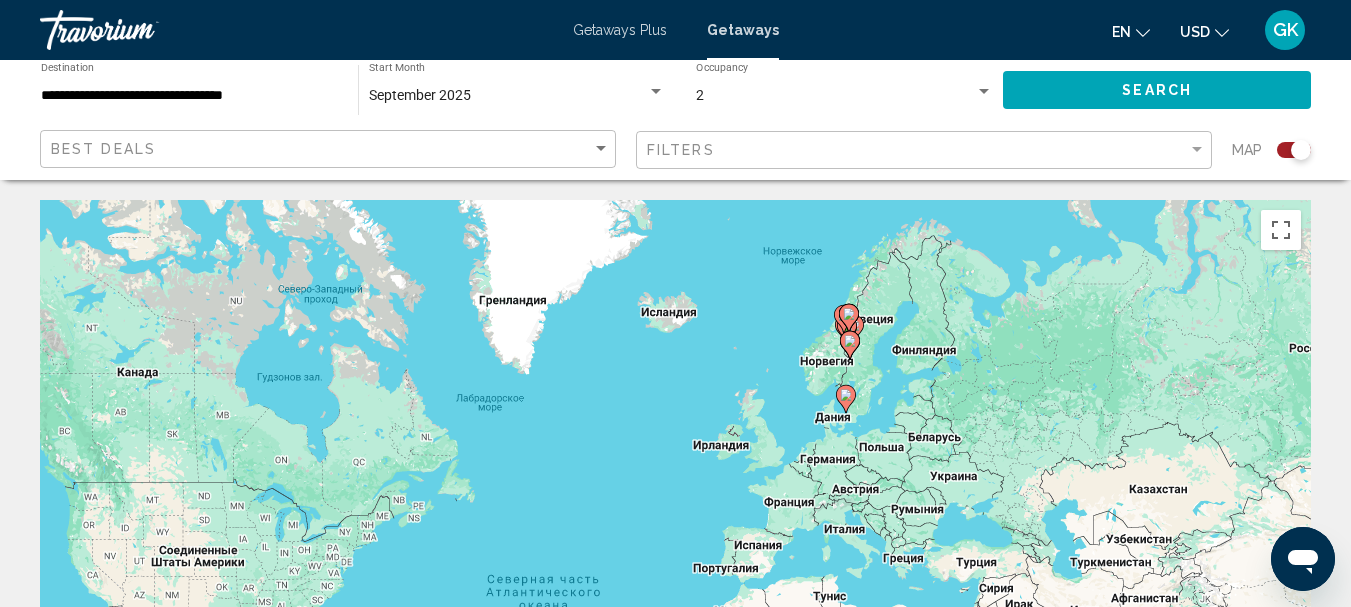 click on "Для навигации используйте клавиши со стрелками. Чтобы активировать перетаскивание с помощью клавиатуры, нажмите Alt + Ввод. После этого перемещайте маркер, используя клавиши со стрелками. Чтобы завершить перетаскивание, нажмите клавишу Ввод. Чтобы отменить действие, нажмите клавишу Esc." at bounding box center [675, 500] 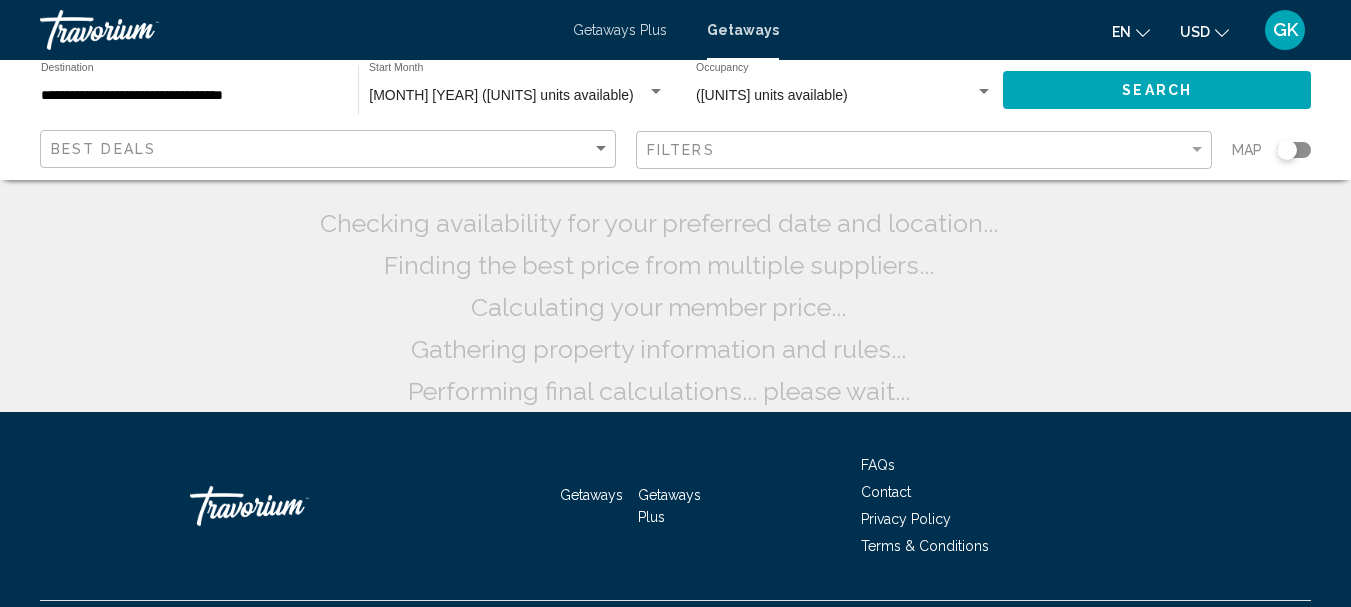 scroll, scrollTop: 0, scrollLeft: 0, axis: both 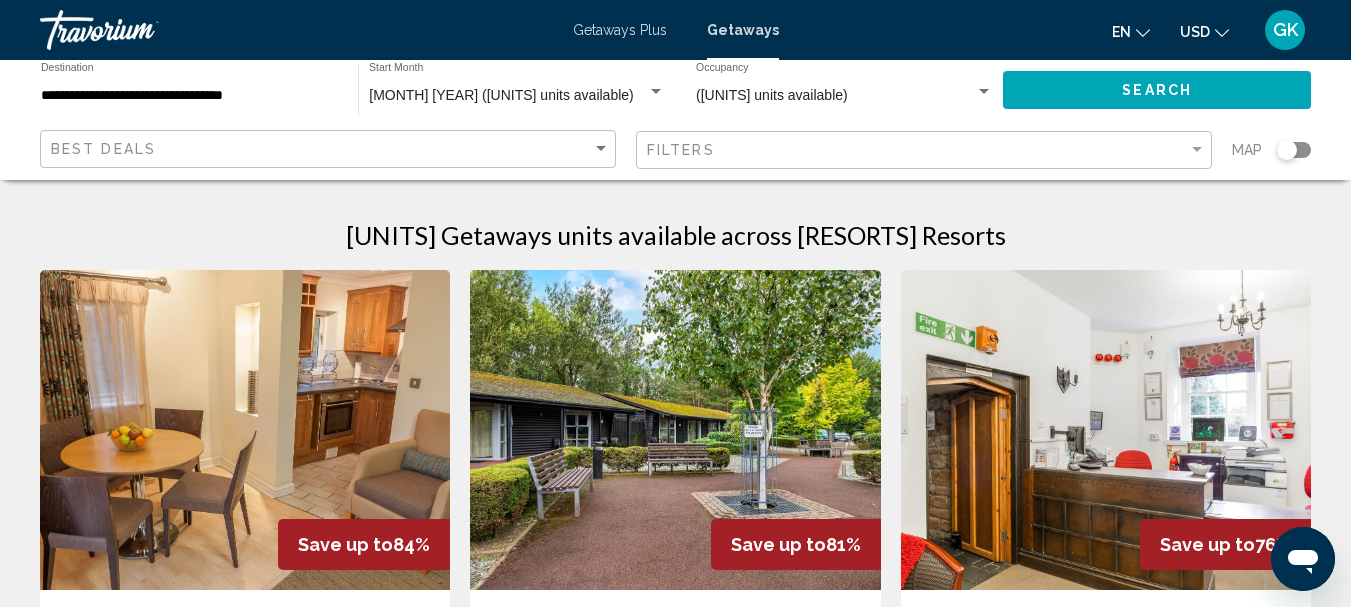 click 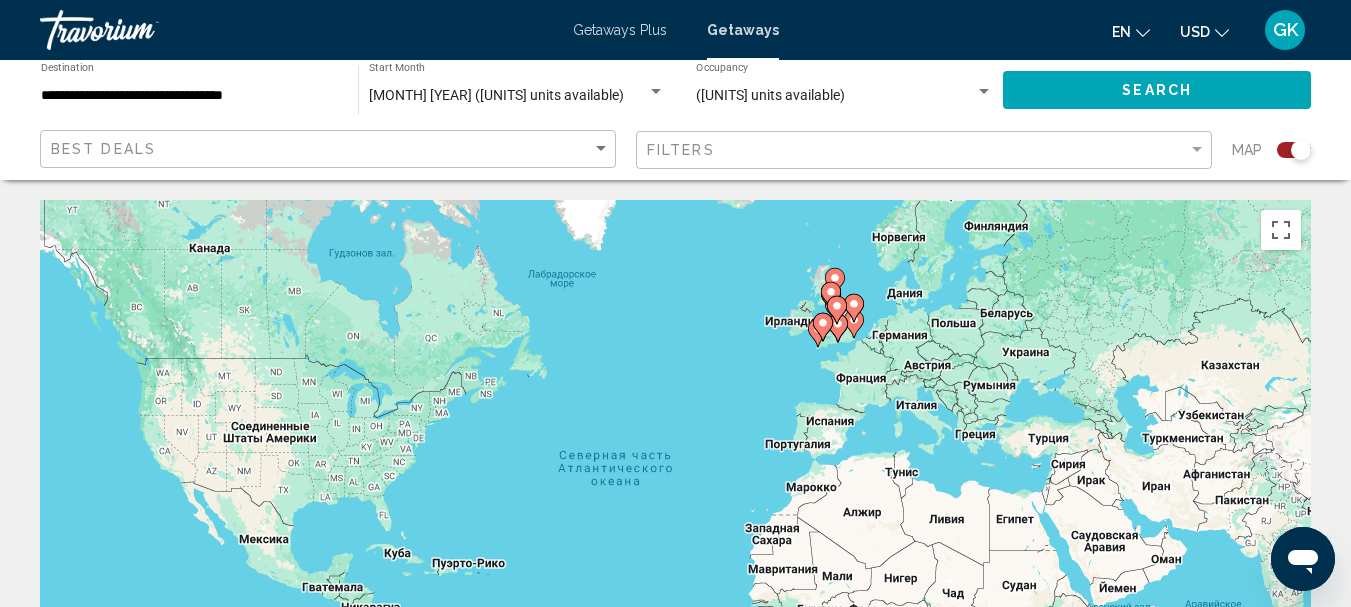 click on "Для навигации используйте клавиши со стрелками. Чтобы активировать перетаскивание с помощью клавиатуры, нажмите Alt + Ввод. После этого перемещайте маркер, используя клавиши со стрелками. Чтобы завершить перетаскивание, нажмите клавишу Ввод. Чтобы отменить действие, нажмите клавишу Esc." at bounding box center (675, 500) 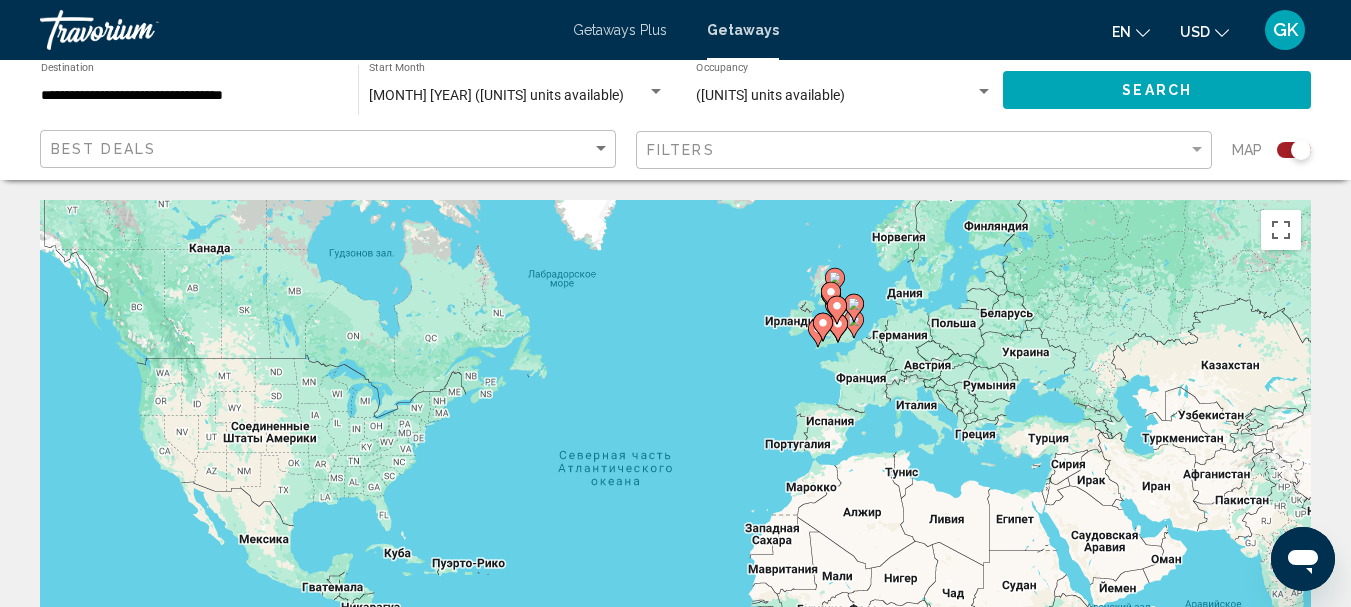 click 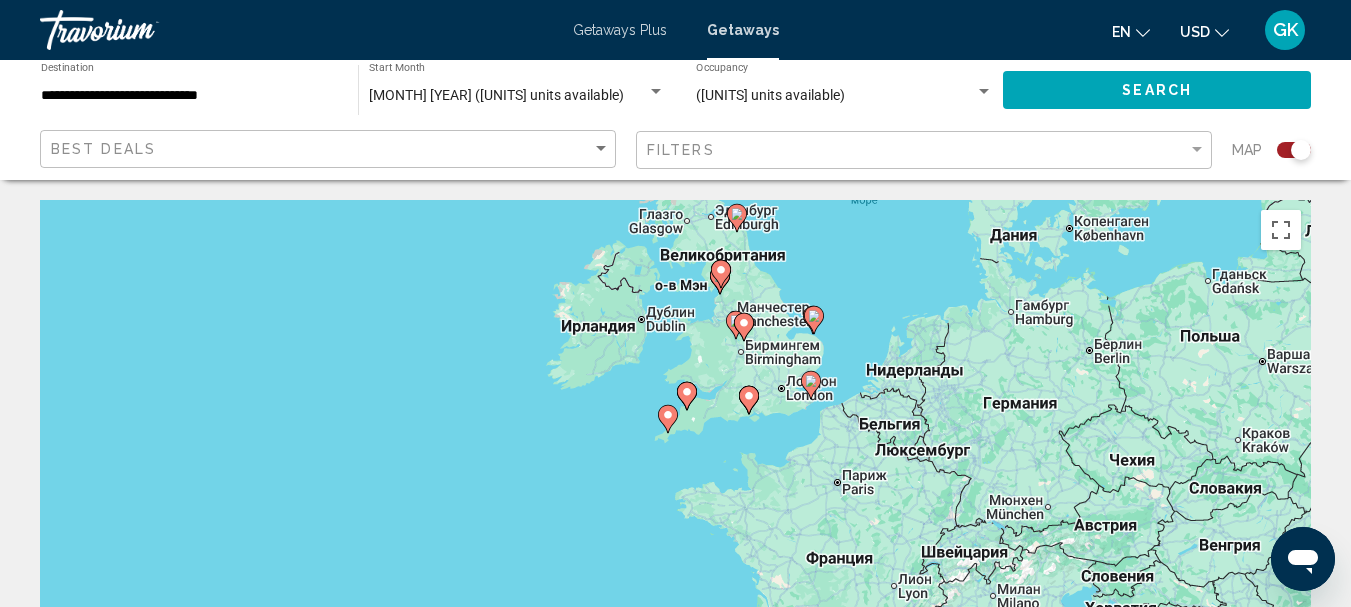 drag, startPoint x: 870, startPoint y: 357, endPoint x: 881, endPoint y: 264, distance: 93.64828 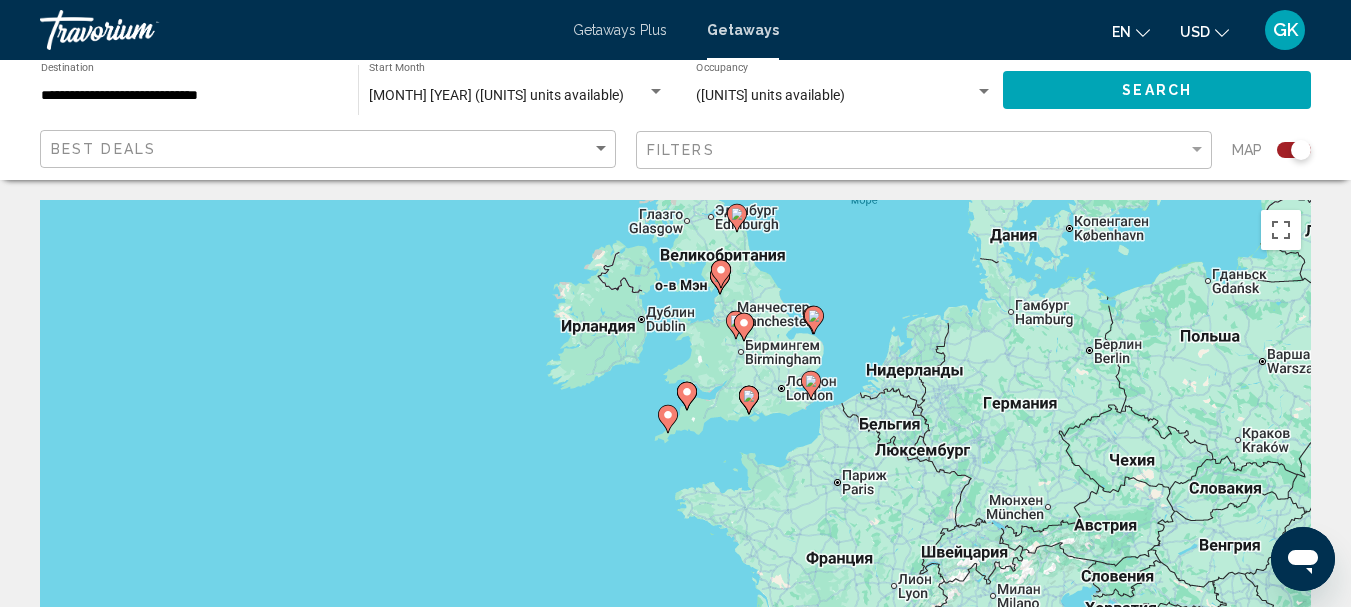 click on "Для навигации используйте клавиши со стрелками. Чтобы активировать перетаскивание с помощью клавиатуры, нажмите Alt + Ввод. После этого перемещайте маркер, используя клавиши со стрелками. Чтобы завершить перетаскивание, нажмите клавишу Ввод. Чтобы отменить действие, нажмите клавишу Esc." at bounding box center [675, 500] 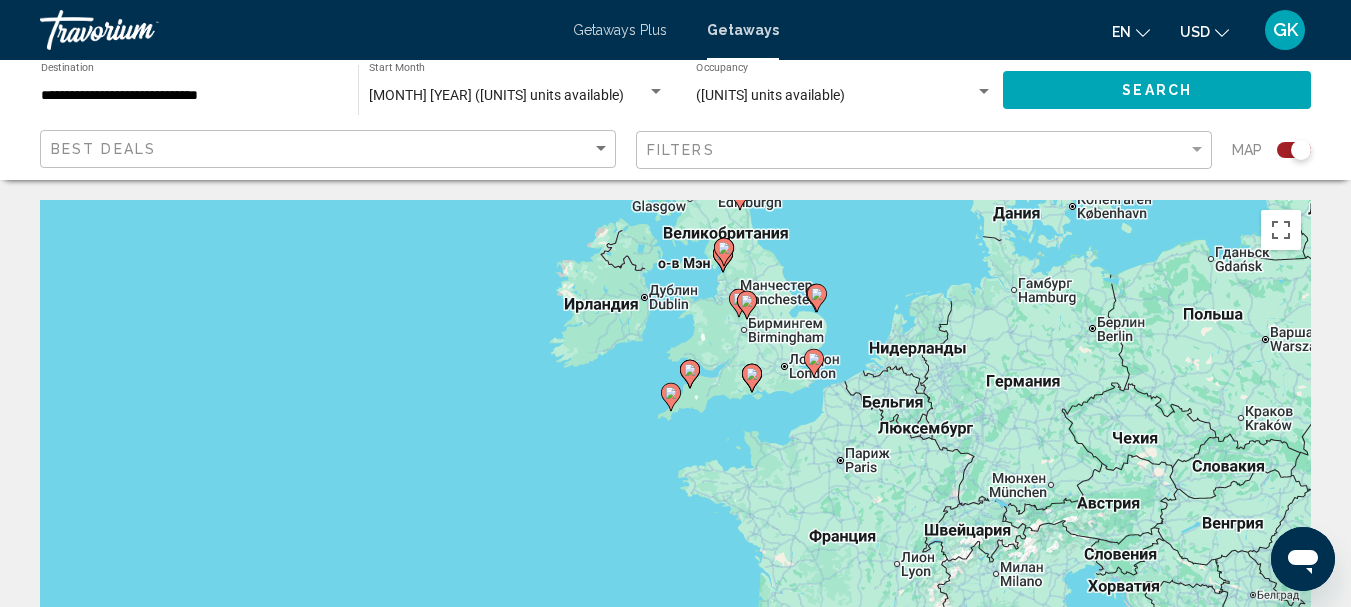 click 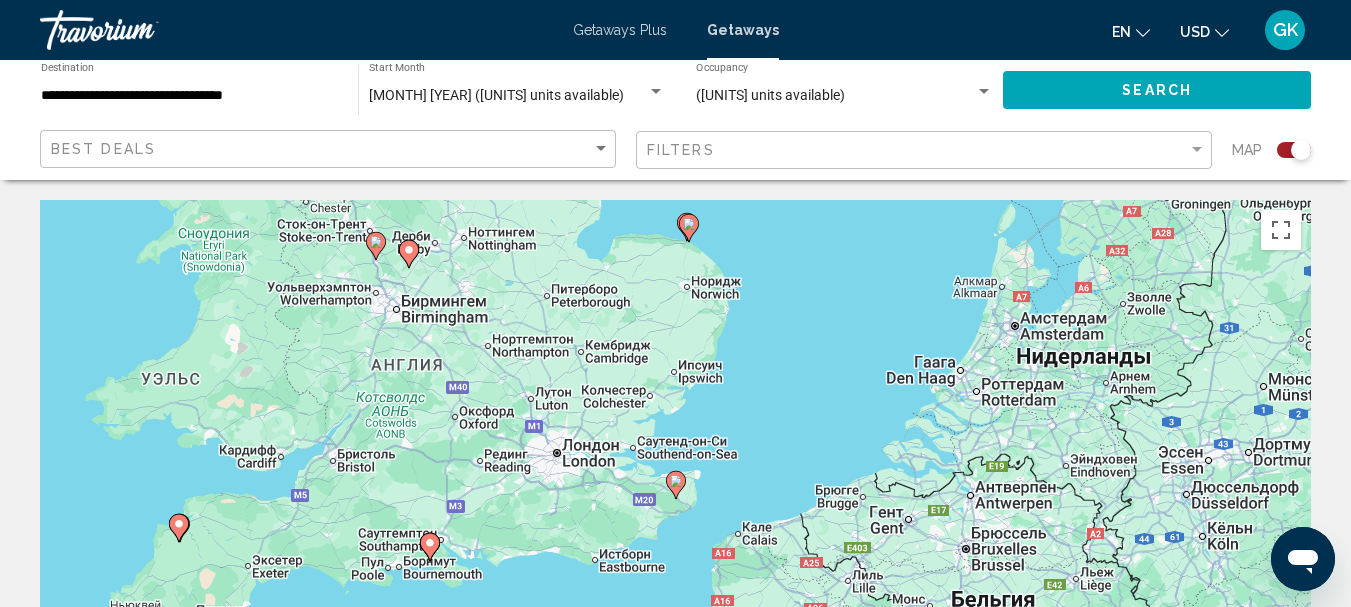 click 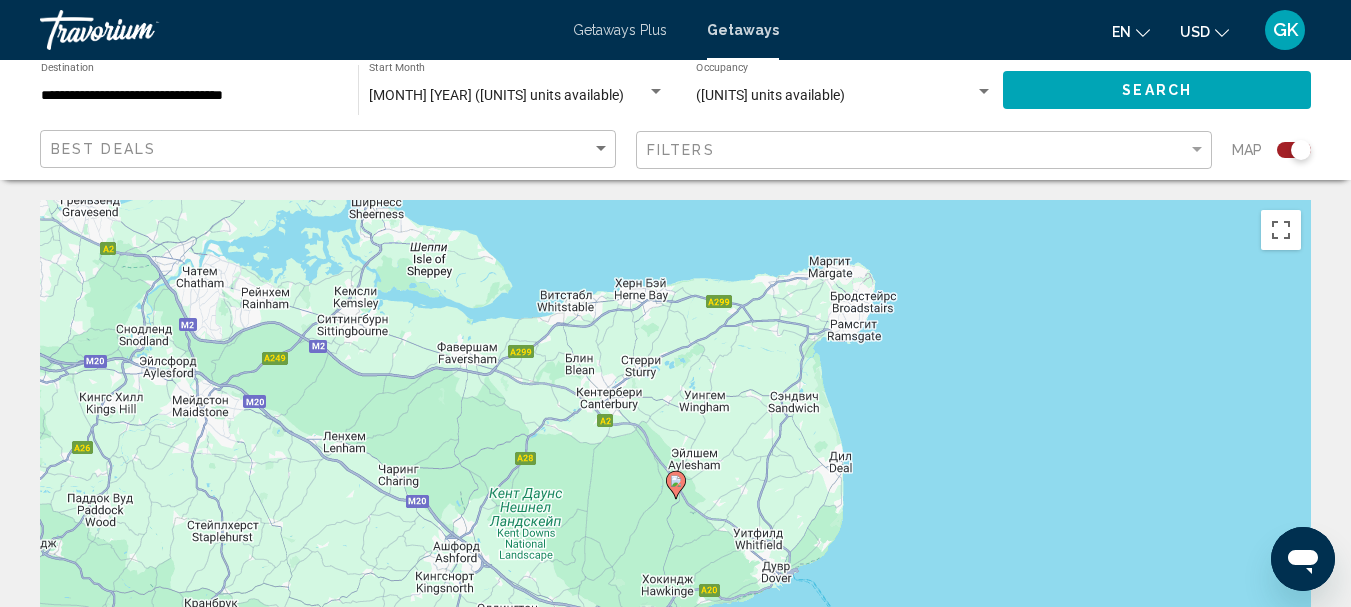 click 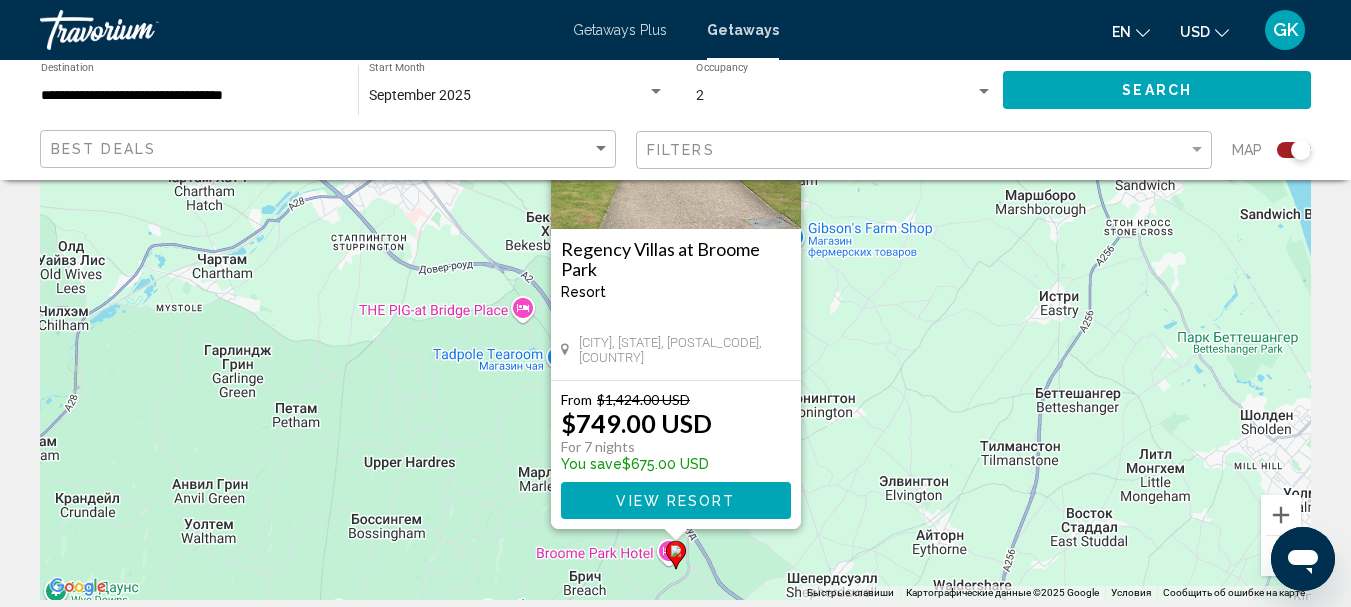 scroll, scrollTop: 0, scrollLeft: 0, axis: both 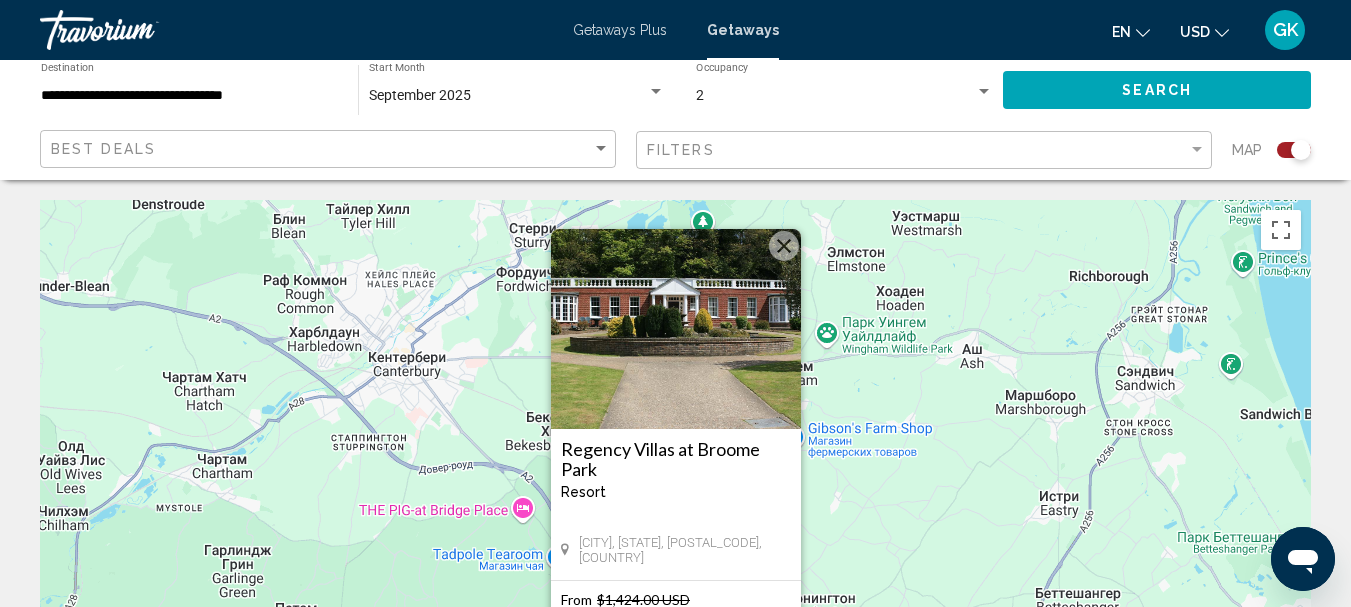 click on "Getaways Plus" at bounding box center (620, 30) 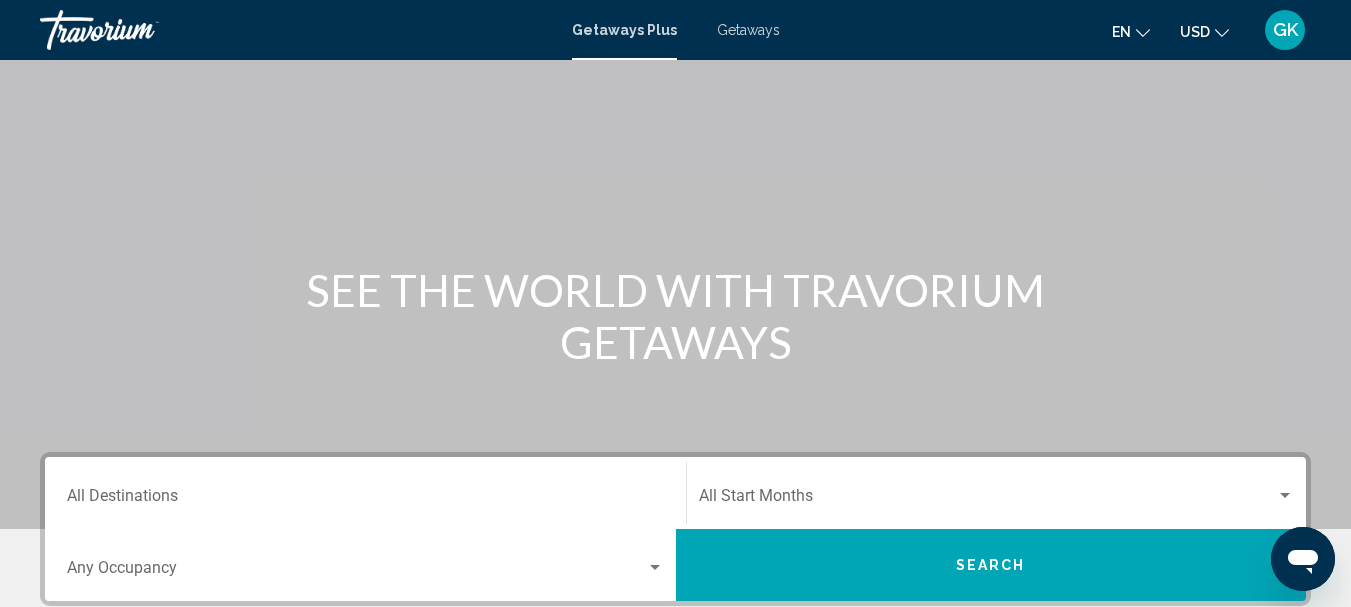 scroll, scrollTop: 200, scrollLeft: 0, axis: vertical 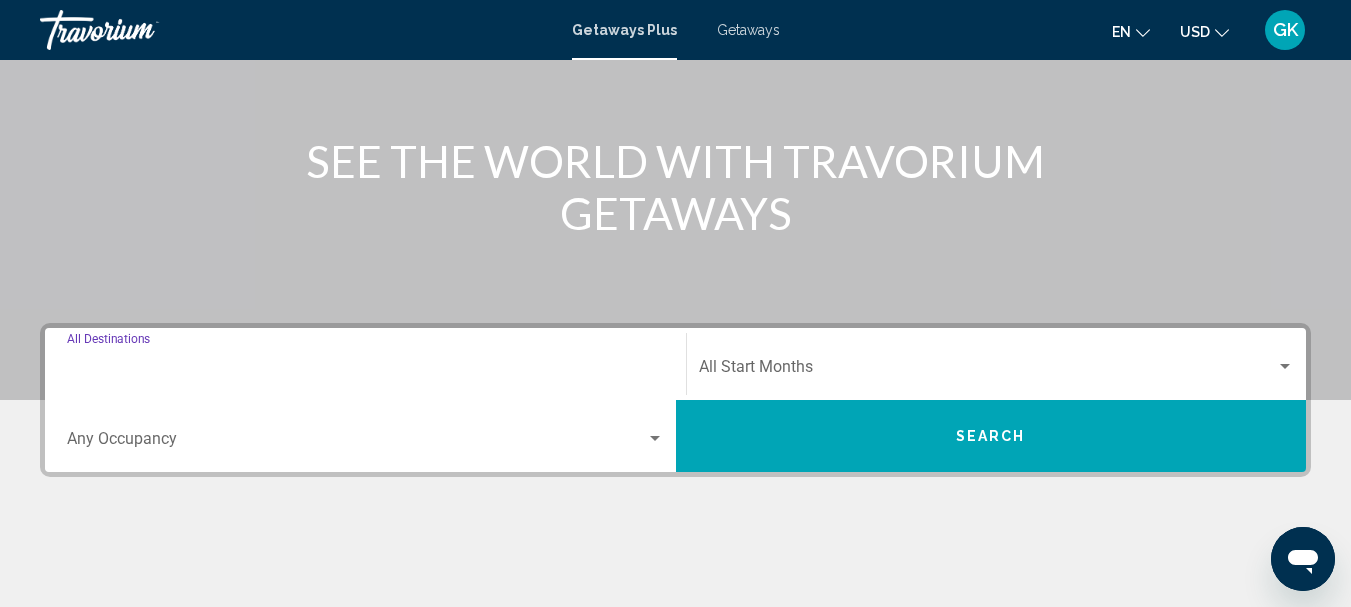 click on "Destination All Destinations" at bounding box center (365, 371) 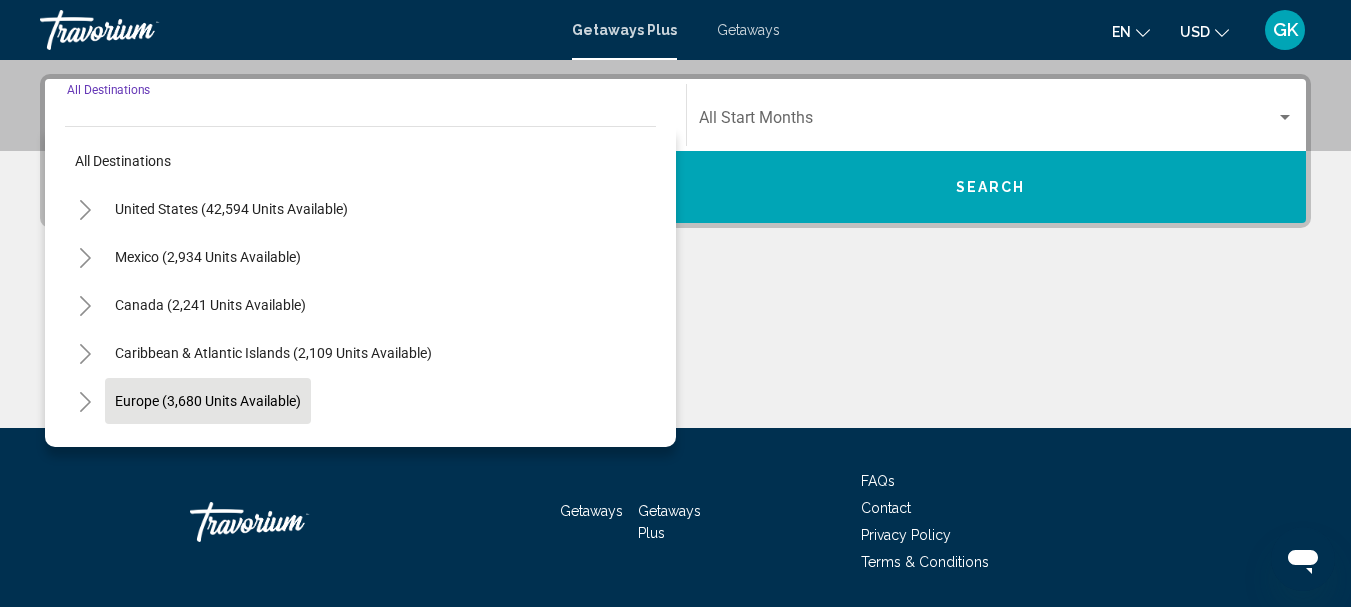 scroll, scrollTop: 458, scrollLeft: 0, axis: vertical 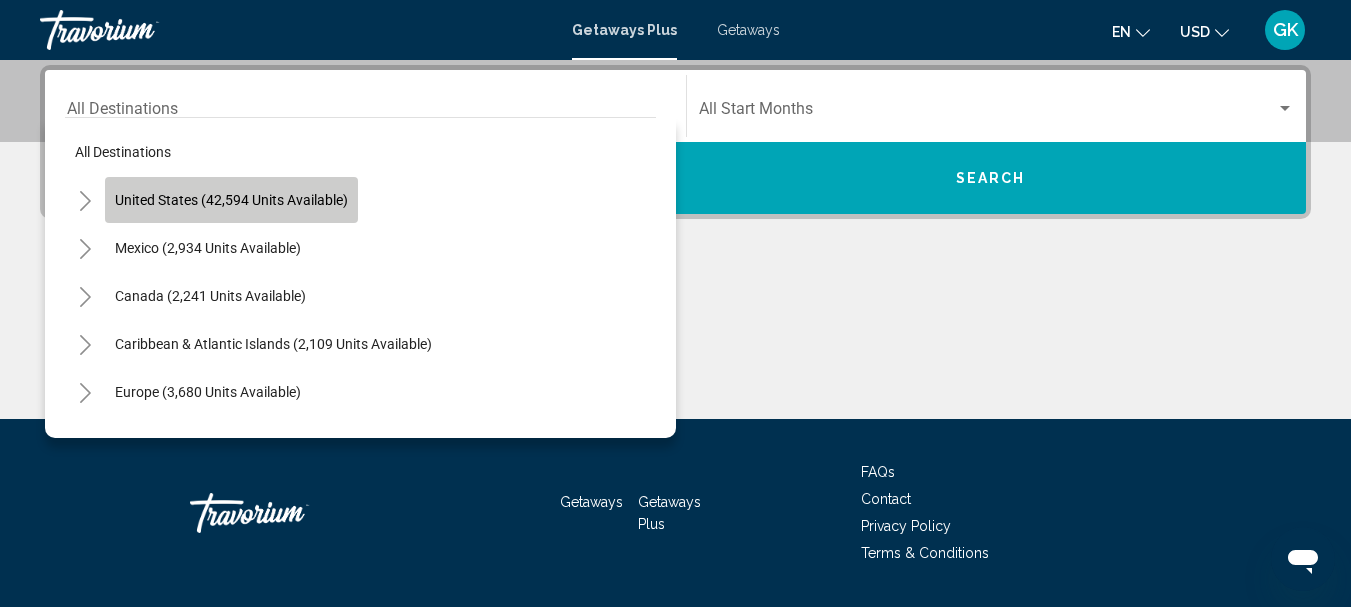click on "United States (42,594 units available)" 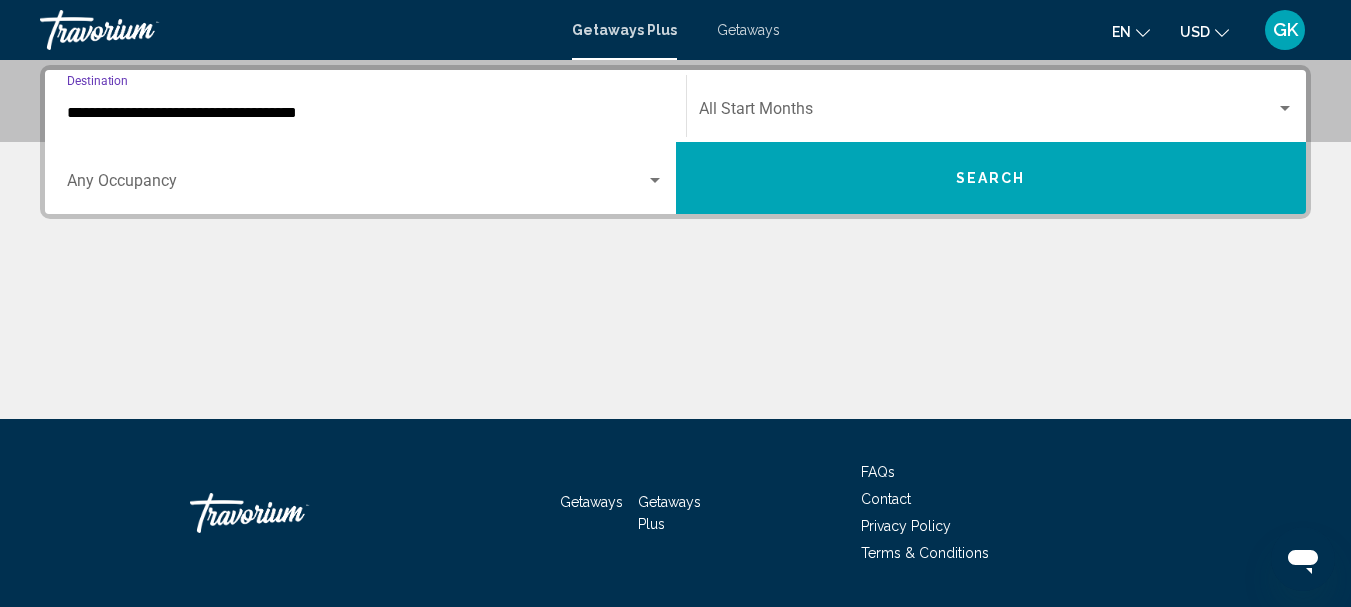 click on "**********" at bounding box center [365, 113] 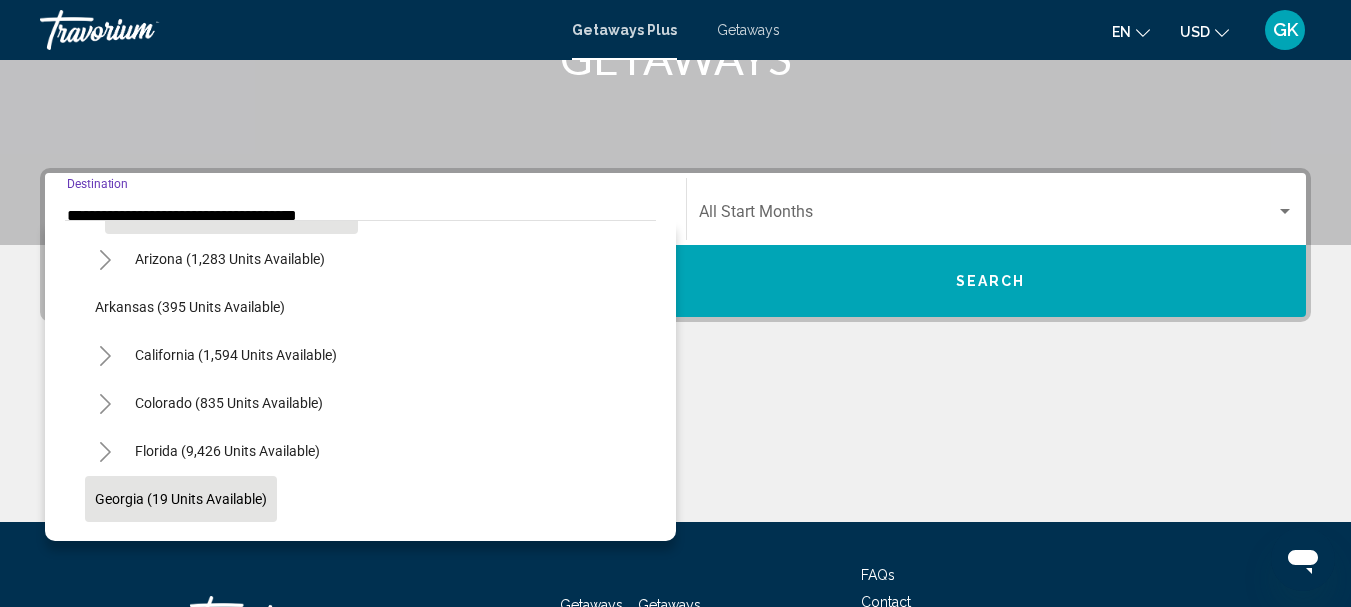 scroll, scrollTop: 400, scrollLeft: 0, axis: vertical 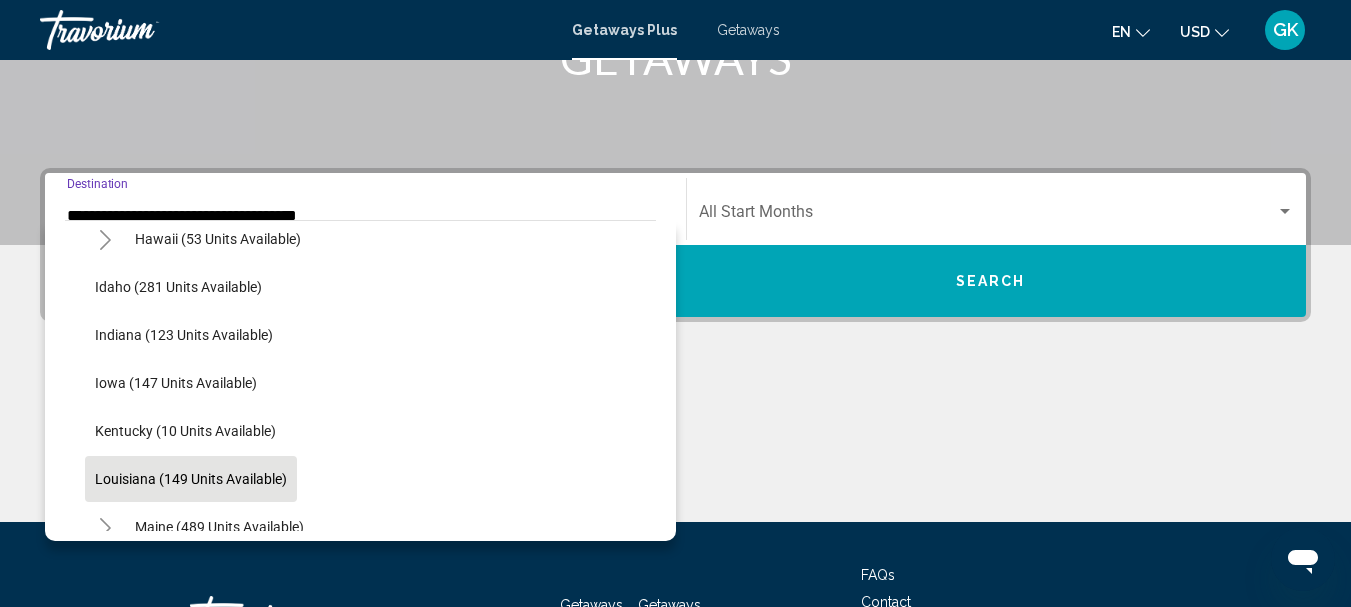 click on "Louisiana (149 units available)" 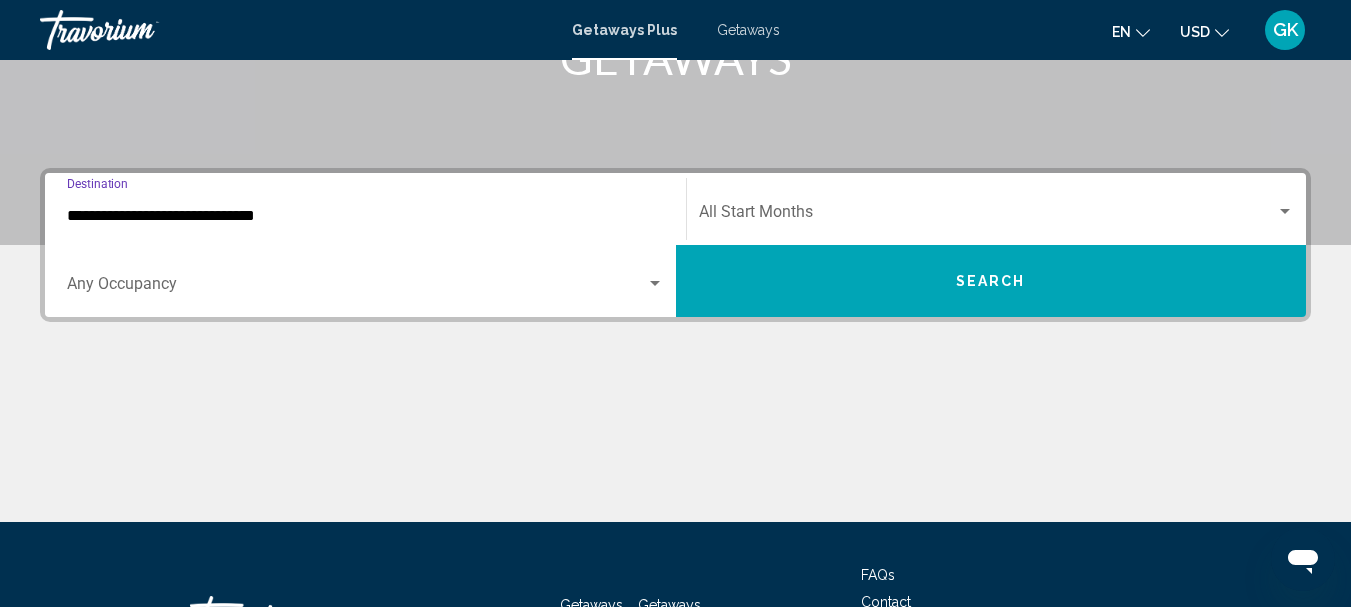 scroll, scrollTop: 458, scrollLeft: 0, axis: vertical 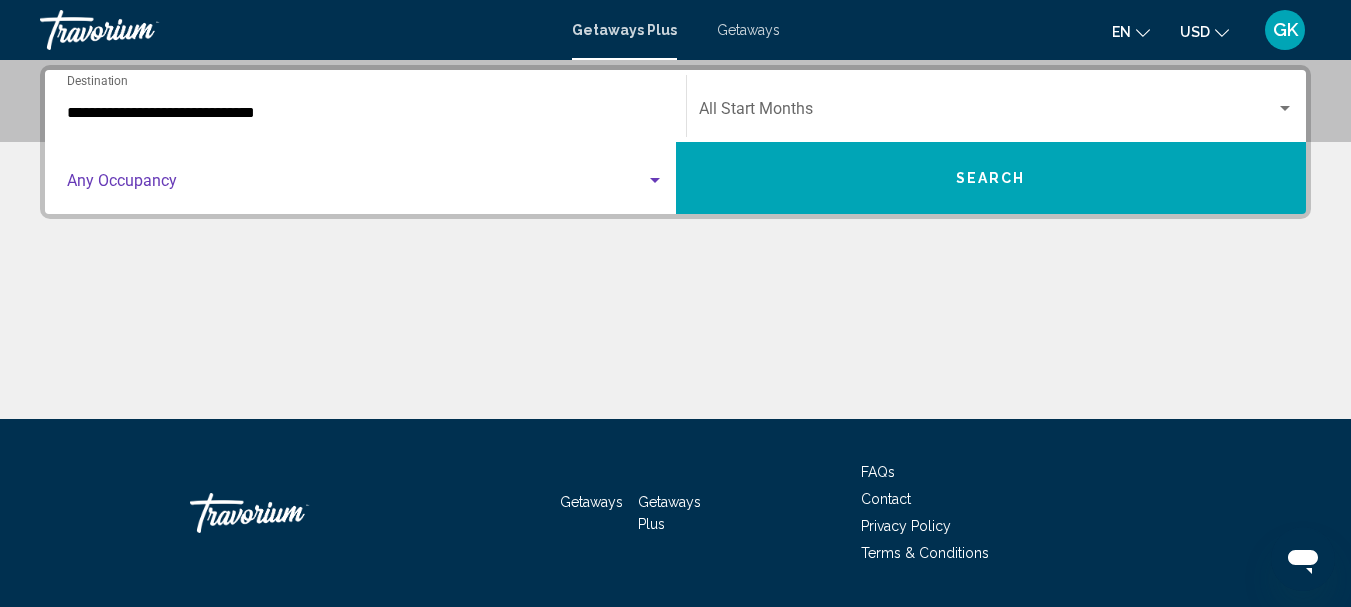 click at bounding box center [356, 185] 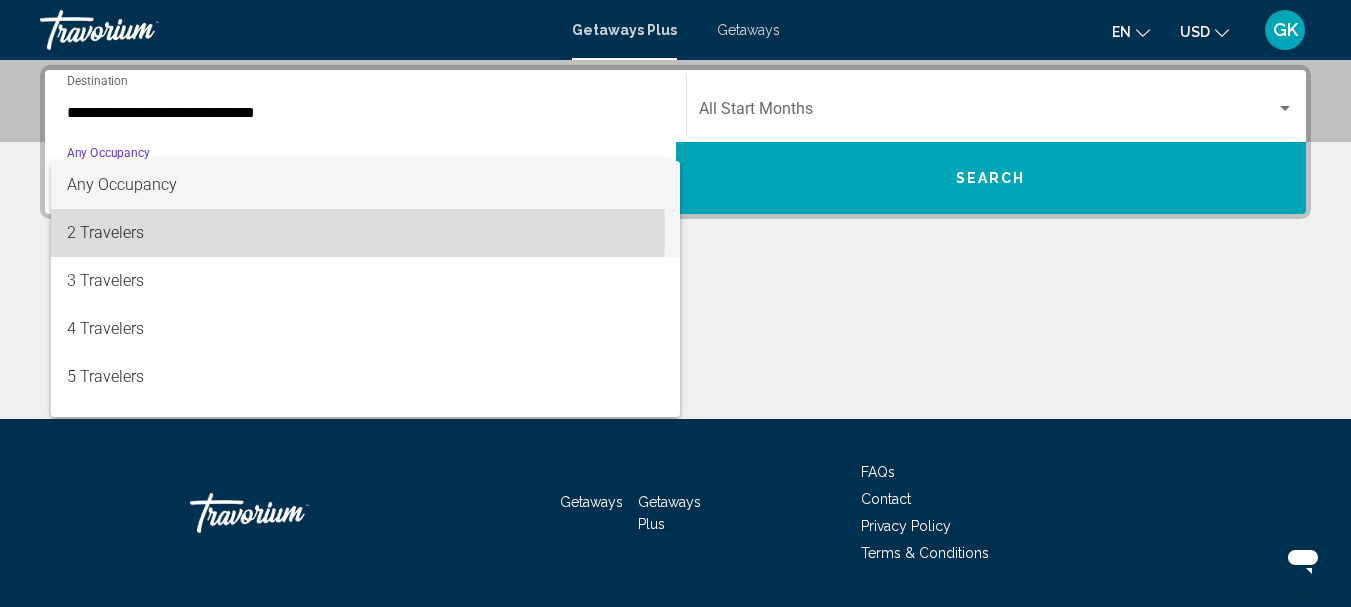 click on "2 Travelers" at bounding box center (365, 233) 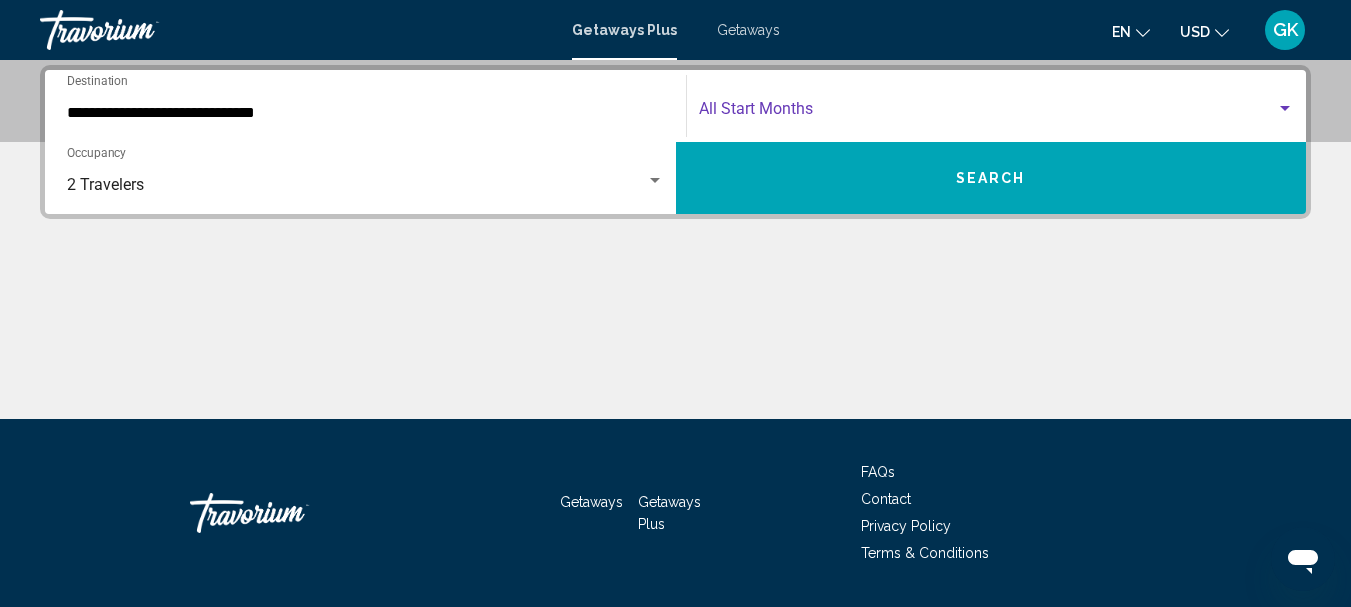 click at bounding box center (988, 113) 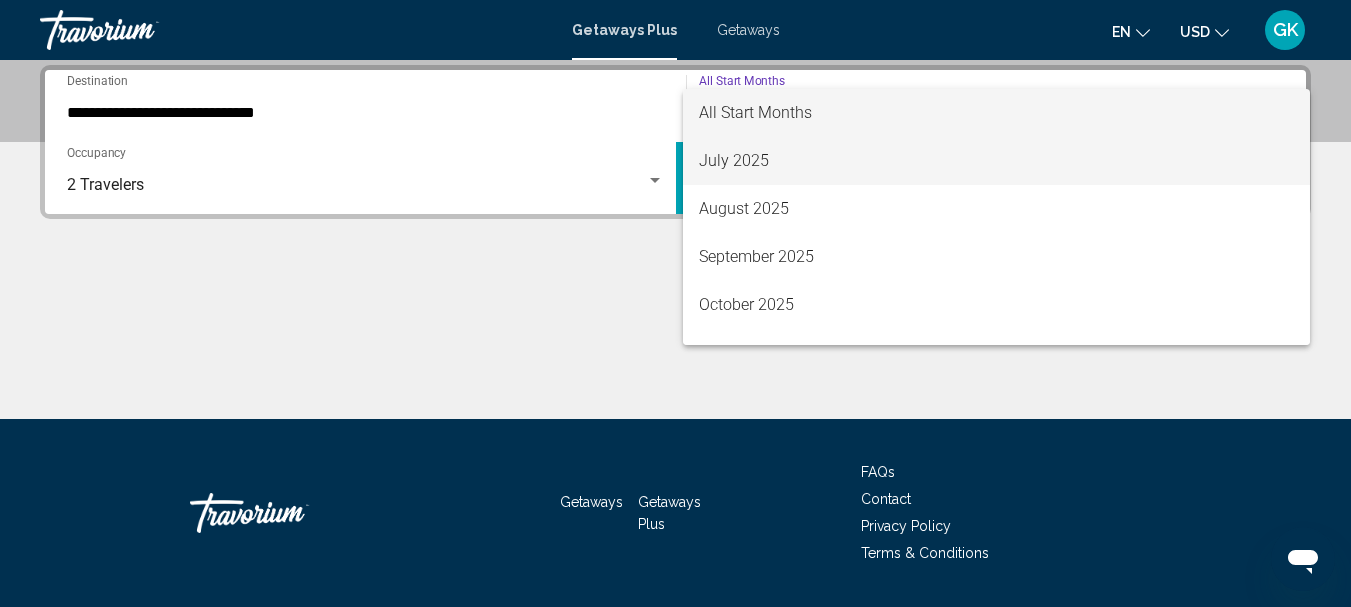 click on "July 2025" at bounding box center (997, 161) 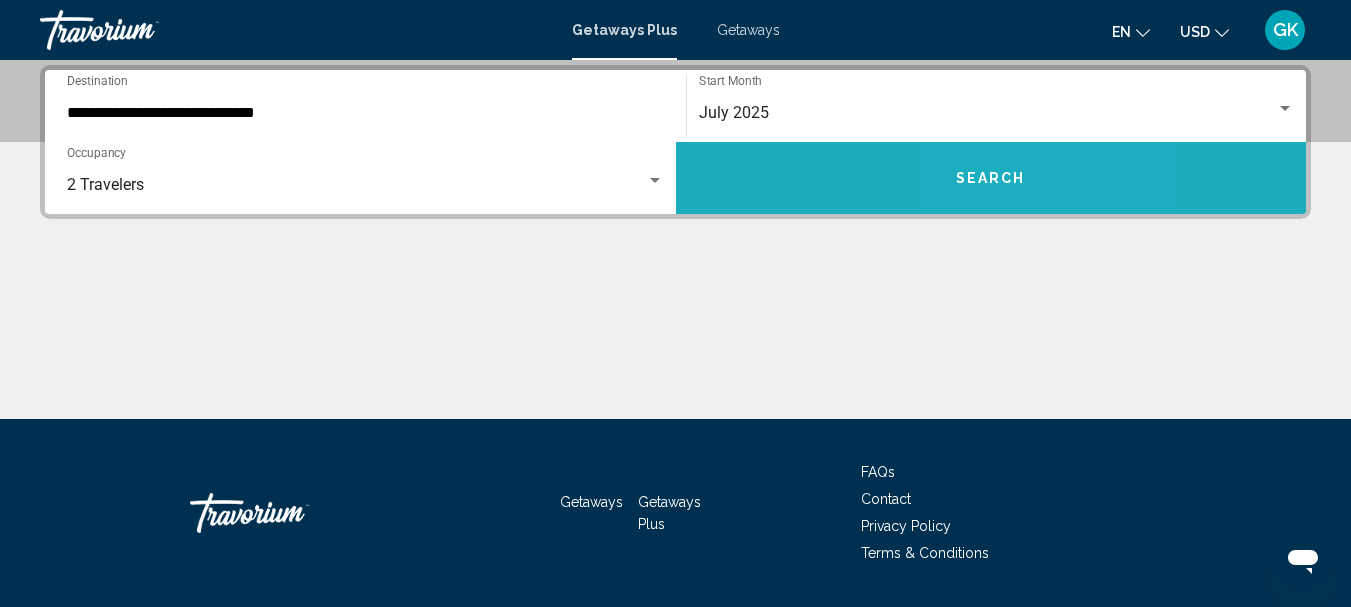 click on "Search" at bounding box center [991, 178] 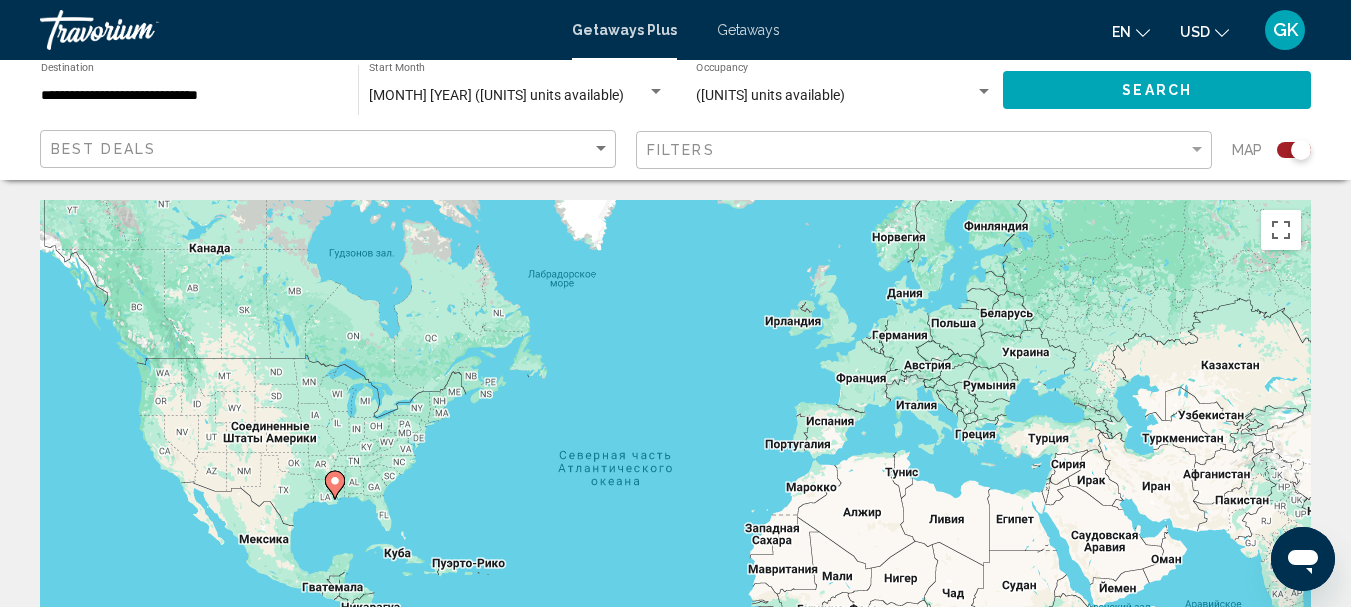 click 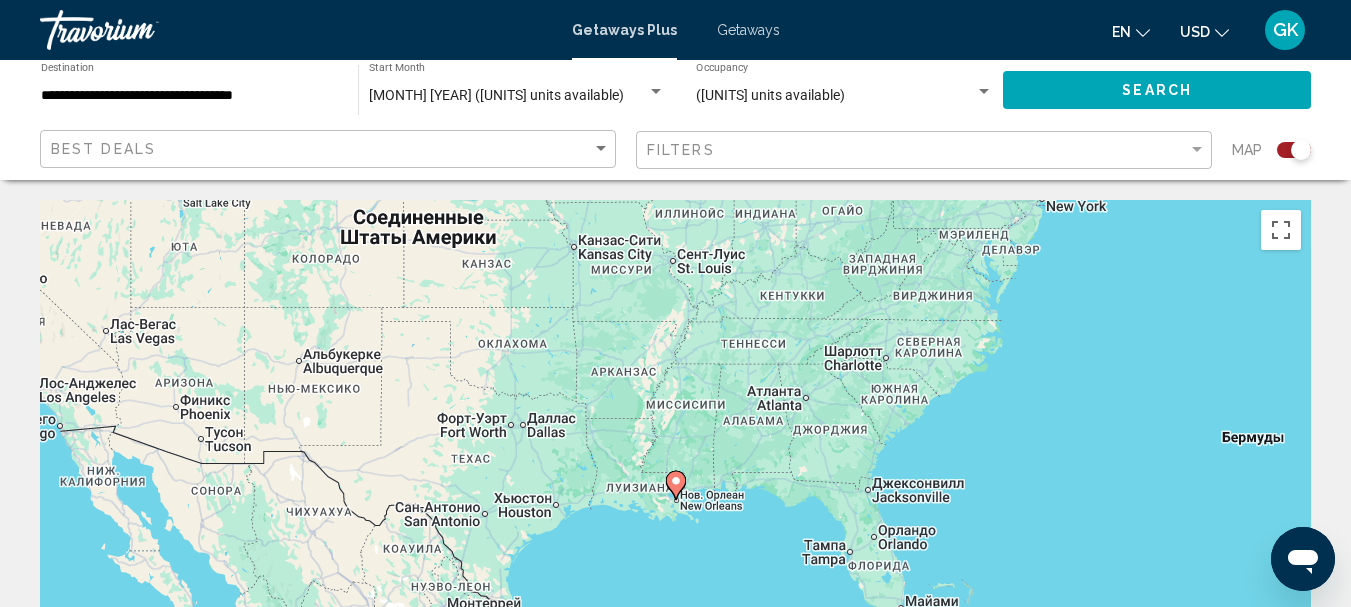 click at bounding box center (676, 485) 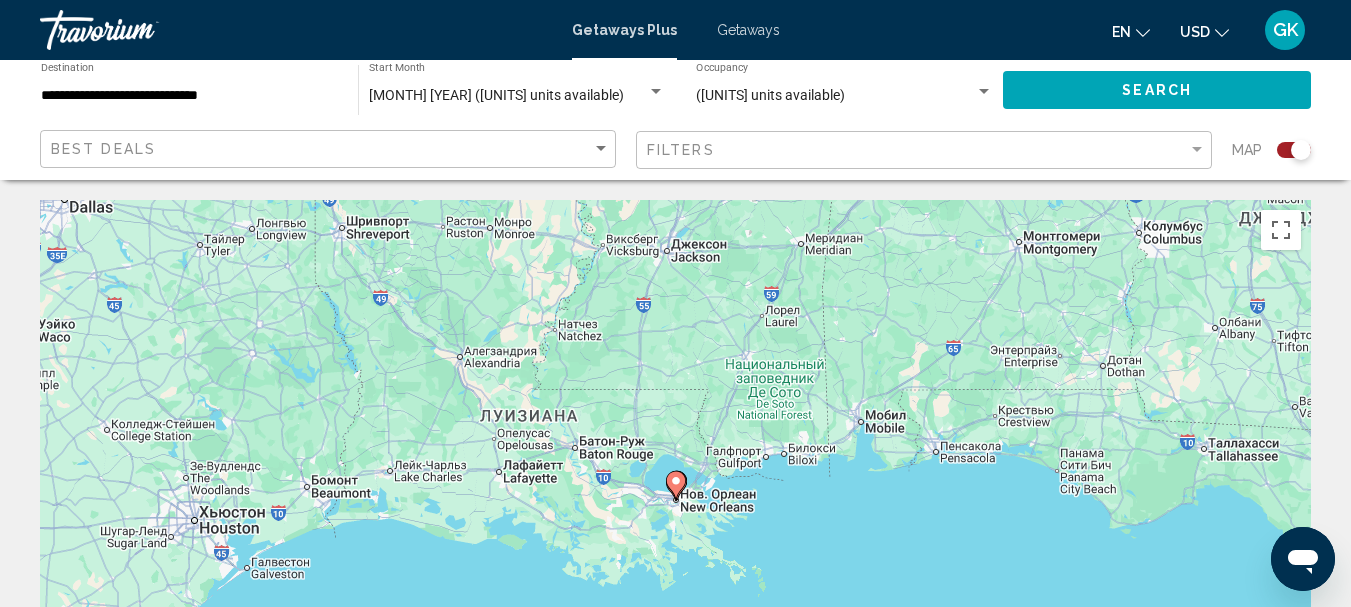 click 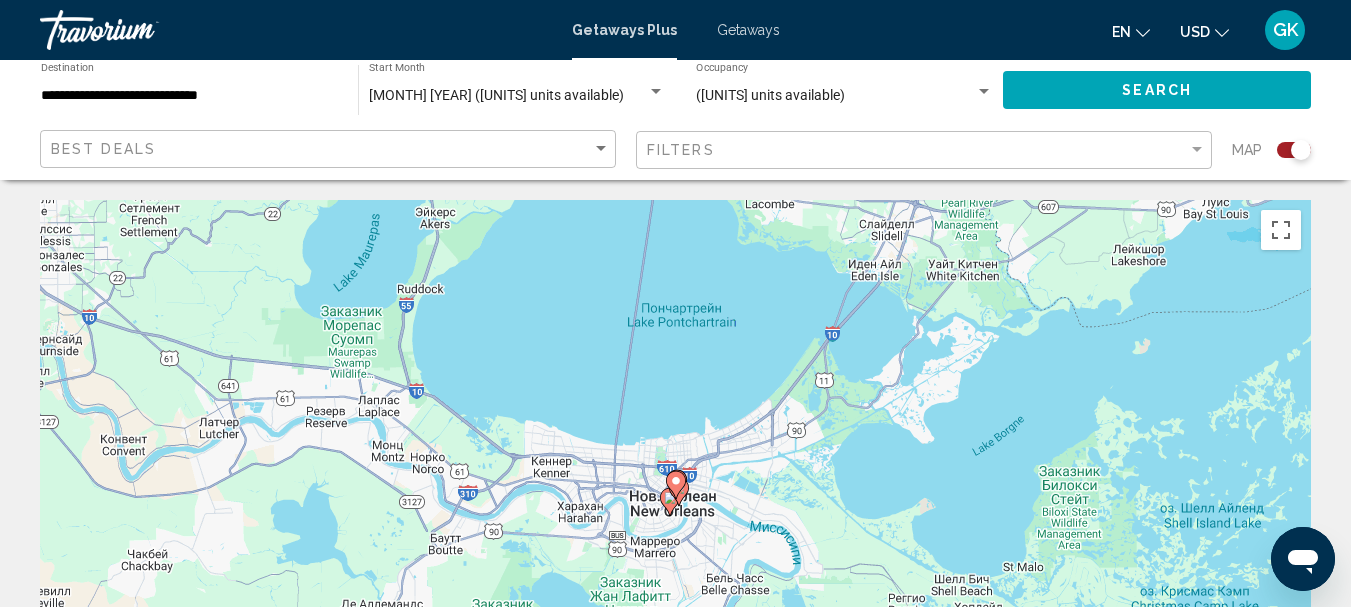 click 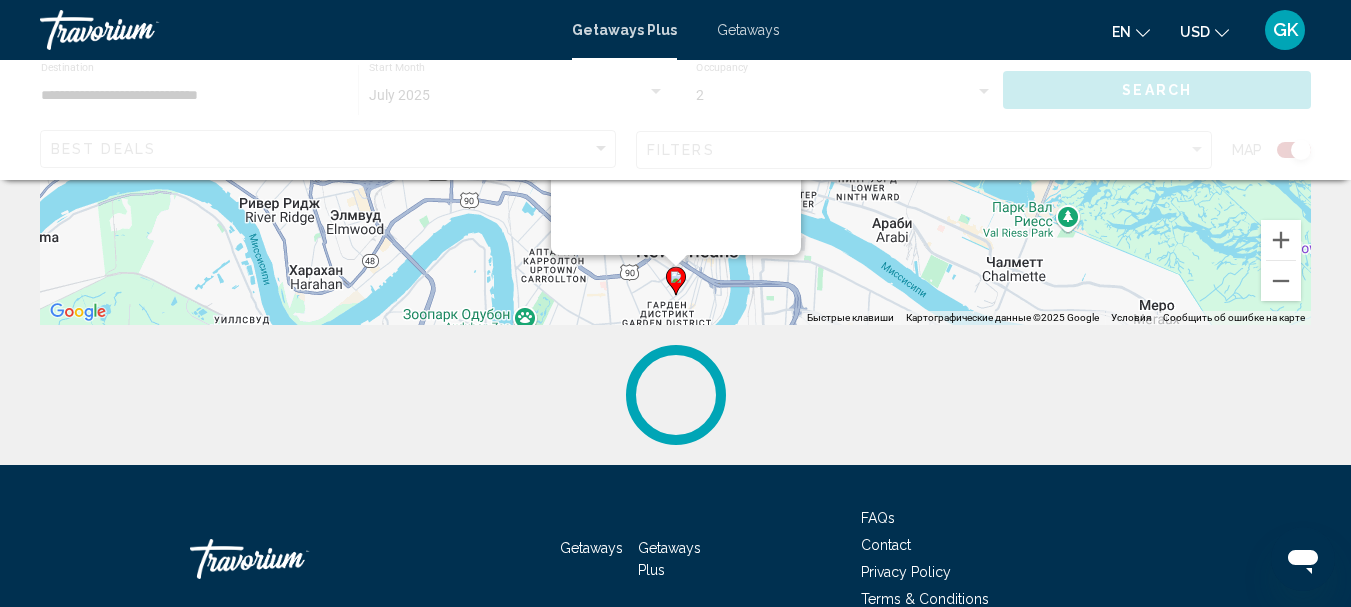 scroll, scrollTop: 500, scrollLeft: 0, axis: vertical 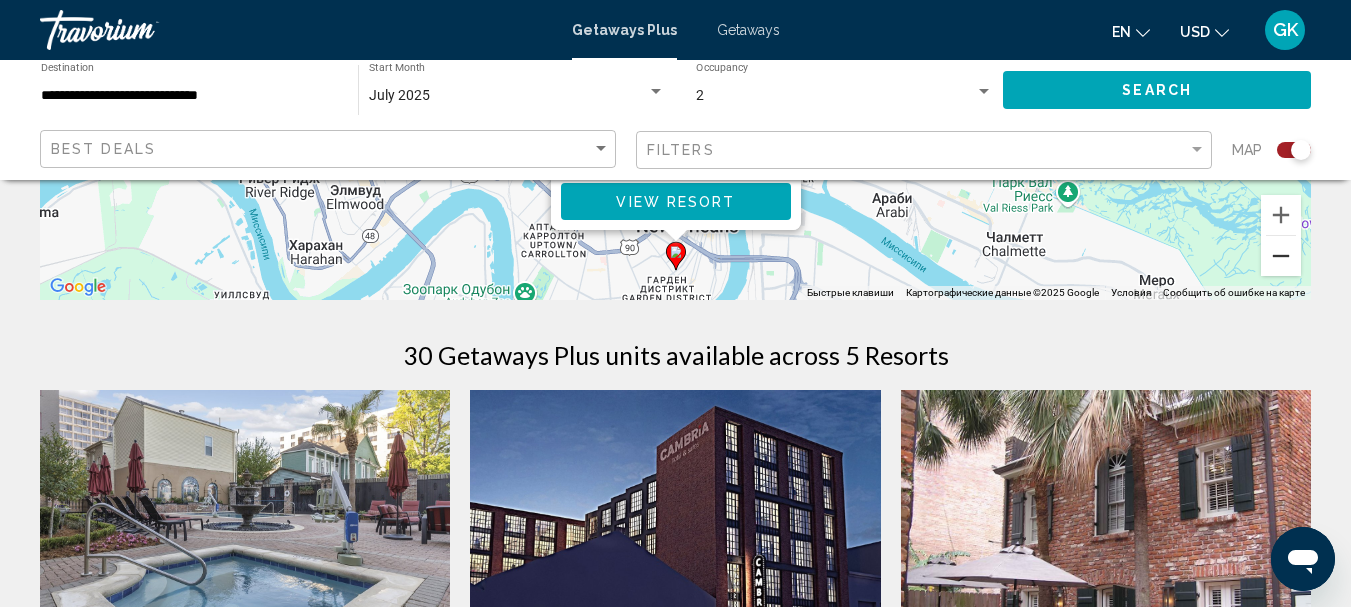 click at bounding box center (1281, 256) 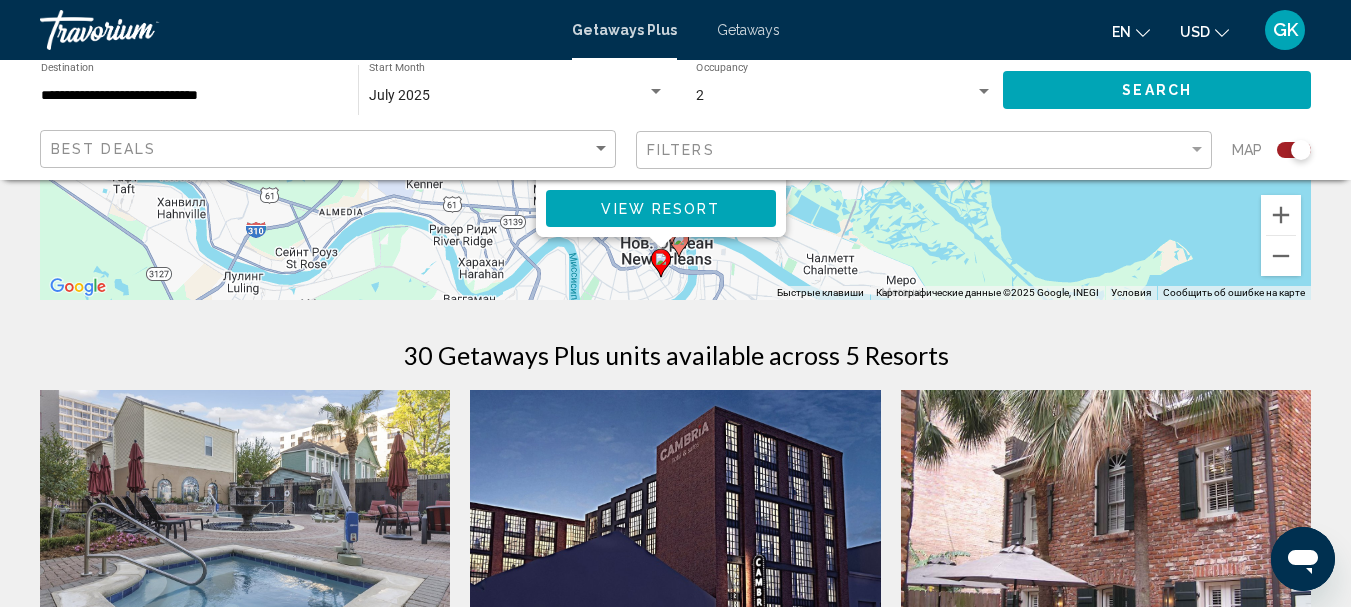click on "← Переместить влево → Переместить вправо ↑ Переместить вверх ↓ Переместить вниз + Приблизить - Уменьшить Home Переместить влево на 75 % End Переместить вправо на 75 % Предыдущая страница Переместить вверх на 75 % Следующая страница Переместить вниз на 75 % Для навигации используйте клавиши со стрелками. Чтобы активировать перетаскивание с помощью клавиатуры, нажмите Alt + Ввод. После этого перемещайте маркер, используя клавиши со стрелками. Чтобы завершить перетаскивание, нажмите клавишу Ввод. Чтобы отменить действие, нажмите клавишу Esc.  Club Wyndham Avenue Plaza  Resort  -  From" at bounding box center (675, 803) 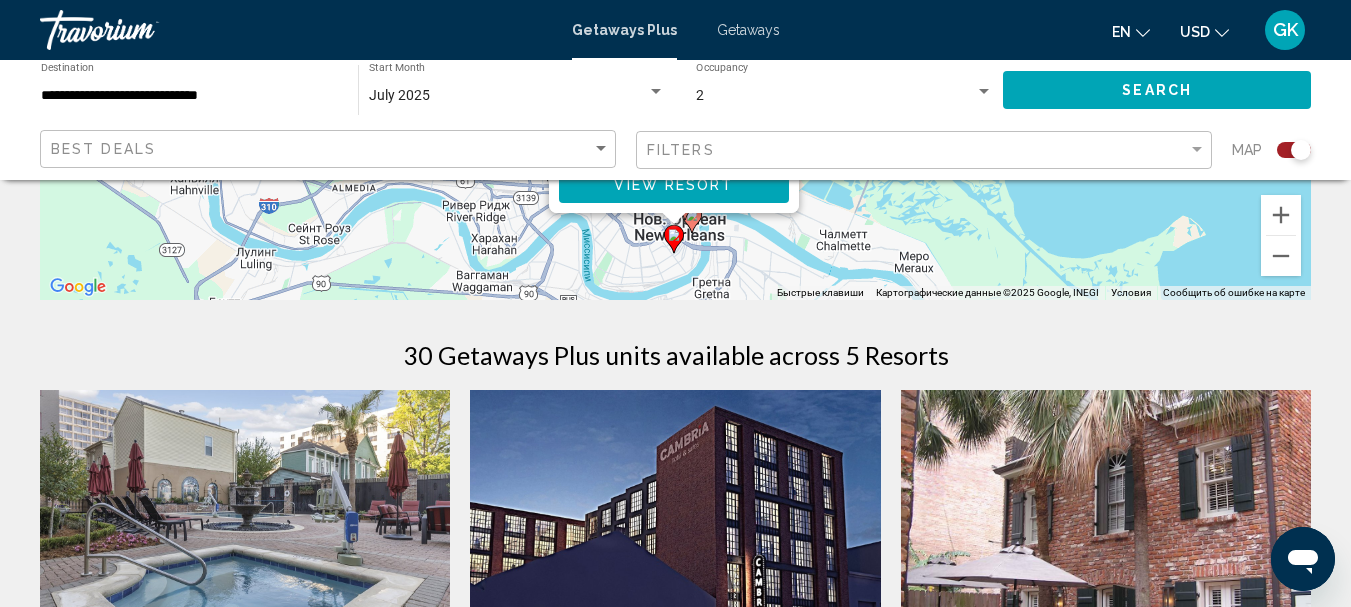 click 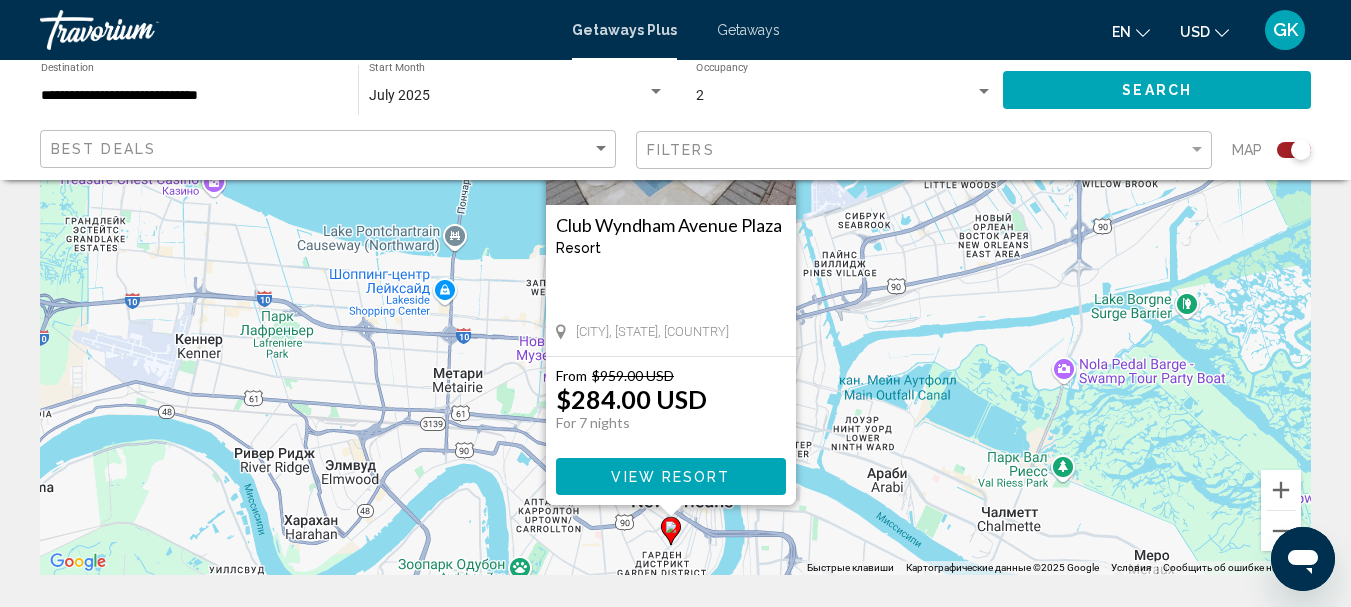 scroll, scrollTop: 300, scrollLeft: 0, axis: vertical 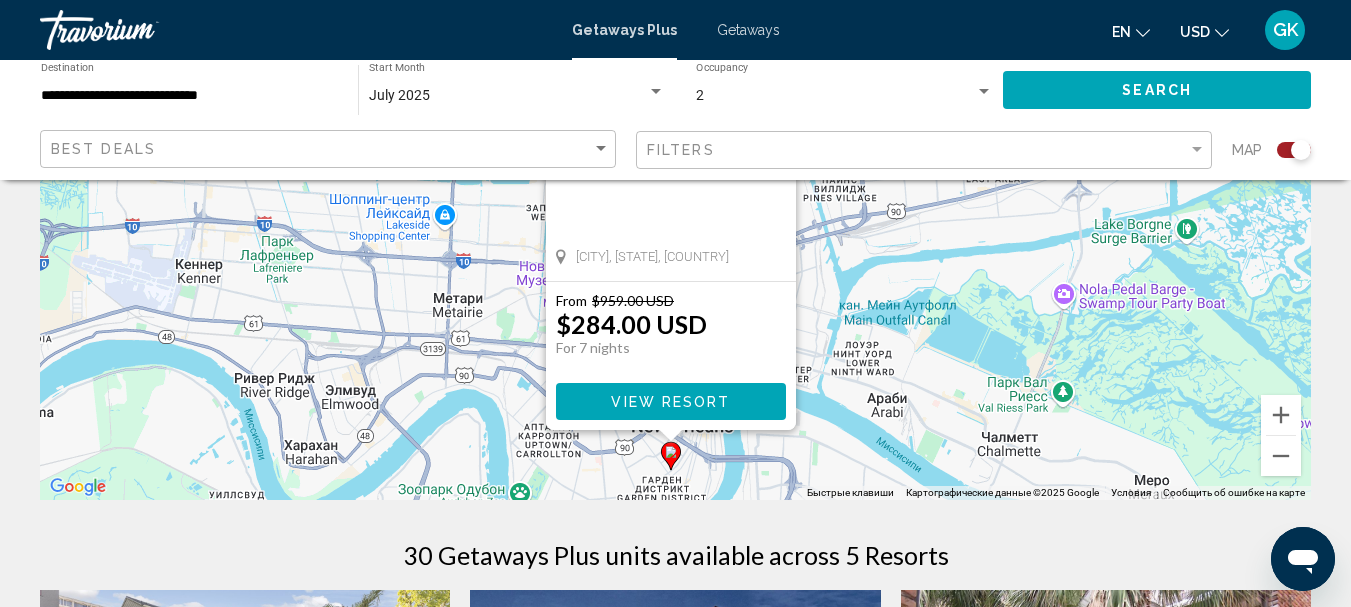 click on "Map" 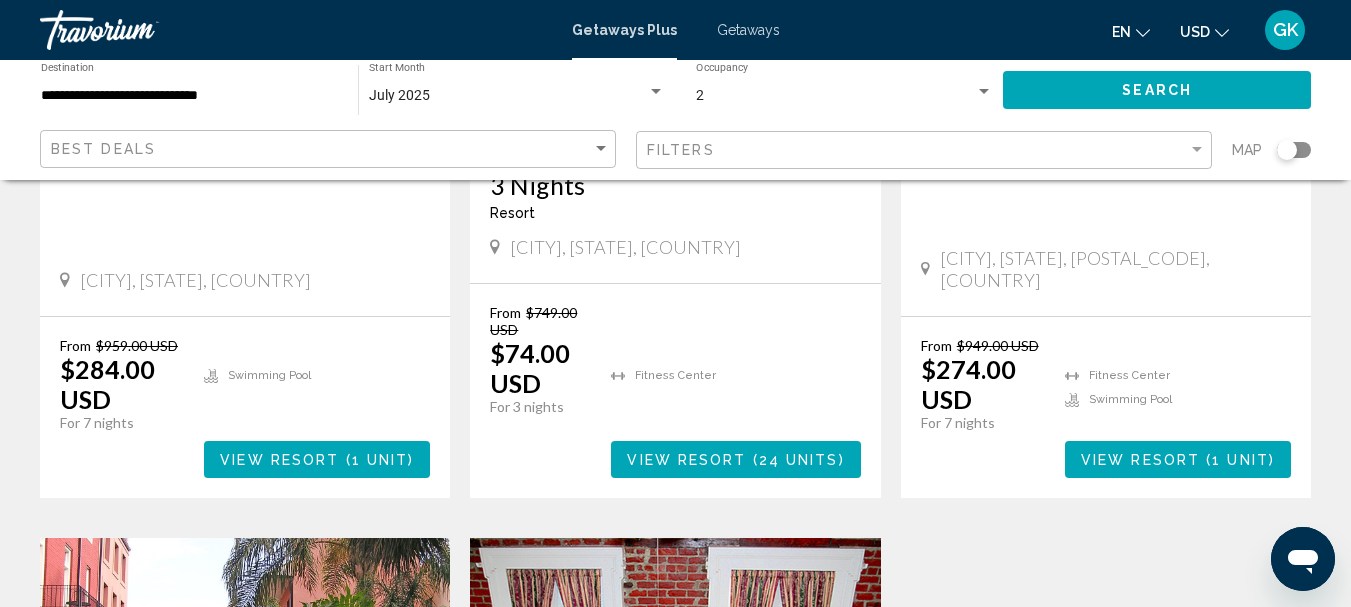 scroll, scrollTop: 300, scrollLeft: 0, axis: vertical 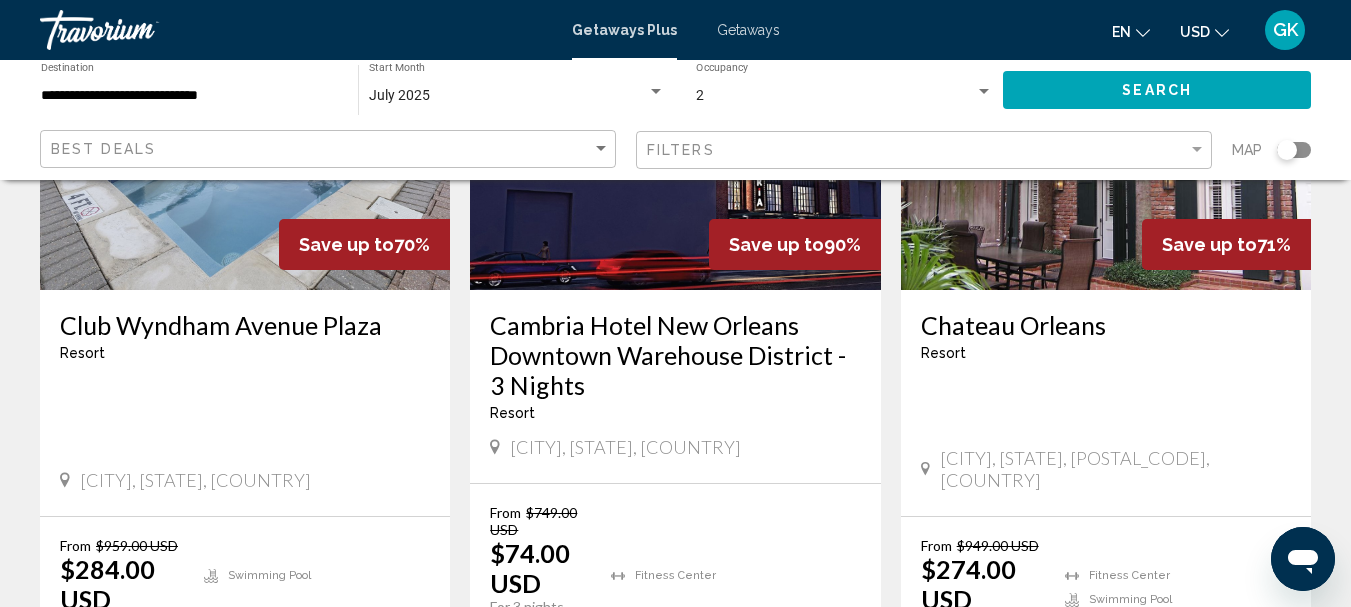 click on "Getaways" at bounding box center (748, 30) 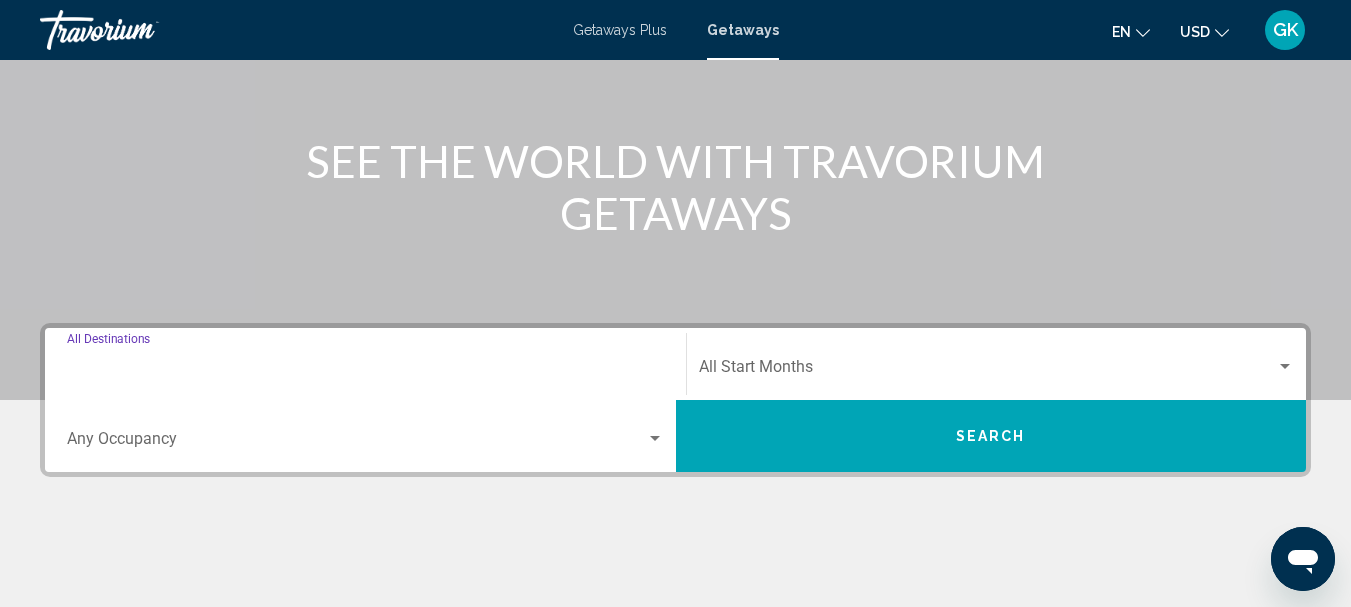 click on "Destination All Destinations" at bounding box center [365, 371] 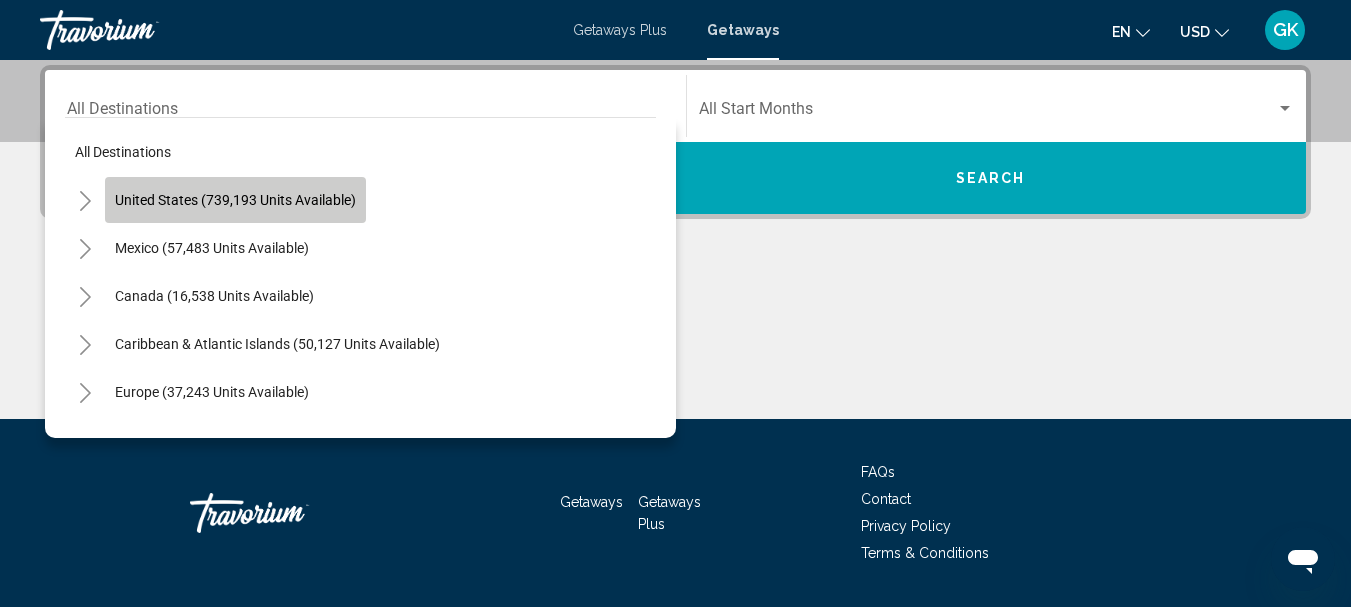 click on "United States (739,193 units available)" 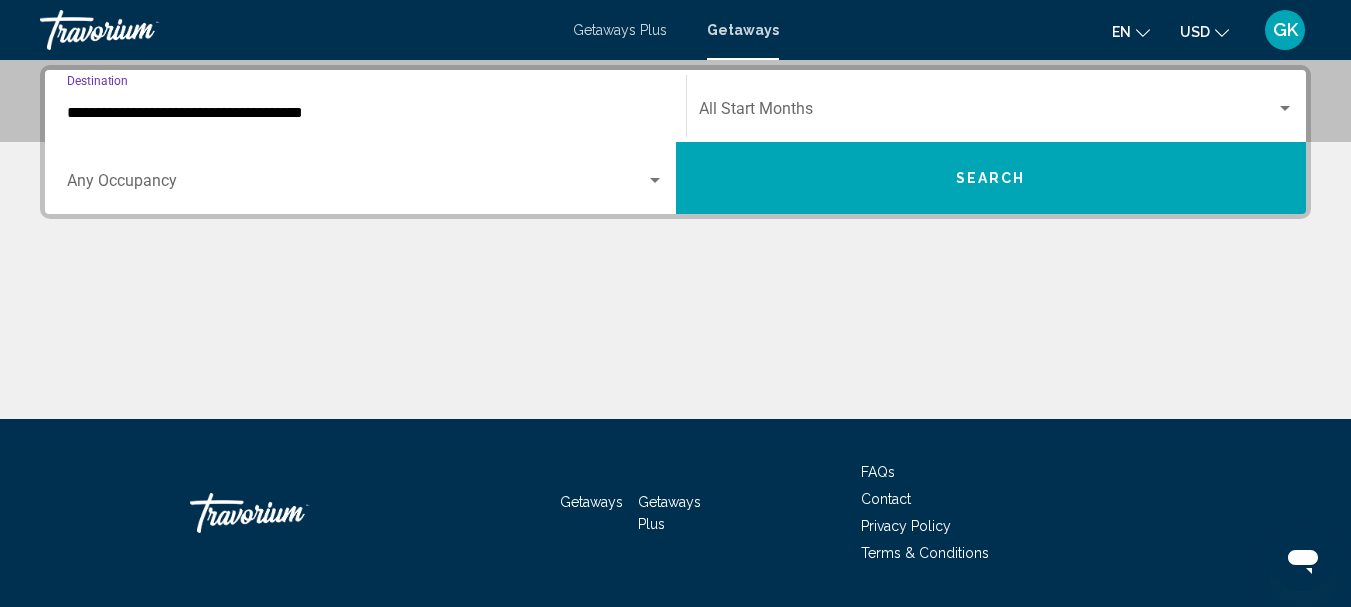 click on "**********" at bounding box center (365, 113) 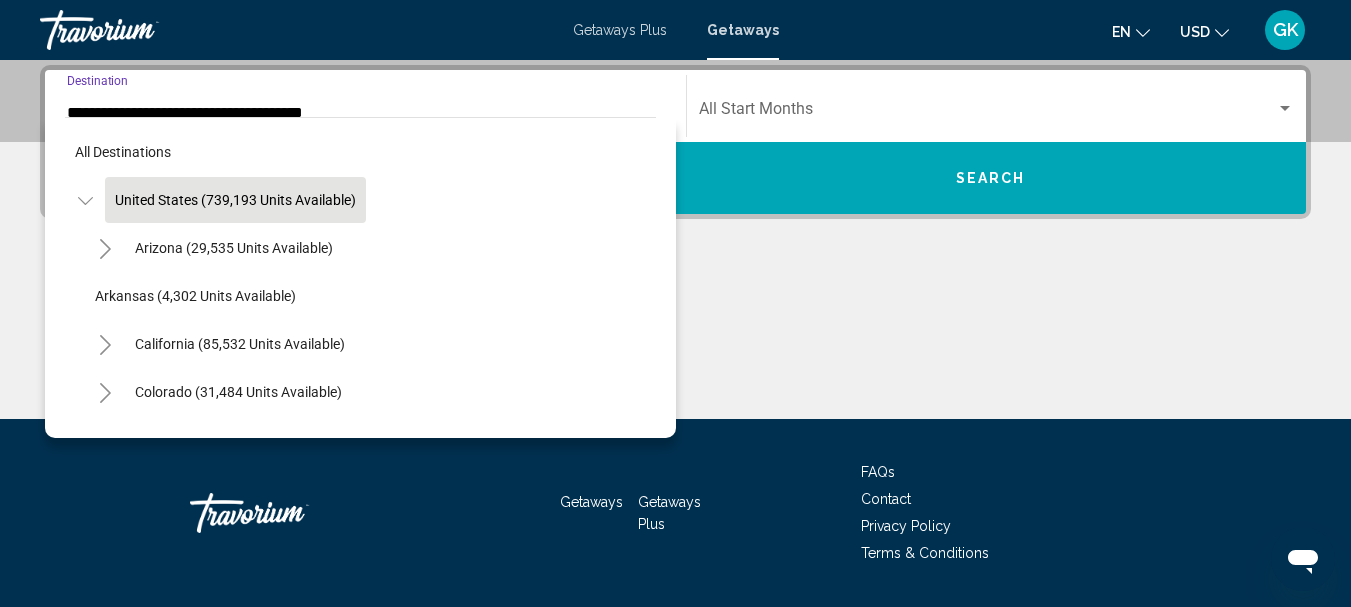scroll, scrollTop: 355, scrollLeft: 0, axis: vertical 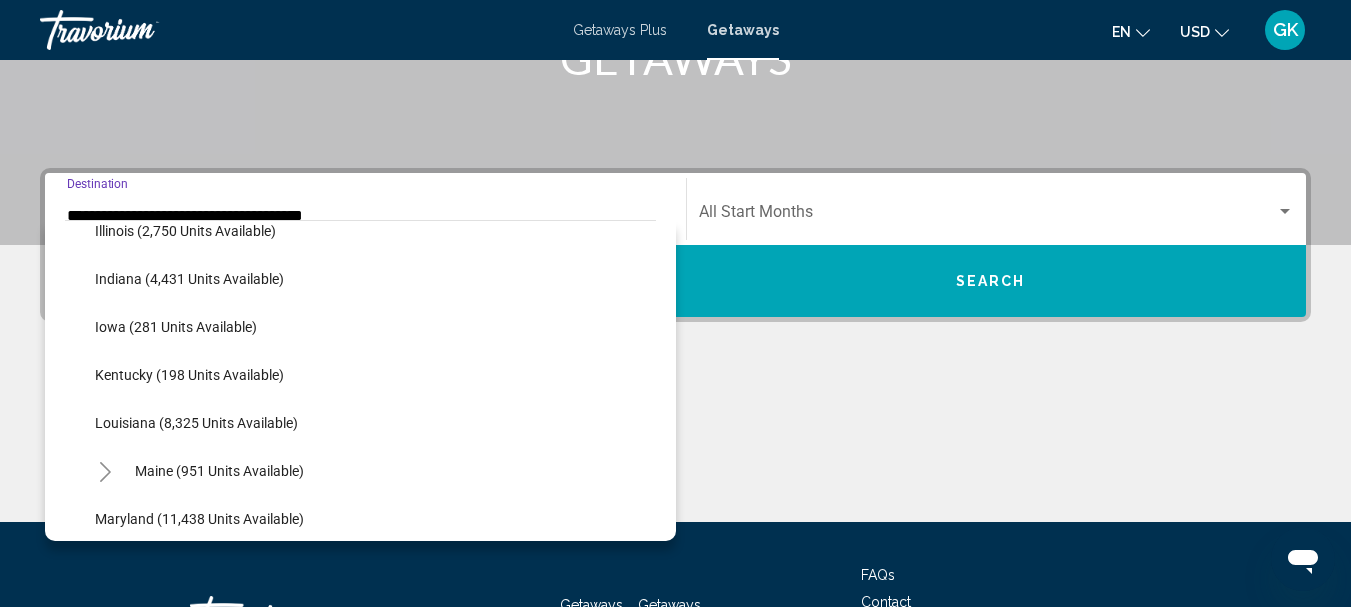 click on "Louisiana (8,325 units available)" 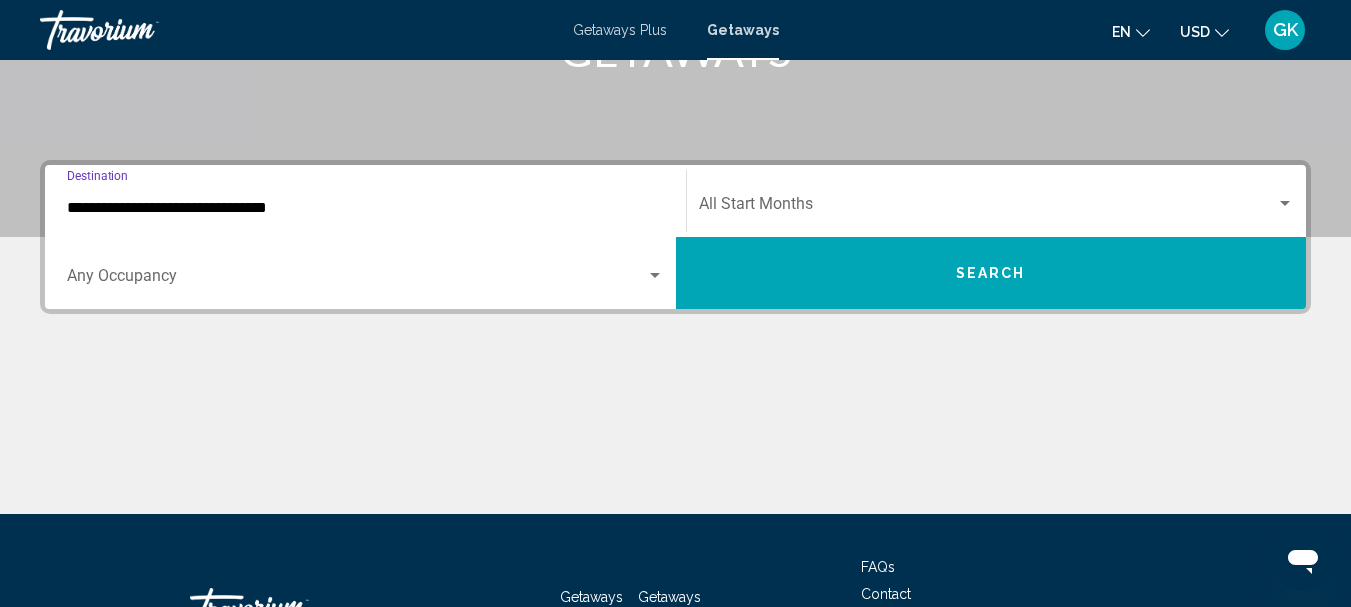 scroll, scrollTop: 458, scrollLeft: 0, axis: vertical 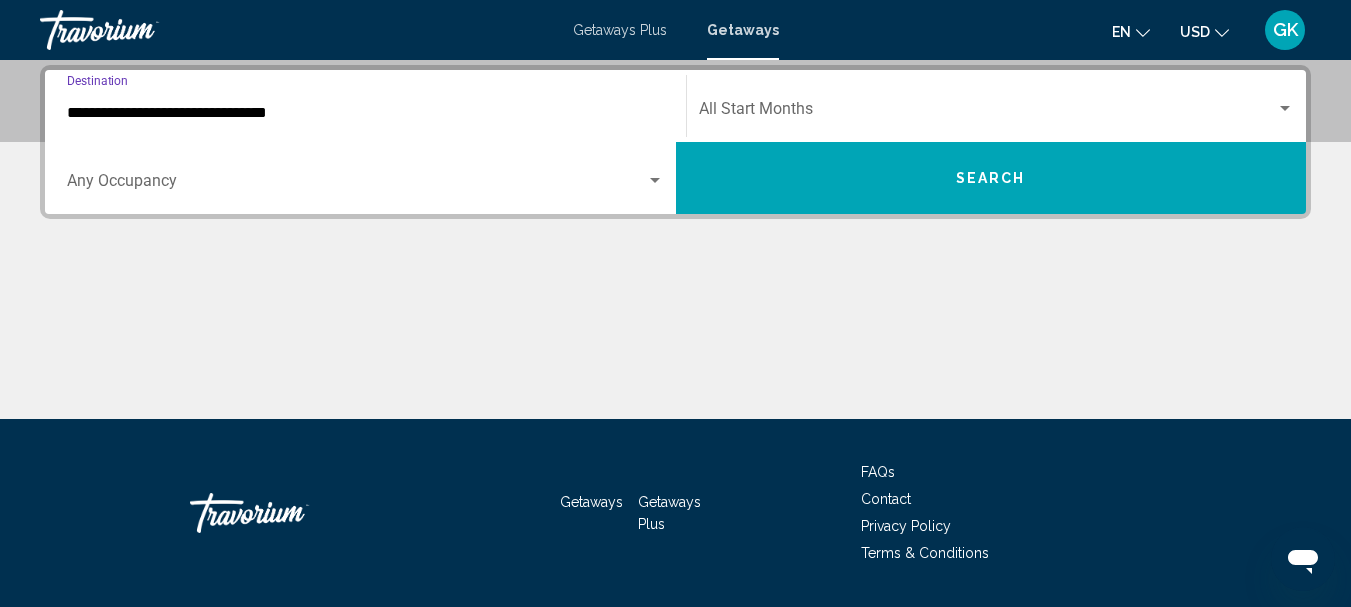 click on "**********" at bounding box center (365, 113) 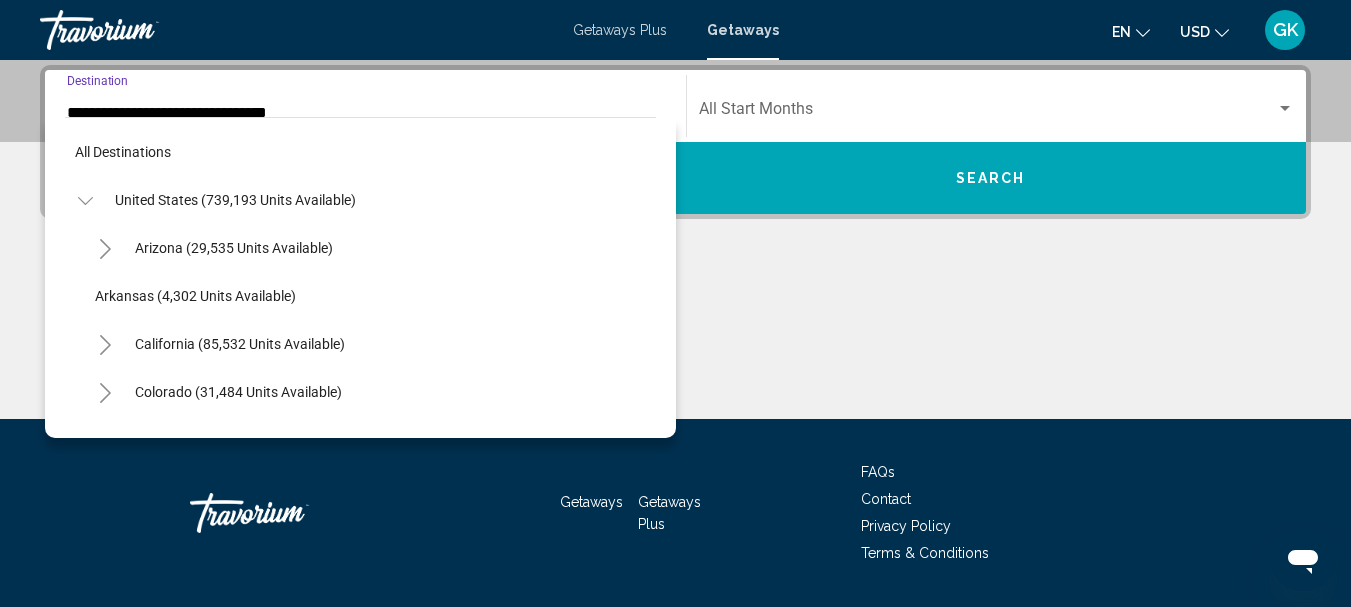 scroll, scrollTop: 428, scrollLeft: 0, axis: vertical 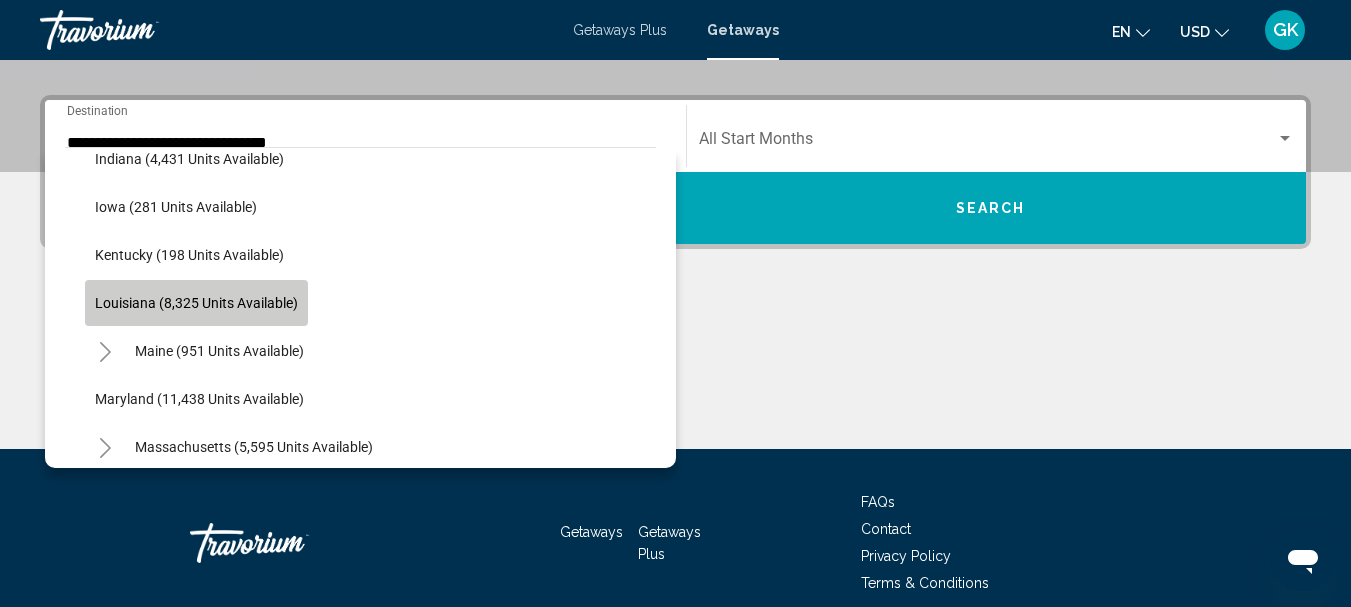 click on "Louisiana (8,325 units available)" 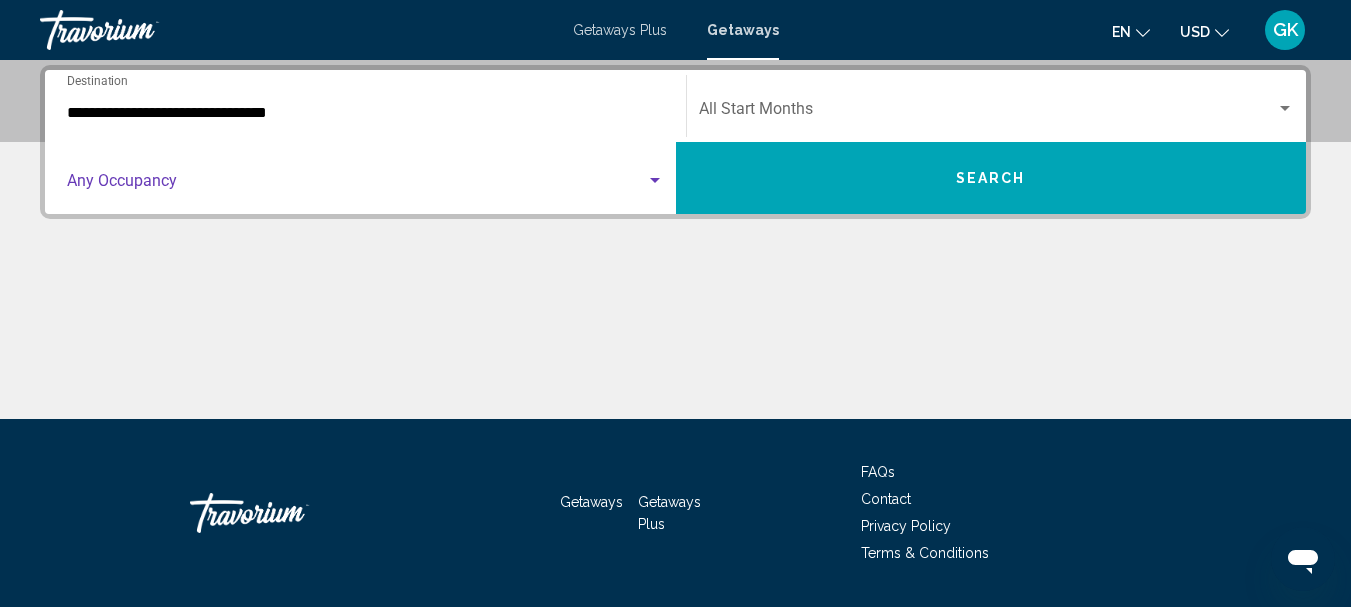 click at bounding box center (356, 185) 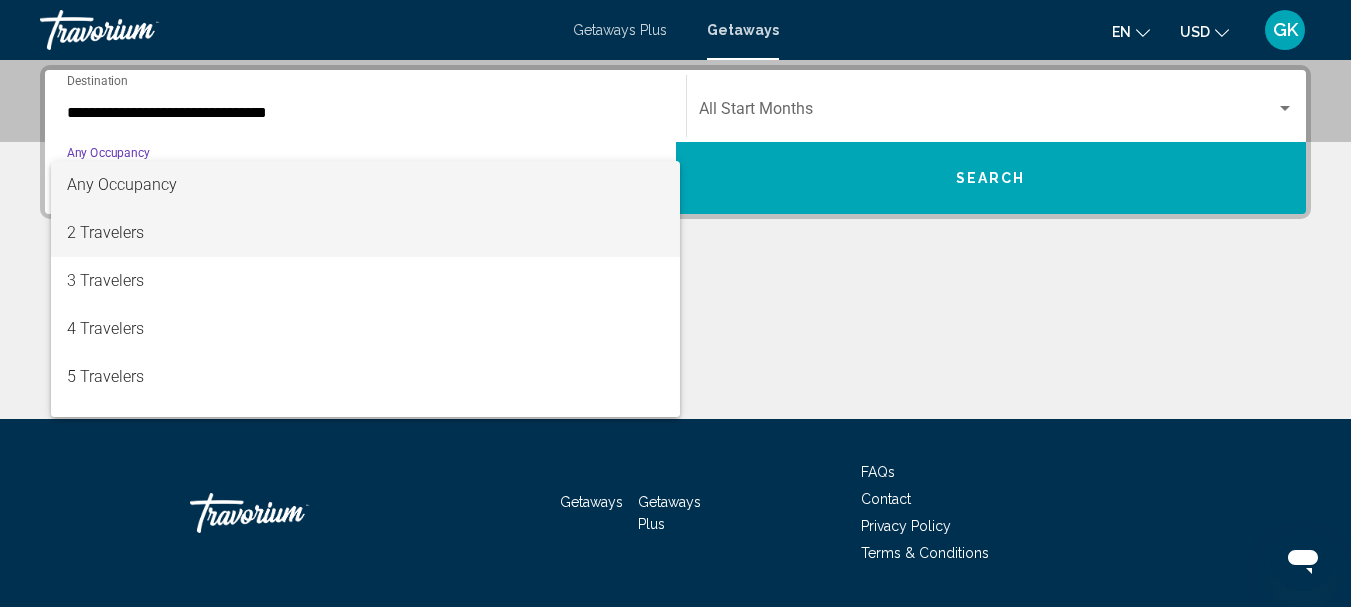 click on "2 Travelers" at bounding box center [365, 233] 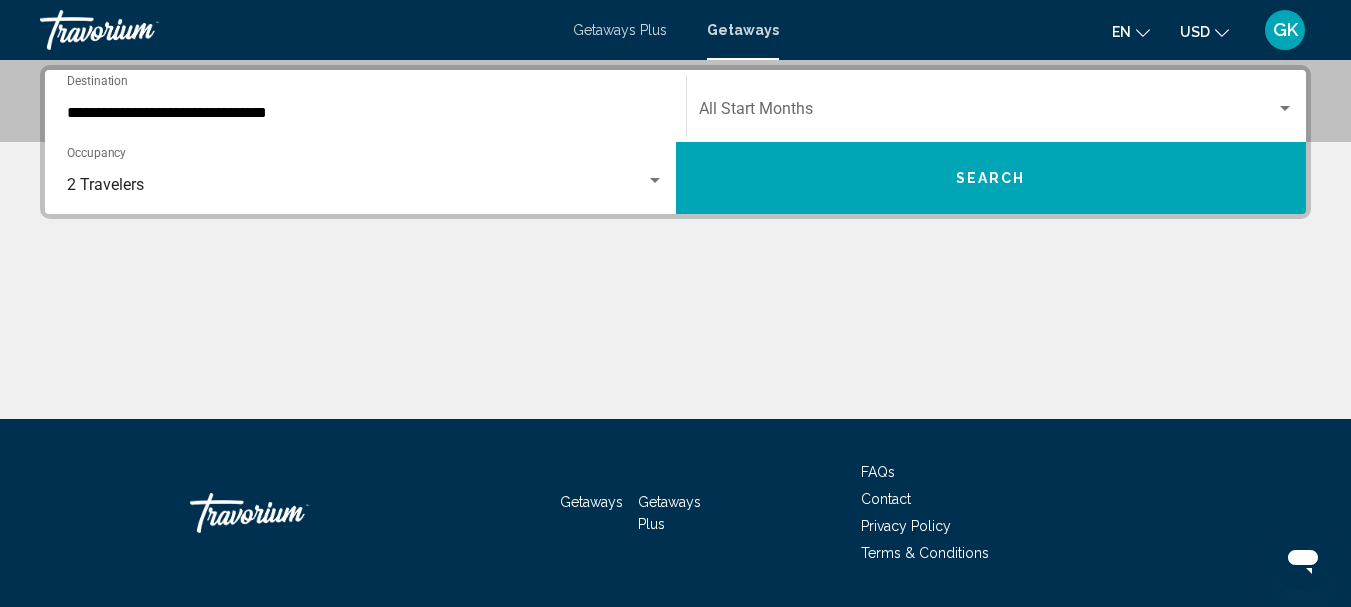 click on "Start Month All Start Months" 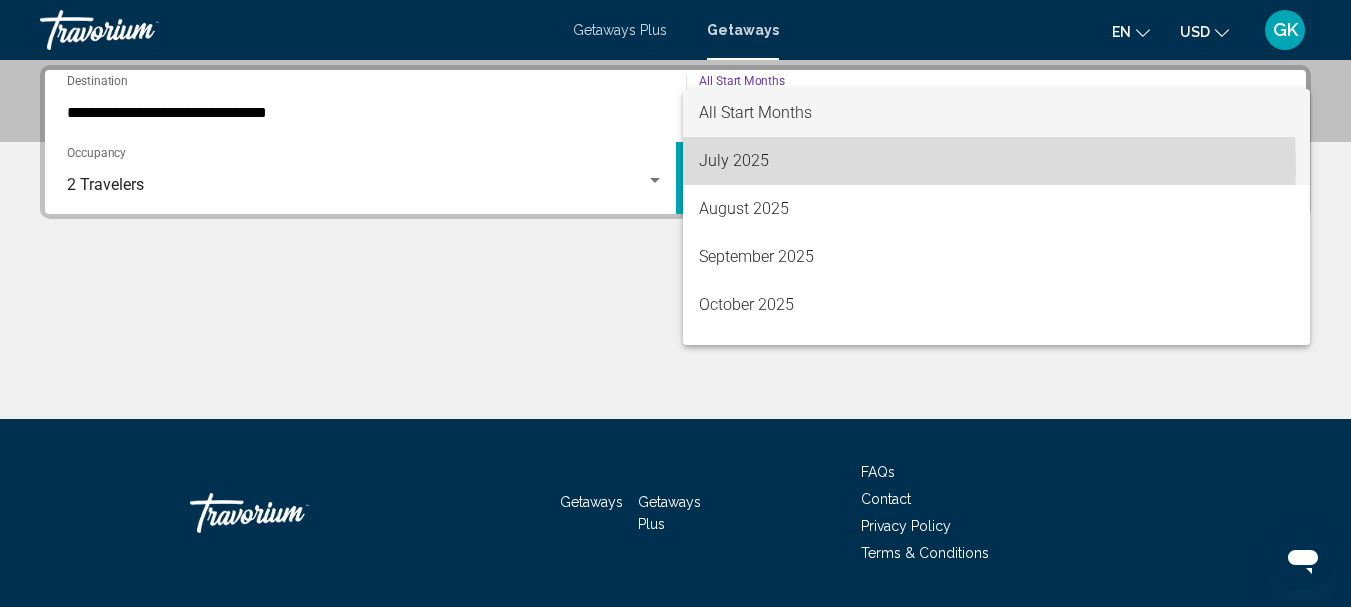 click on "July 2025" at bounding box center (997, 161) 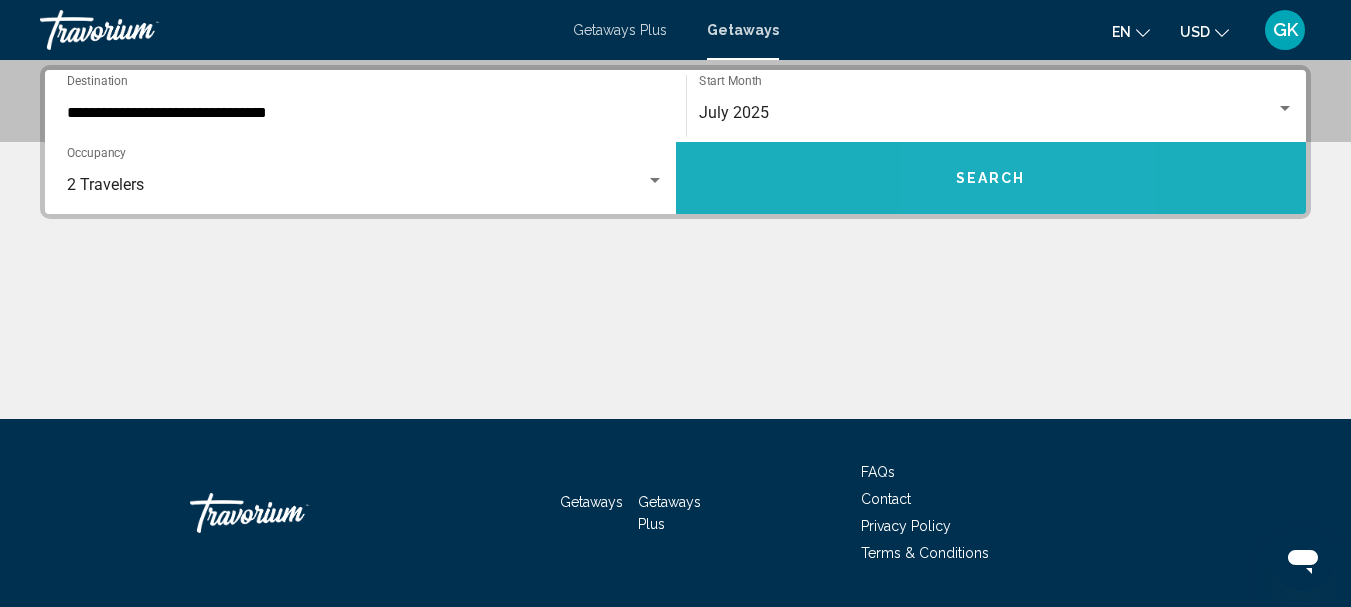 click on "Search" at bounding box center [991, 179] 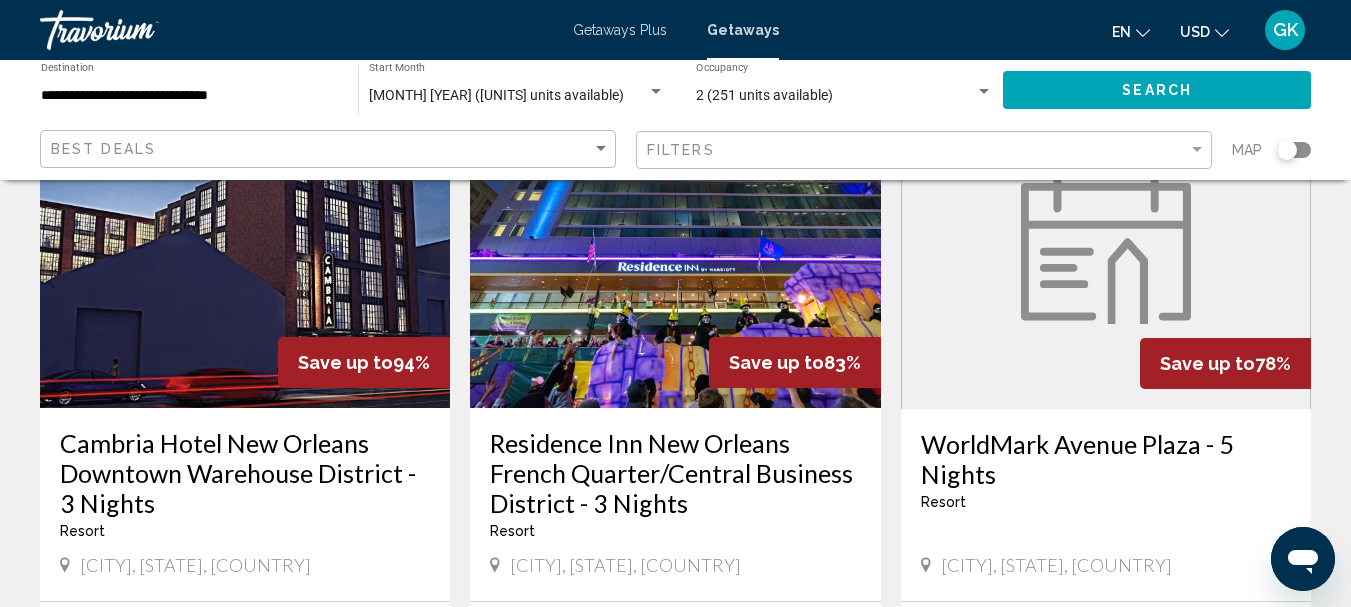 scroll, scrollTop: 200, scrollLeft: 0, axis: vertical 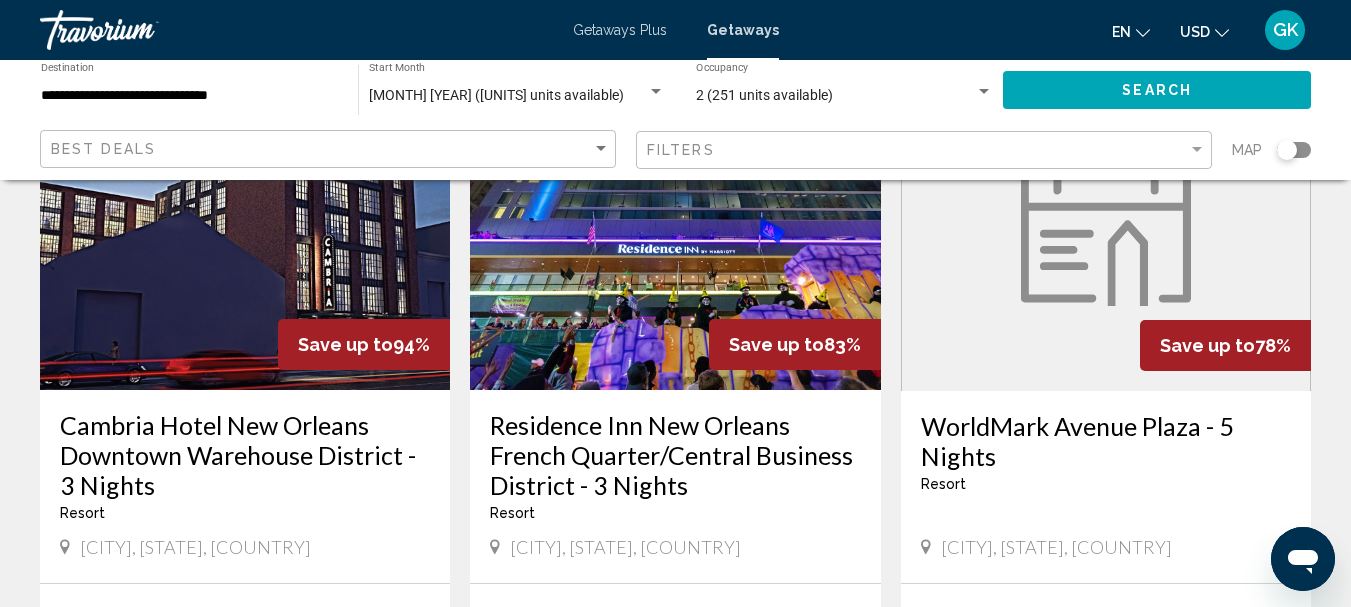click at bounding box center [675, 230] 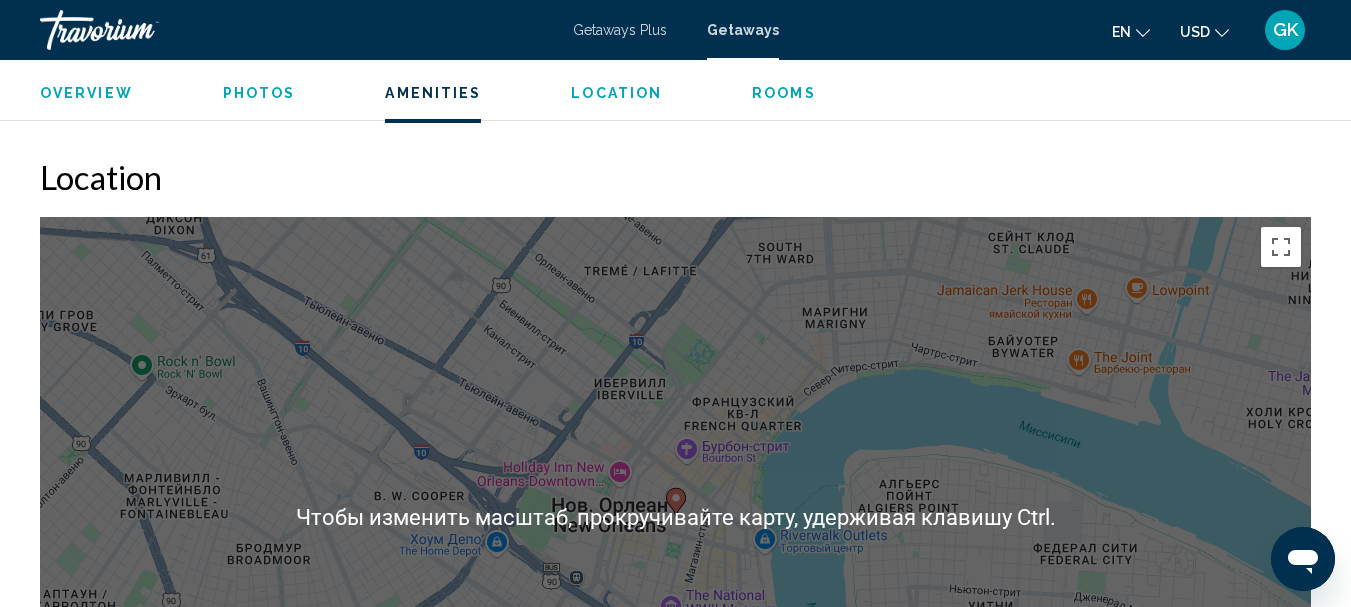 scroll, scrollTop: 2232, scrollLeft: 0, axis: vertical 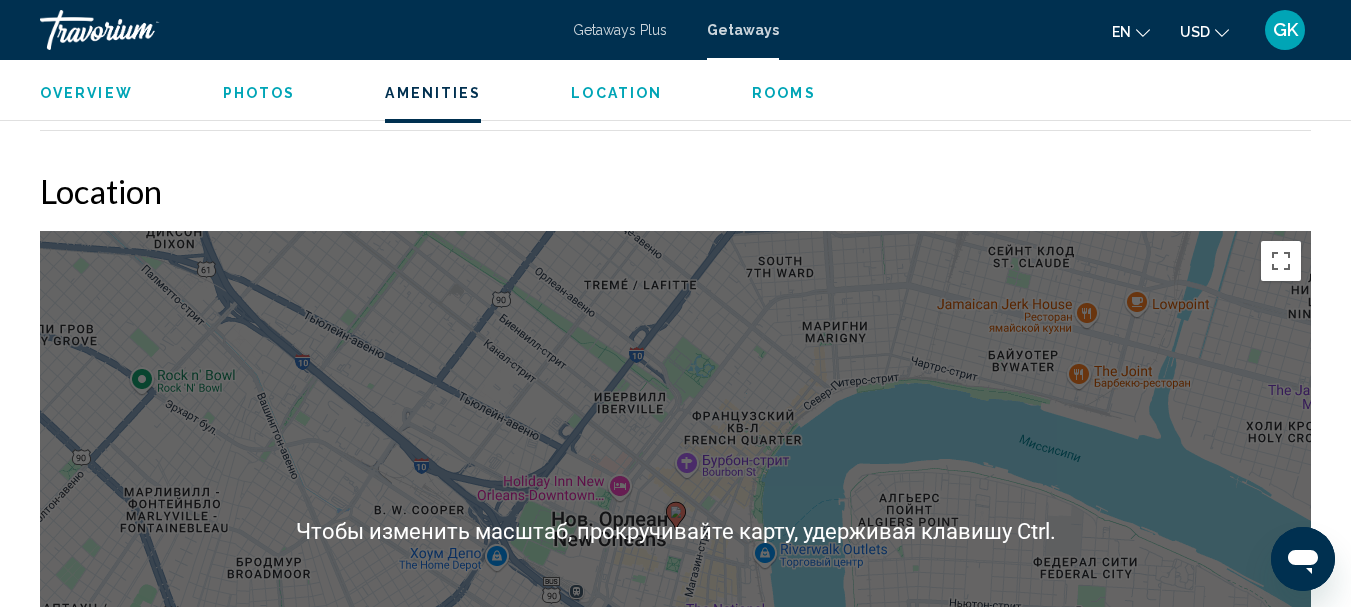click on "Location" at bounding box center [675, 191] 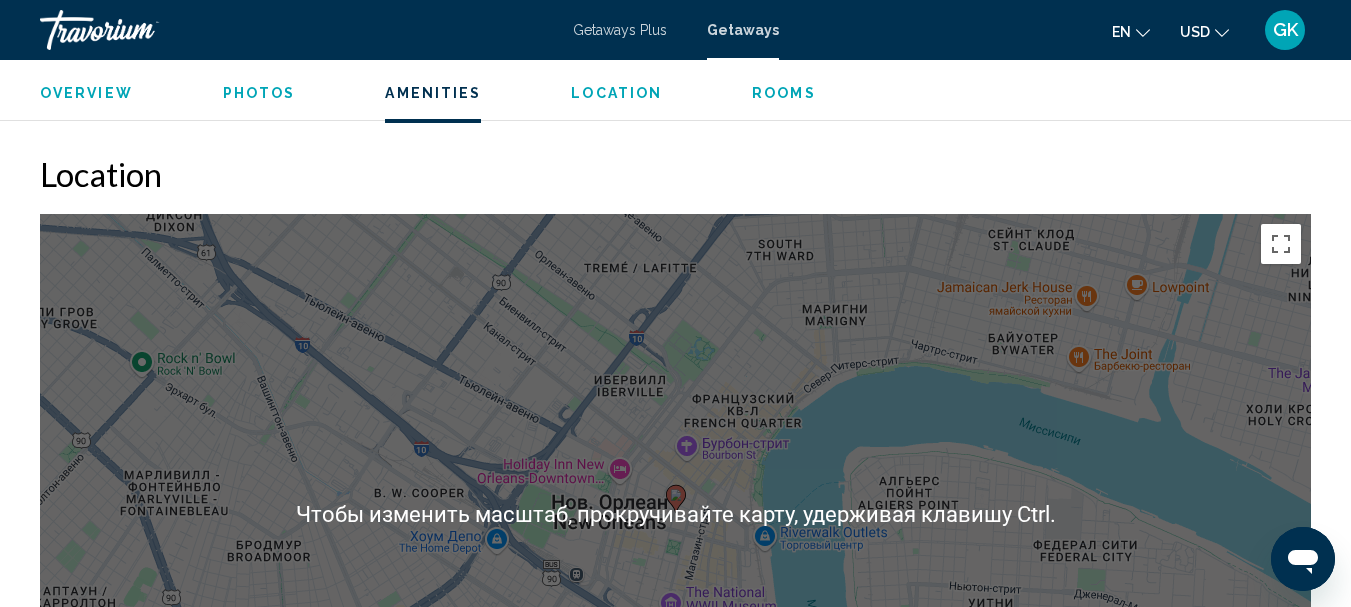 scroll, scrollTop: 2232, scrollLeft: 0, axis: vertical 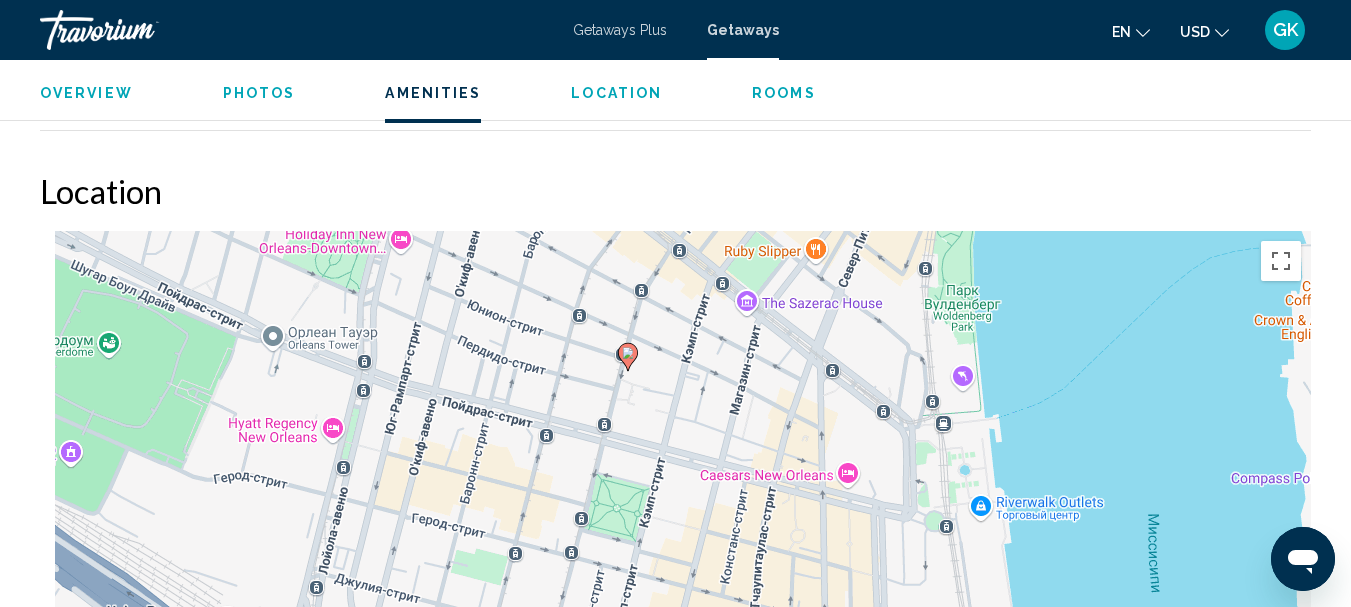 drag, startPoint x: 782, startPoint y: 410, endPoint x: 803, endPoint y: 547, distance: 138.60014 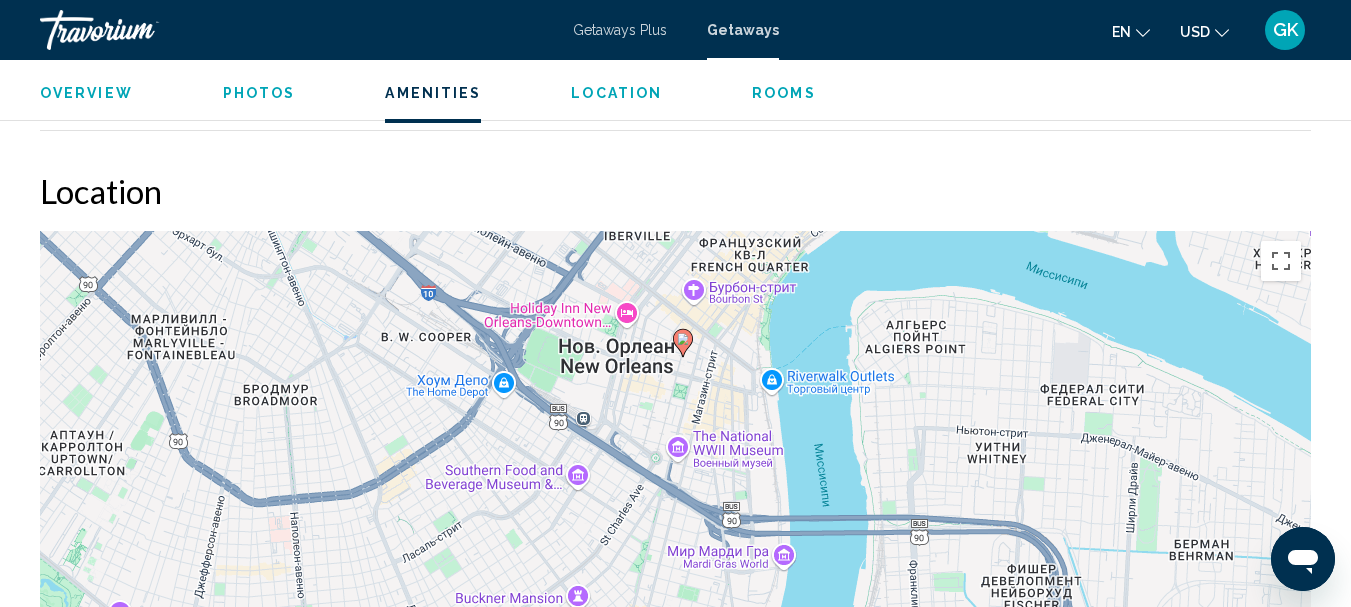 drag, startPoint x: 829, startPoint y: 553, endPoint x: 769, endPoint y: 480, distance: 94.493385 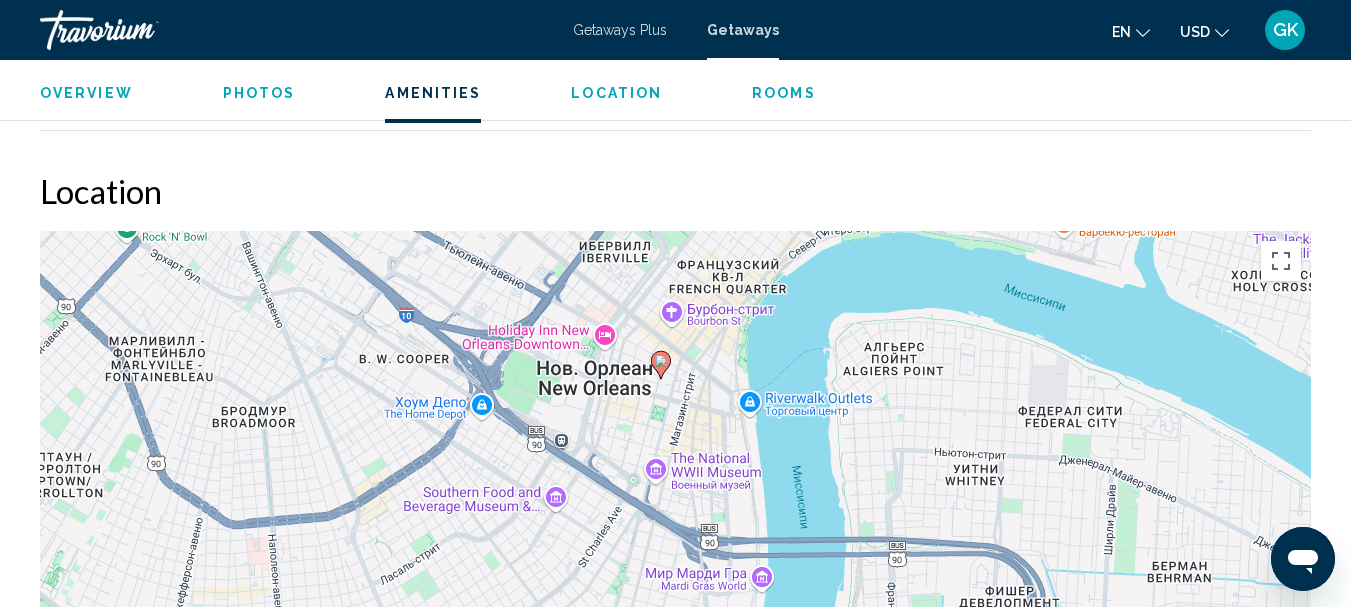 drag, startPoint x: 686, startPoint y: 328, endPoint x: 689, endPoint y: 408, distance: 80.05623 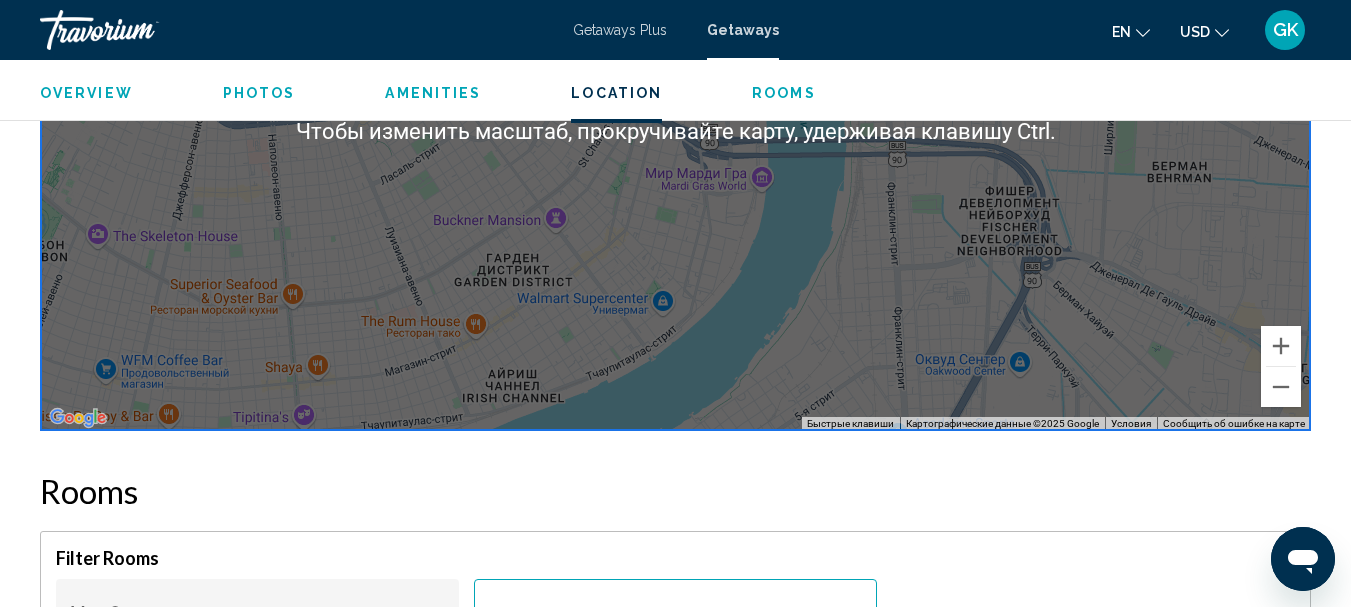scroll, scrollTop: 2532, scrollLeft: 0, axis: vertical 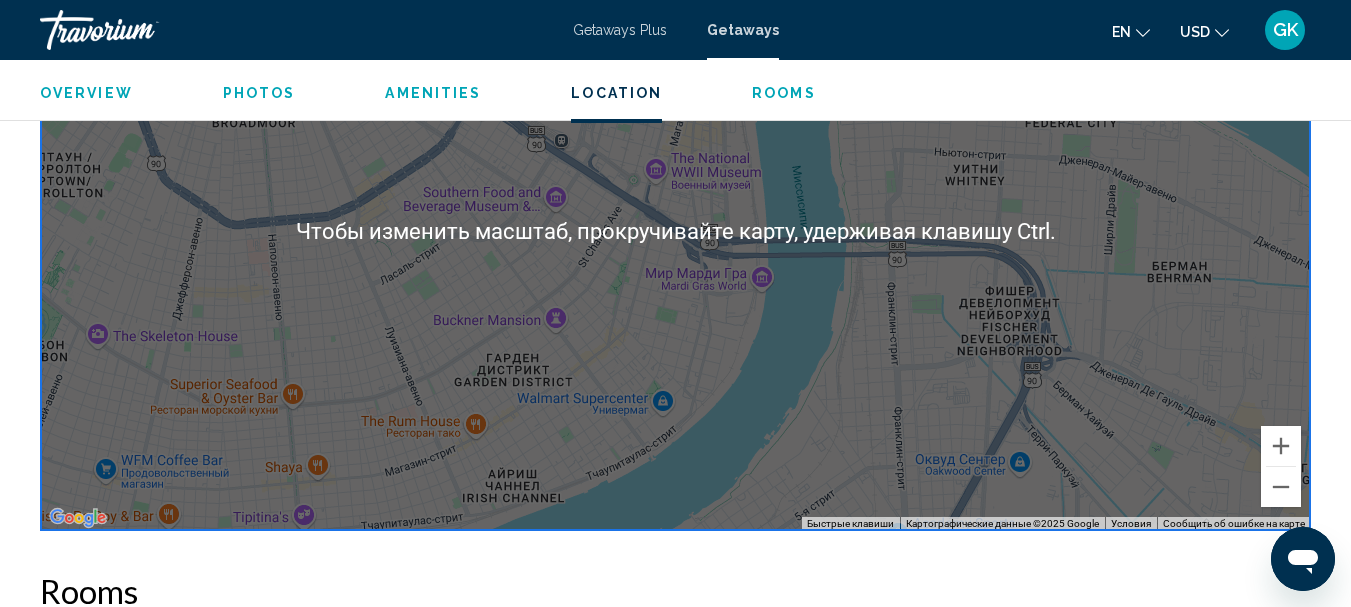 click on "Для навигации используйте клавиши со стрелками. Чтобы активировать перетаскивание с помощью клавиатуры, нажмите Alt + Ввод. После этого перемещайте маркер, используя клавиши со стрелками. Чтобы завершить перетаскивание, нажмите клавишу Ввод. Чтобы отменить действие, нажмите клавишу Esc." at bounding box center [675, 231] 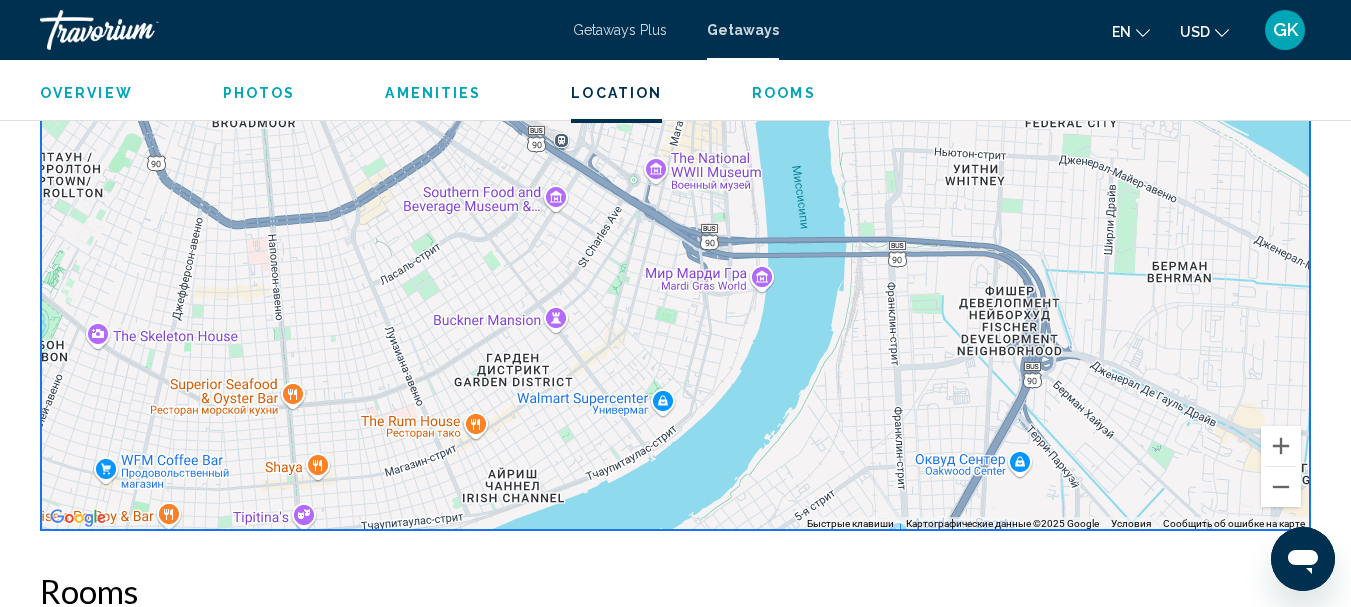 click on "Для навигации используйте клавиши со стрелками. Чтобы активировать перетаскивание с помощью клавиатуры, нажмите Alt + Ввод. После этого перемещайте маркер, используя клавиши со стрелками. Чтобы завершить перетаскивание, нажмите клавишу Ввод. Чтобы отменить действие, нажмите клавишу Esc." at bounding box center (675, 231) 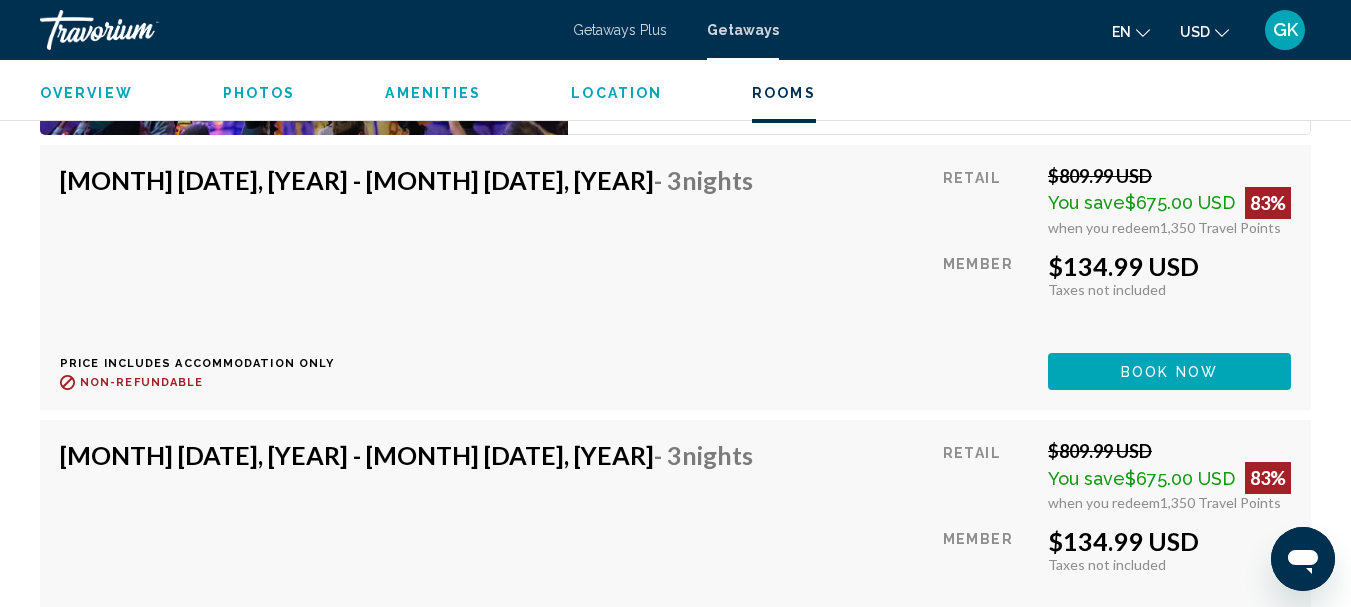 scroll, scrollTop: 3532, scrollLeft: 0, axis: vertical 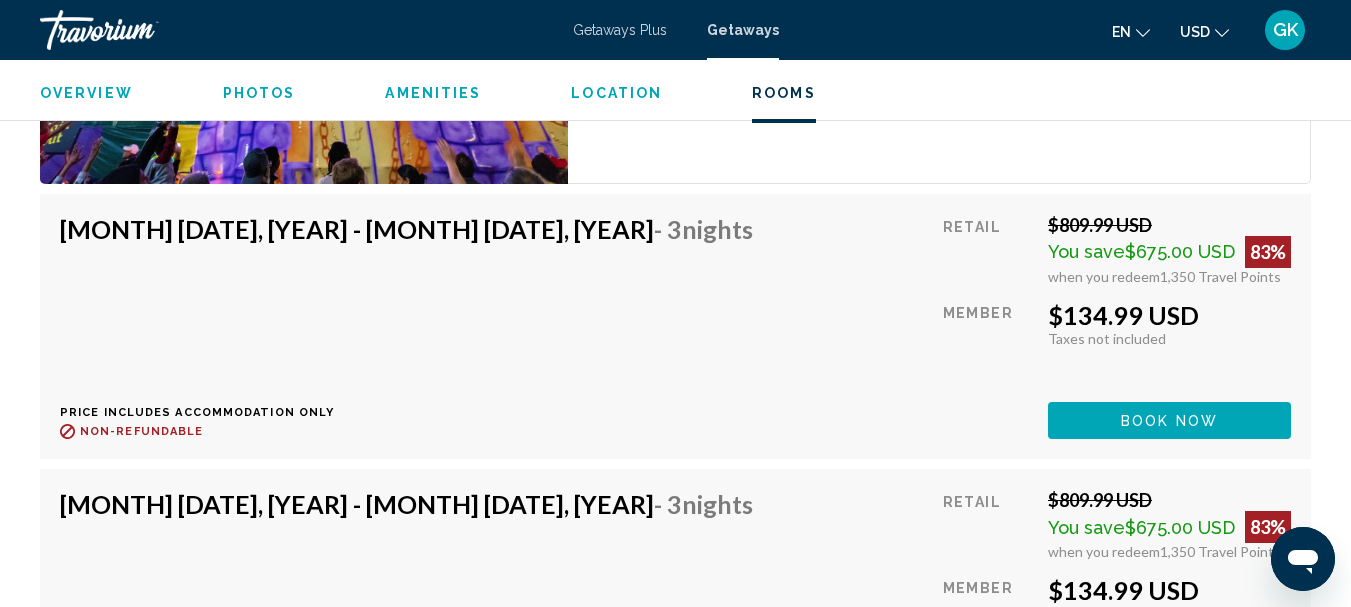 click on "Book now" at bounding box center [1169, 420] 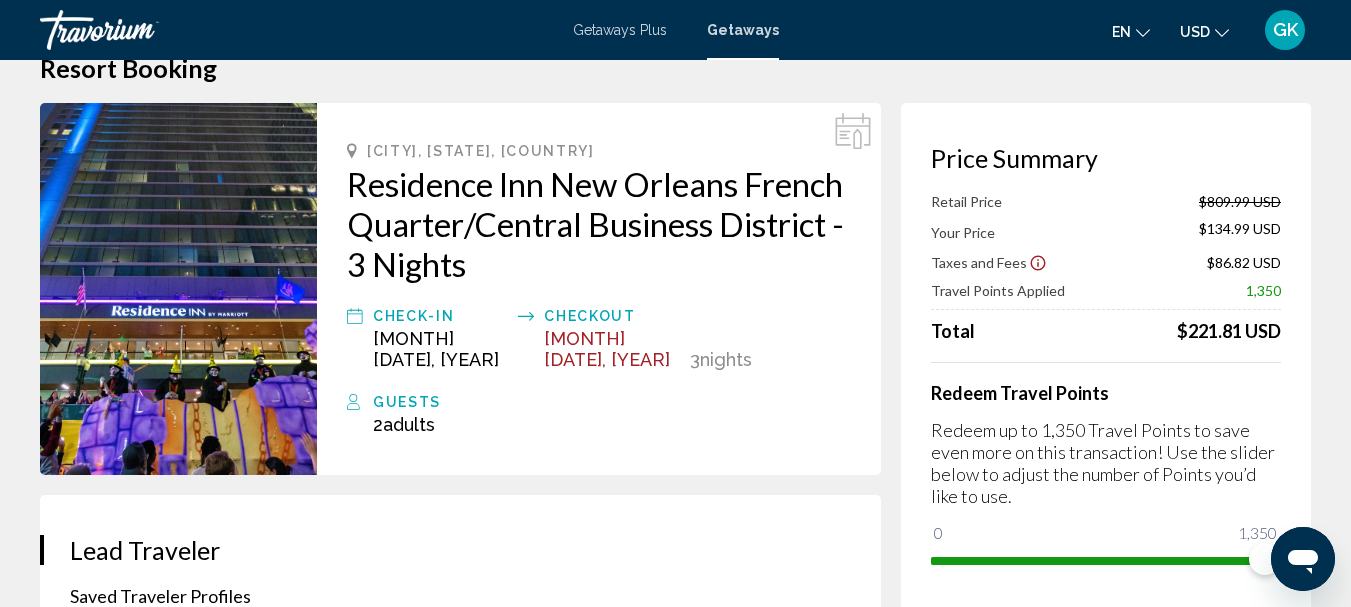 scroll, scrollTop: 0, scrollLeft: 0, axis: both 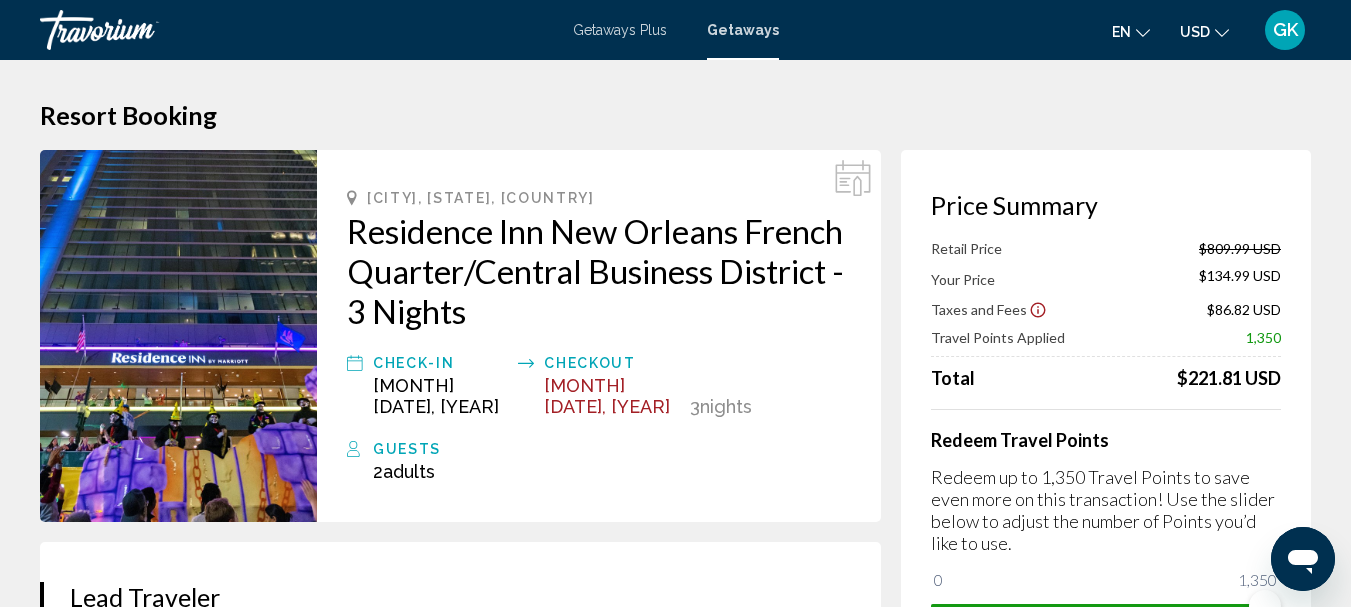 click on "GK" at bounding box center [1285, 30] 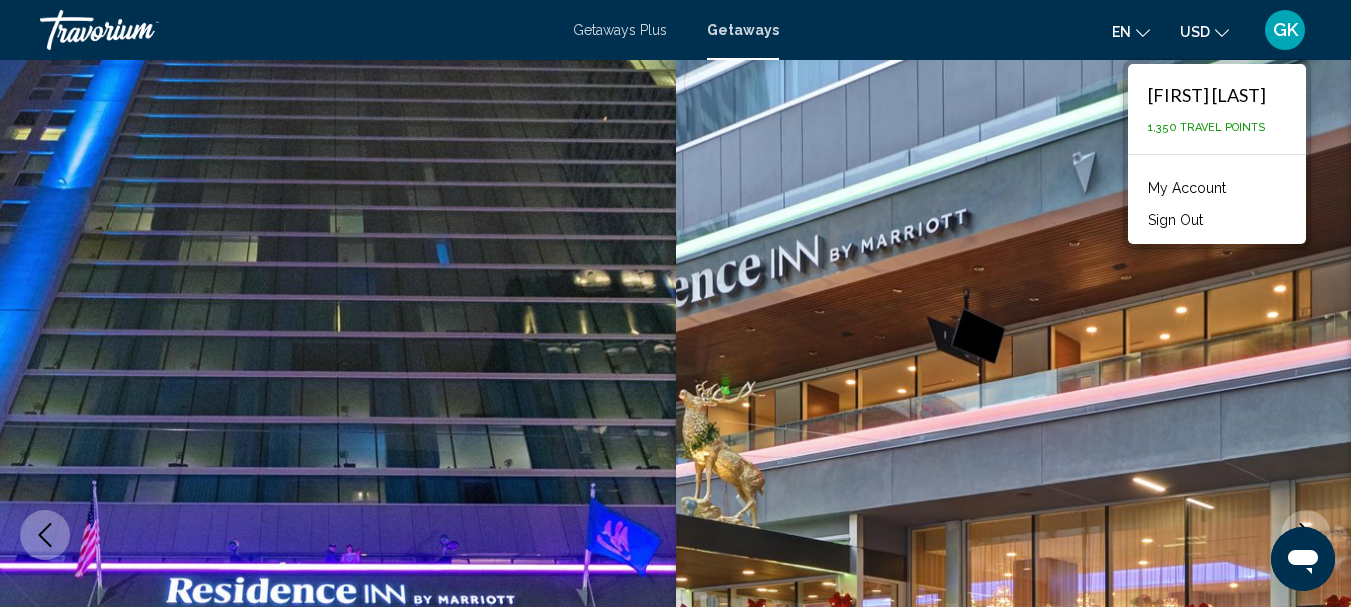 scroll, scrollTop: 231, scrollLeft: 0, axis: vertical 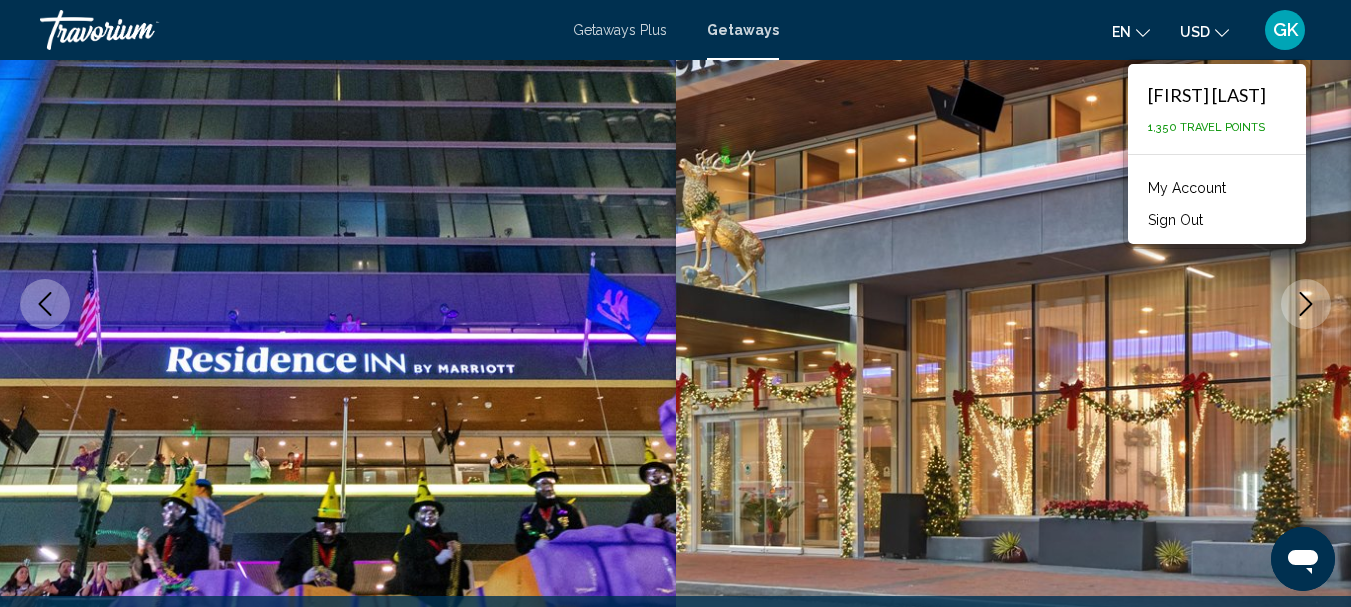click on "My Account" at bounding box center [1187, 188] 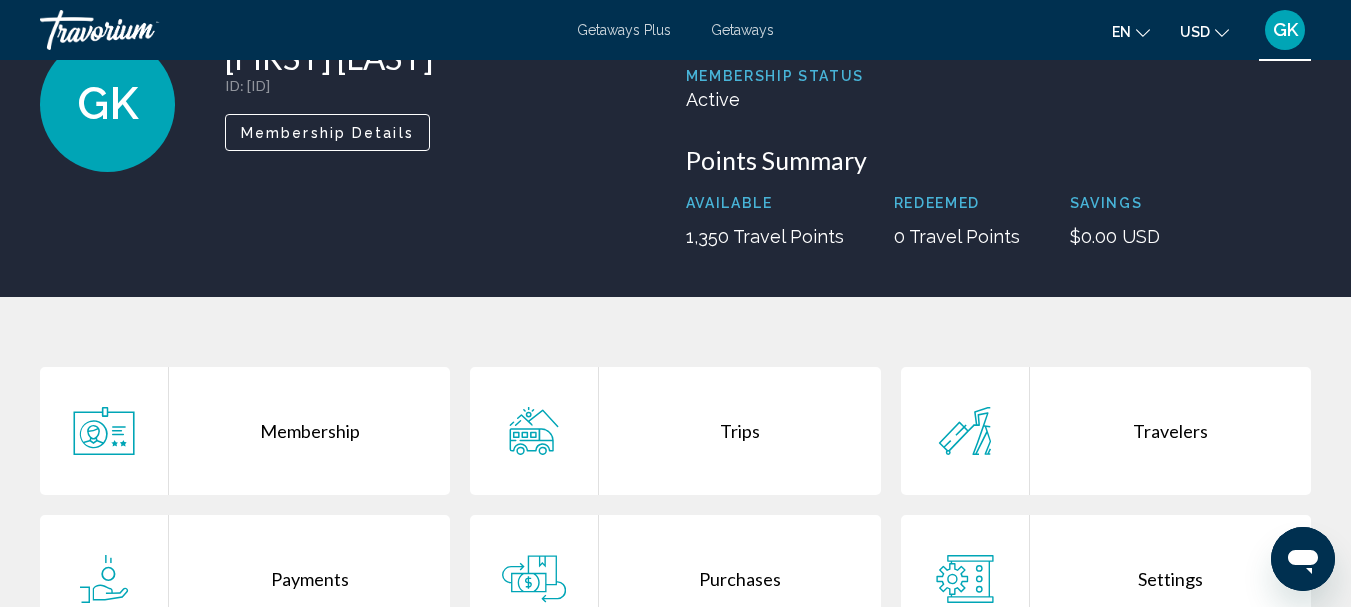 scroll, scrollTop: 200, scrollLeft: 0, axis: vertical 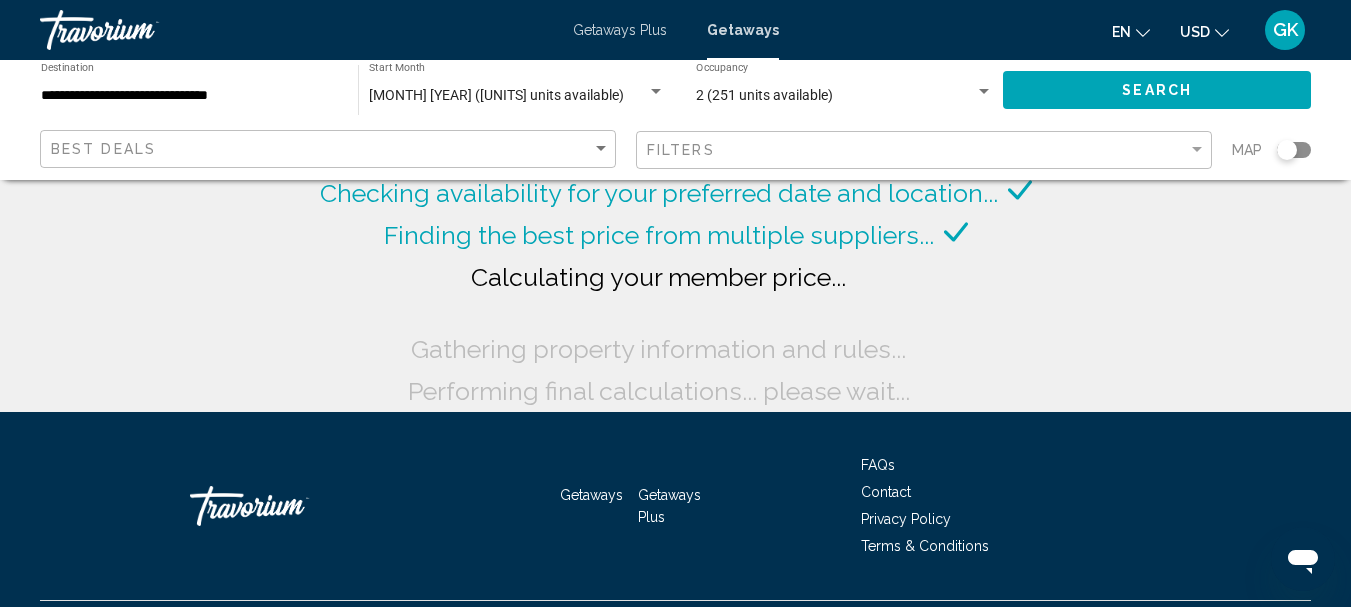 drag, startPoint x: 63, startPoint y: 16, endPoint x: 88, endPoint y: 50, distance: 42.201897 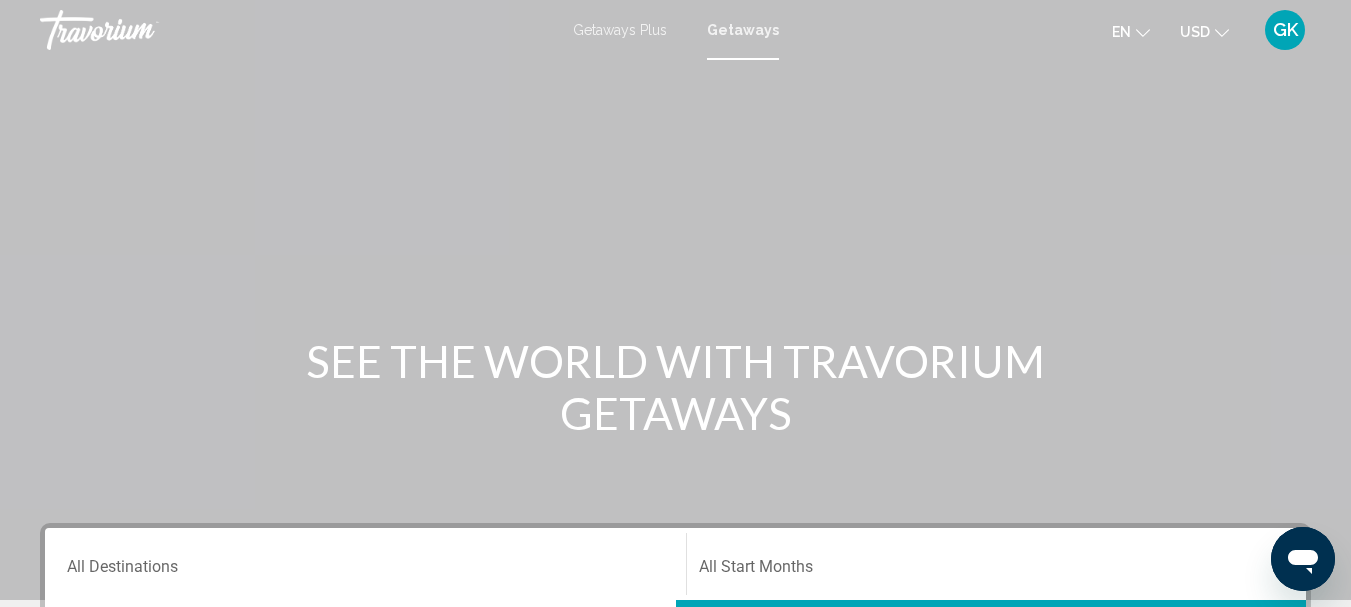 click at bounding box center [140, 30] 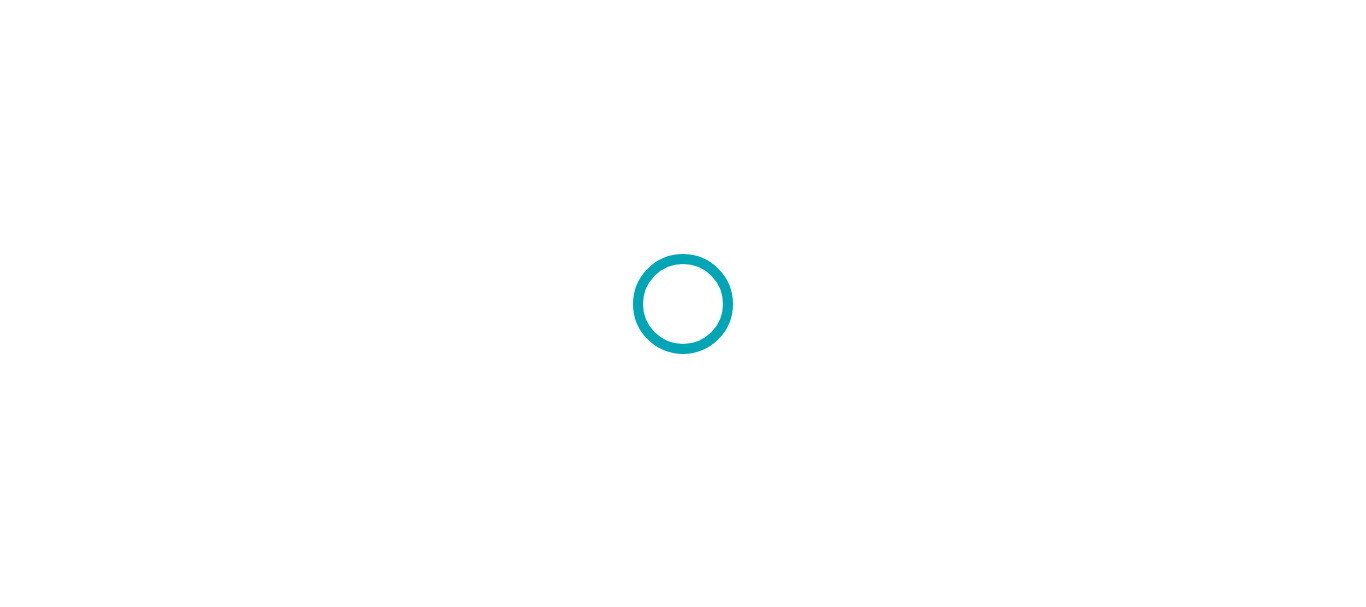 scroll, scrollTop: 0, scrollLeft: 0, axis: both 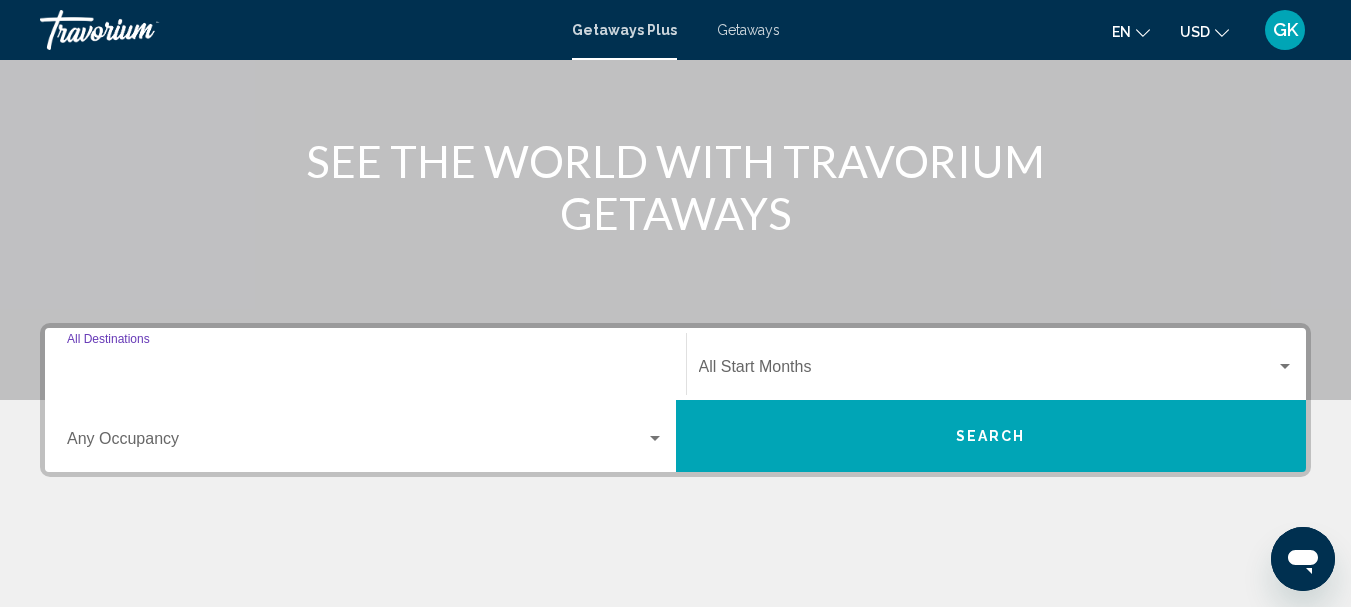 click on "Destination All Destinations" at bounding box center (365, 371) 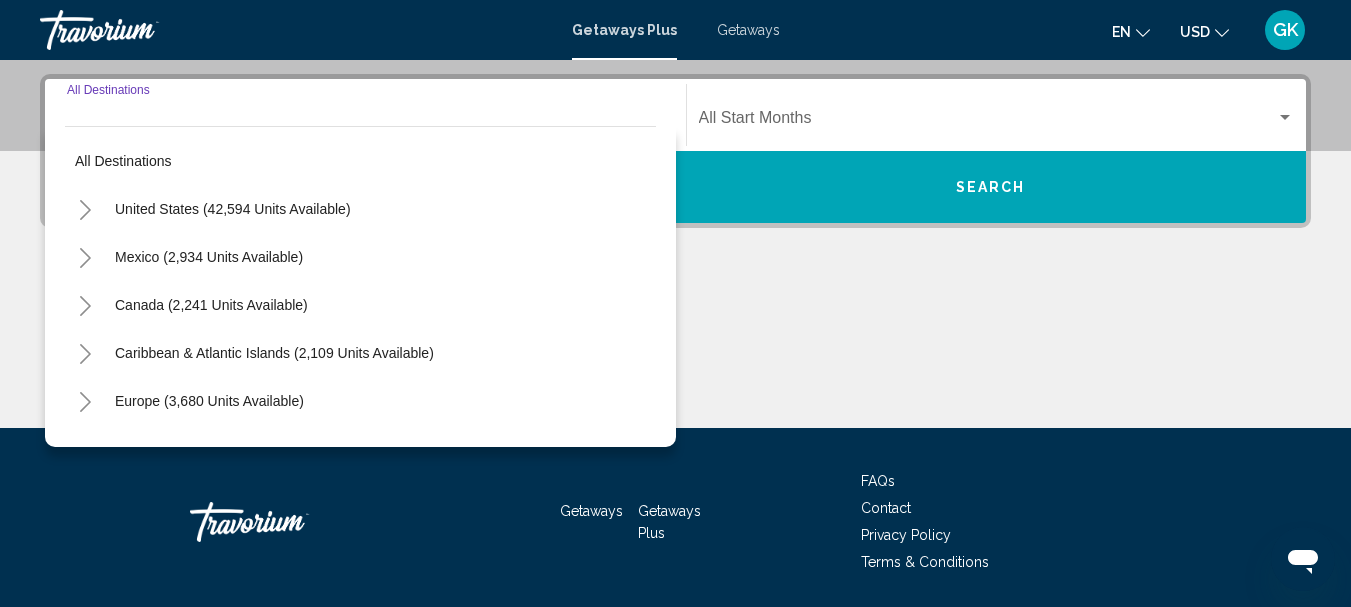 scroll, scrollTop: 458, scrollLeft: 0, axis: vertical 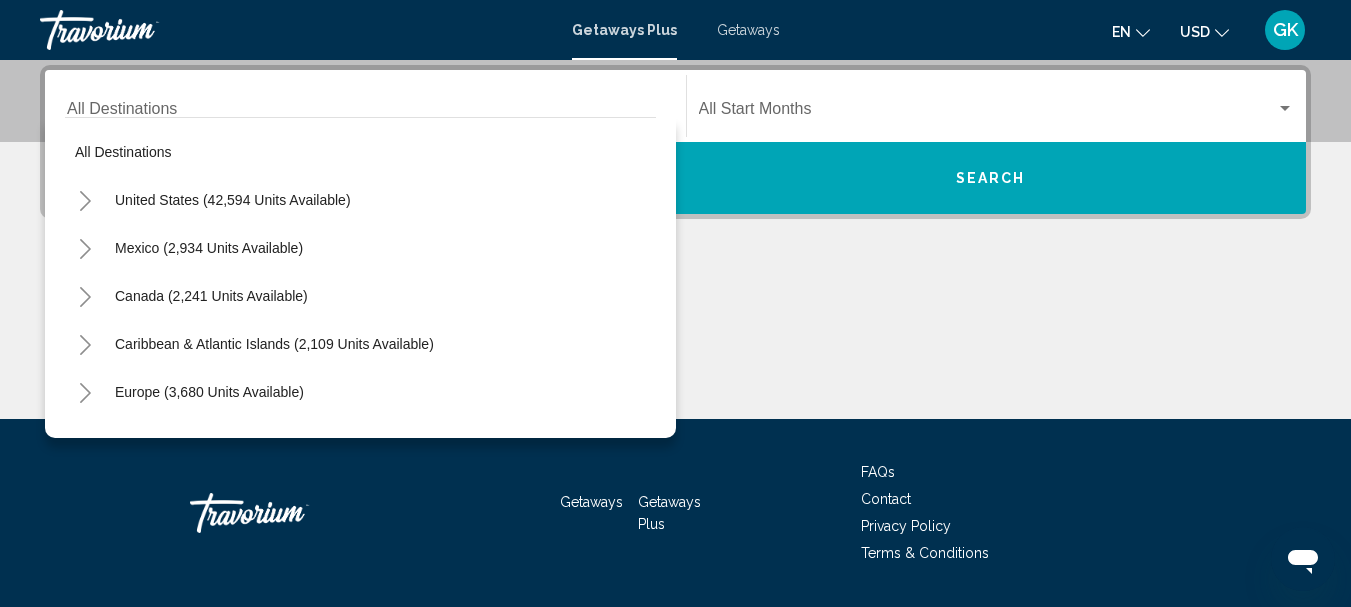 click on "Getaways" at bounding box center (748, 30) 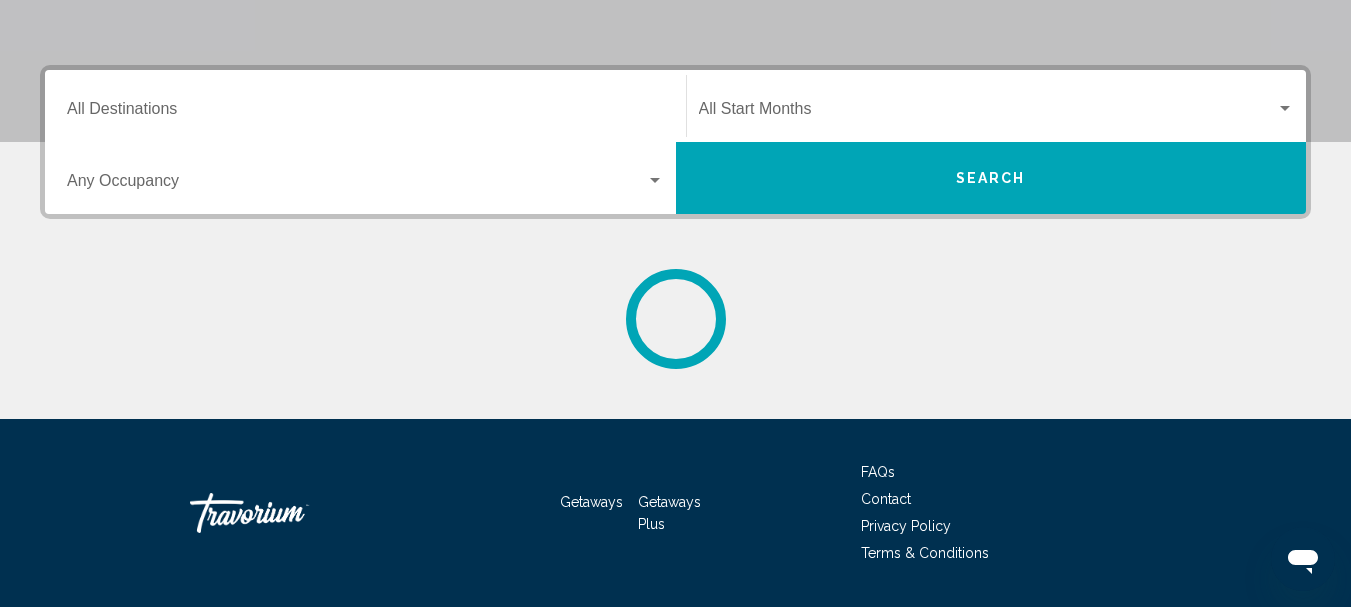 scroll, scrollTop: 0, scrollLeft: 0, axis: both 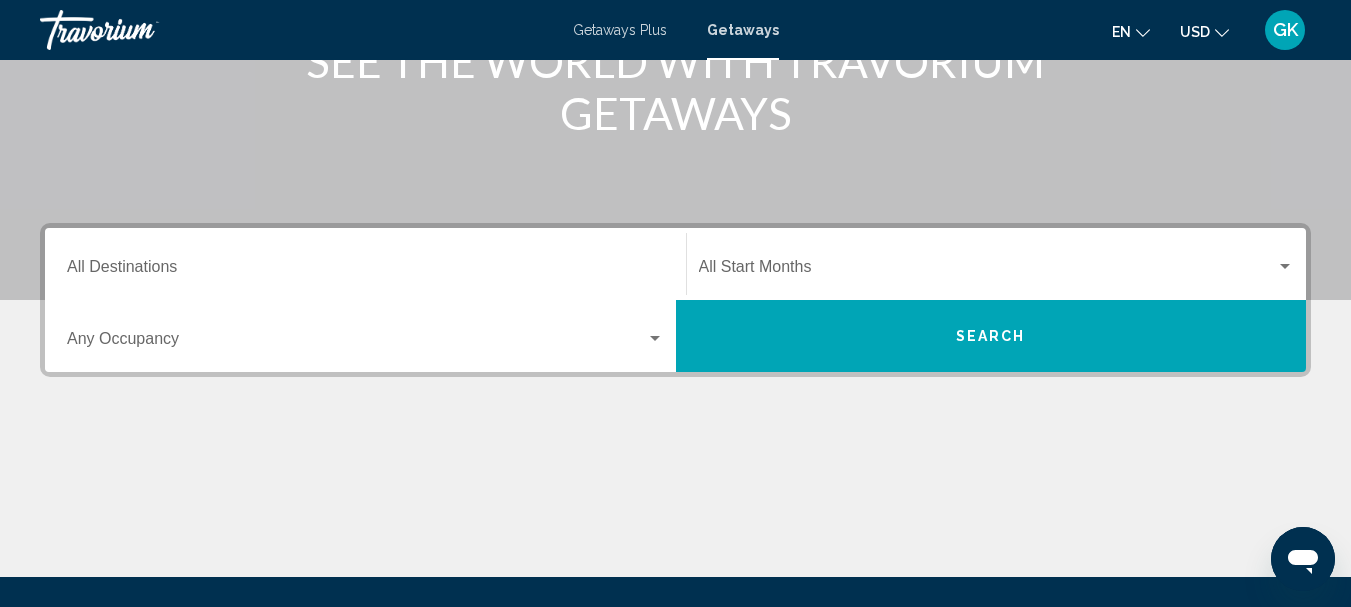 click on "Destination All Destinations" at bounding box center [365, 271] 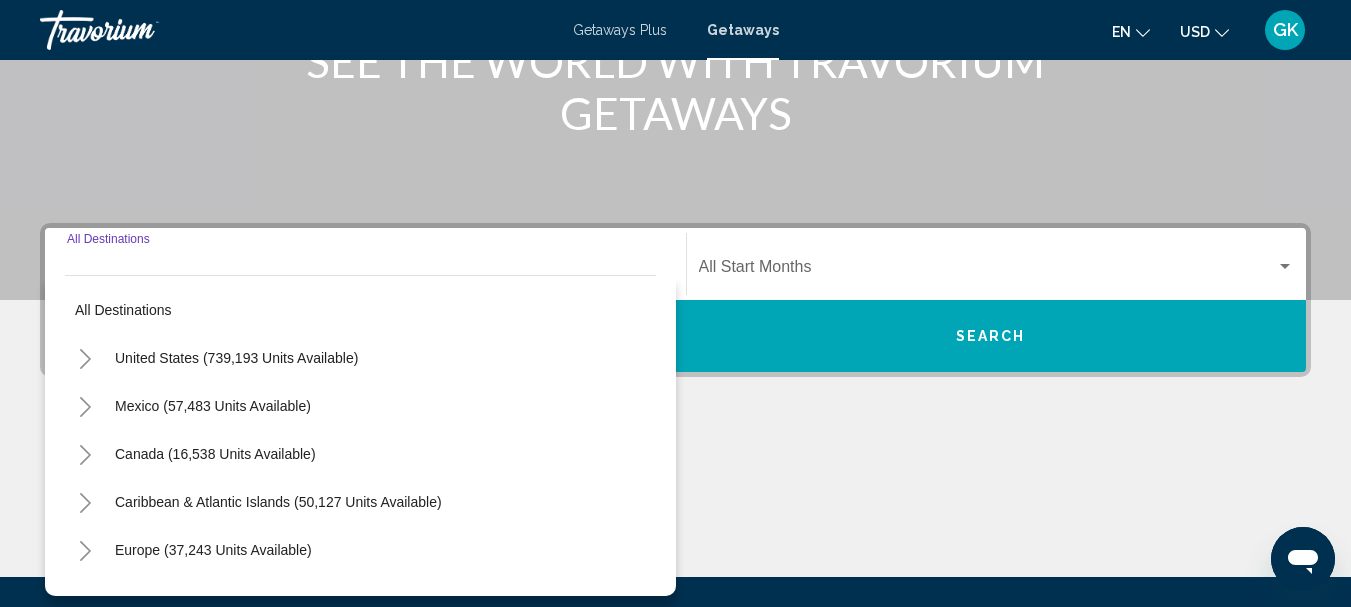 scroll, scrollTop: 458, scrollLeft: 0, axis: vertical 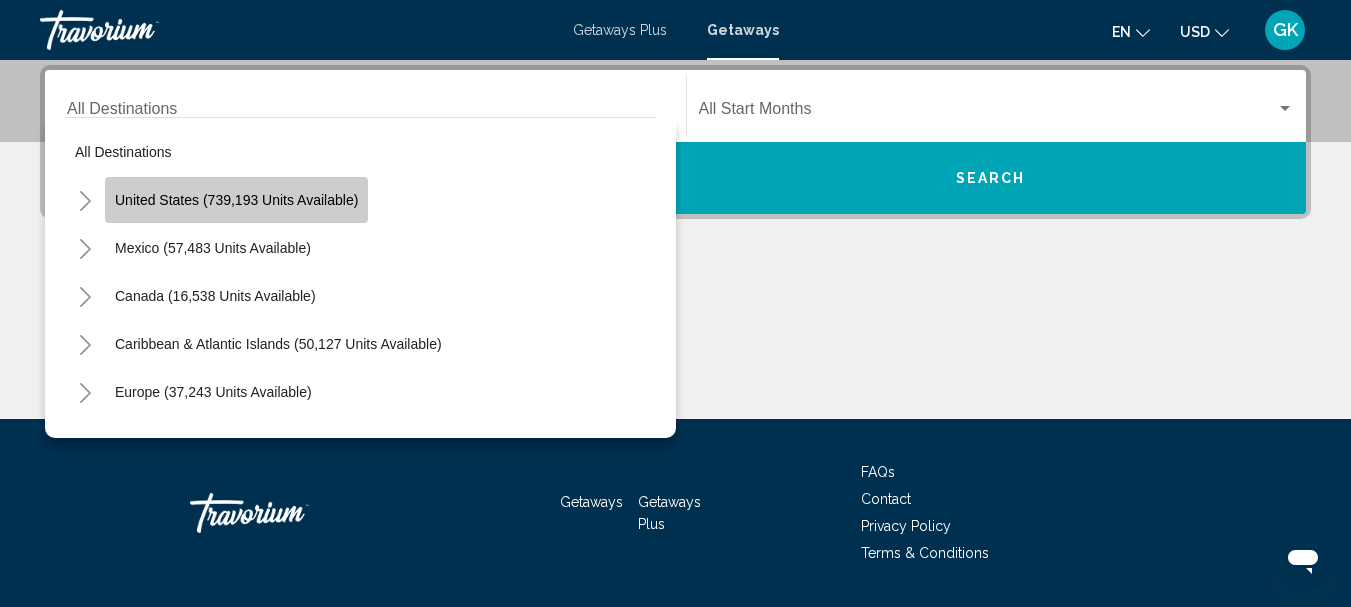 click on "United States (739,193 units available)" 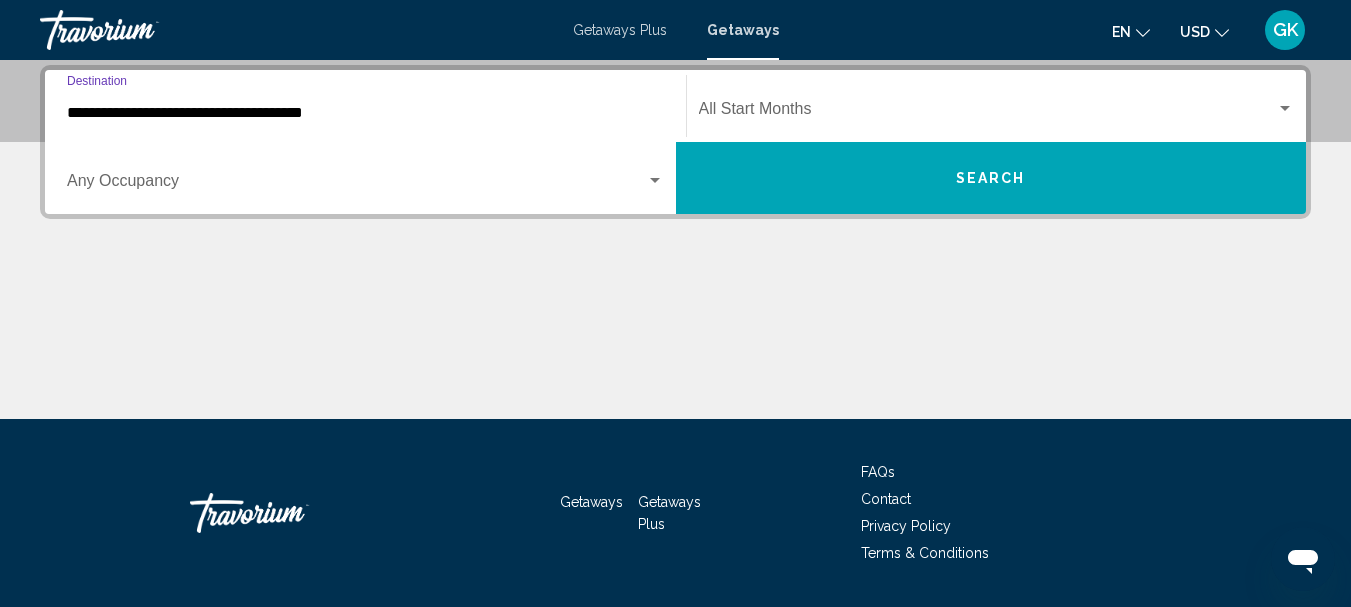 click on "**********" at bounding box center (365, 106) 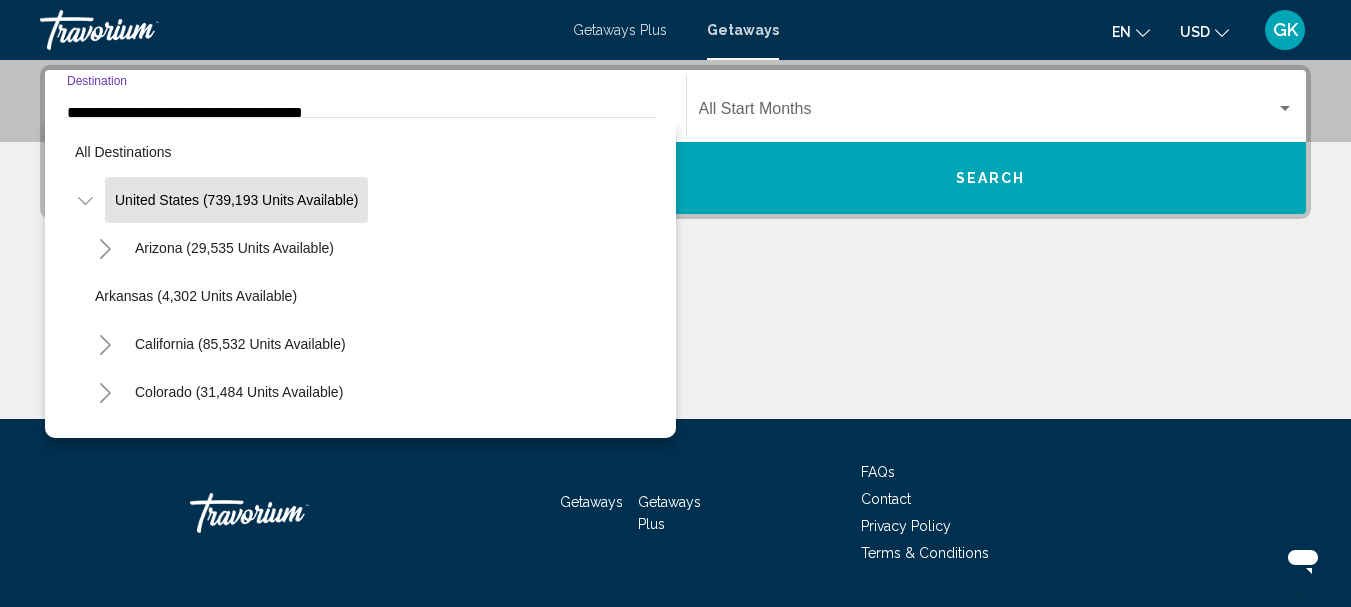 scroll, scrollTop: 355, scrollLeft: 0, axis: vertical 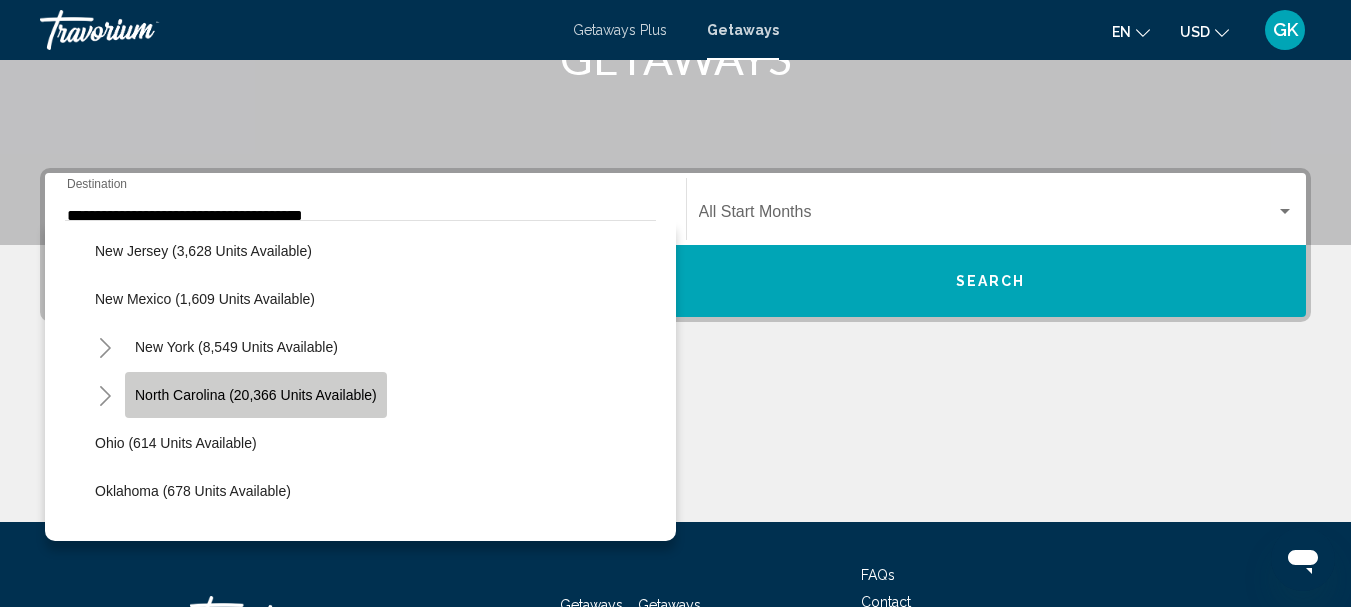 click on "North Carolina (20,366 units available)" 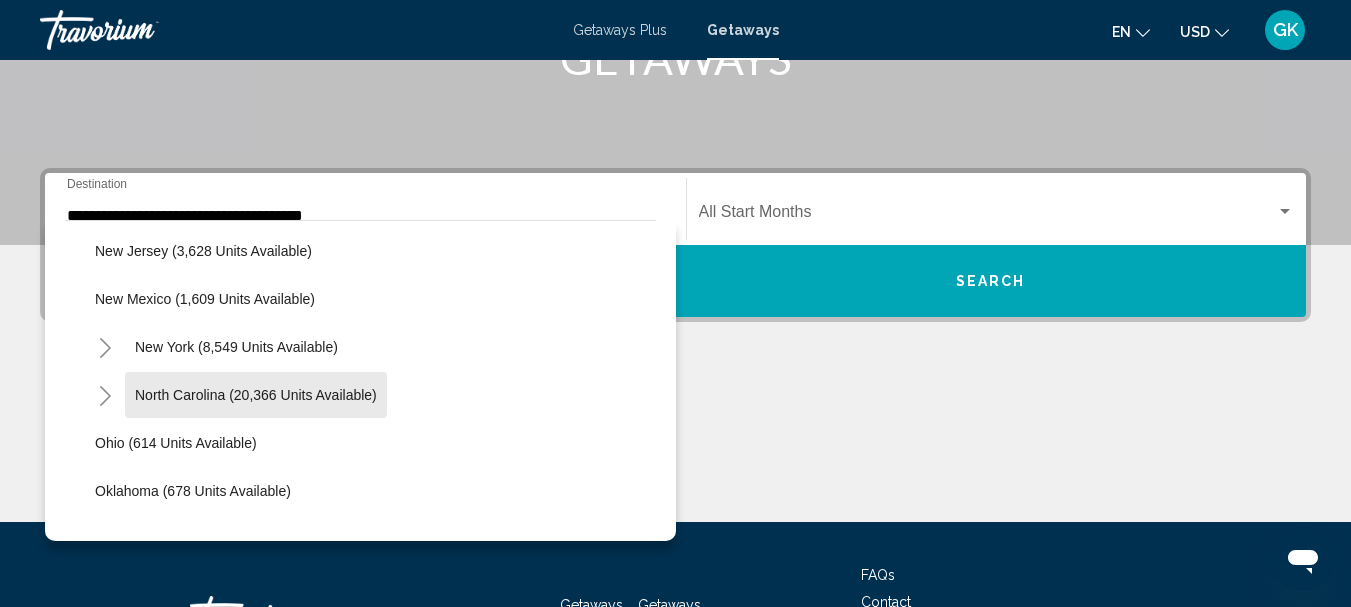 type on "**********" 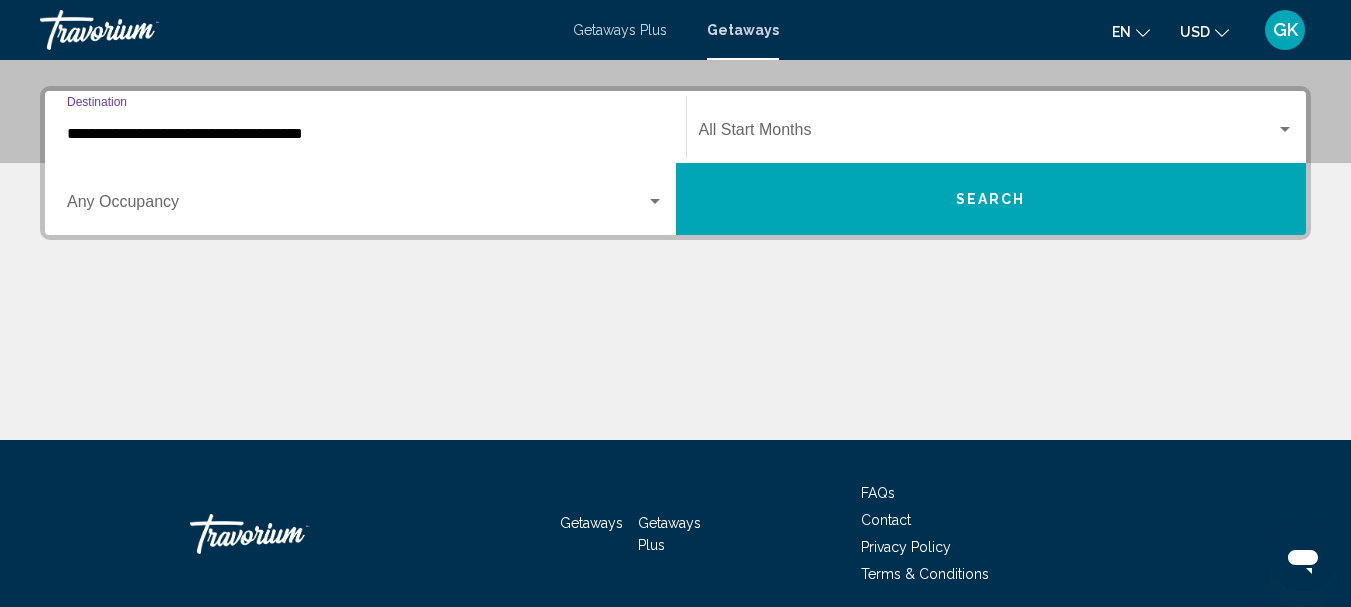 scroll, scrollTop: 458, scrollLeft: 0, axis: vertical 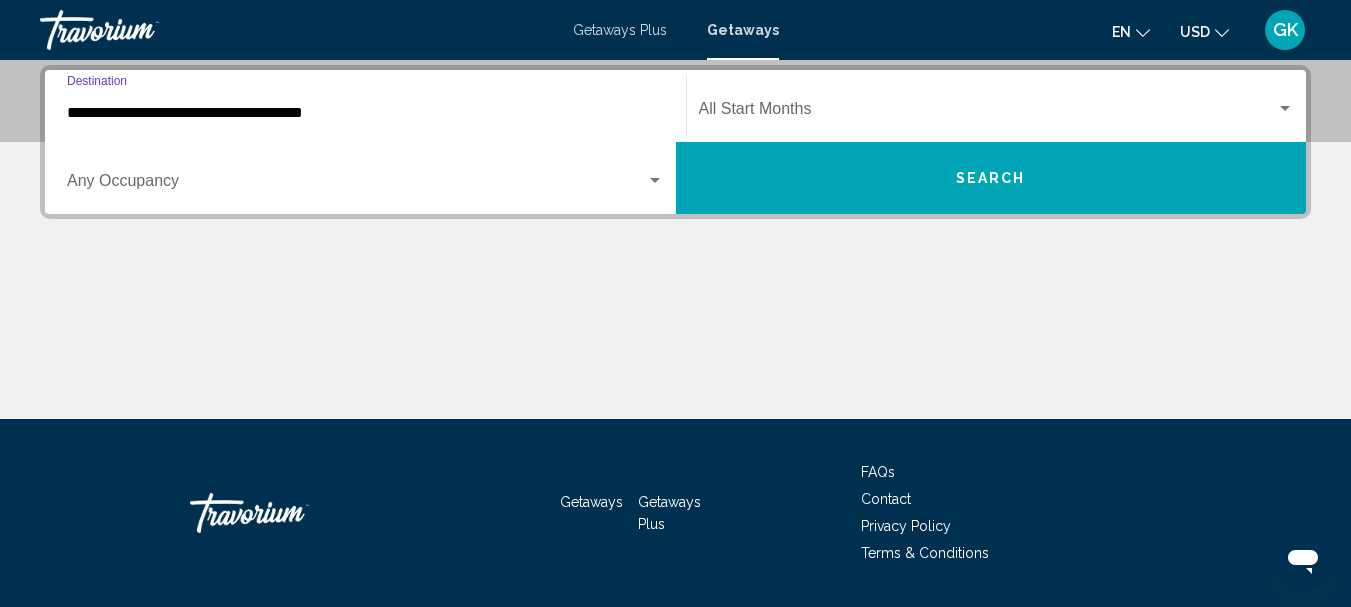 click at bounding box center (356, 185) 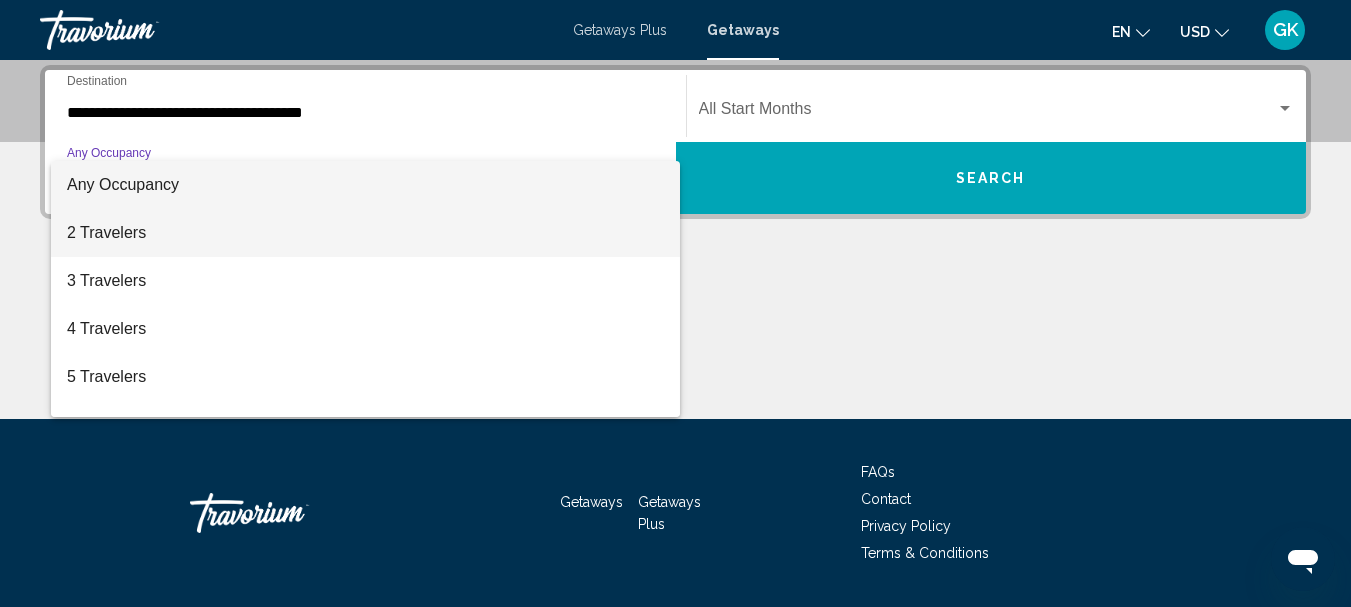 click on "2 Travelers" at bounding box center (365, 233) 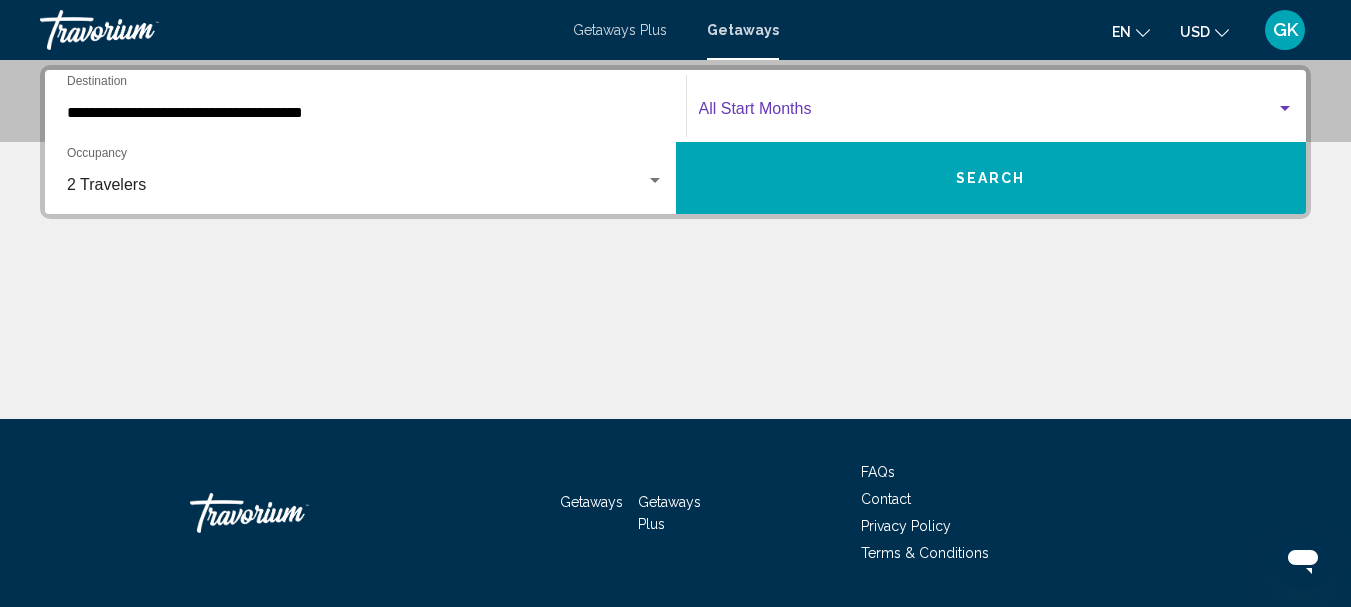 click at bounding box center [988, 113] 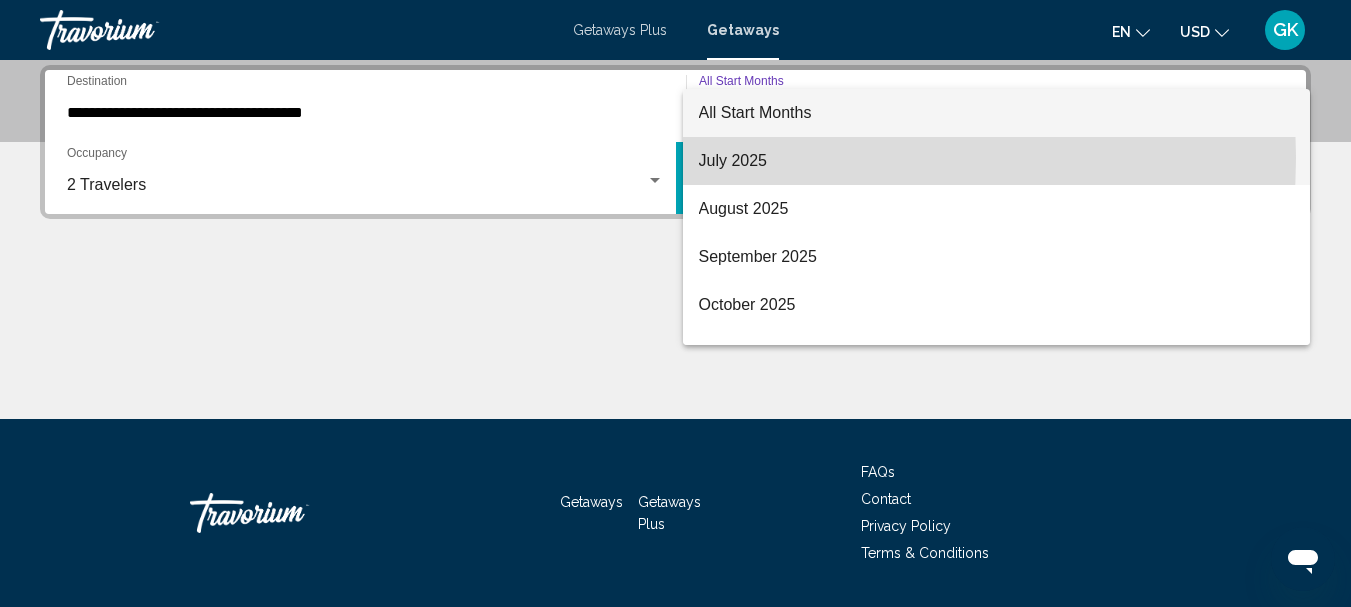 click on "July 2025" at bounding box center (997, 161) 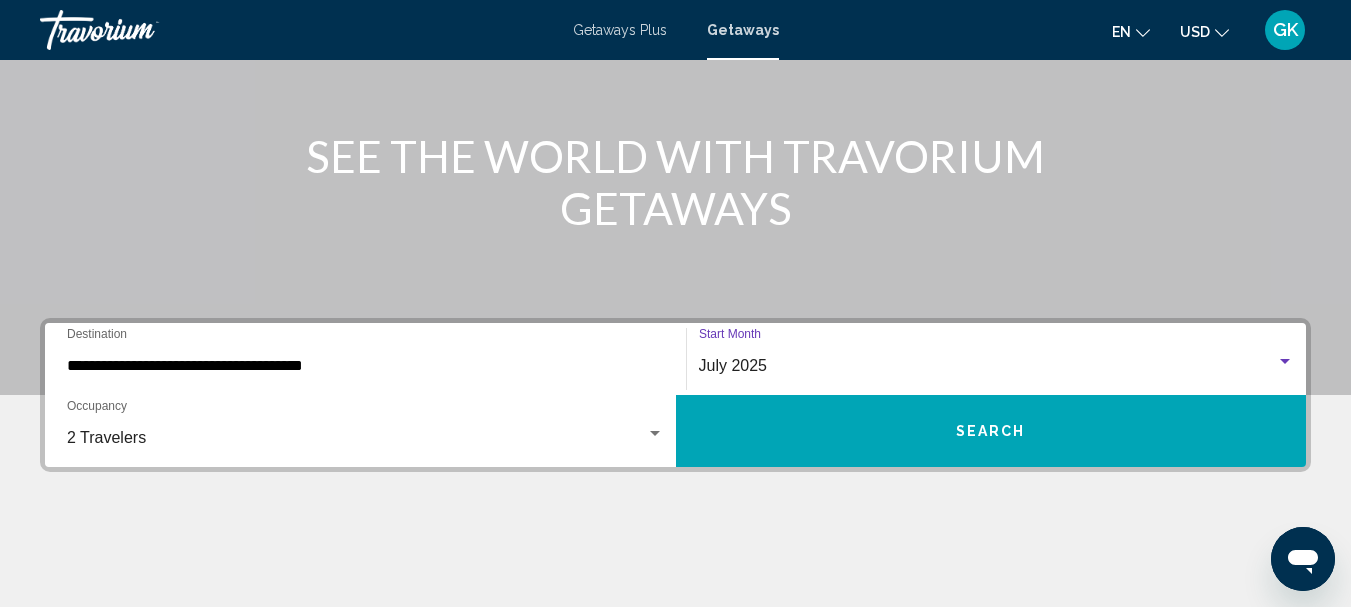 scroll, scrollTop: 158, scrollLeft: 0, axis: vertical 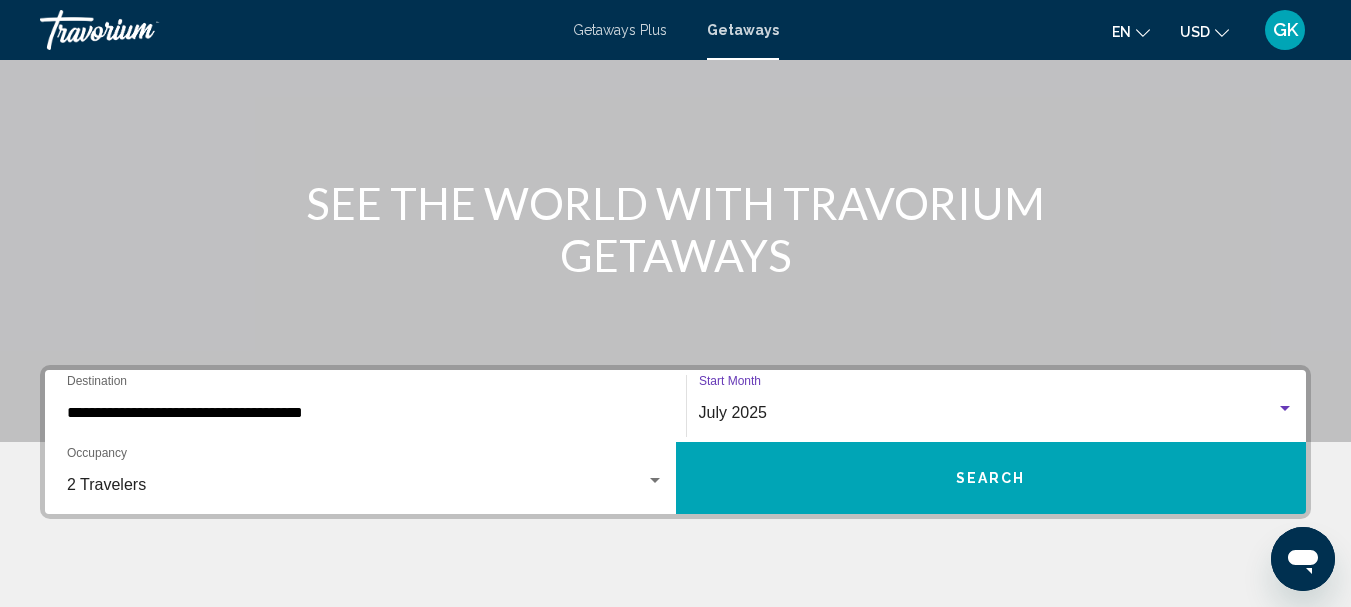 drag, startPoint x: 988, startPoint y: 487, endPoint x: 835, endPoint y: 443, distance: 159.20113 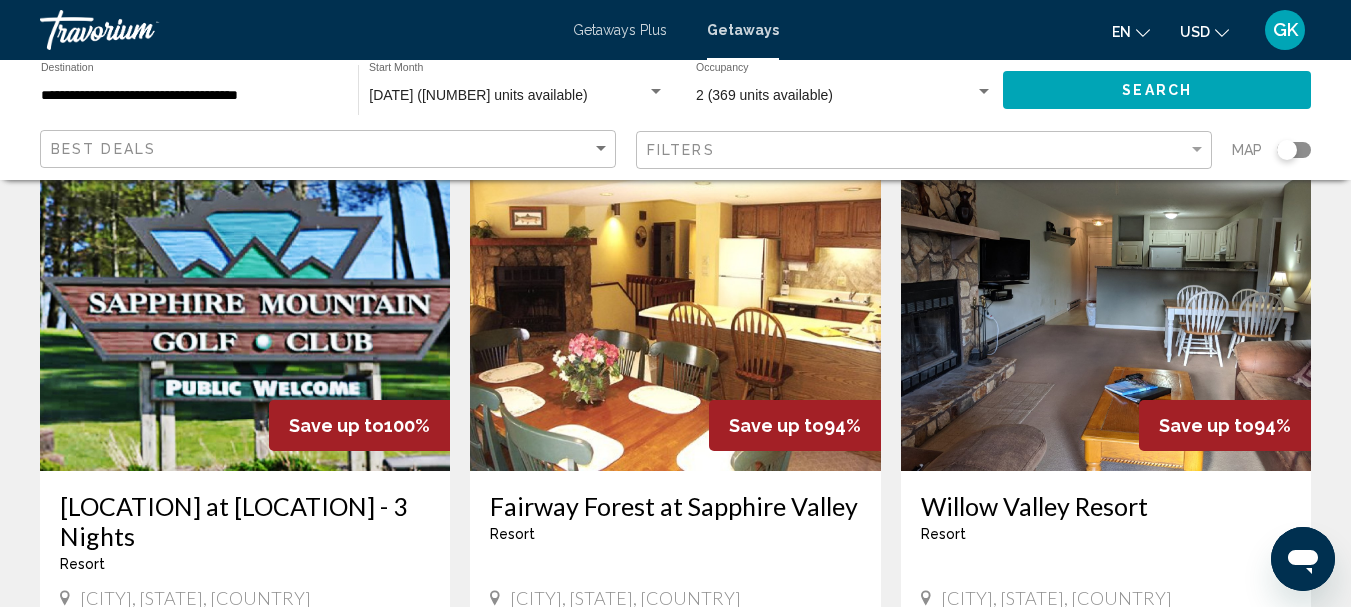 scroll, scrollTop: 100, scrollLeft: 0, axis: vertical 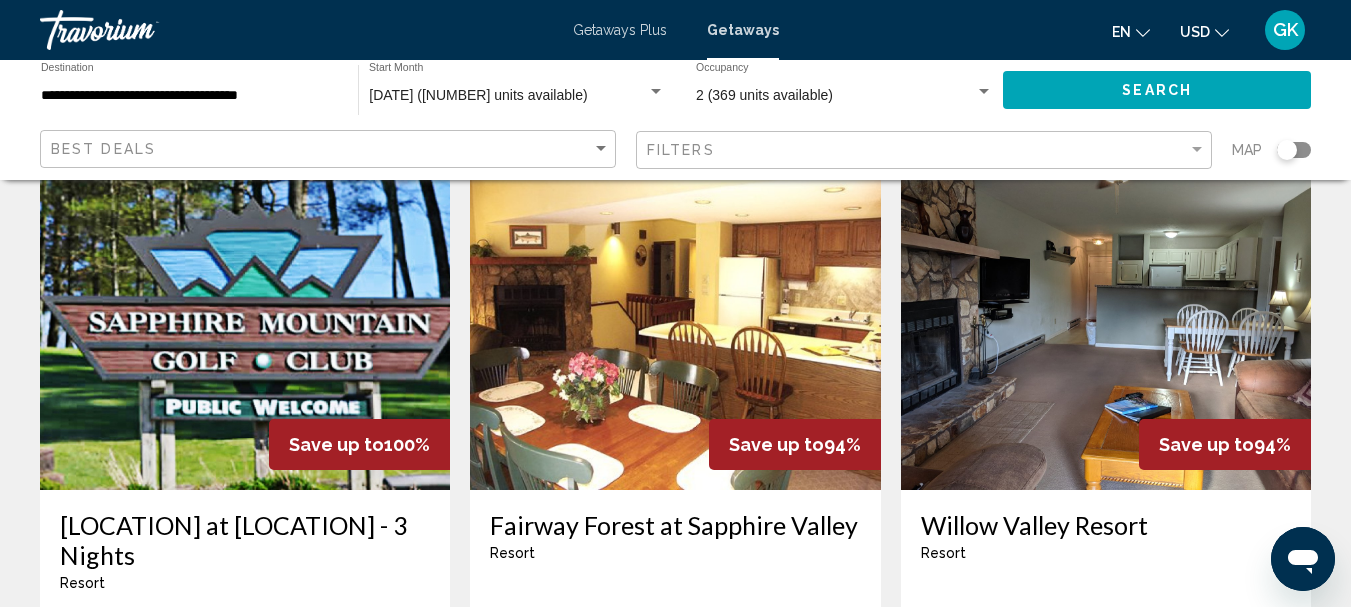 click at bounding box center (245, 330) 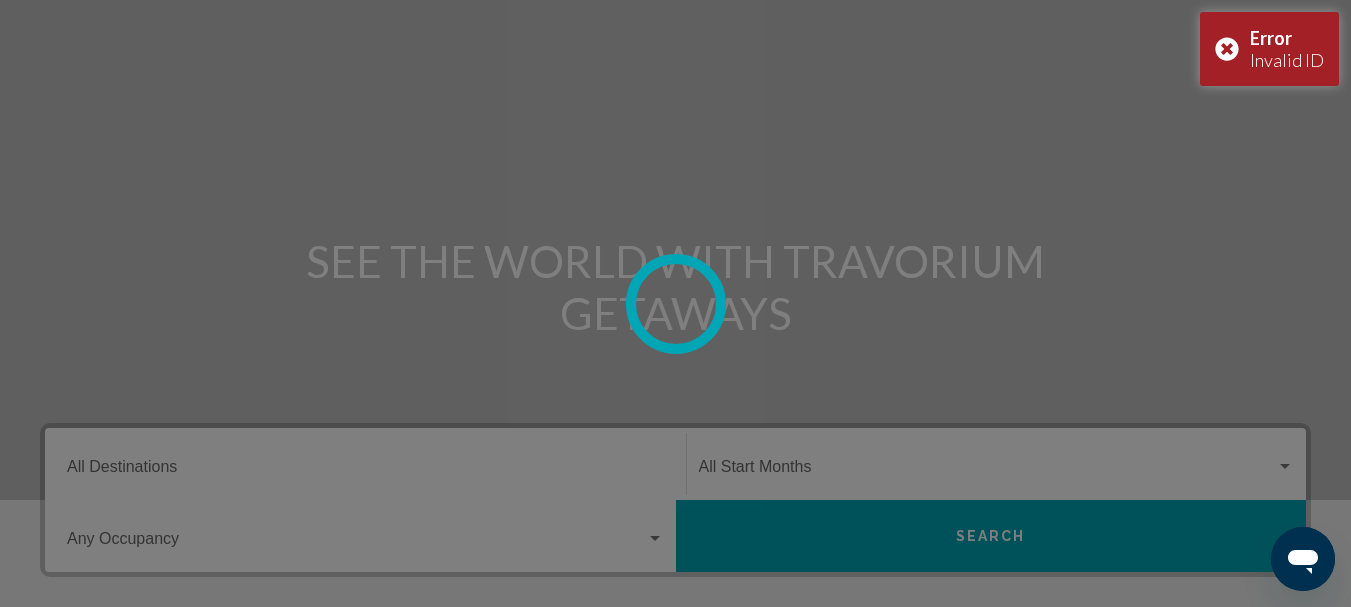 scroll, scrollTop: 0, scrollLeft: 0, axis: both 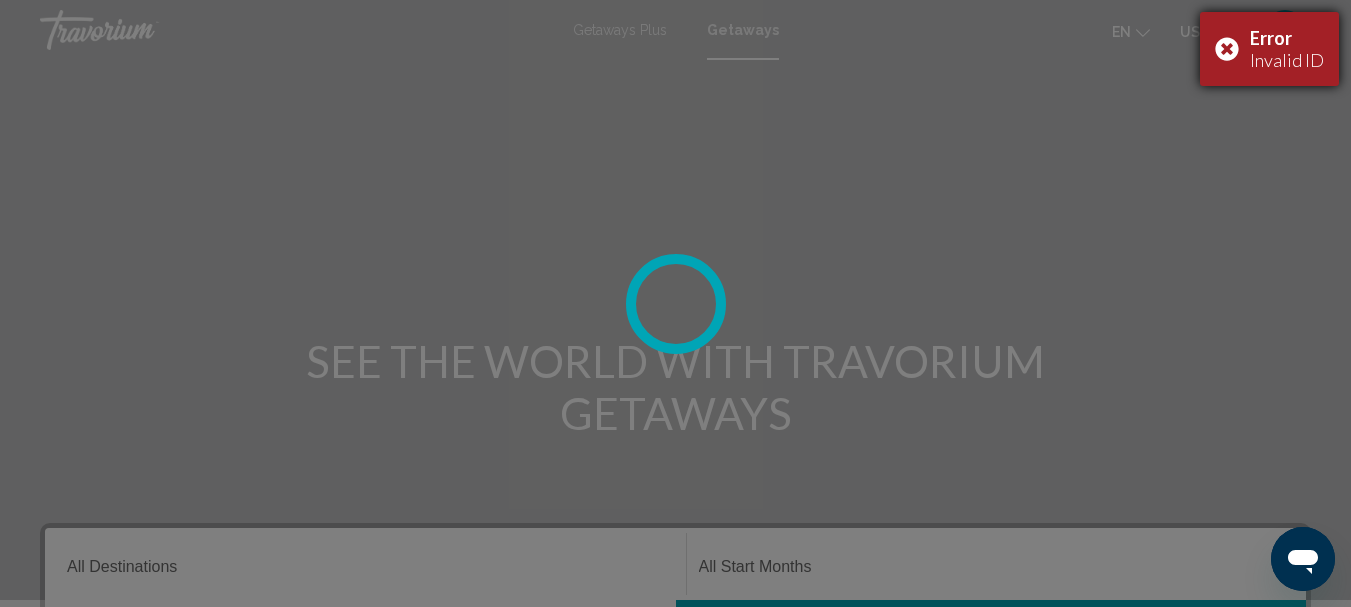 click on "Error   Invalid ID" at bounding box center [1269, 49] 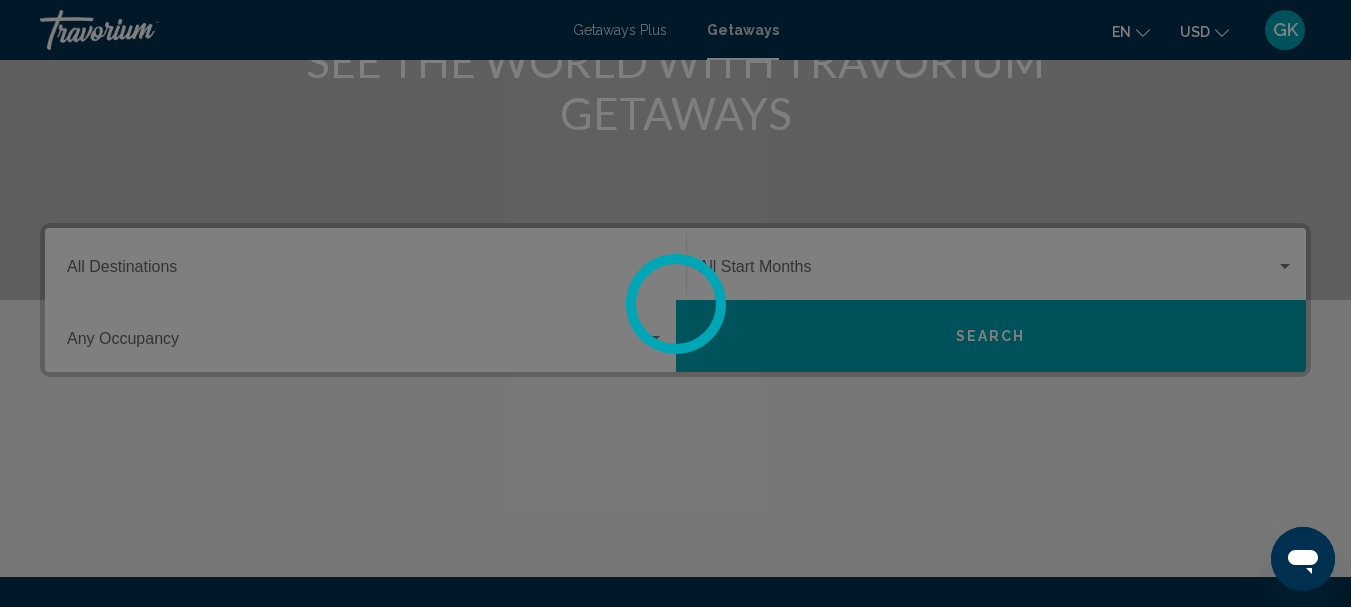 scroll, scrollTop: 0, scrollLeft: 0, axis: both 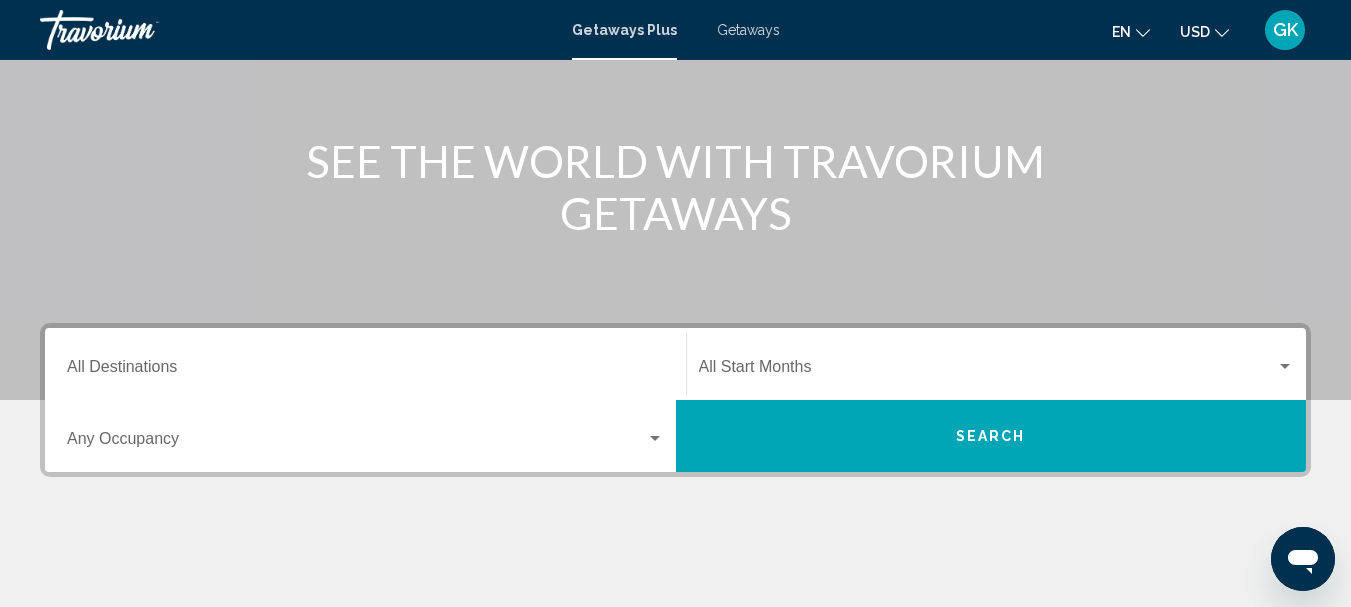click on "Getaways" at bounding box center (748, 30) 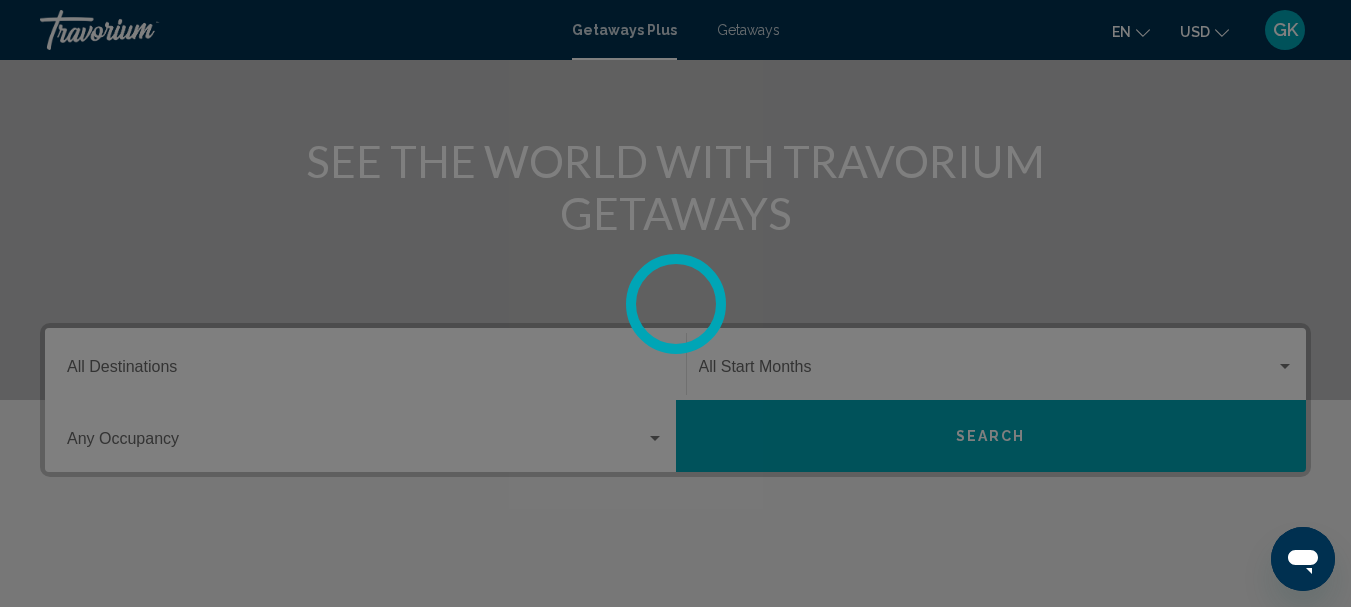 scroll, scrollTop: 0, scrollLeft: 0, axis: both 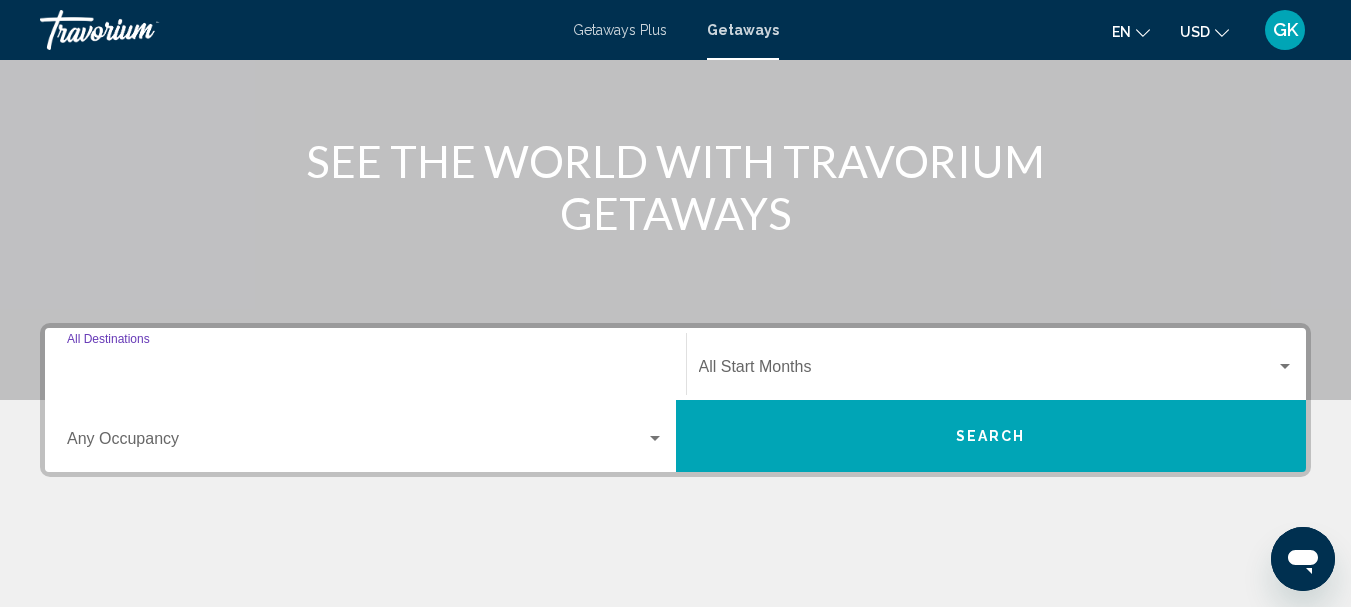 click on "Destination All Destinations" at bounding box center [365, 371] 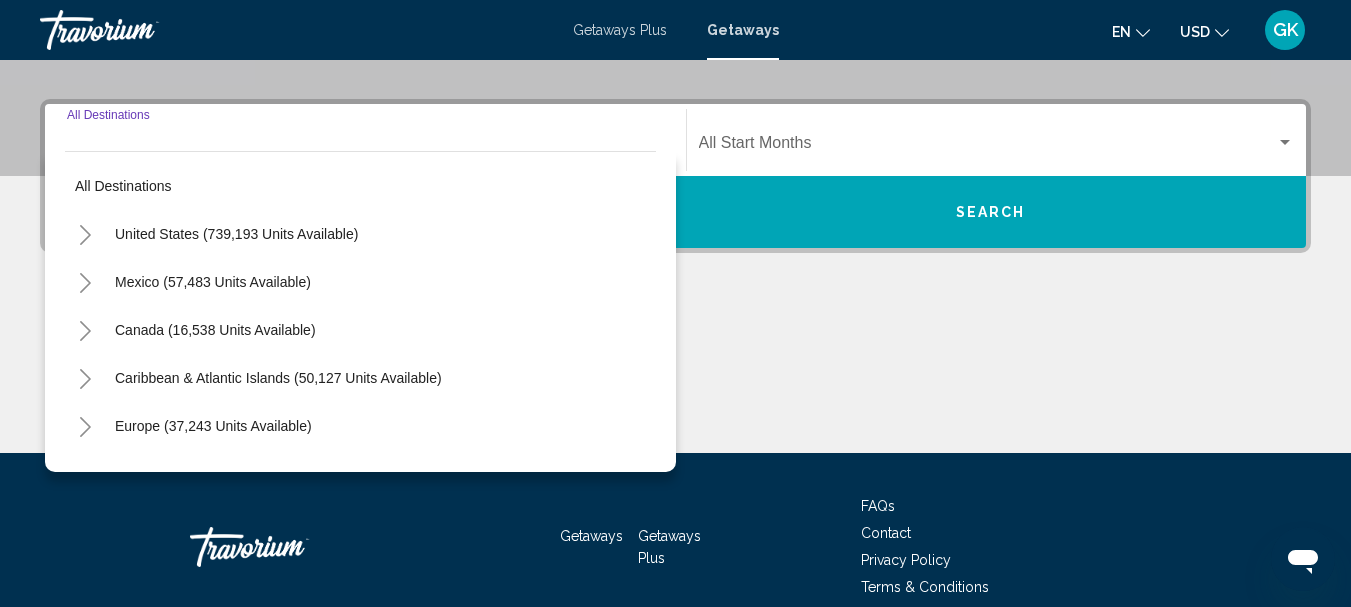 scroll, scrollTop: 458, scrollLeft: 0, axis: vertical 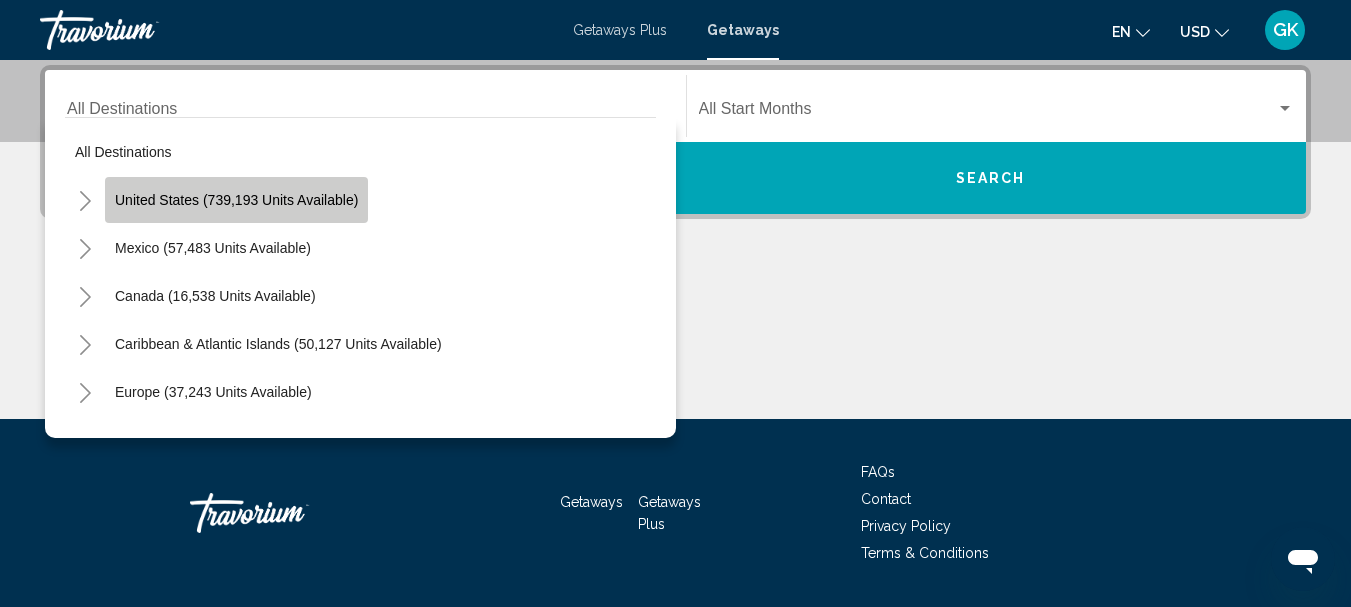 click on "United States (739,193 units available)" 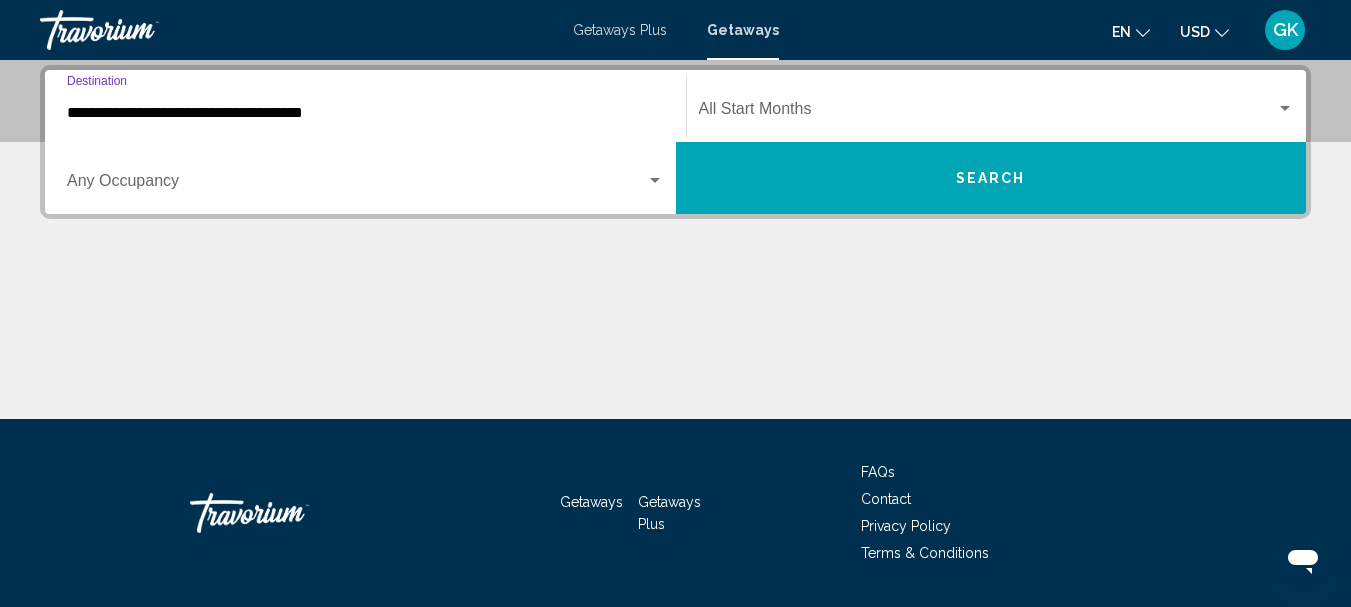 click on "**********" at bounding box center (365, 106) 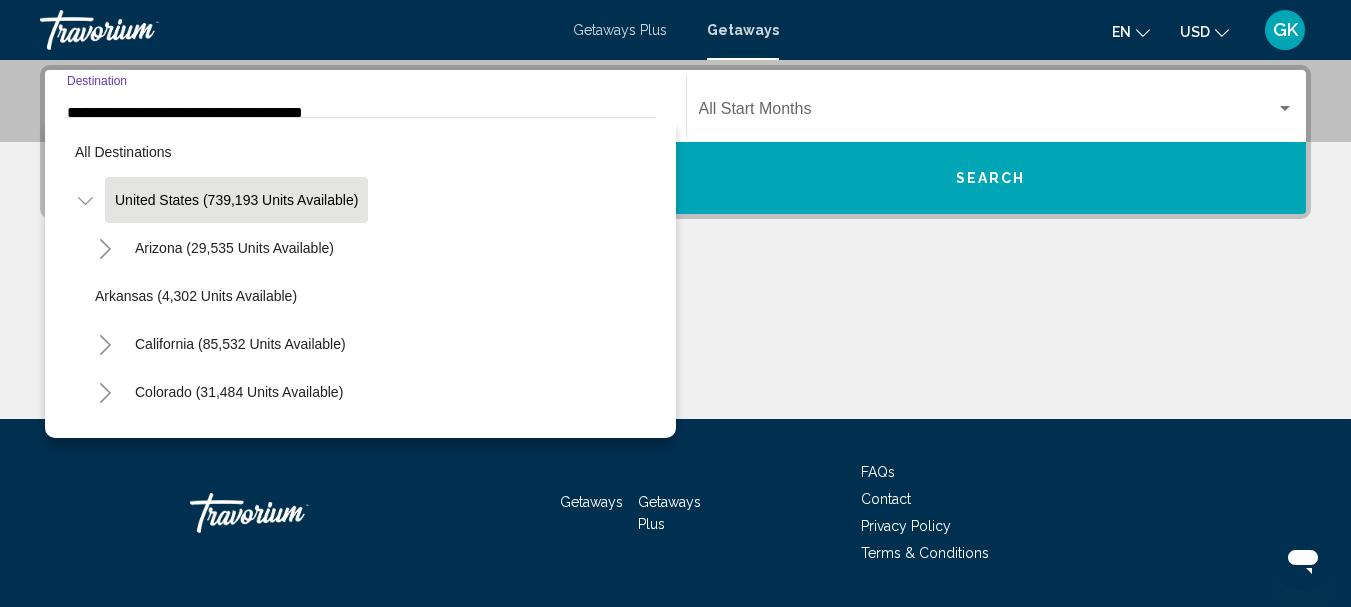 scroll, scrollTop: 355, scrollLeft: 0, axis: vertical 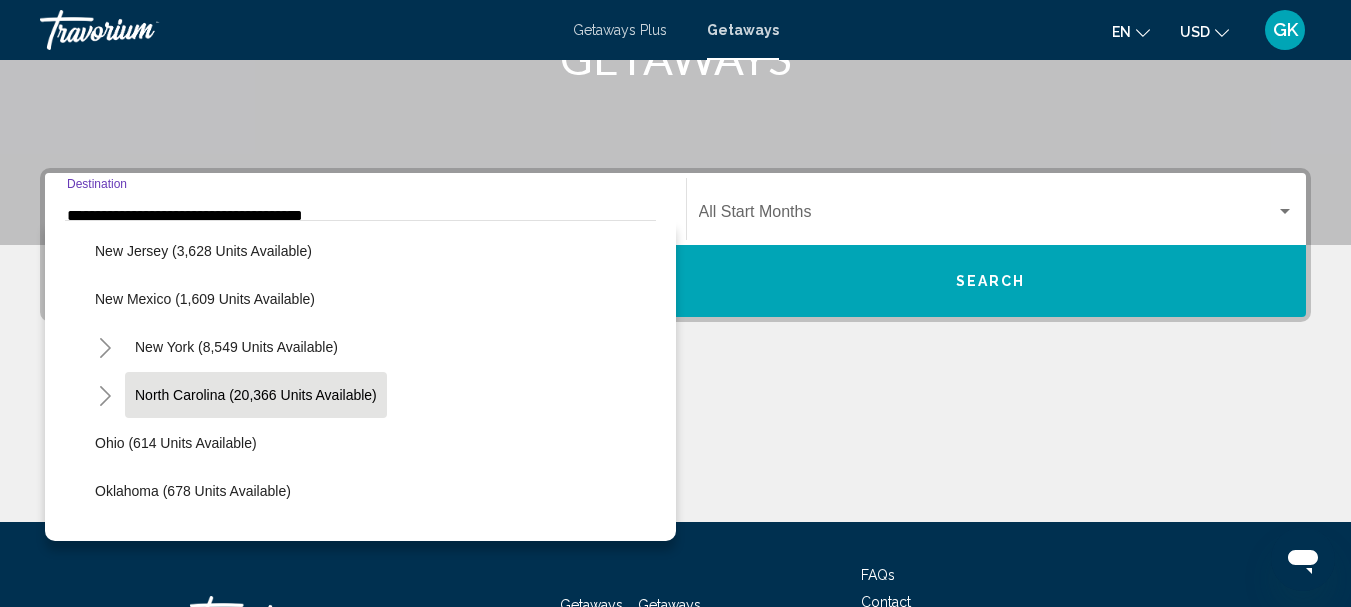 click on "North Carolina (20,366 units available)" 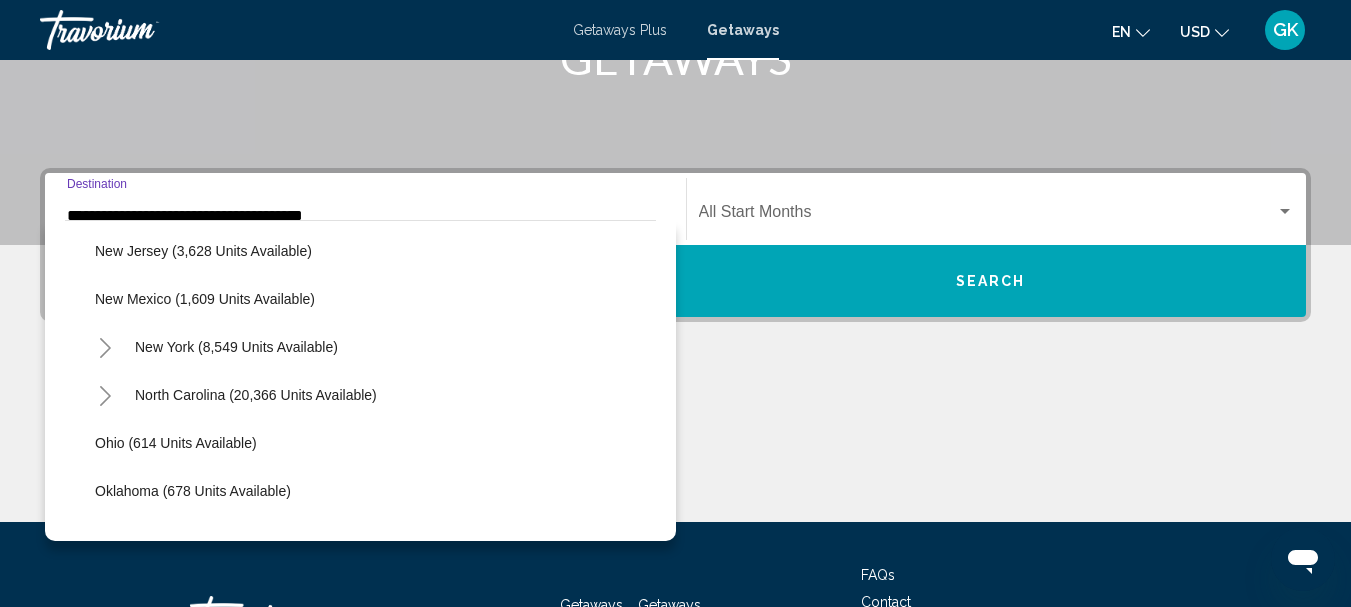type on "**********" 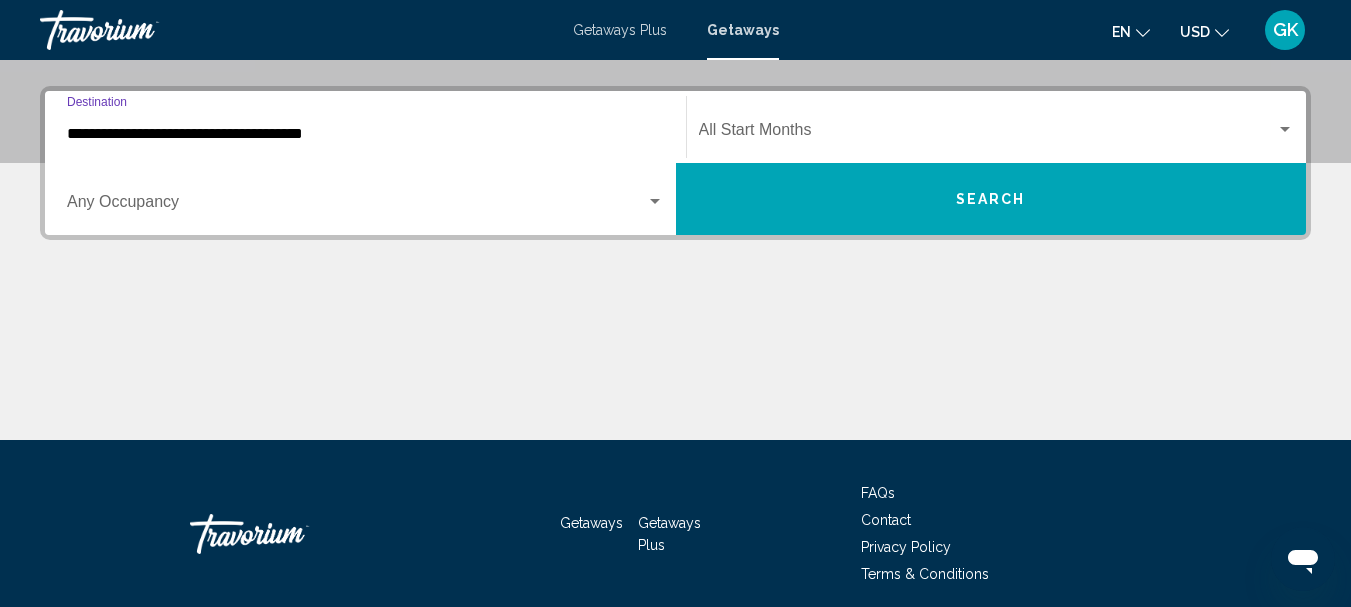 scroll, scrollTop: 458, scrollLeft: 0, axis: vertical 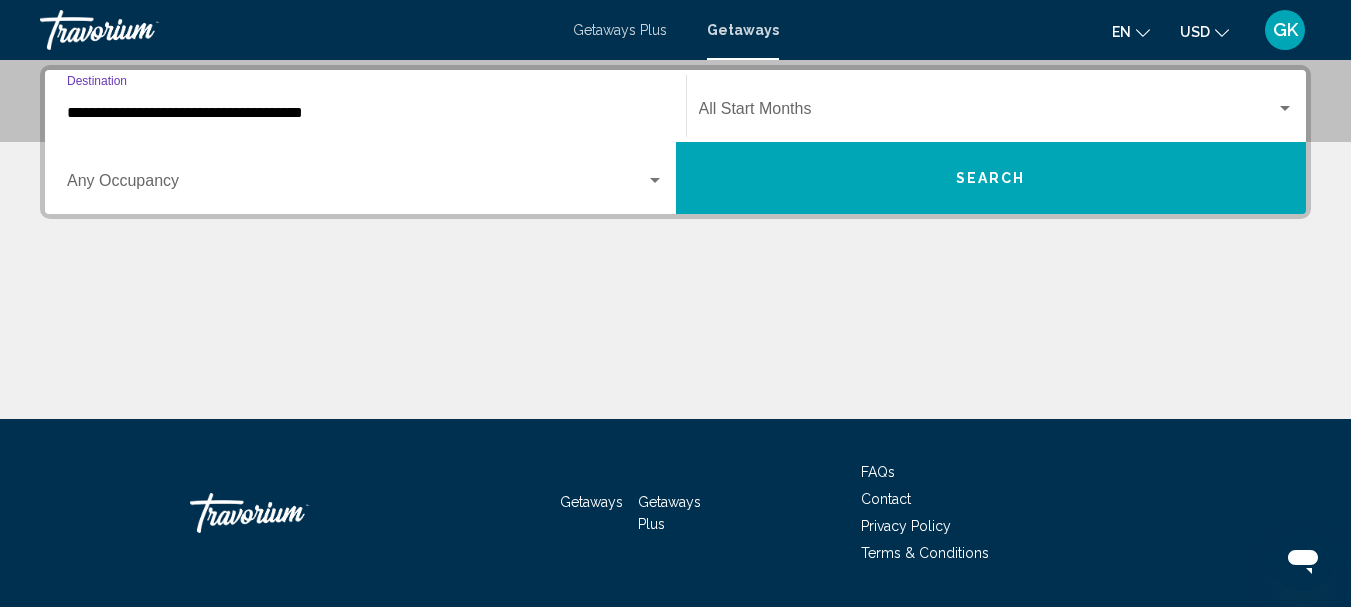 click on "Start Month All Start Months" 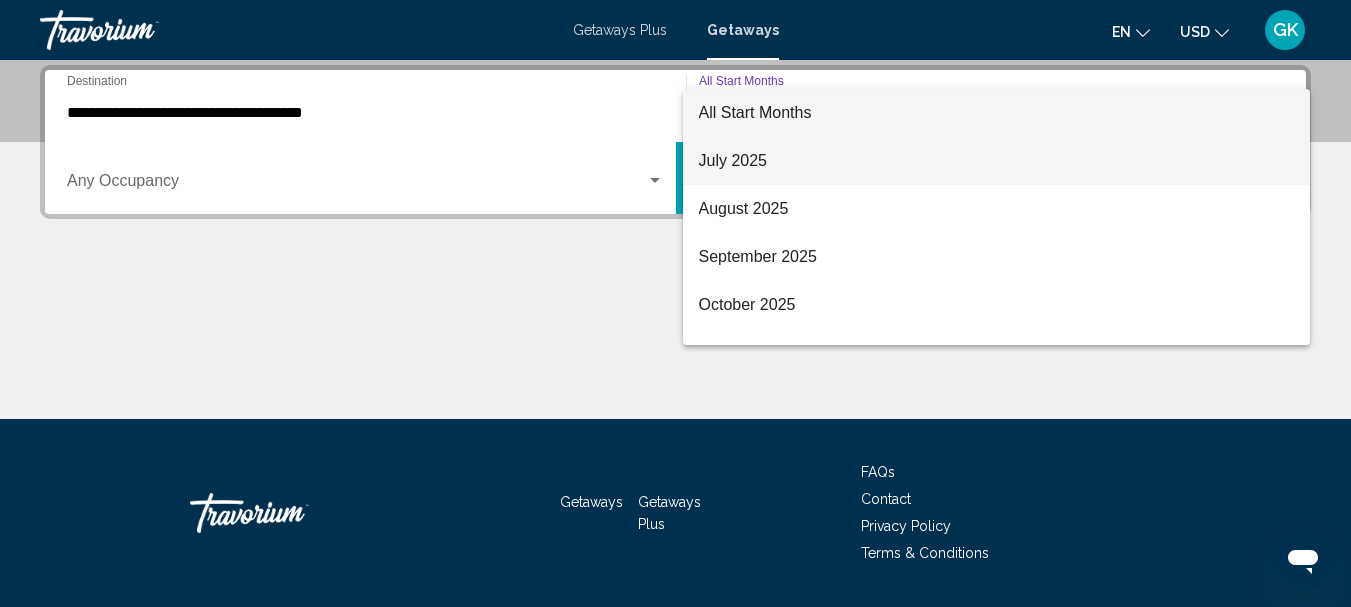 click on "July 2025" at bounding box center (997, 161) 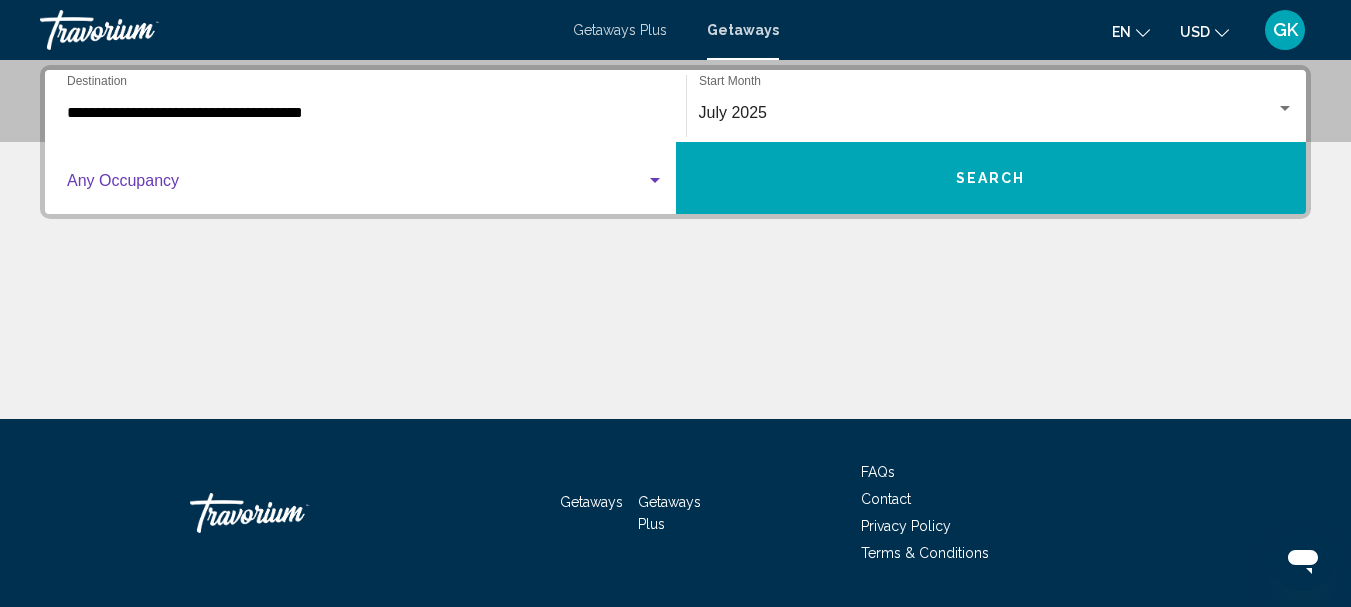 click at bounding box center (356, 185) 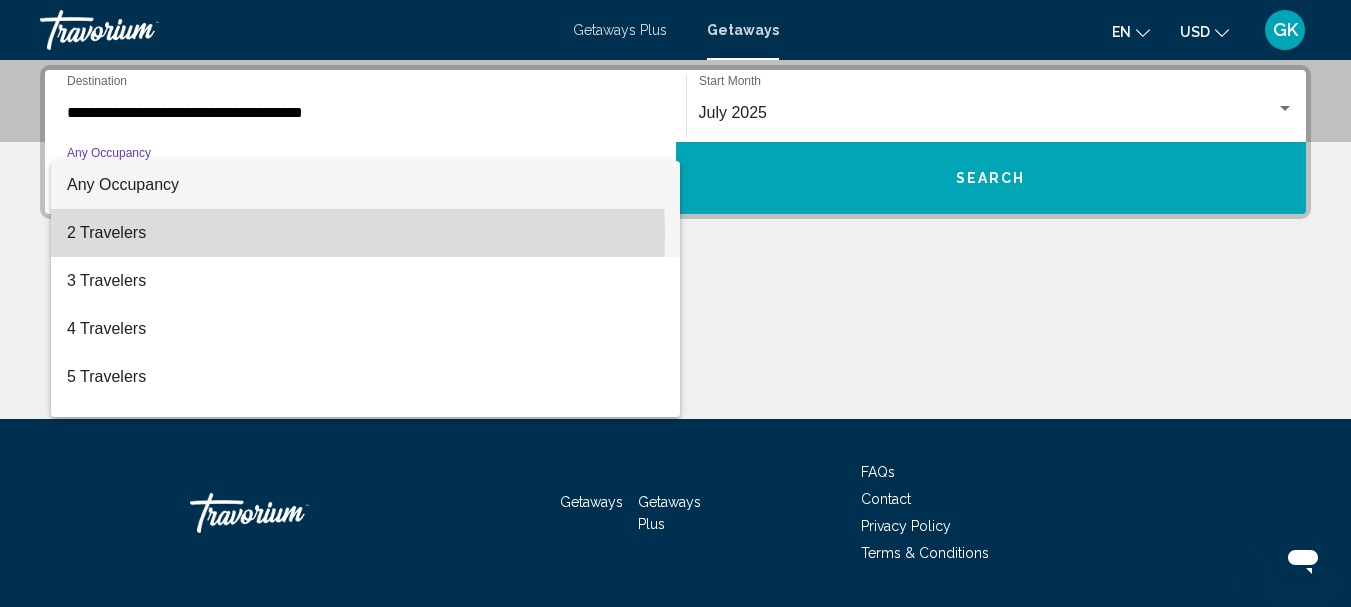 click on "2 Travelers" at bounding box center (365, 233) 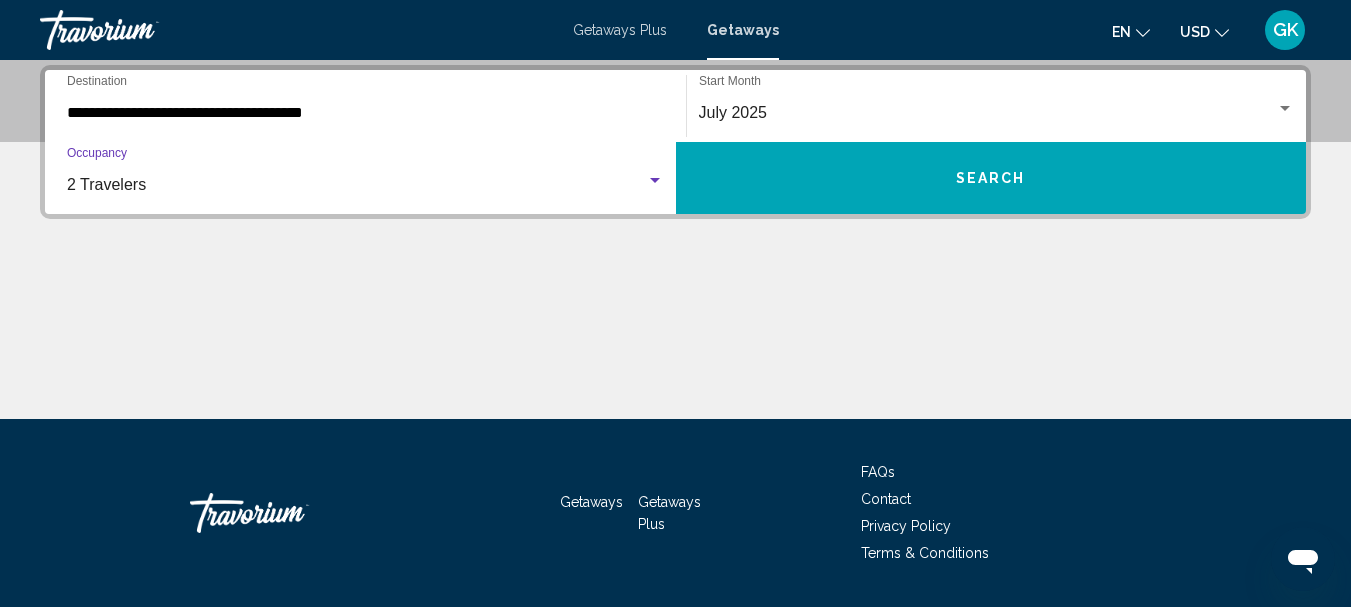 click on "Search" at bounding box center (991, 178) 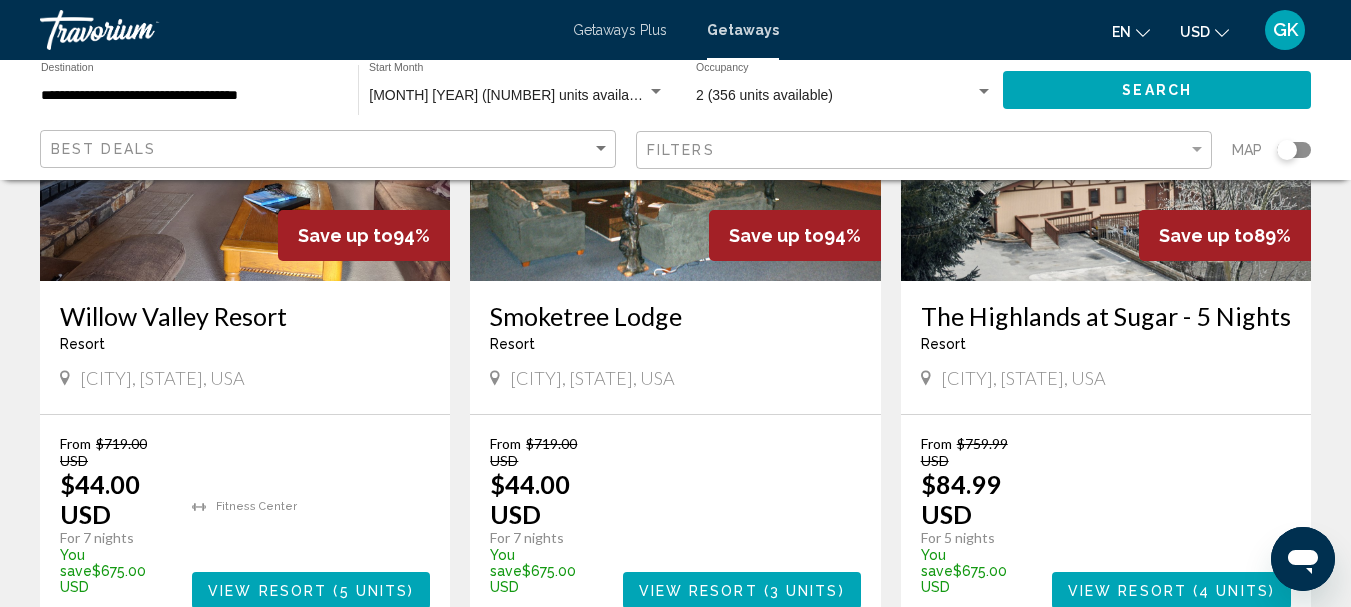 scroll, scrollTop: 500, scrollLeft: 0, axis: vertical 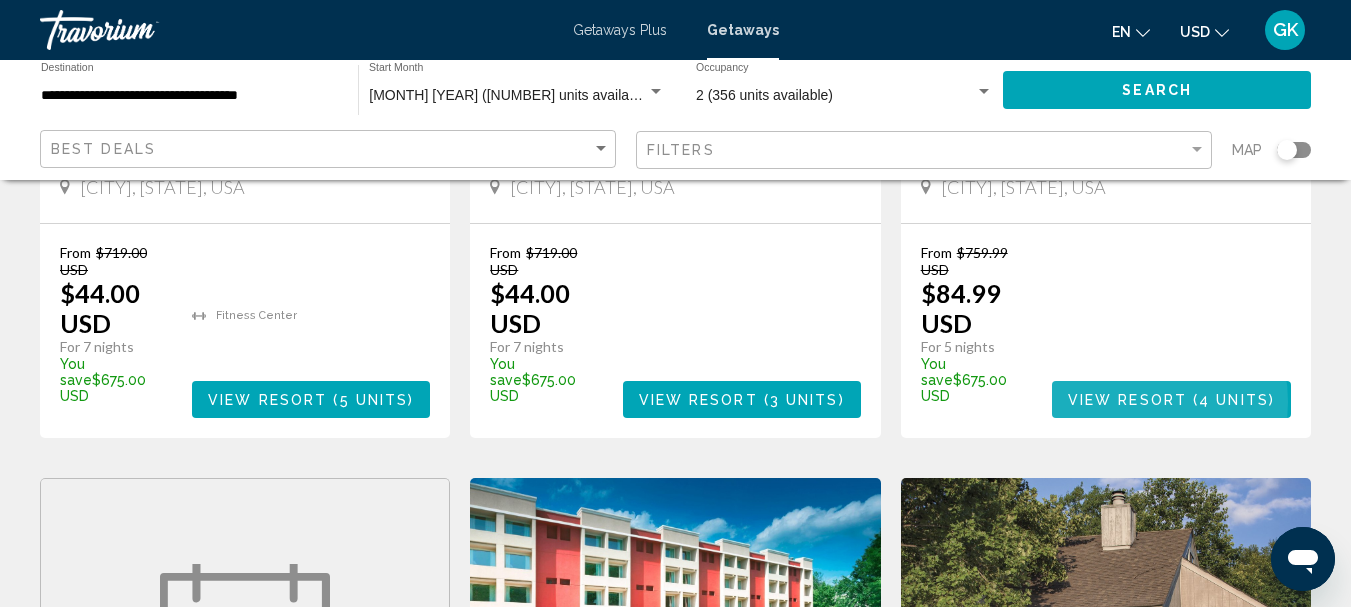 click on "View Resort" at bounding box center (1127, 400) 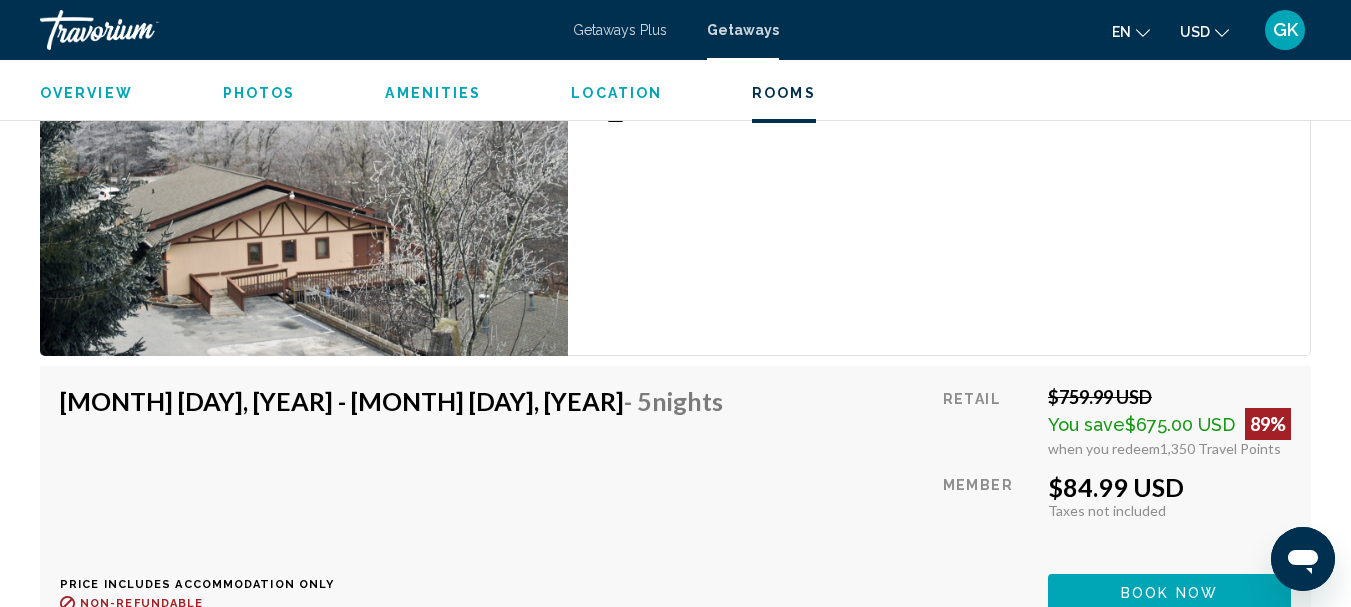 scroll, scrollTop: 3632, scrollLeft: 0, axis: vertical 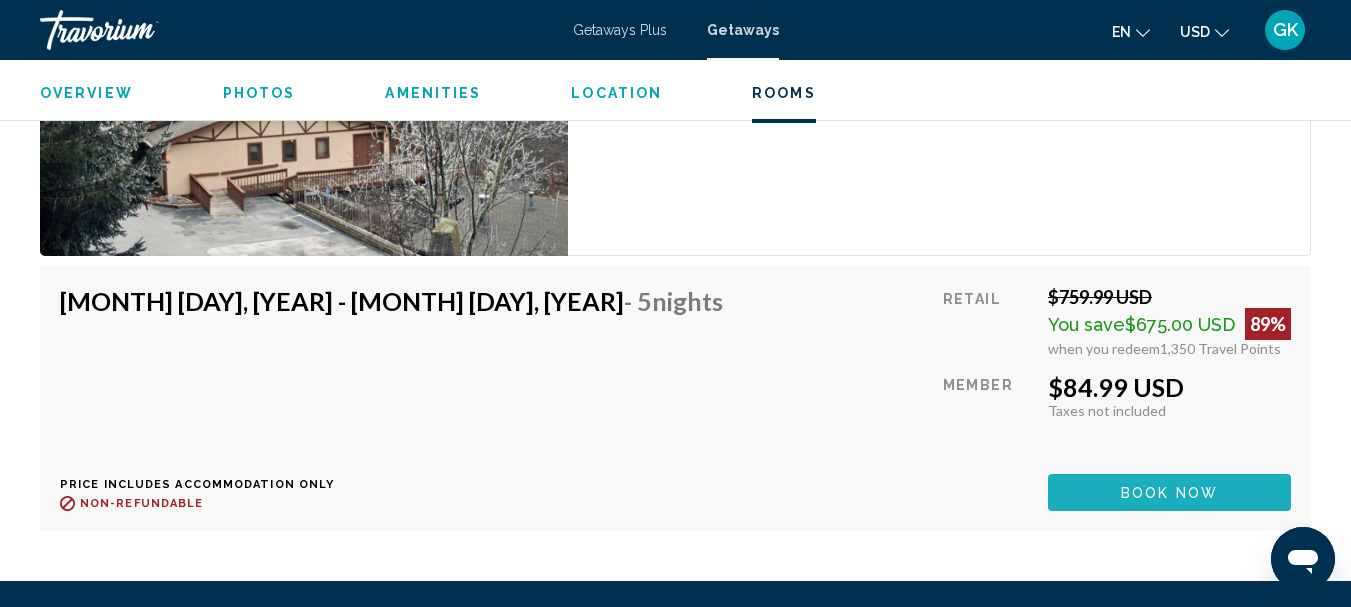 click on "Book now" at bounding box center [1169, 493] 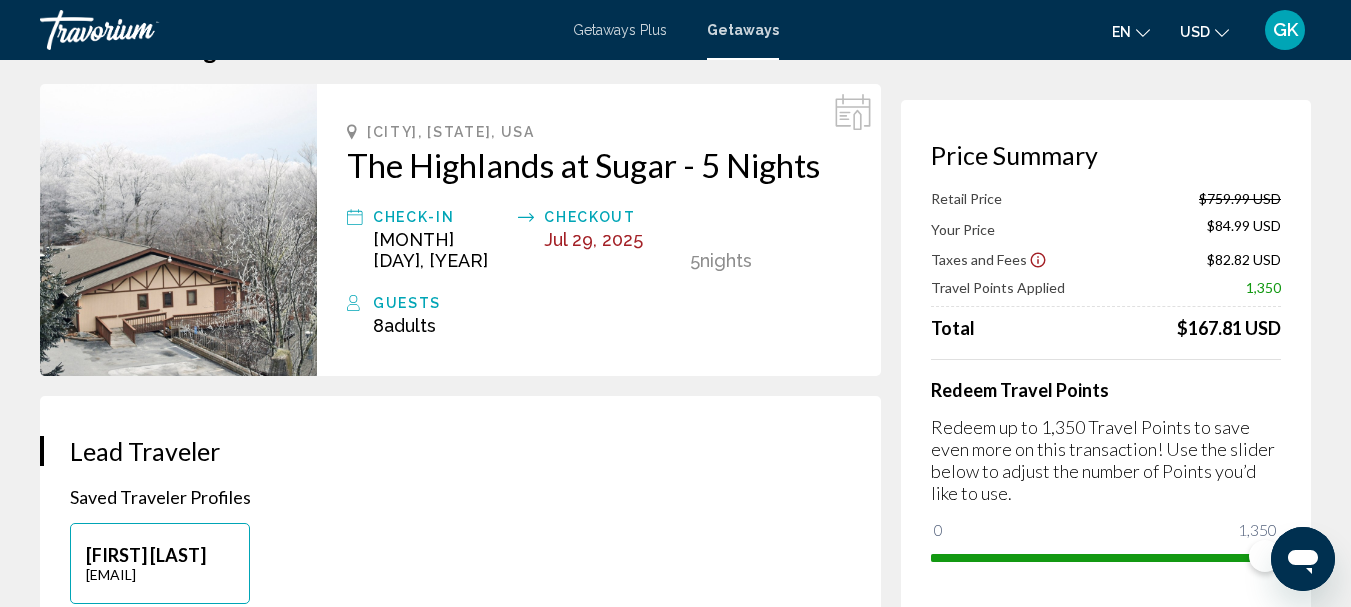 scroll, scrollTop: 100, scrollLeft: 0, axis: vertical 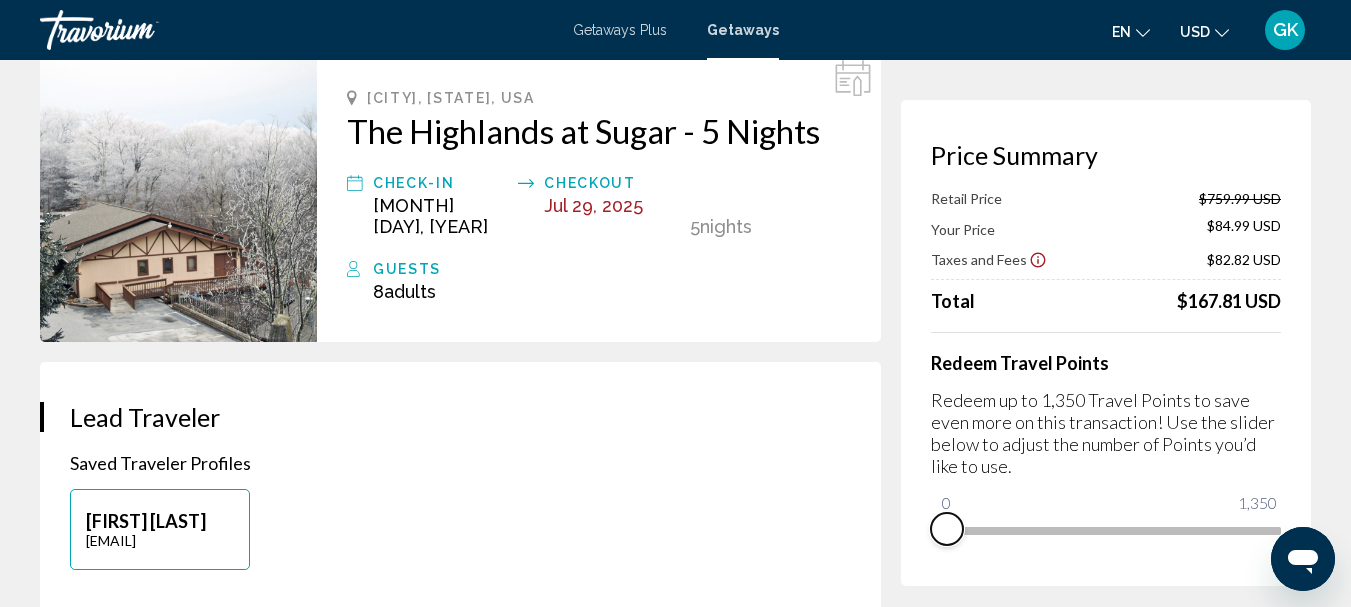 drag, startPoint x: 1250, startPoint y: 560, endPoint x: 880, endPoint y: 582, distance: 370.65347 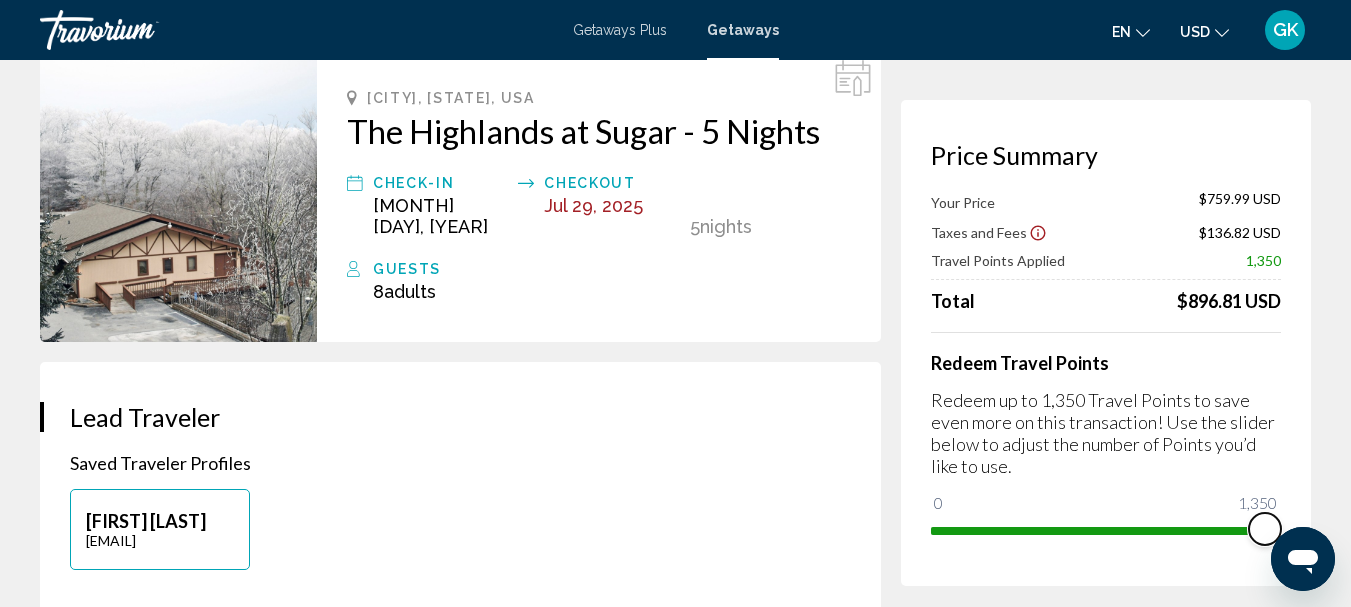 drag, startPoint x: 947, startPoint y: 509, endPoint x: 1364, endPoint y: 509, distance: 417 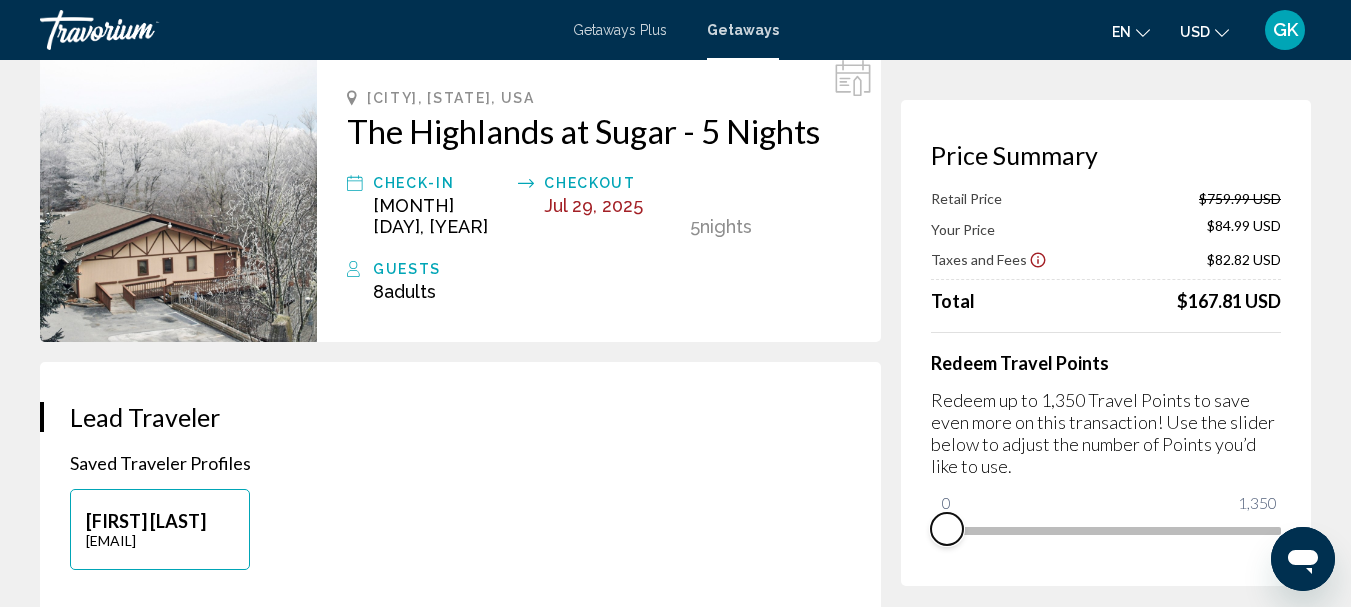 drag, startPoint x: 1264, startPoint y: 550, endPoint x: 930, endPoint y: 602, distance: 338.02368 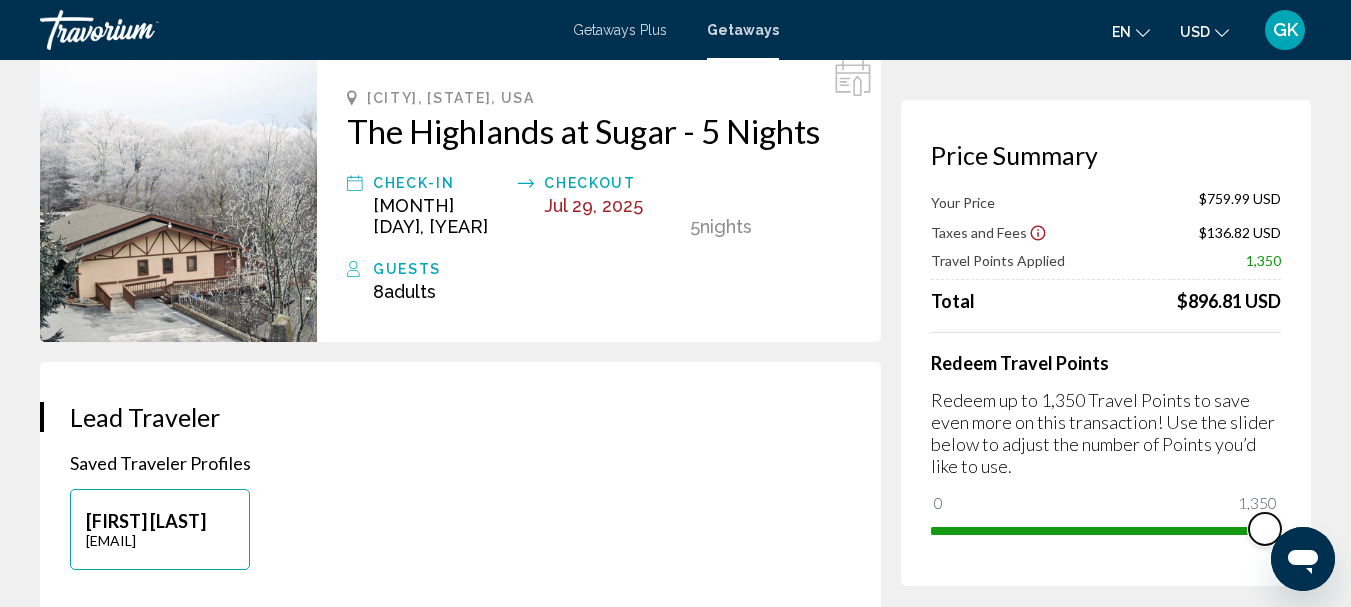 drag, startPoint x: 948, startPoint y: 508, endPoint x: 1310, endPoint y: 511, distance: 362.01242 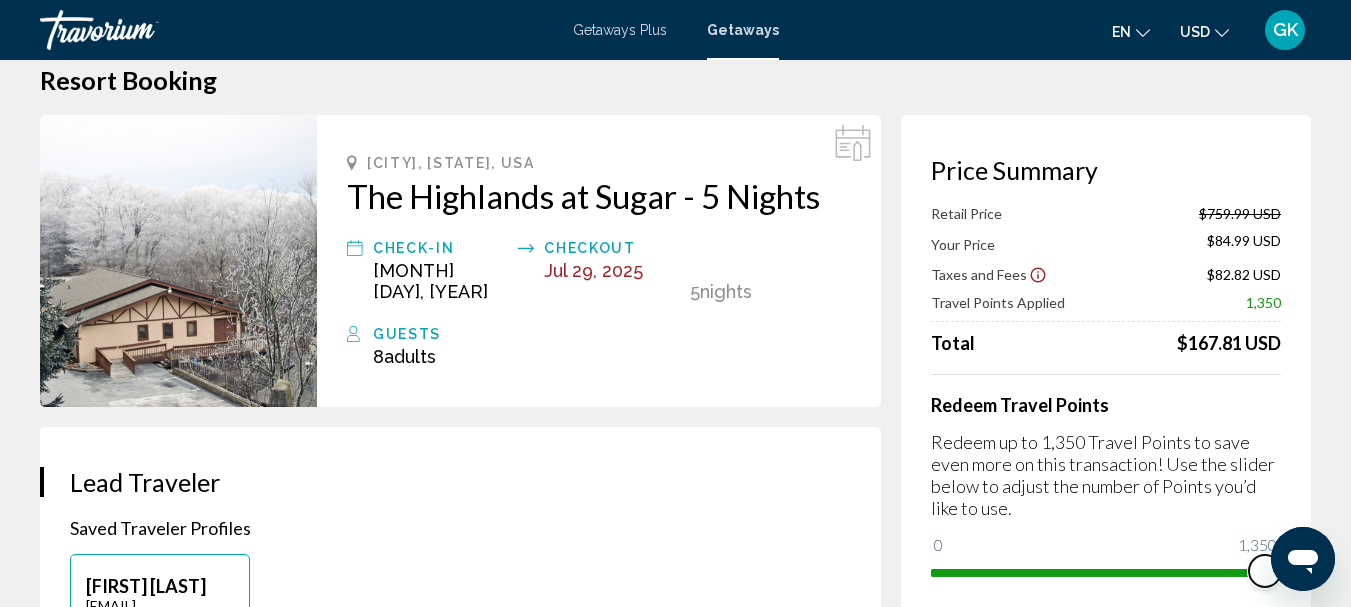 scroll, scrollTop: 0, scrollLeft: 0, axis: both 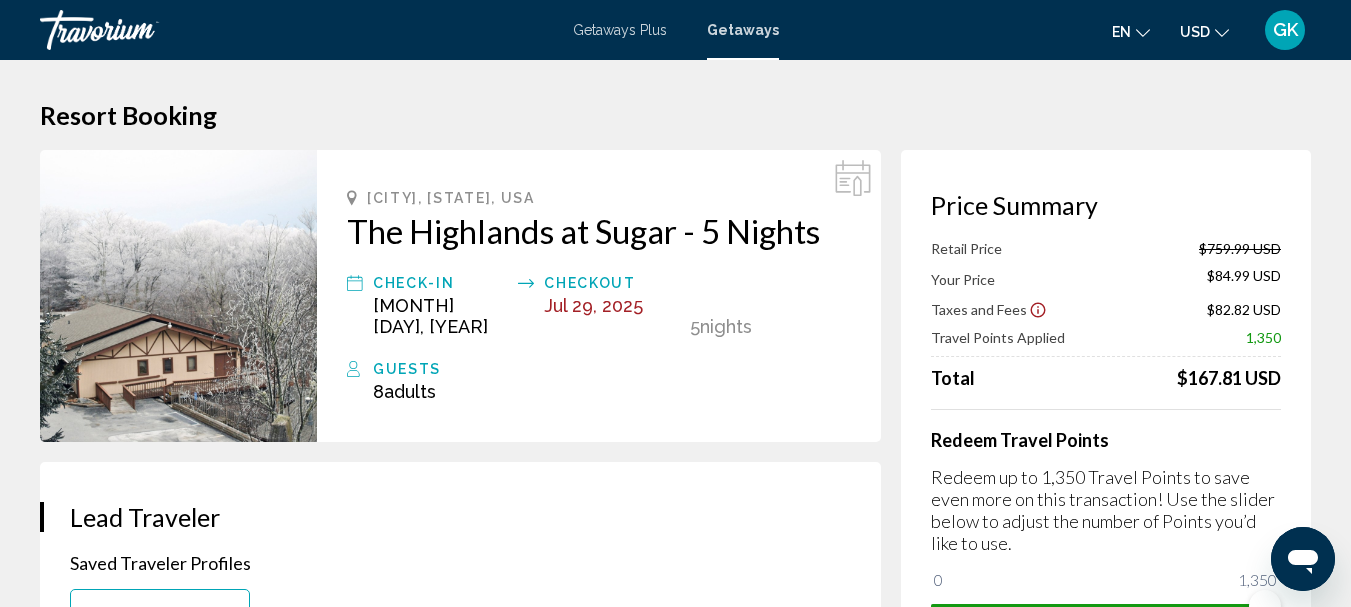 click on "The Highlands at Sugar - 5 Nights" at bounding box center (599, 231) 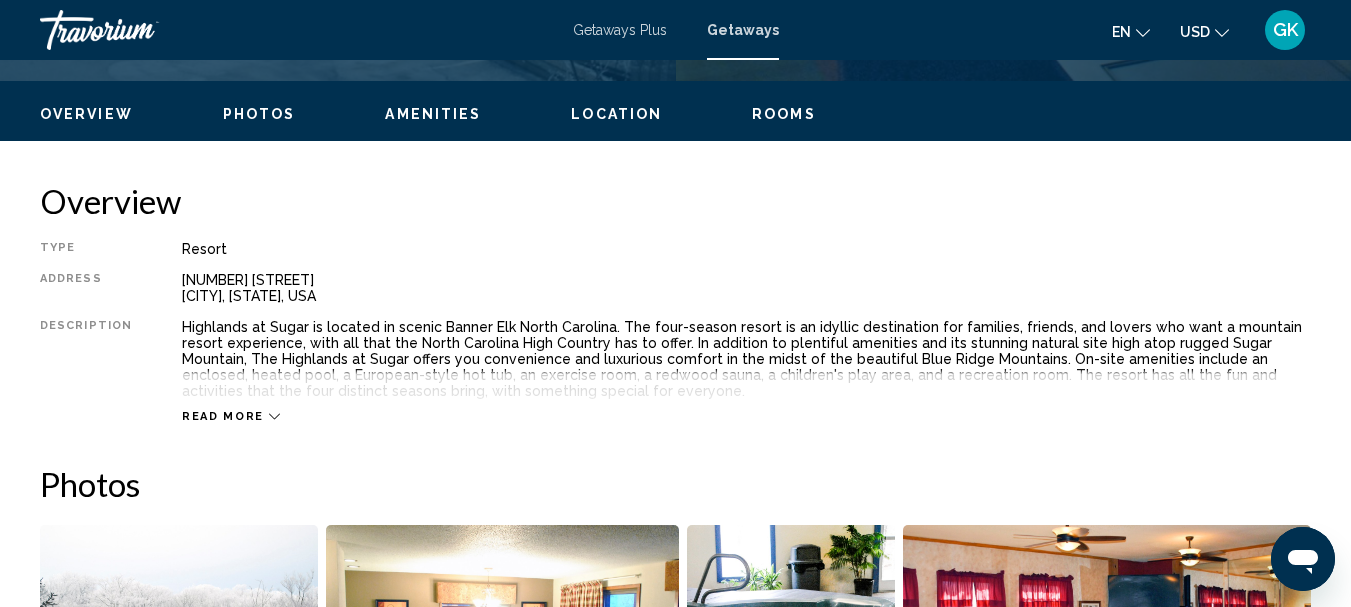 scroll, scrollTop: 931, scrollLeft: 0, axis: vertical 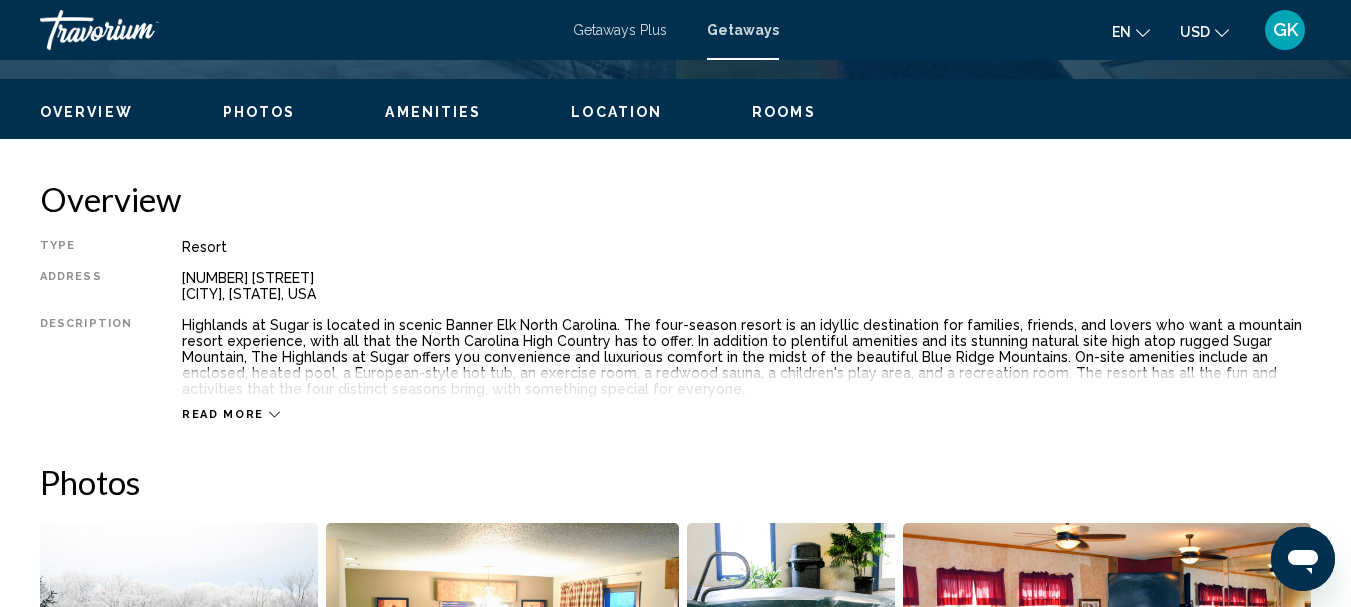 click on "Read more" at bounding box center [223, 414] 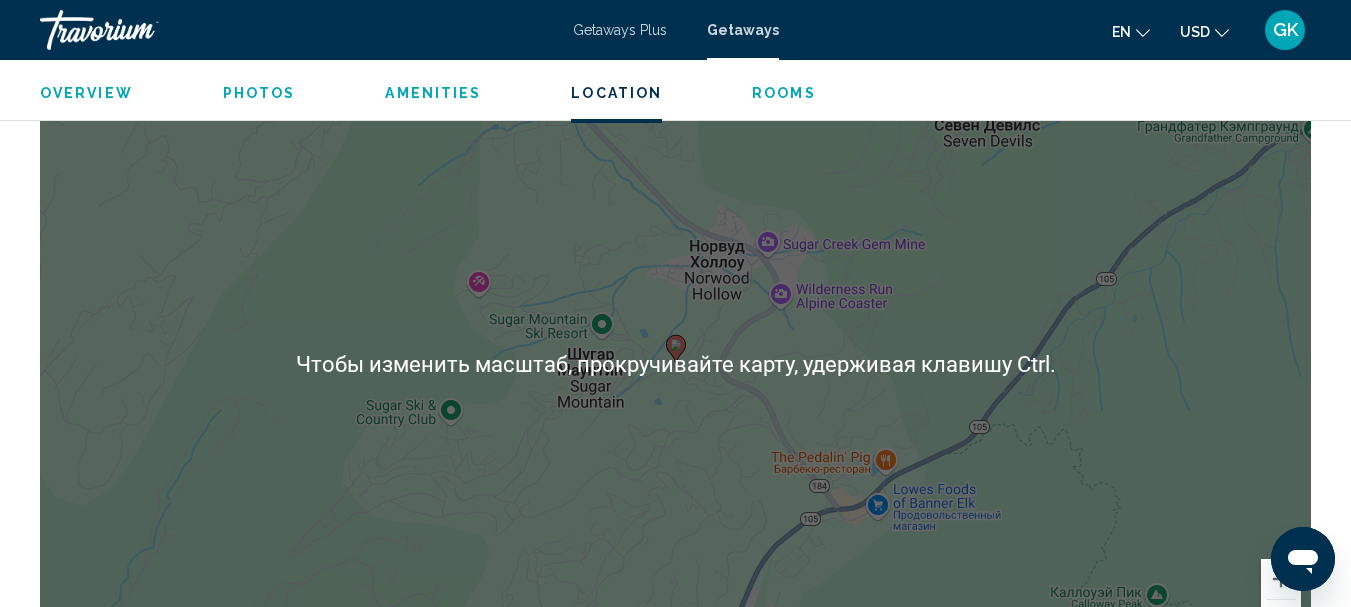 scroll, scrollTop: 2731, scrollLeft: 0, axis: vertical 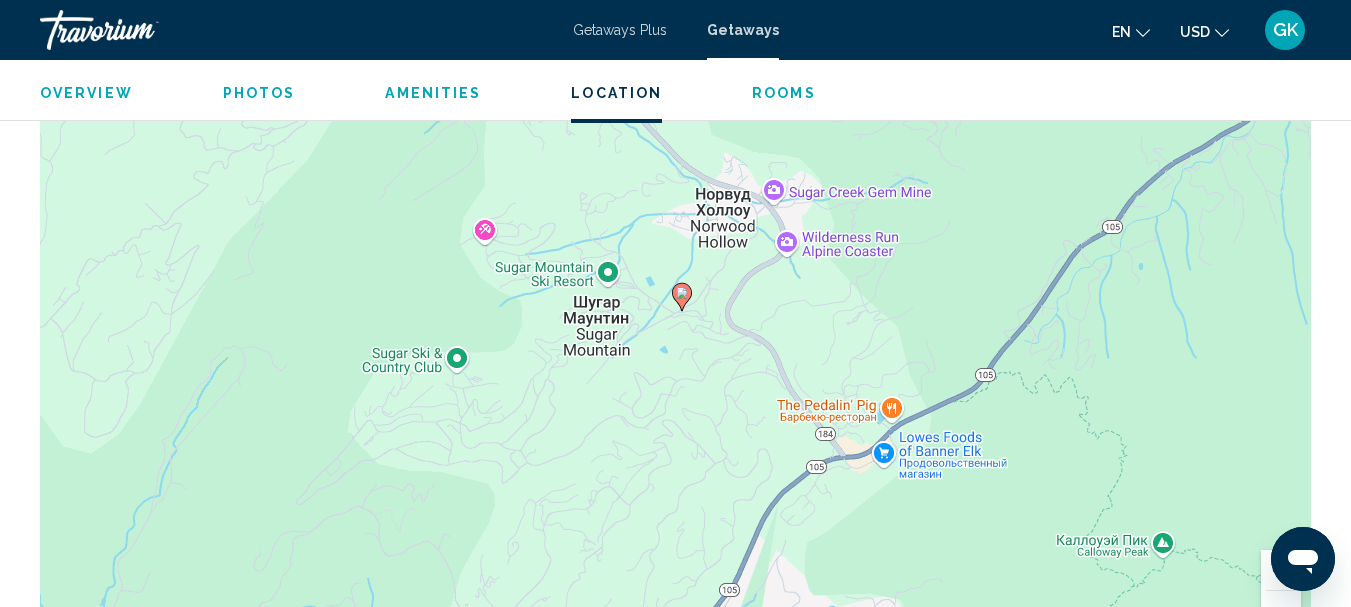 drag, startPoint x: 544, startPoint y: 477, endPoint x: 551, endPoint y: 432, distance: 45.54119 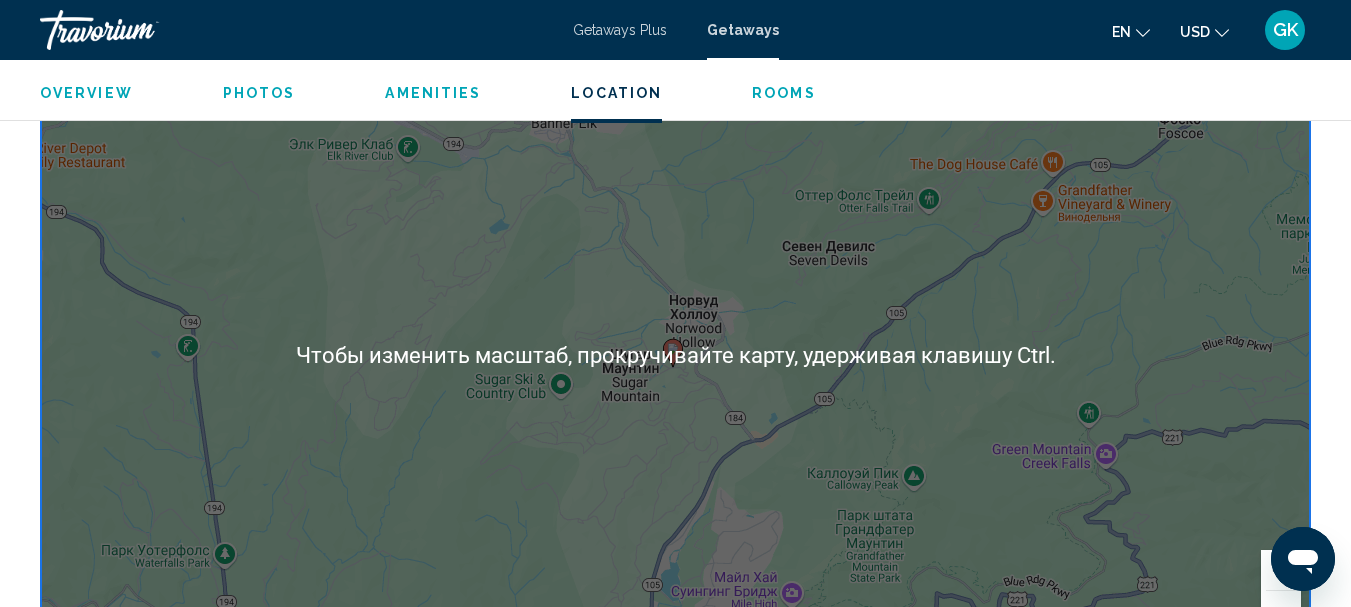 scroll, scrollTop: 2831, scrollLeft: 0, axis: vertical 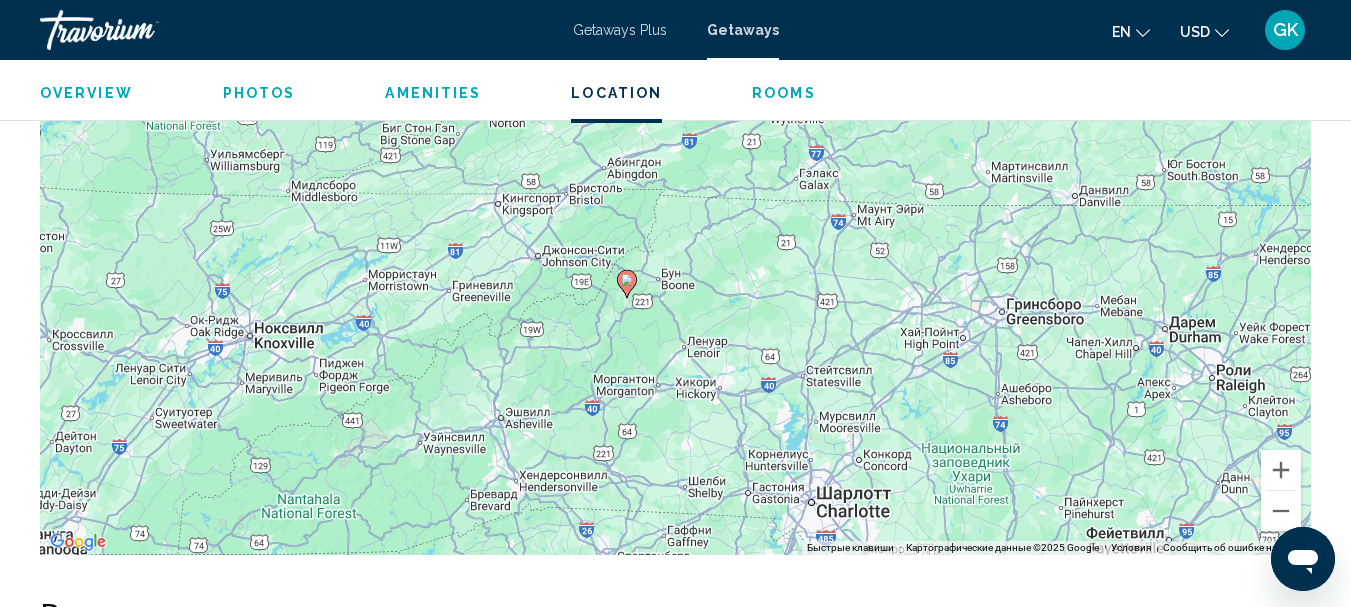 drag, startPoint x: 721, startPoint y: 422, endPoint x: 744, endPoint y: 295, distance: 129.06587 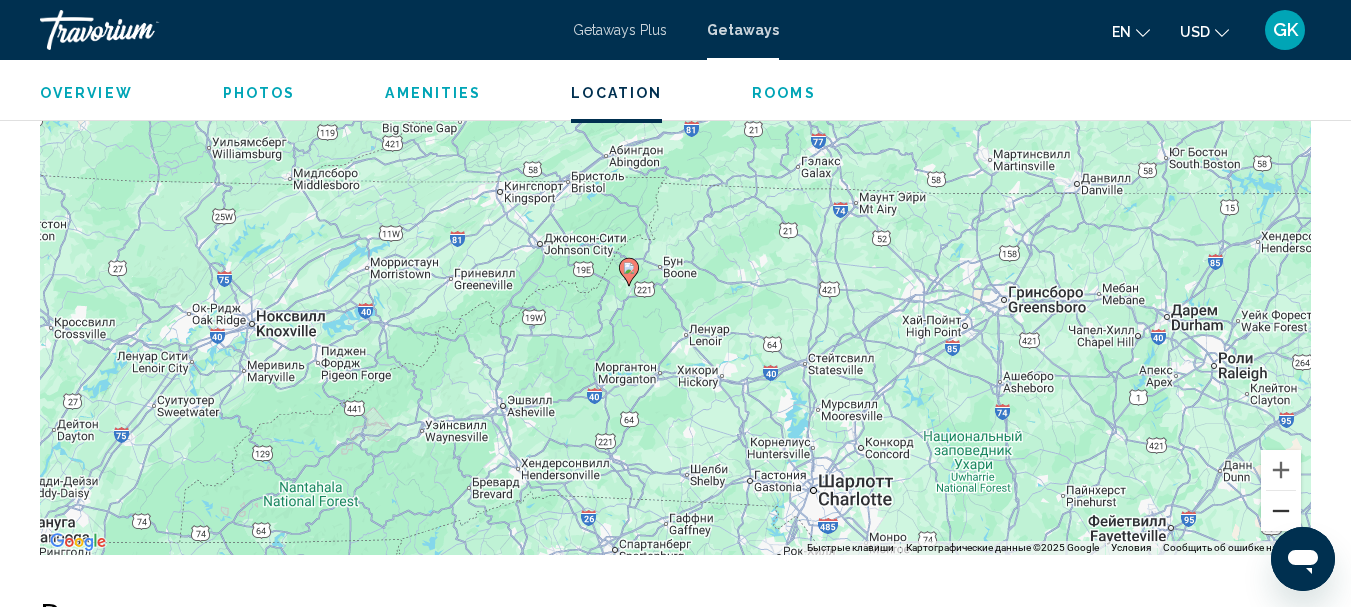 click at bounding box center (1281, 511) 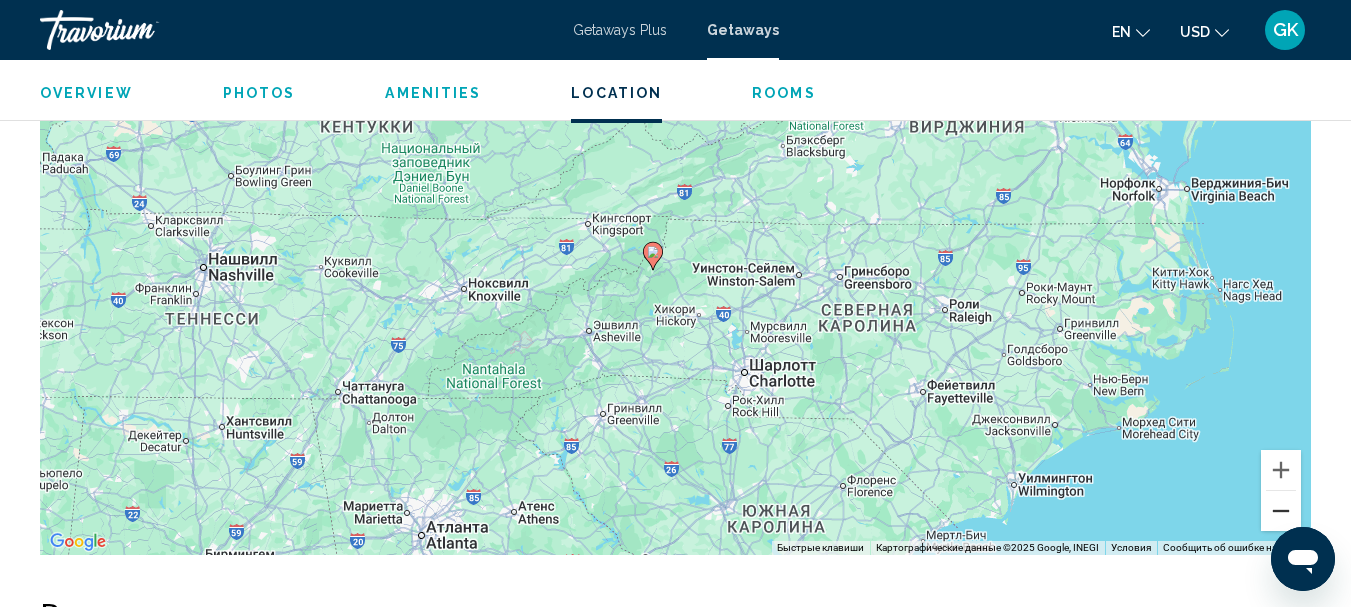 click at bounding box center [1281, 511] 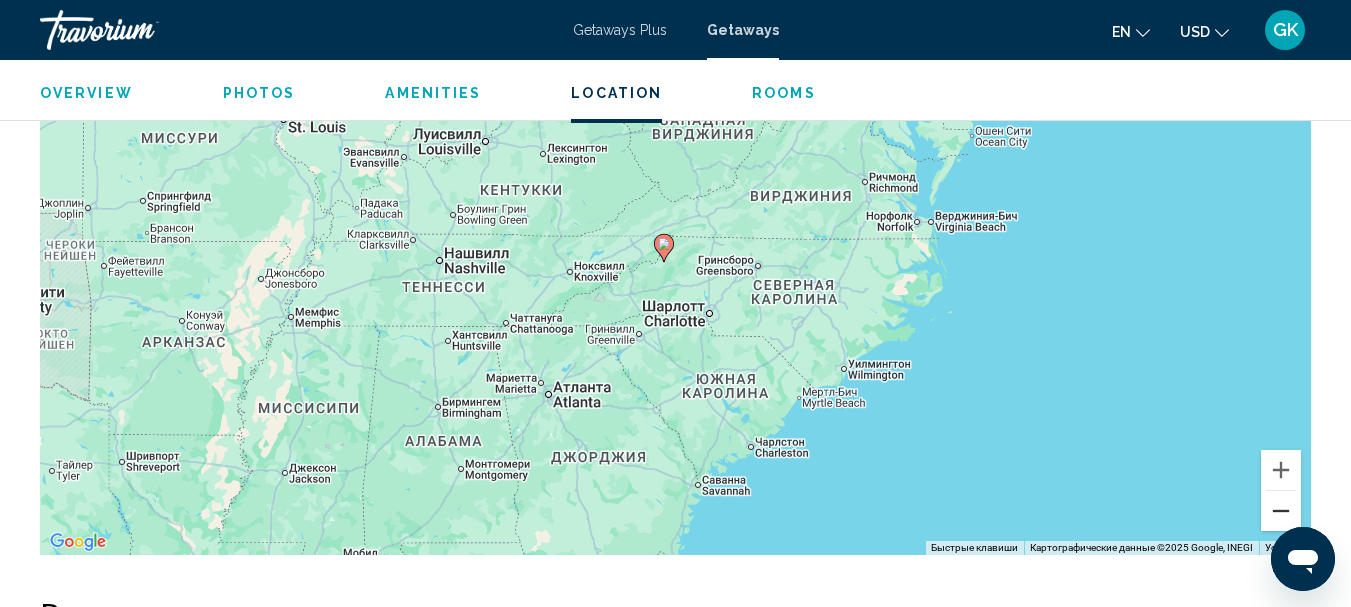 type 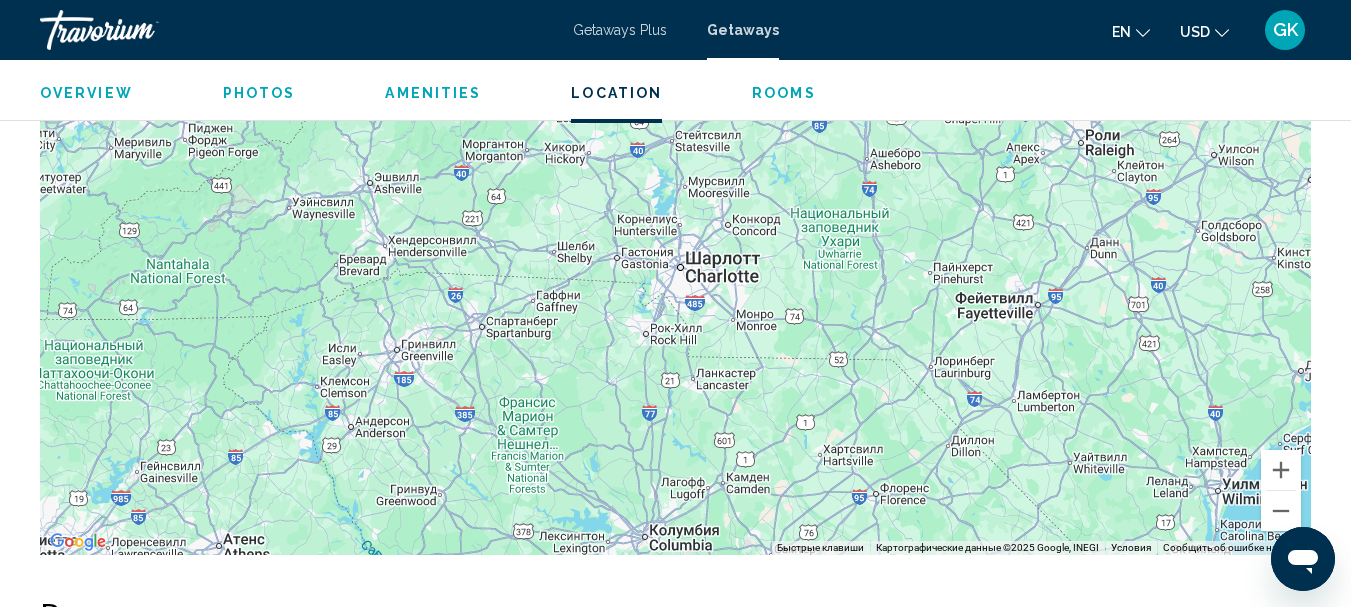 drag, startPoint x: 744, startPoint y: 506, endPoint x: 757, endPoint y: 530, distance: 27.294687 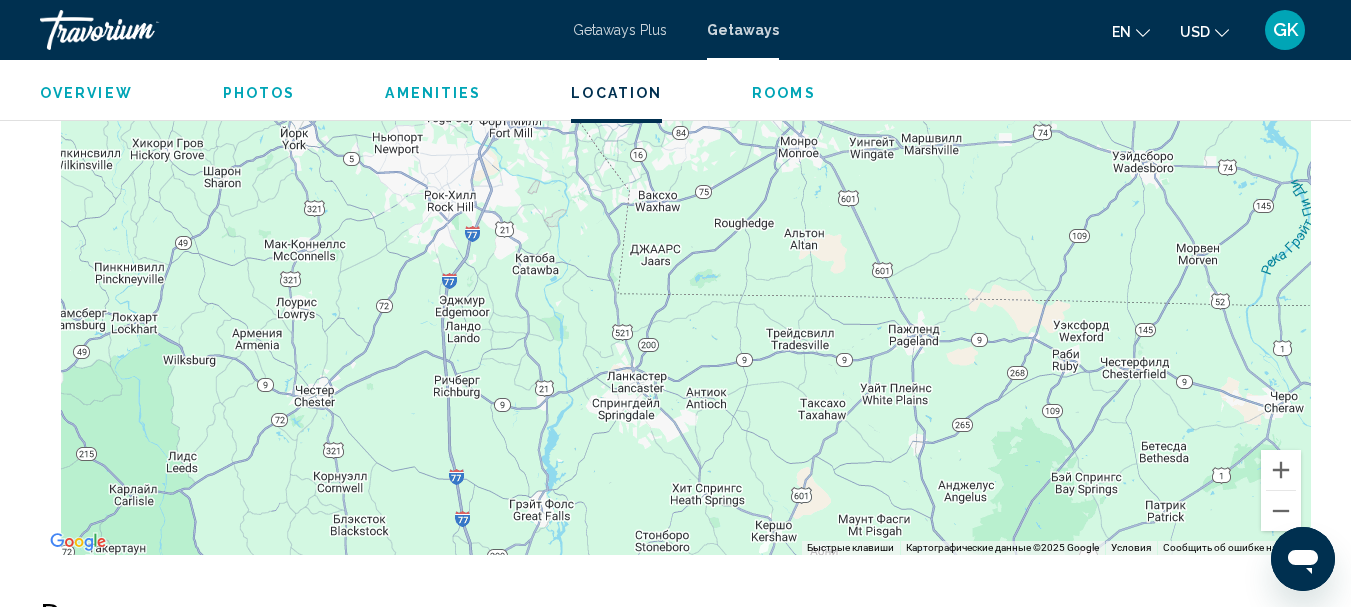drag, startPoint x: 796, startPoint y: 538, endPoint x: 936, endPoint y: 646, distance: 176.81628 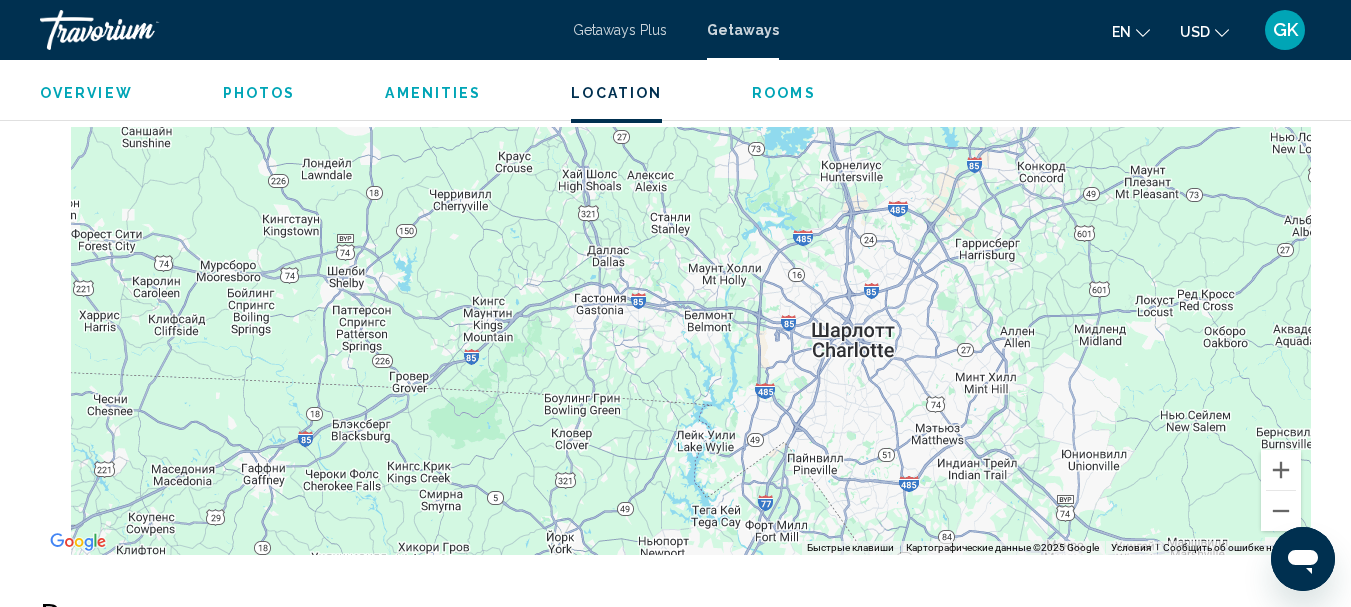 drag, startPoint x: 814, startPoint y: 447, endPoint x: 786, endPoint y: 503, distance: 62.609905 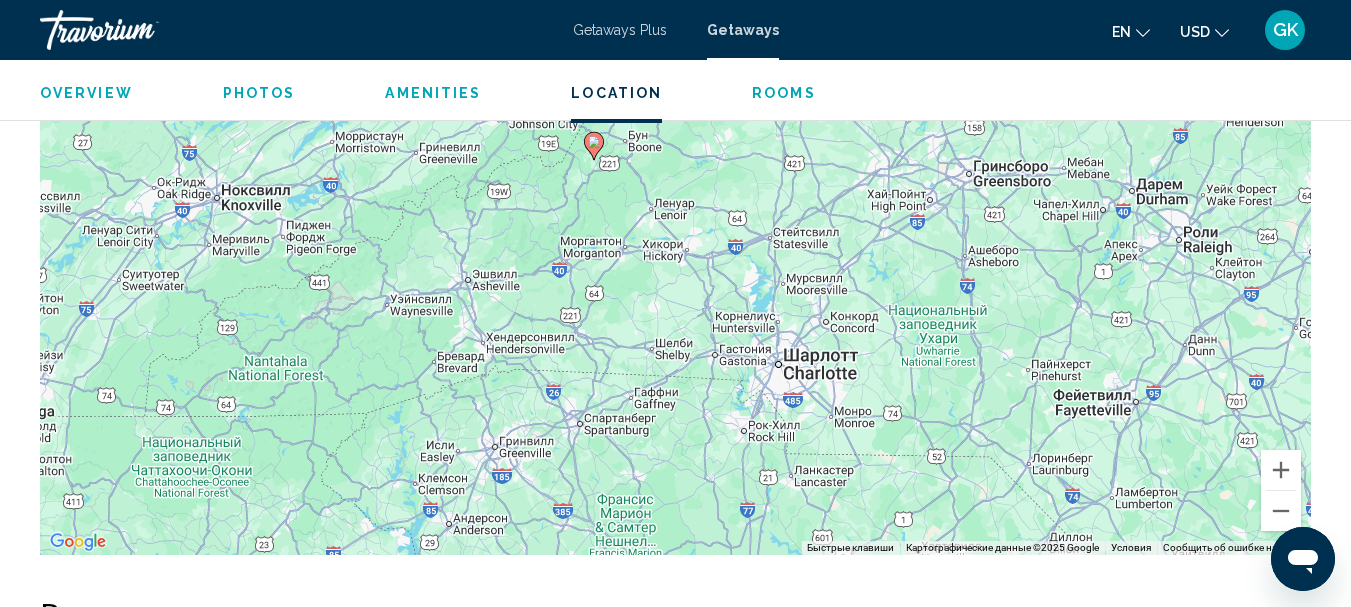 click on "Для навигации используйте клавиши со стрелками. Чтобы активировать перетаскивание с помощью клавиатуры, нажмите Alt + Ввод. После этого перемещайте маркер, используя клавиши со стрелками. Чтобы завершить перетаскивание, нажмите клавишу Ввод. Чтобы отменить действие, нажмите клавишу Esc." at bounding box center (675, 255) 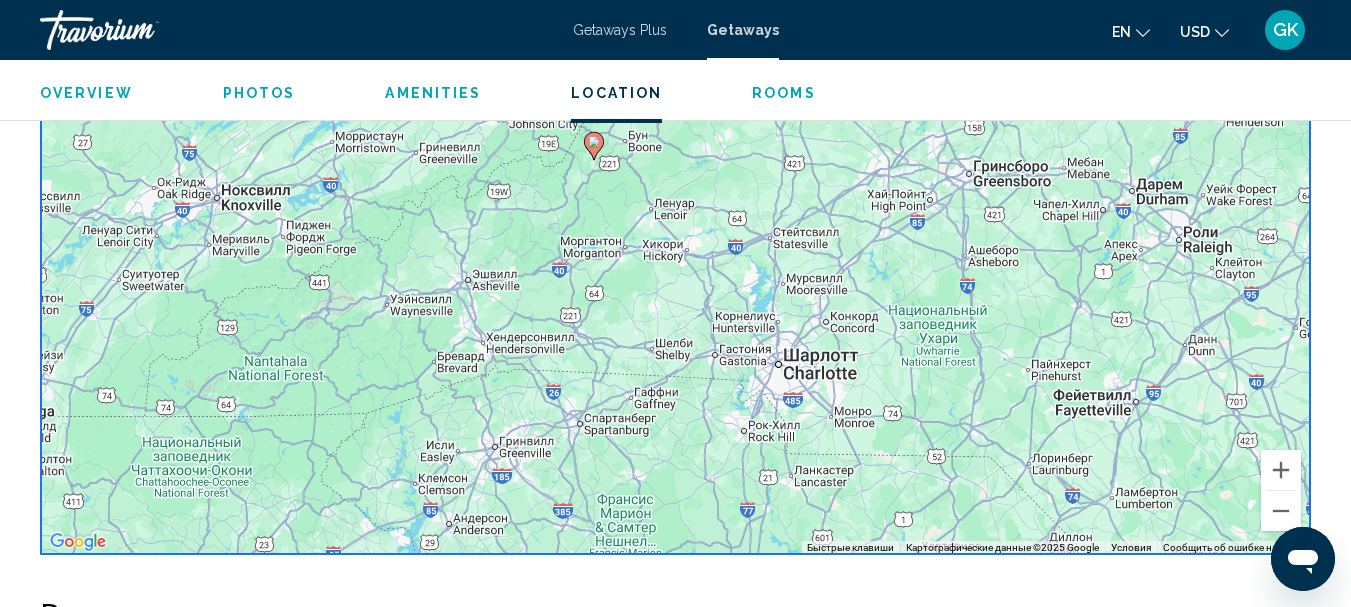 click 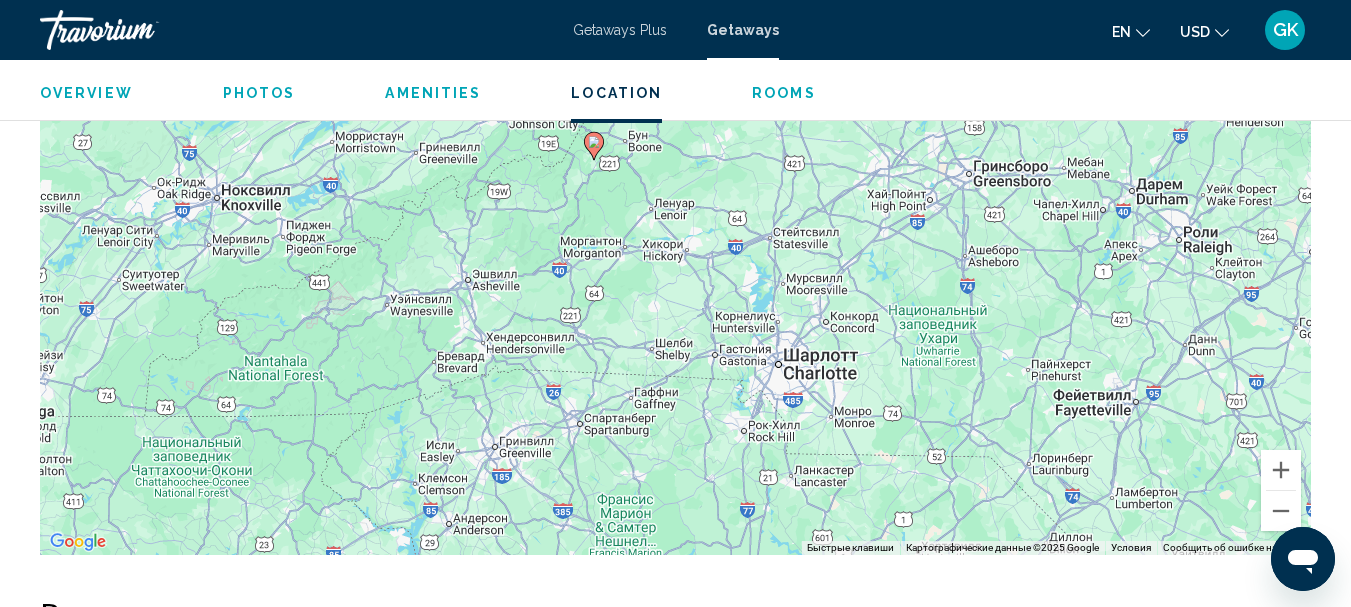 click 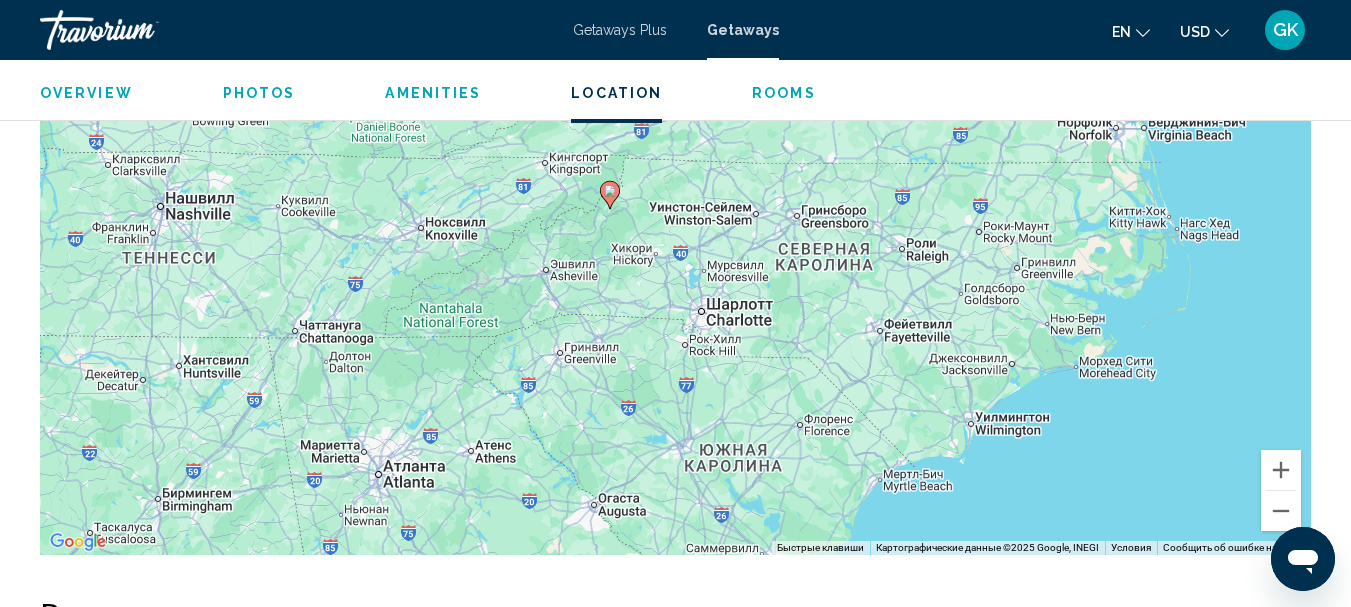 click on "Overview
Photos
Amenities
Location
Rooms
Search" 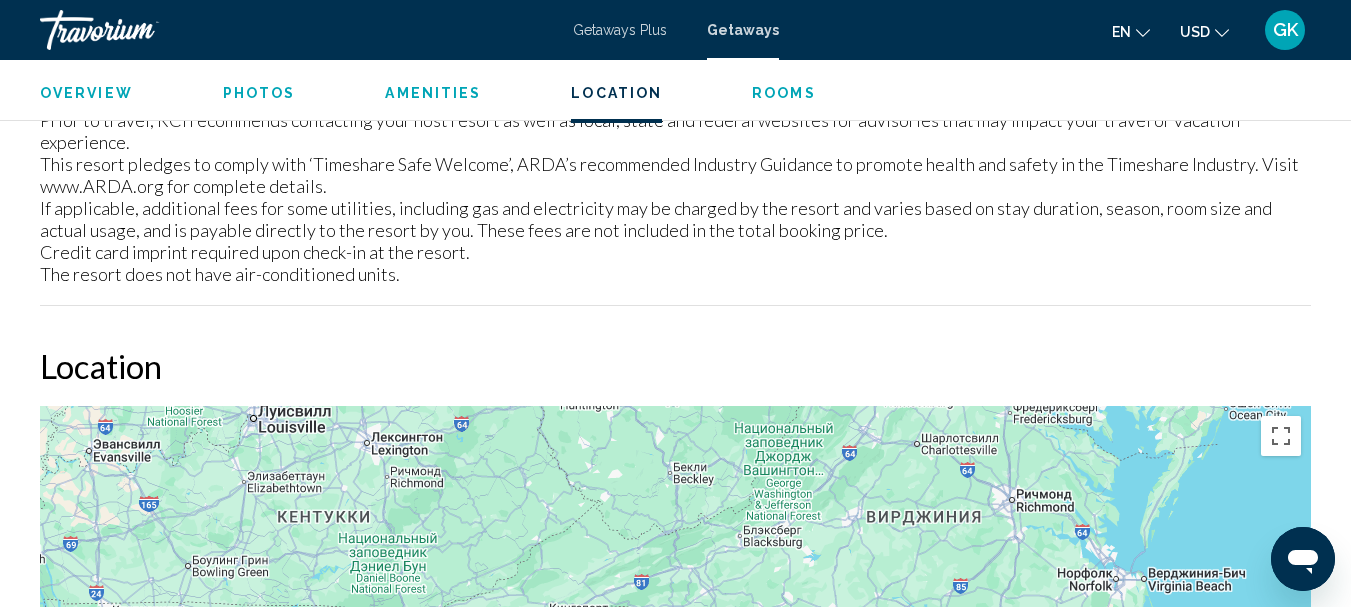 scroll, scrollTop: 2691, scrollLeft: 0, axis: vertical 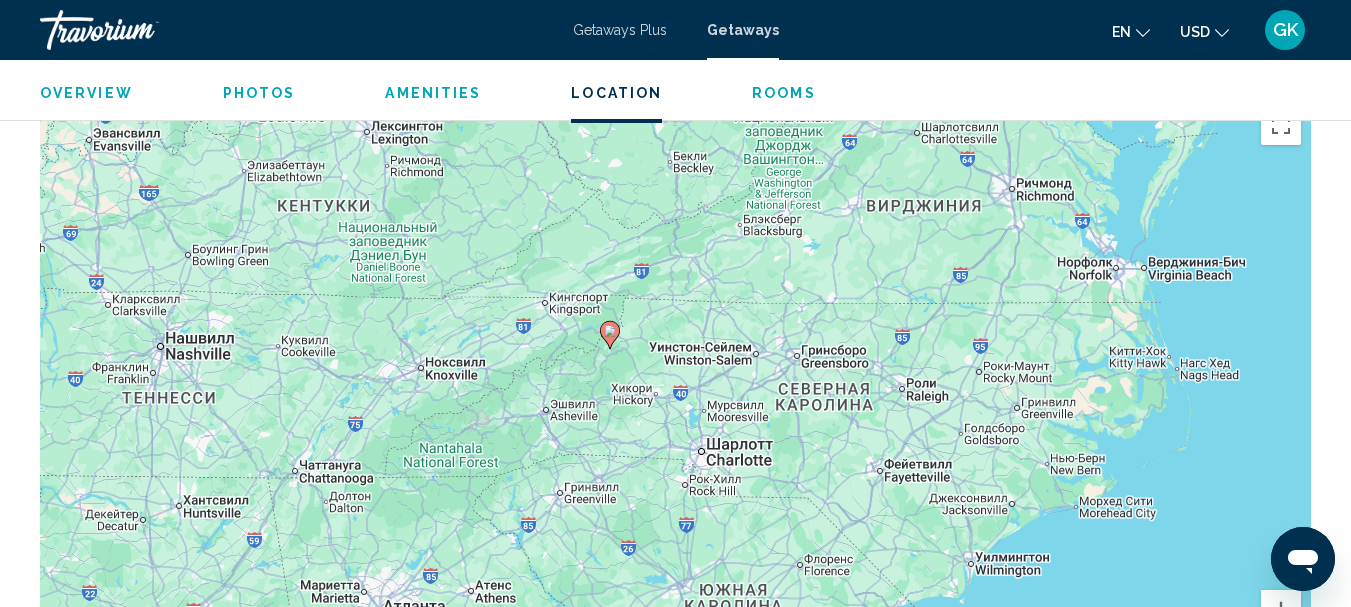type 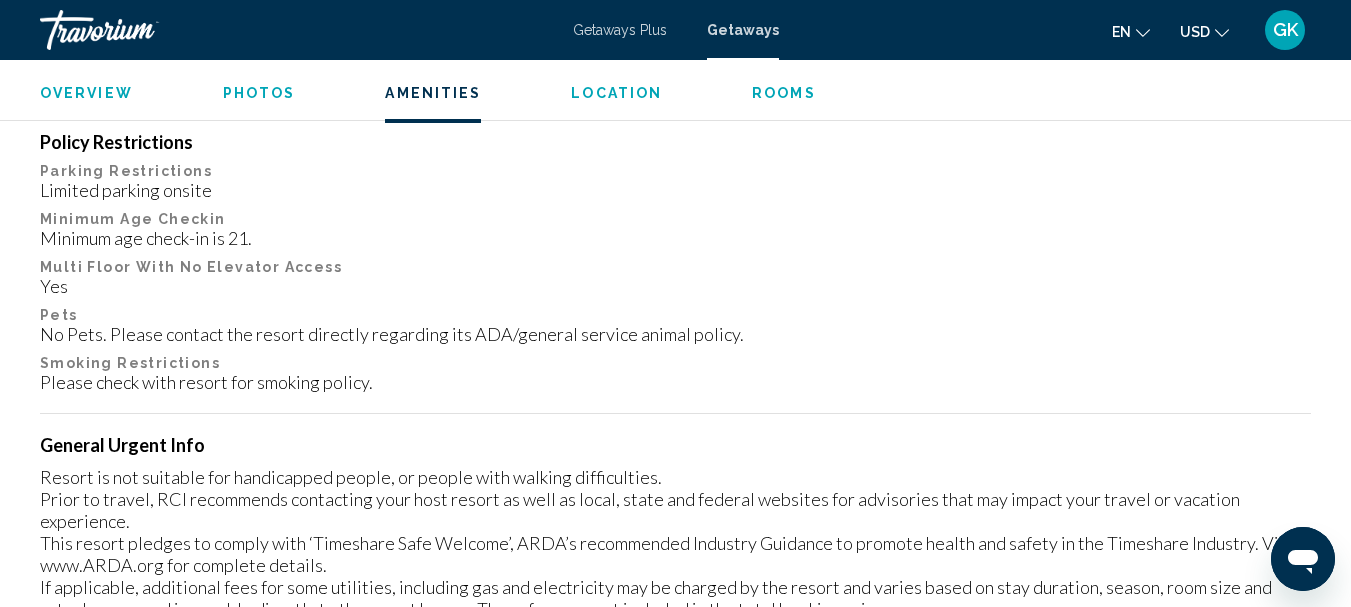 scroll, scrollTop: 1890, scrollLeft: 0, axis: vertical 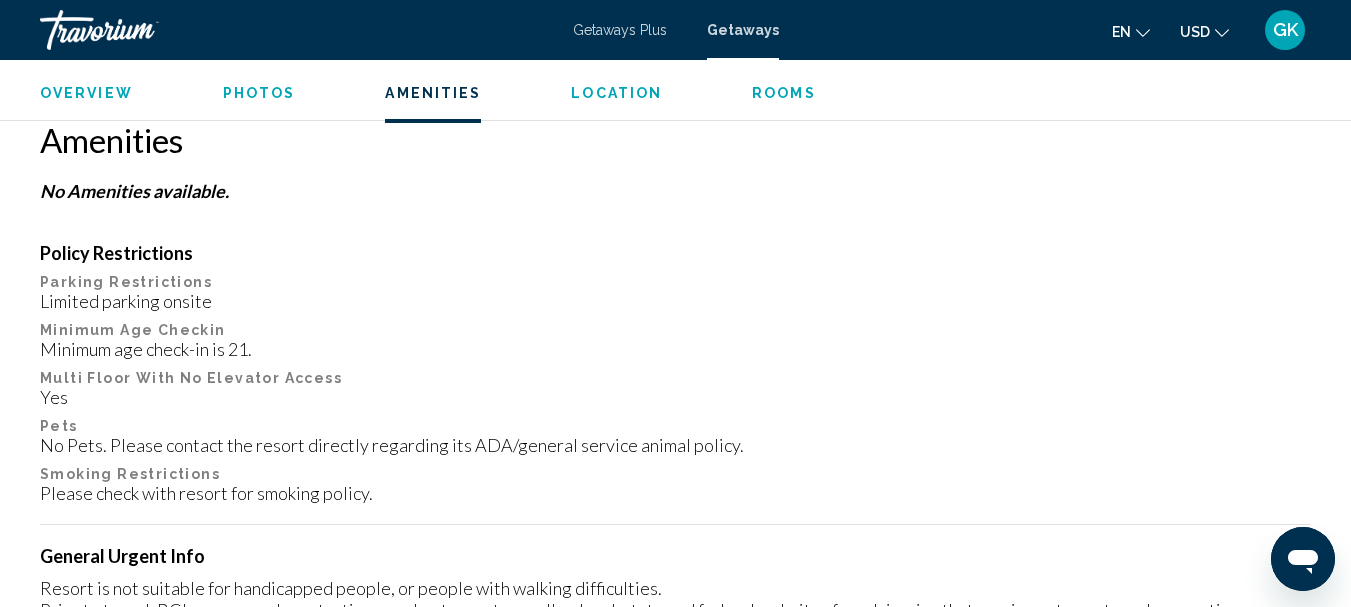 click on "Rooms" at bounding box center (784, 93) 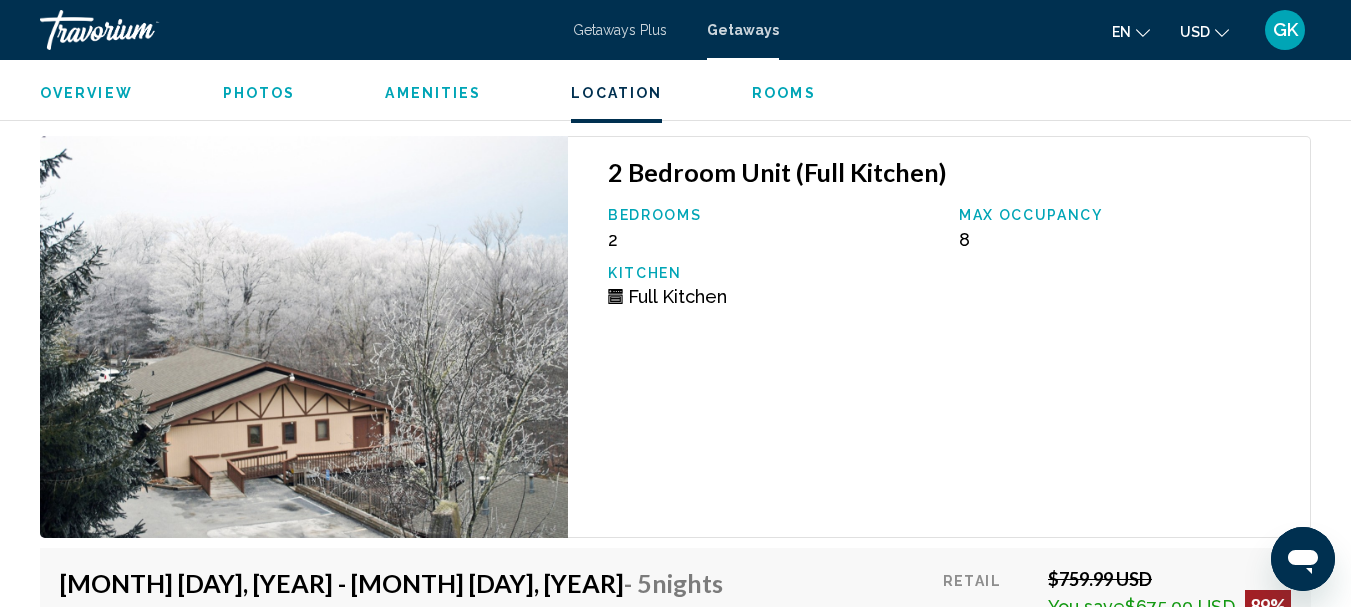 scroll, scrollTop: 3051, scrollLeft: 0, axis: vertical 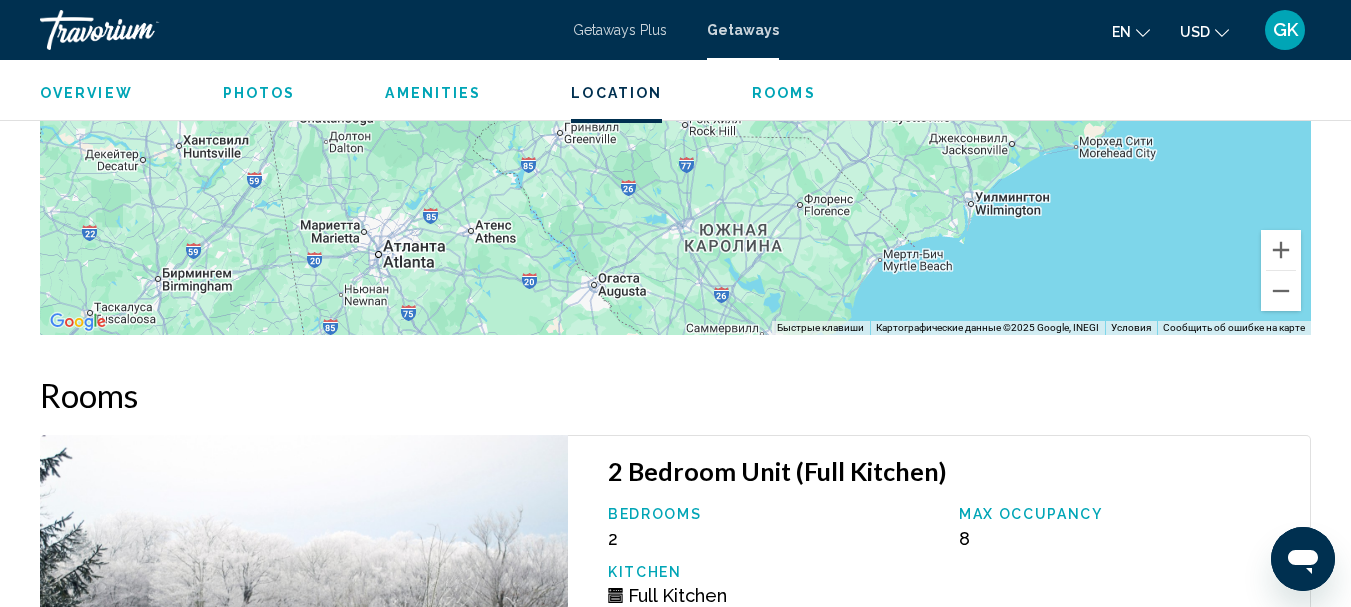 click on "Amenities" at bounding box center (433, 93) 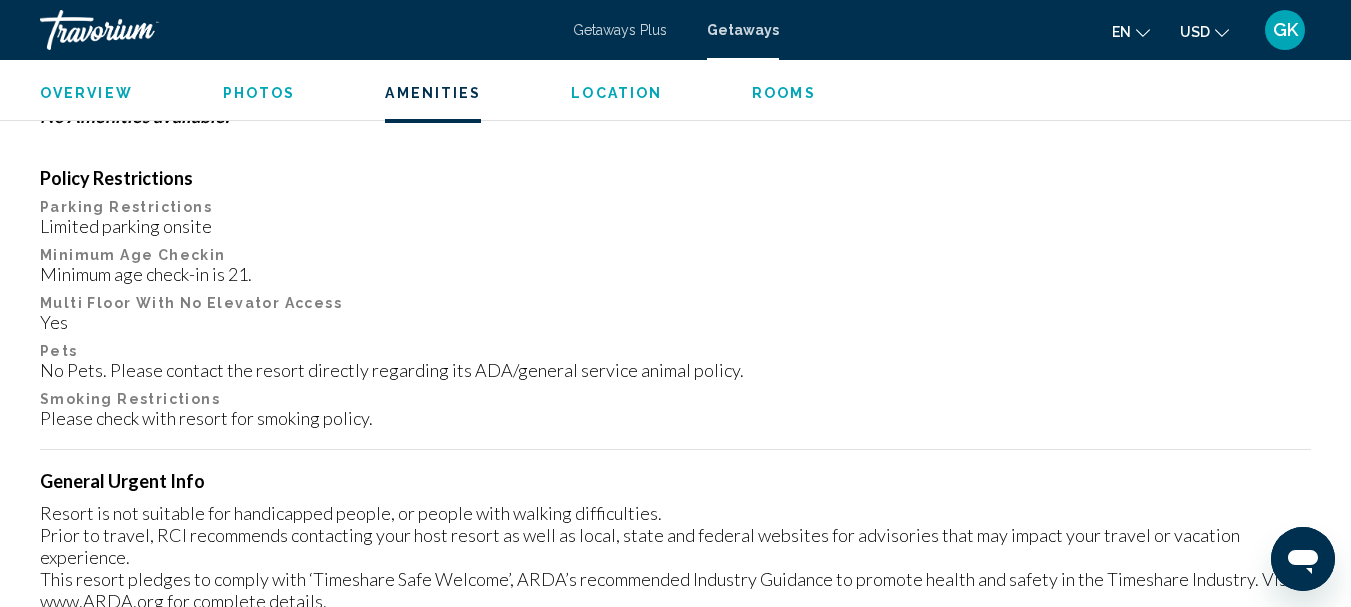 scroll, scrollTop: 1890, scrollLeft: 0, axis: vertical 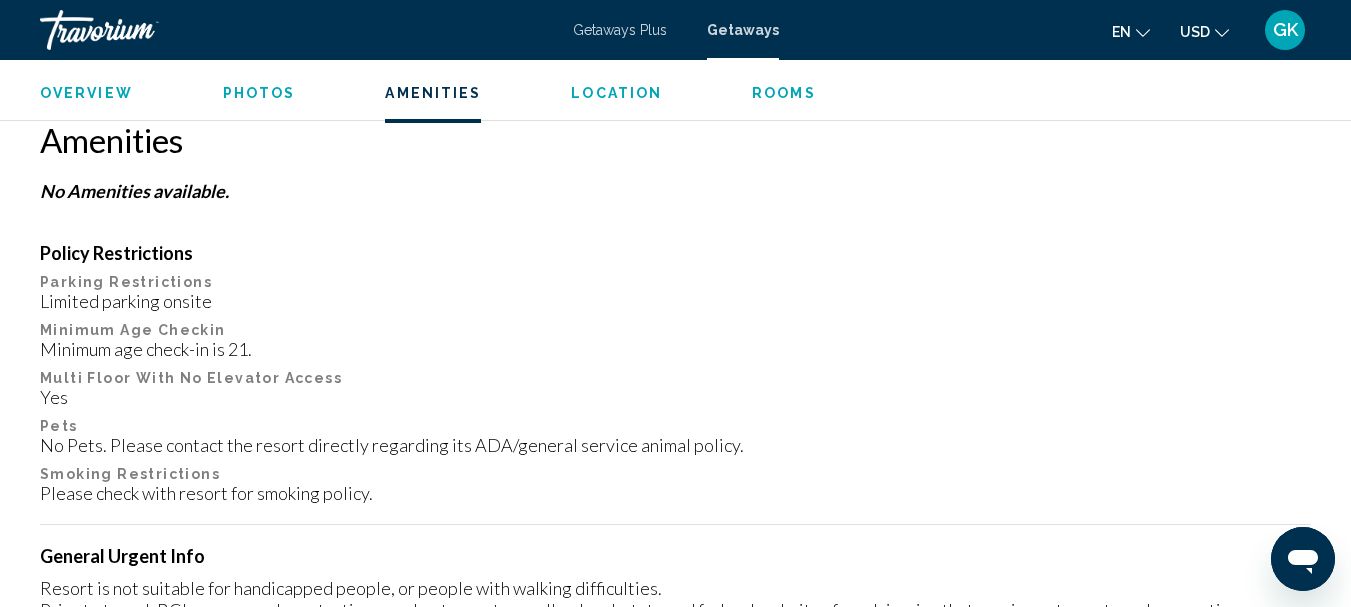 click on "Photos" at bounding box center (259, 93) 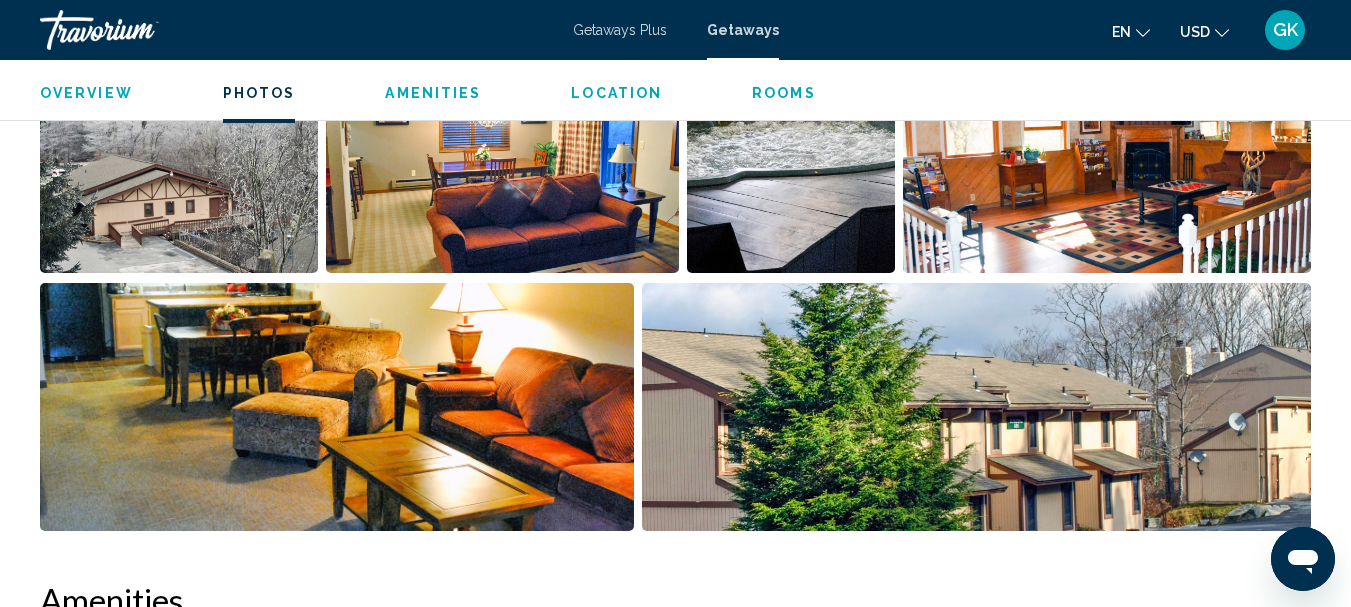 scroll, scrollTop: 1474, scrollLeft: 0, axis: vertical 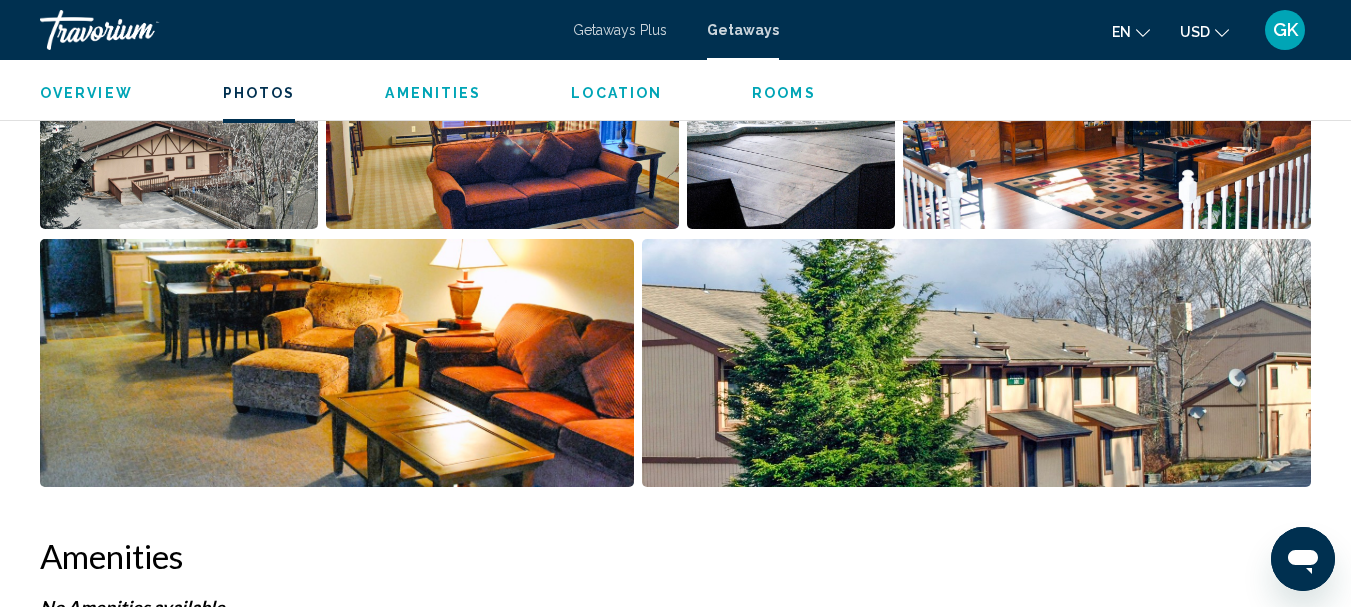 click on "Overview" at bounding box center [86, 93] 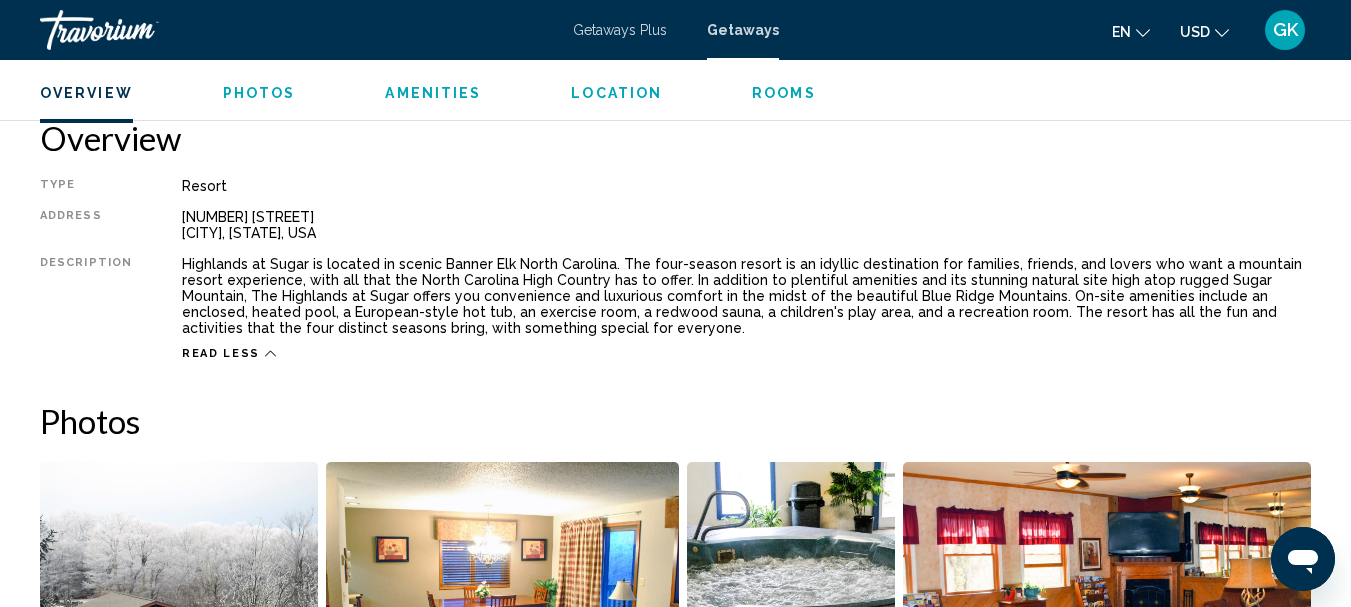scroll, scrollTop: 991, scrollLeft: 0, axis: vertical 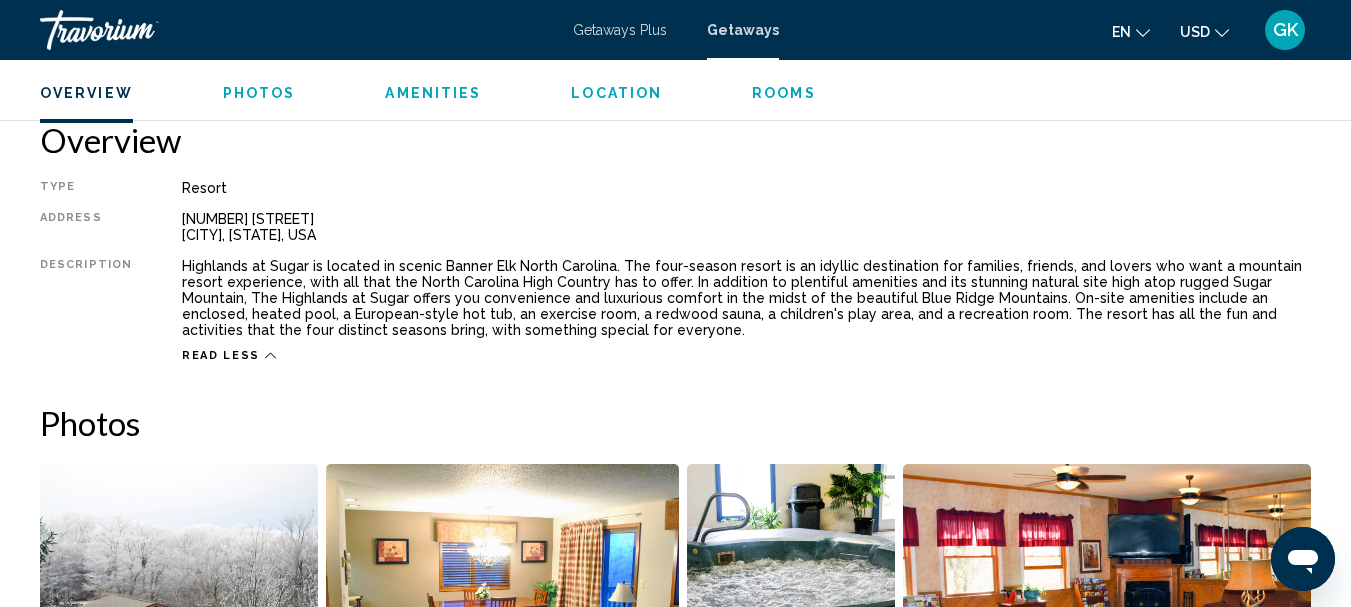 click on "Read less" at bounding box center [221, 355] 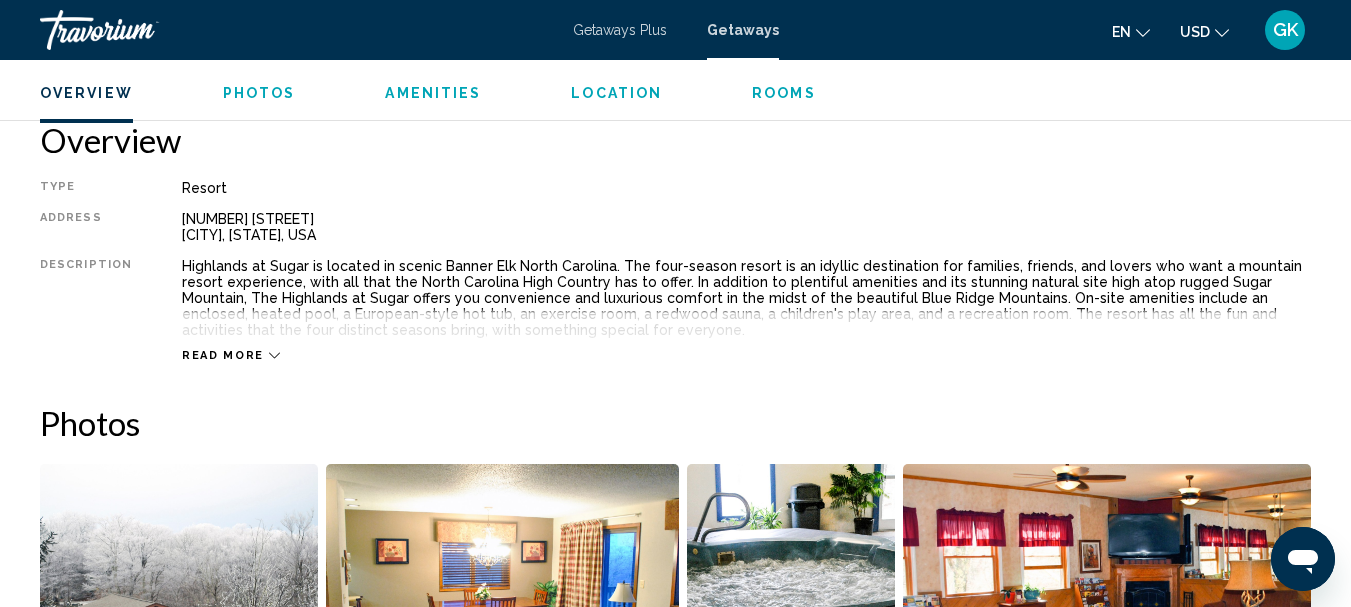 scroll, scrollTop: 1043, scrollLeft: 0, axis: vertical 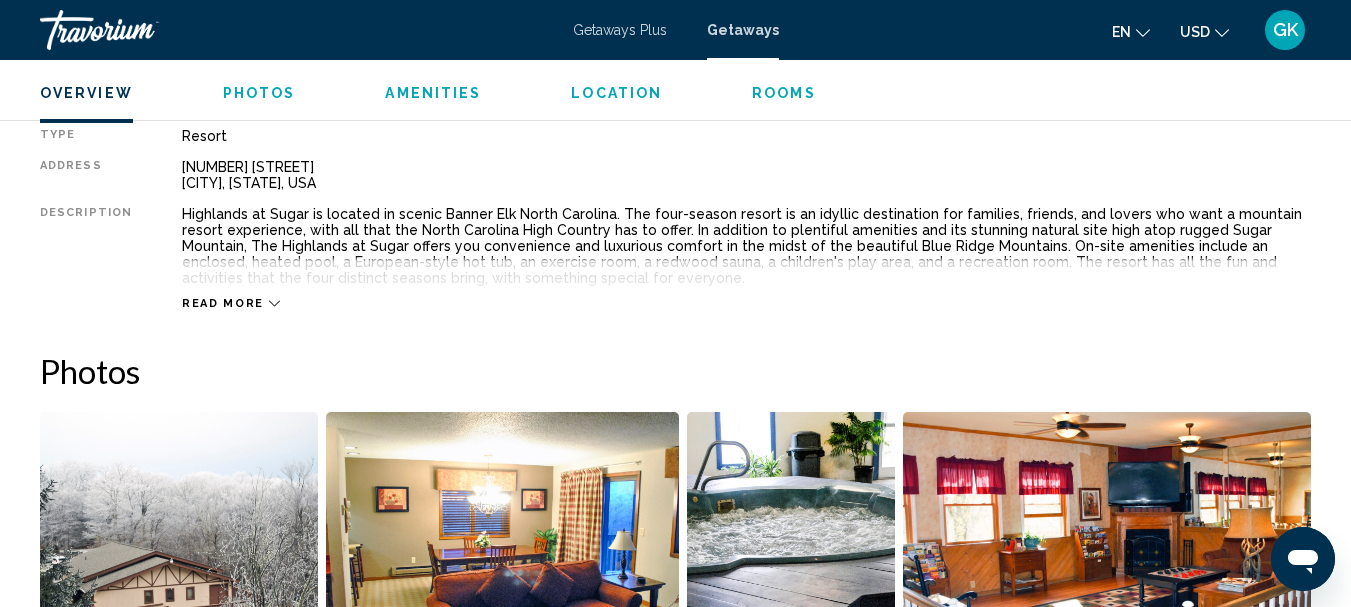 click on "Read more" at bounding box center (223, 303) 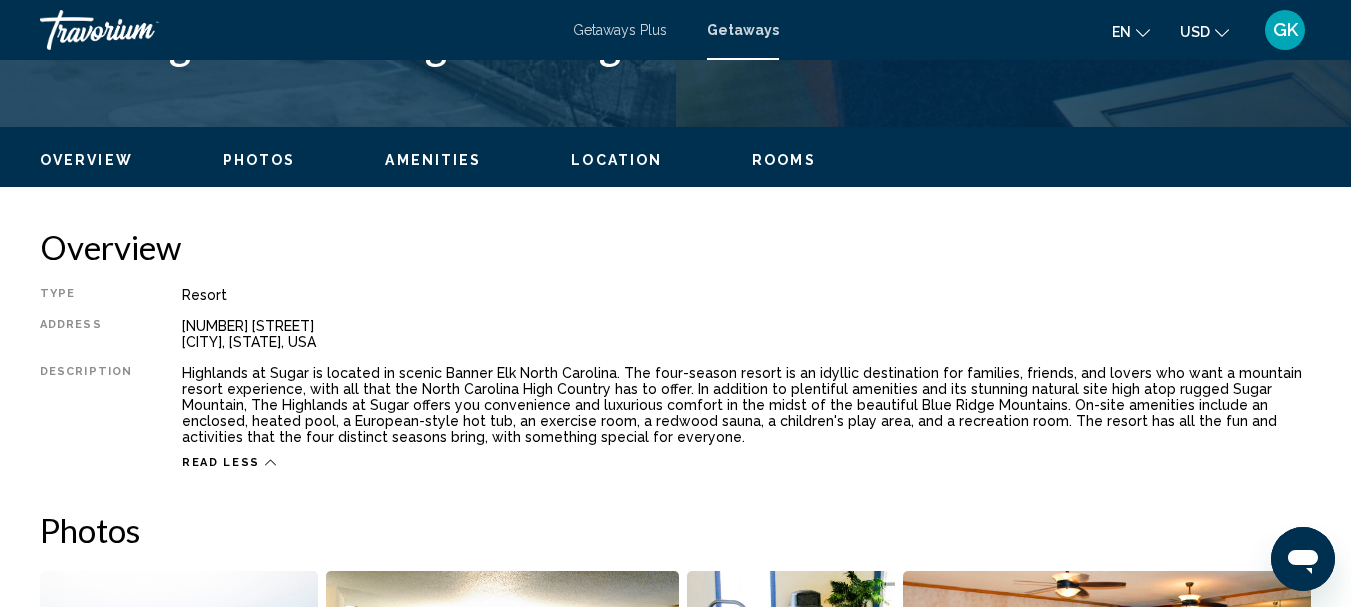 scroll, scrollTop: 843, scrollLeft: 0, axis: vertical 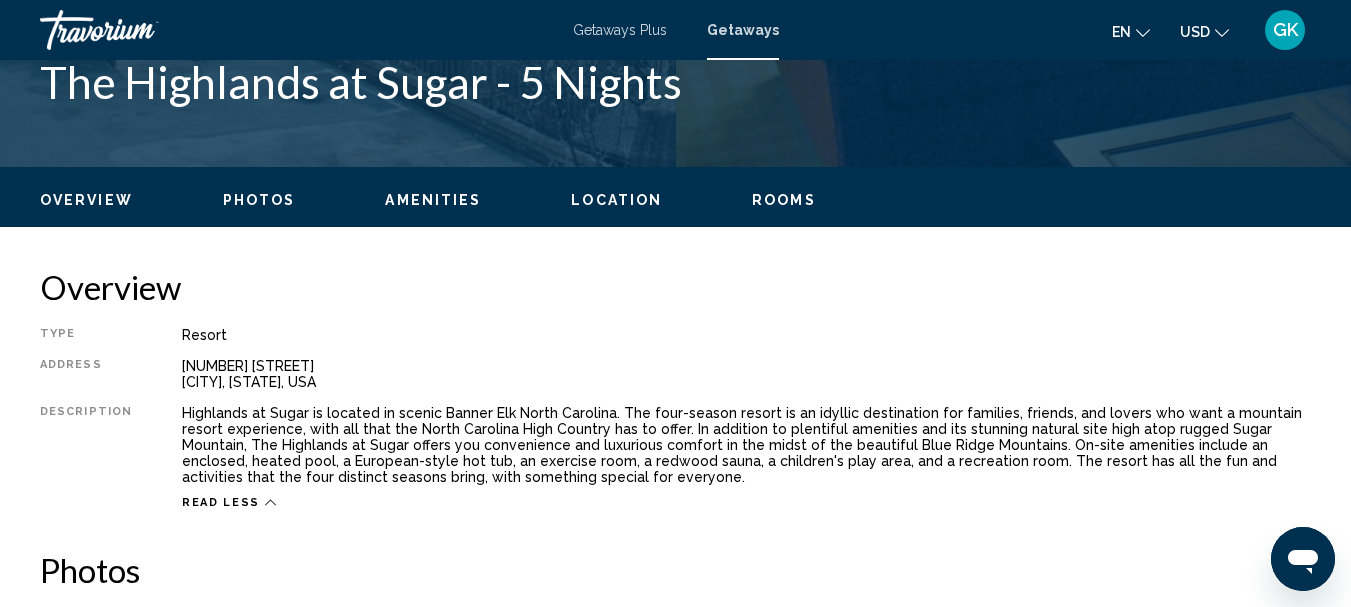 click on "Photos" at bounding box center [259, 200] 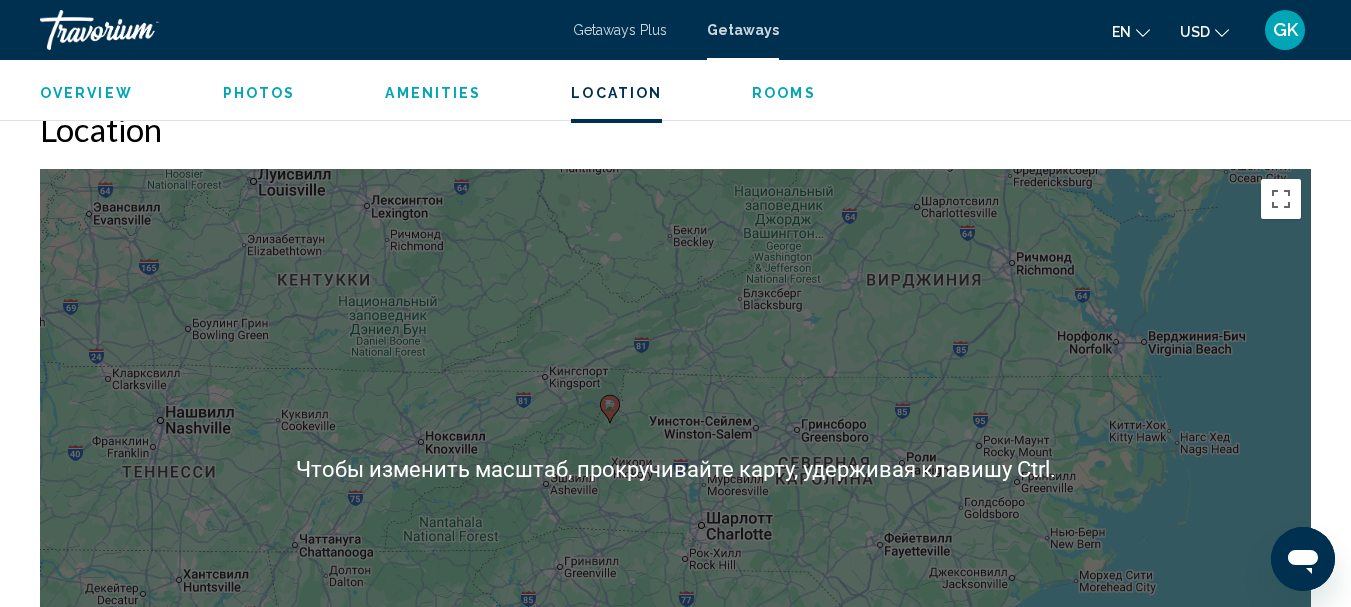 scroll, scrollTop: 2573, scrollLeft: 0, axis: vertical 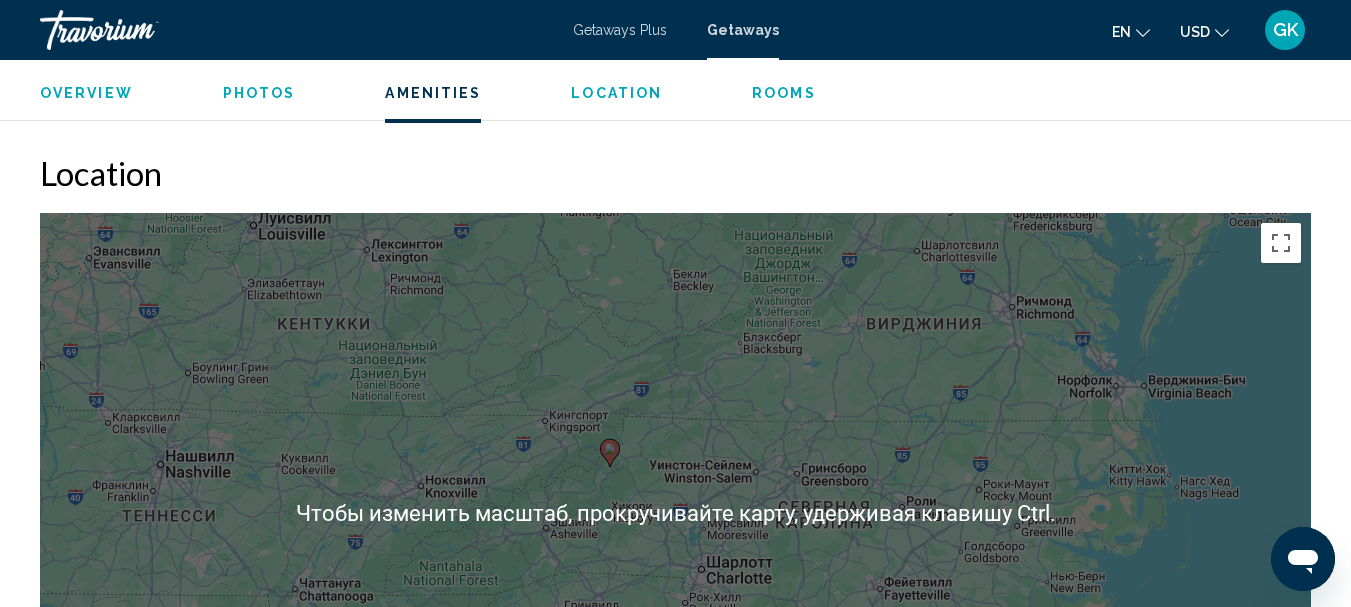 click on "Overview" at bounding box center (86, 93) 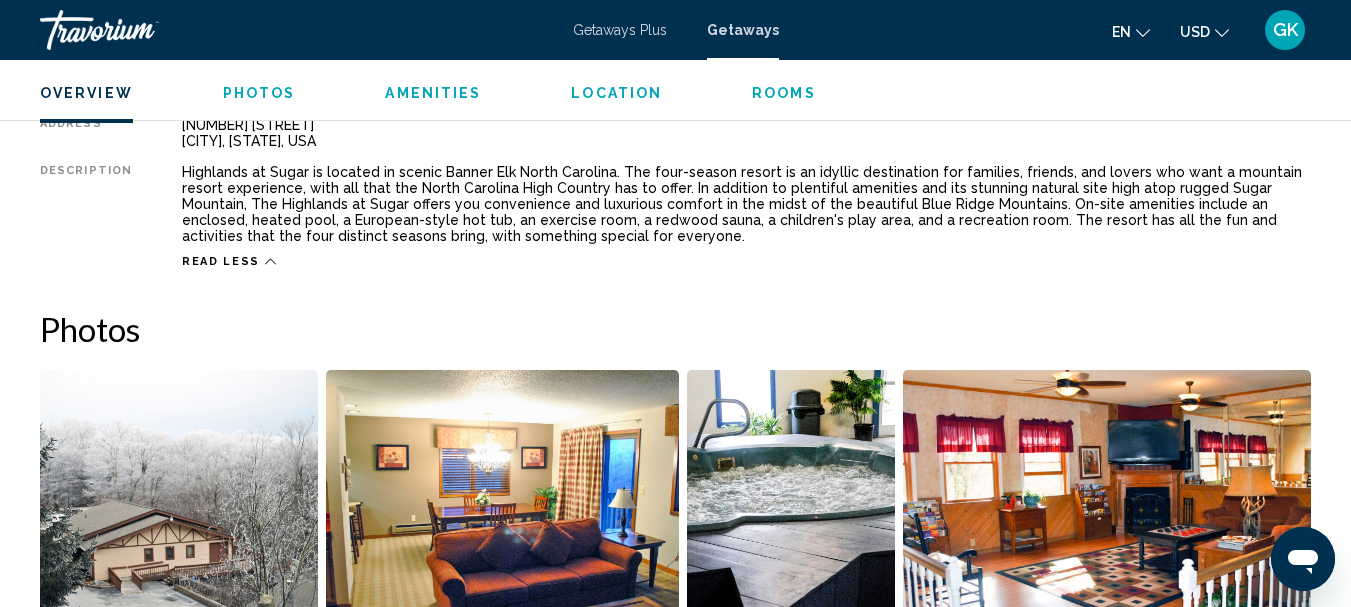 scroll, scrollTop: 991, scrollLeft: 0, axis: vertical 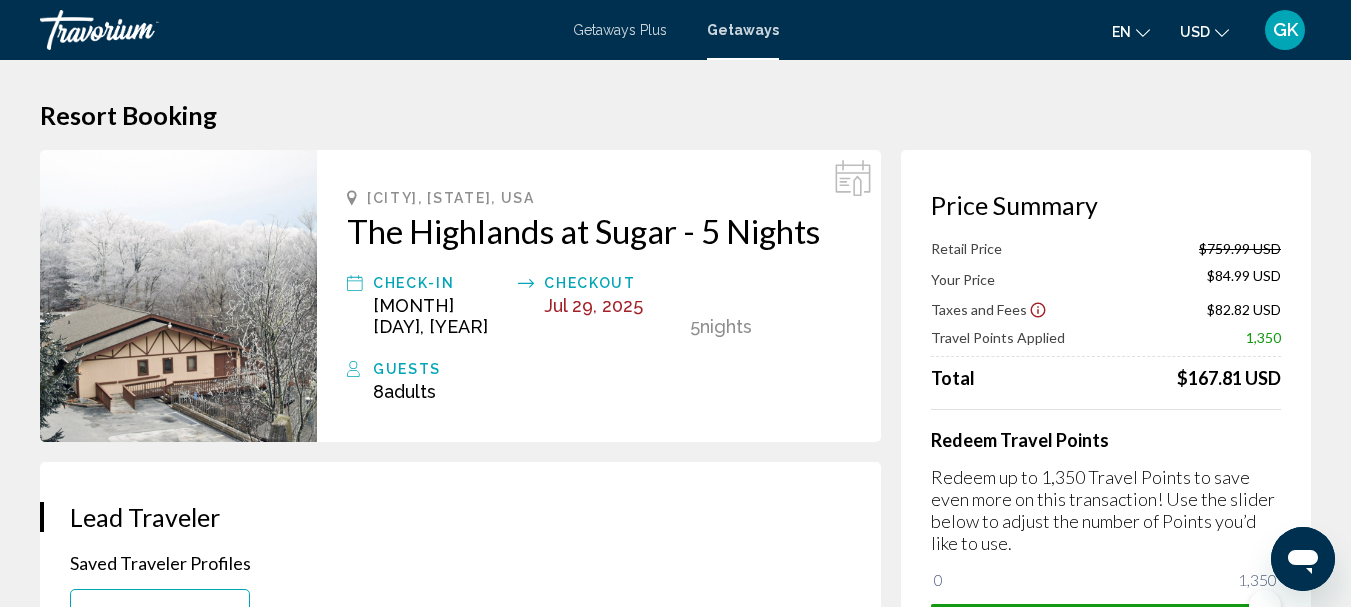 click on "Getaways" at bounding box center (743, 30) 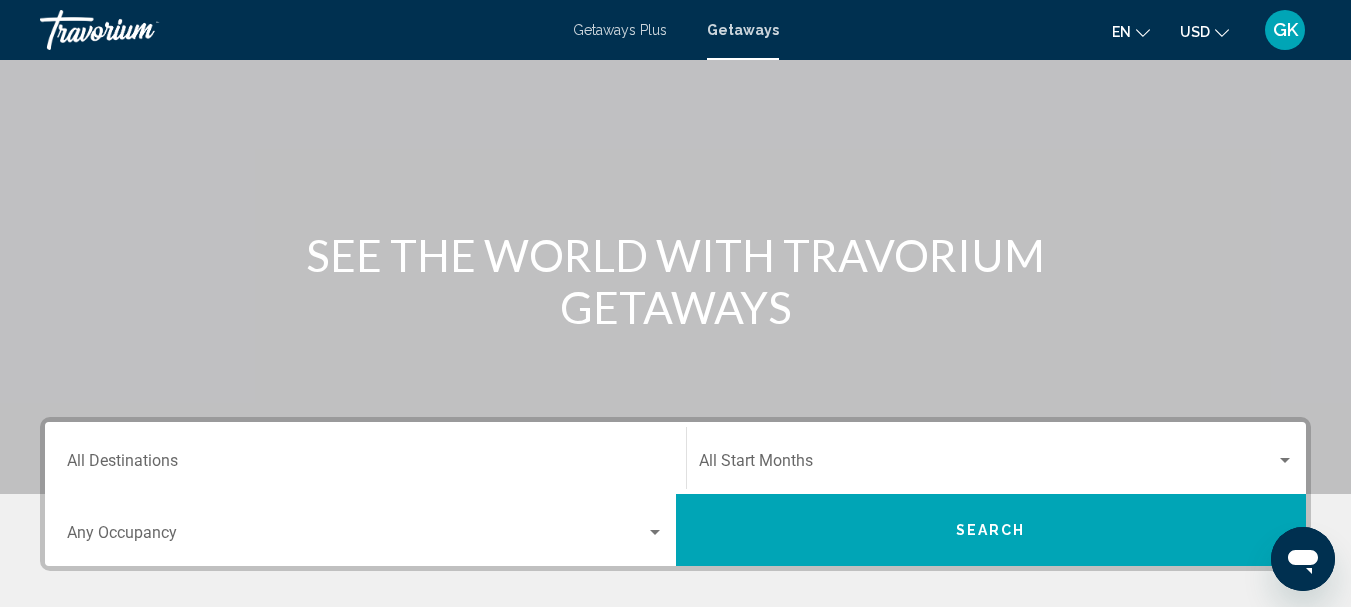 scroll, scrollTop: 400, scrollLeft: 0, axis: vertical 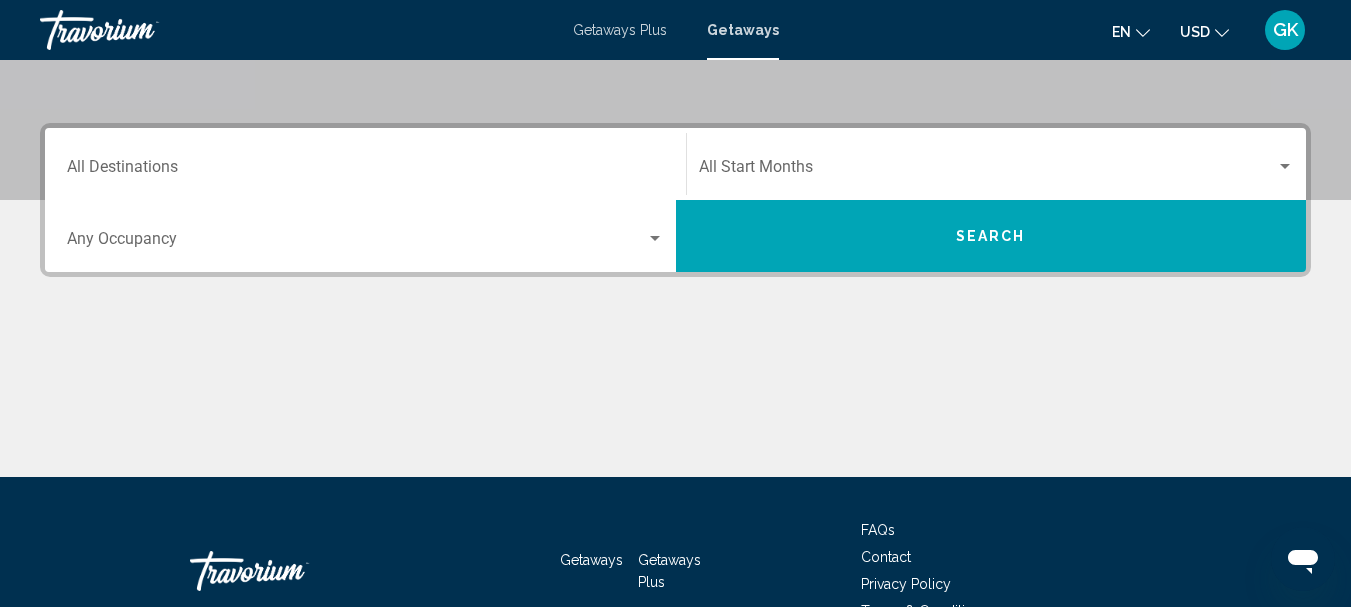 click on "Destination All Destinations" at bounding box center [365, 164] 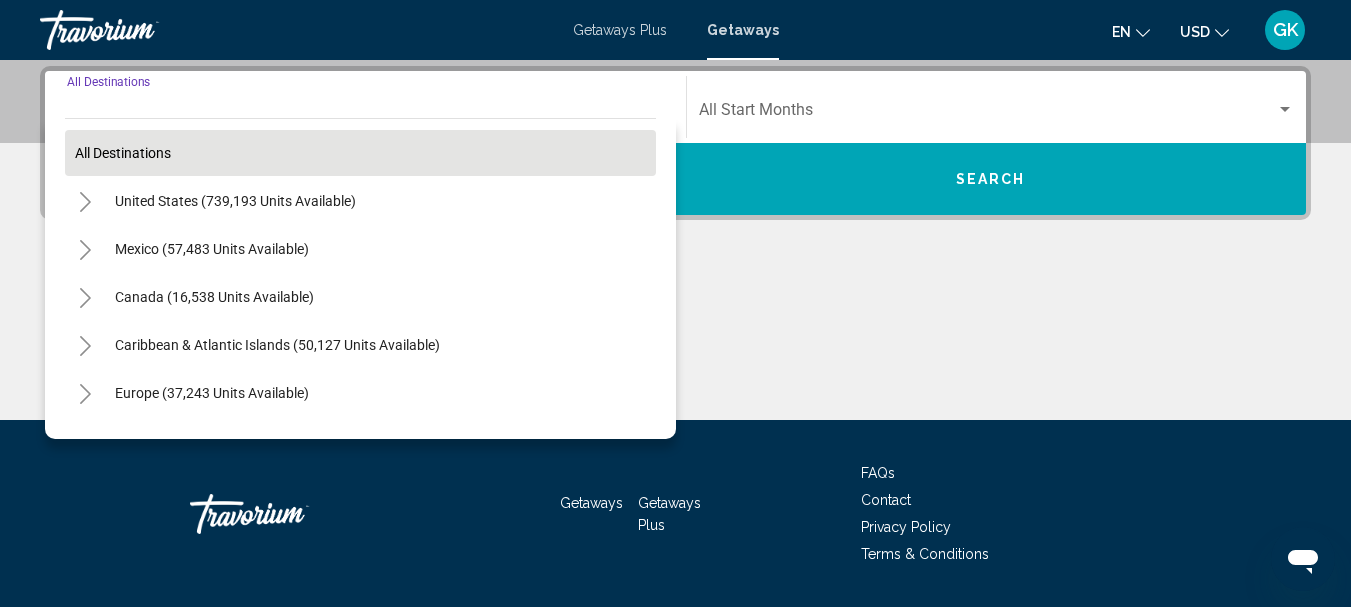 scroll, scrollTop: 458, scrollLeft: 0, axis: vertical 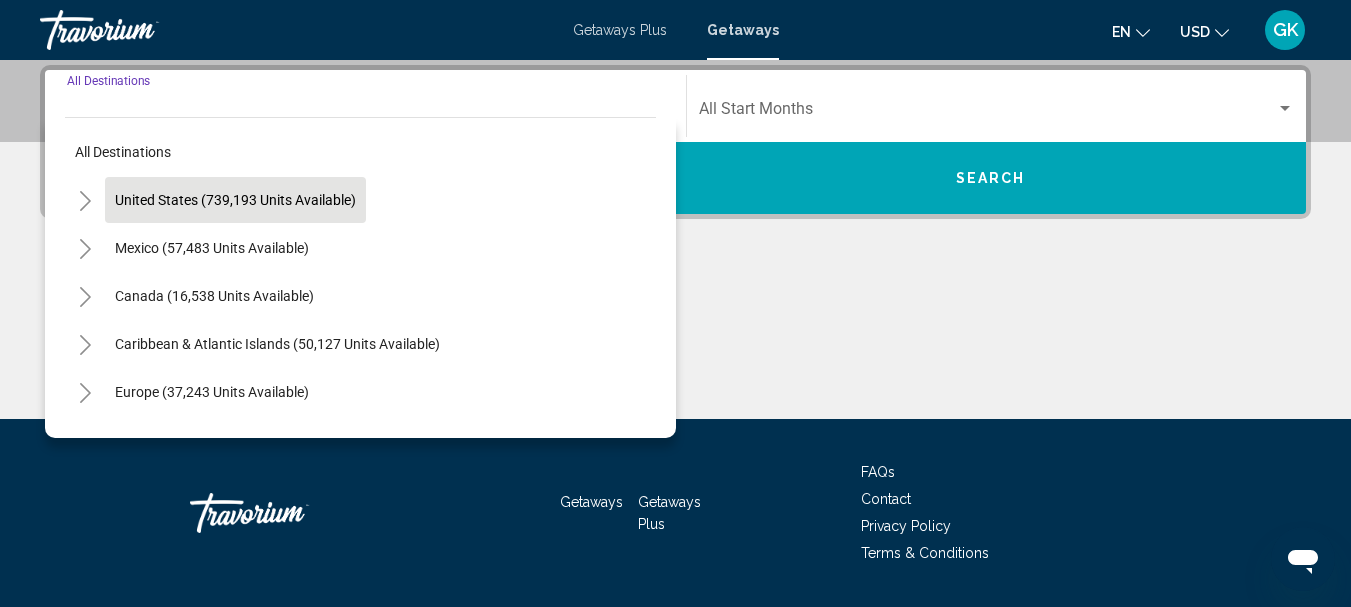 click on "United States (739,193 units available)" at bounding box center [212, 248] 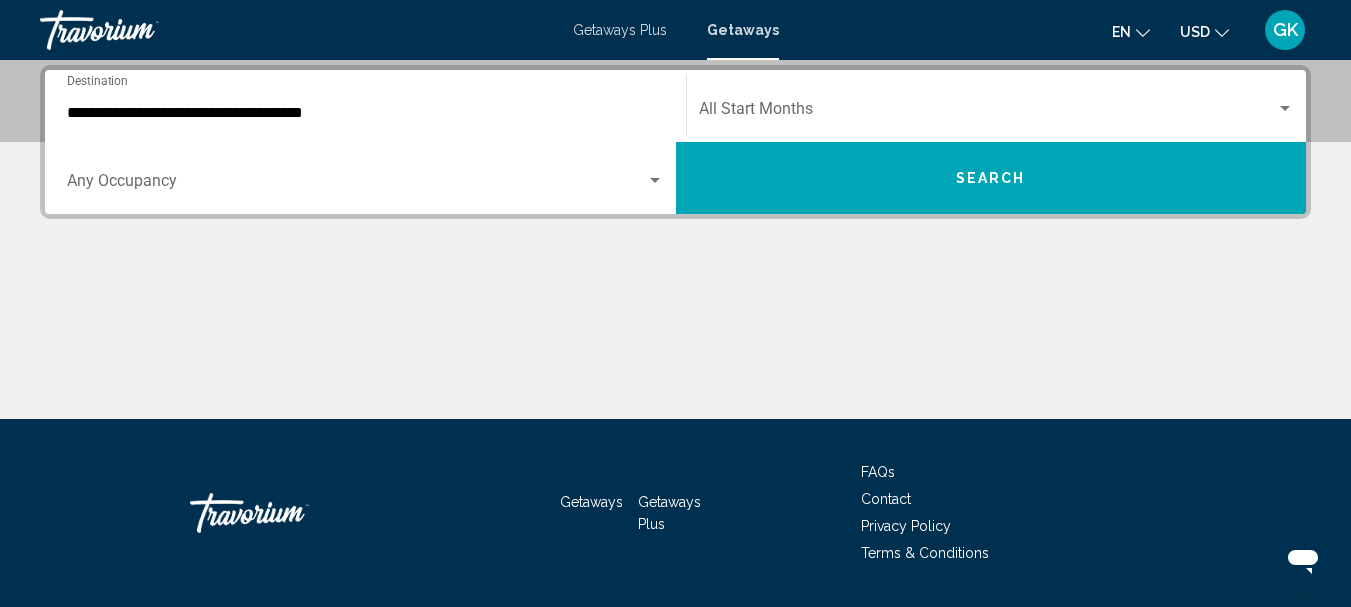 click on "Occupancy Any Occupancy" at bounding box center [365, 178] 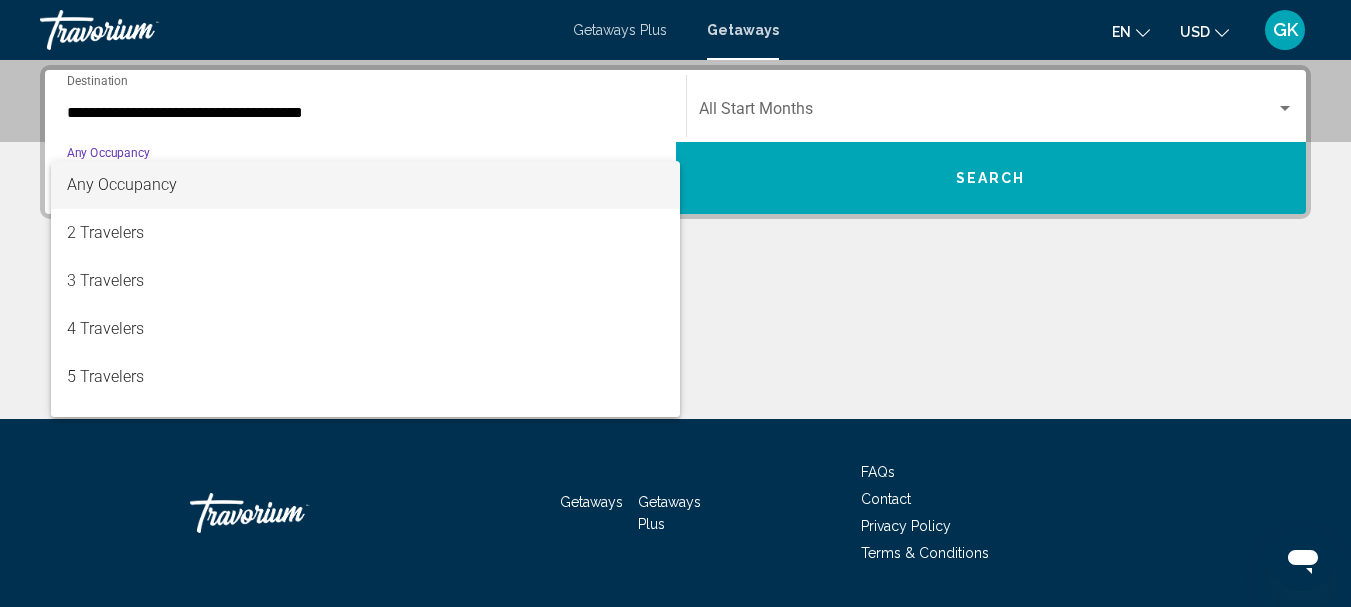 click at bounding box center (675, 303) 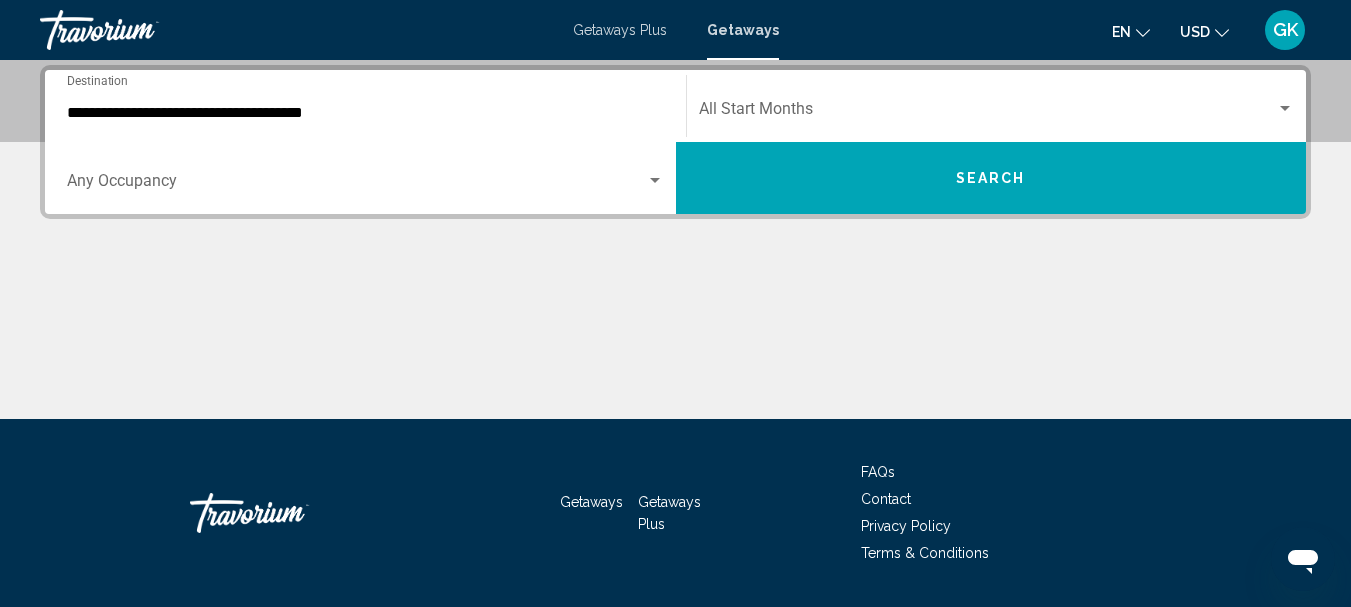 click on "**********" at bounding box center [365, 113] 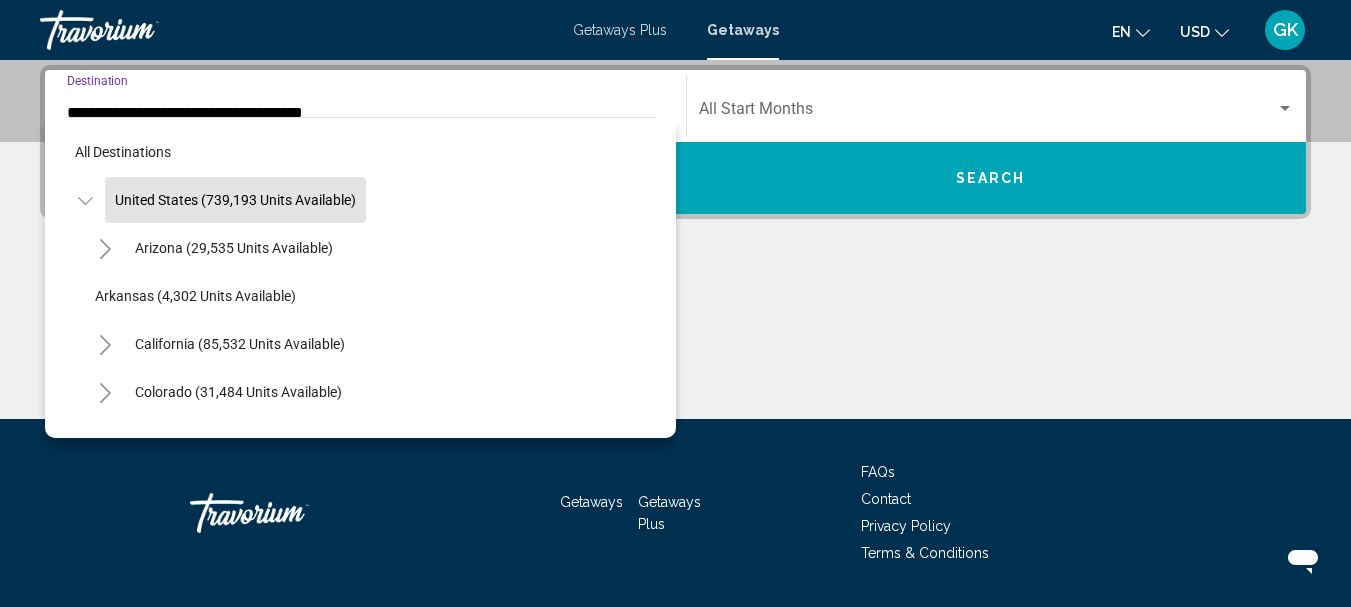 scroll, scrollTop: 355, scrollLeft: 0, axis: vertical 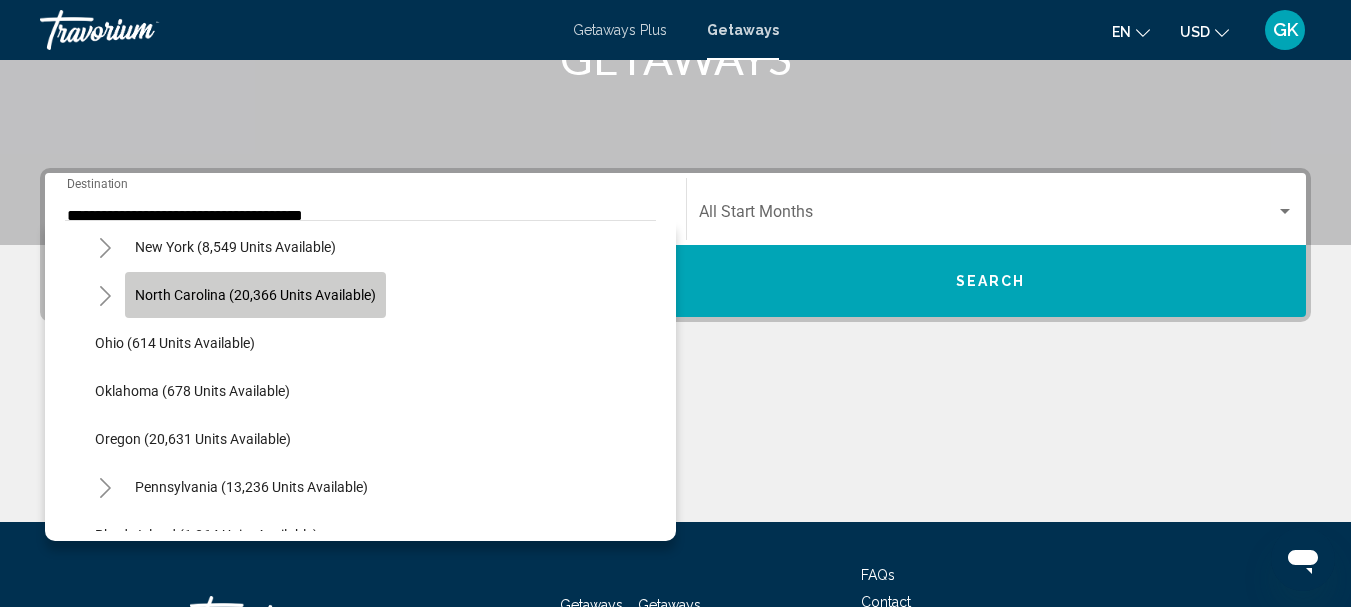 click on "North Carolina (20,366 units available)" 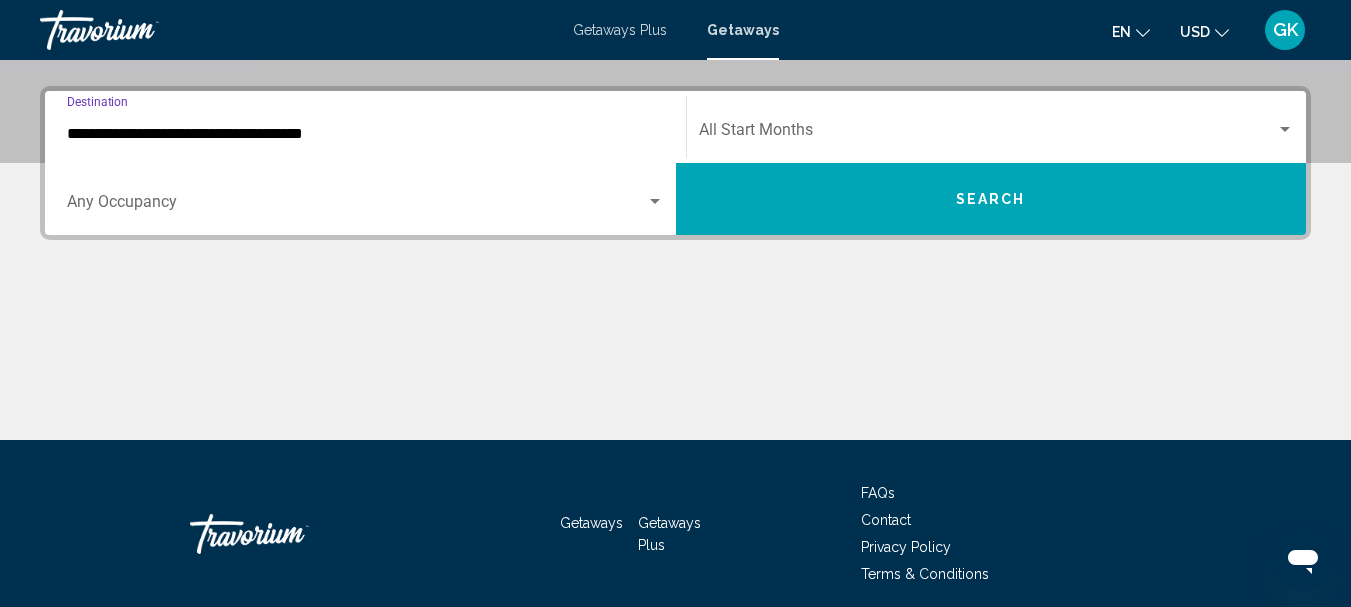 scroll, scrollTop: 458, scrollLeft: 0, axis: vertical 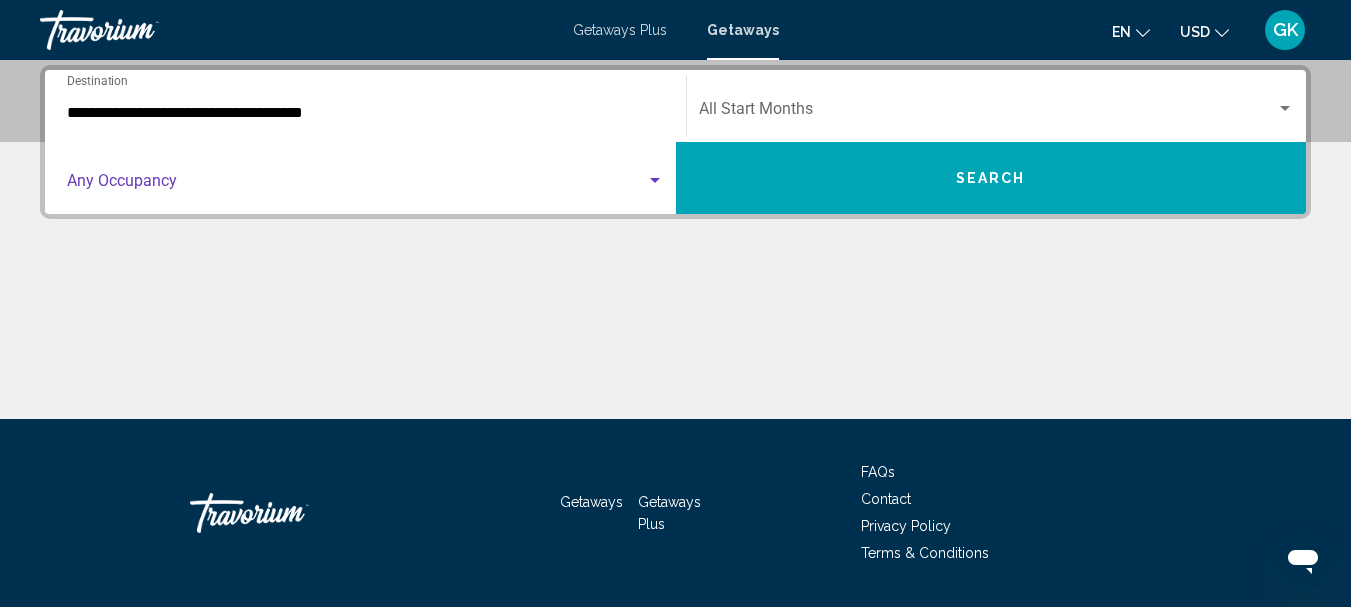 click at bounding box center (356, 185) 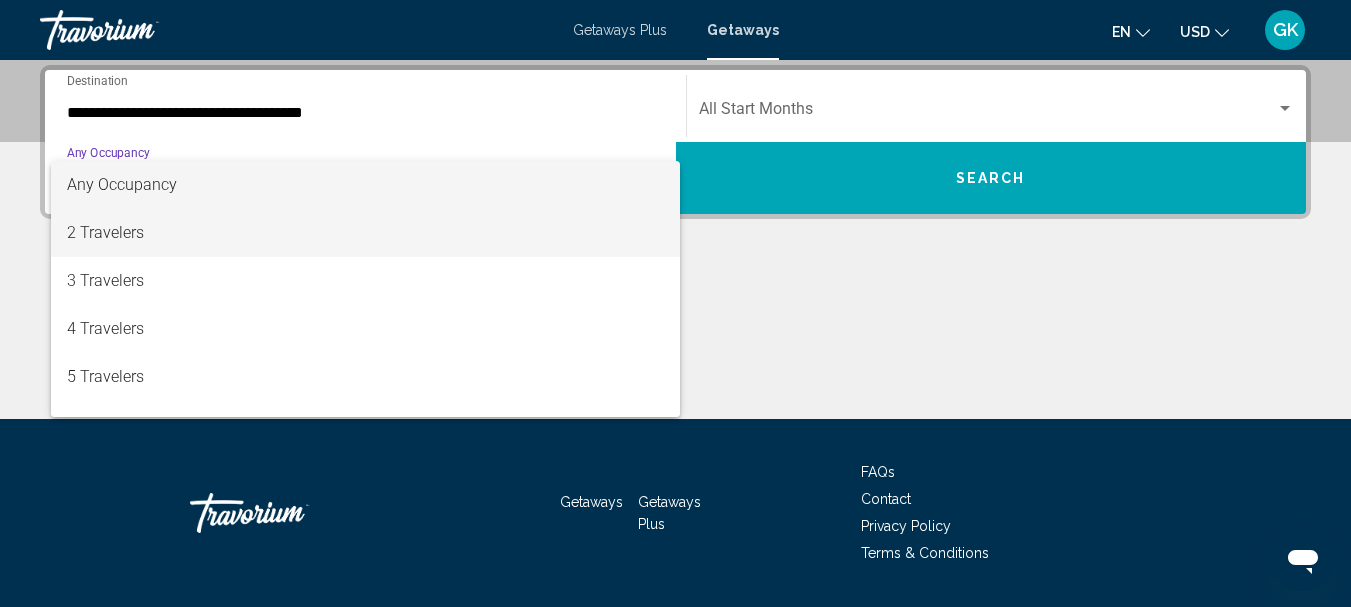 drag, startPoint x: 128, startPoint y: 221, endPoint x: 180, endPoint y: 222, distance: 52.009613 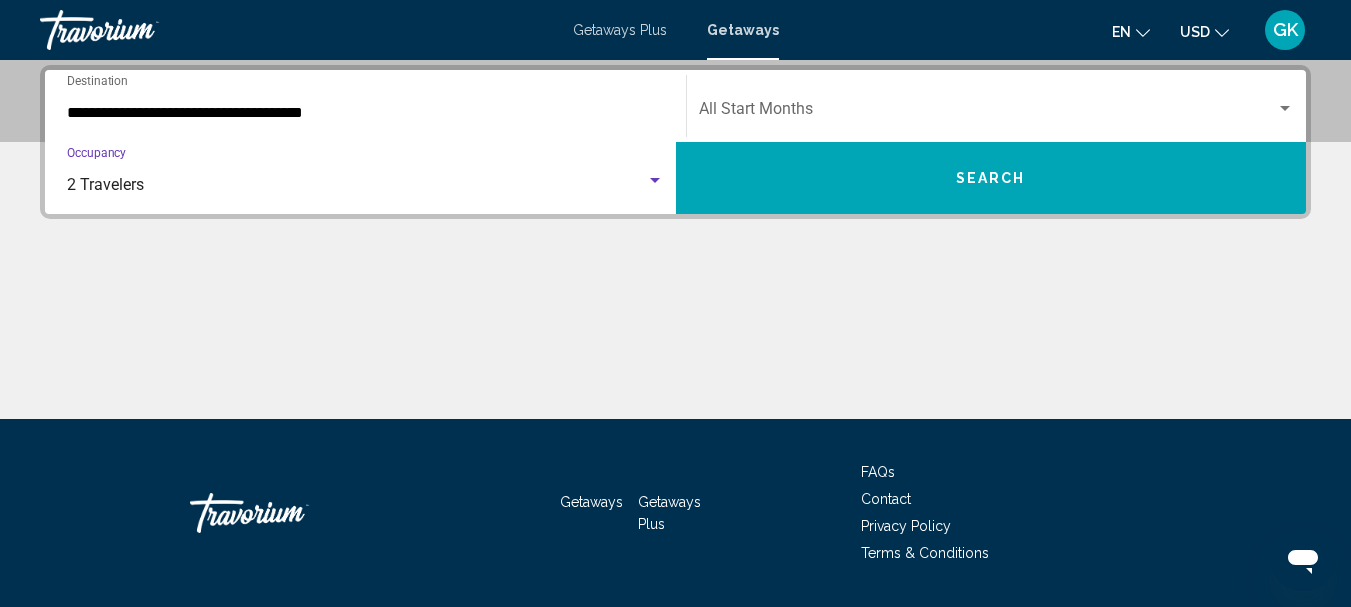 click on "Start Month All Start Months" 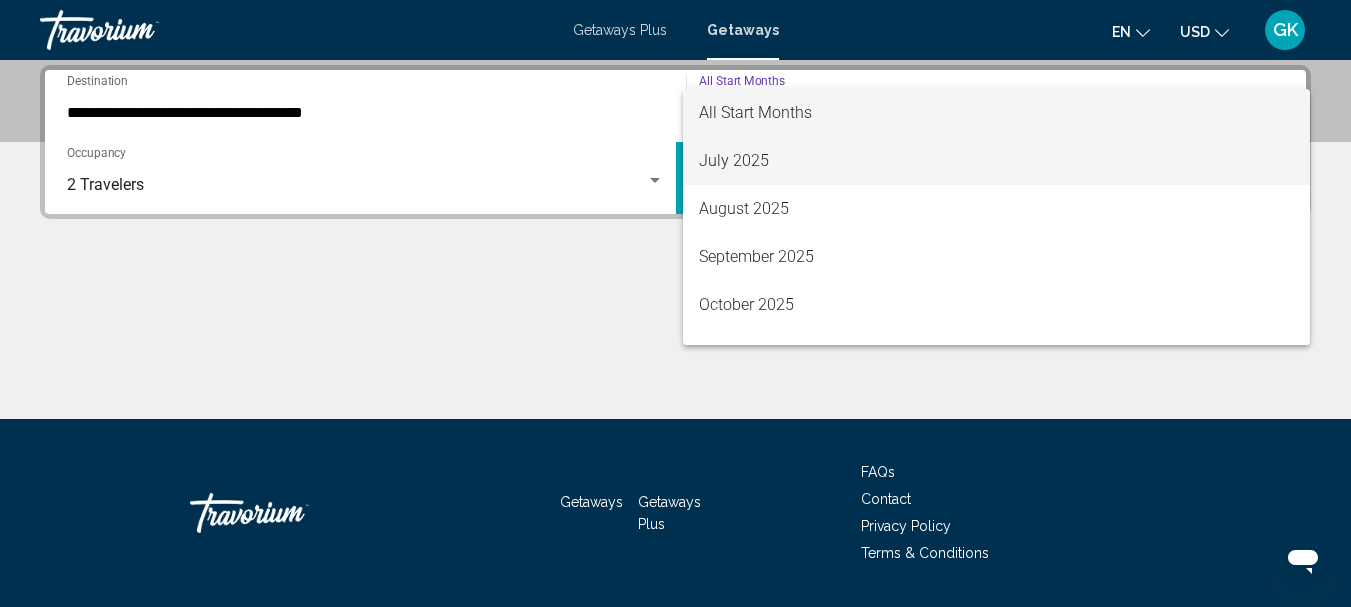 click on "July 2025" at bounding box center [997, 161] 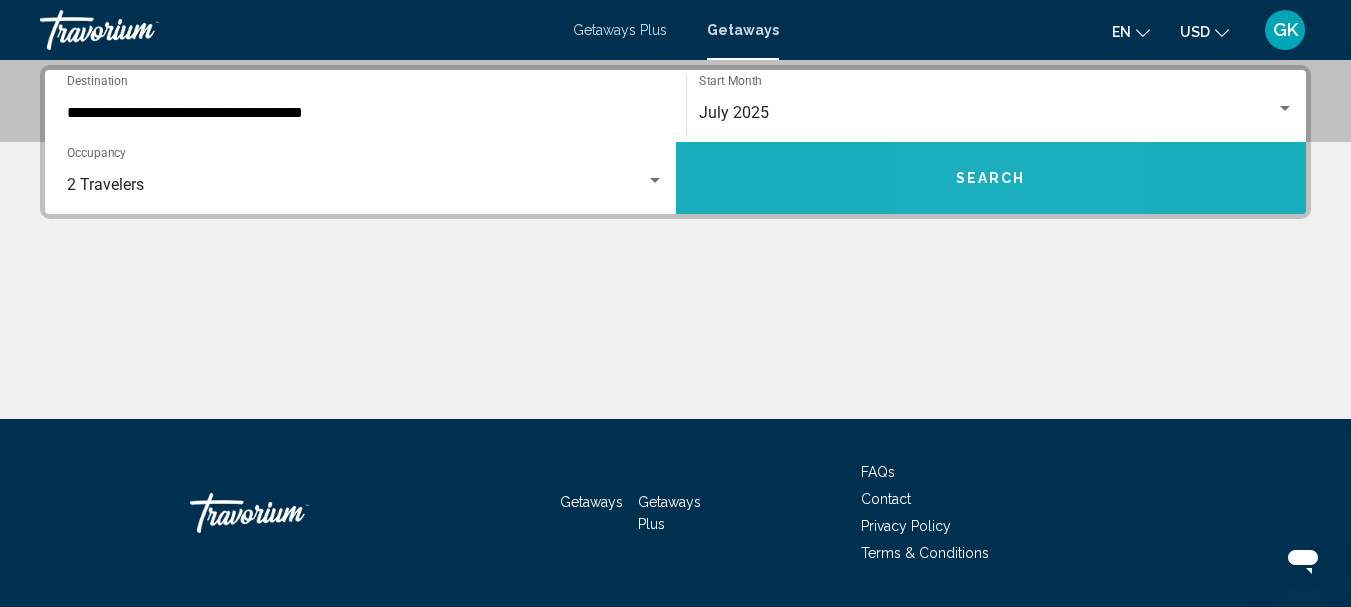 click on "Search" at bounding box center [991, 179] 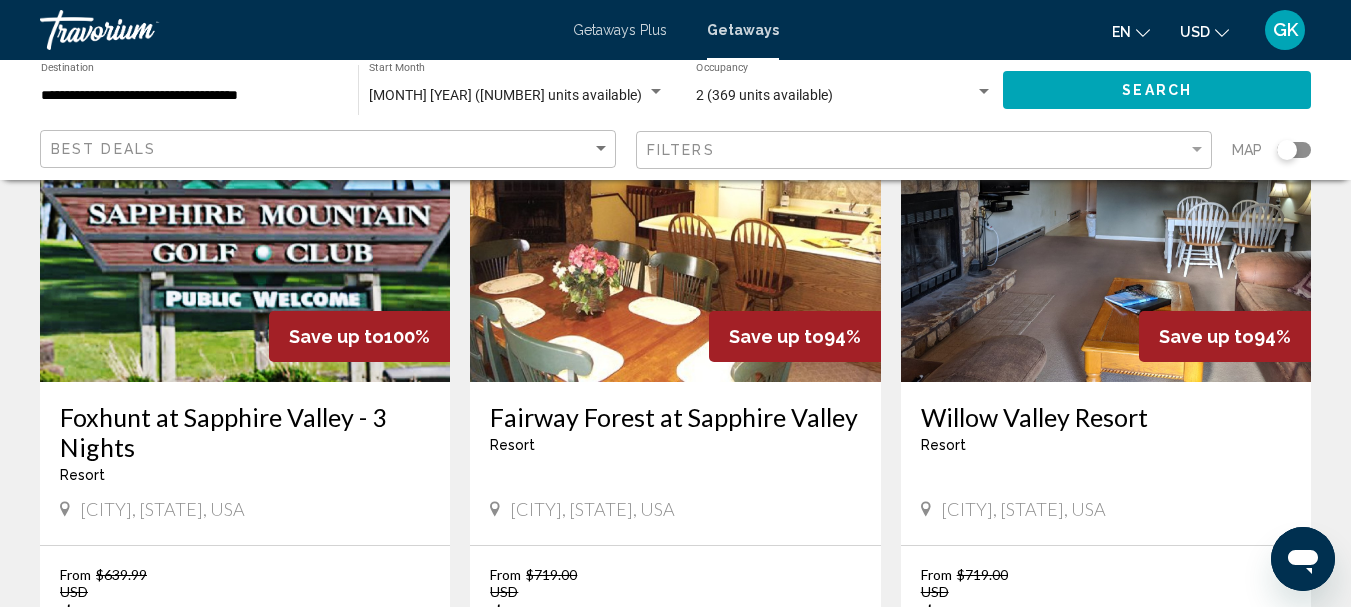 scroll, scrollTop: 200, scrollLeft: 0, axis: vertical 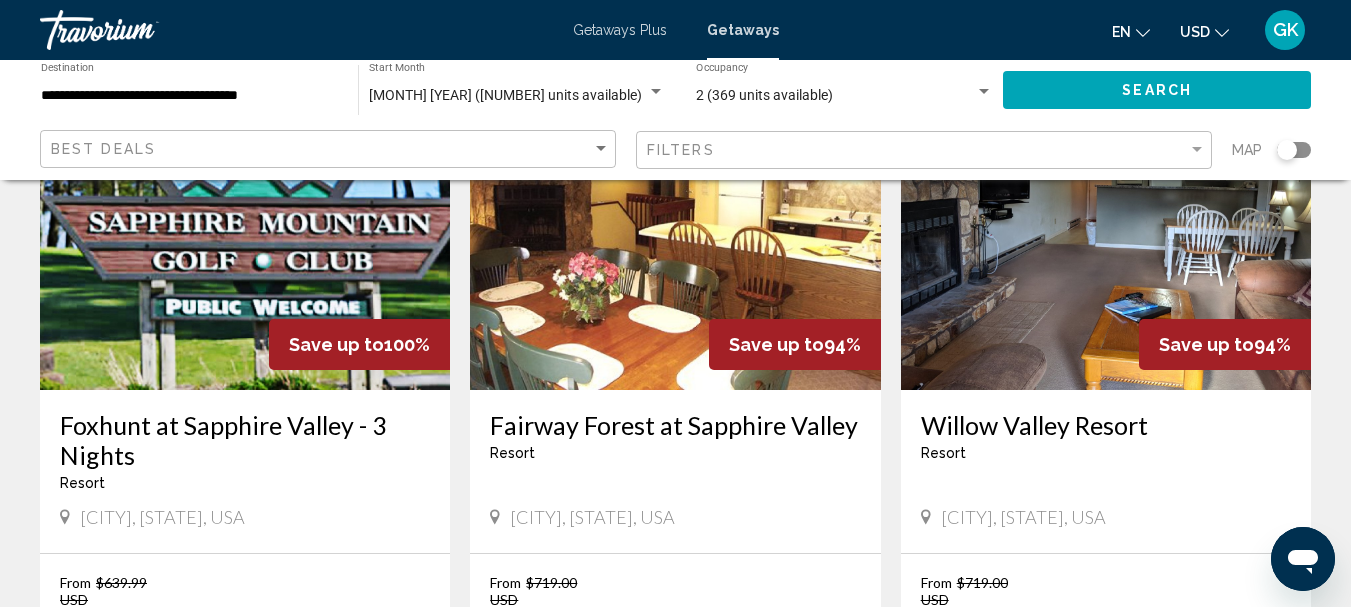 click at bounding box center (675, 230) 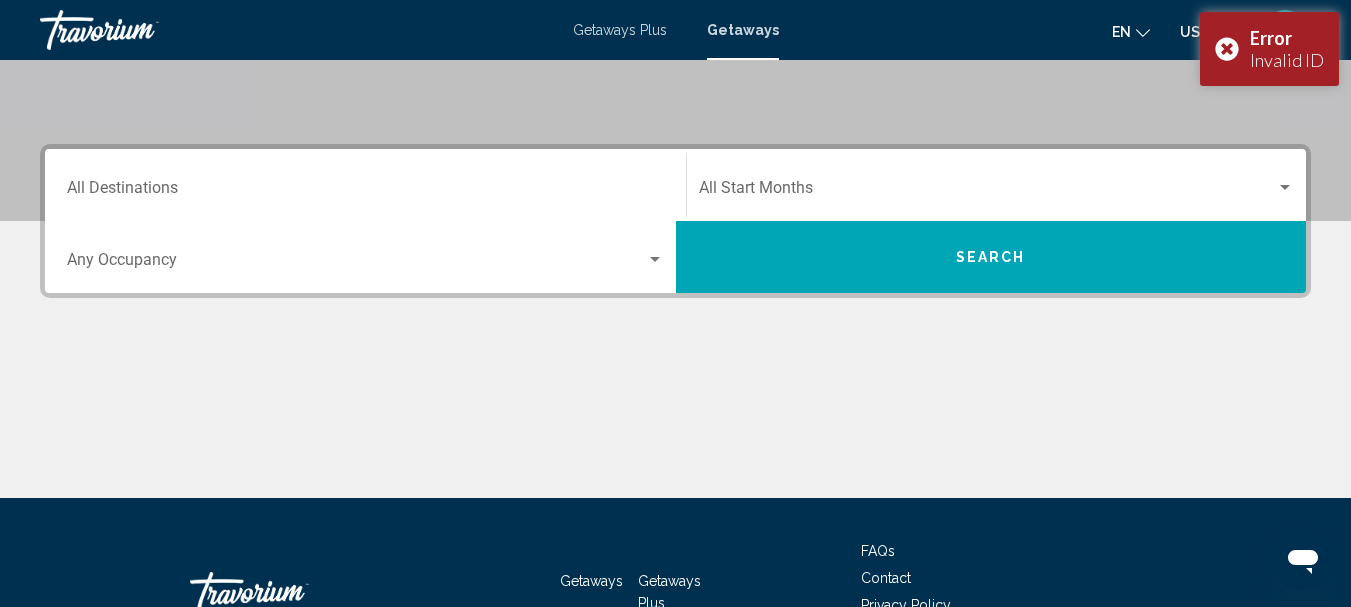 scroll, scrollTop: 215, scrollLeft: 0, axis: vertical 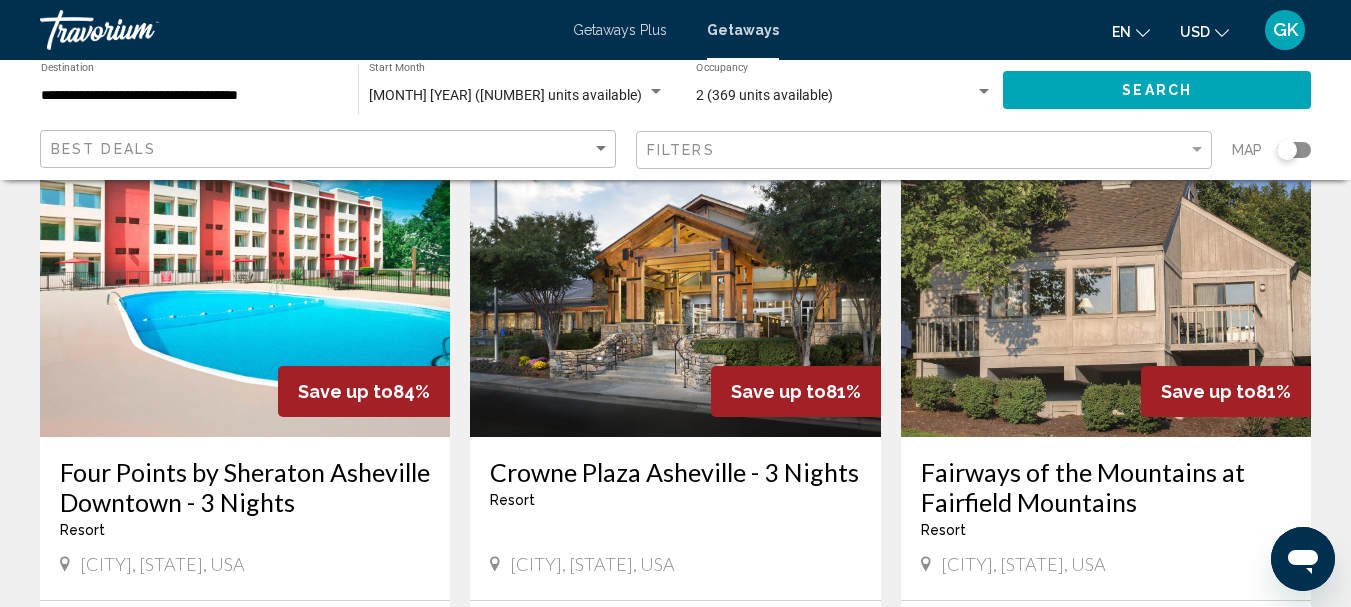 click at bounding box center [1106, 277] 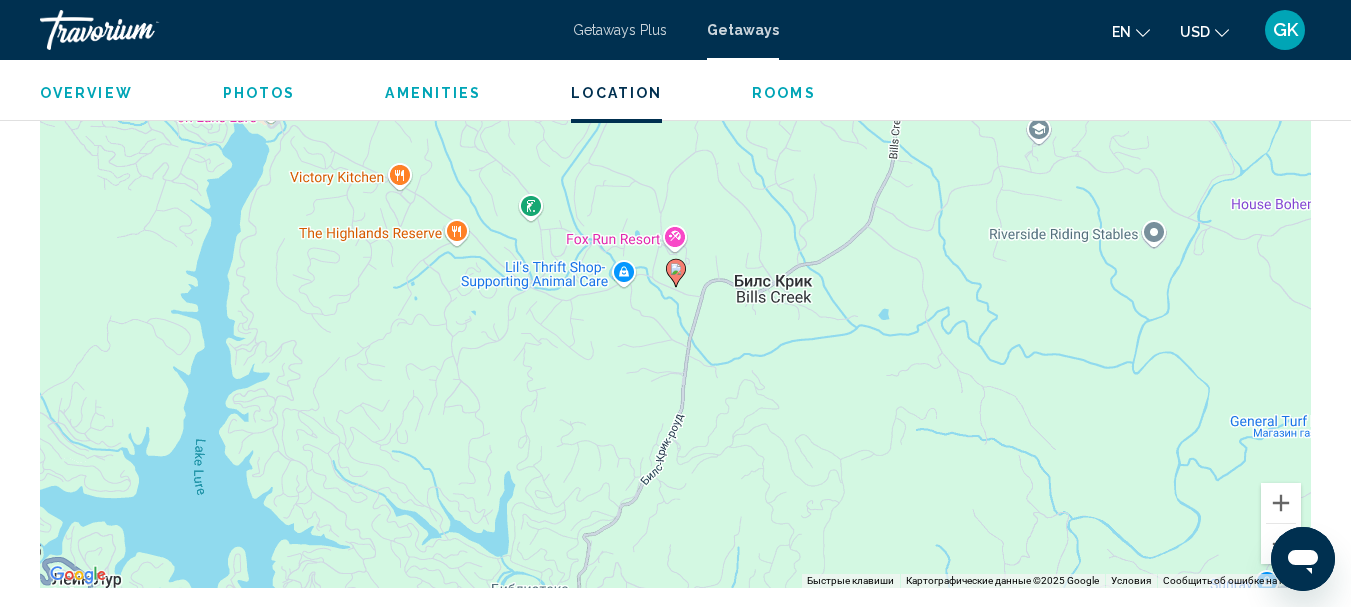 scroll, scrollTop: 3132, scrollLeft: 0, axis: vertical 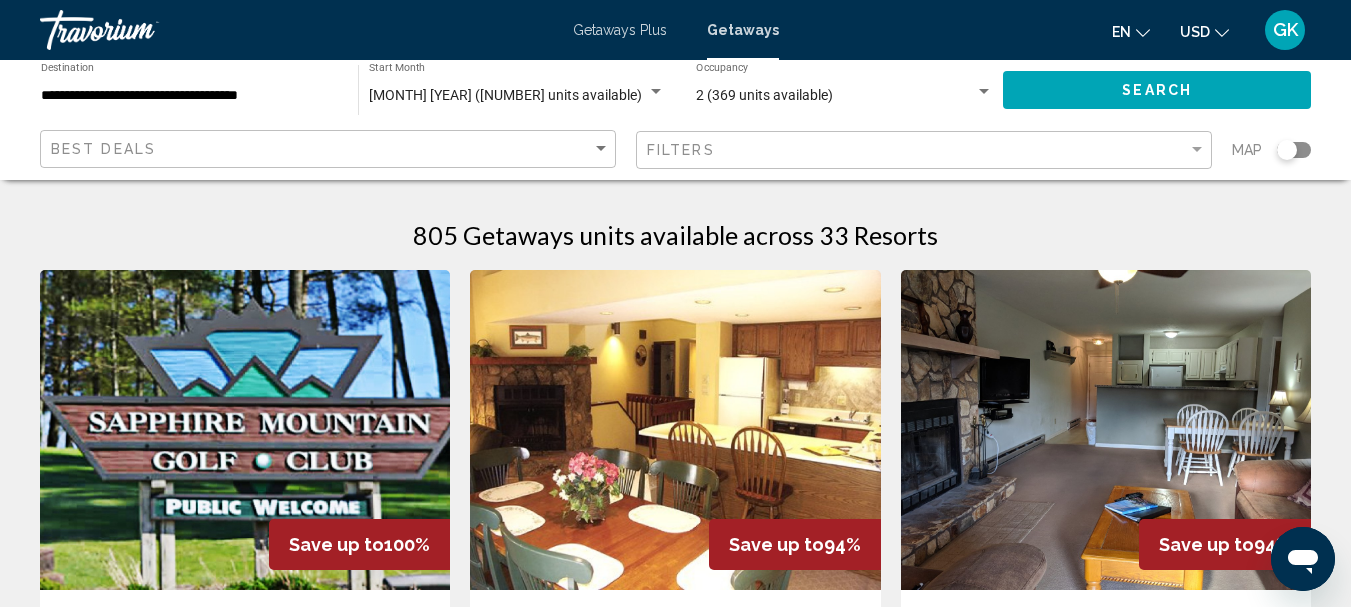 click at bounding box center (140, 30) 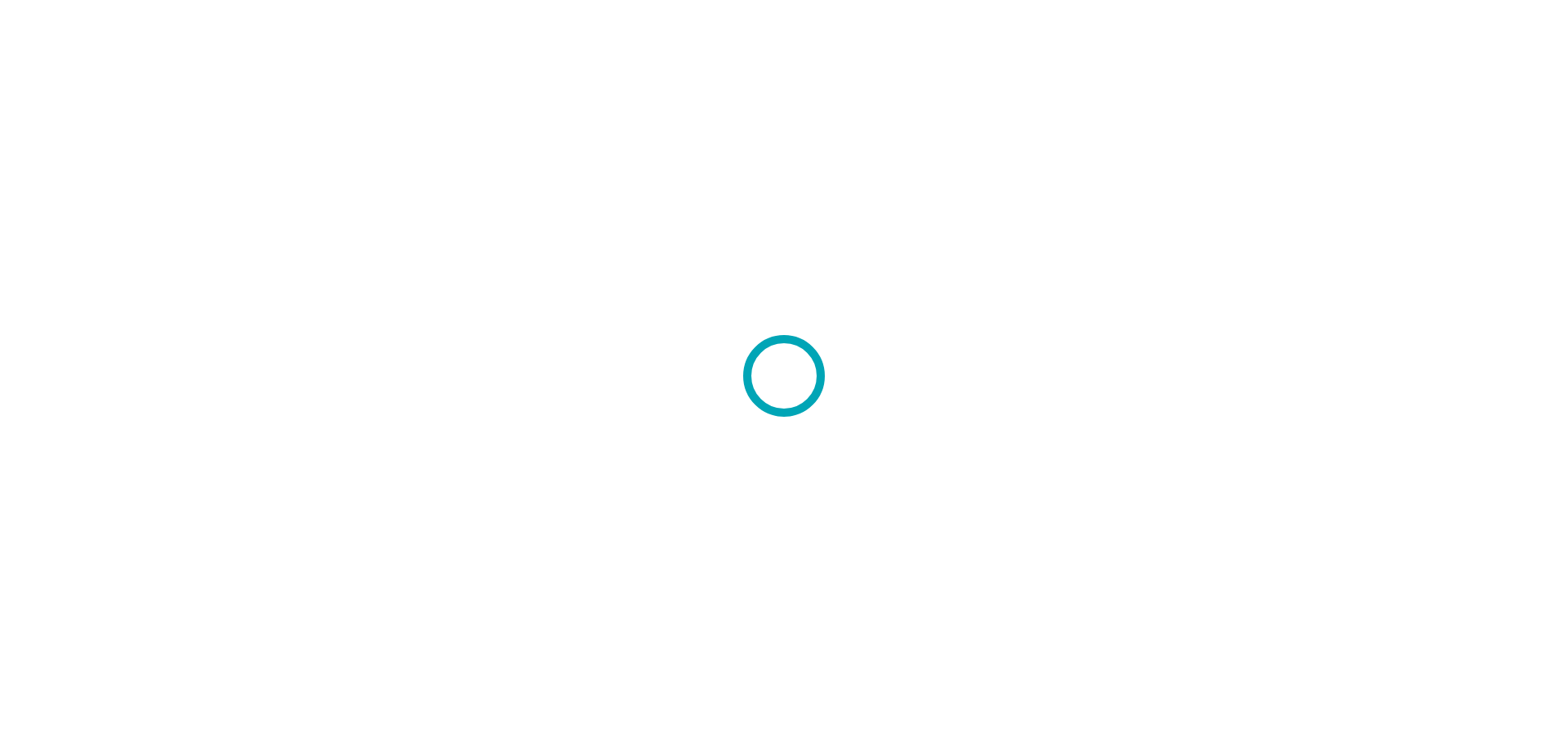scroll, scrollTop: 0, scrollLeft: 0, axis: both 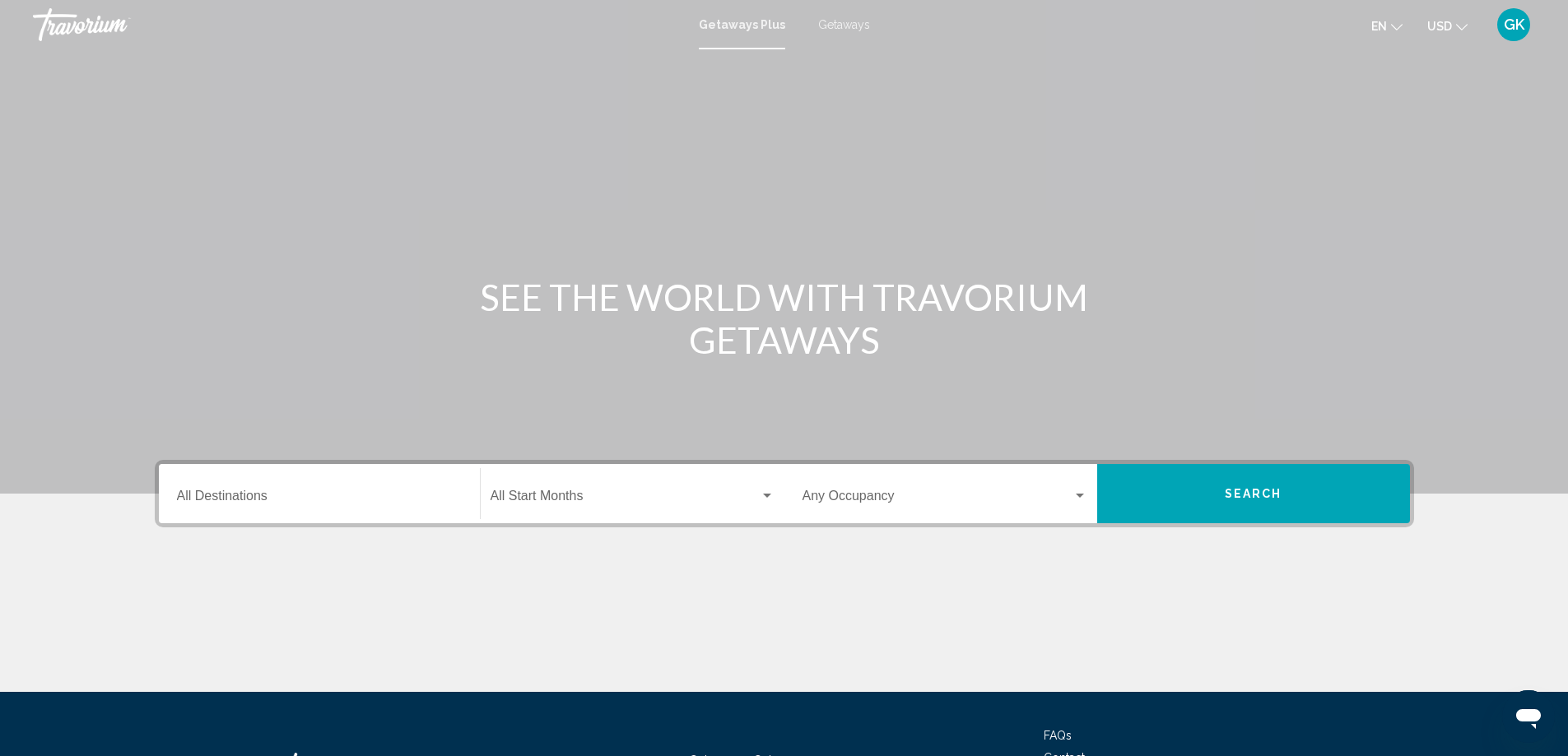 click on "Getaways Plus  Getaways en
English Español Français Italiano Português русский USD
USD ($) MXN (Mex$) CAD (Can$) GBP (£) EUR (€) AUD (A$) NZD (NZ$) CNY (CN¥) GK Login" at bounding box center [784, 25] 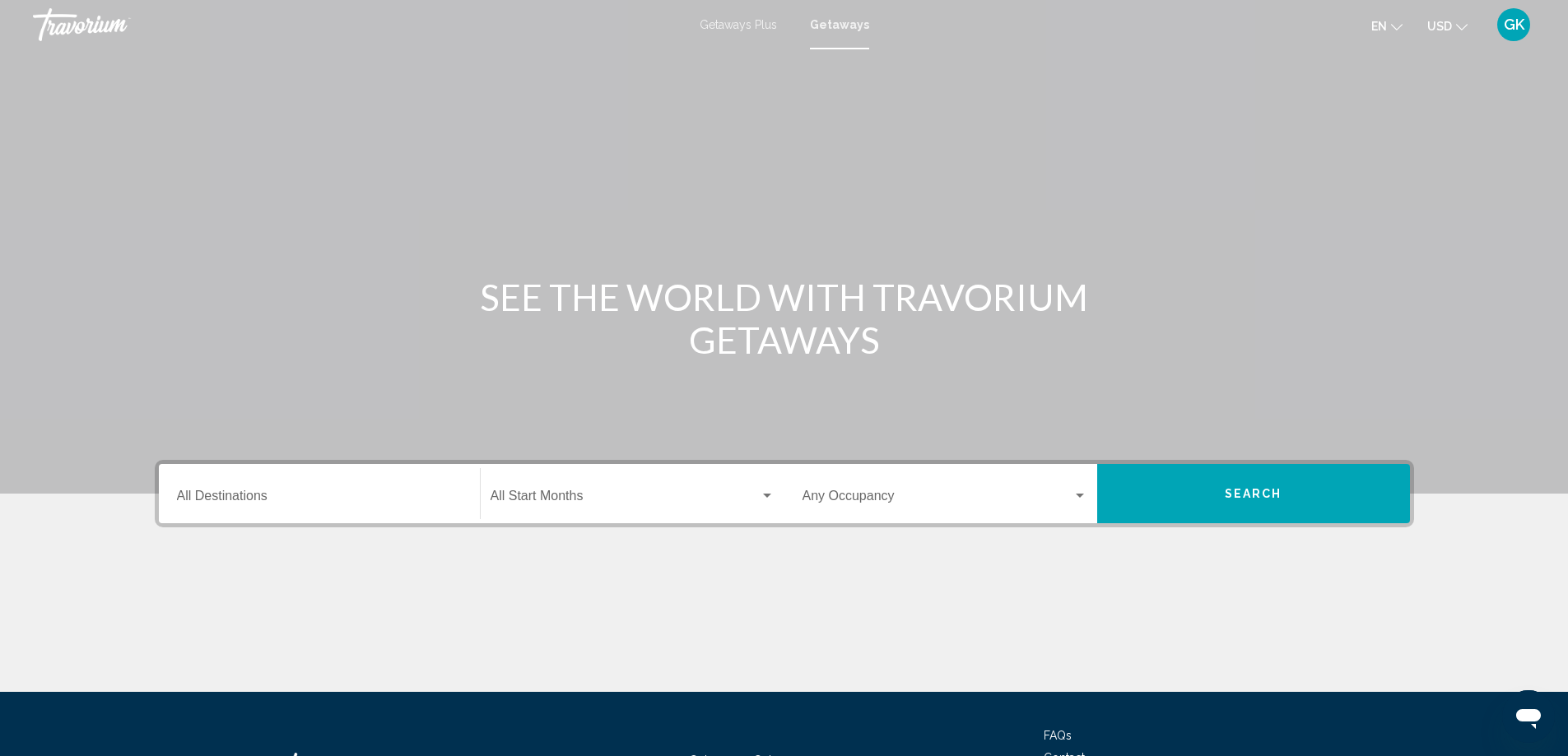 click on "Getaways Plus" at bounding box center (738, 25) 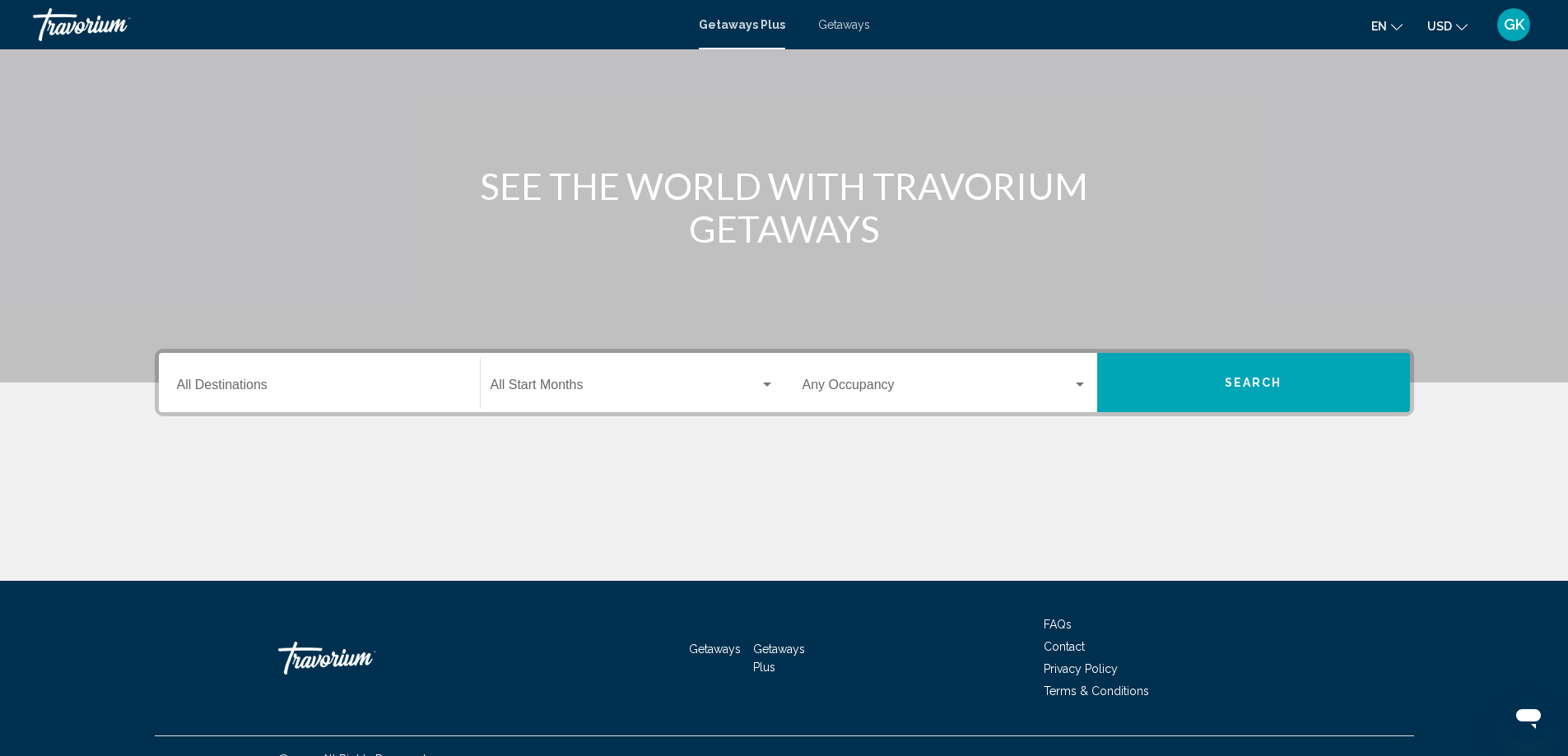 scroll, scrollTop: 137, scrollLeft: 0, axis: vertical 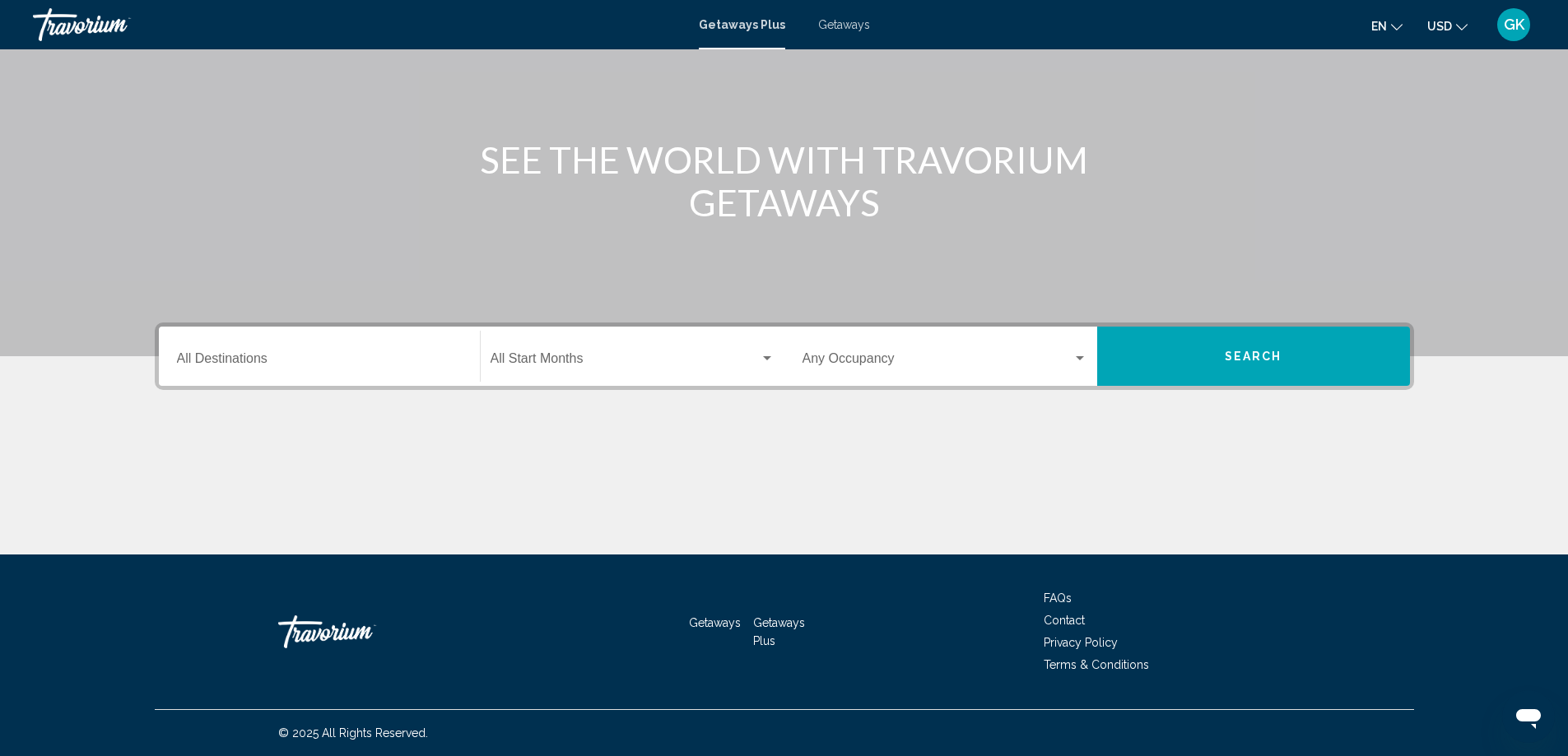 click on "Getaways Plus  Getaways en
English Español Français Italiano Português русский USD
USD ($) MXN (Mex$) CAD (Can$) GBP (£) EUR (€) AUD (A$) NZD (NZ$) CNY (CN¥) GK Login" at bounding box center [784, 25] 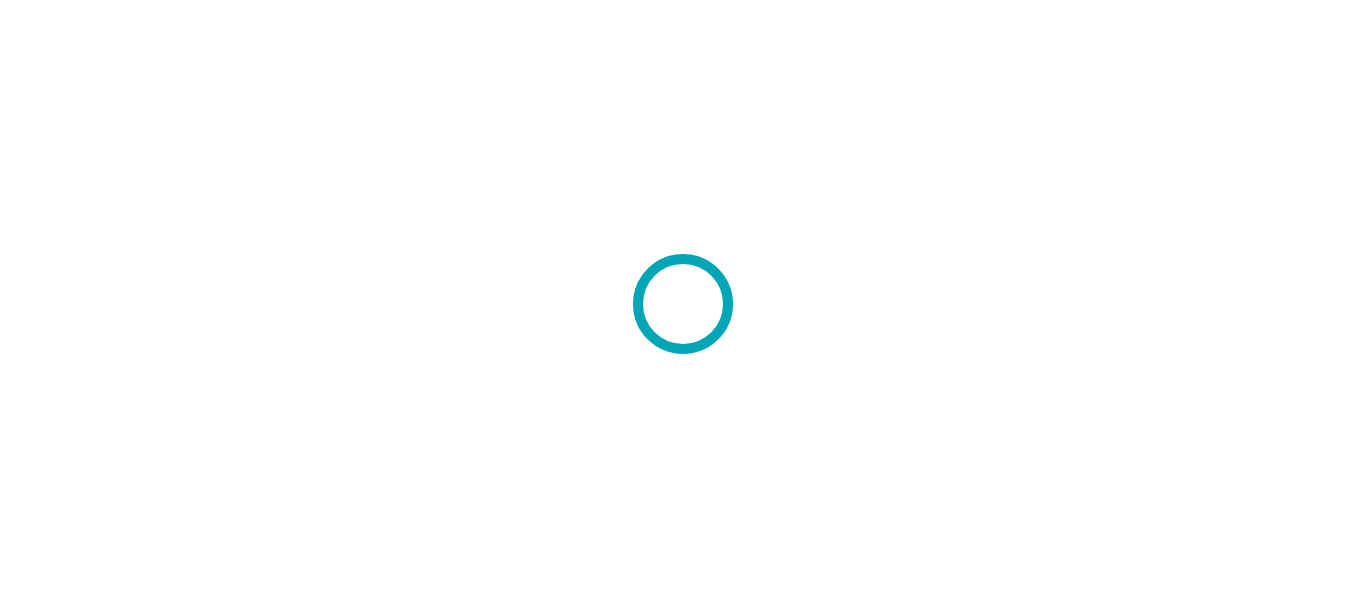 scroll, scrollTop: 0, scrollLeft: 0, axis: both 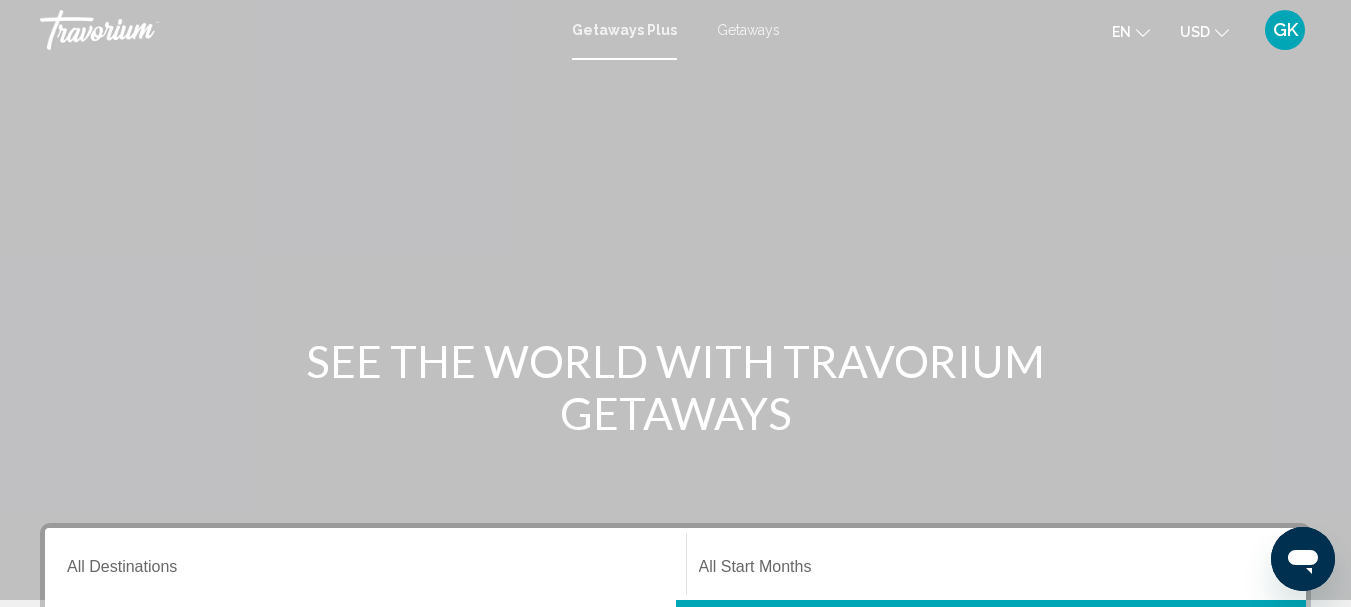 click on "Getaways" at bounding box center [748, 30] 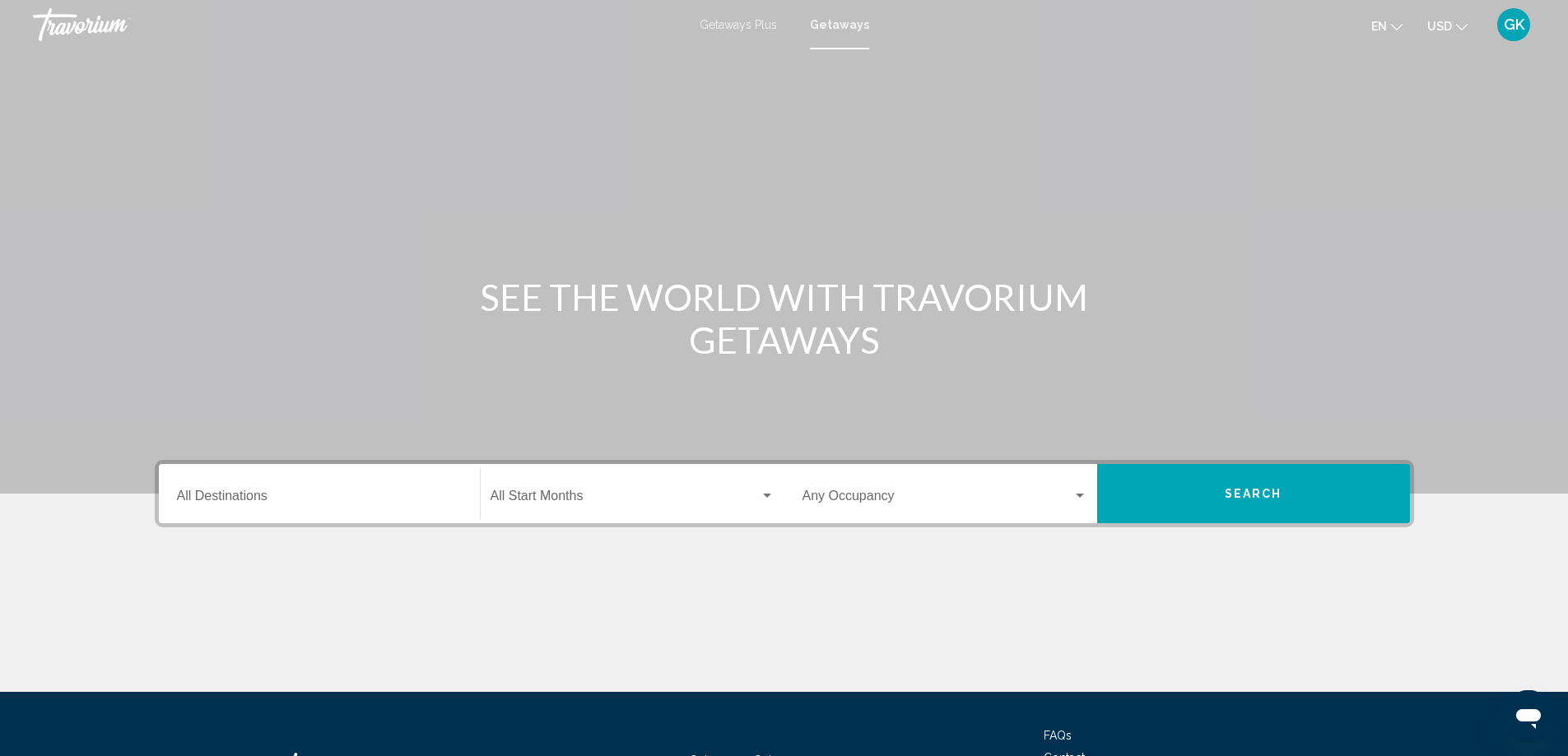 click on "Destination All Destinations" at bounding box center (319, 499) 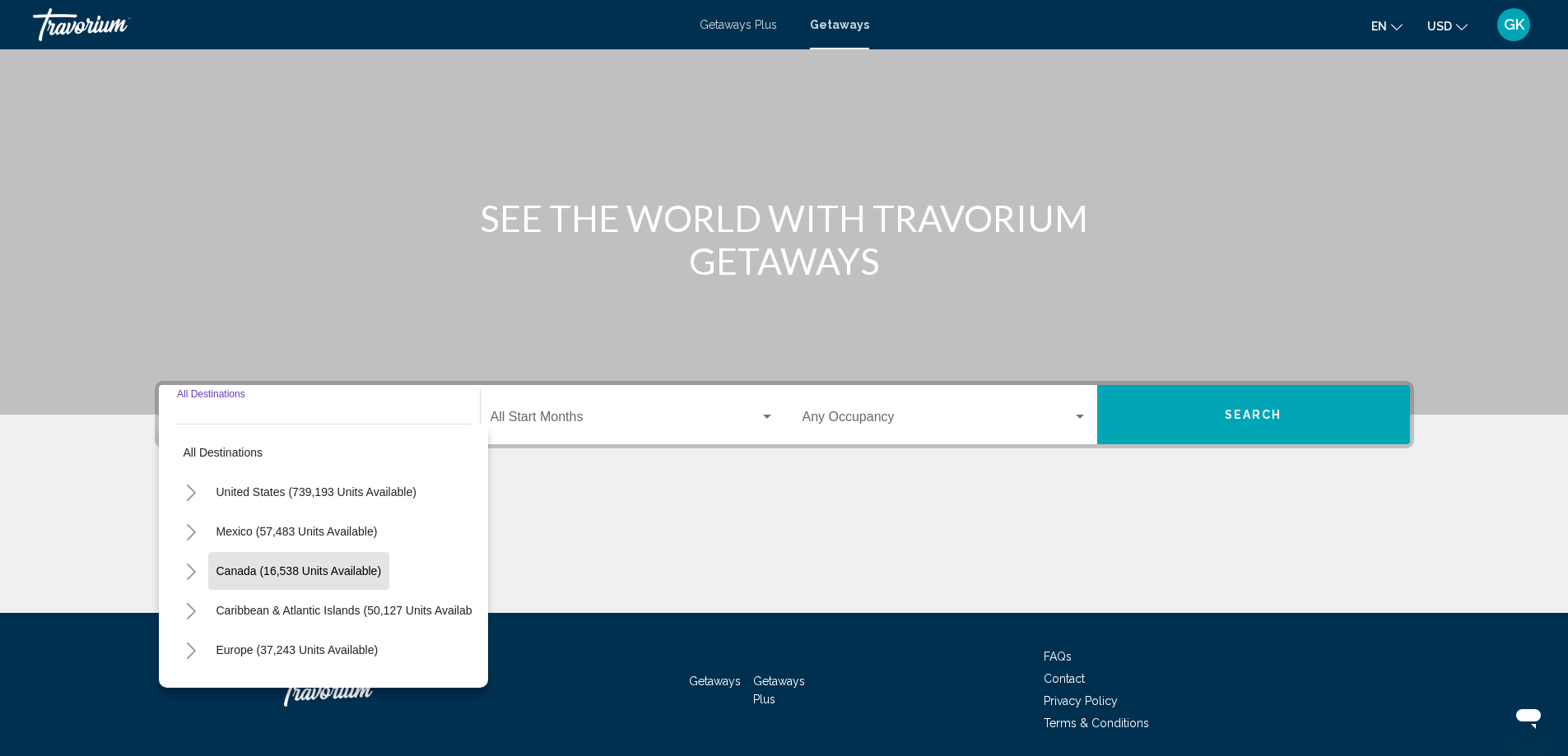 scroll, scrollTop: 137, scrollLeft: 0, axis: vertical 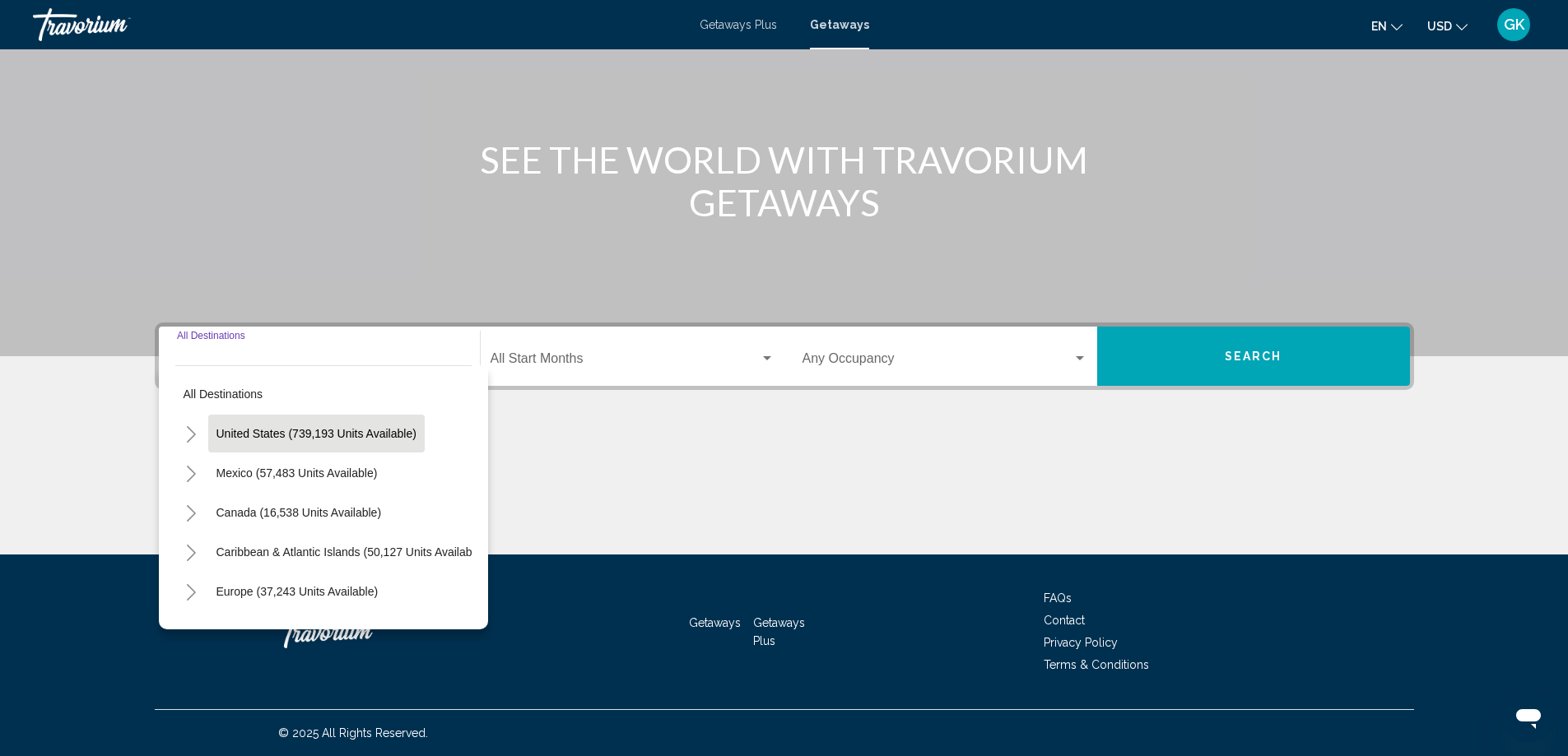 click on "United States (739,193 units available)" at bounding box center [297, 473] 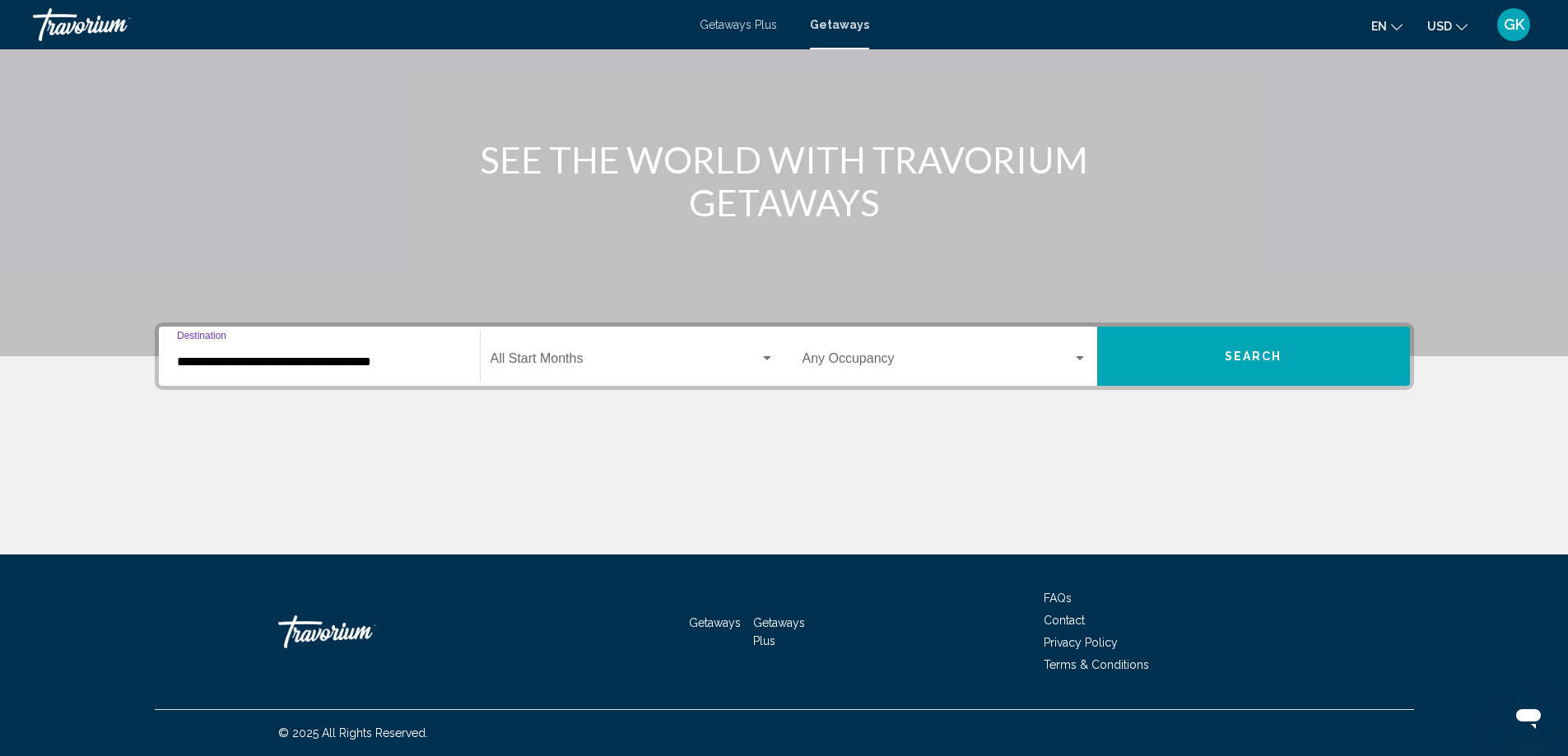 click on "**********" at bounding box center (319, 362) 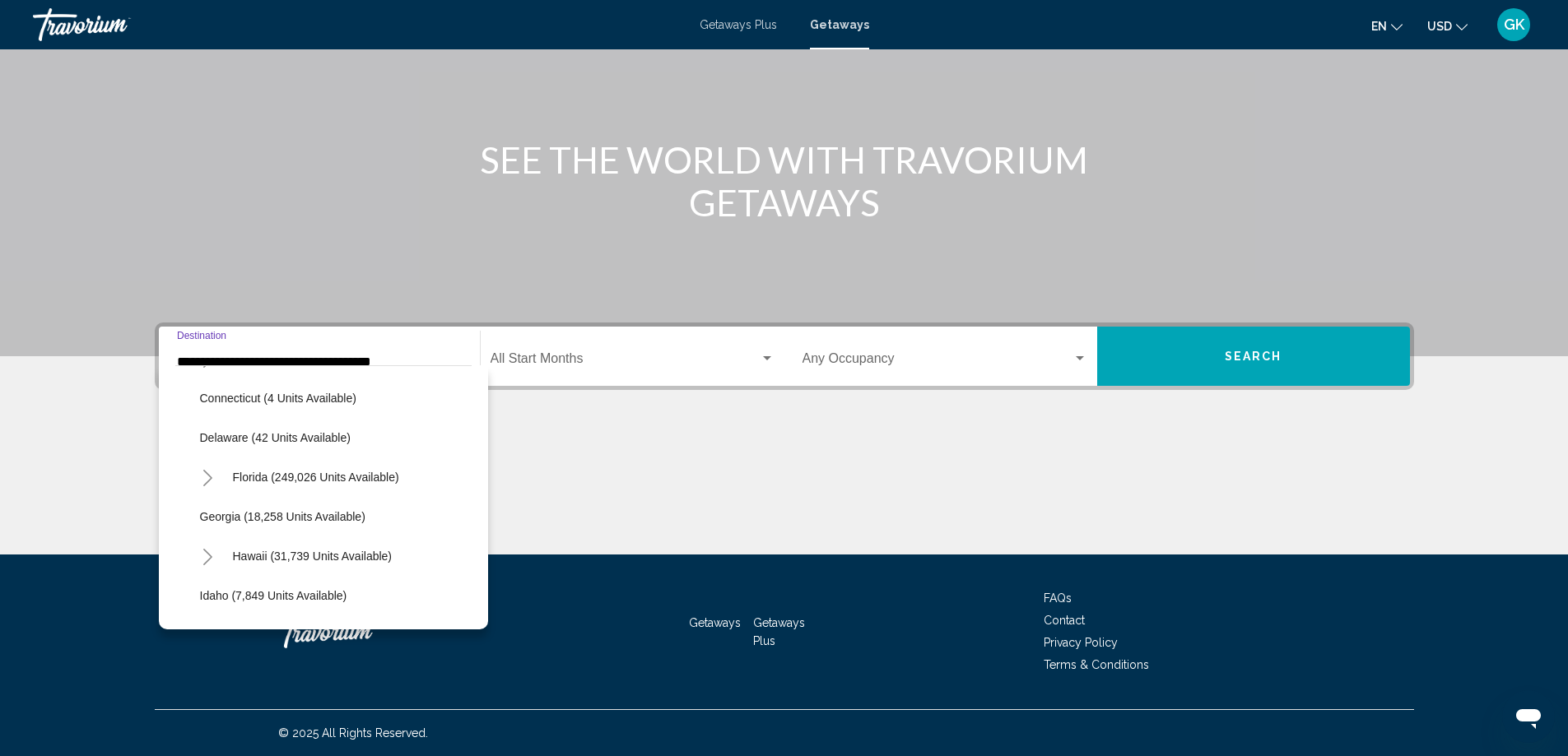 scroll, scrollTop: 247, scrollLeft: 0, axis: vertical 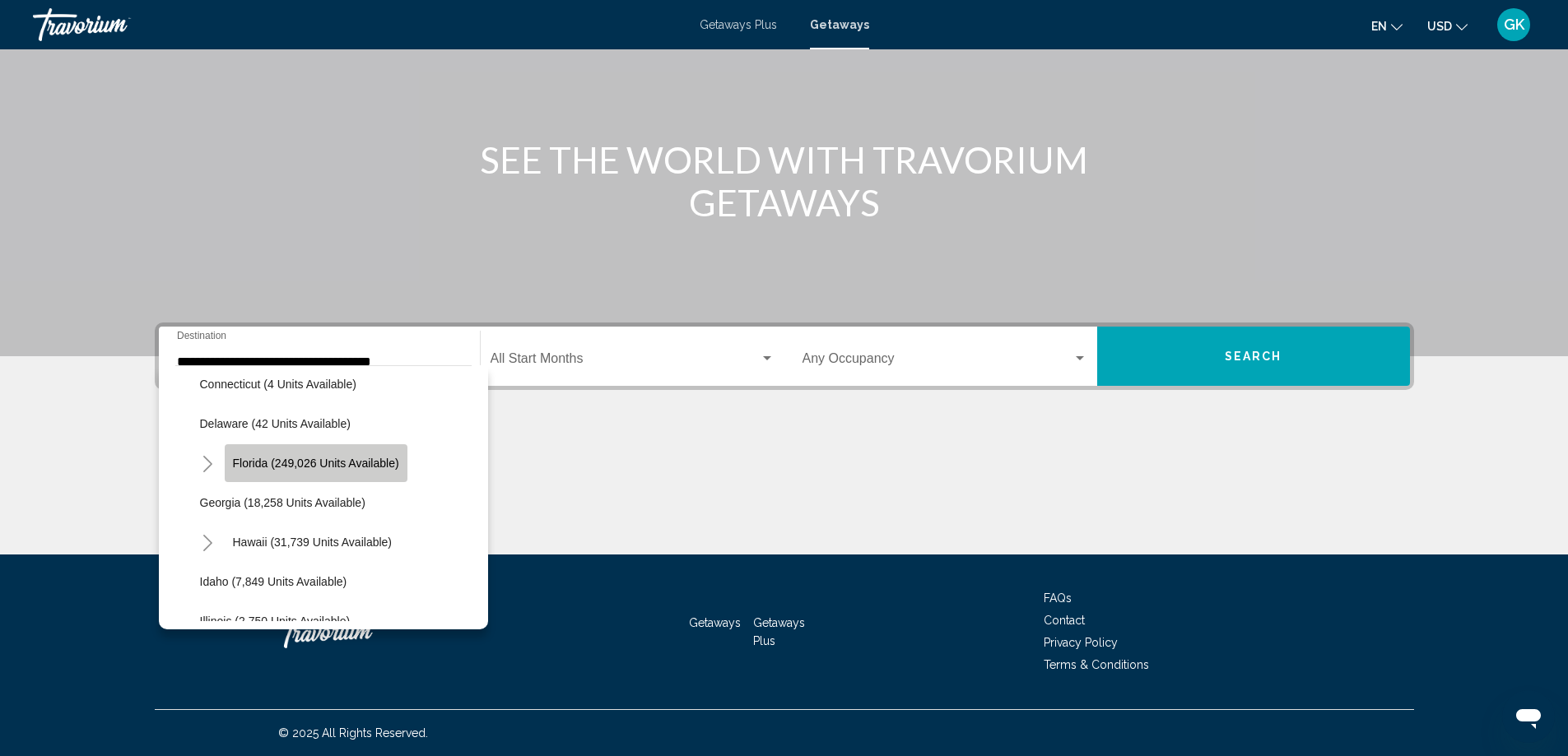 click on "Florida (249,026 units available)" 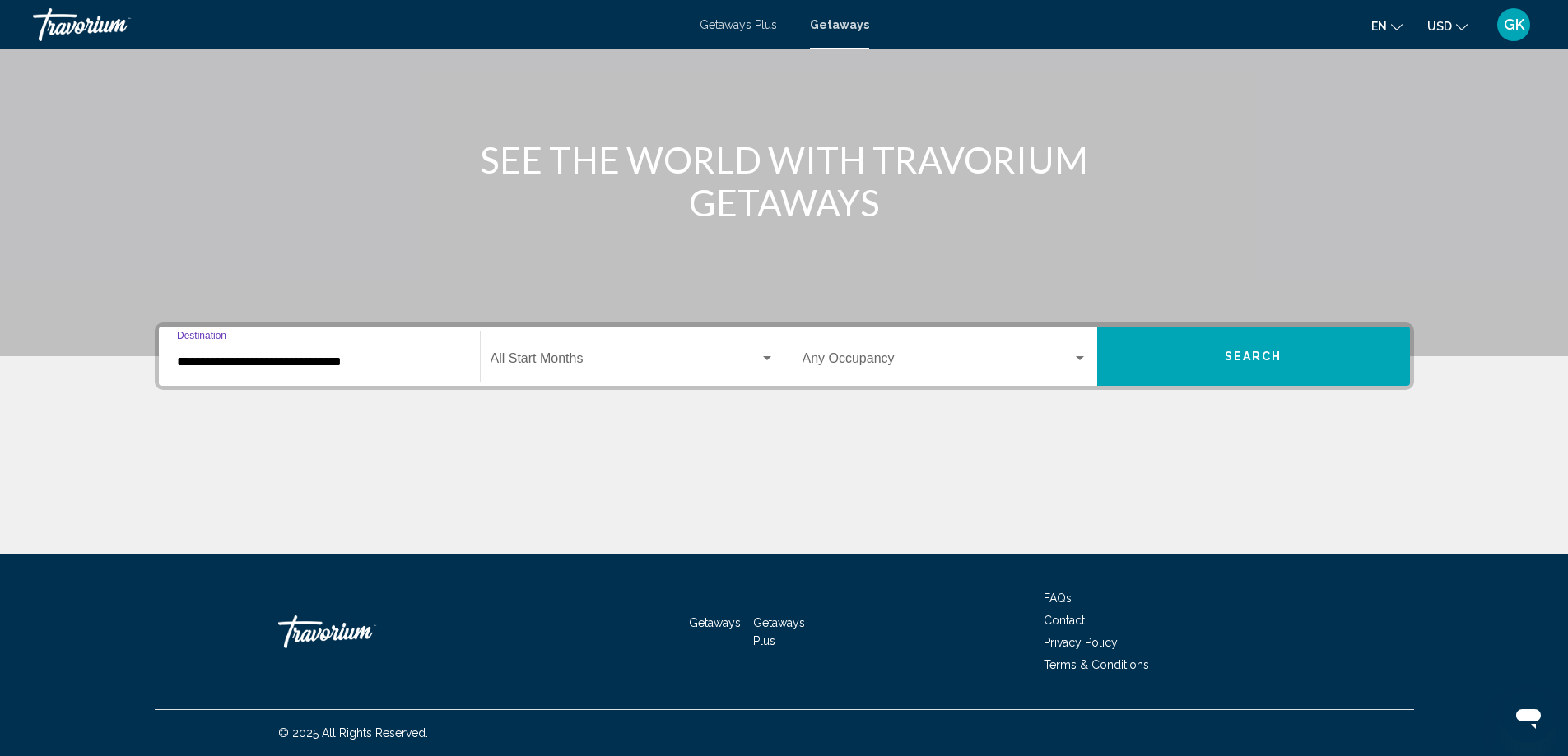 click on "**********" at bounding box center [319, 362] 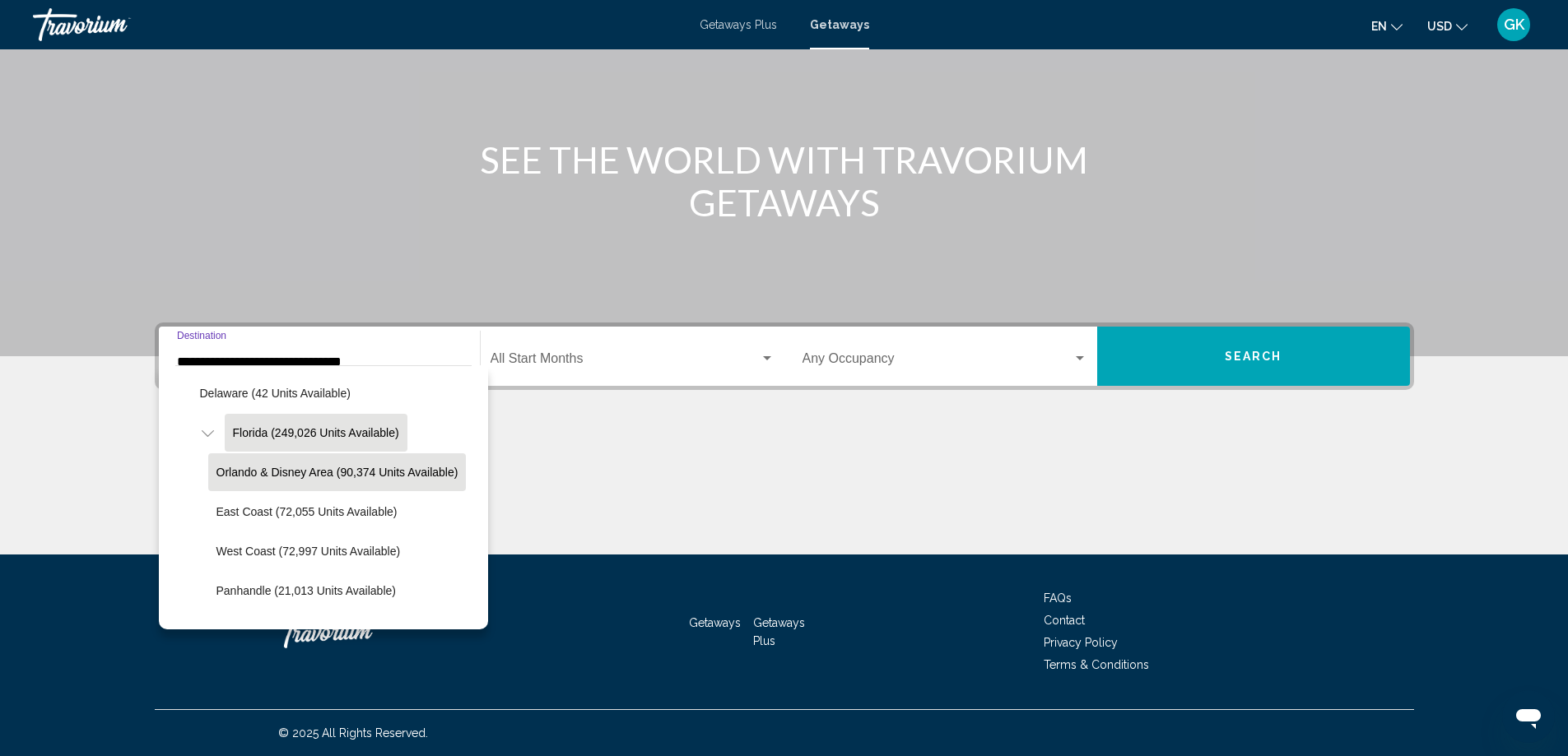 scroll, scrollTop: 305, scrollLeft: 0, axis: vertical 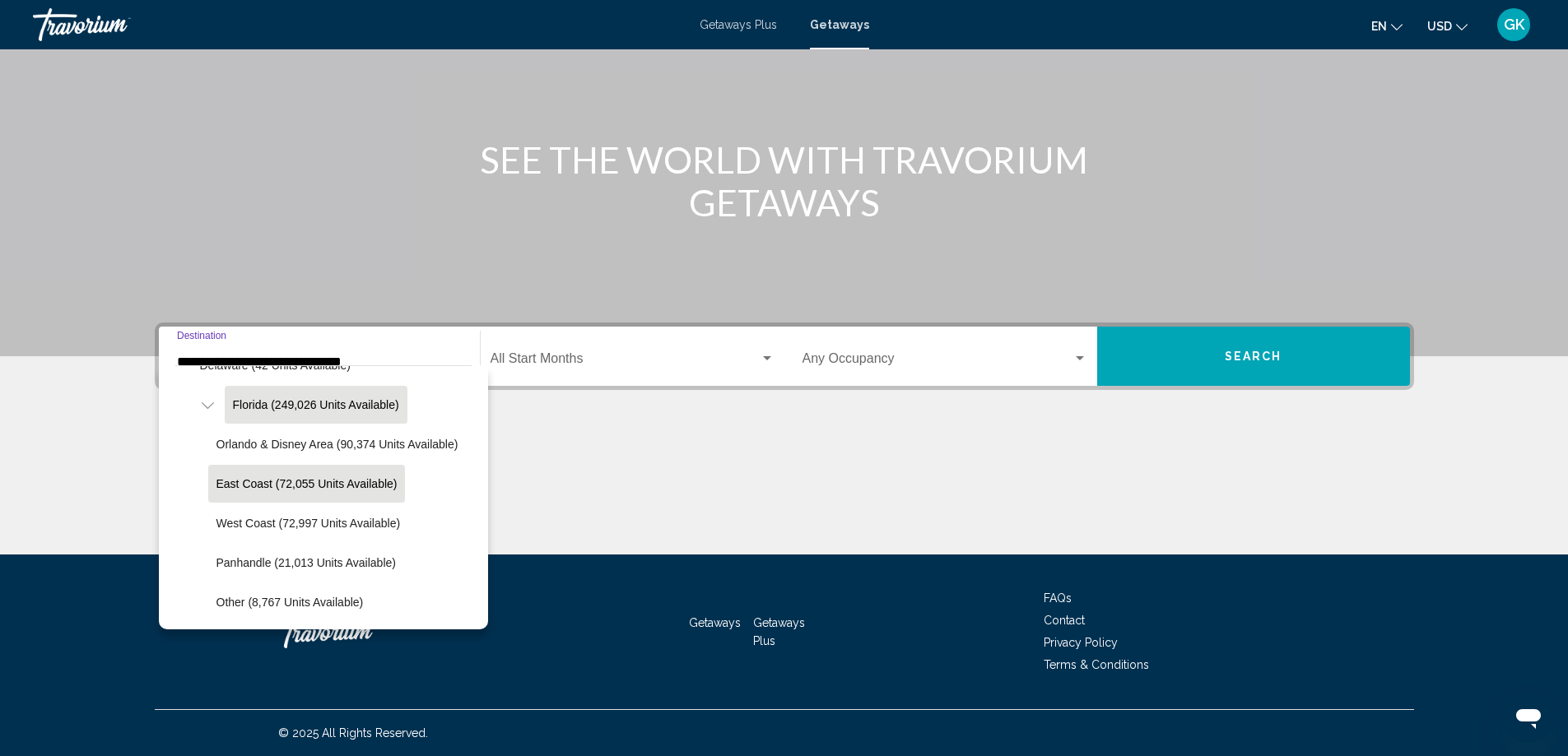 click on "East Coast (72,055 units available)" 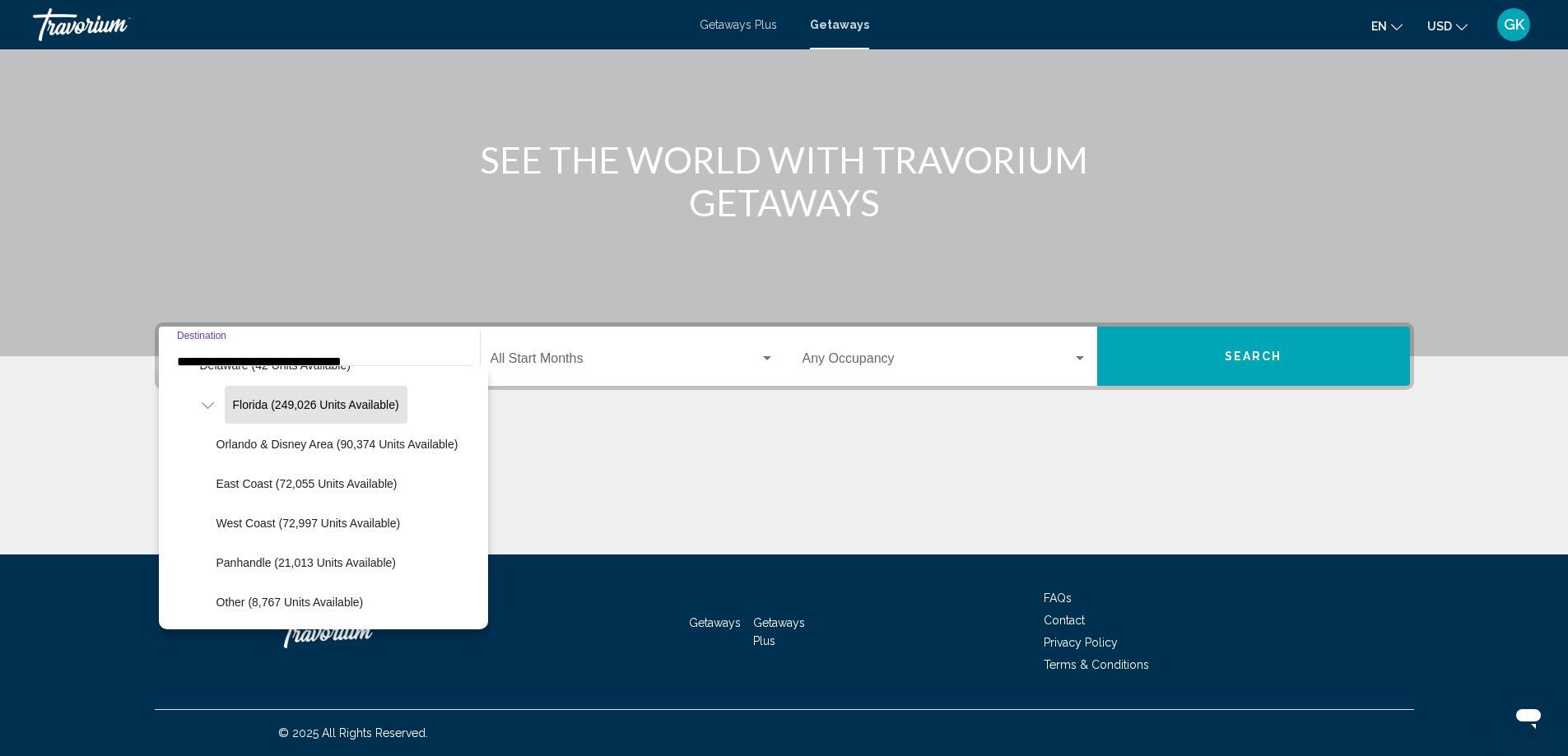 type on "**********" 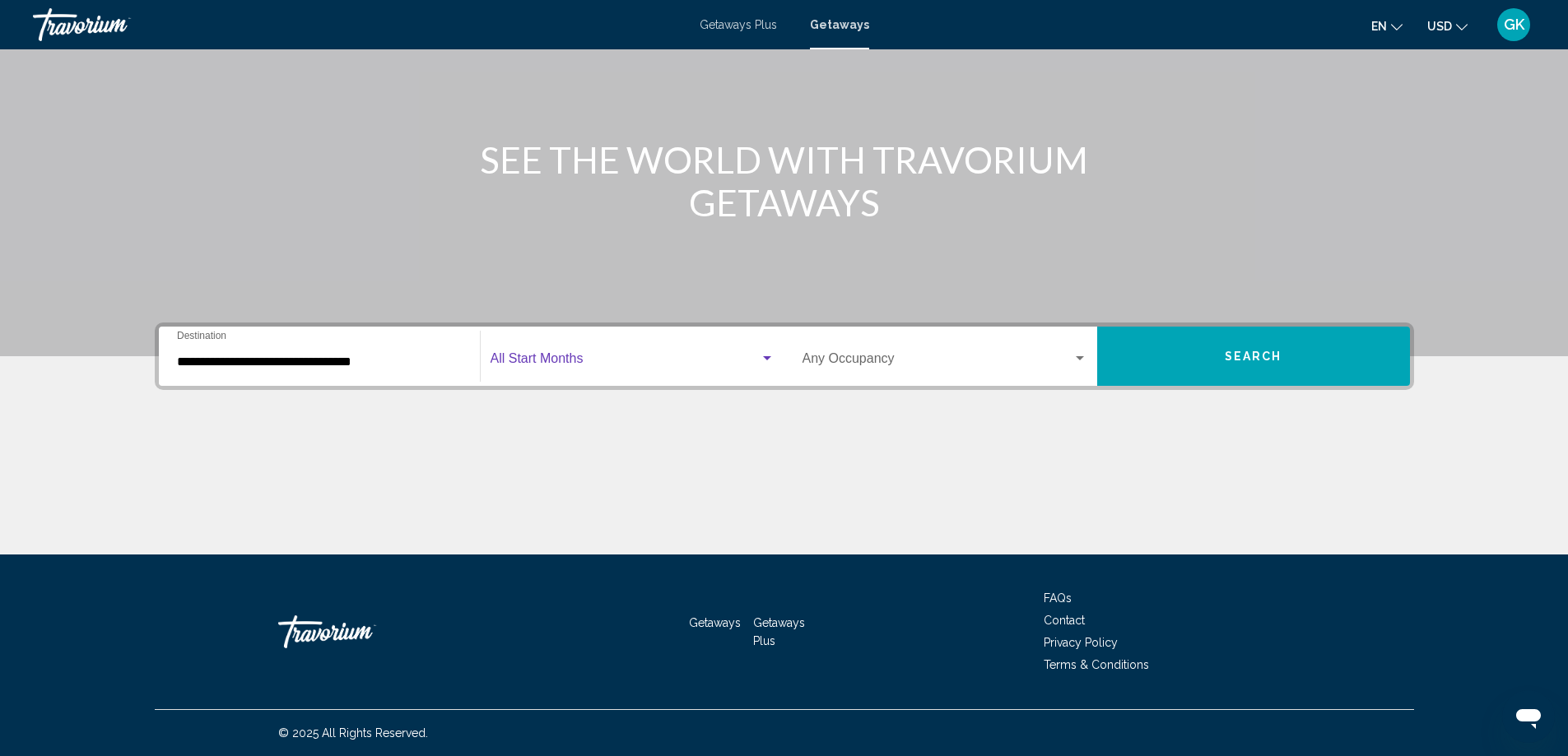 click at bounding box center (625, 362) 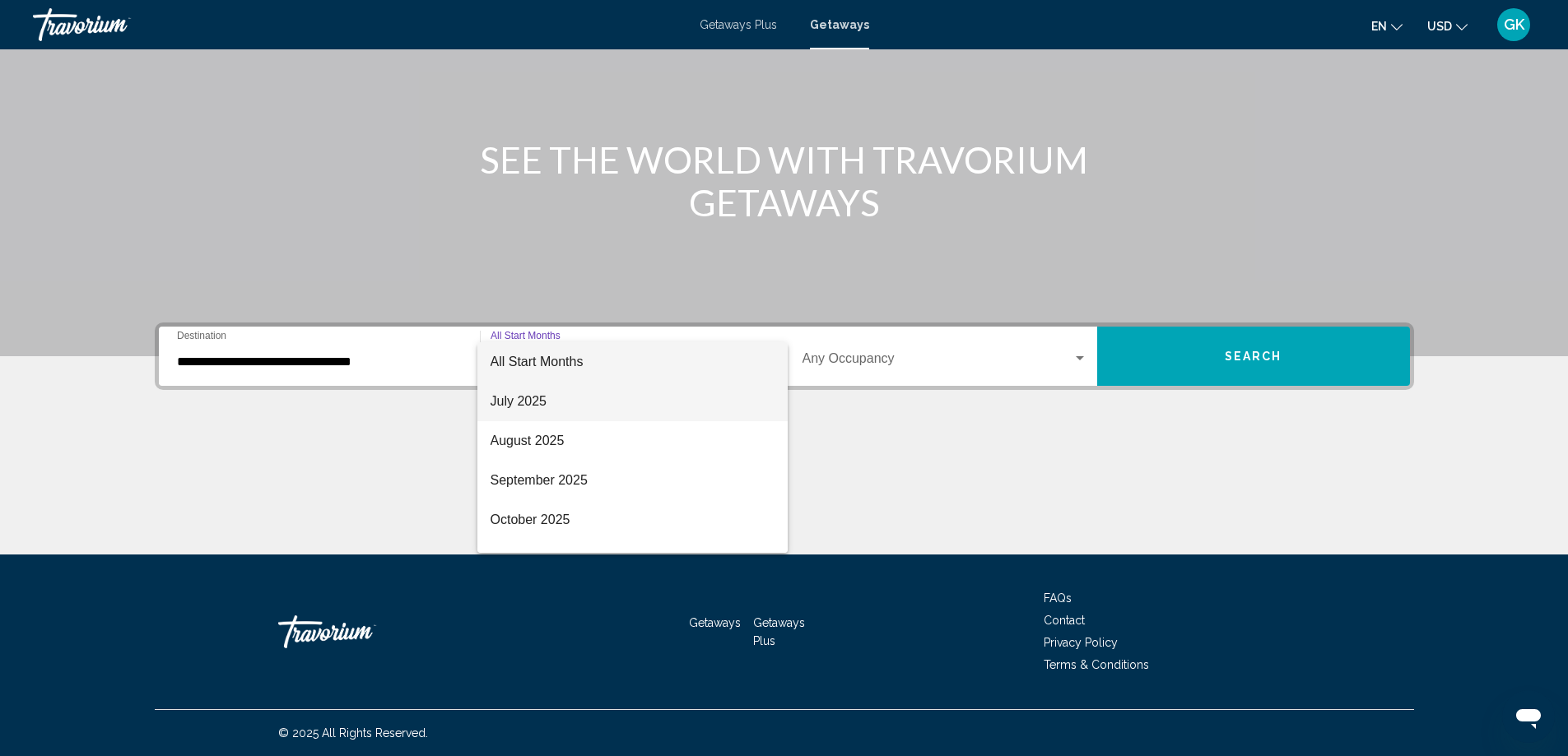 click on "July 2025" at bounding box center (632, 401) 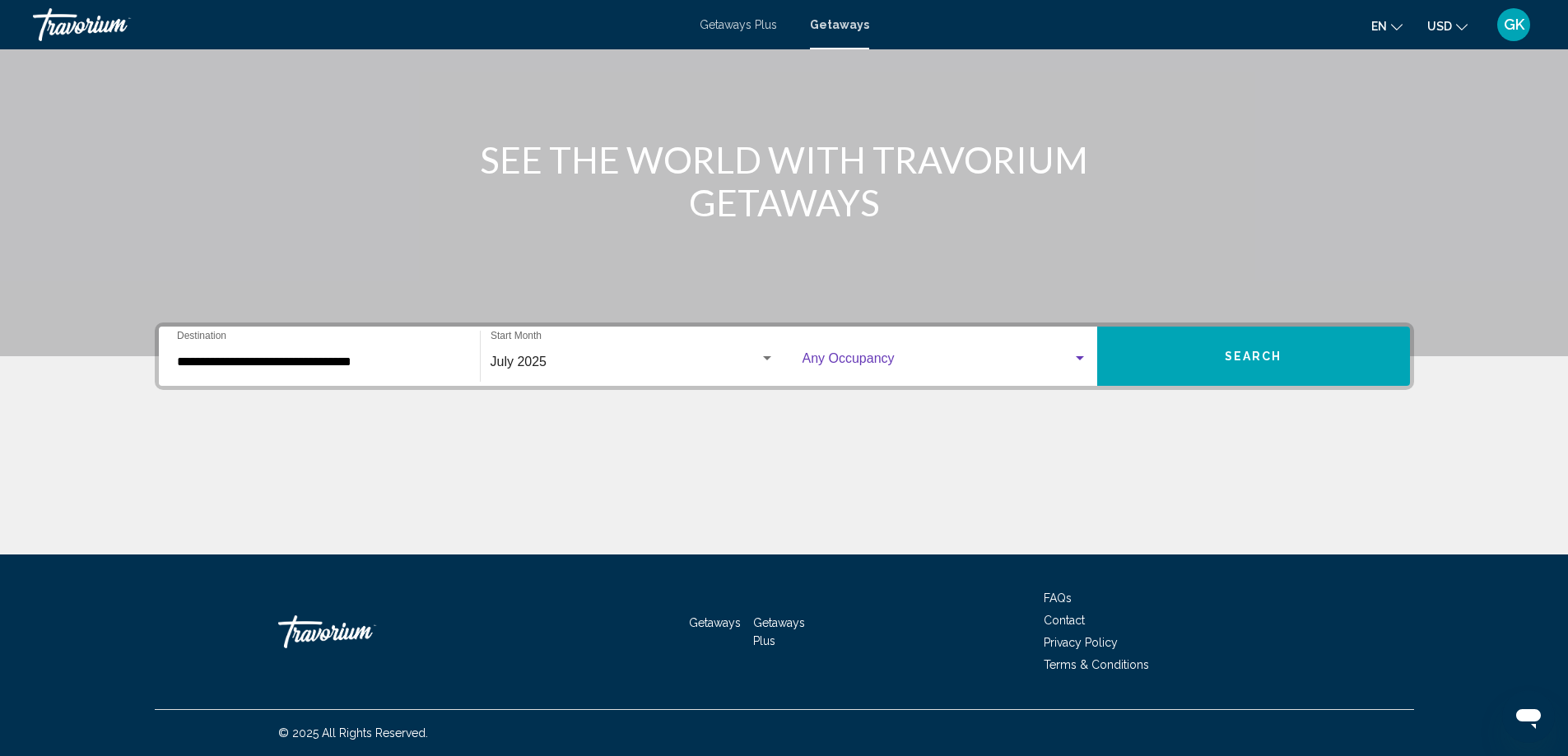 click at bounding box center [938, 362] 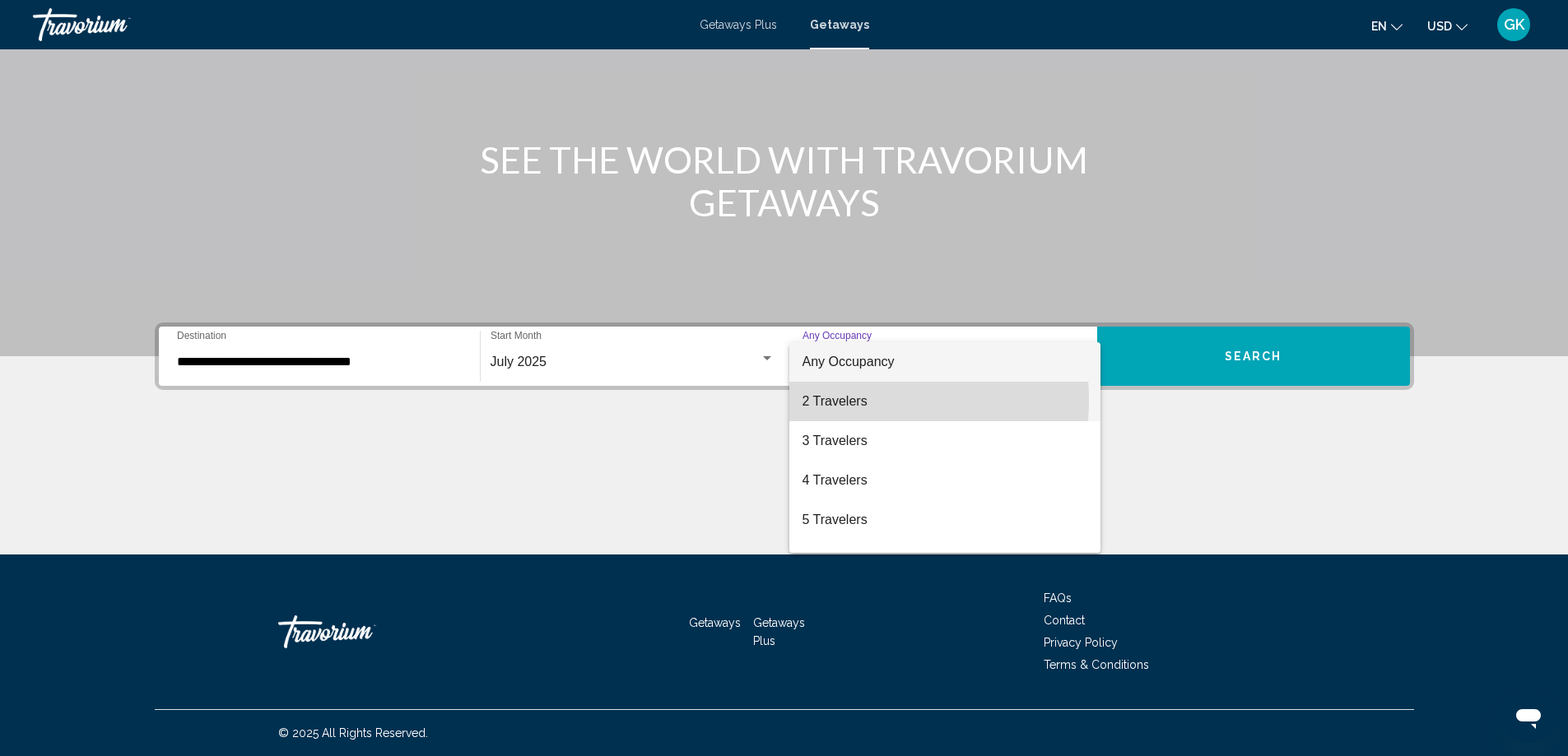 click on "2 Travelers" at bounding box center (945, 401) 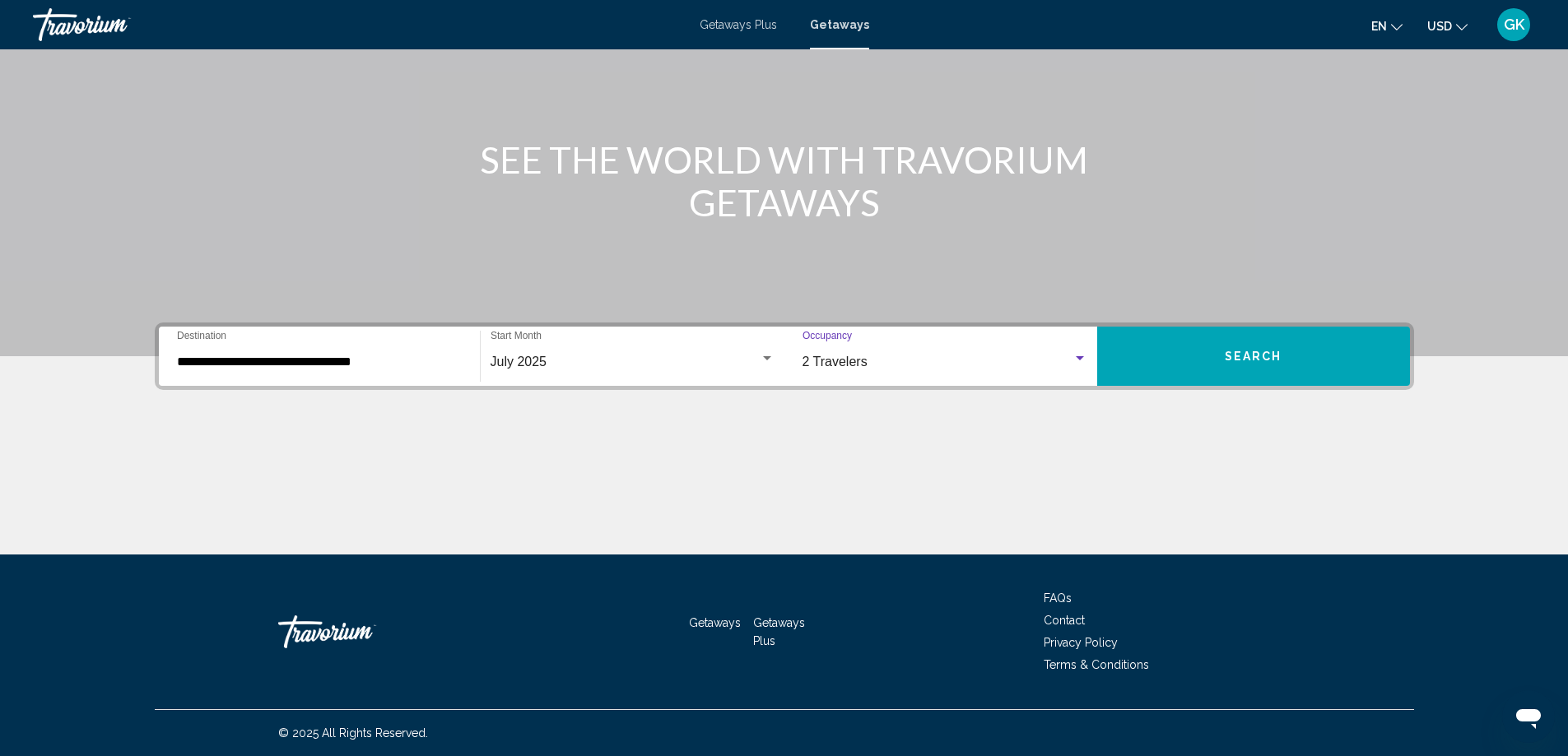 click on "Search" at bounding box center (1254, 356) 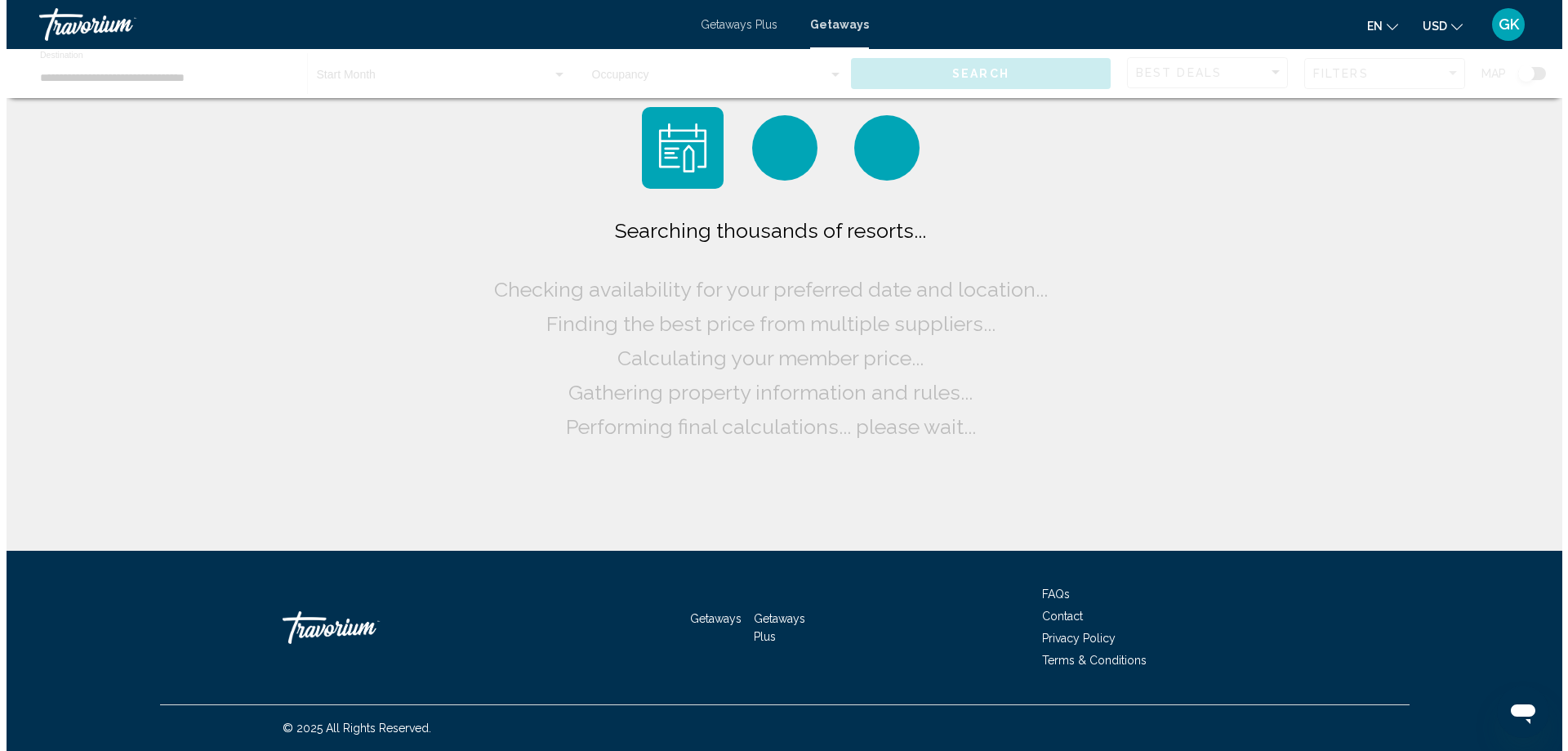 scroll, scrollTop: 0, scrollLeft: 0, axis: both 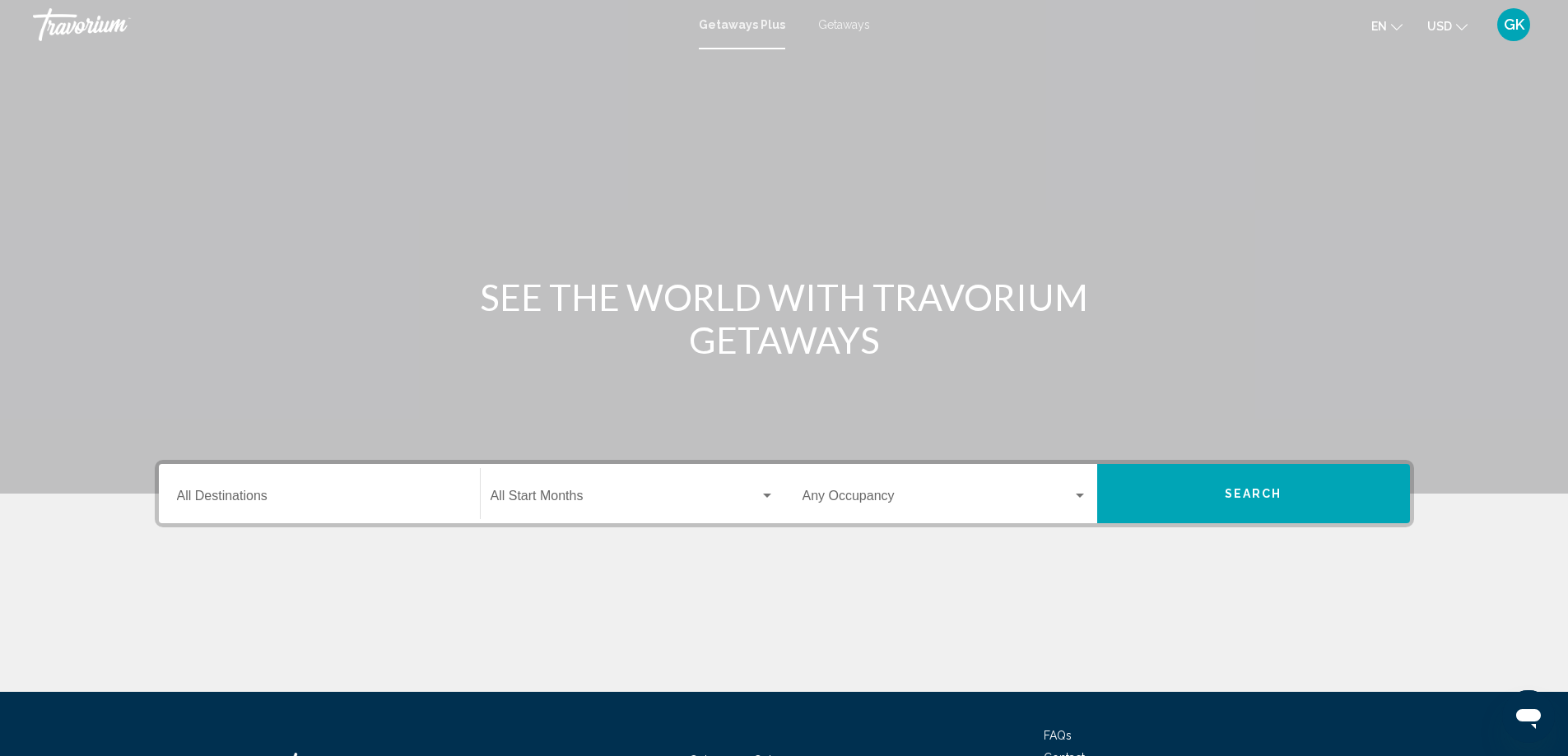 click on "Destination All Destinations" at bounding box center (319, 499) 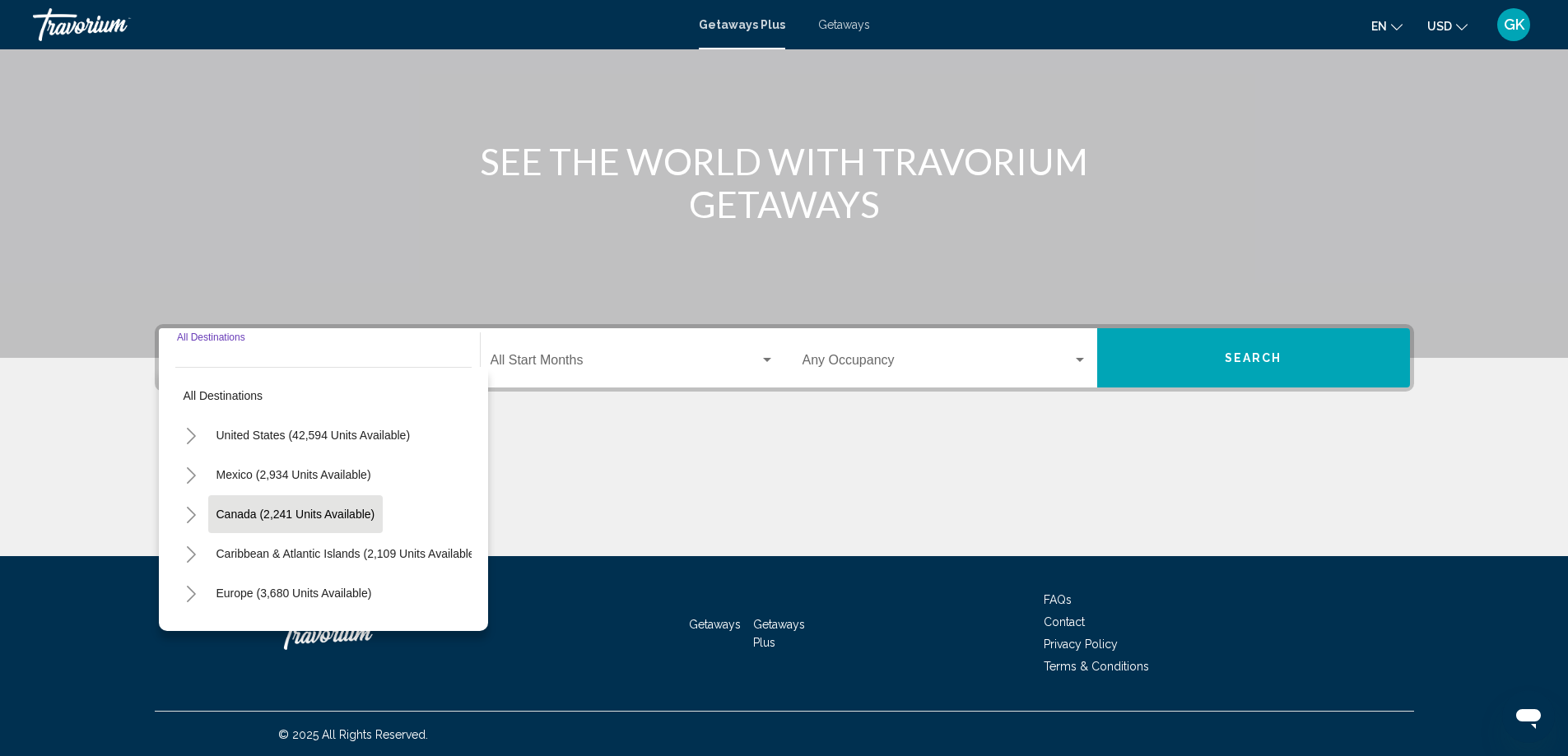 scroll, scrollTop: 137, scrollLeft: 0, axis: vertical 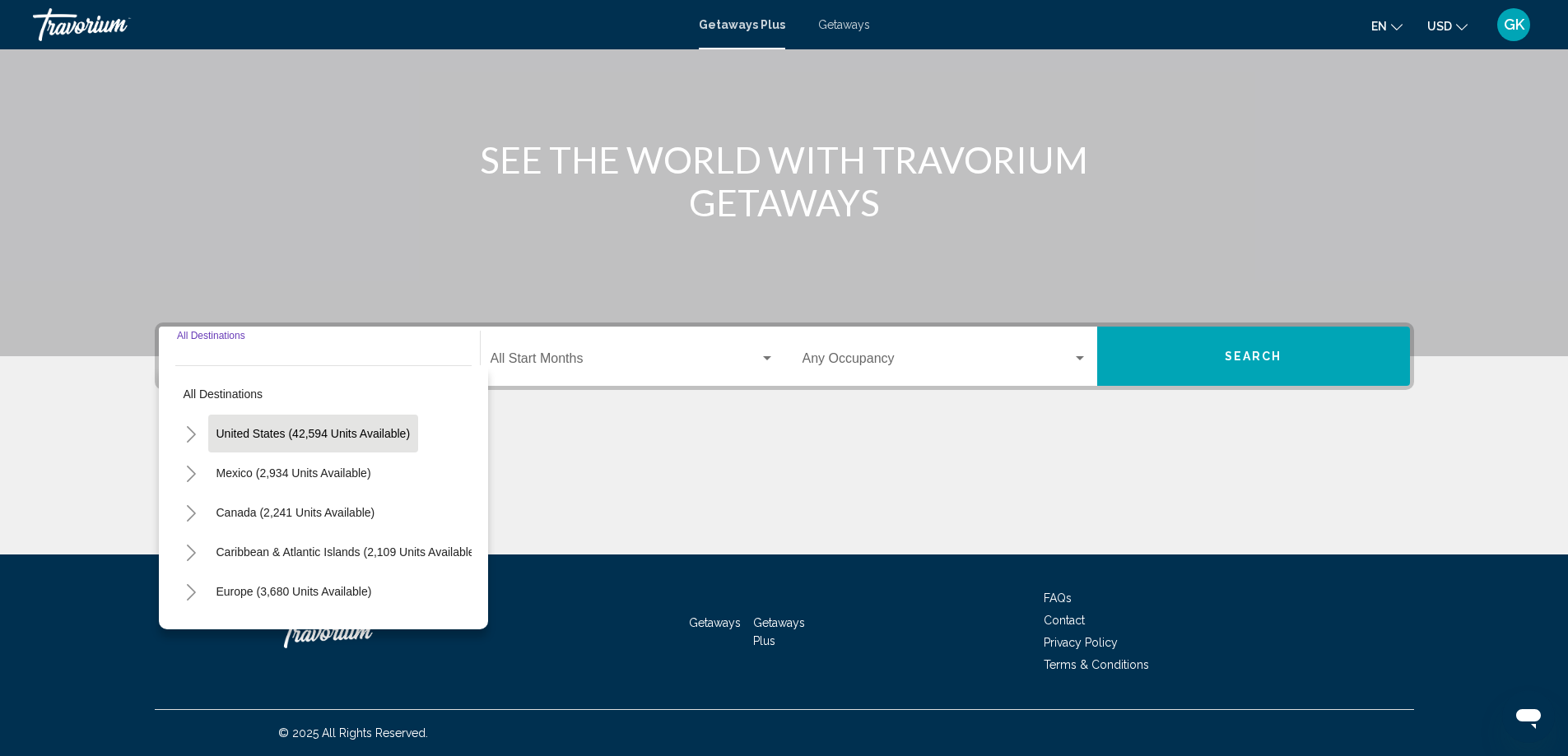 click on "United States (42,594 units available)" at bounding box center (294, 473) 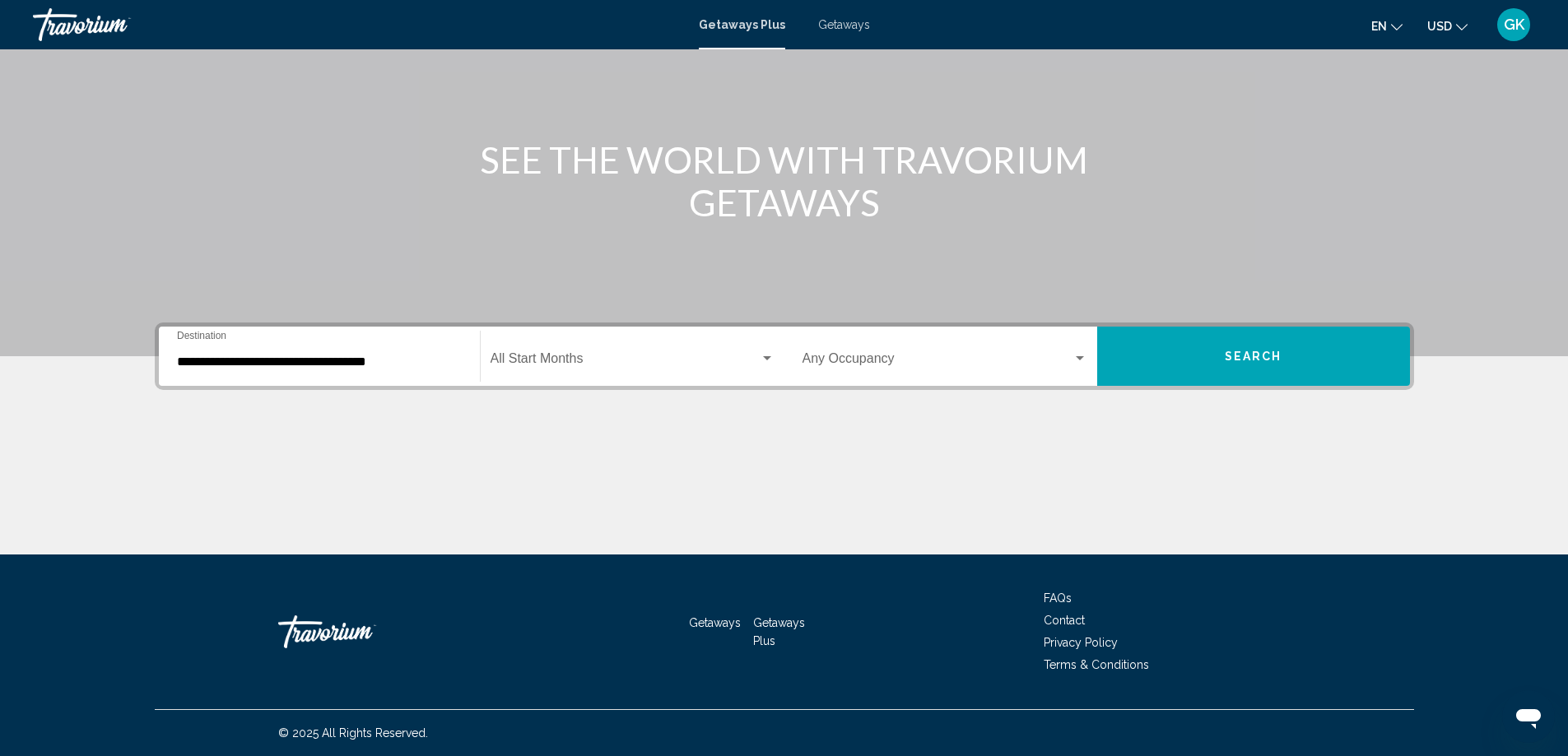 click on "**********" at bounding box center (319, 356) 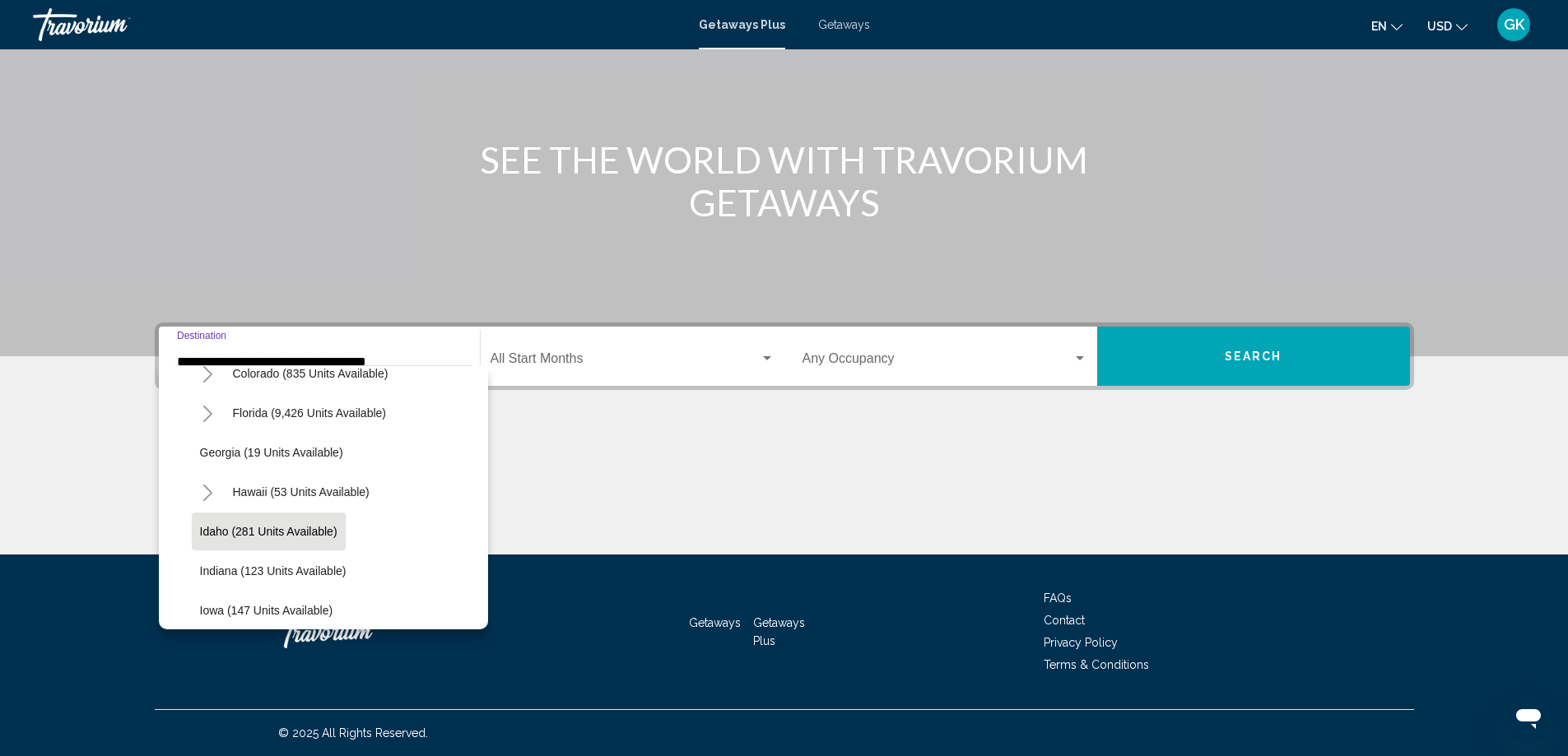 scroll, scrollTop: 247, scrollLeft: 0, axis: vertical 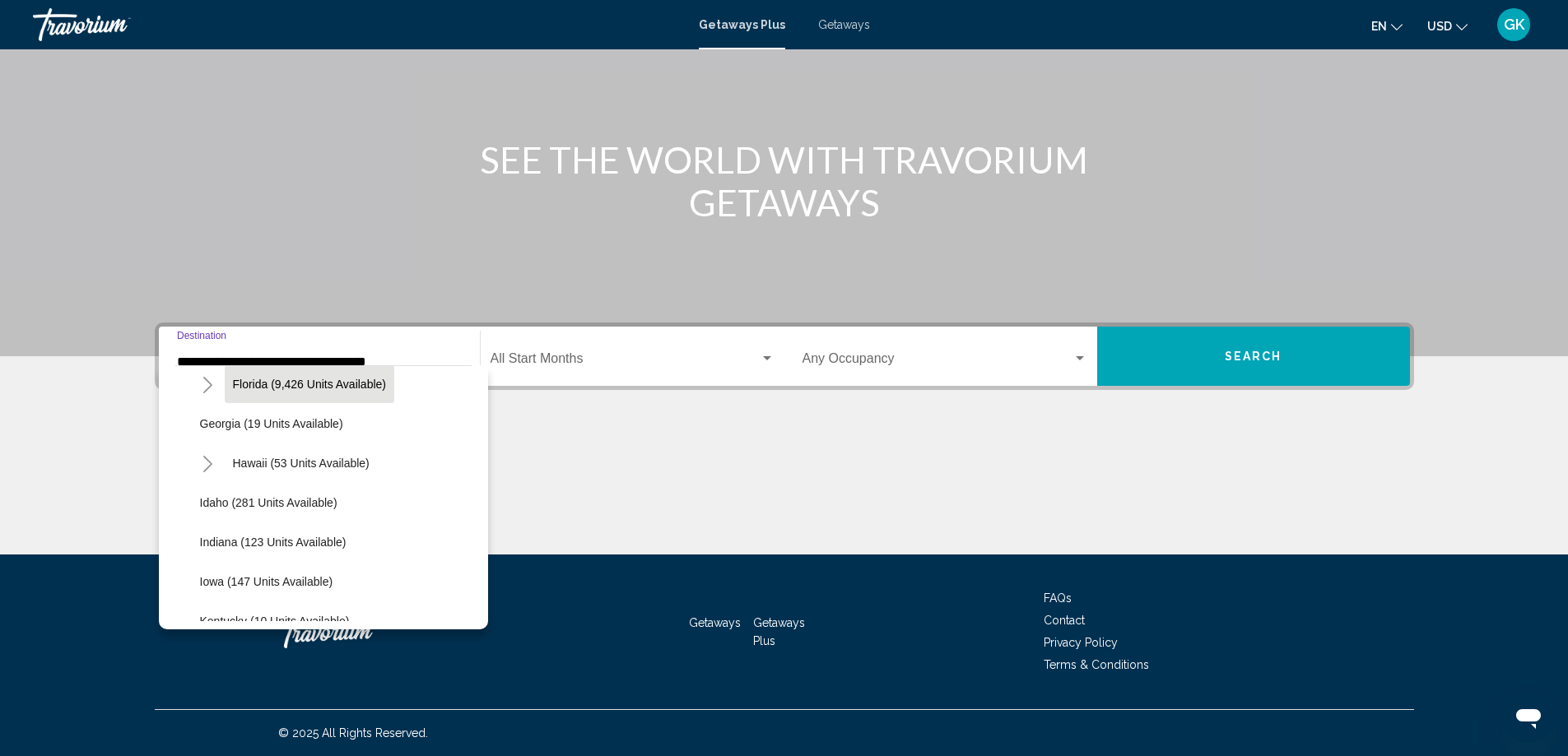 click on "Florida (9,426 units available)" 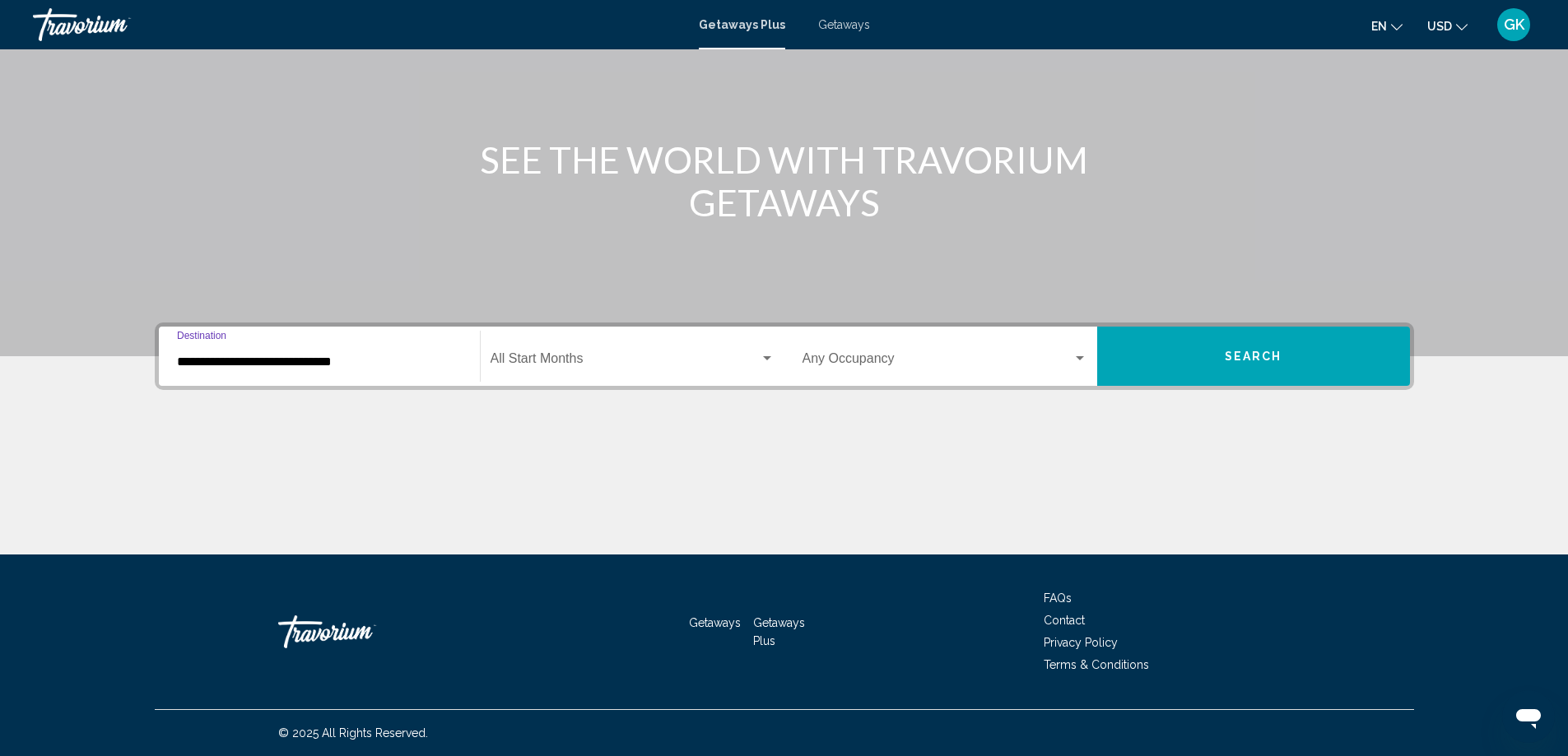 click on "**********" at bounding box center [319, 362] 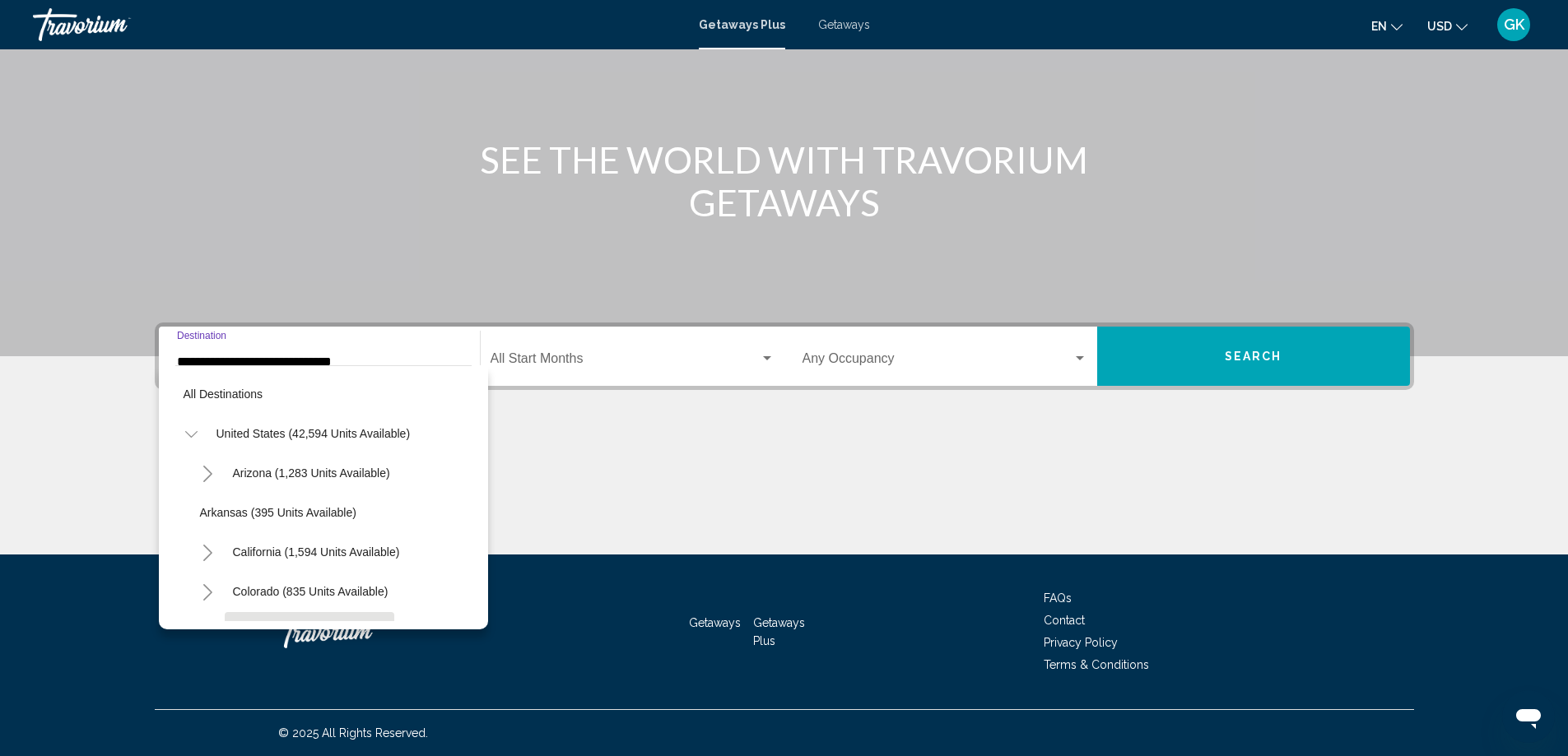 scroll, scrollTop: 144, scrollLeft: 0, axis: vertical 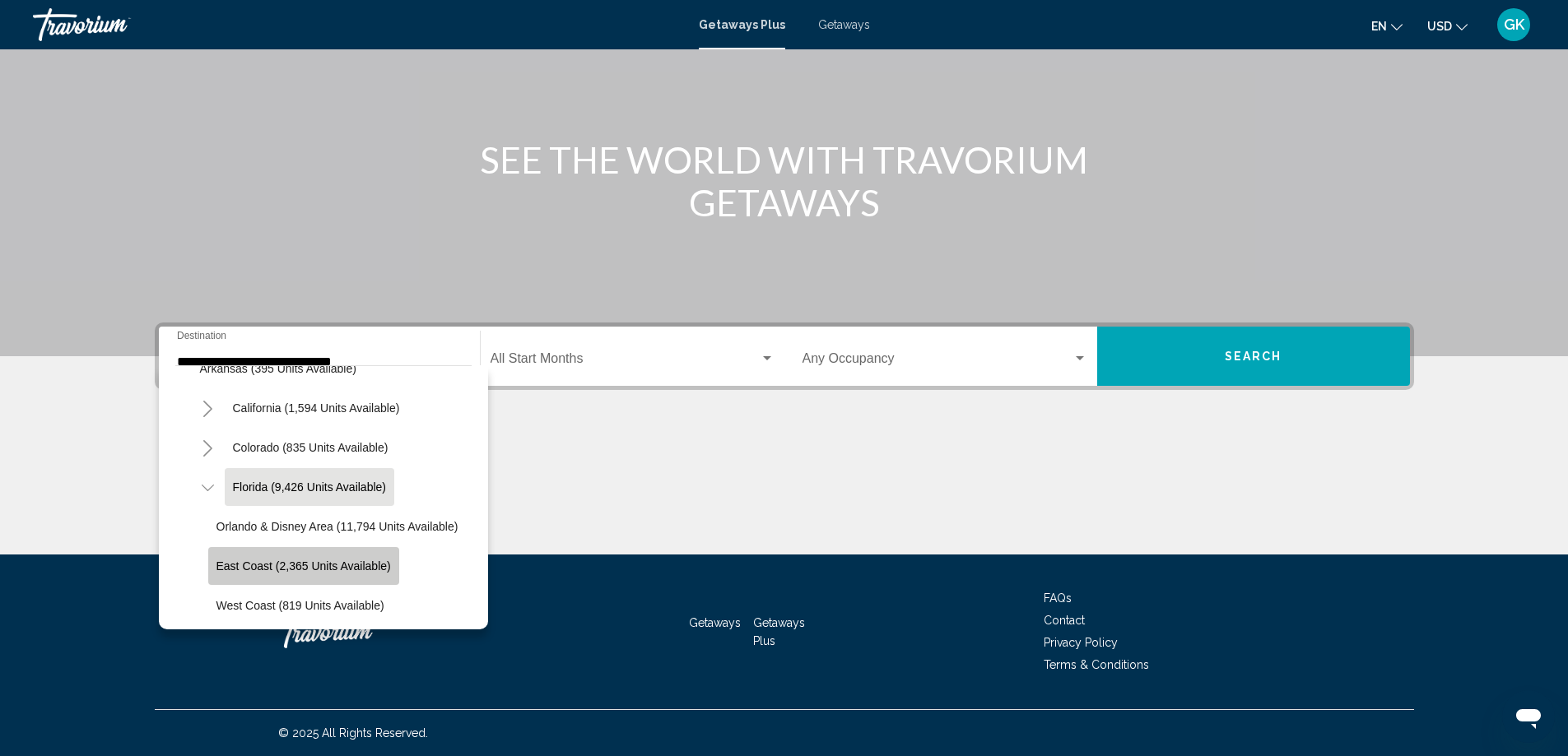 click on "East Coast (2,365 units available)" 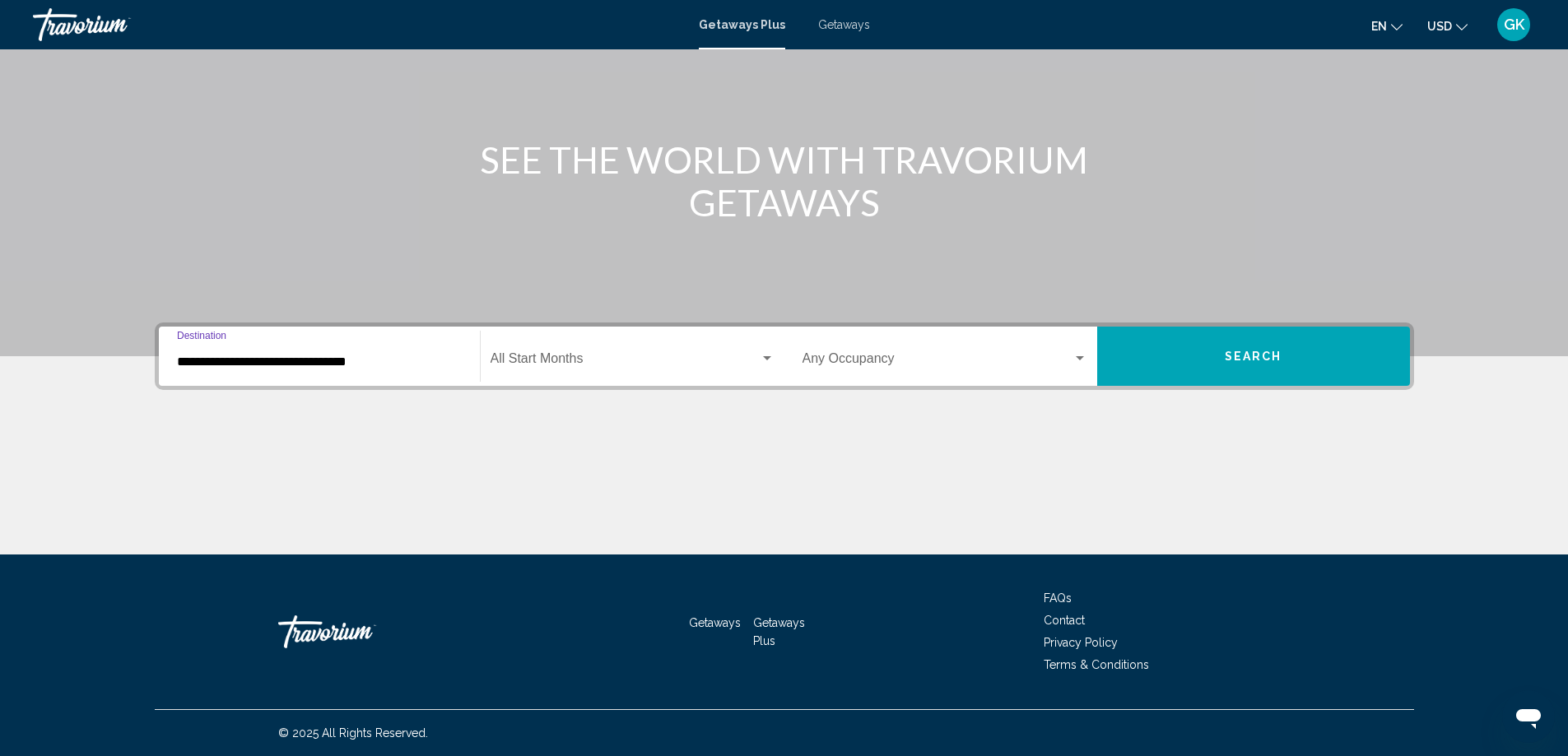 click on "Start Month All Start Months" 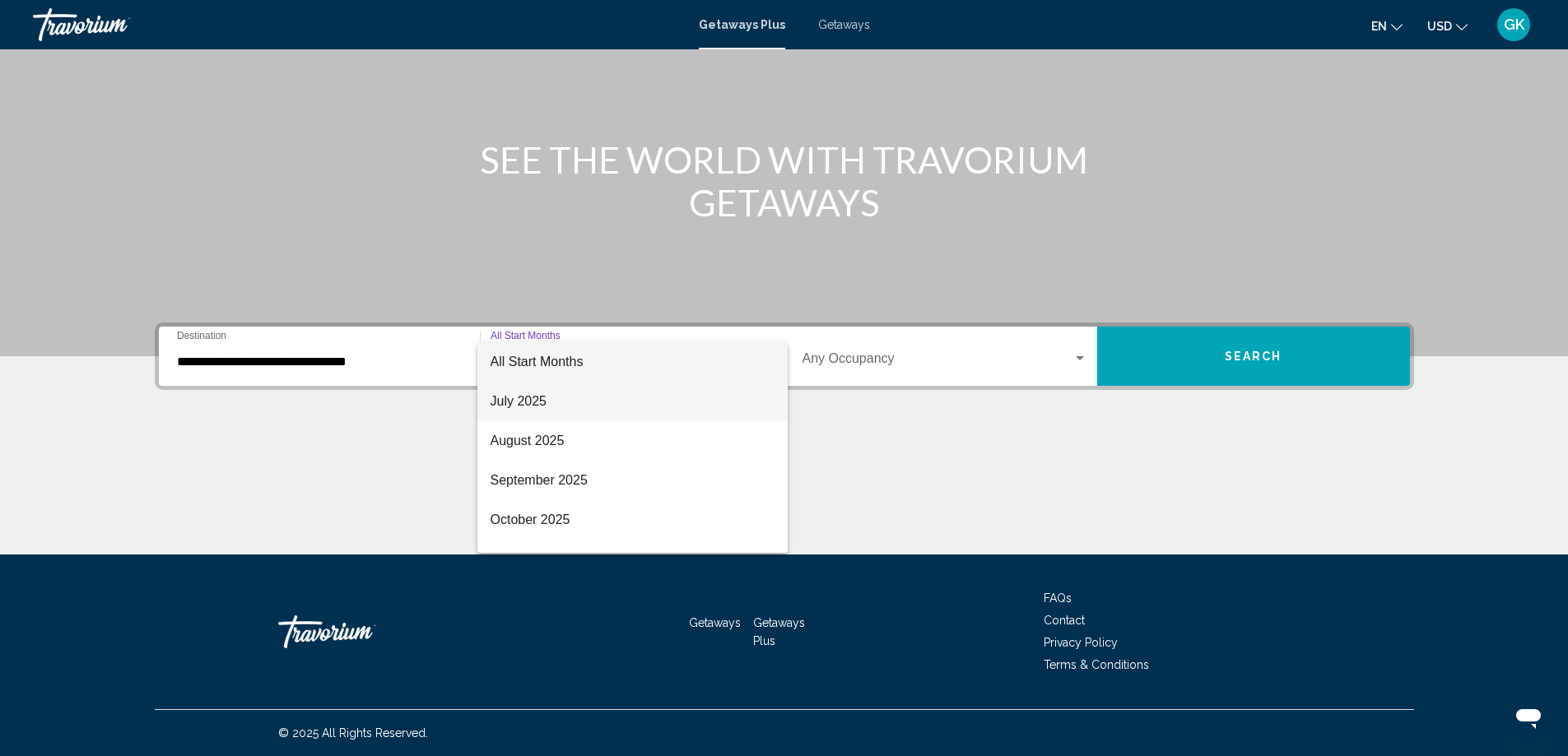 click on "July 2025" at bounding box center [632, 401] 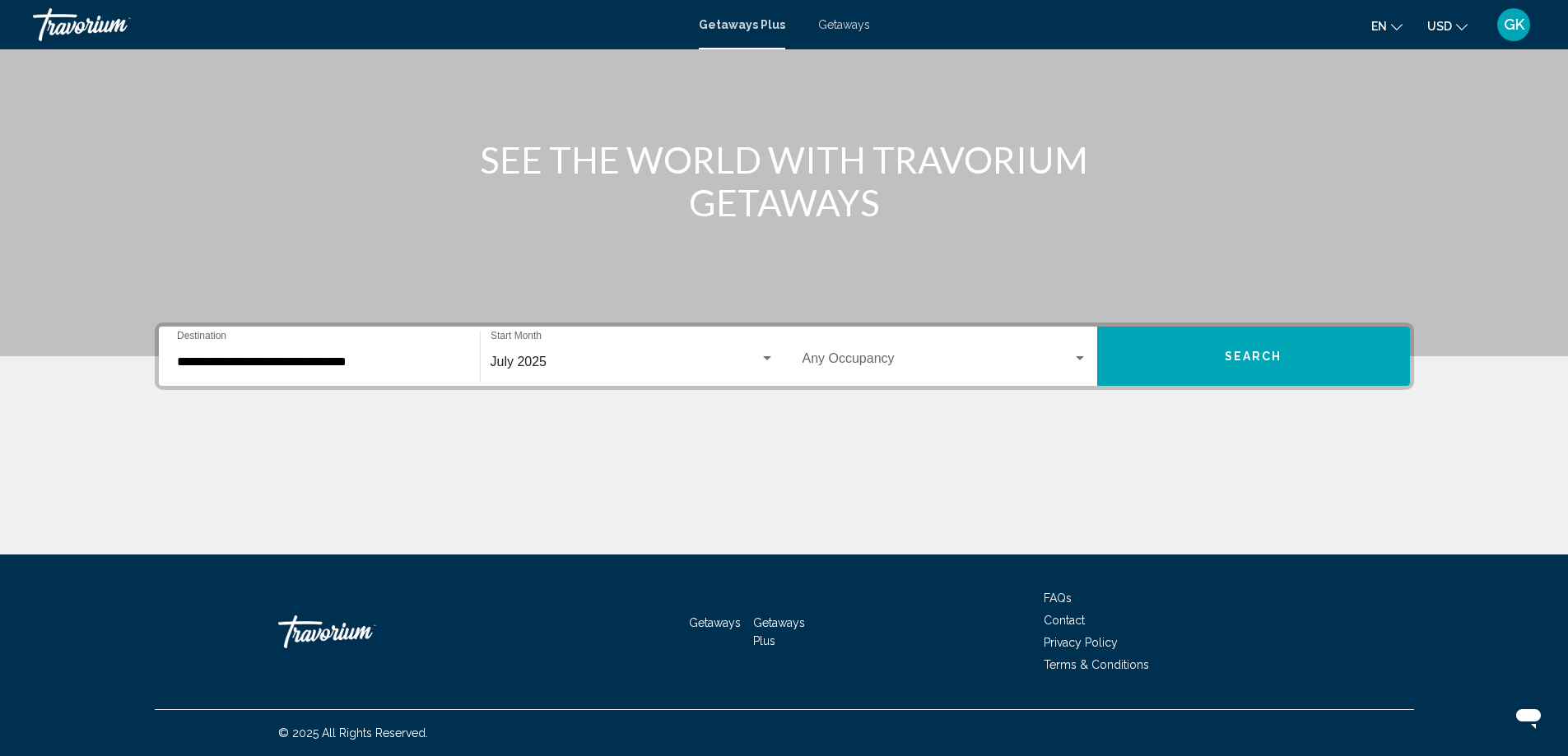 click on "Occupancy Any Occupancy" at bounding box center (945, 356) 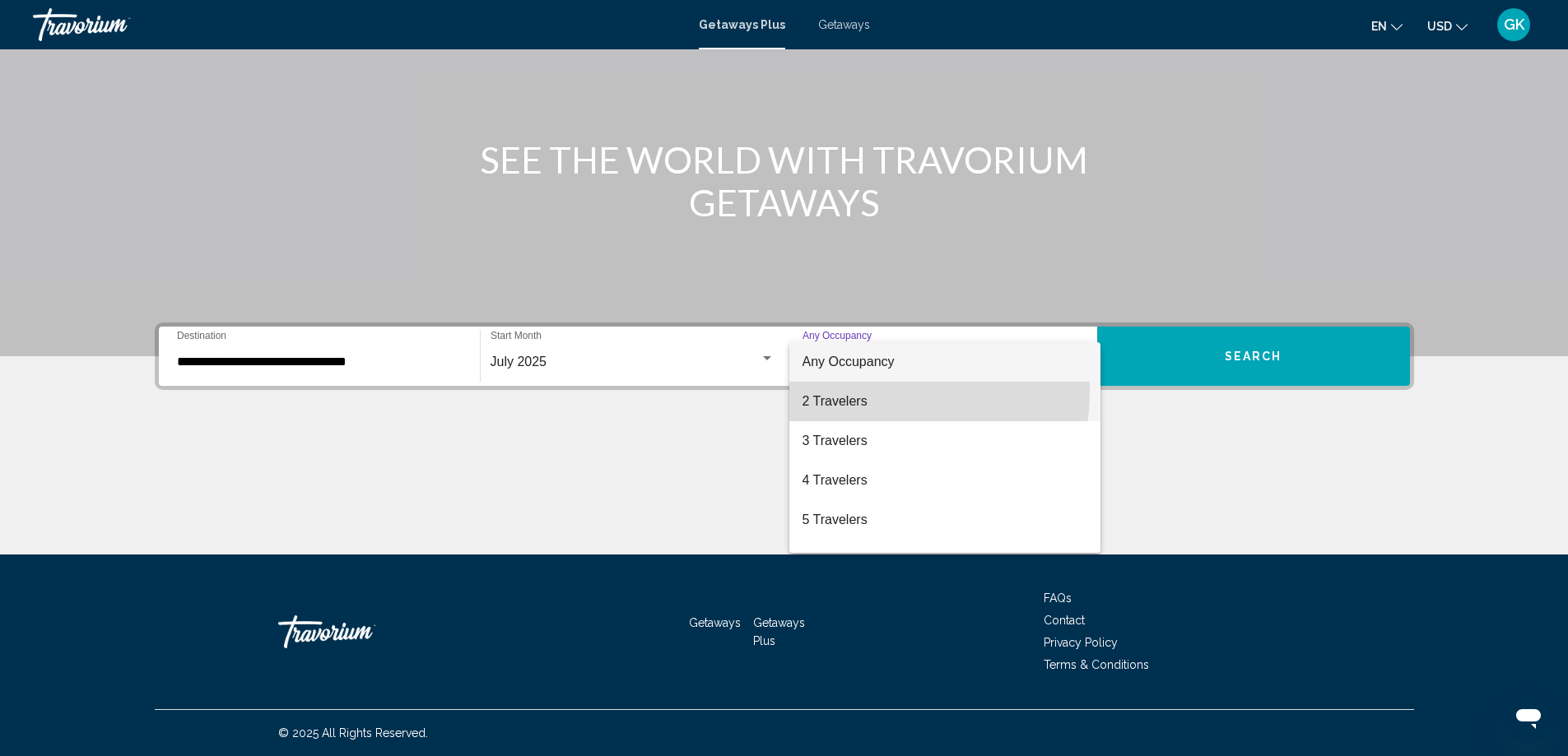 drag, startPoint x: 851, startPoint y: 390, endPoint x: 1054, endPoint y: 383, distance: 203.12065 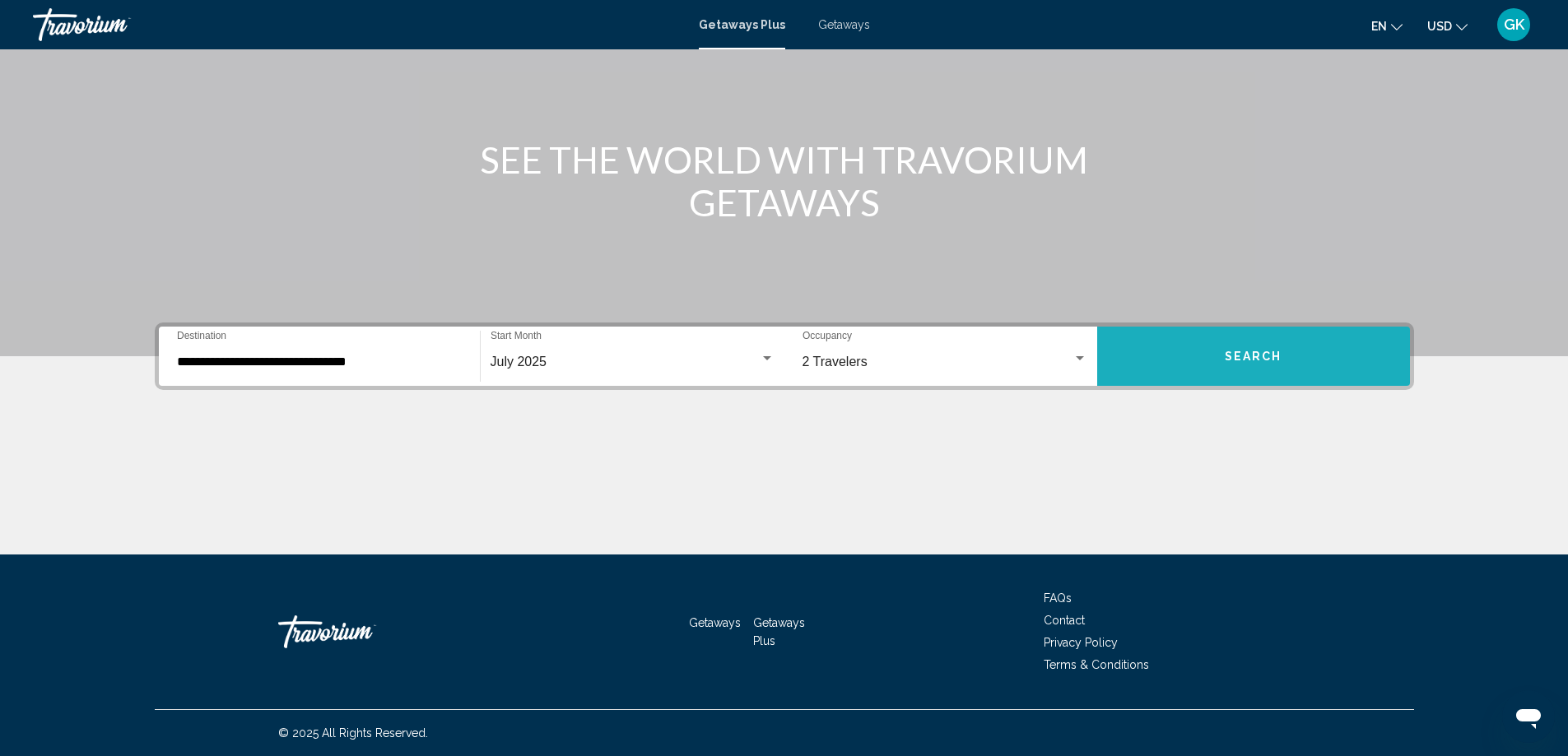 click on "Search" at bounding box center [1254, 356] 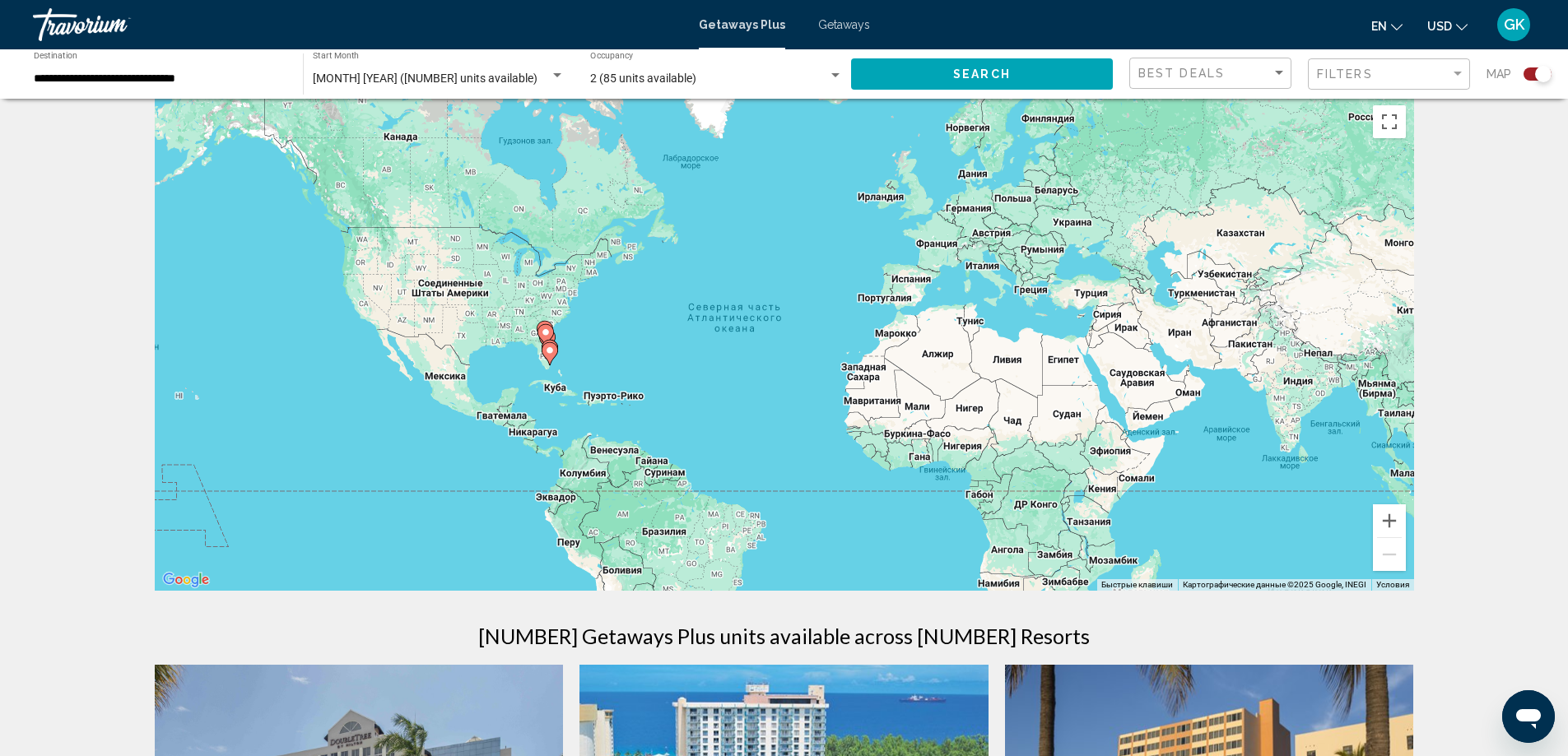 scroll, scrollTop: 0, scrollLeft: 0, axis: both 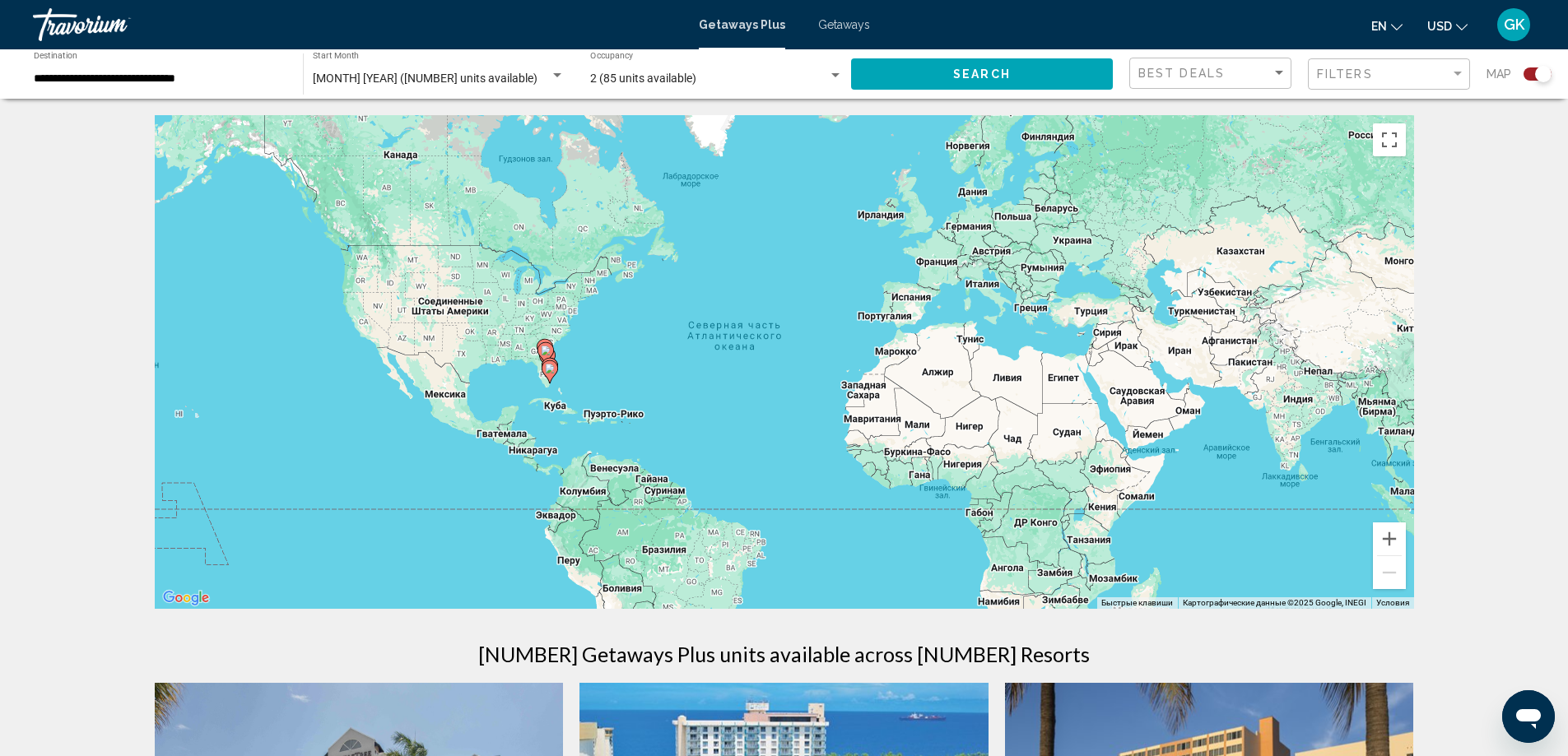 click on "Чтобы активировать перетаскивание с помощью клавиатуры, нажмите Alt + Ввод. После этого перемещайте маркер, используя клавиши со стрелками. Чтобы завершить перетаскивание, нажмите клавишу Ввод. Чтобы отменить действие, нажмите клавишу Esc." at bounding box center (784, 362) 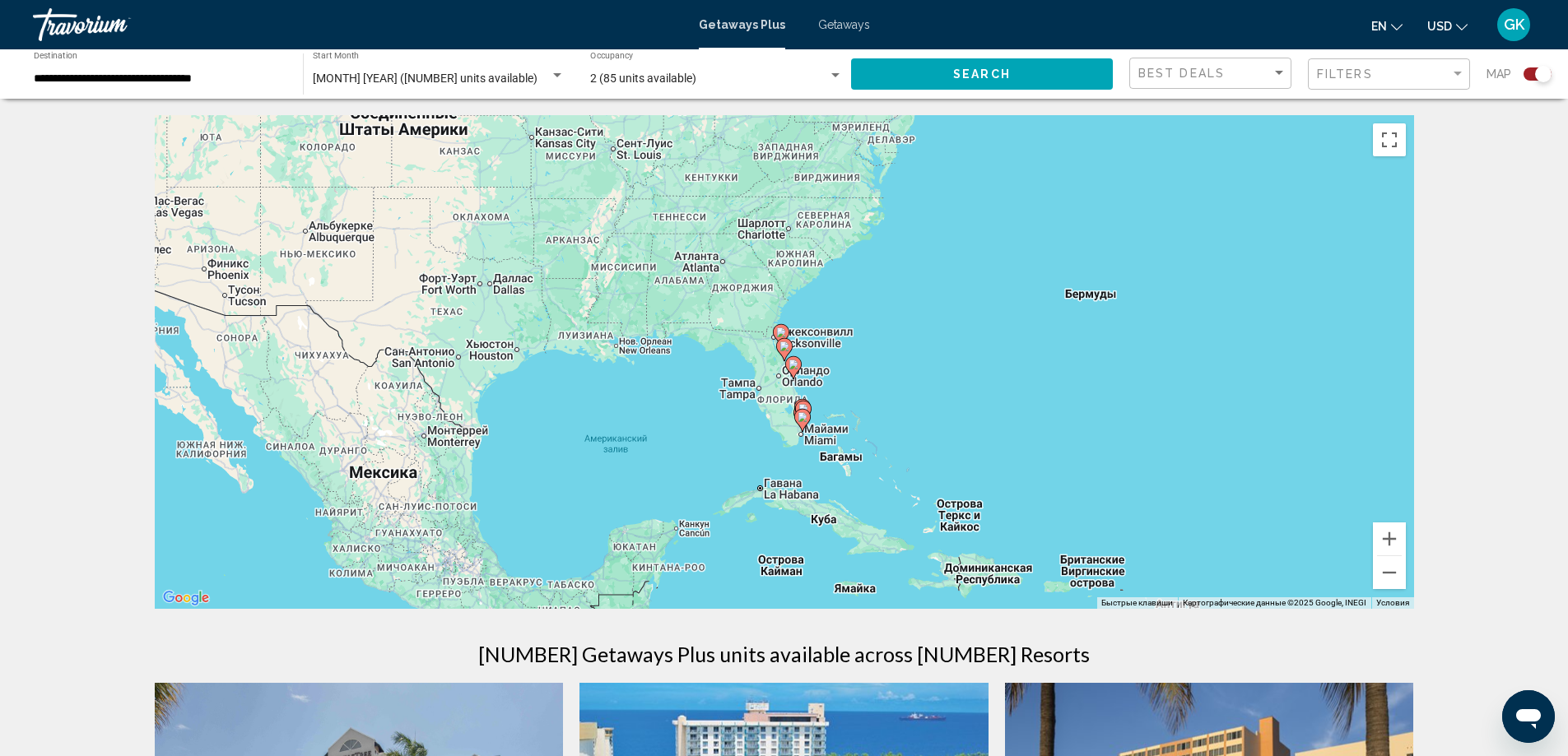click 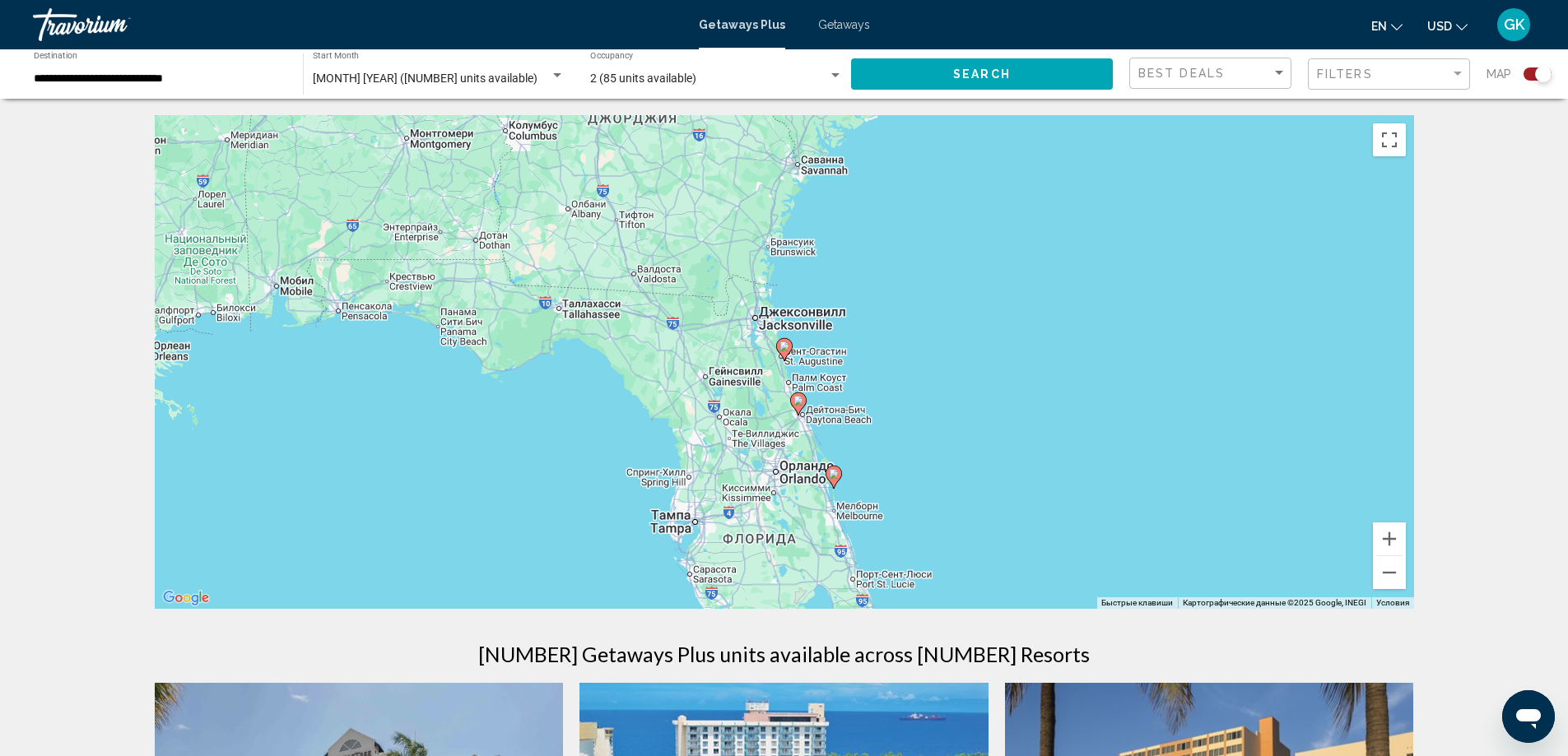 click 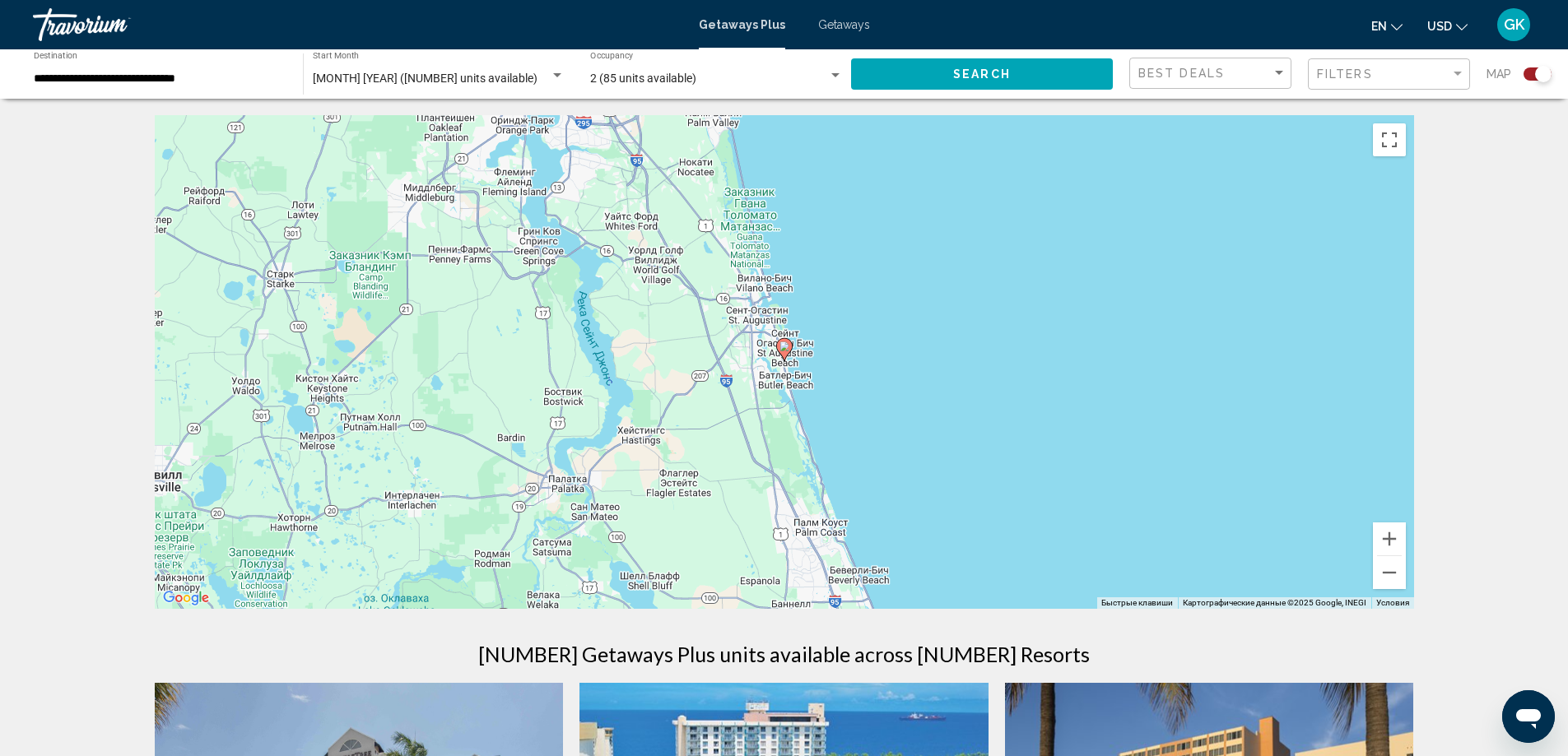 click 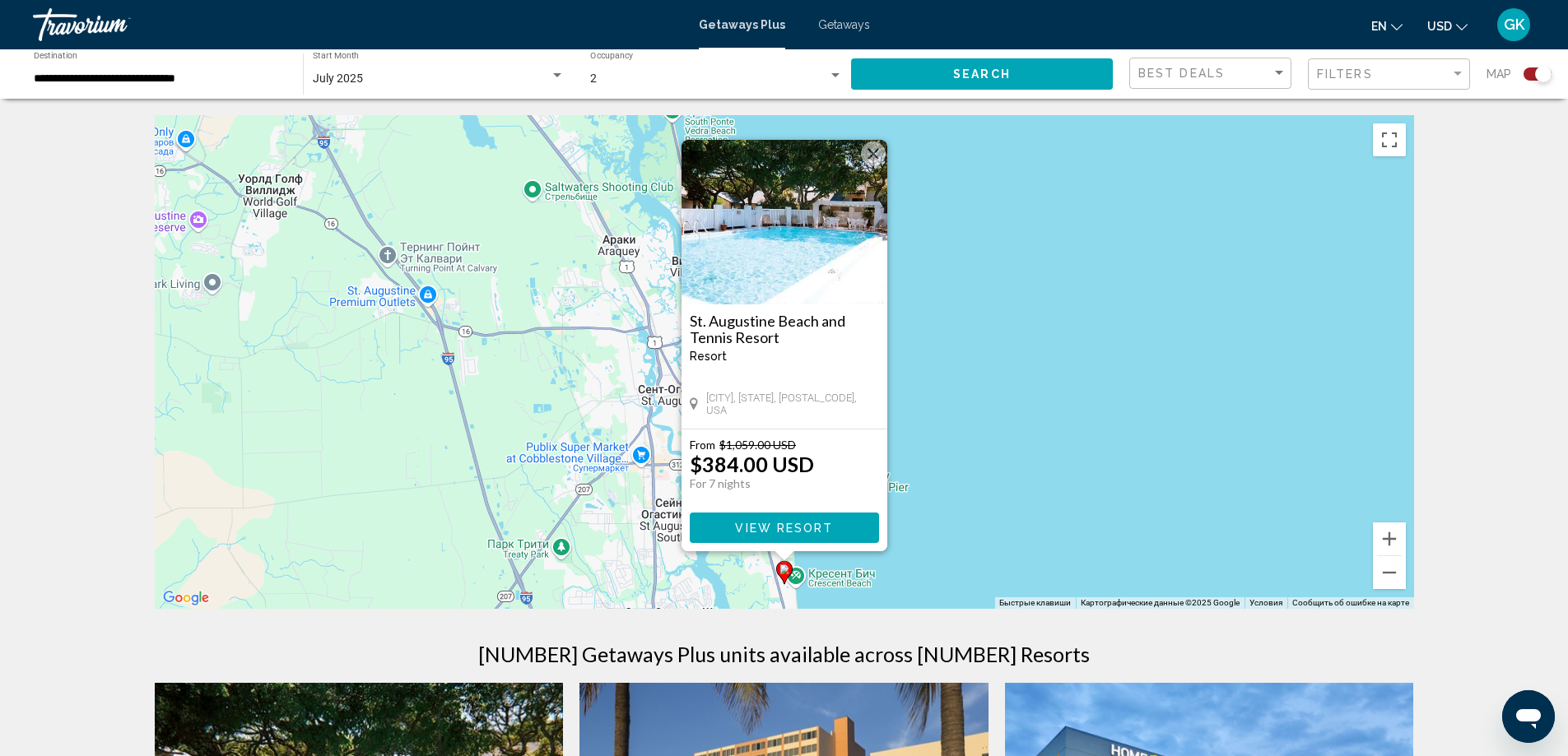 click on "View Resort" at bounding box center [784, 528] 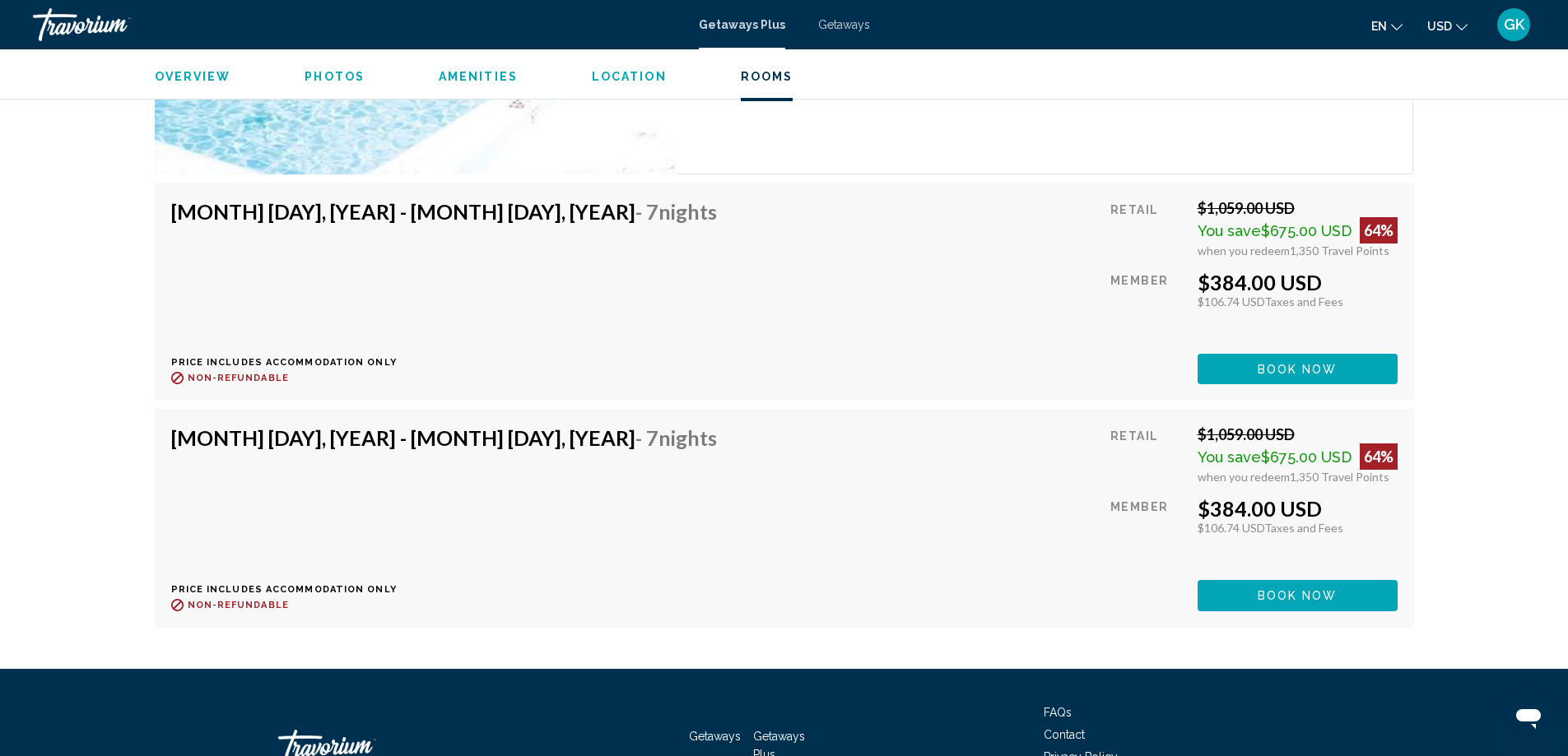 scroll, scrollTop: 2551, scrollLeft: 0, axis: vertical 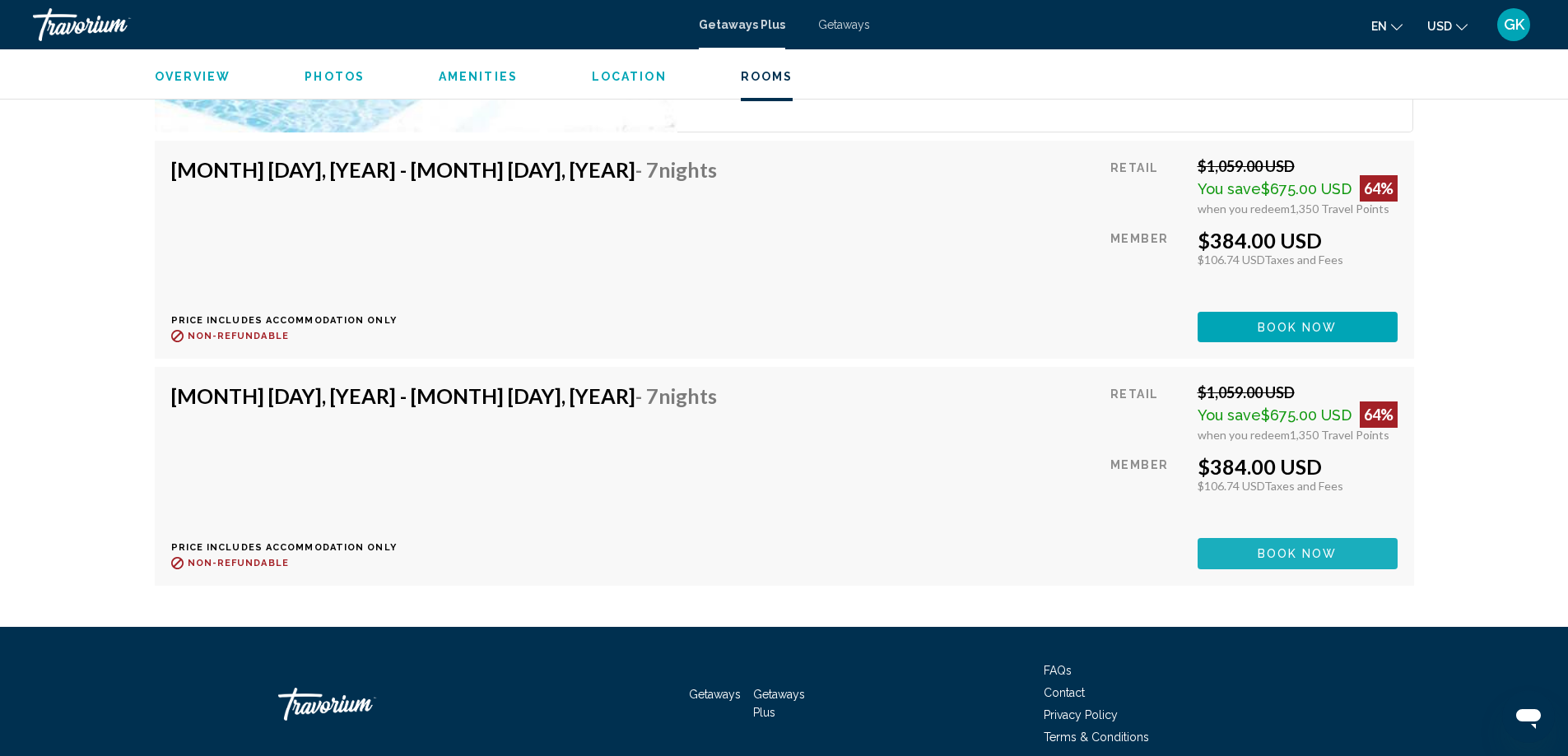click on "Book now" at bounding box center [1297, 554] 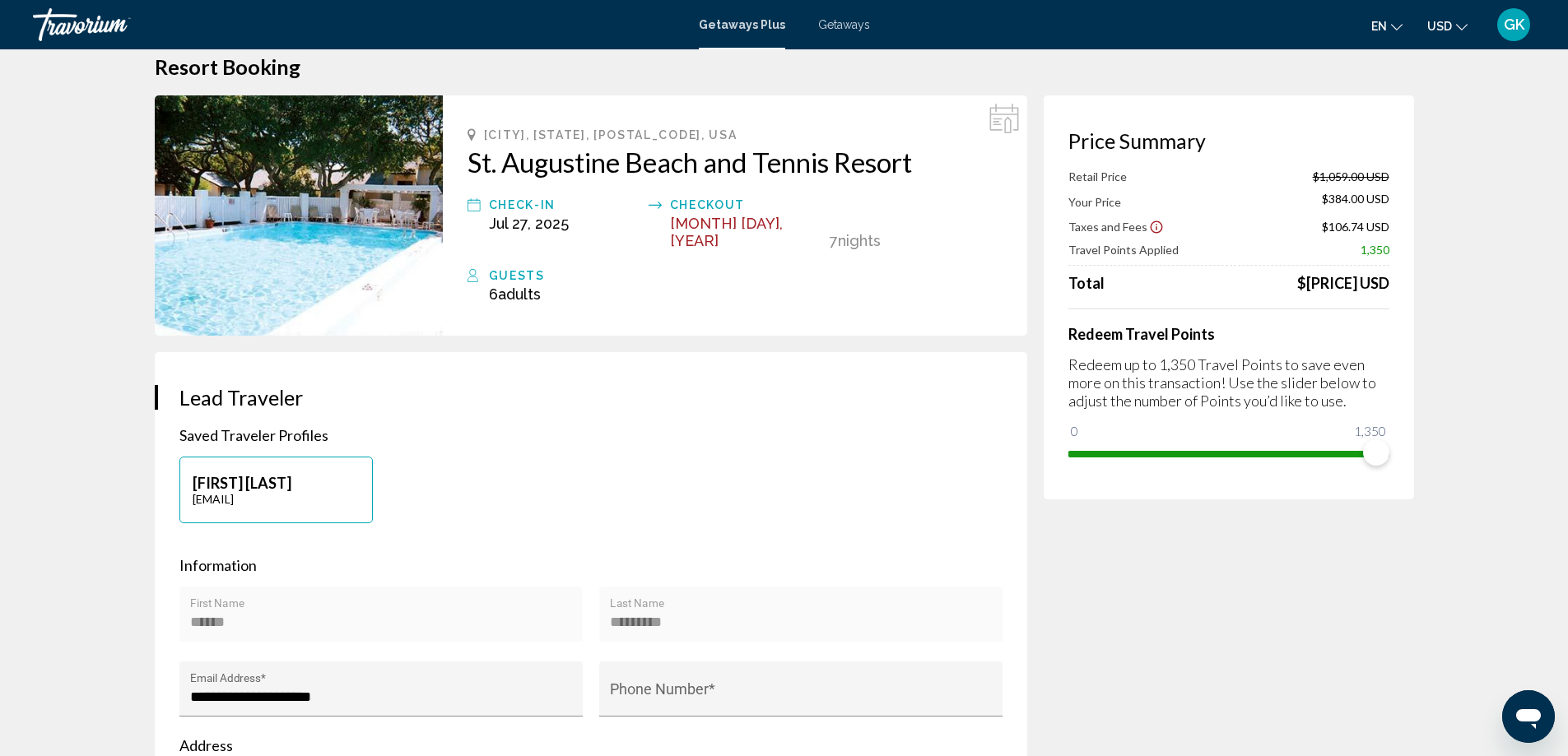 scroll, scrollTop: 0, scrollLeft: 0, axis: both 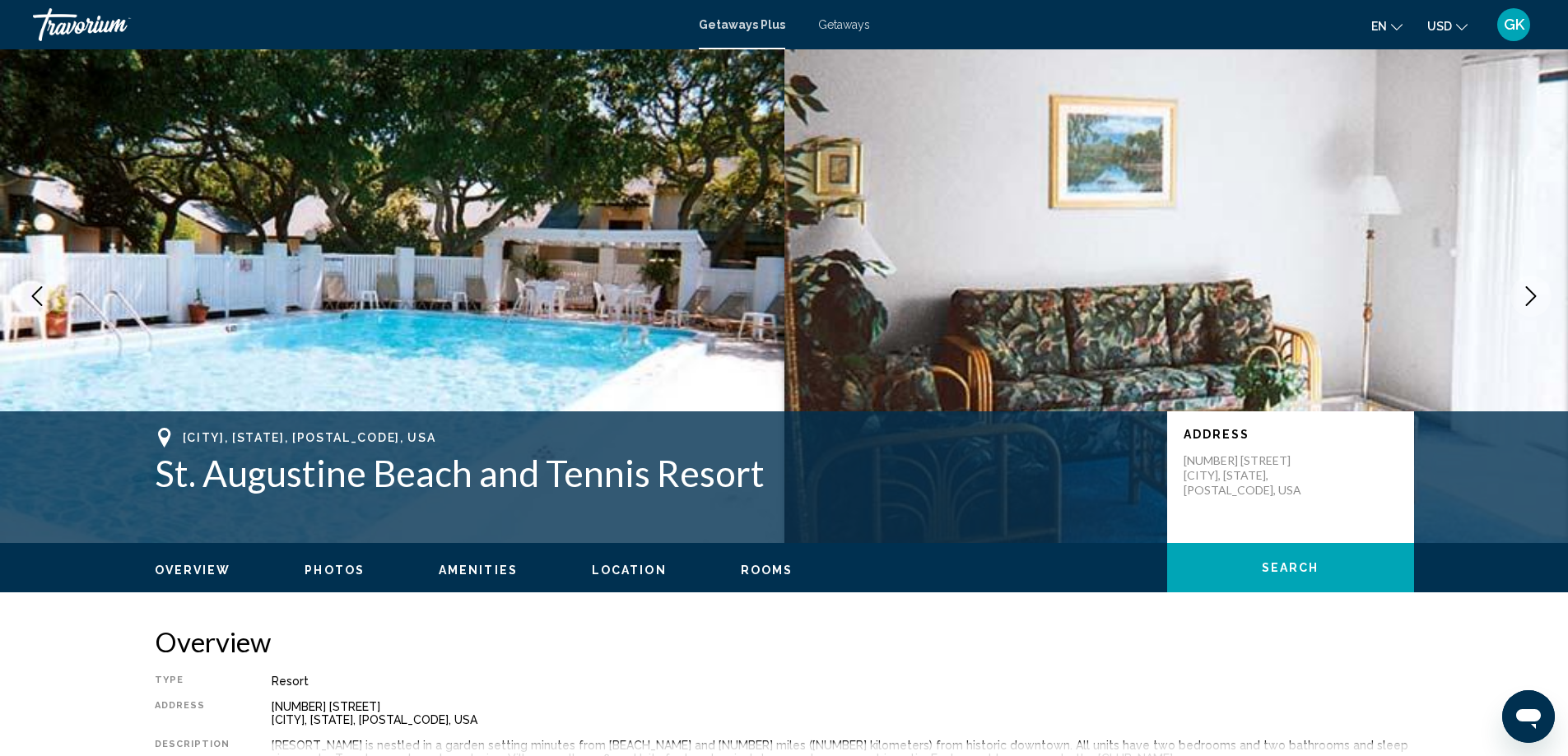 click at bounding box center (1531, 296) 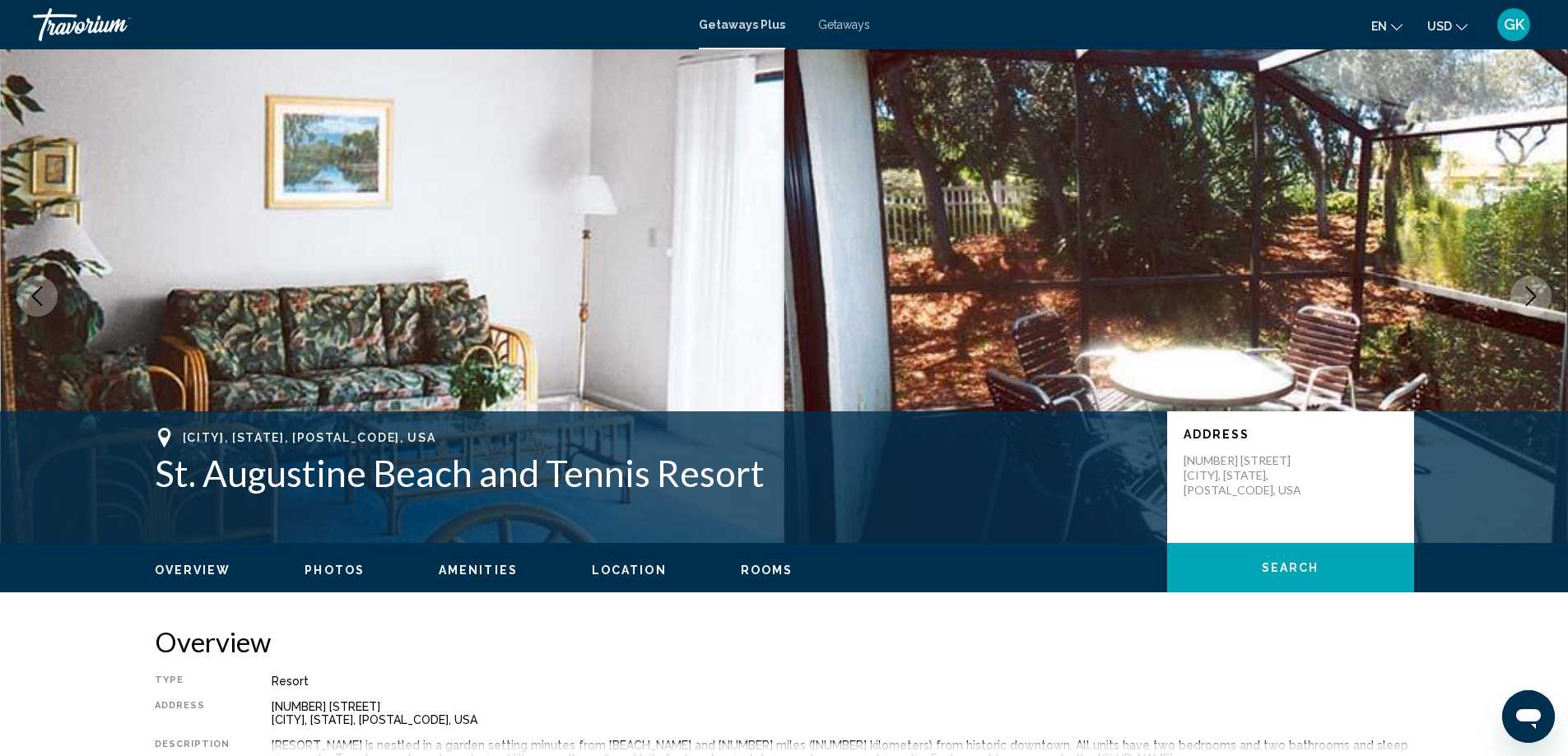 click 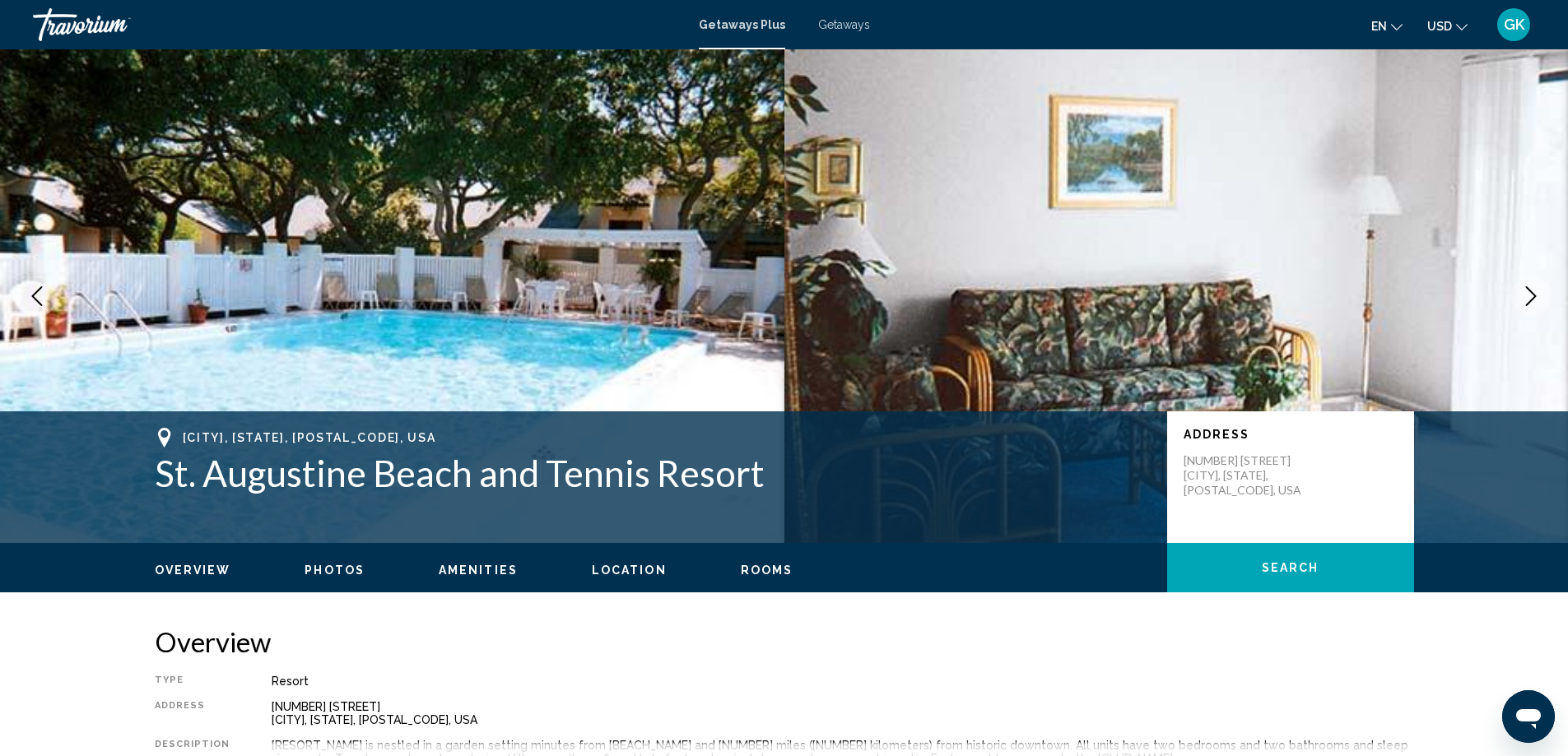 click 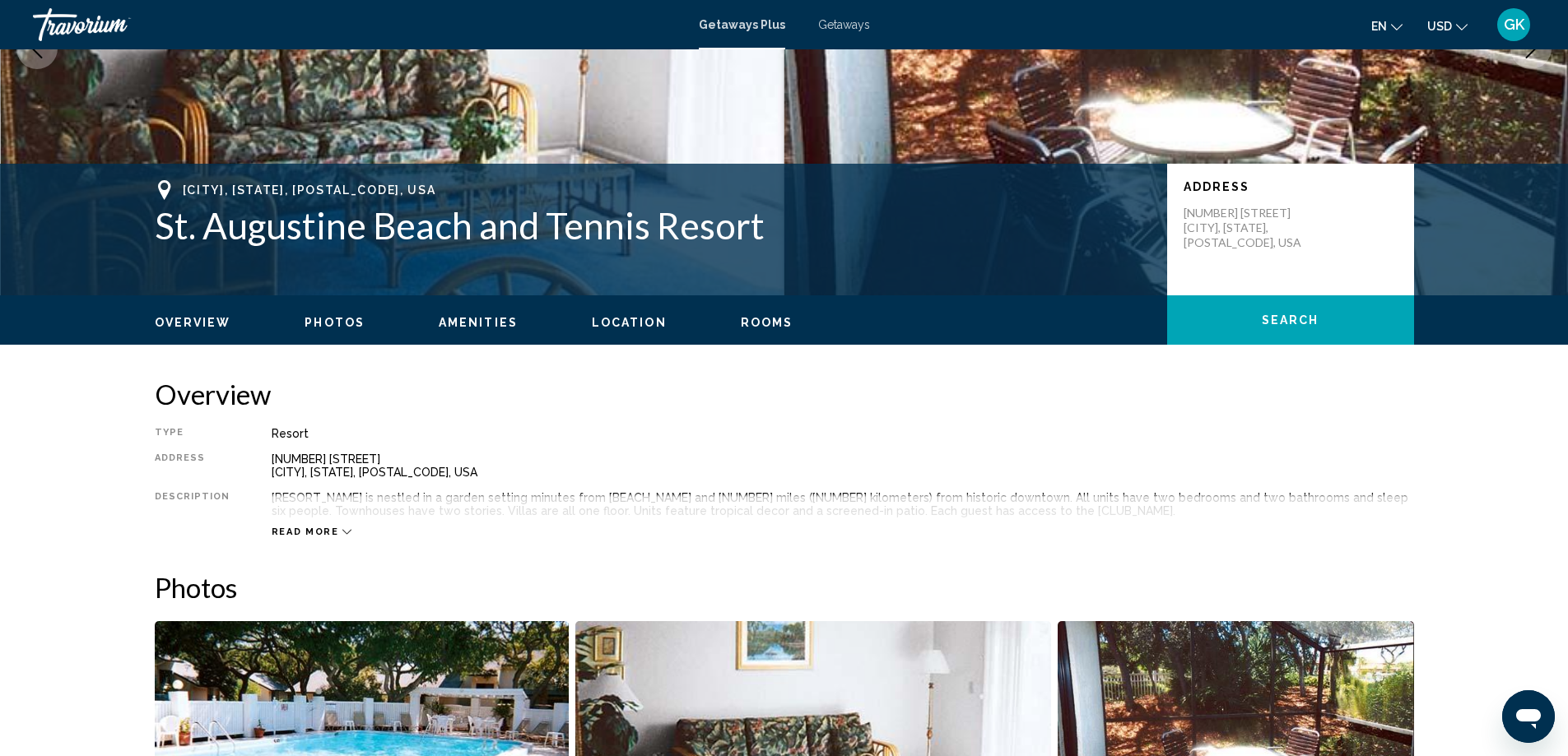 scroll, scrollTop: 247, scrollLeft: 0, axis: vertical 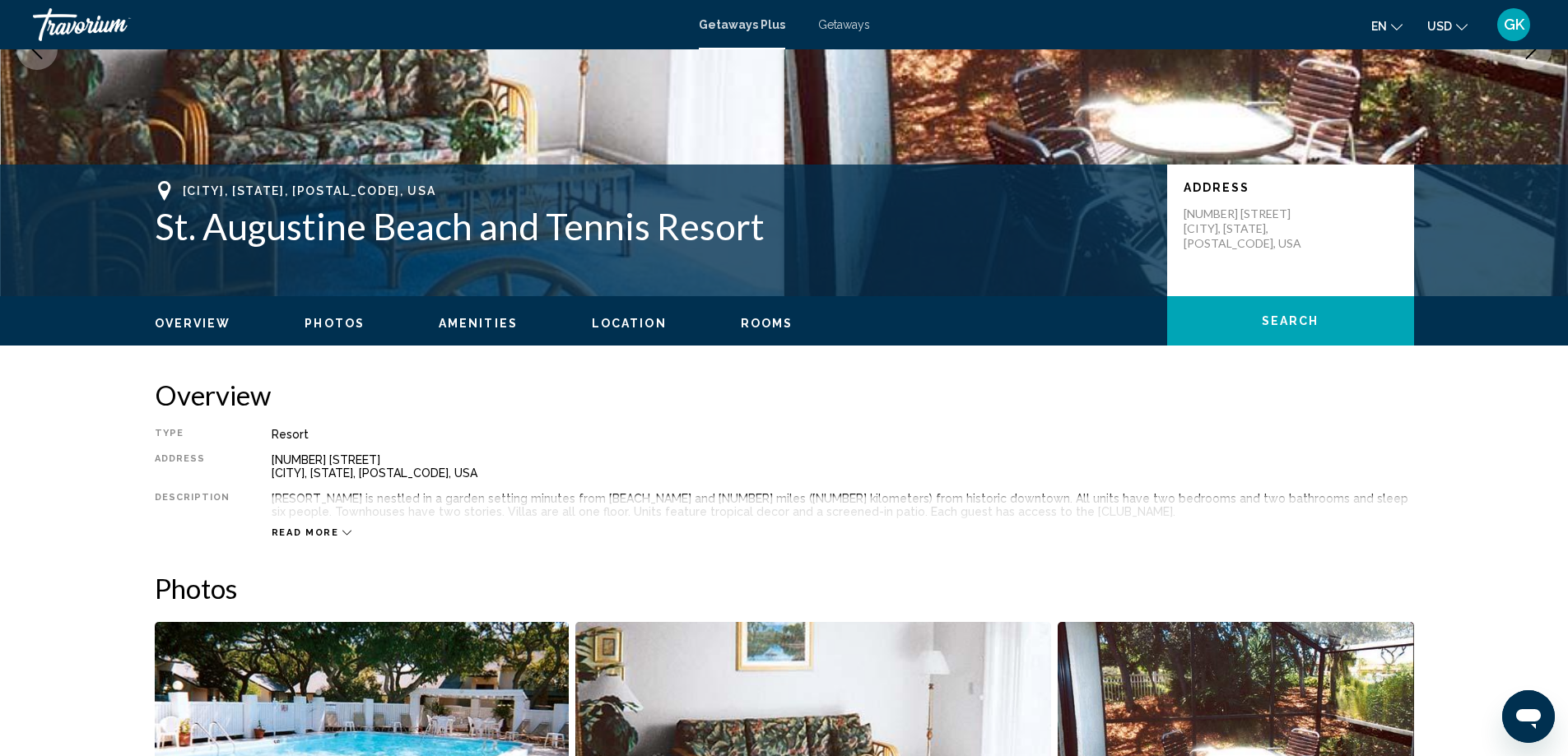 click on "Read more" at bounding box center [312, 532] 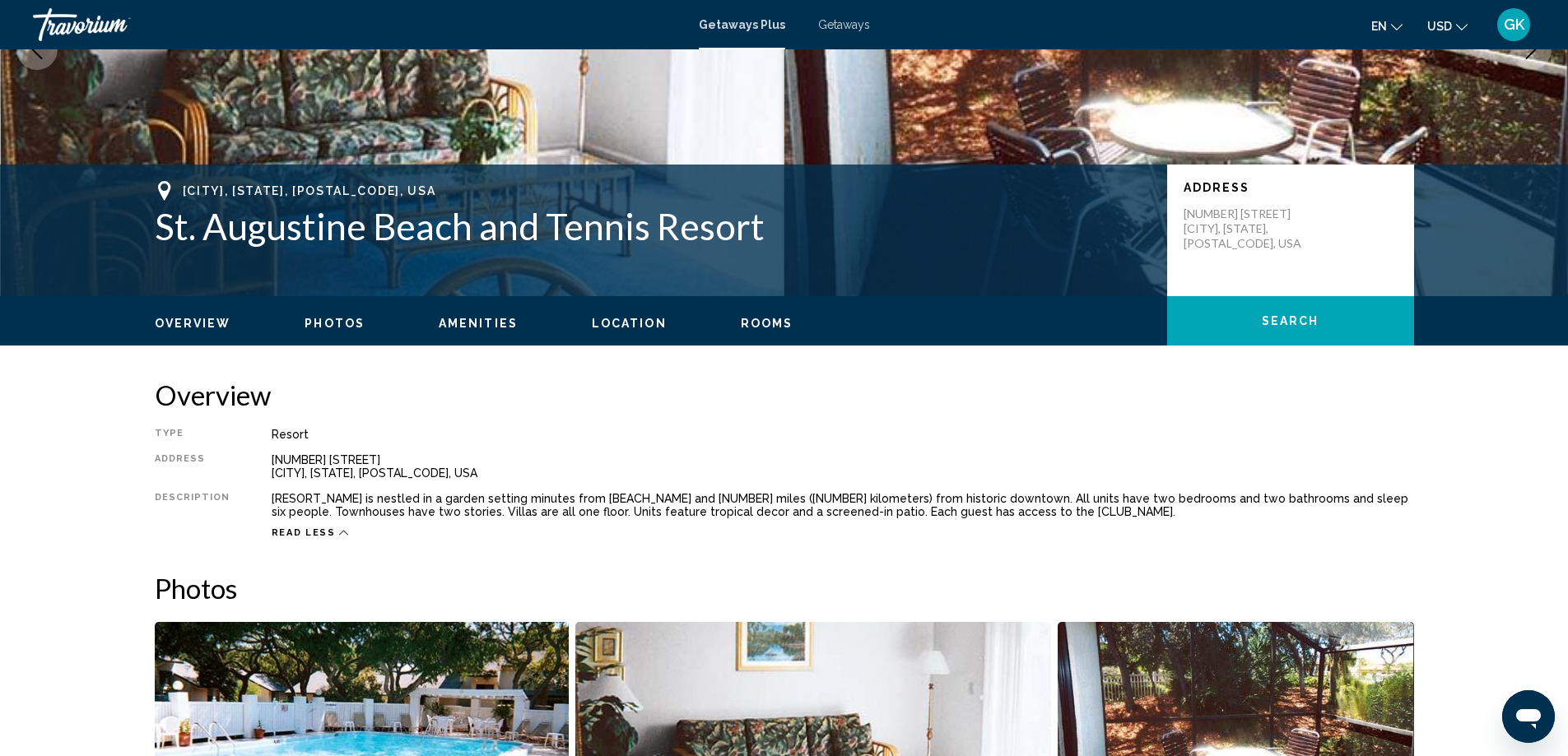 click on "Photos" at bounding box center (334, 323) 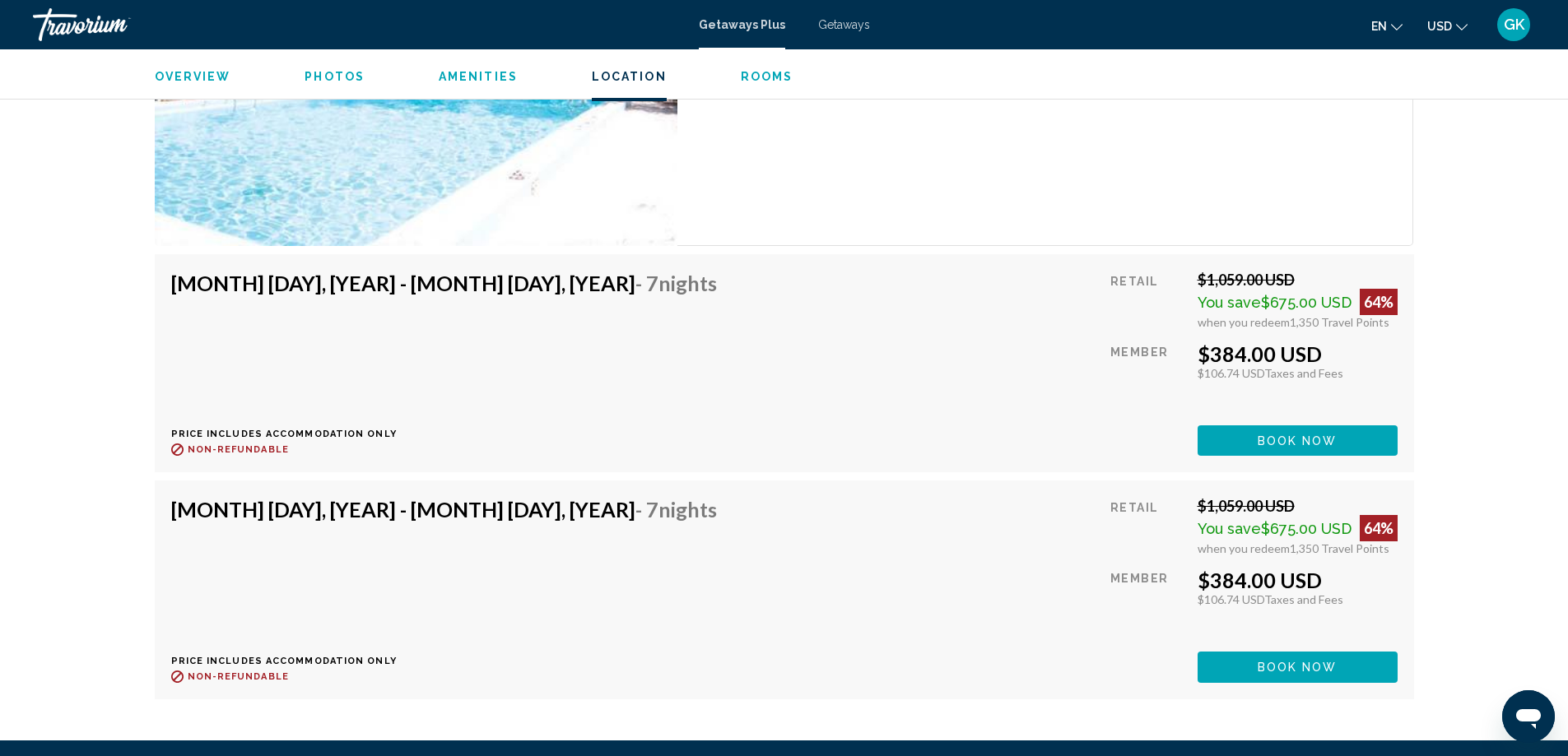 scroll, scrollTop: 2623, scrollLeft: 0, axis: vertical 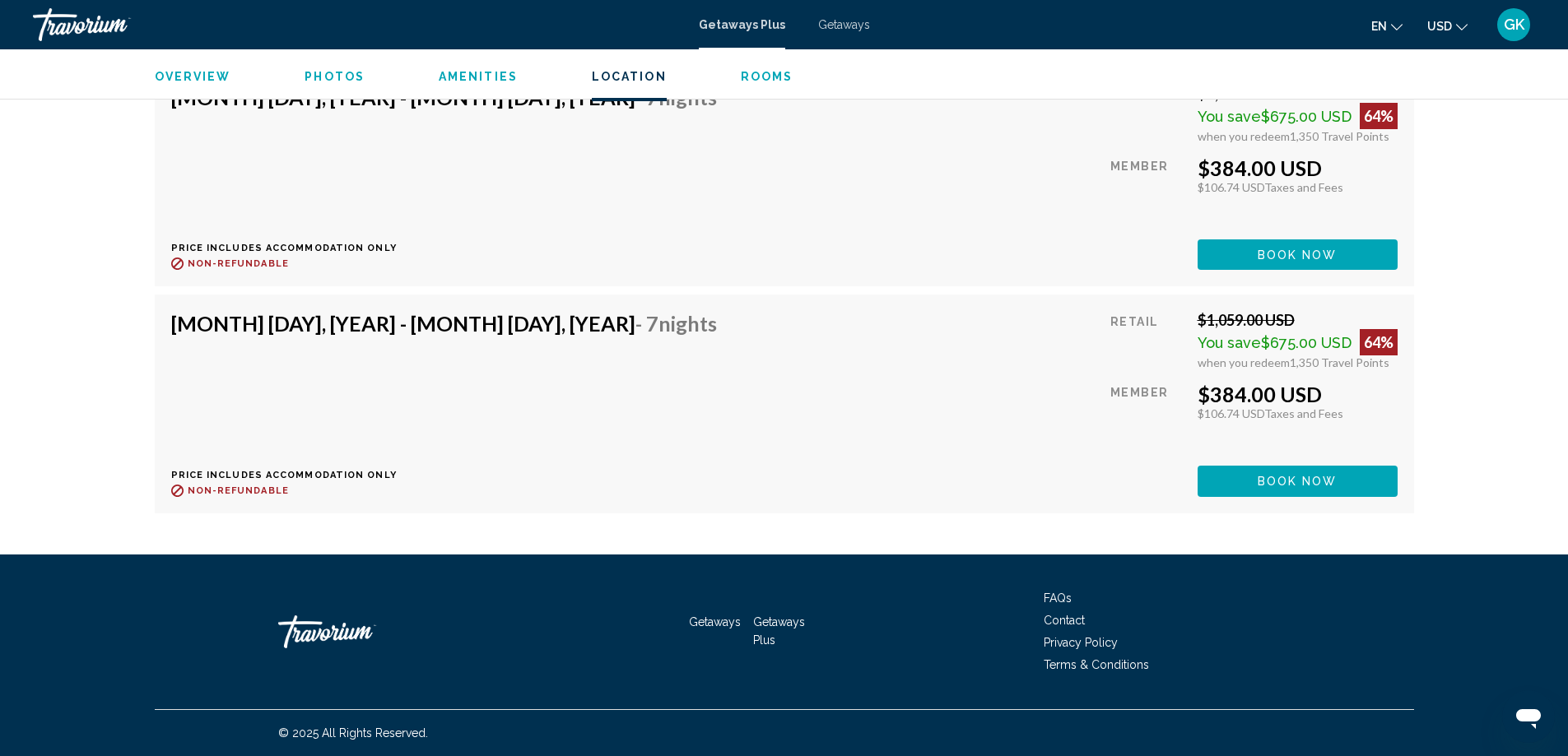 click on "Getaways" at bounding box center (714, 622) 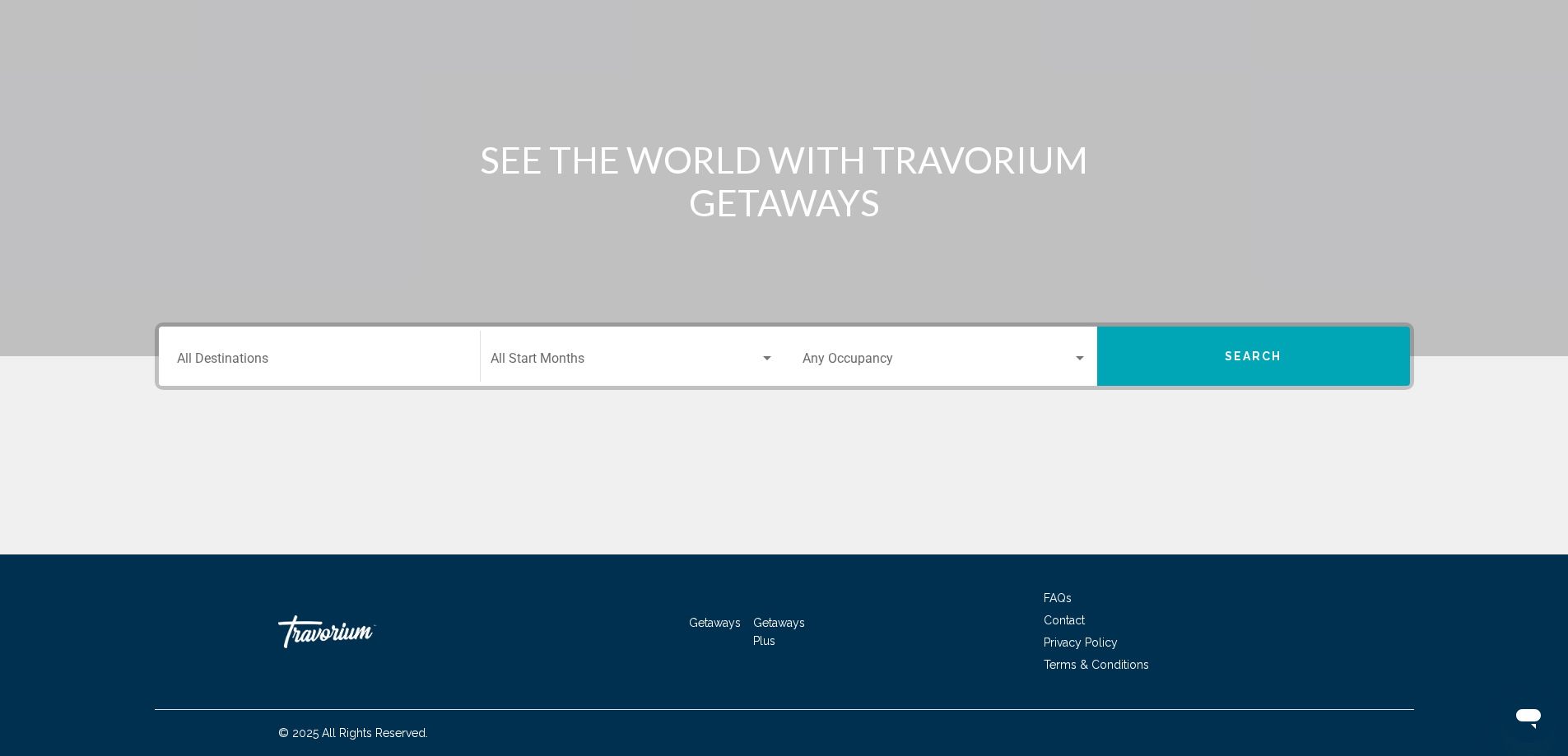 scroll, scrollTop: 0, scrollLeft: 0, axis: both 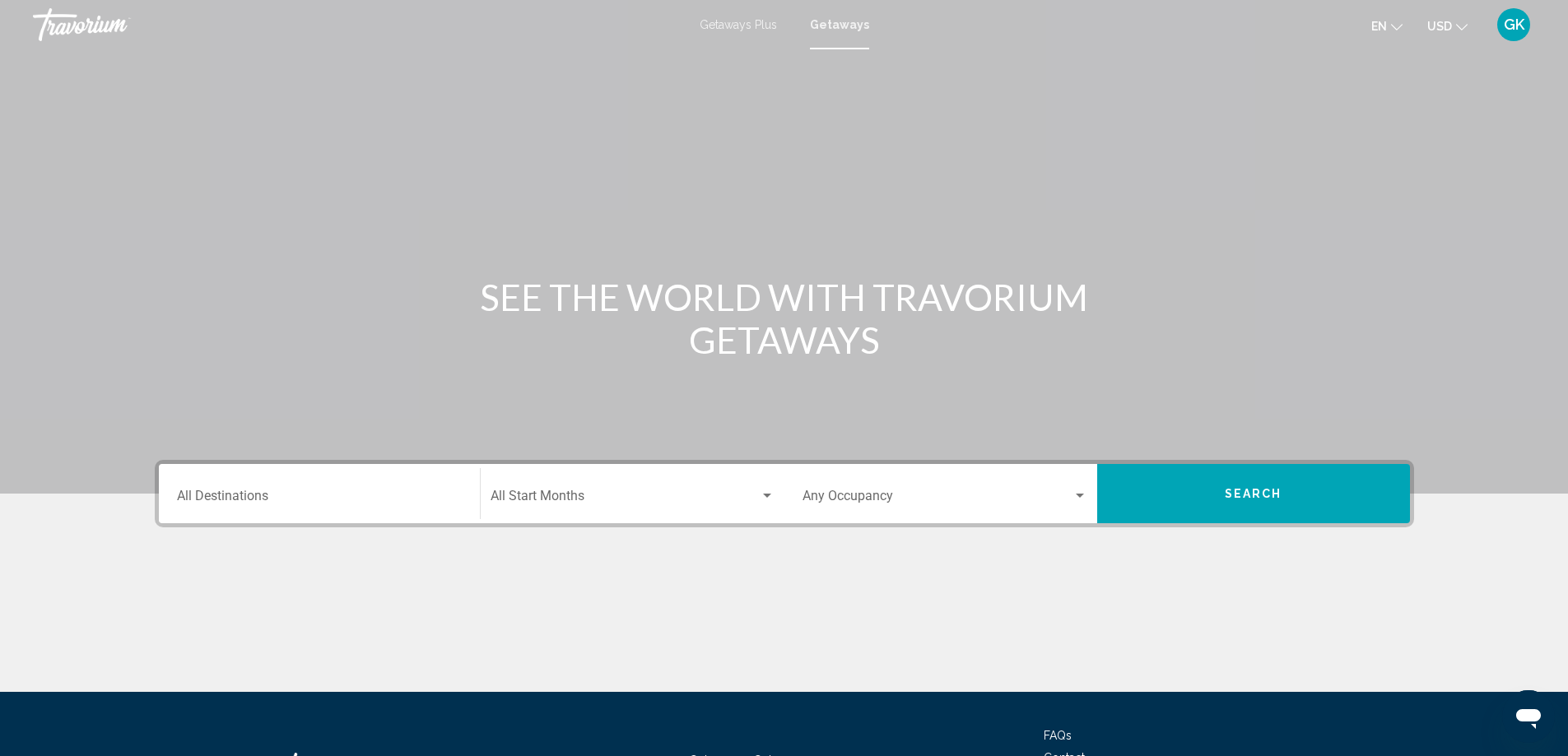 click on "Destination All Destinations" at bounding box center (319, 499) 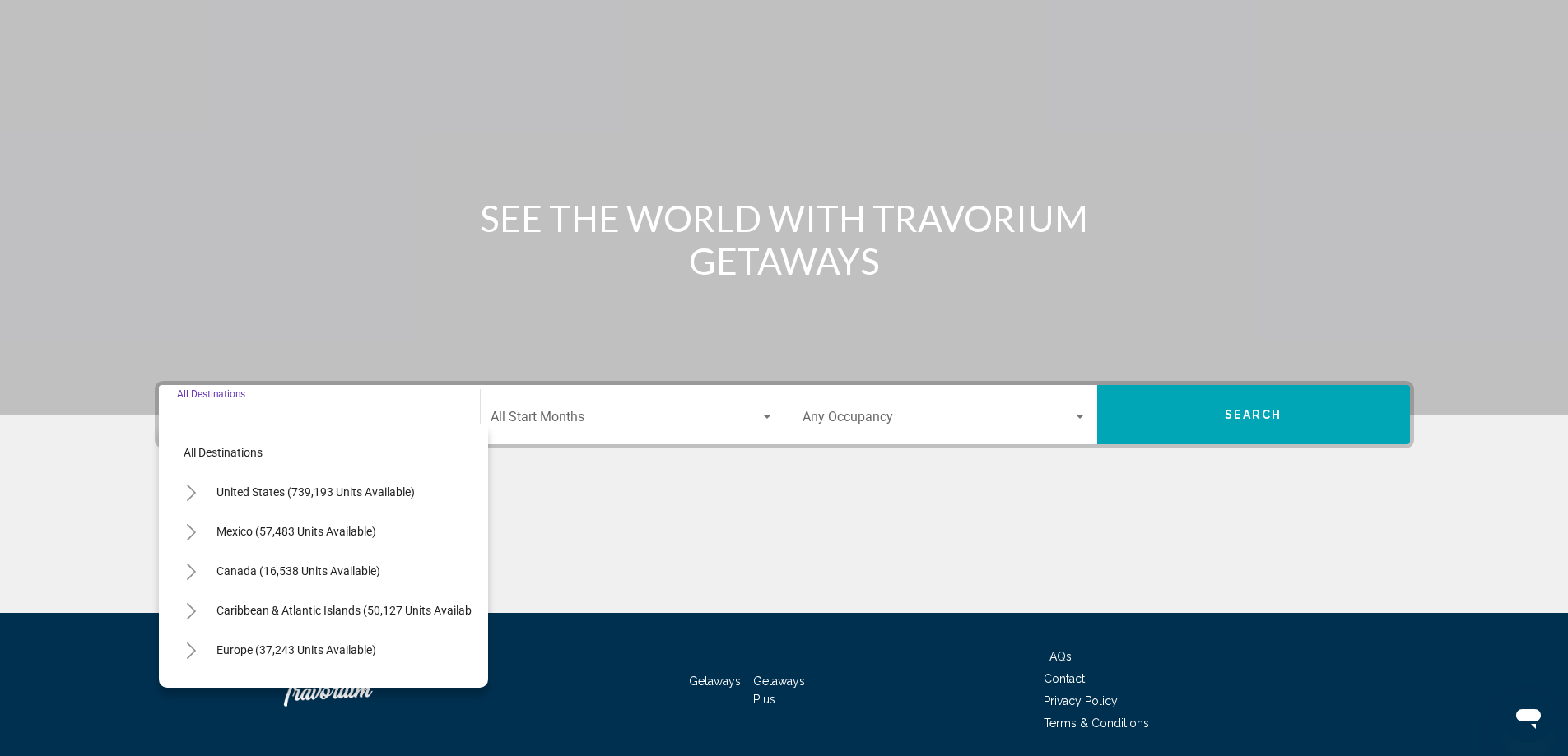 scroll, scrollTop: 137, scrollLeft: 0, axis: vertical 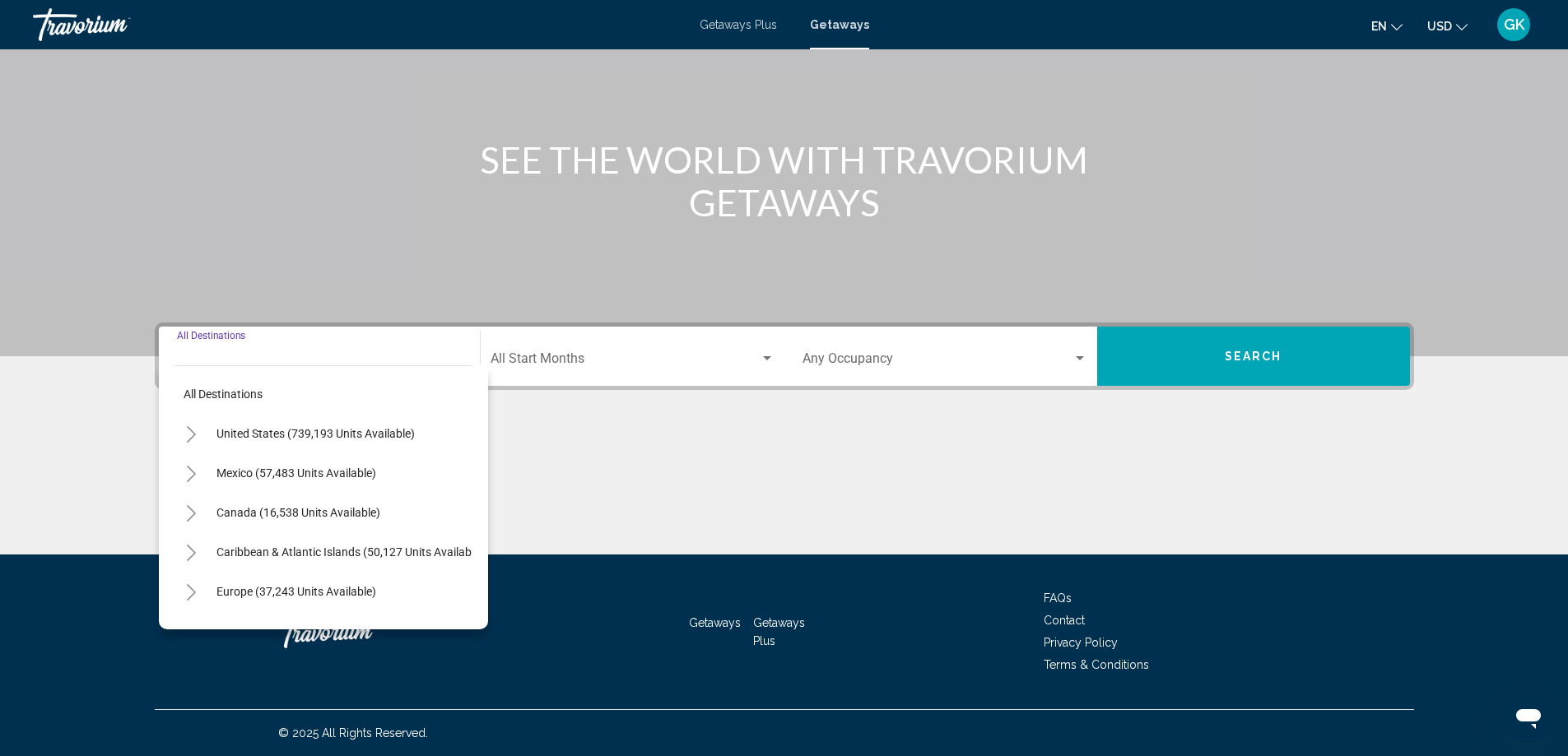 click at bounding box center (784, 493) 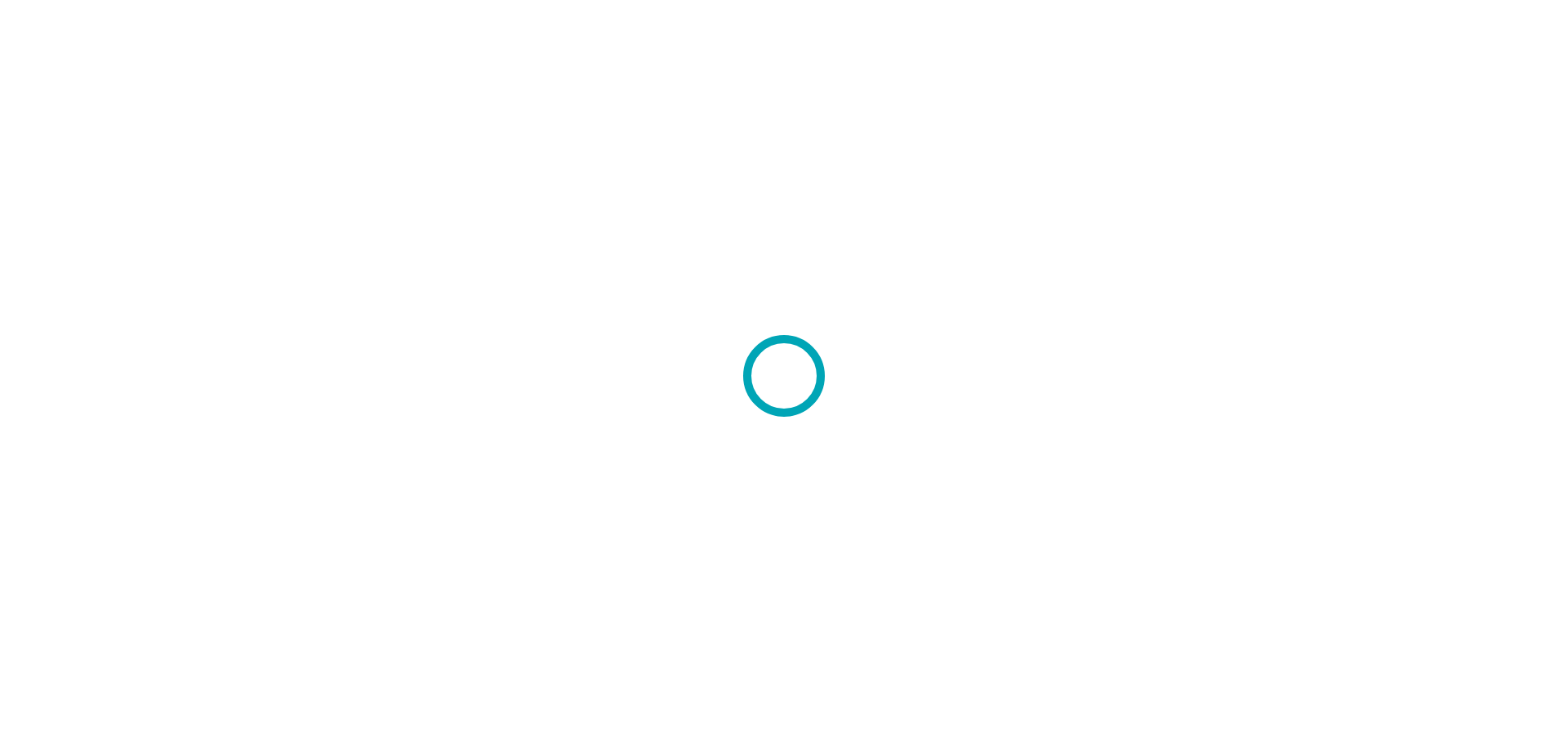 scroll, scrollTop: 0, scrollLeft: 0, axis: both 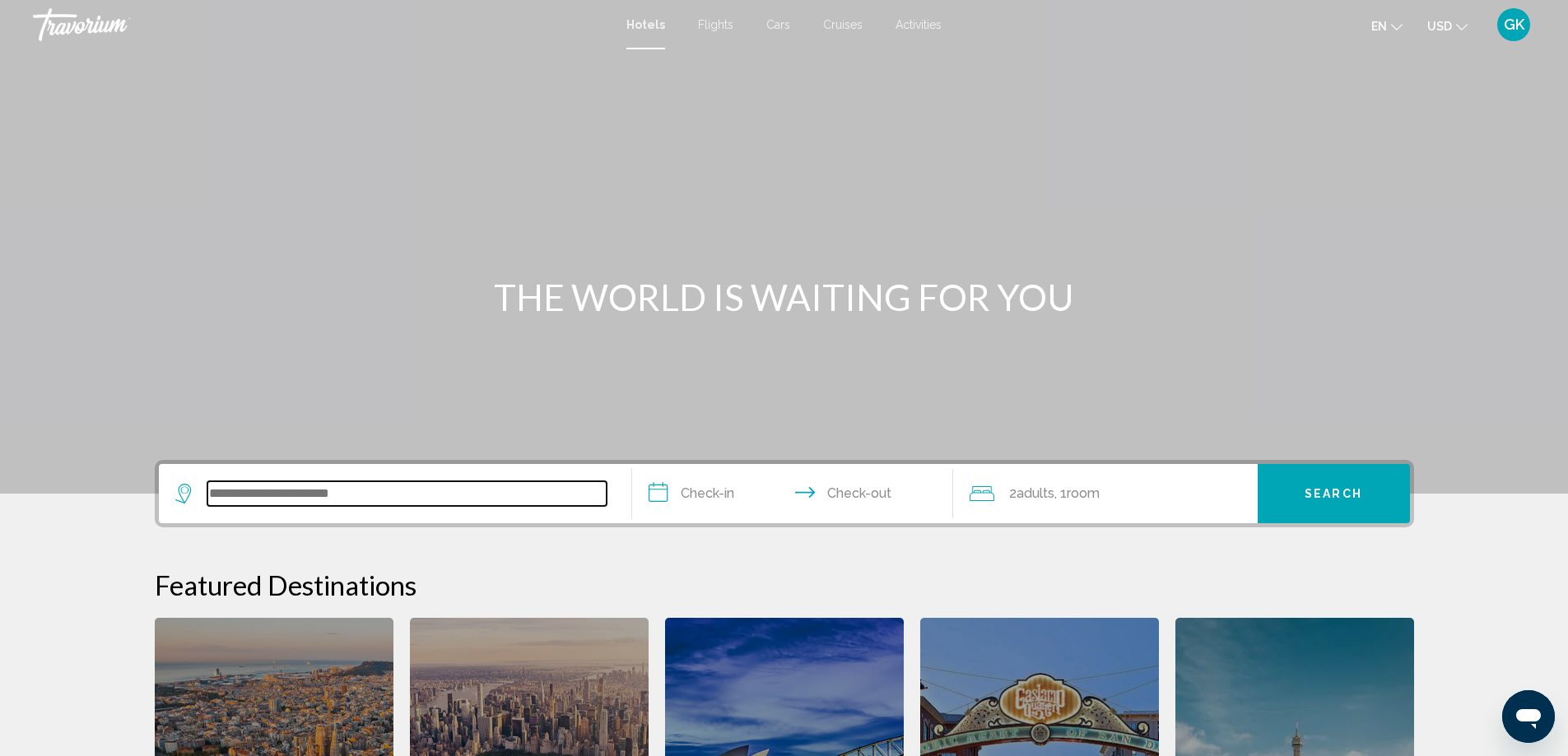 click at bounding box center [407, 494] 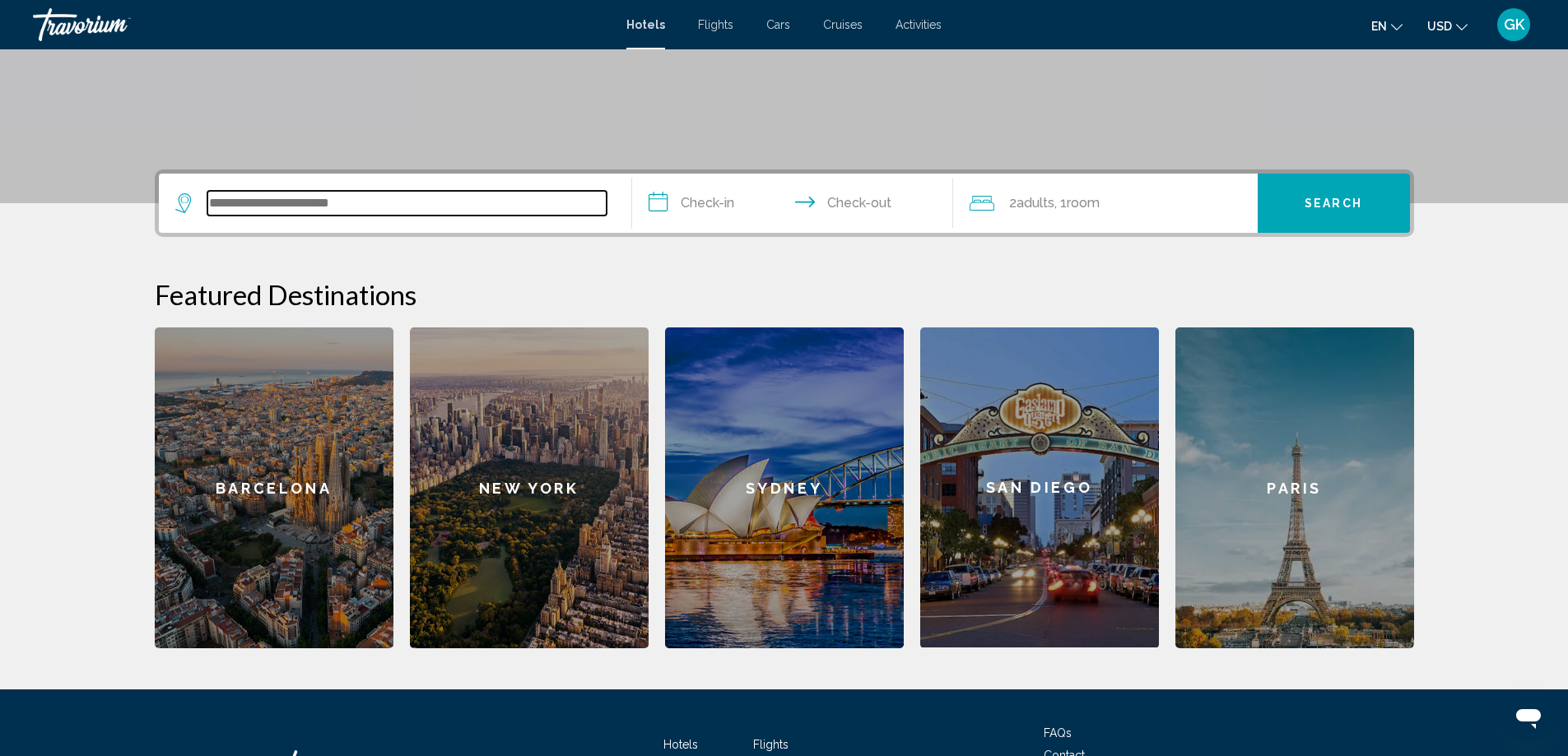 scroll, scrollTop: 406, scrollLeft: 0, axis: vertical 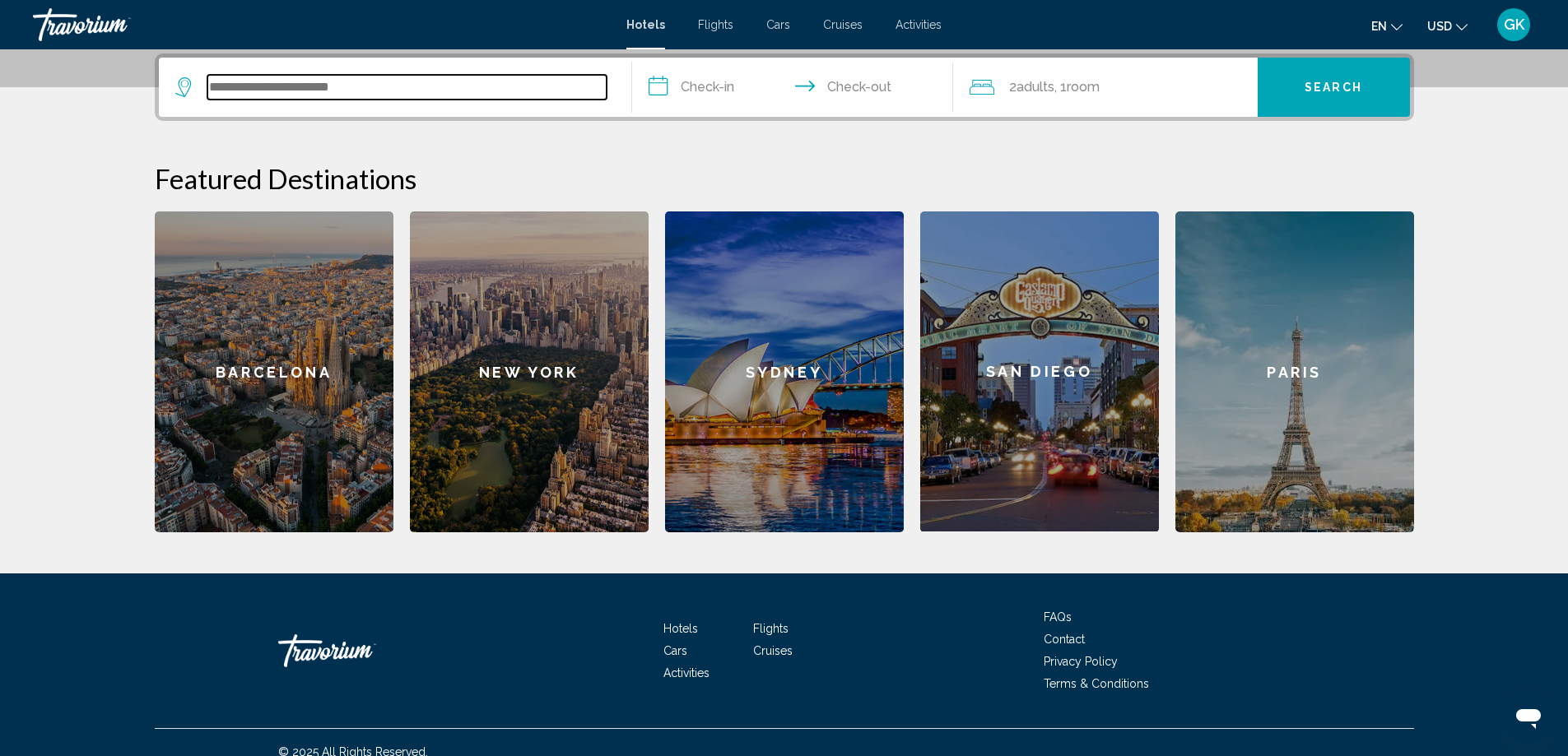 click at bounding box center (407, 87) 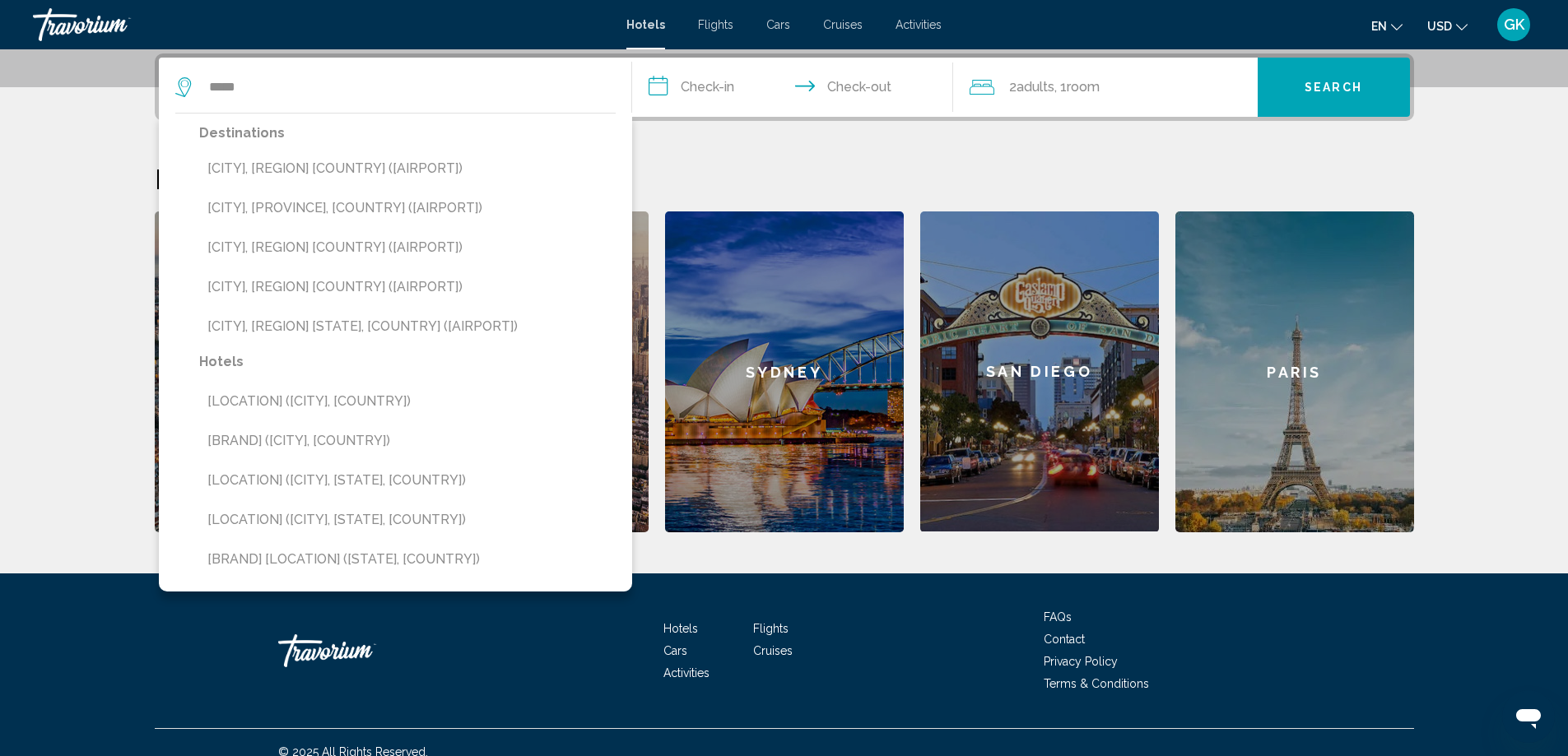 click on "Skip to main content Hotels Flights Cars Cruises Activities Hotels Flights Cars Cruises Activities en
English Español Français Italiano Português русский USD
USD ($) MXN (Mex$) CAD (Can$) GBP (£) EUR (€) AUD (A$) NZD (NZ$) CNY (CN¥) GK Login  THE WORLD IS WAITING FOR YOU
***** Destinations  [CITY], [REGION], [COUNTRY] ([AIRPORT])   [CITY], [PROVINCE], [COUNTRY] ([AIRPORT])   [CITY], [REGION], [COUNTRY] ([AIRPORT])   [CITY], [REGION], [COUNTRY] ([AIRPORT])   [CITY], [REGION] [STATE], [COUNTRY] ([AIRPORT])  Hotels  [LOCATION] ([CITY], [COUNTRY])   [BRAND] ([CITY], [COUNTRY])   [LOCATION] ([CITY], [STATE], [COUNTRY])   [LOCATION] ([CITY], [STATE], [COUNTRY])   [BRAND] [LOCATION] ([STATE], [COUNTRY])
Check-in
Check-out Su Mo" at bounding box center [784, -29] 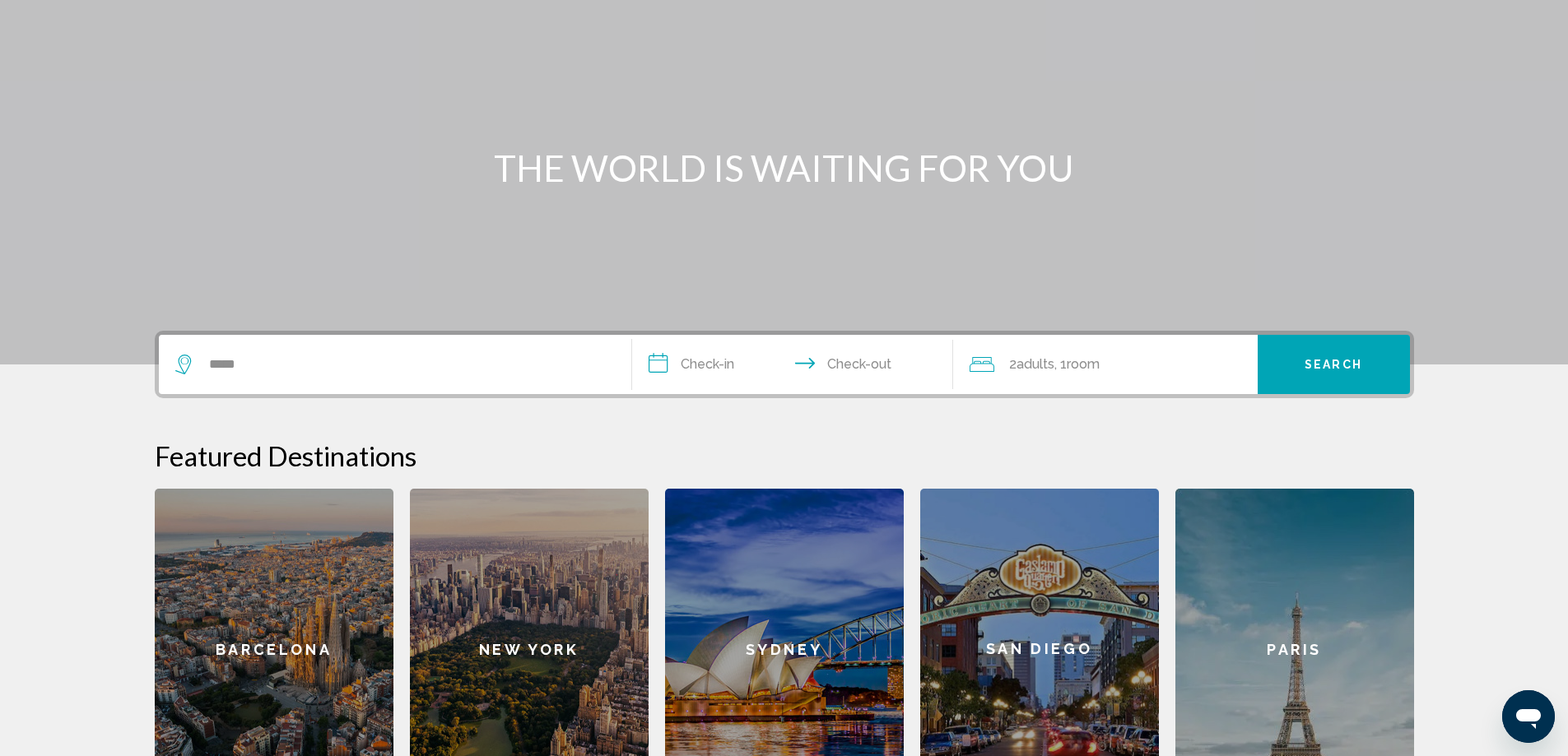 scroll, scrollTop: 165, scrollLeft: 0, axis: vertical 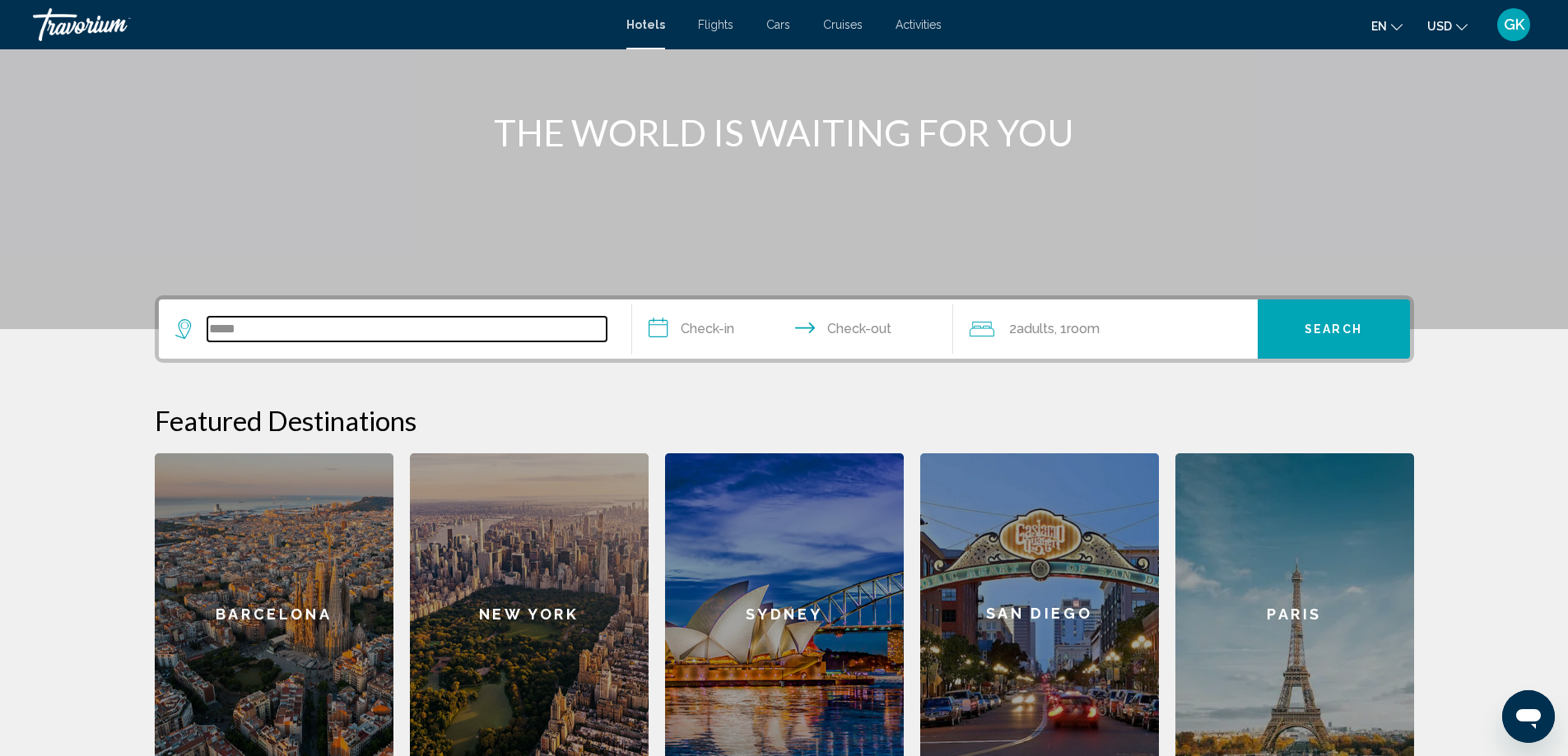 click on "*****" at bounding box center (407, 329) 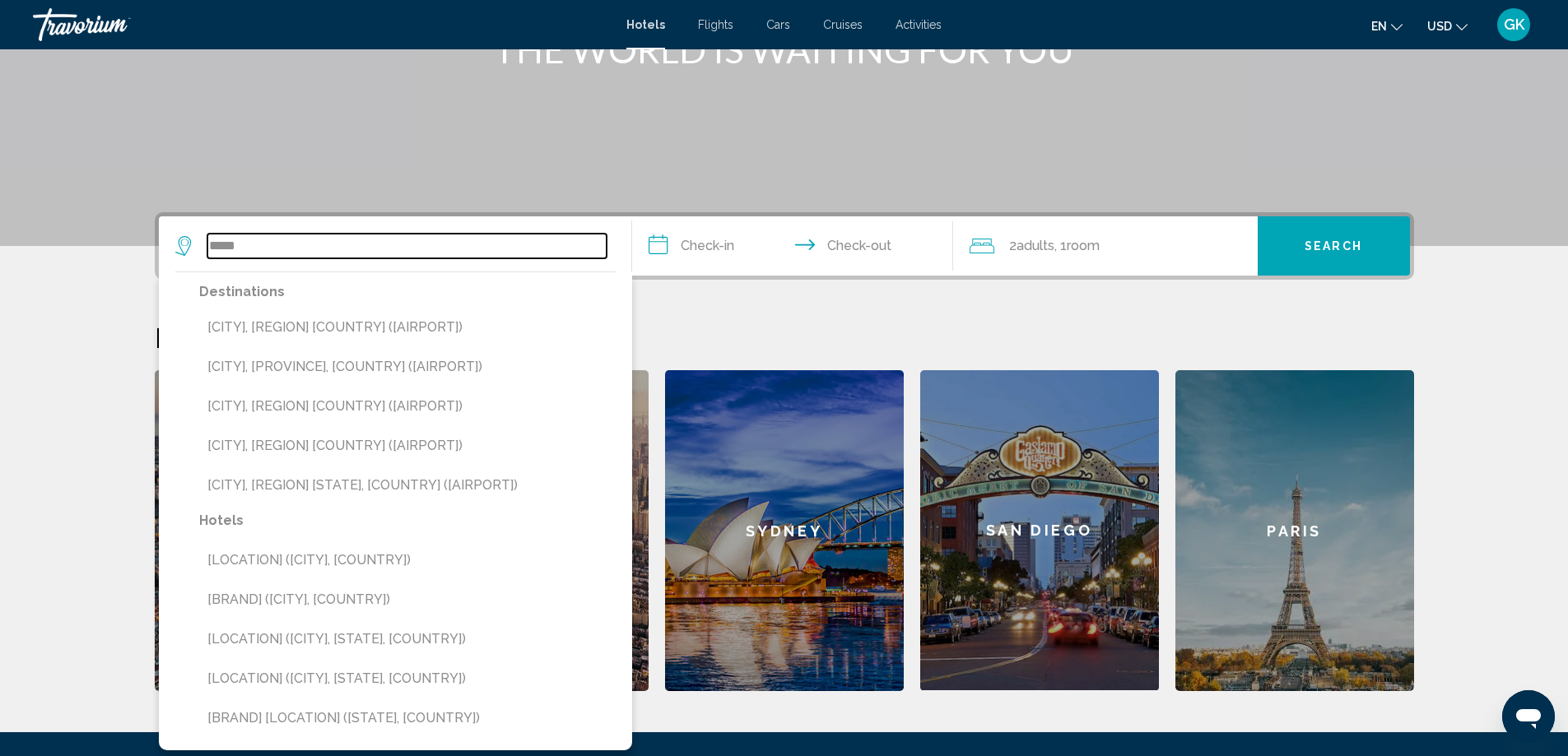 scroll, scrollTop: 406, scrollLeft: 0, axis: vertical 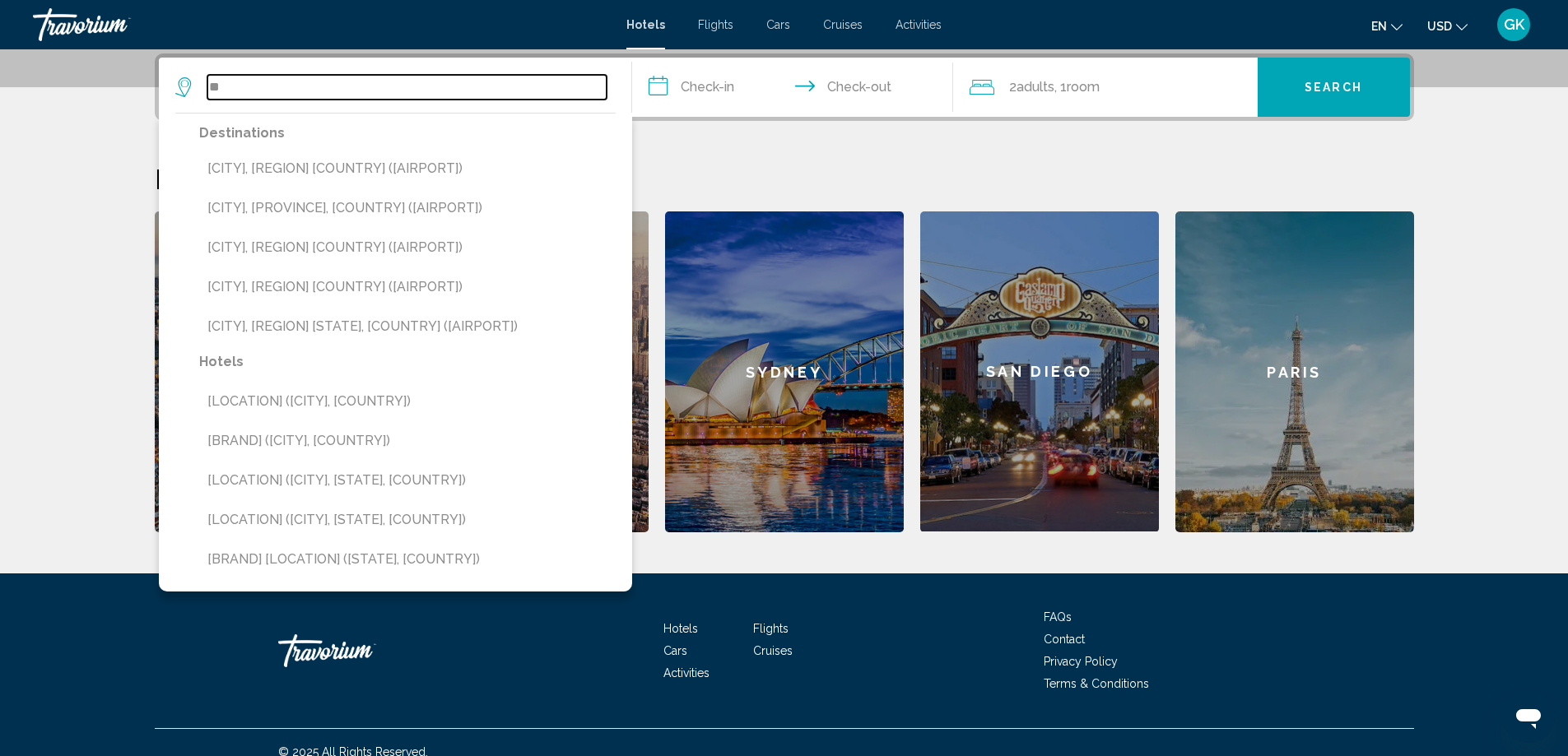 type on "*" 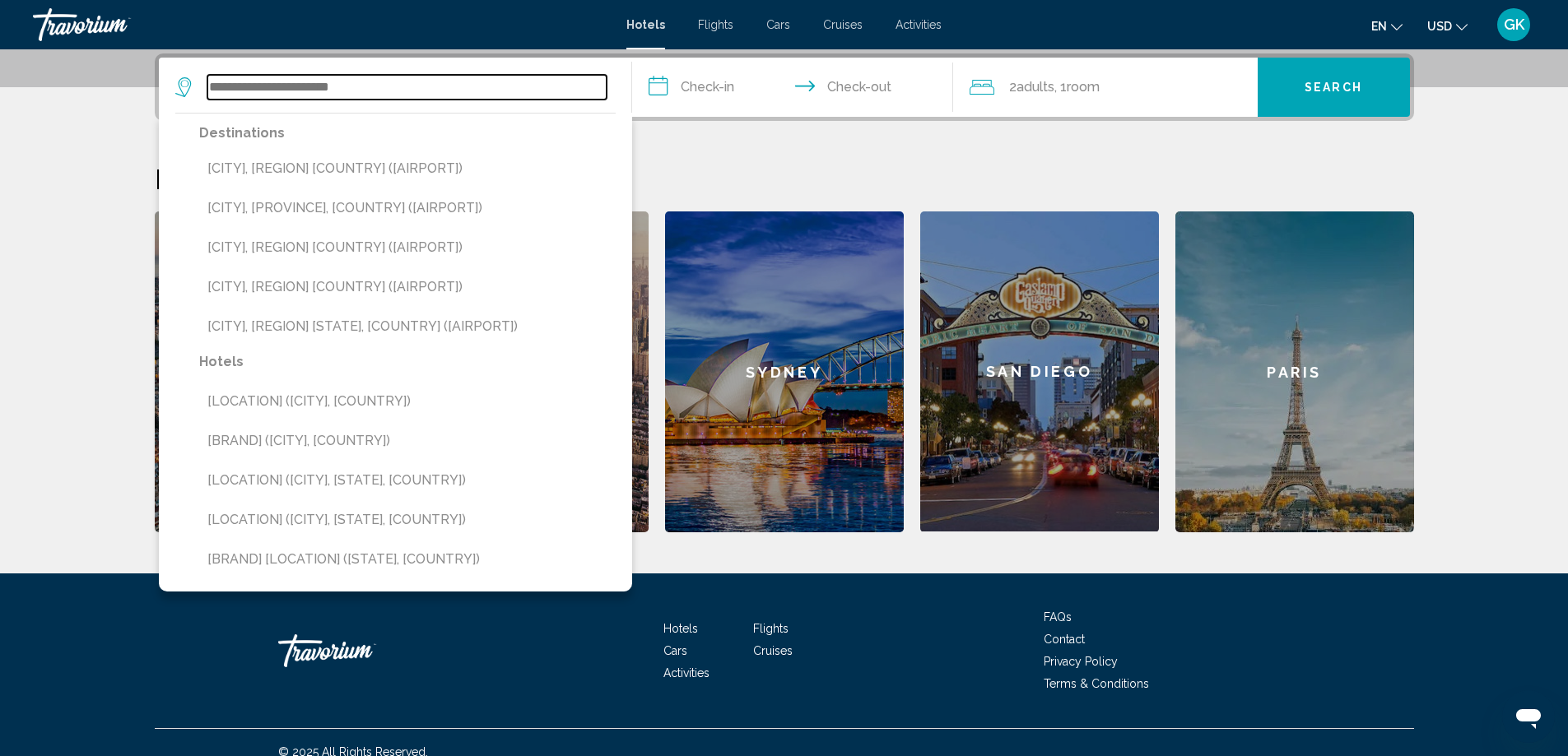 click at bounding box center (407, 87) 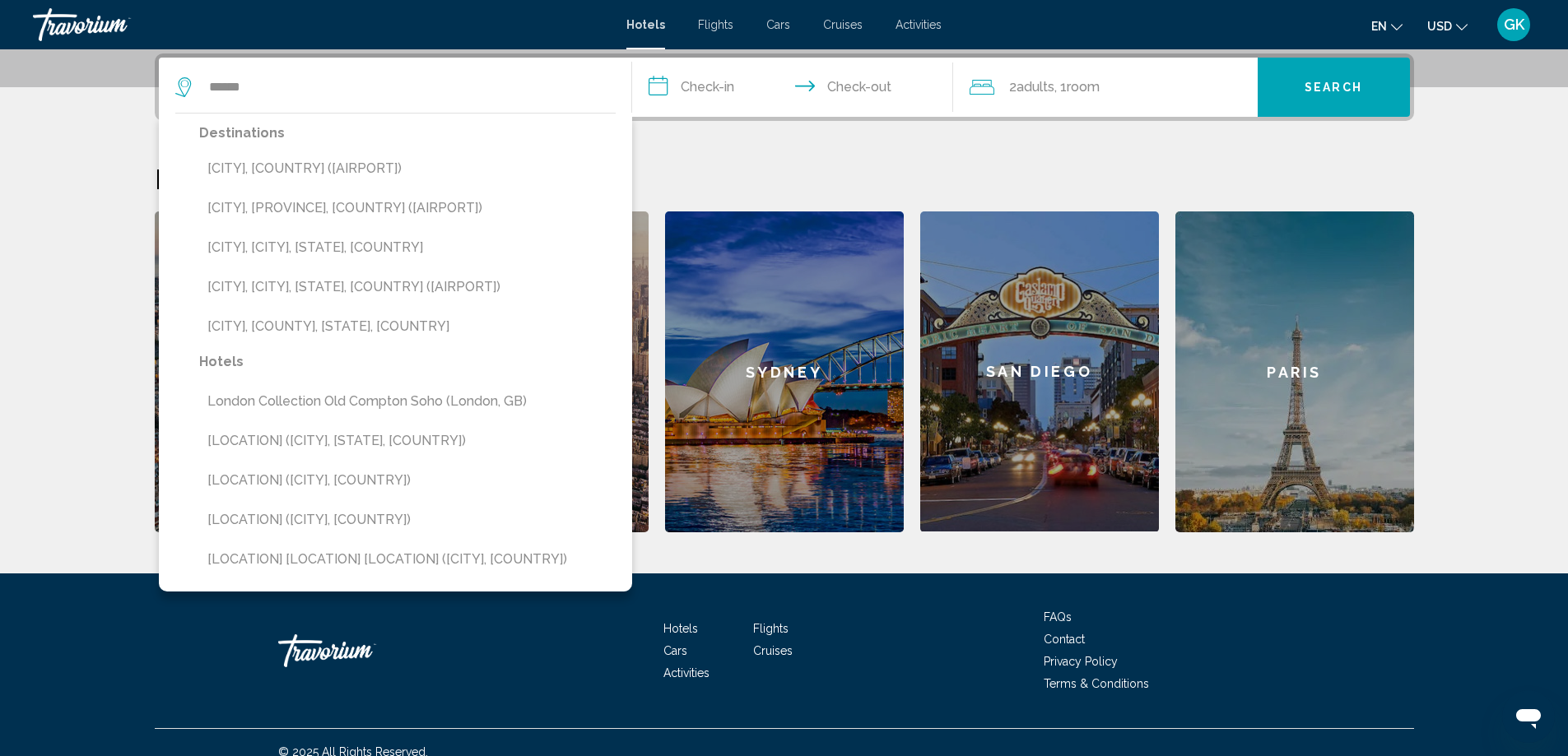 drag, startPoint x: 341, startPoint y: 168, endPoint x: 388, endPoint y: 160, distance: 47.67599 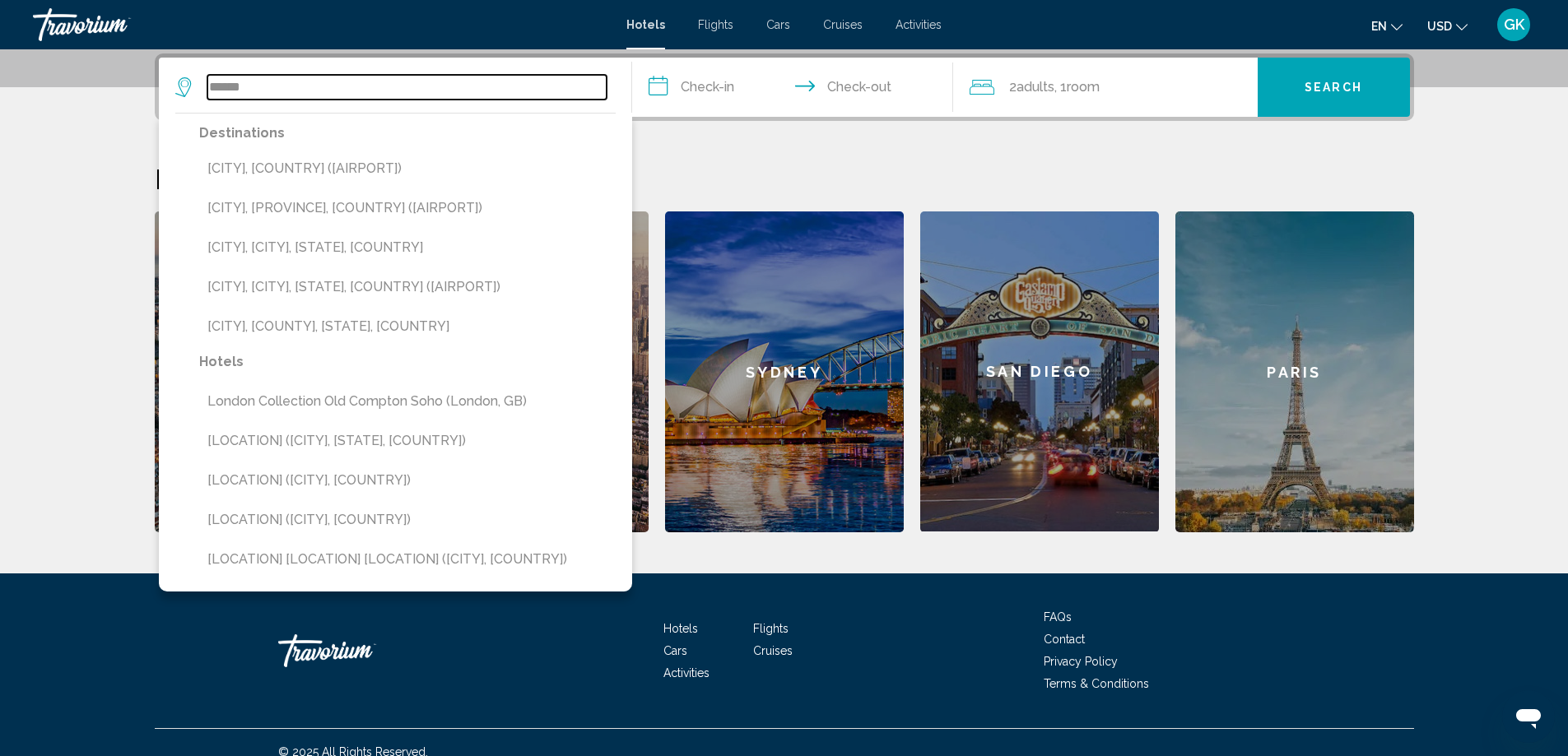 type on "**********" 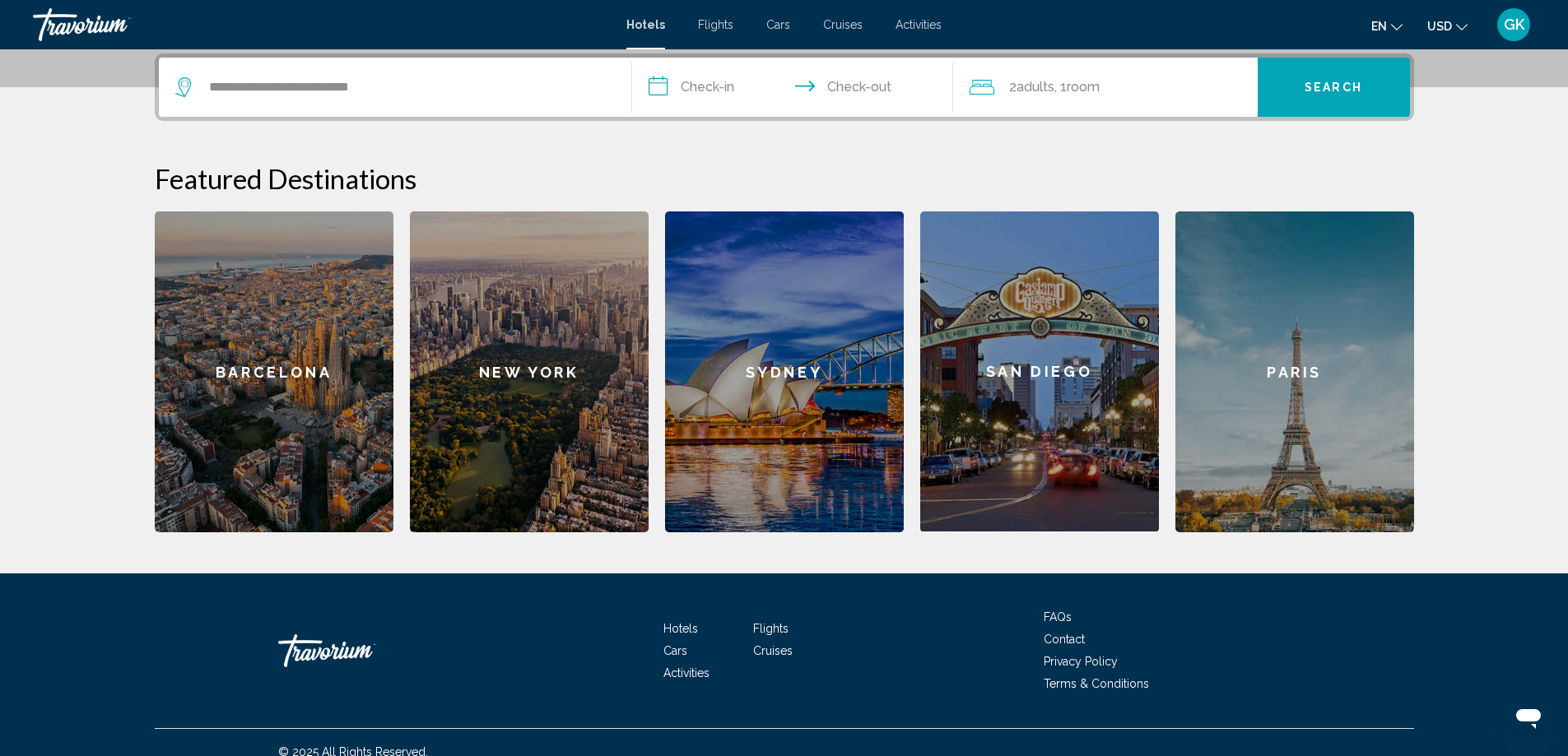 click on "**********" at bounding box center (796, 90) 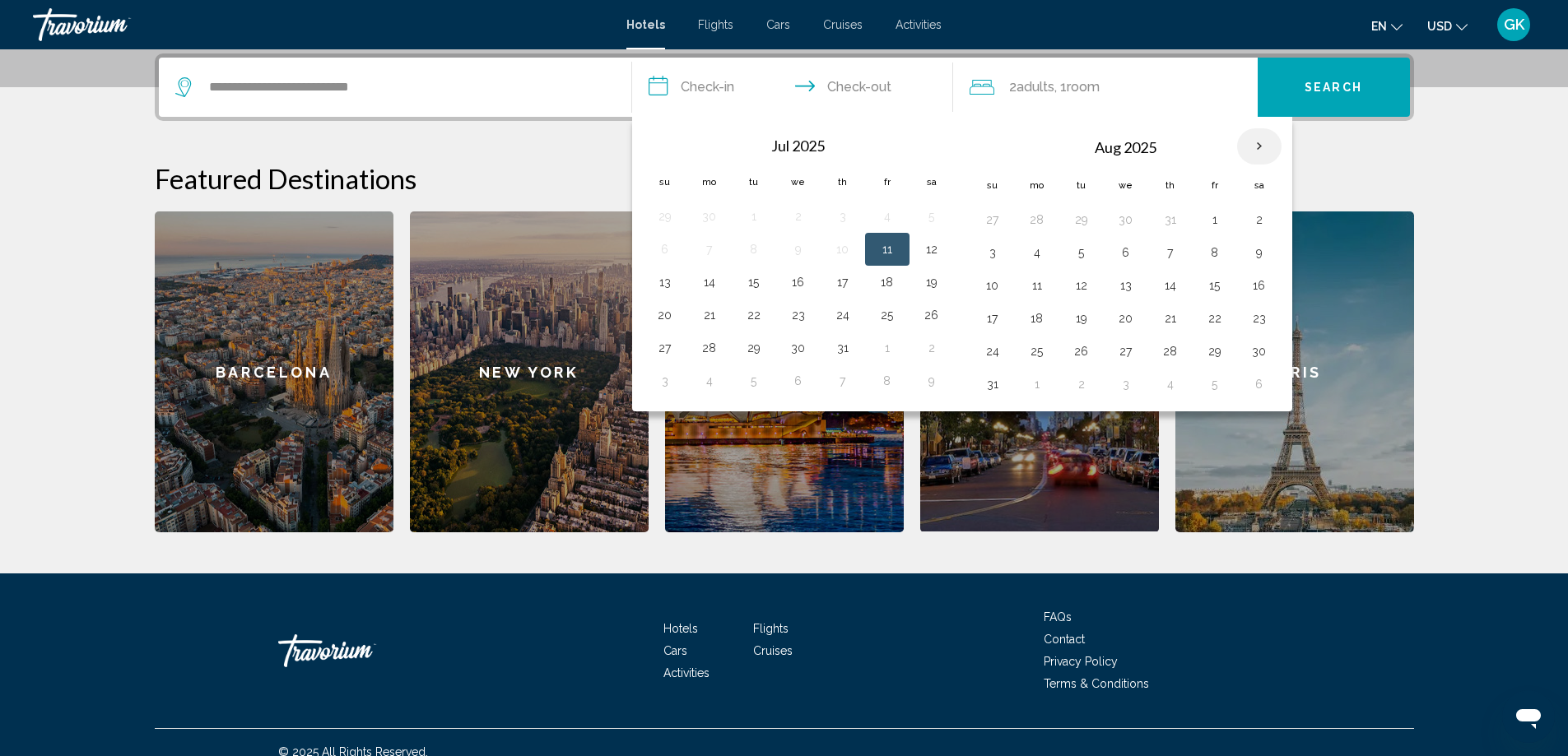 click at bounding box center [1259, 146] 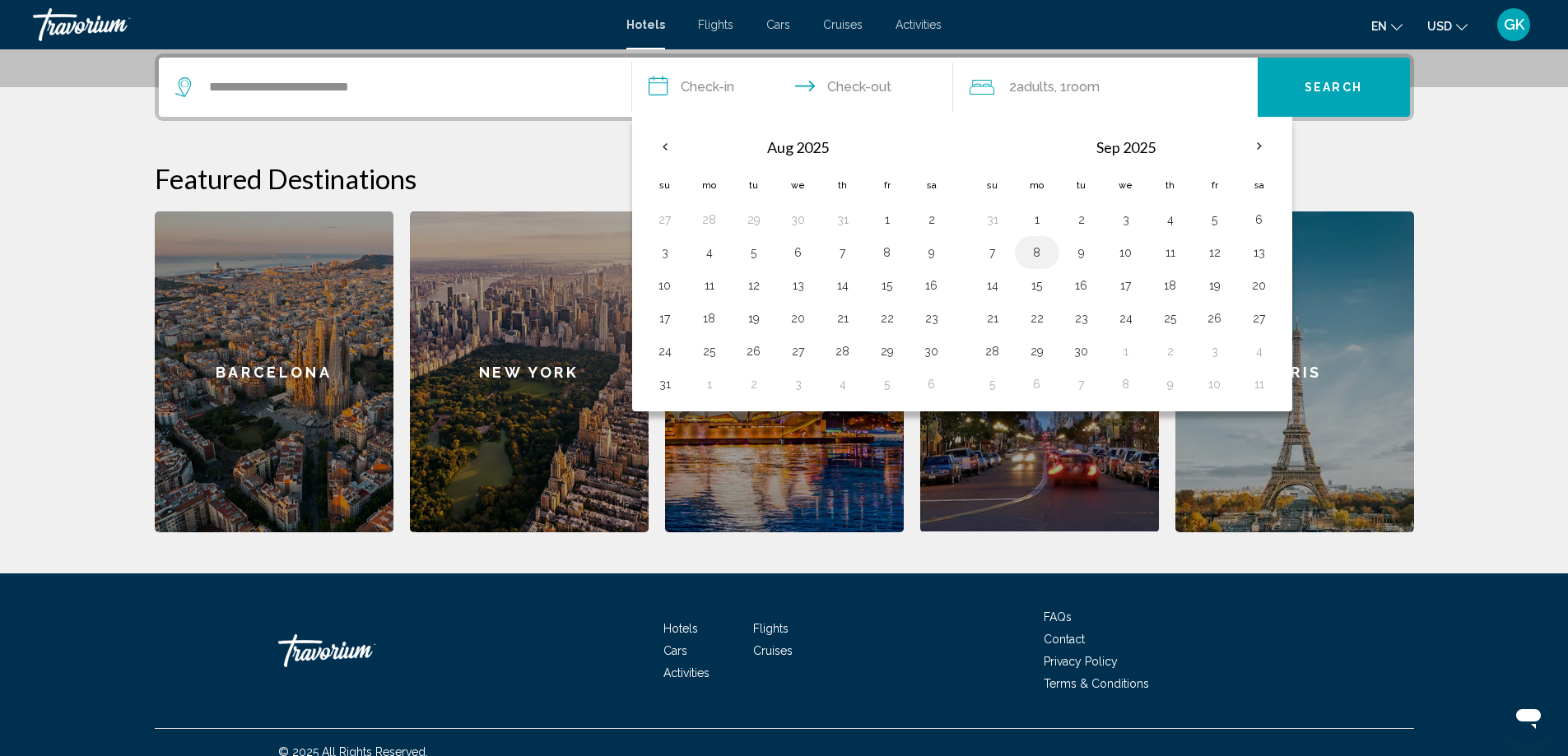 click on "8" at bounding box center (1037, 253) 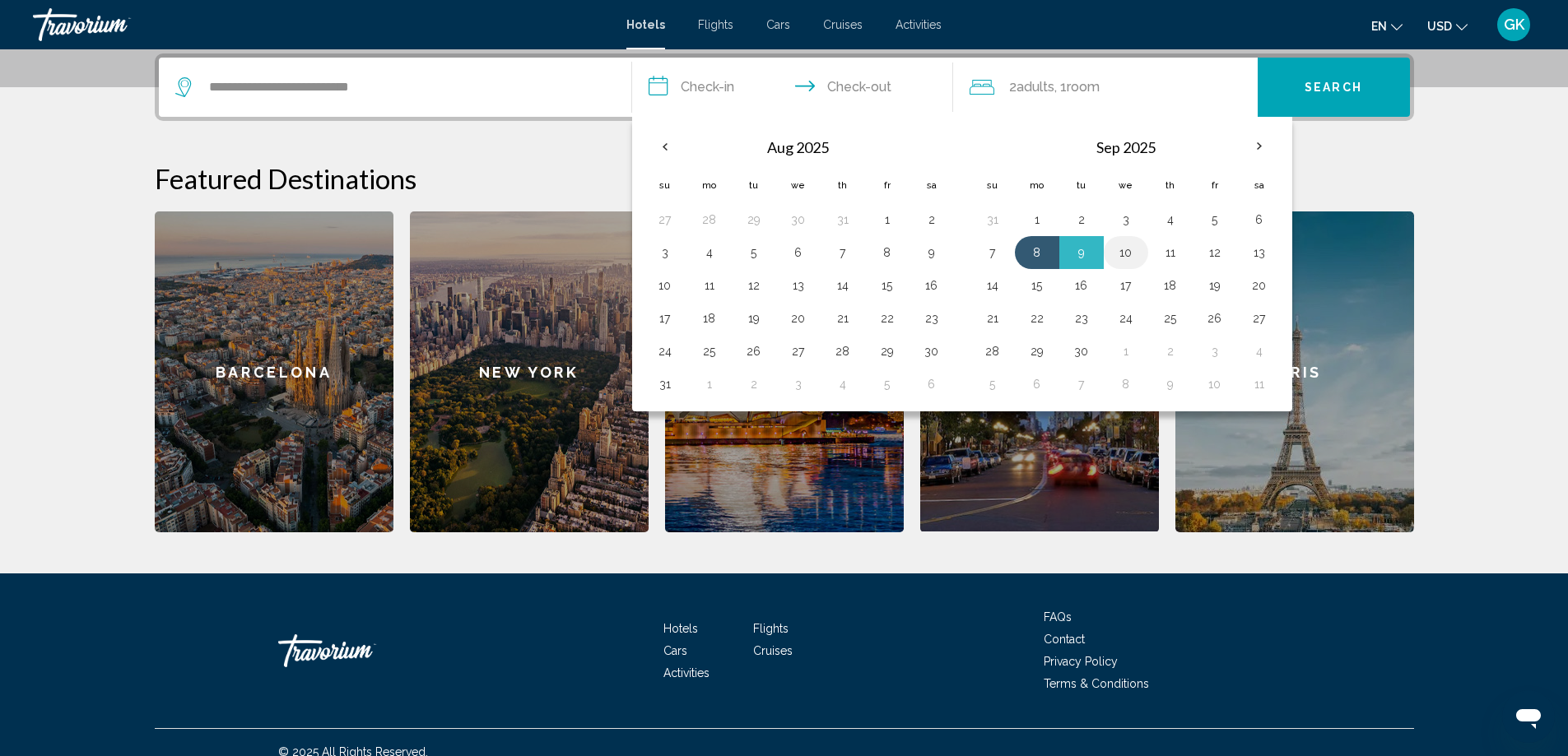 click on "10" at bounding box center [1126, 253] 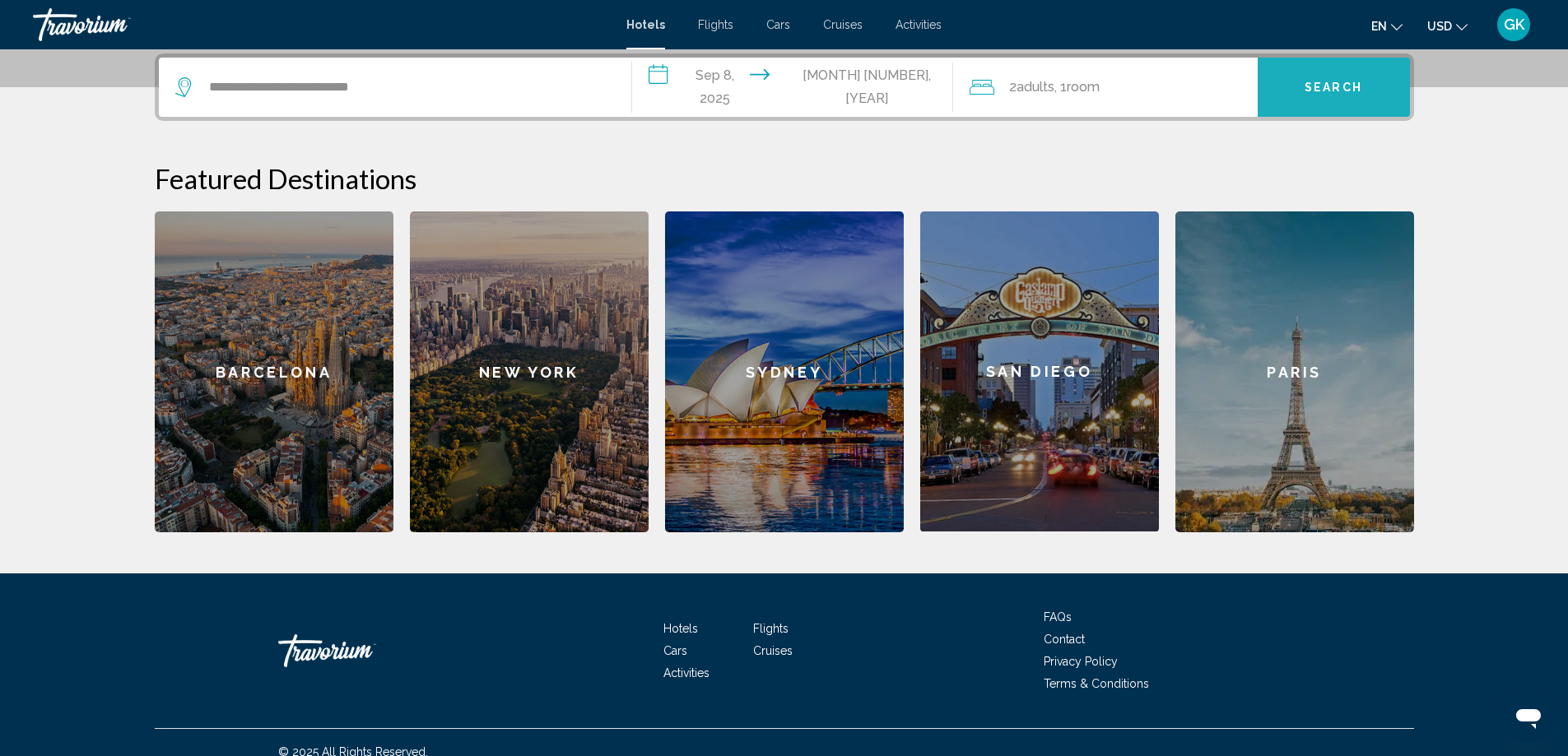 click on "Search" at bounding box center (1333, 88) 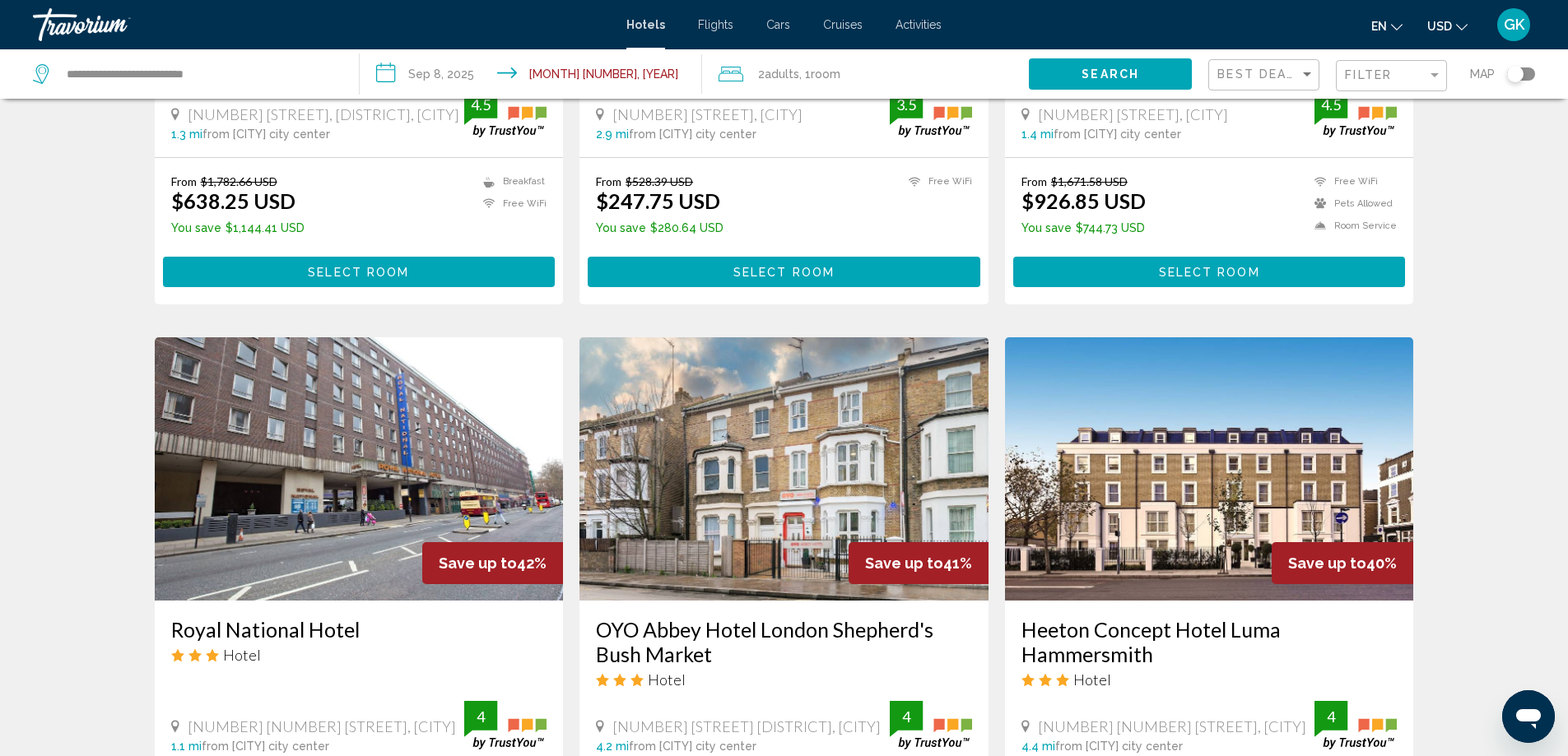 scroll, scrollTop: 0, scrollLeft: 0, axis: both 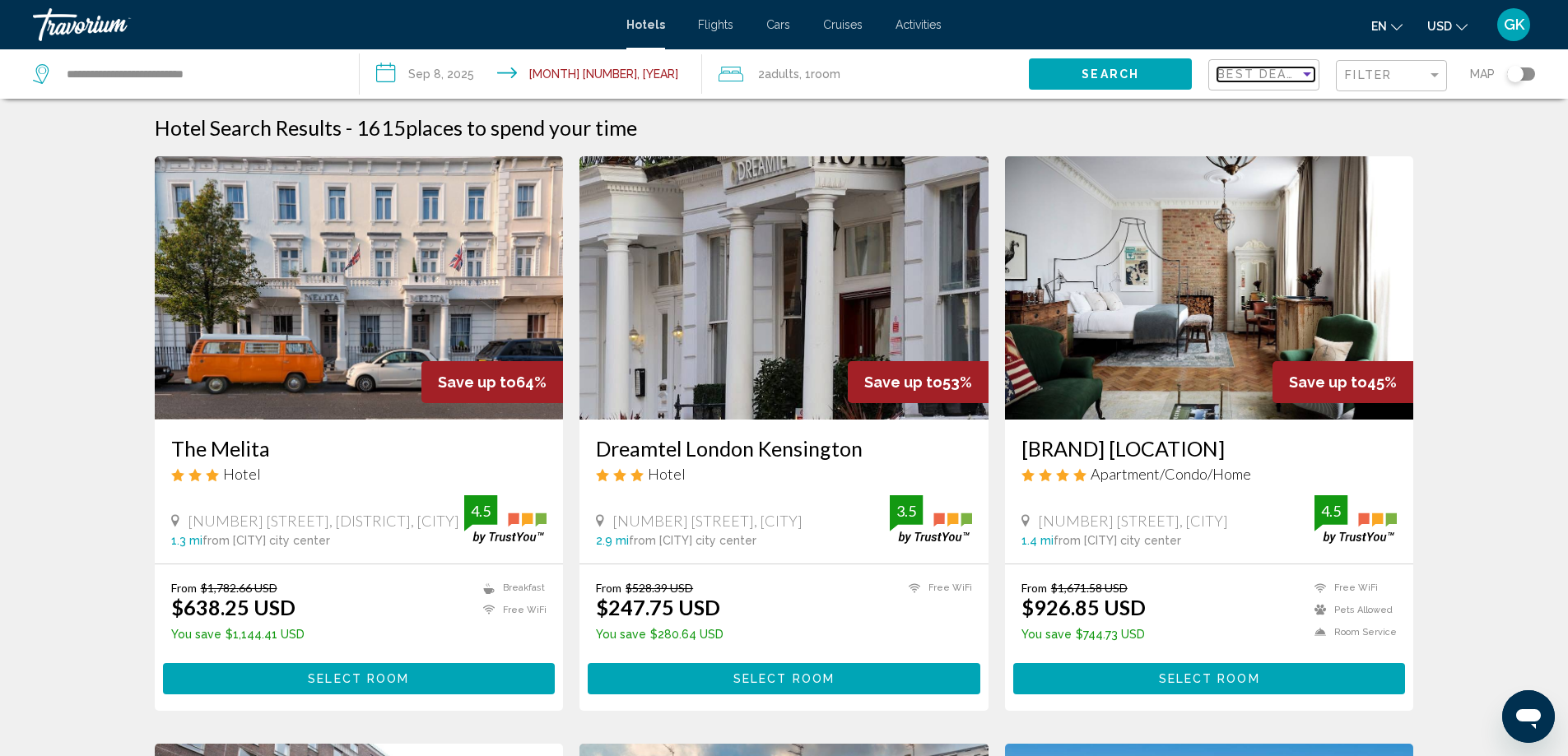 click on "Best Deals" at bounding box center [1260, 74] 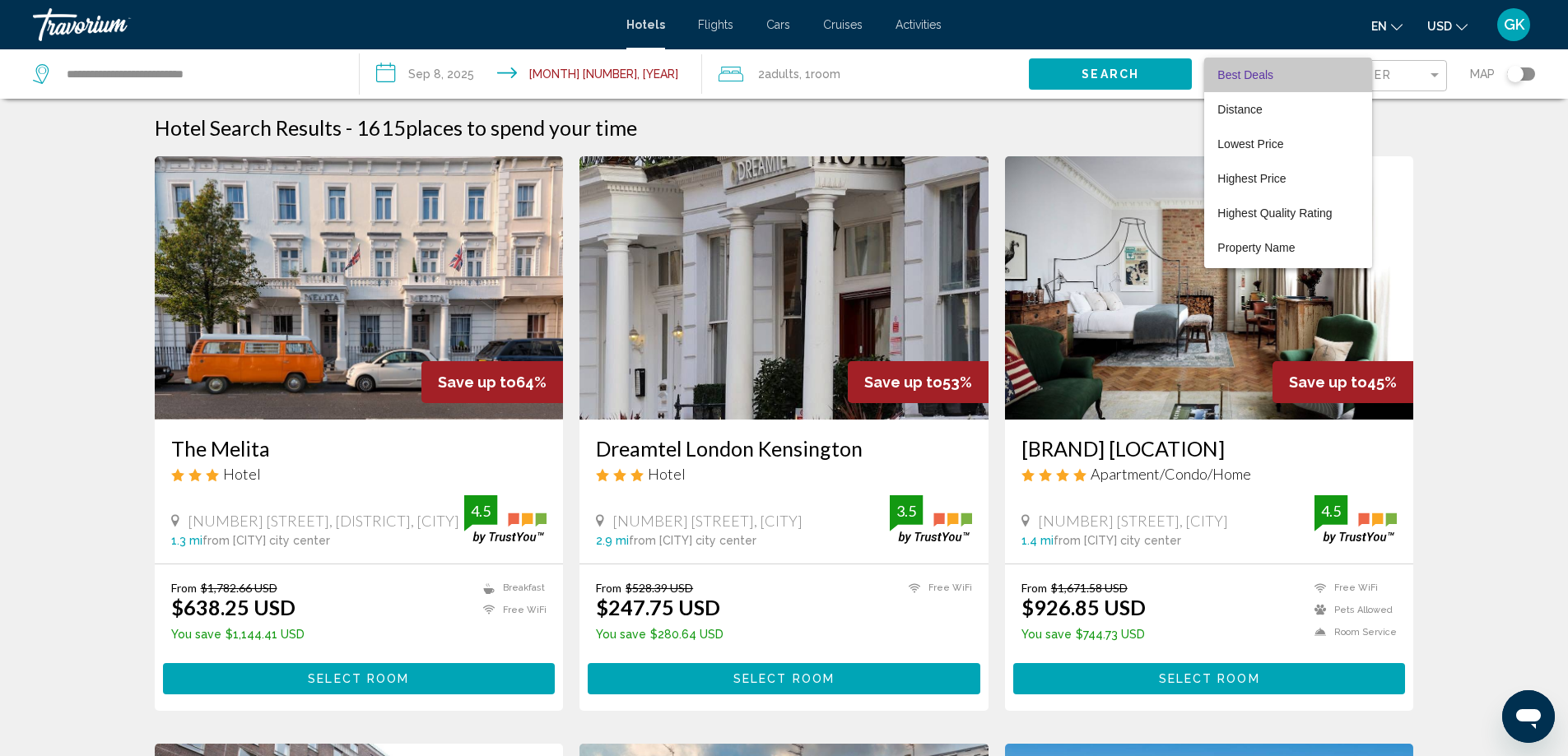 click on "Best Deals" at bounding box center (1245, 75) 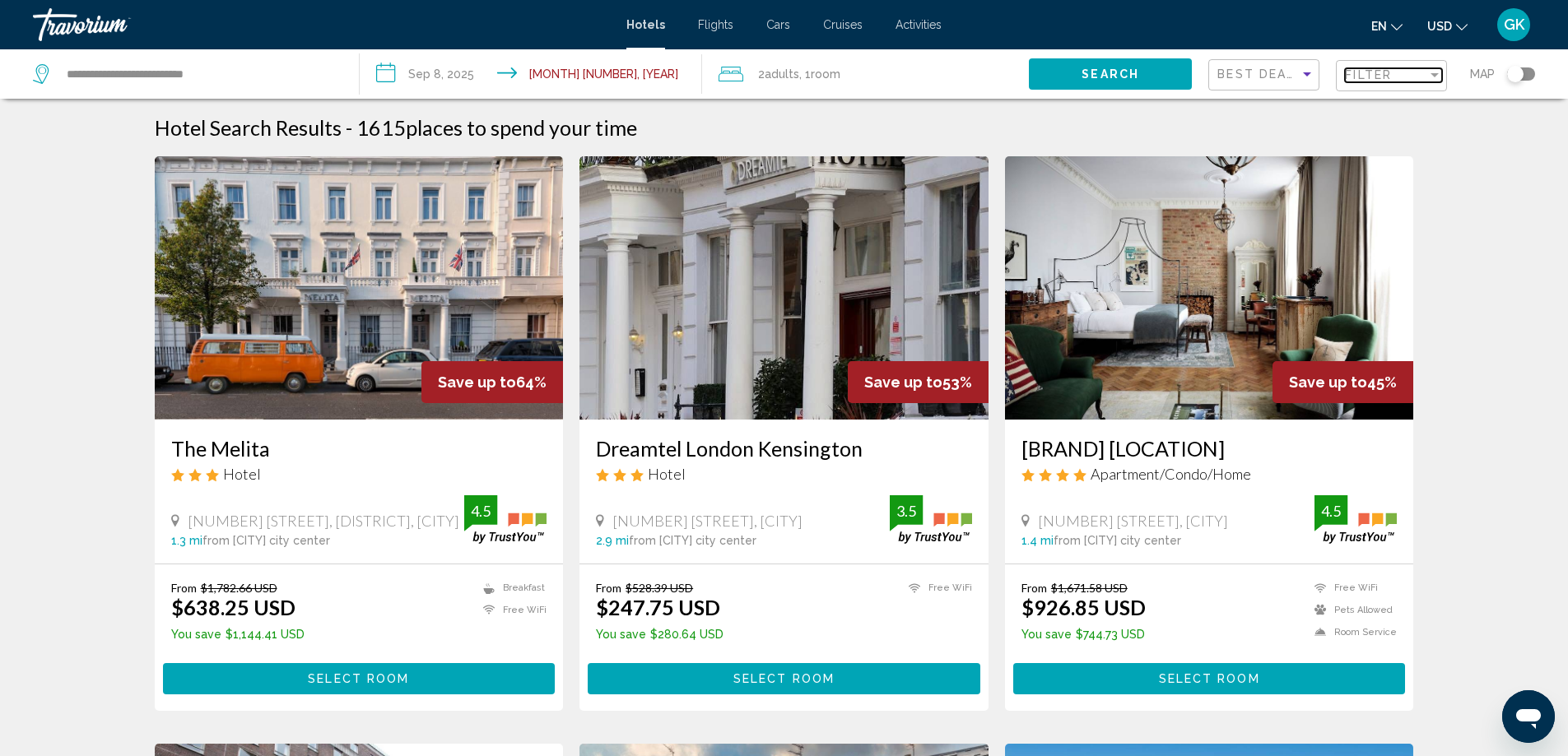 click on "Filter" at bounding box center [1386, 75] 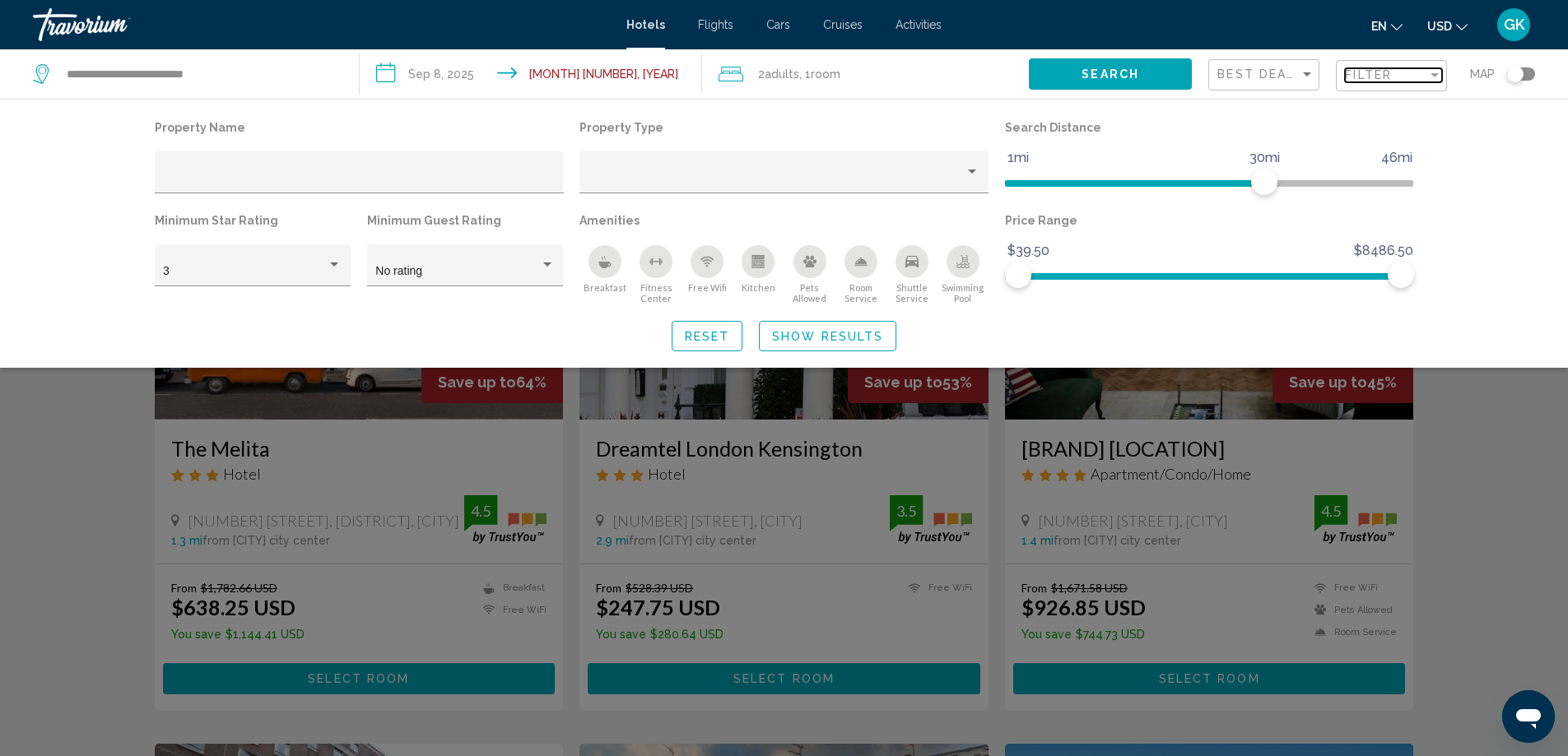 click on "Filter" at bounding box center (1386, 75) 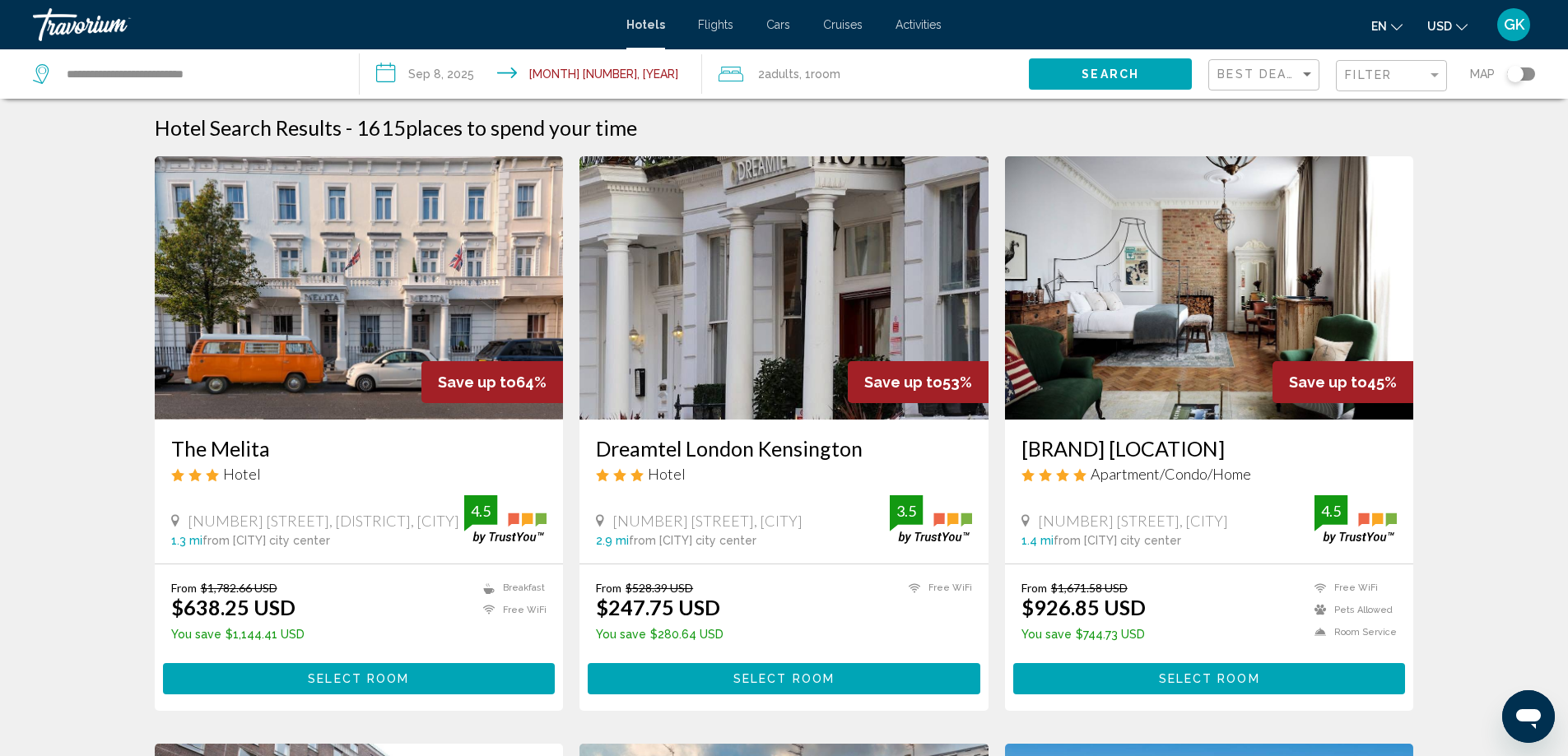 click at bounding box center (784, 288) 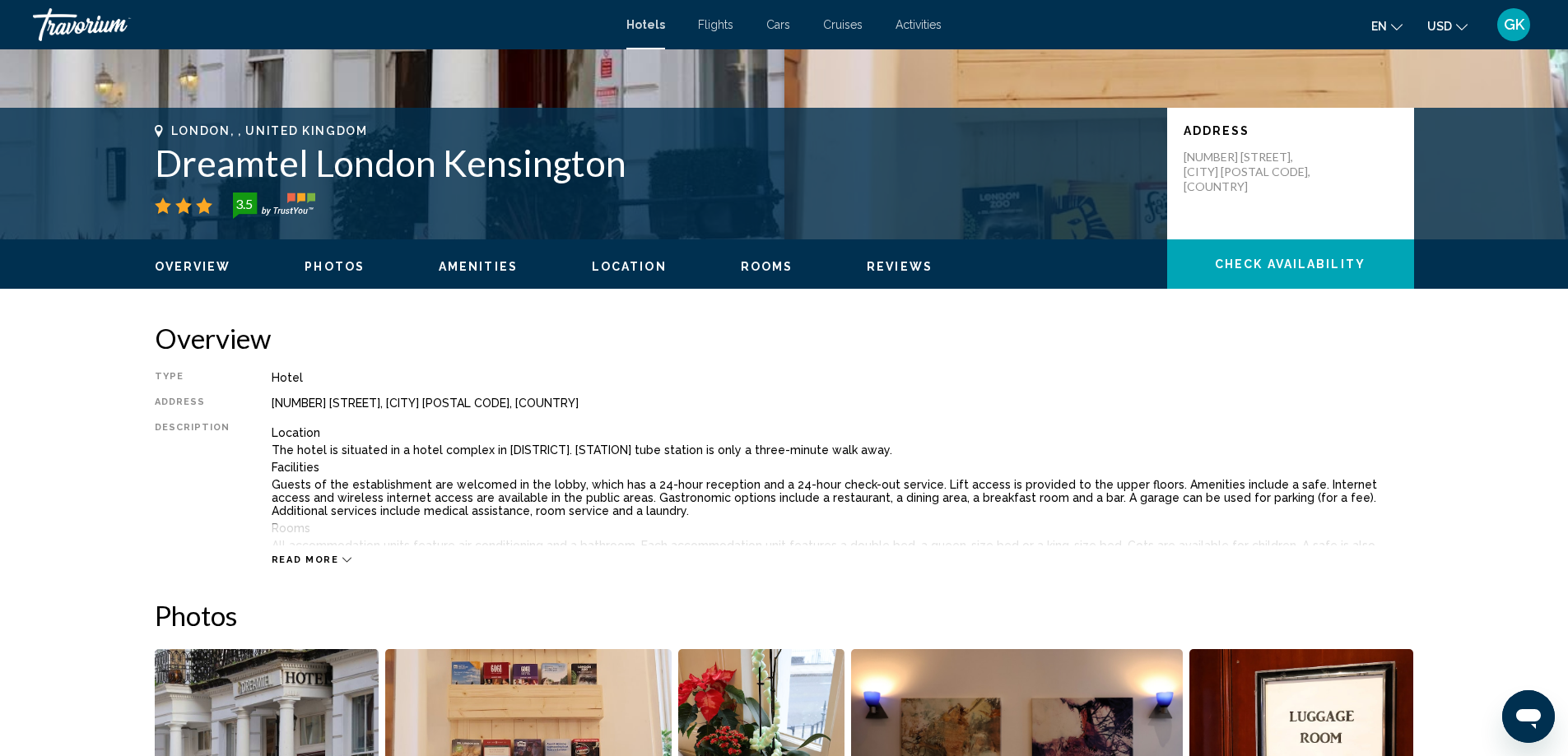 scroll, scrollTop: 329, scrollLeft: 0, axis: vertical 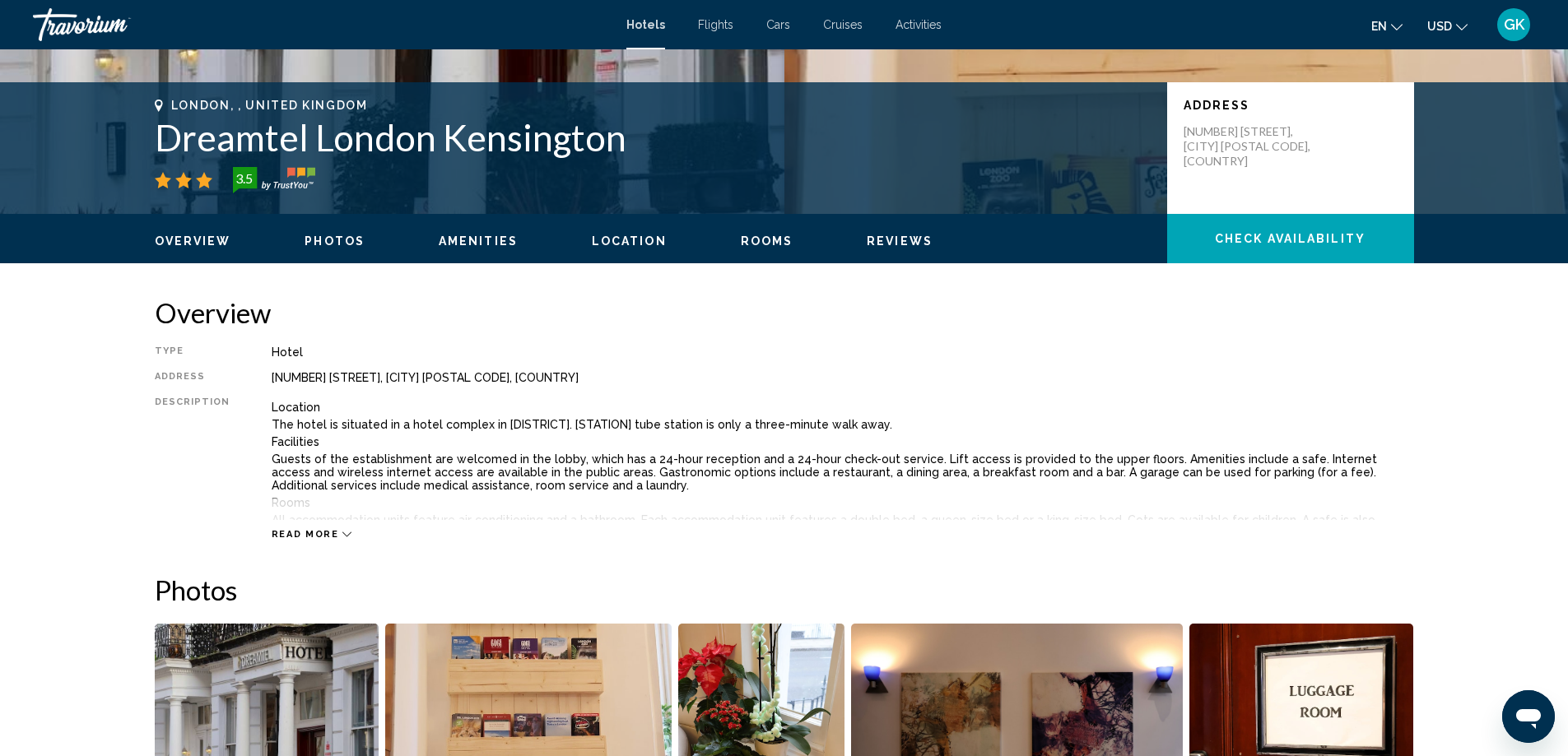 click on "Read more" at bounding box center [305, 534] 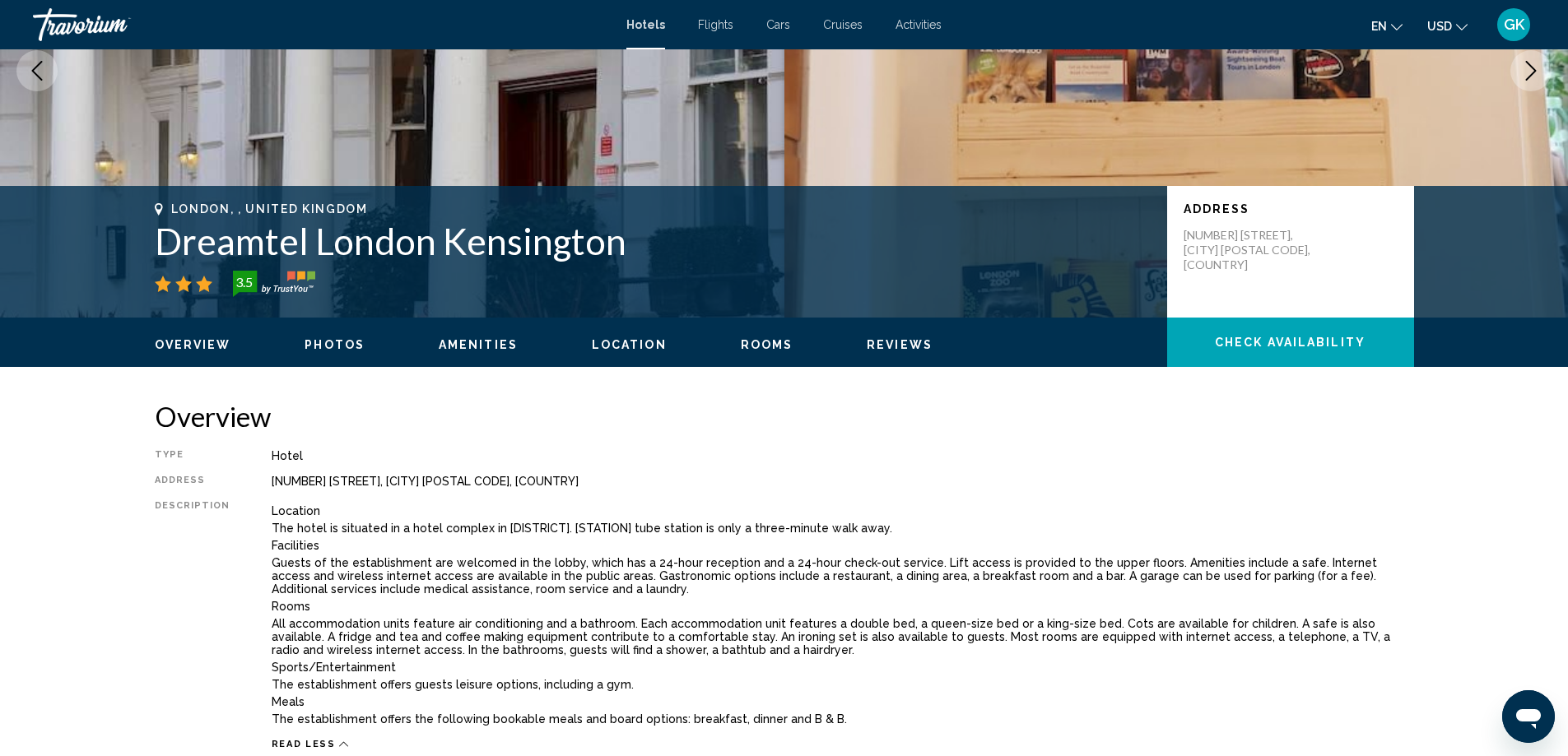 scroll, scrollTop: 0, scrollLeft: 0, axis: both 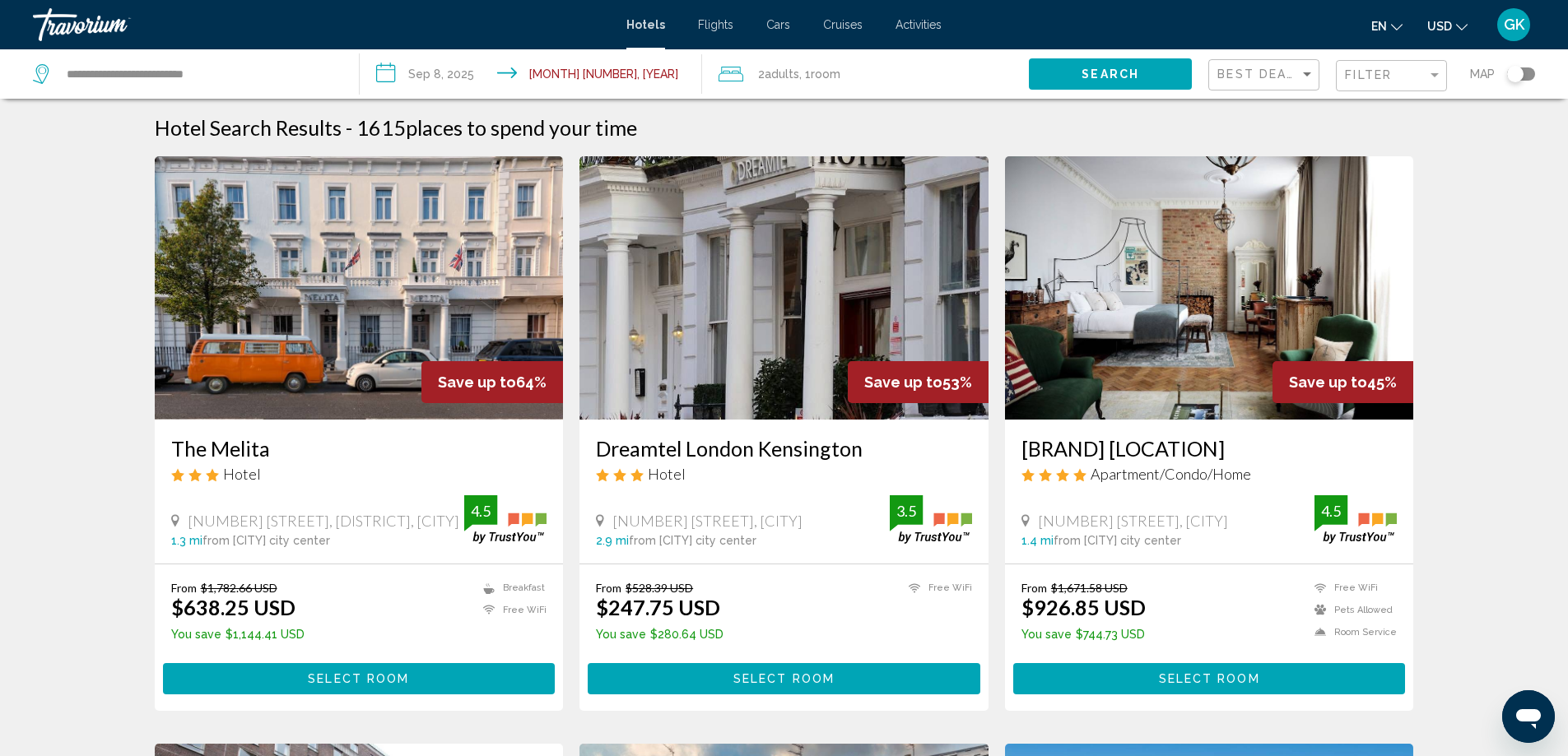click on "Select Room" at bounding box center [784, 678] 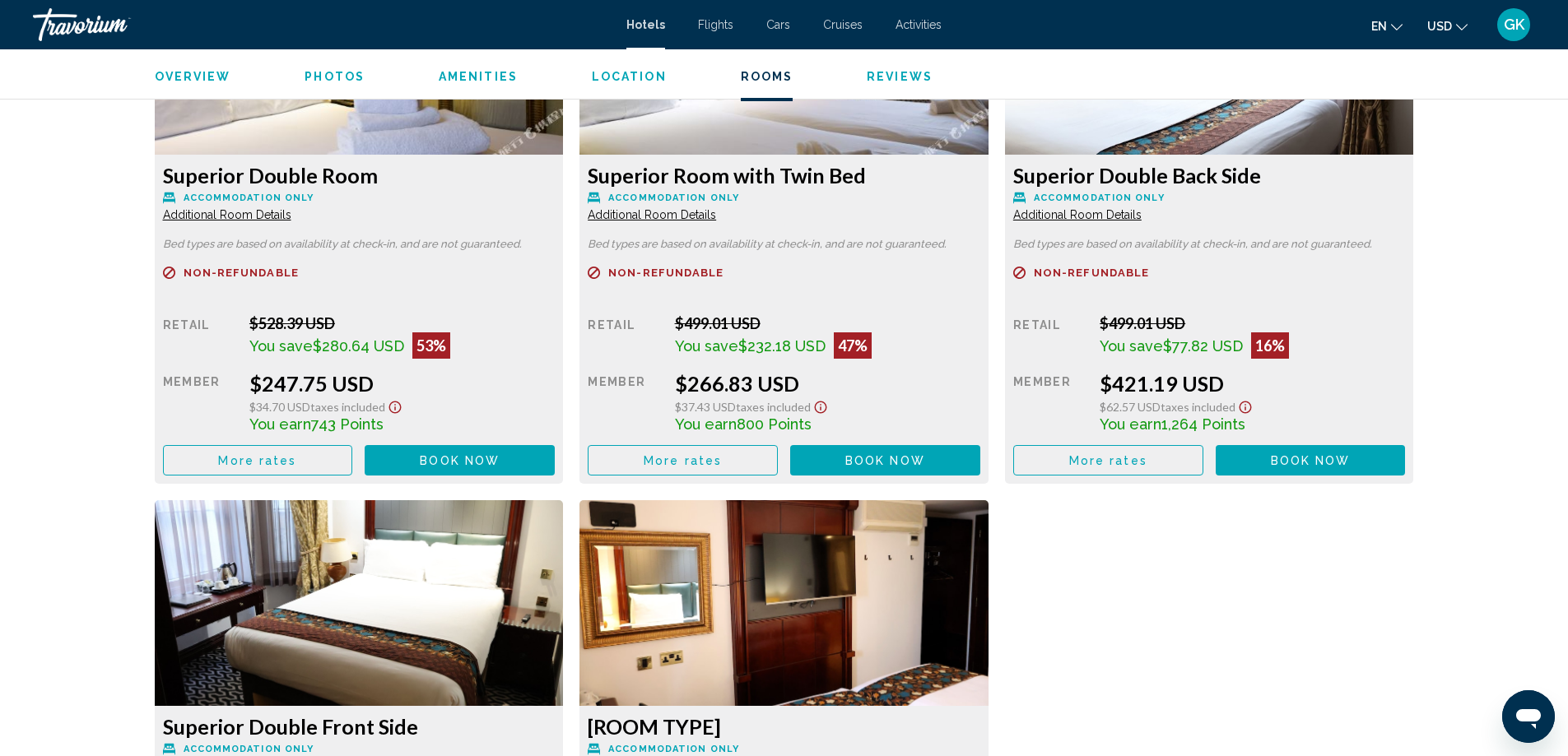 scroll, scrollTop: 2386, scrollLeft: 0, axis: vertical 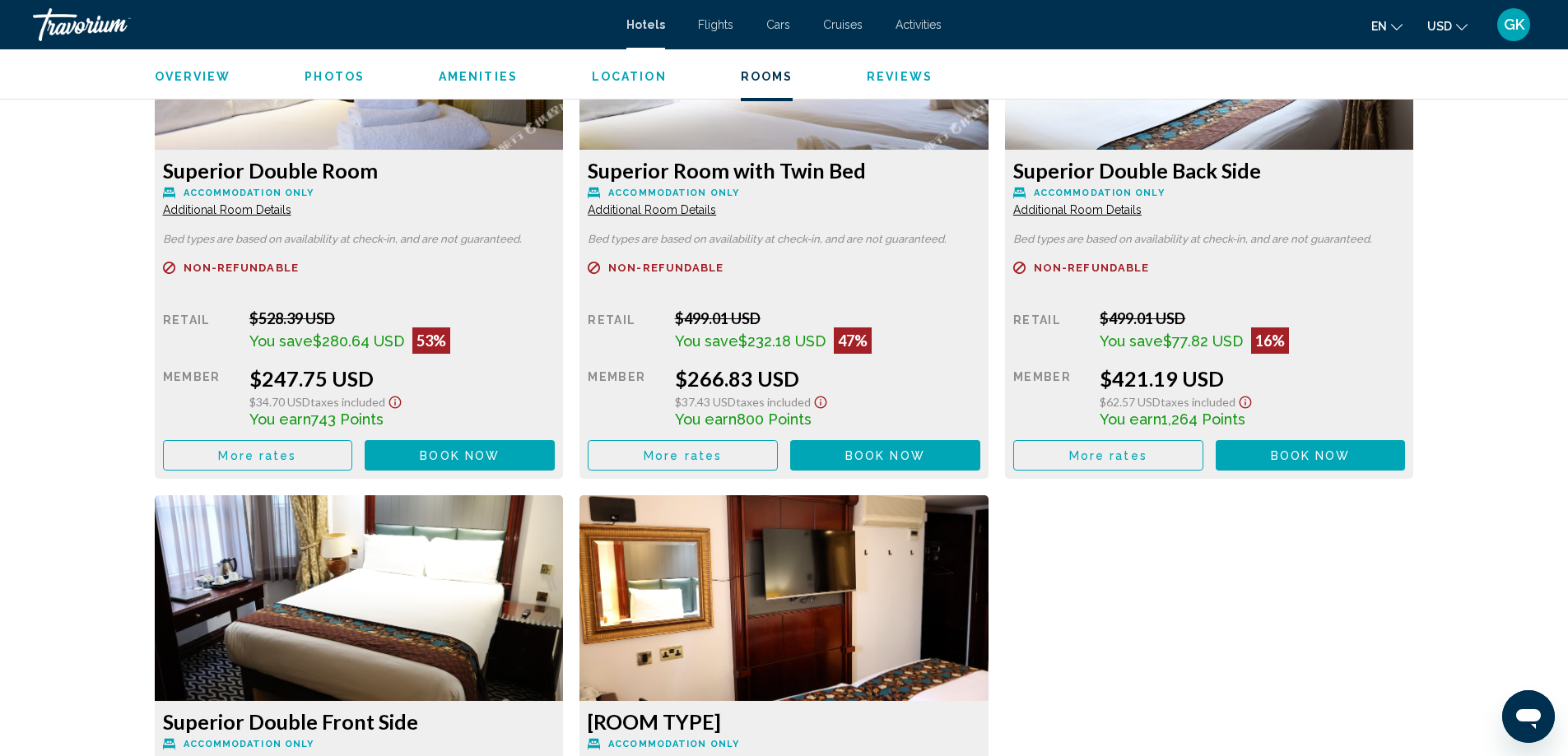 click on "Book now No longer available" at bounding box center (459, 455) 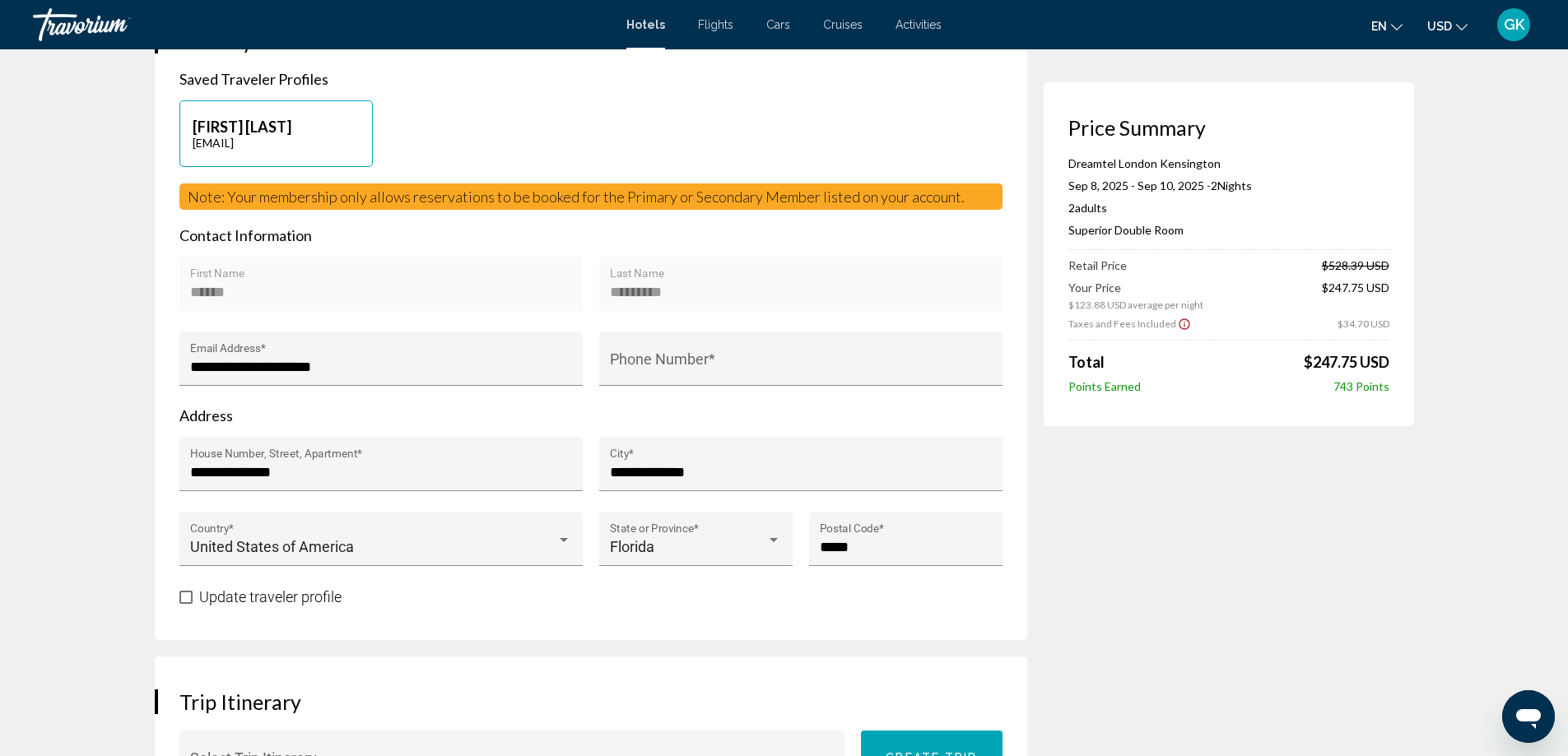 scroll, scrollTop: 987, scrollLeft: 0, axis: vertical 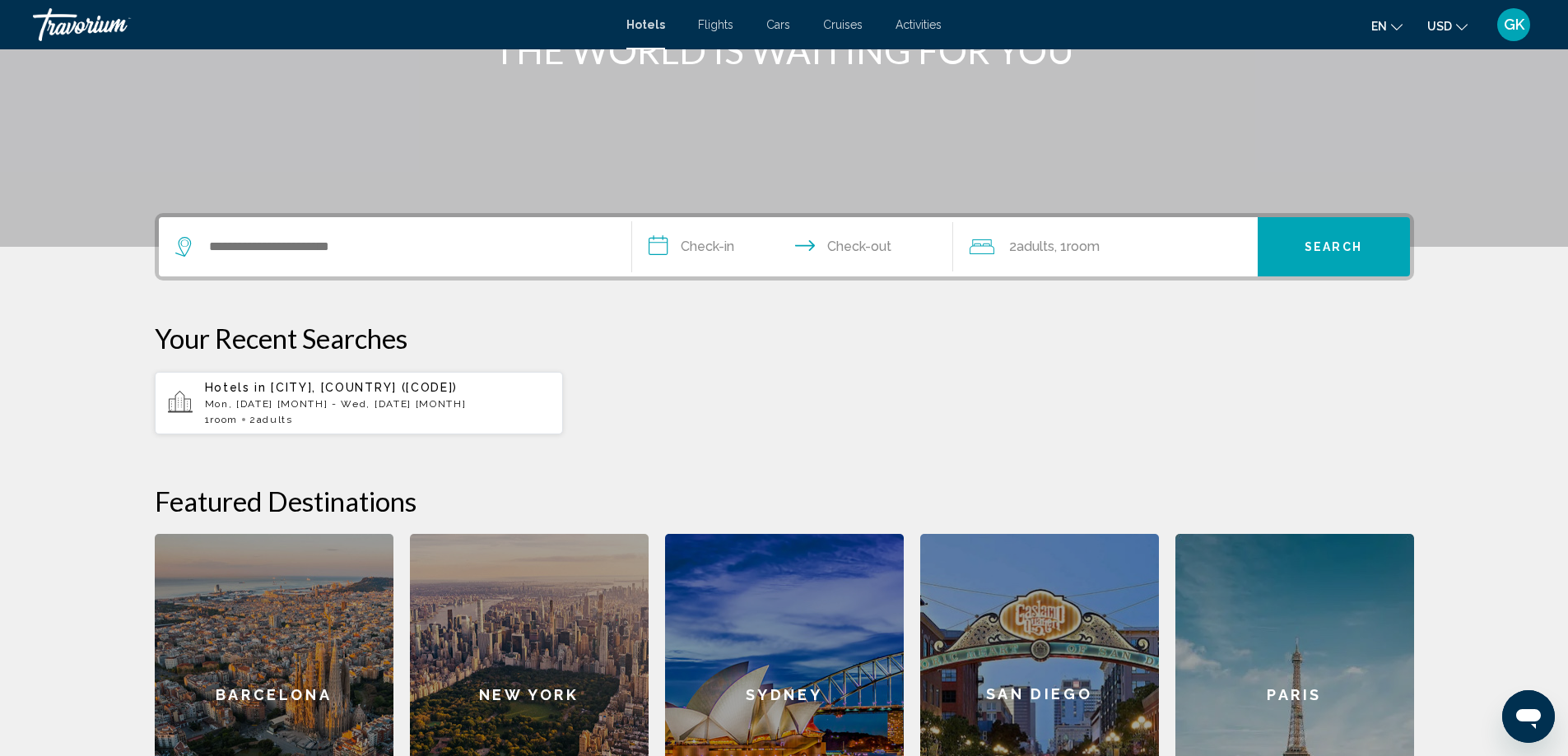 click on "Hotels in" at bounding box center [235, 387] 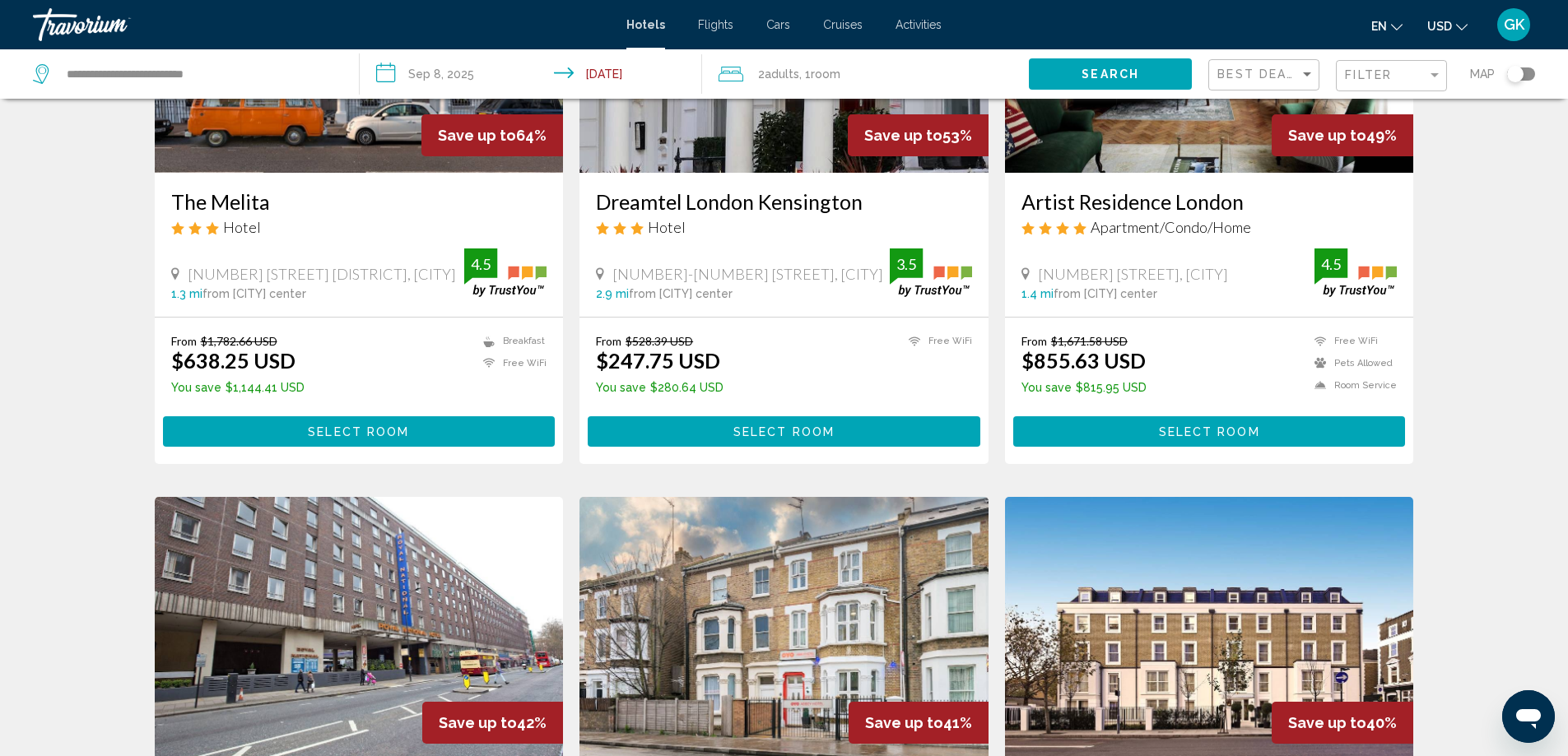 scroll, scrollTop: 0, scrollLeft: 0, axis: both 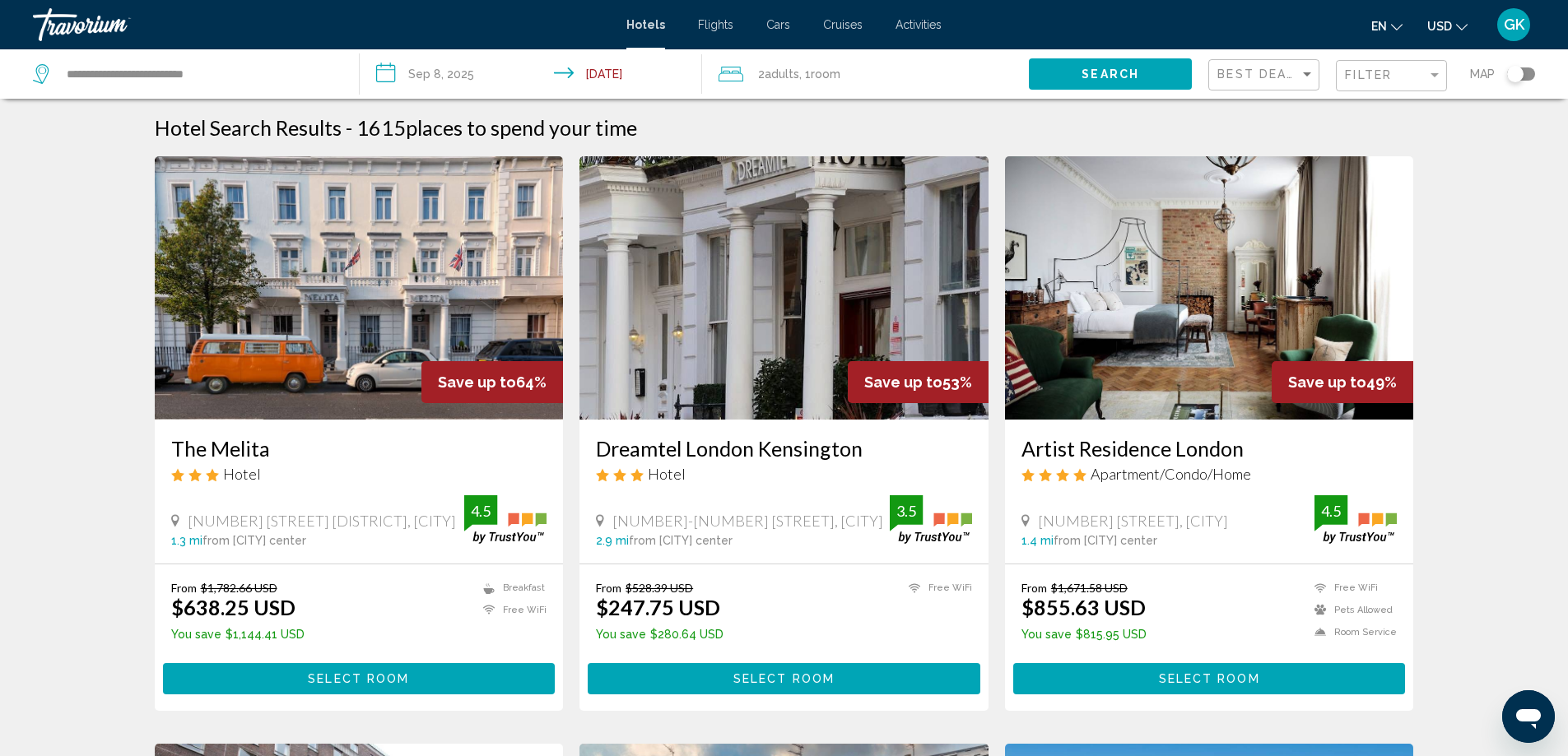 click on "Dreamtel London Kensington" at bounding box center (784, 448) 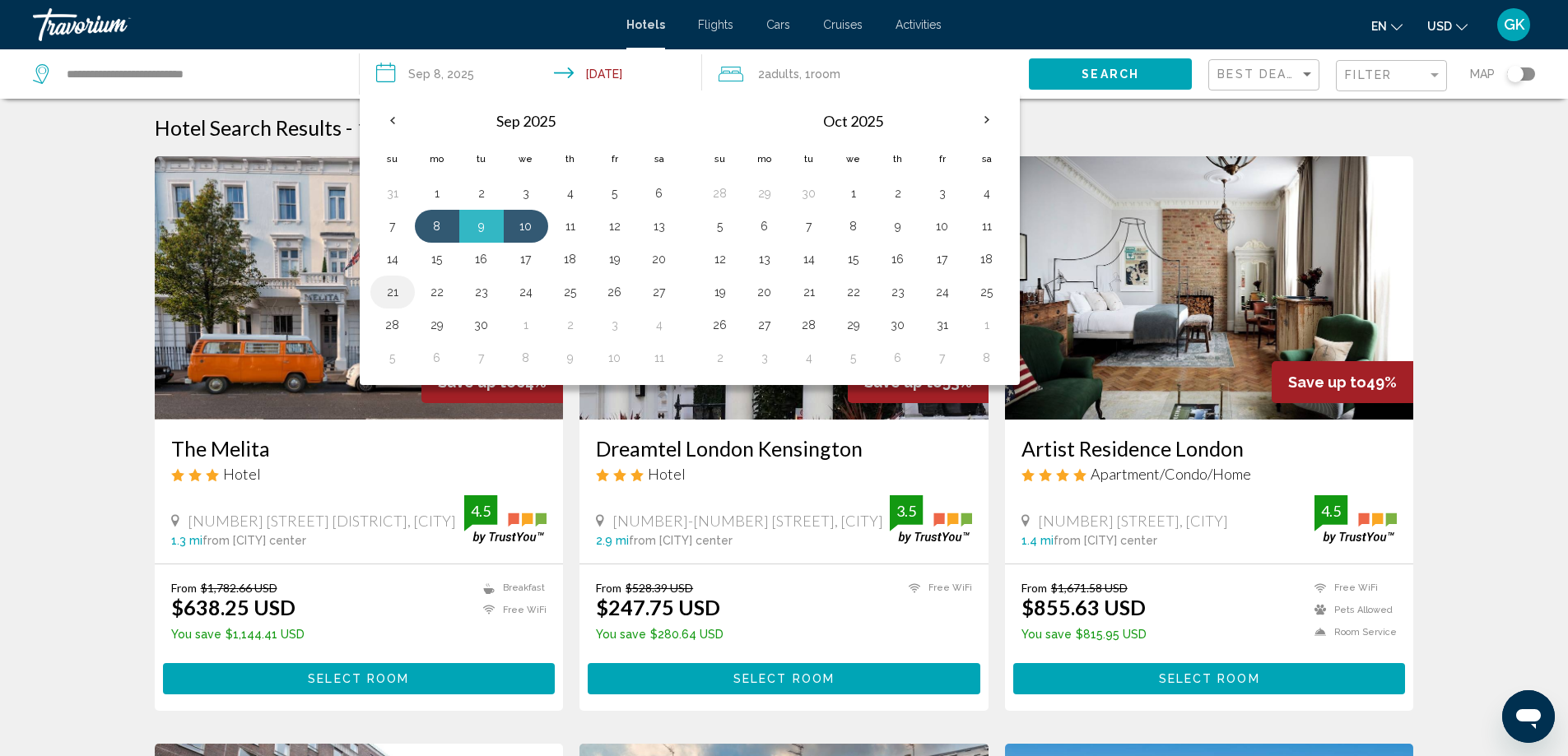 click on "21" at bounding box center [393, 292] 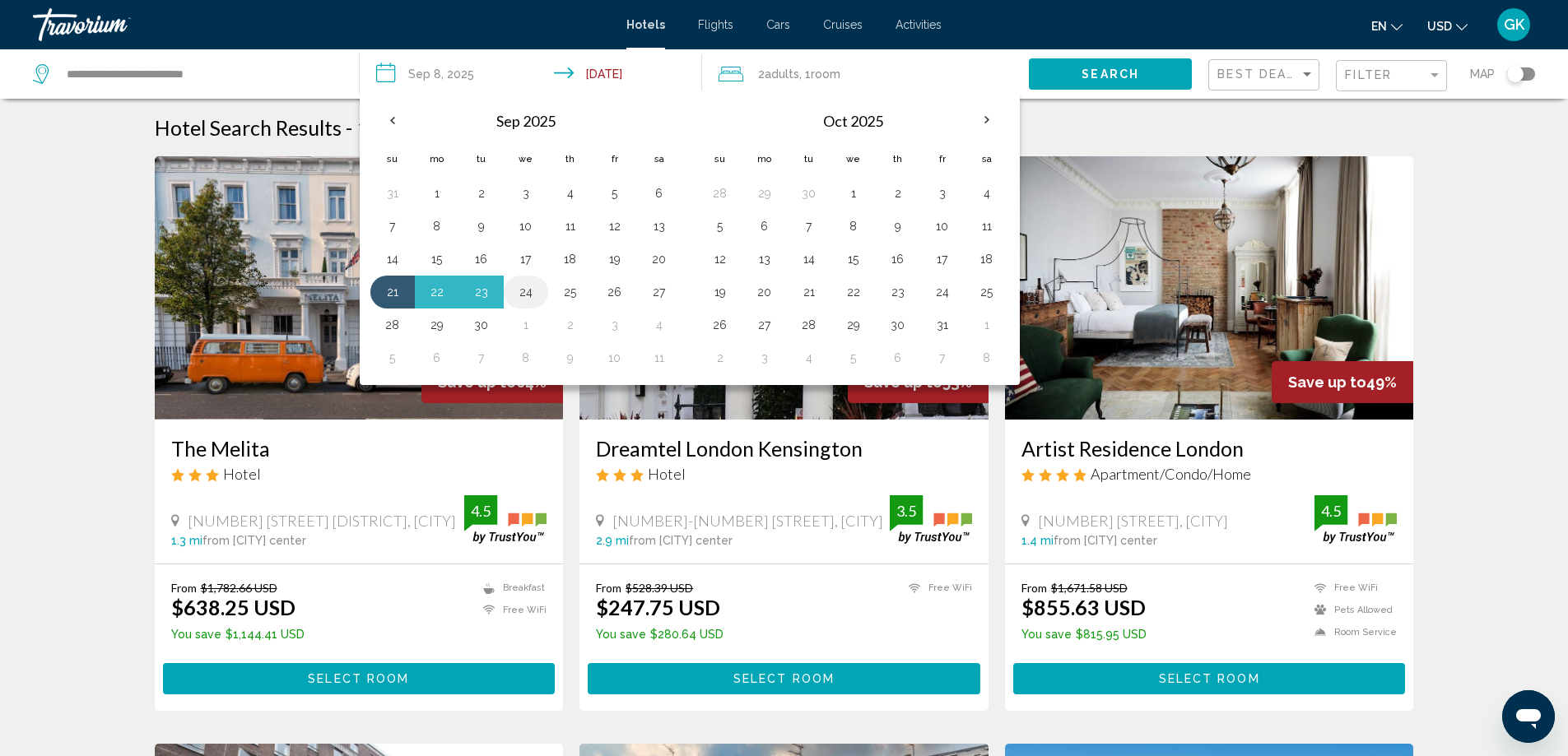 click on "24" at bounding box center [526, 292] 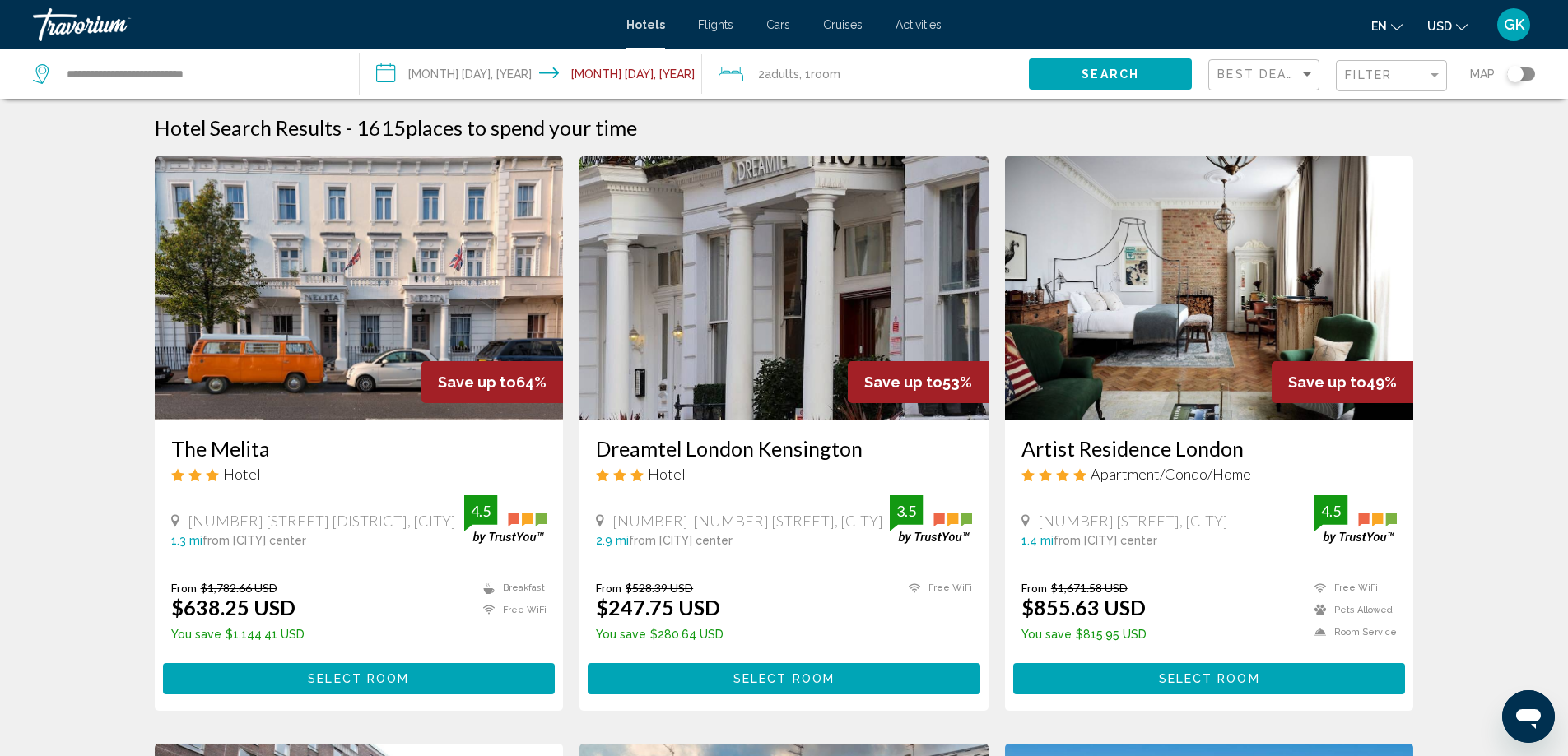 click on "Search" 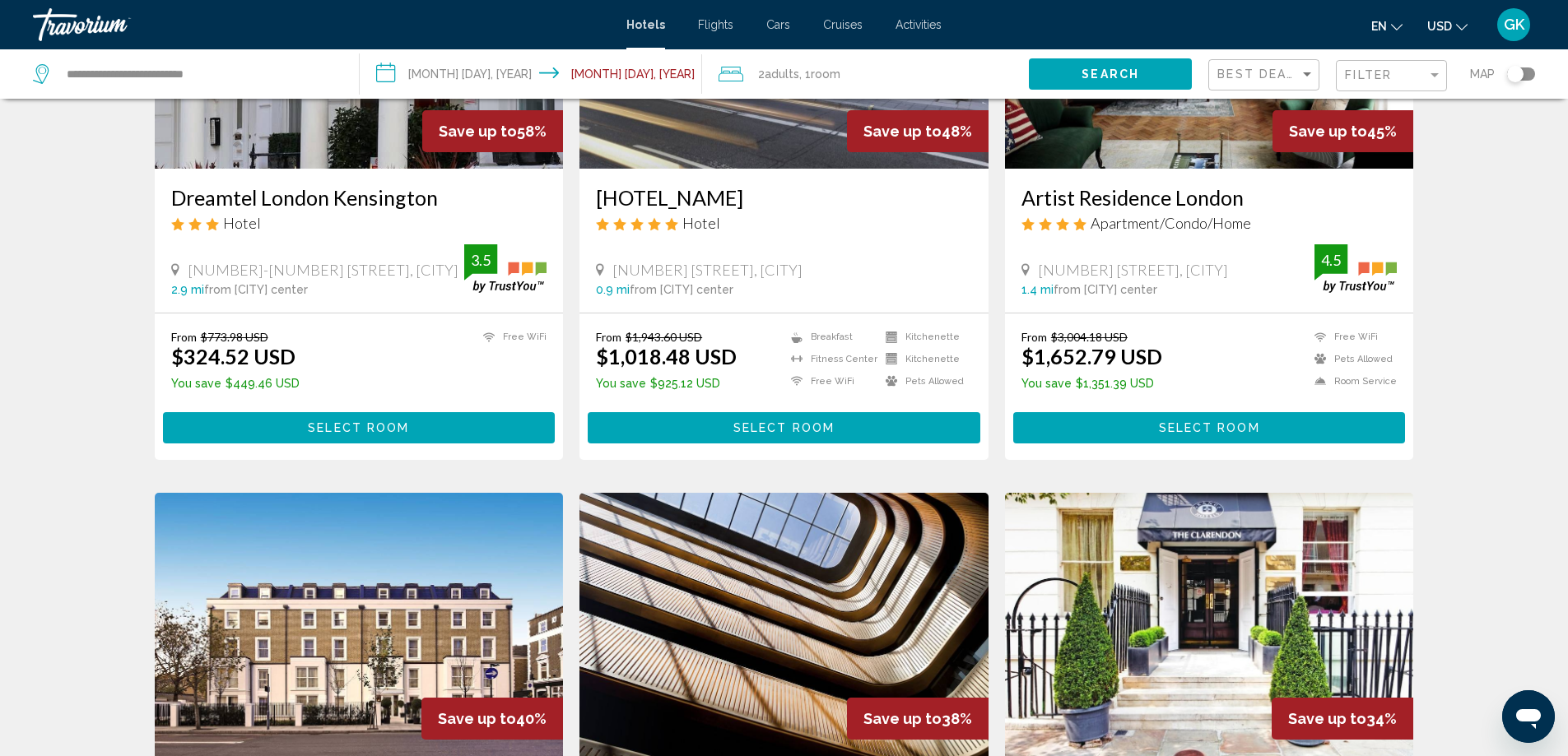 scroll, scrollTop: 247, scrollLeft: 0, axis: vertical 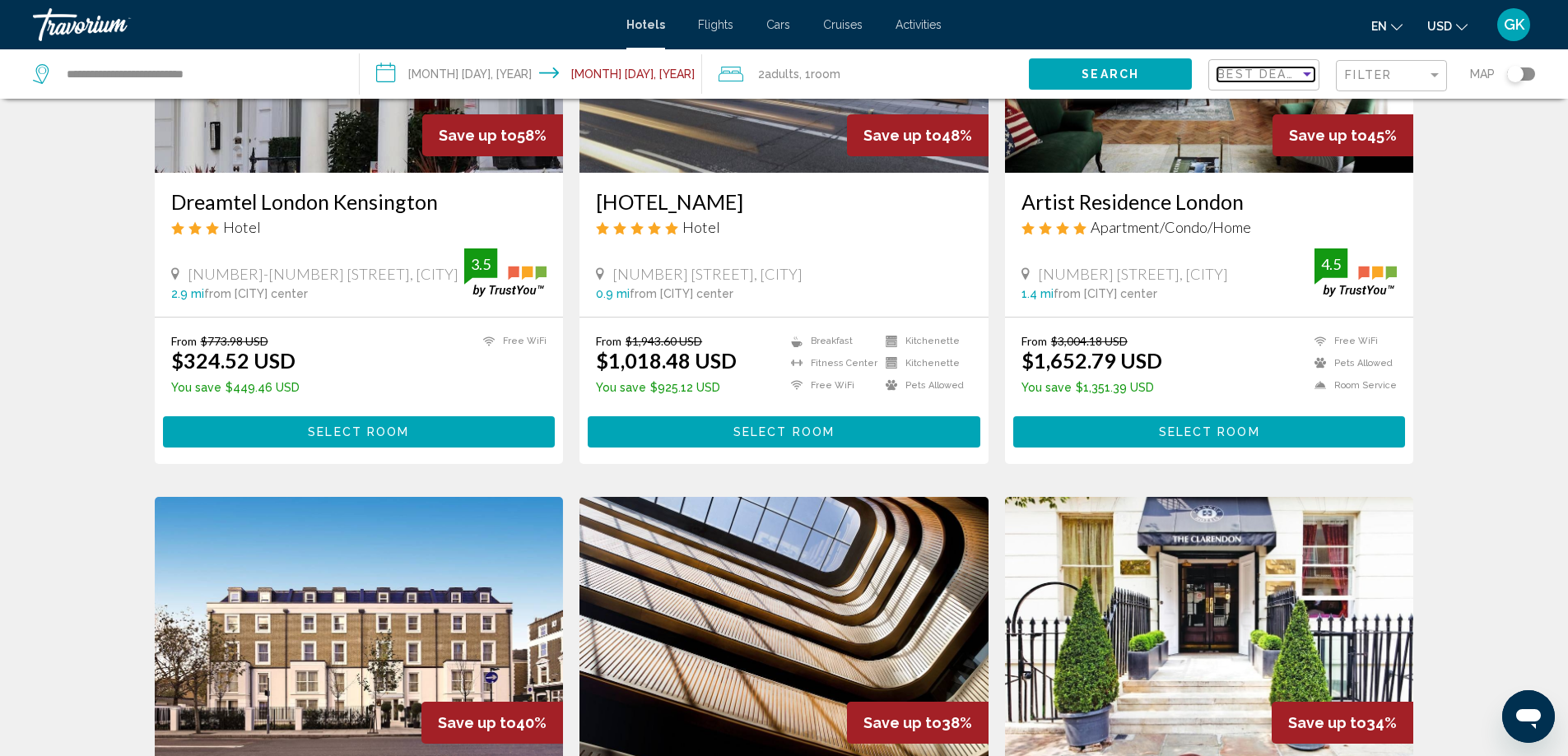 click on "Best Deals" at bounding box center (1260, 74) 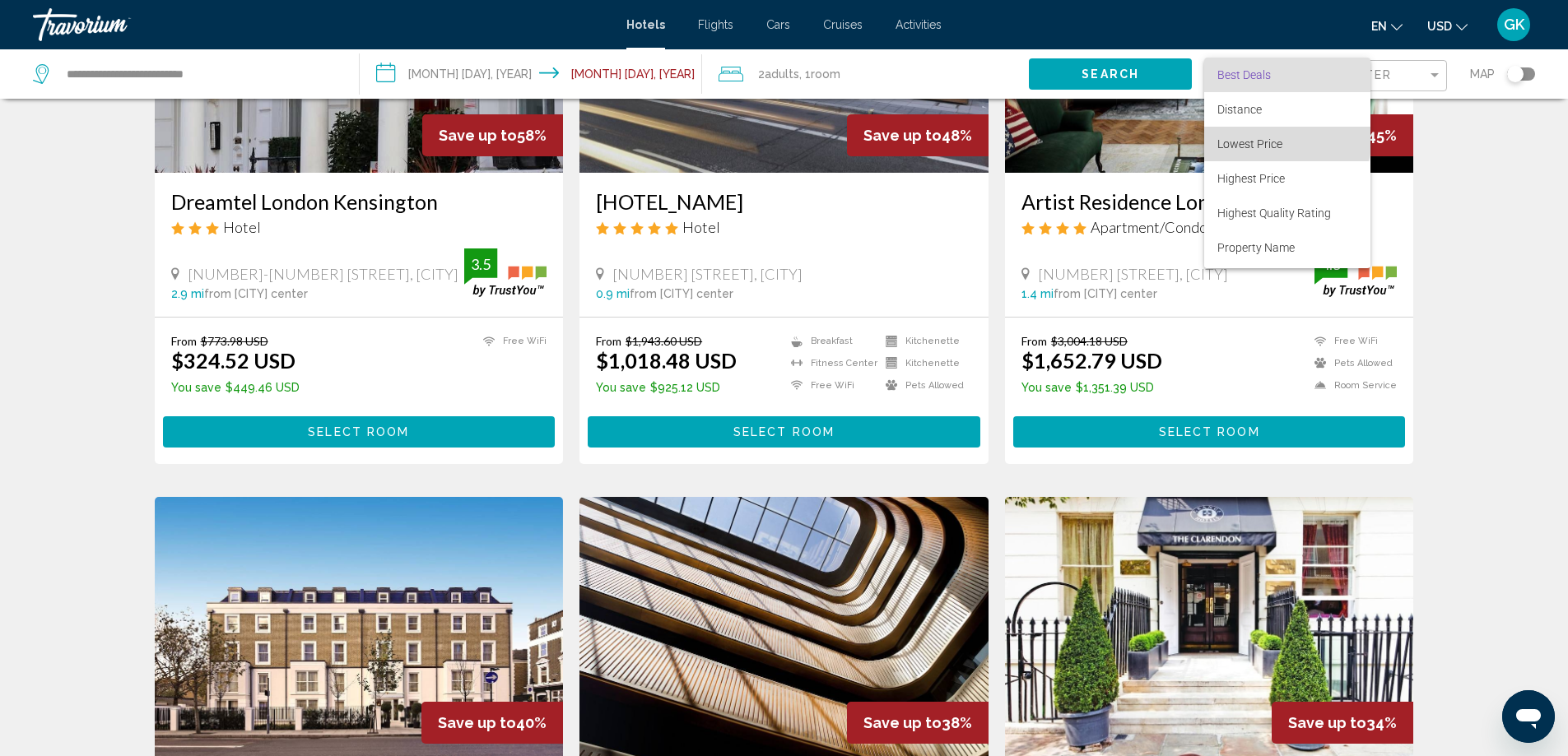 click on "Lowest Price" at bounding box center [1287, 144] 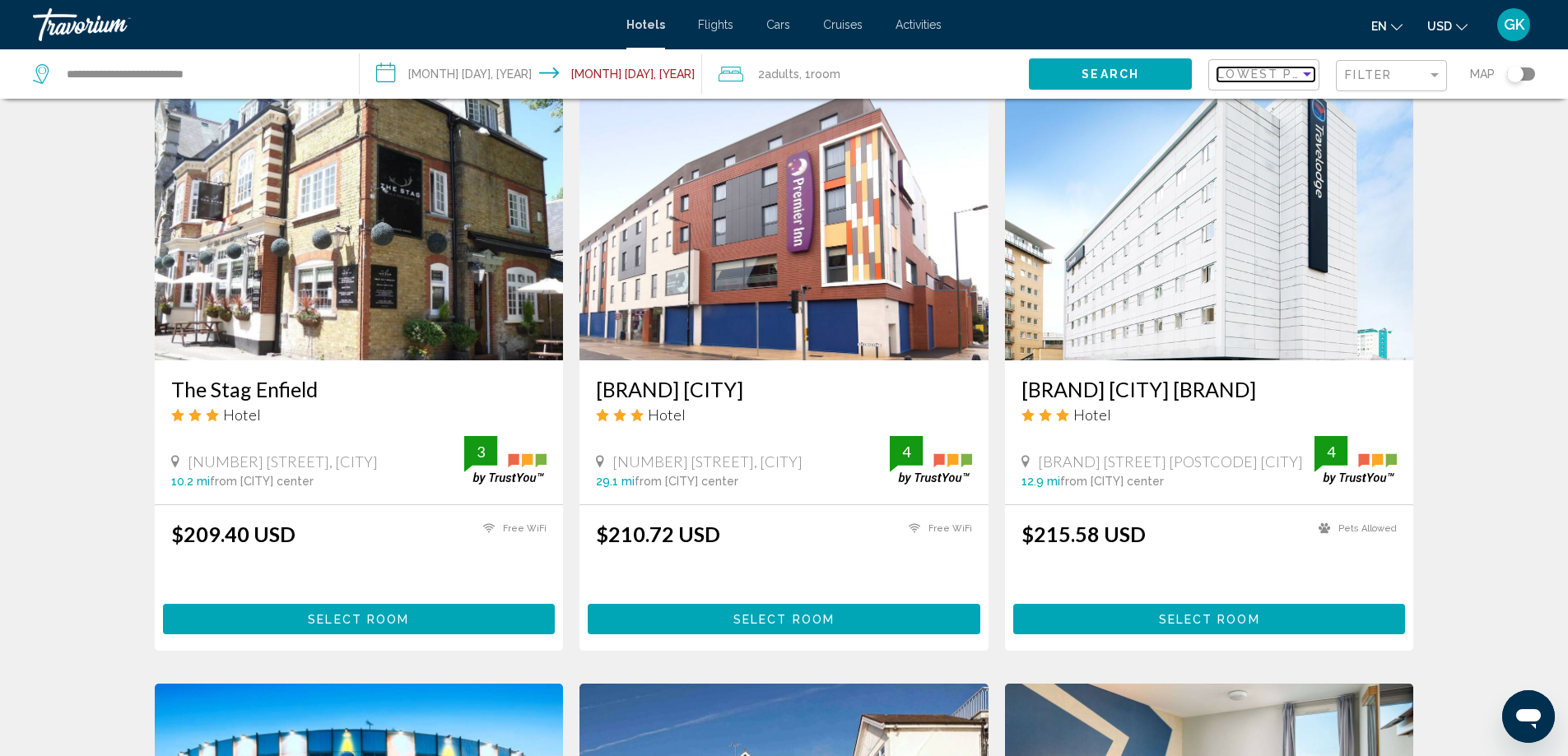 scroll, scrollTop: 1162, scrollLeft: 0, axis: vertical 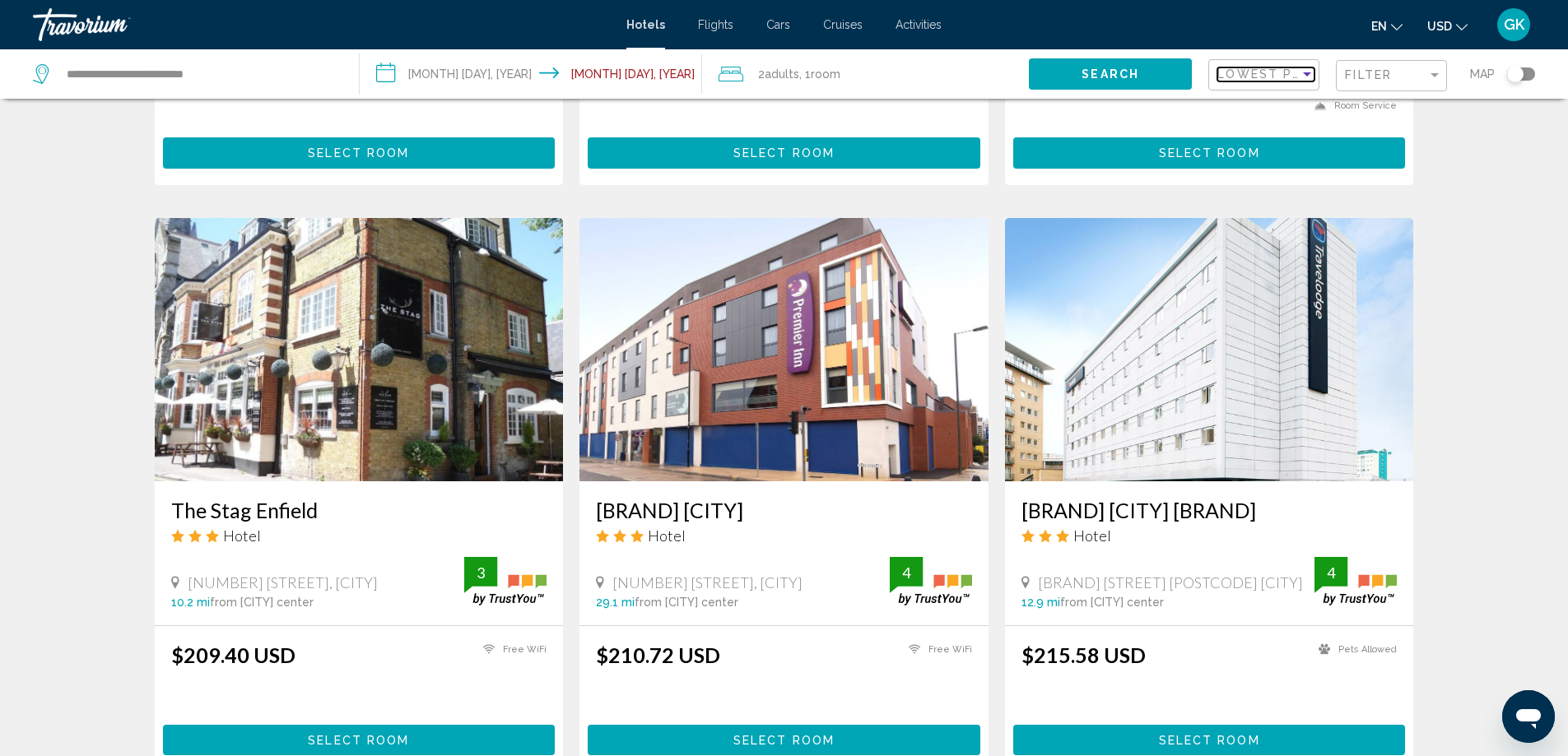 click on "Lowest Price" at bounding box center (1270, 74) 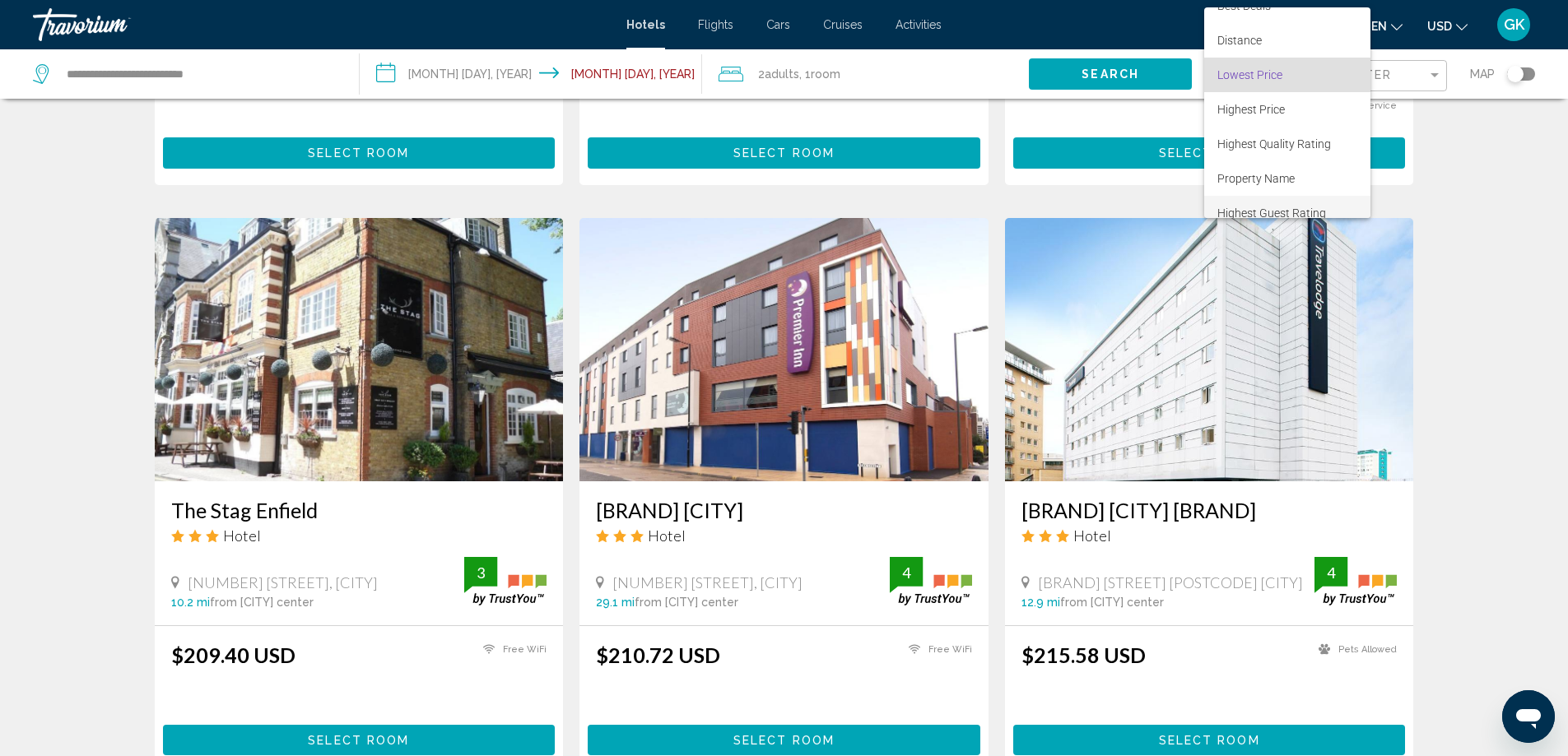 scroll, scrollTop: 31, scrollLeft: 0, axis: vertical 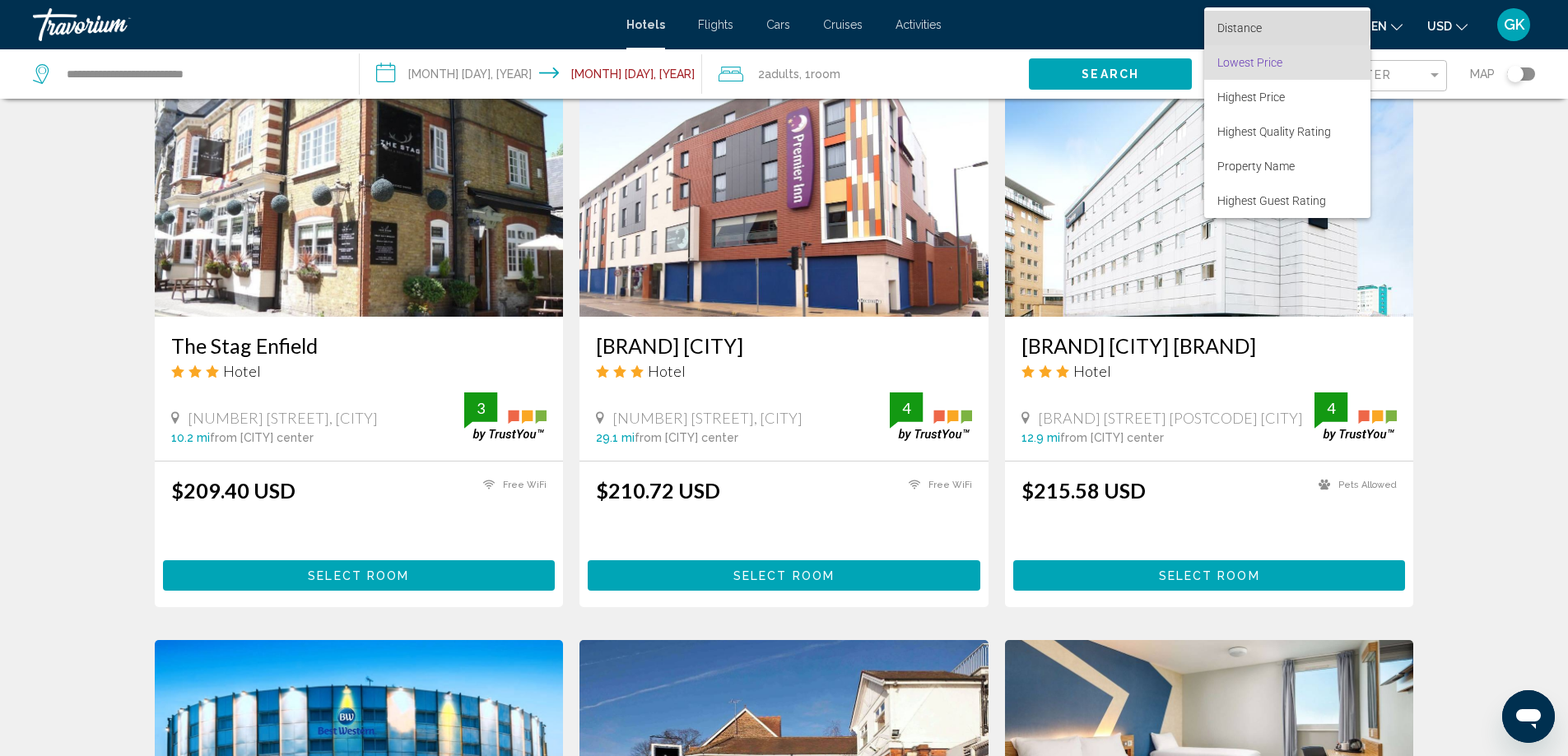 click on "Distance" at bounding box center (1240, 28) 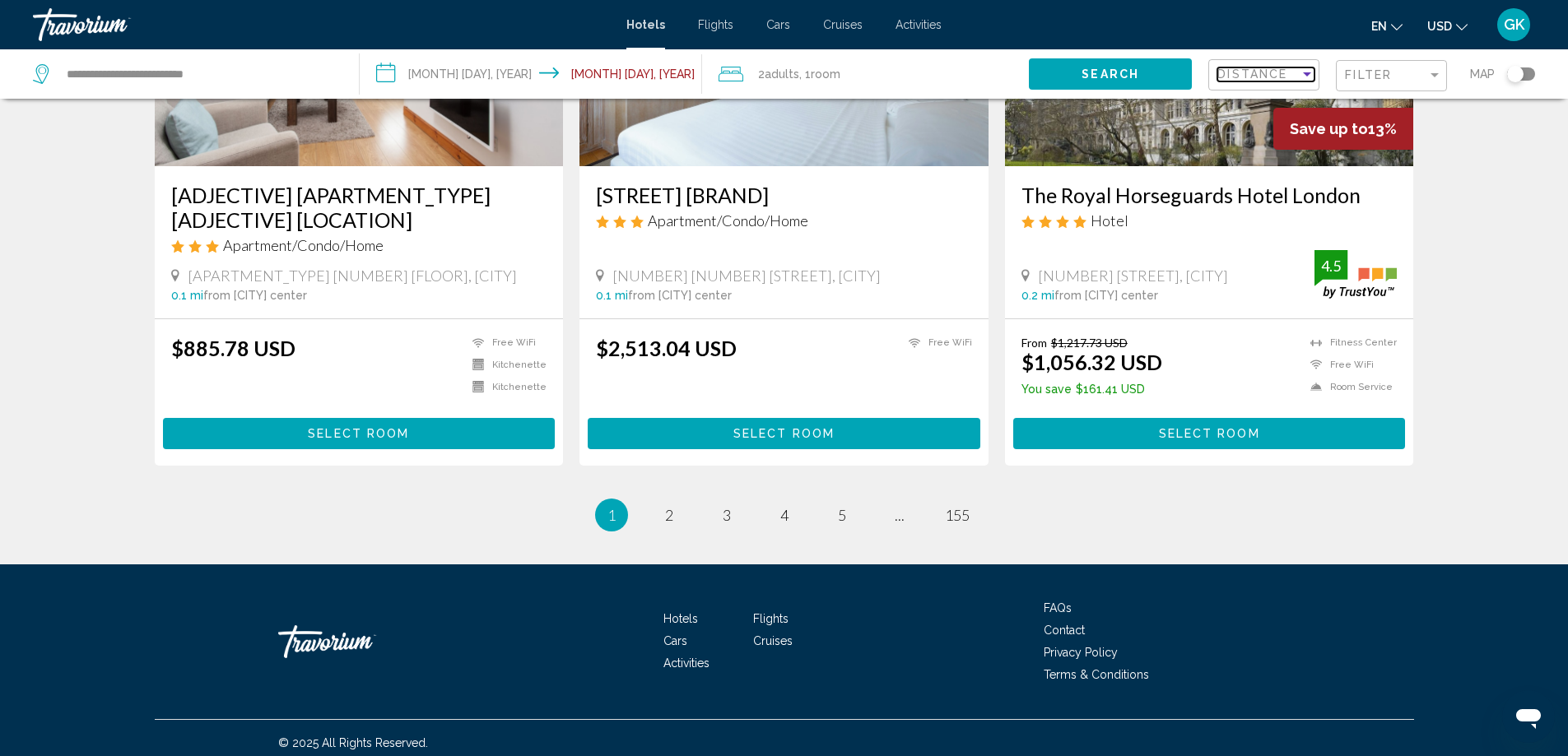 scroll, scrollTop: 2049, scrollLeft: 0, axis: vertical 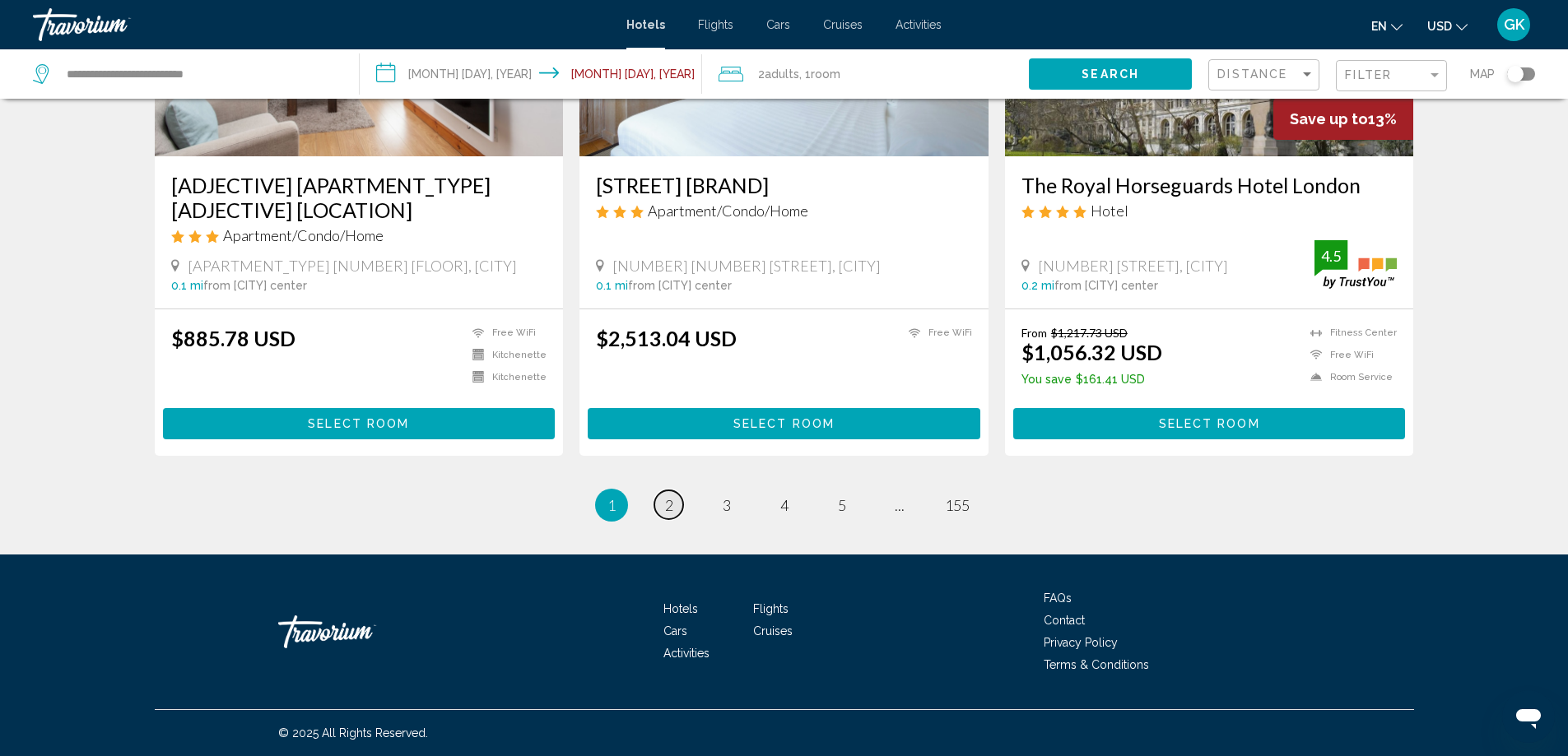 click on "2" at bounding box center (669, 505) 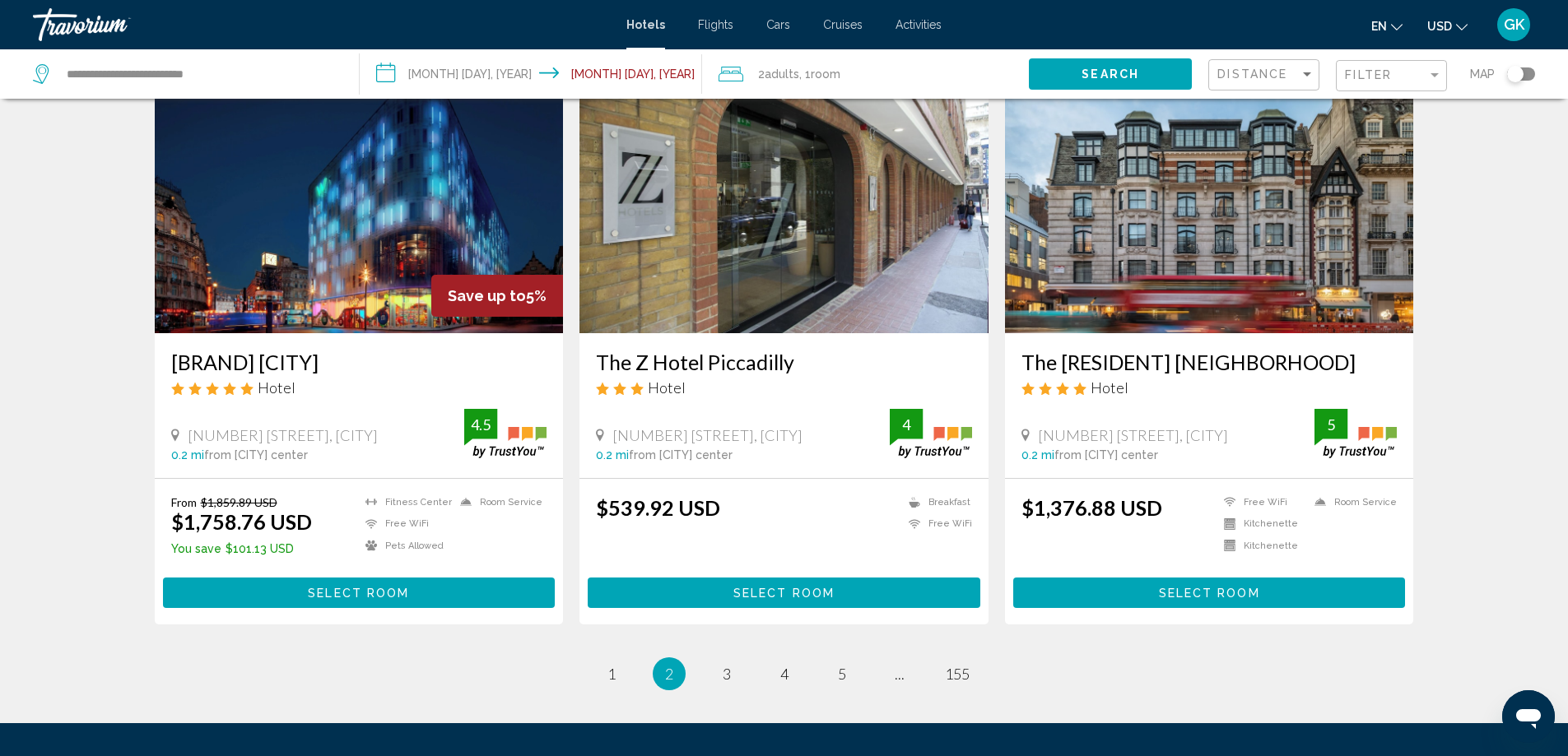 scroll, scrollTop: 1892, scrollLeft: 0, axis: vertical 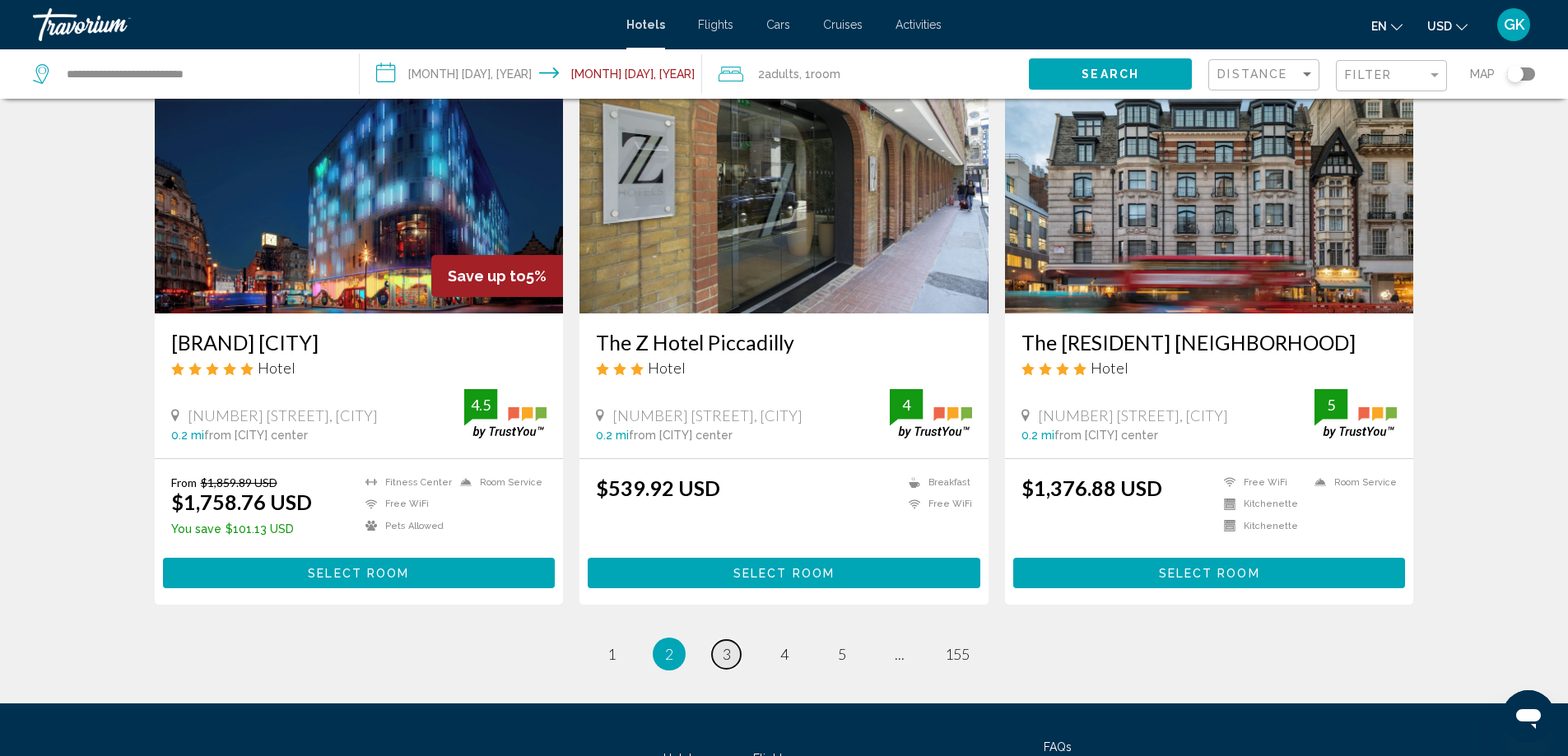 click on "3" at bounding box center (727, 654) 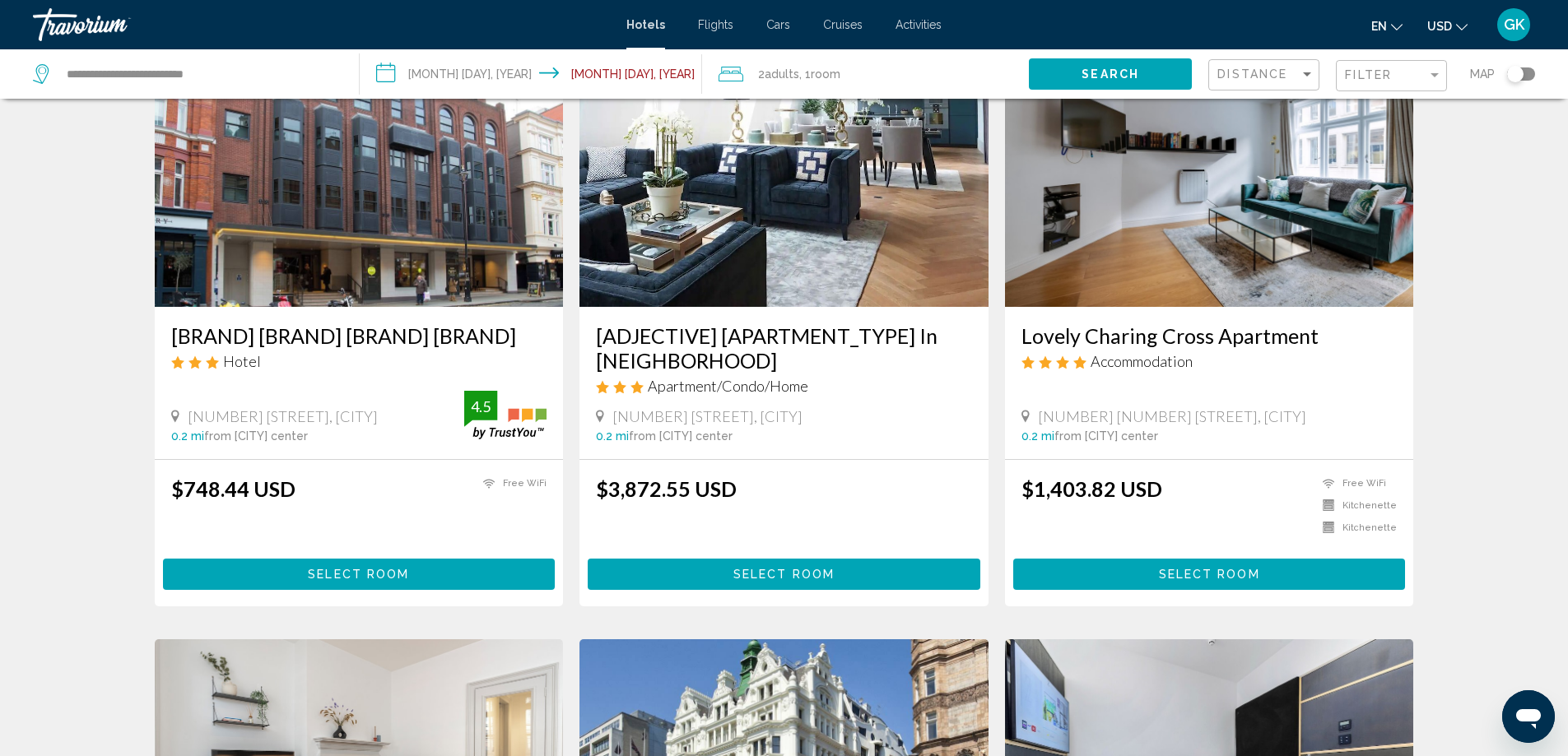 scroll, scrollTop: 740, scrollLeft: 0, axis: vertical 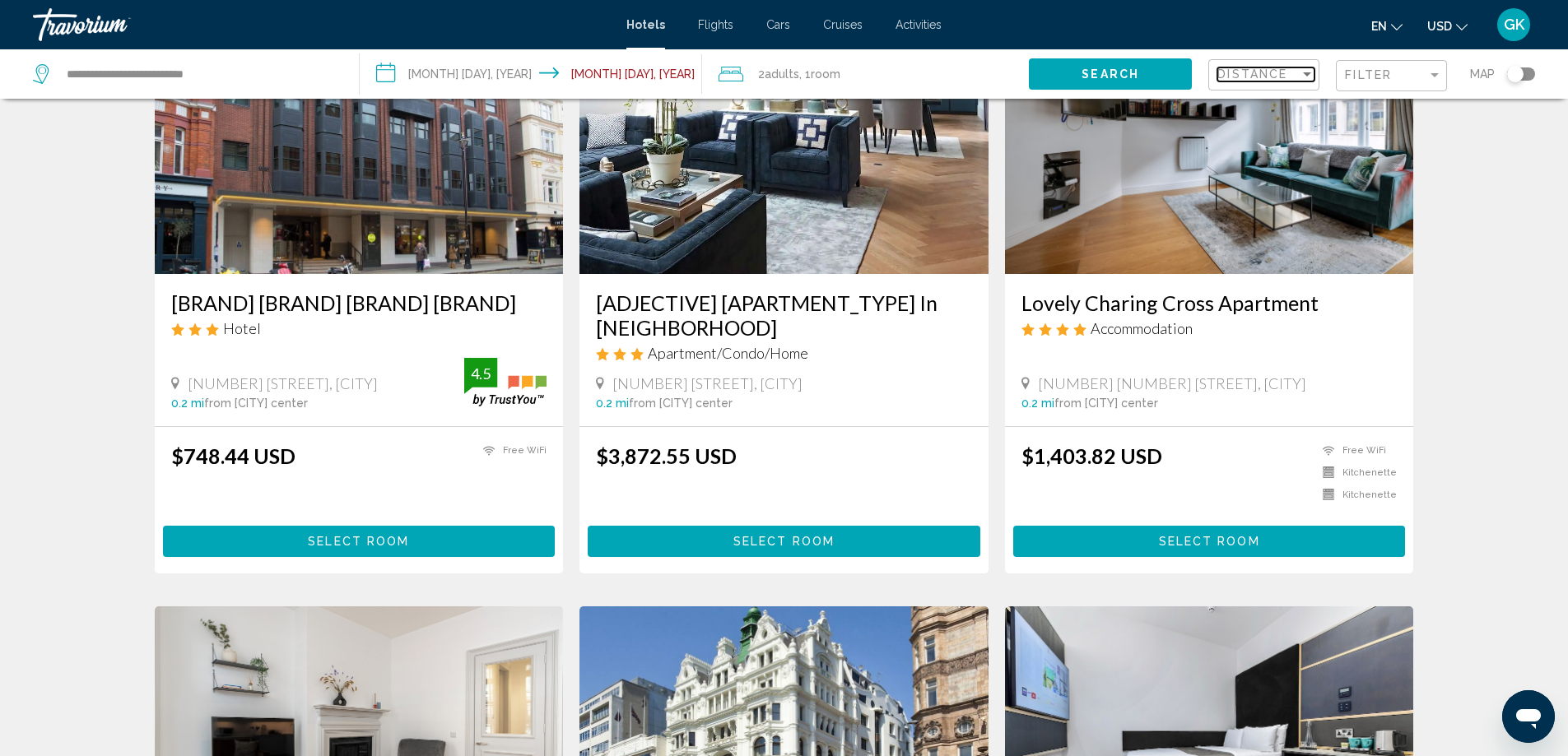click on "Distance" at bounding box center [1259, 74] 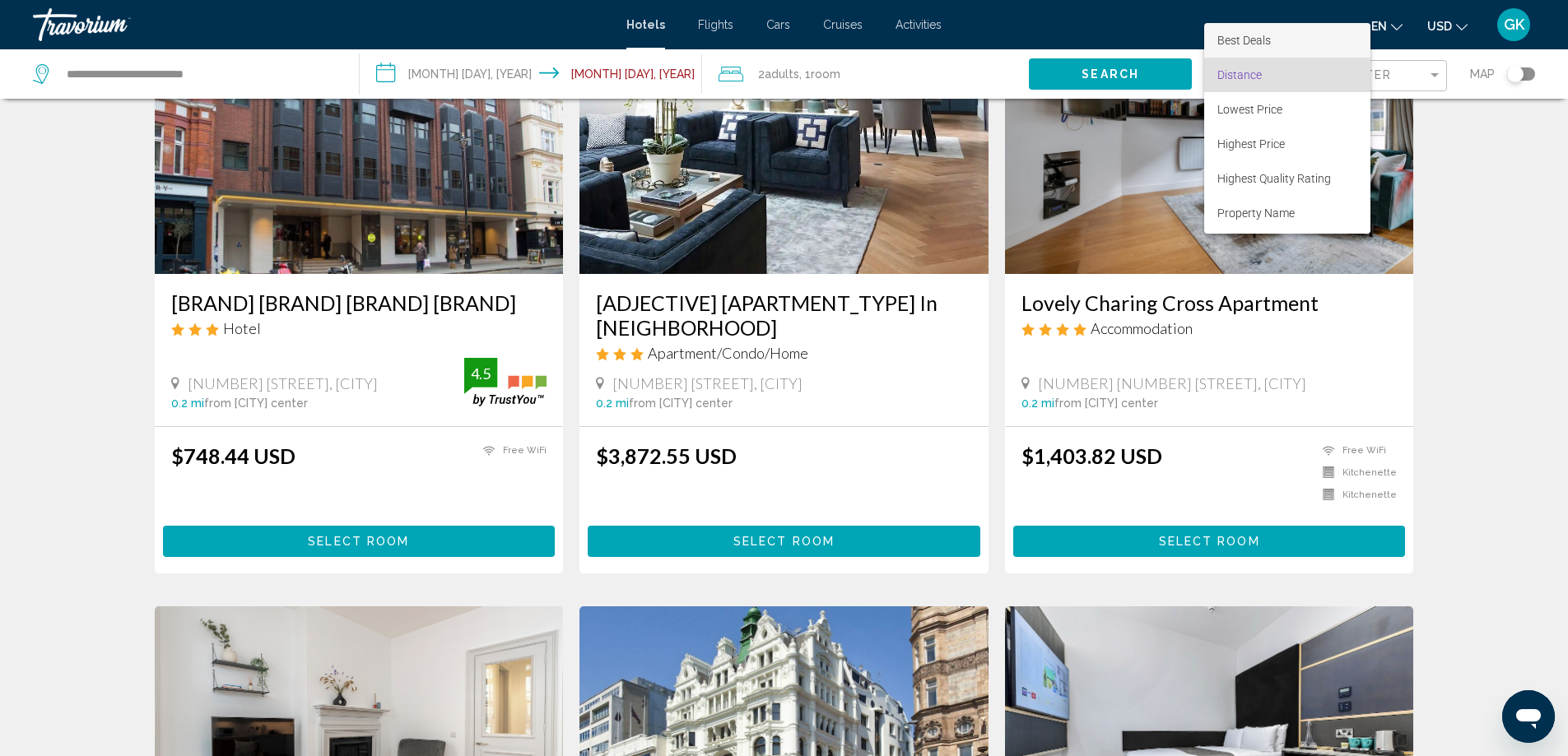 click on "Best Deals" at bounding box center (1244, 40) 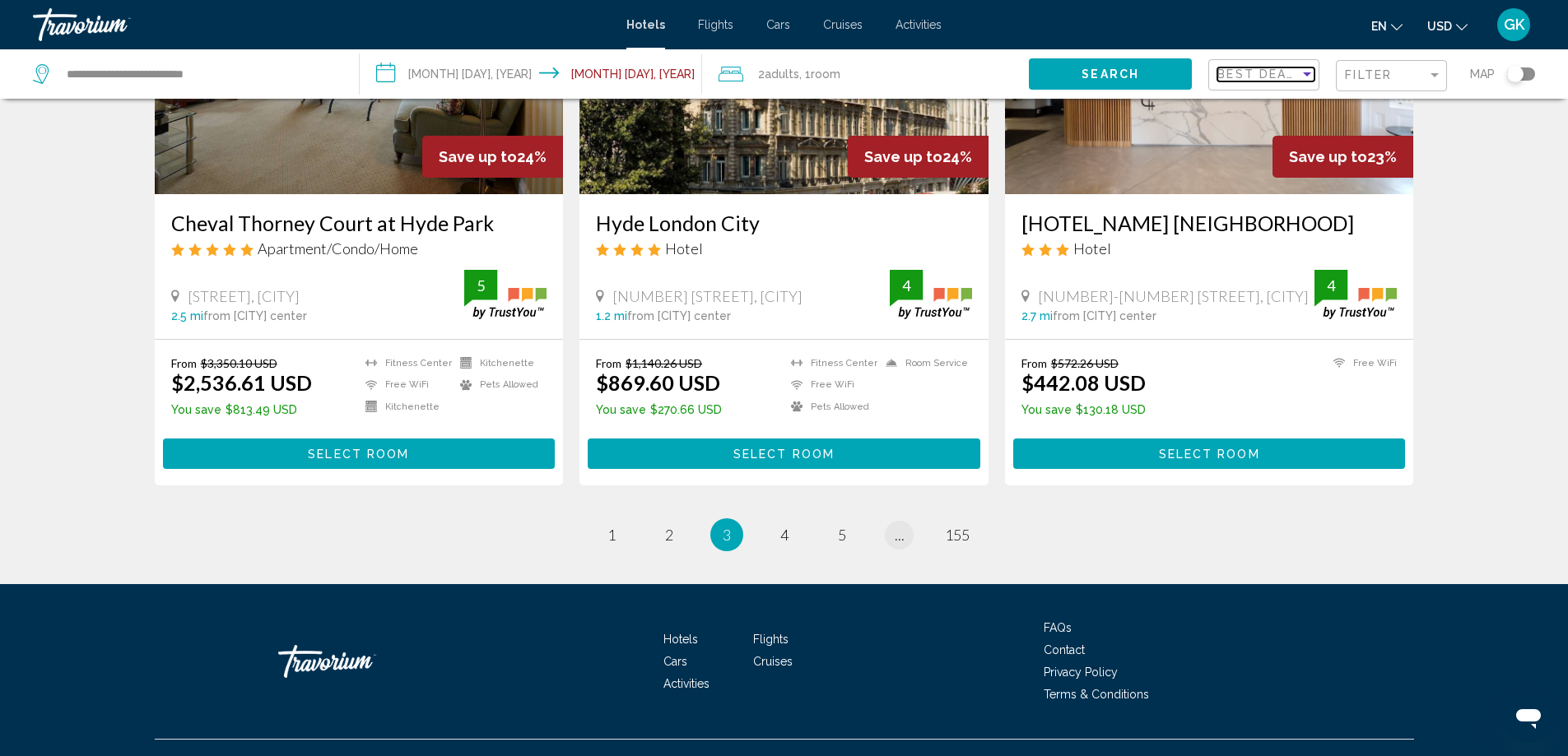 scroll, scrollTop: 2016, scrollLeft: 0, axis: vertical 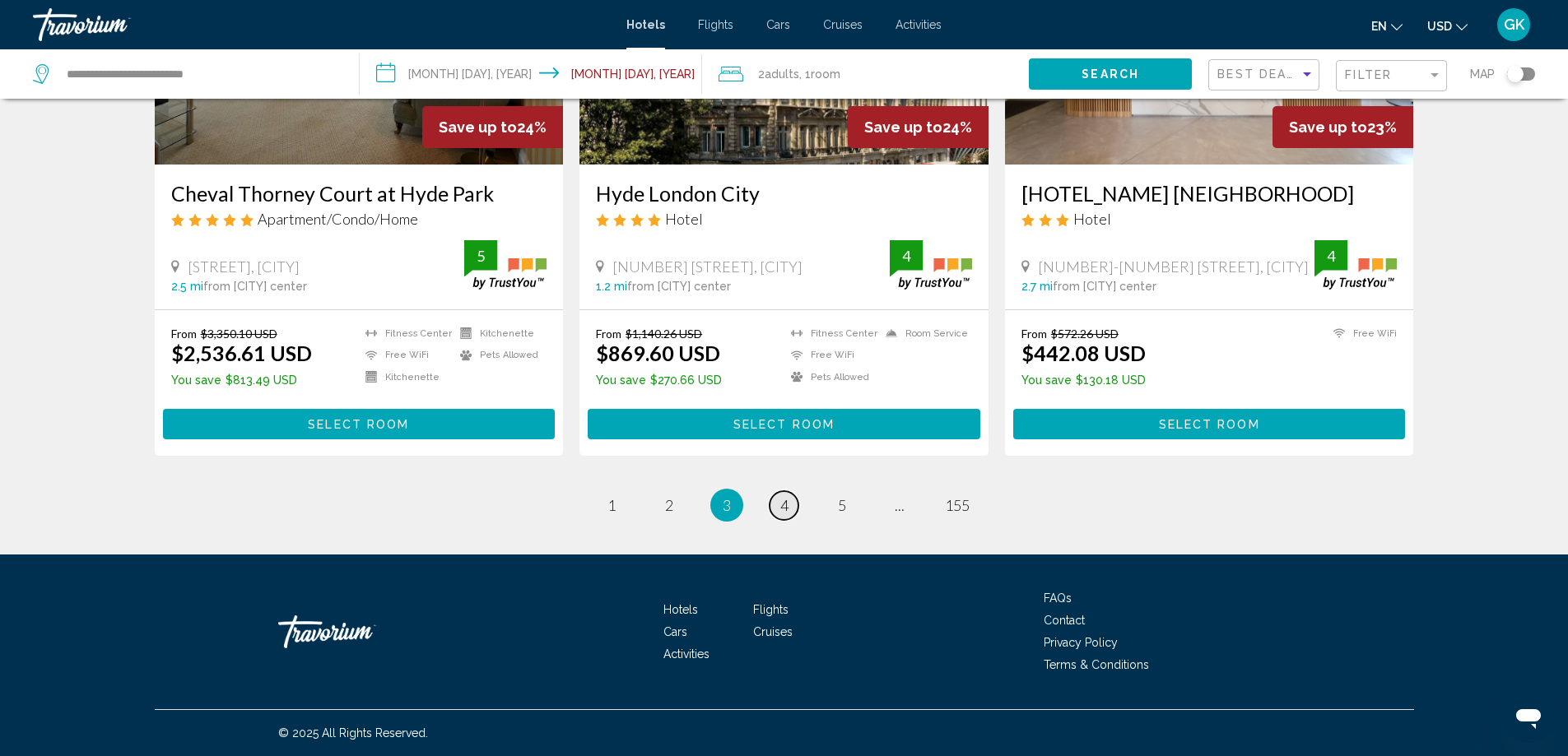 click on "page  4" at bounding box center (784, 505) 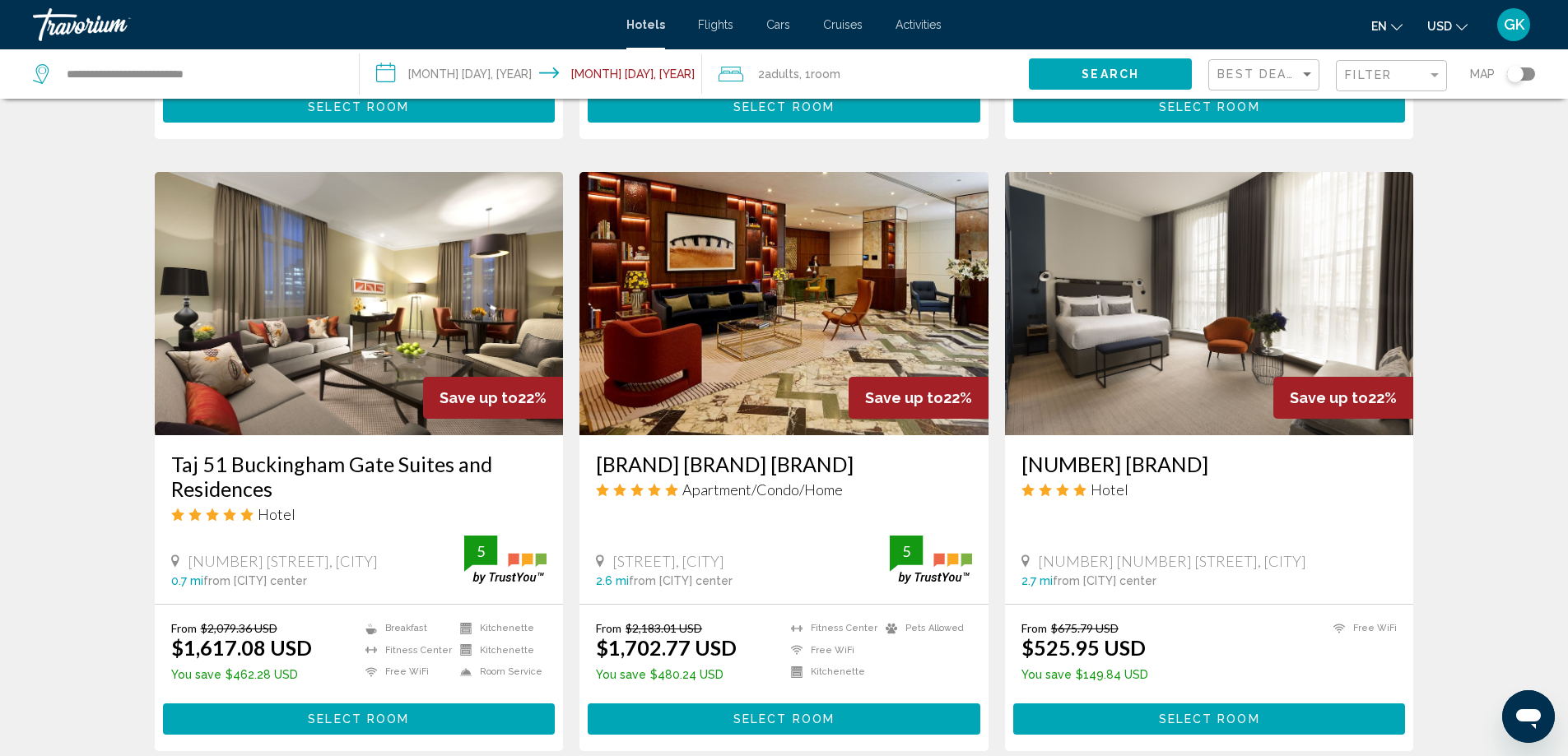 scroll, scrollTop: 494, scrollLeft: 0, axis: vertical 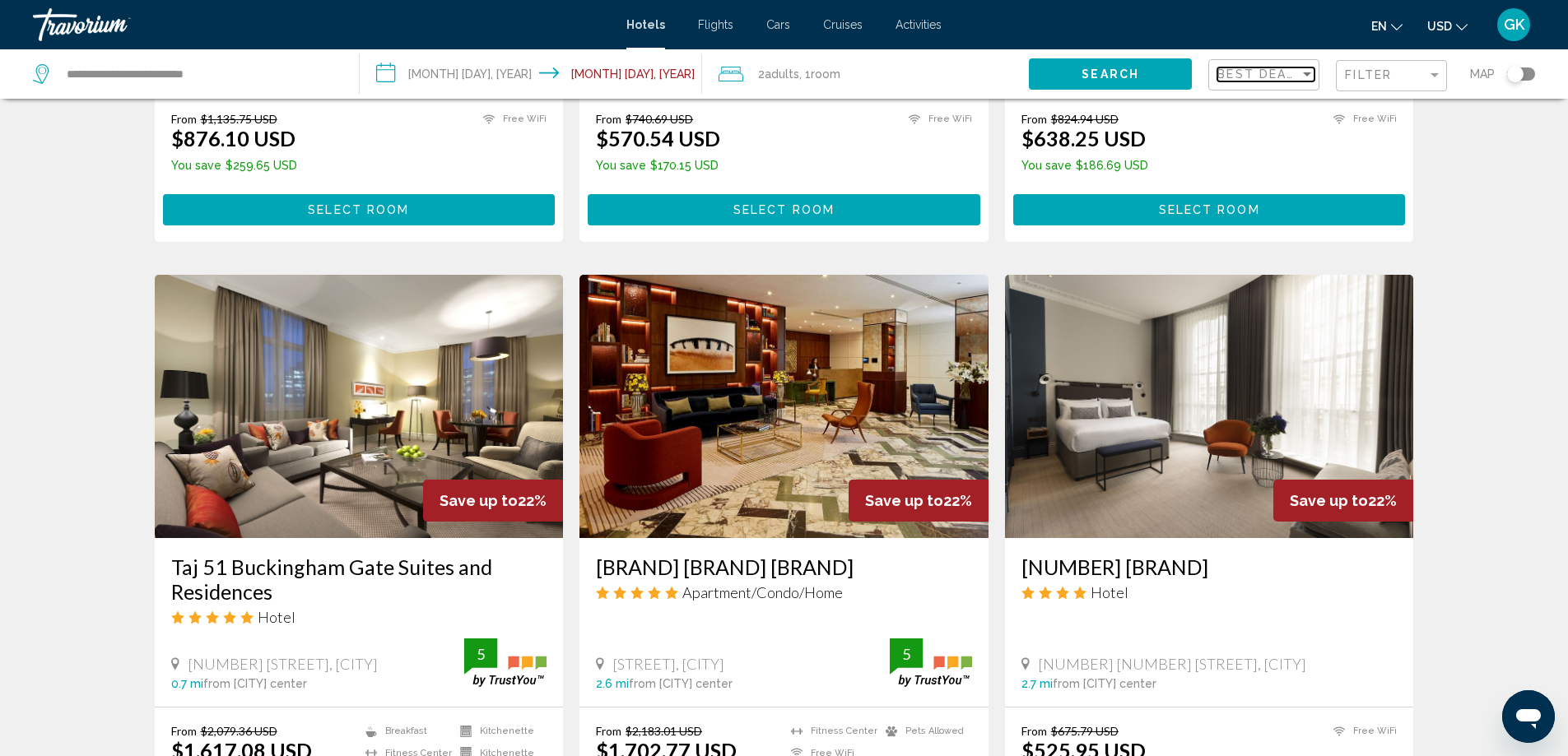 click on "Best Deals" at bounding box center [1260, 74] 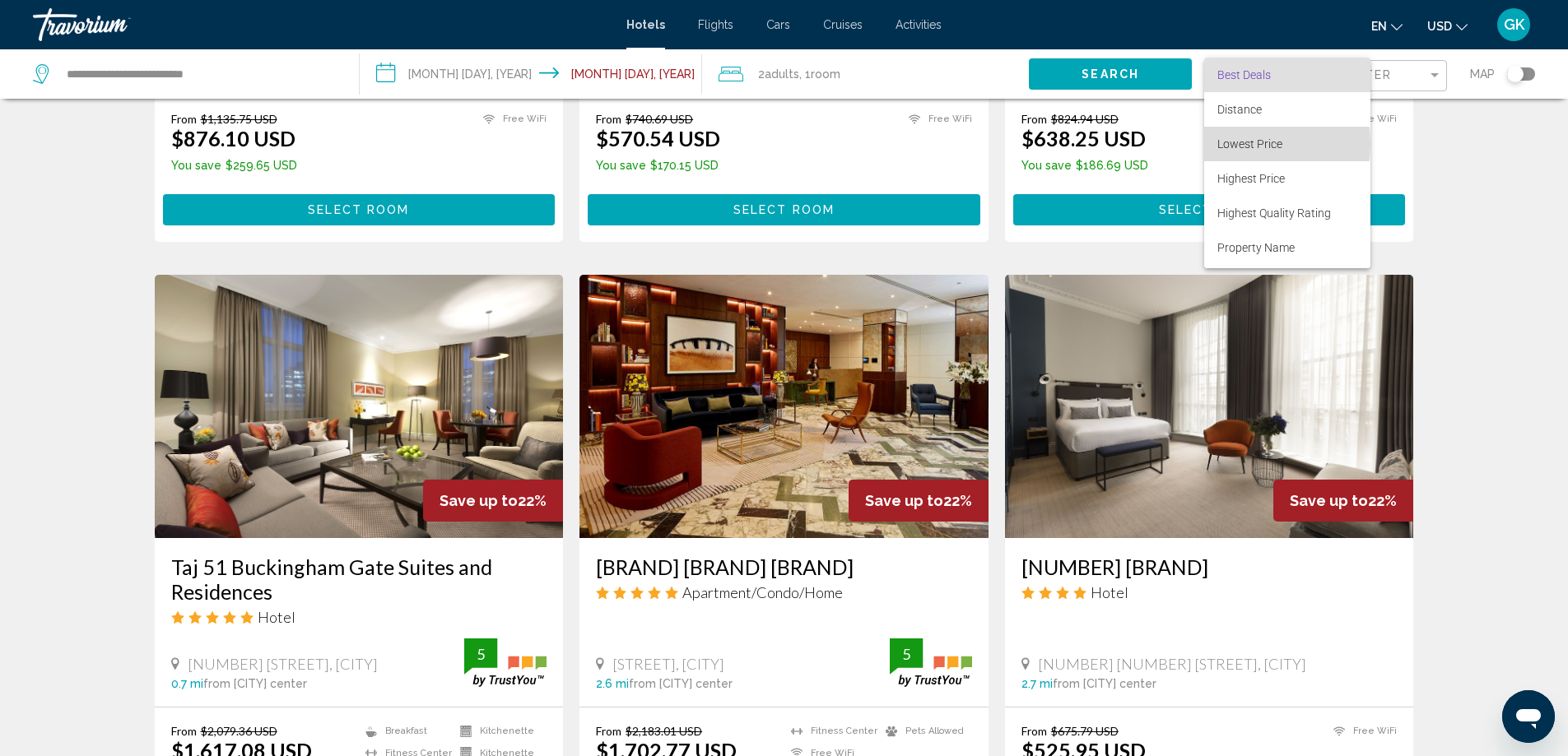 click on "Lowest Price" at bounding box center (1249, 144) 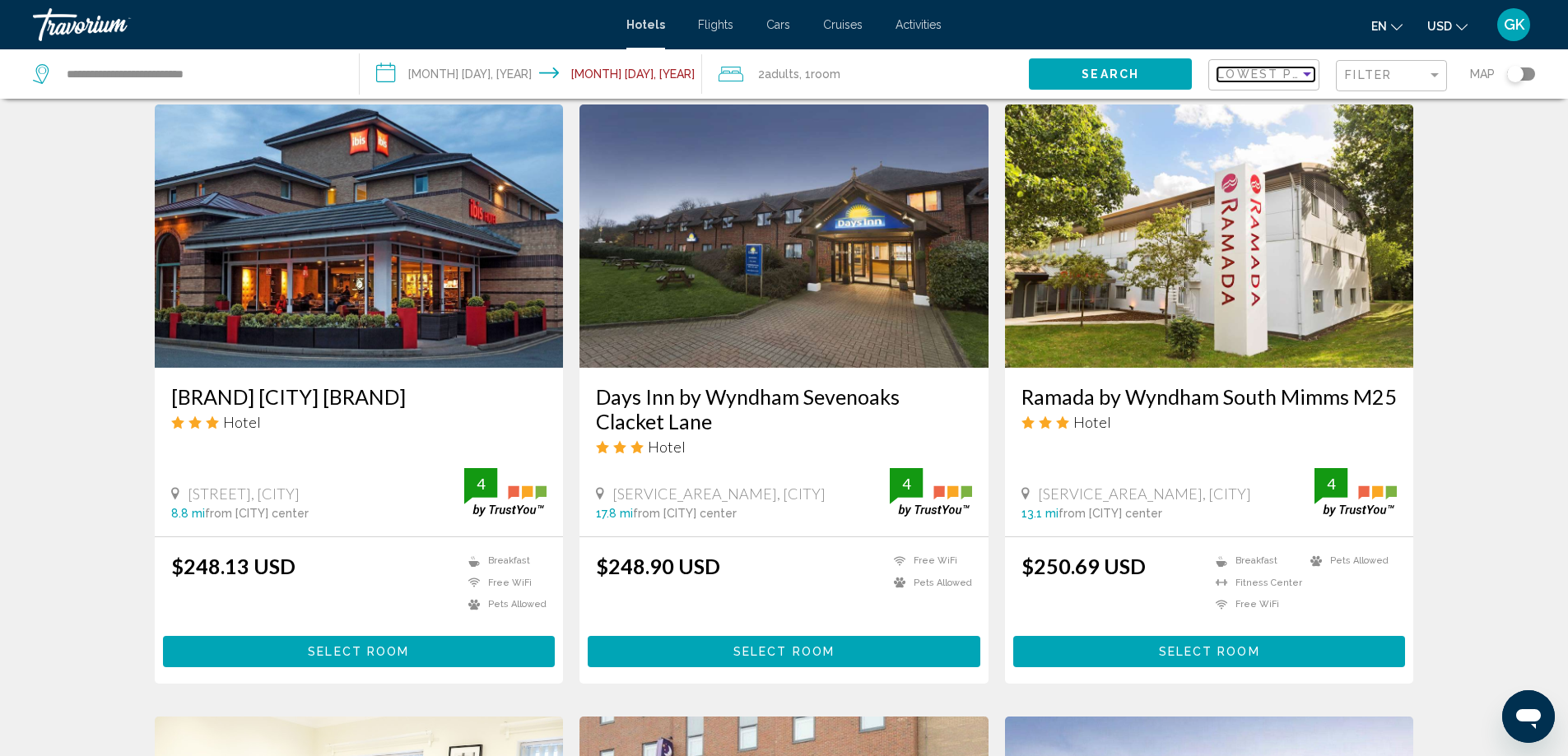 scroll, scrollTop: 658, scrollLeft: 0, axis: vertical 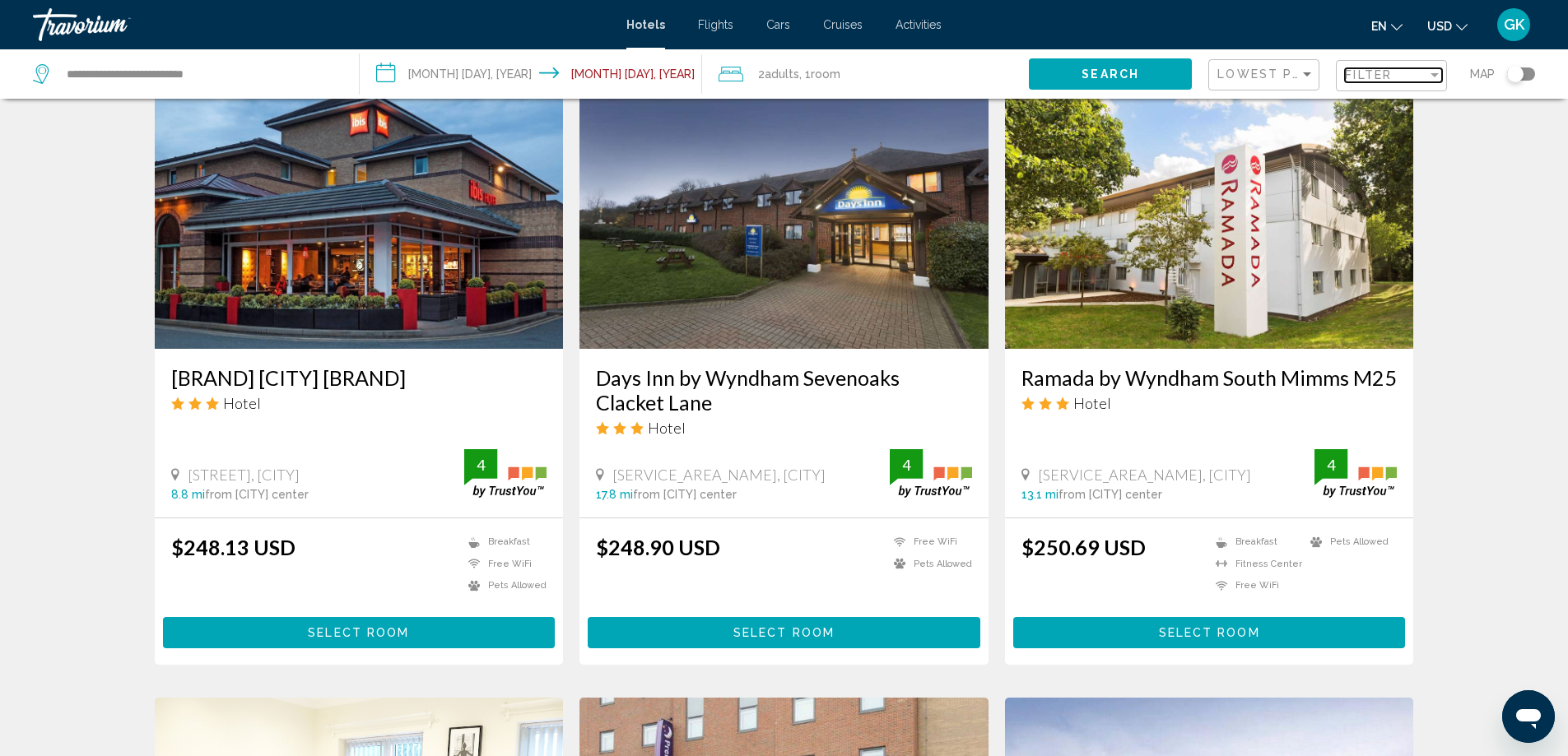 click on "Filter" at bounding box center (1368, 75) 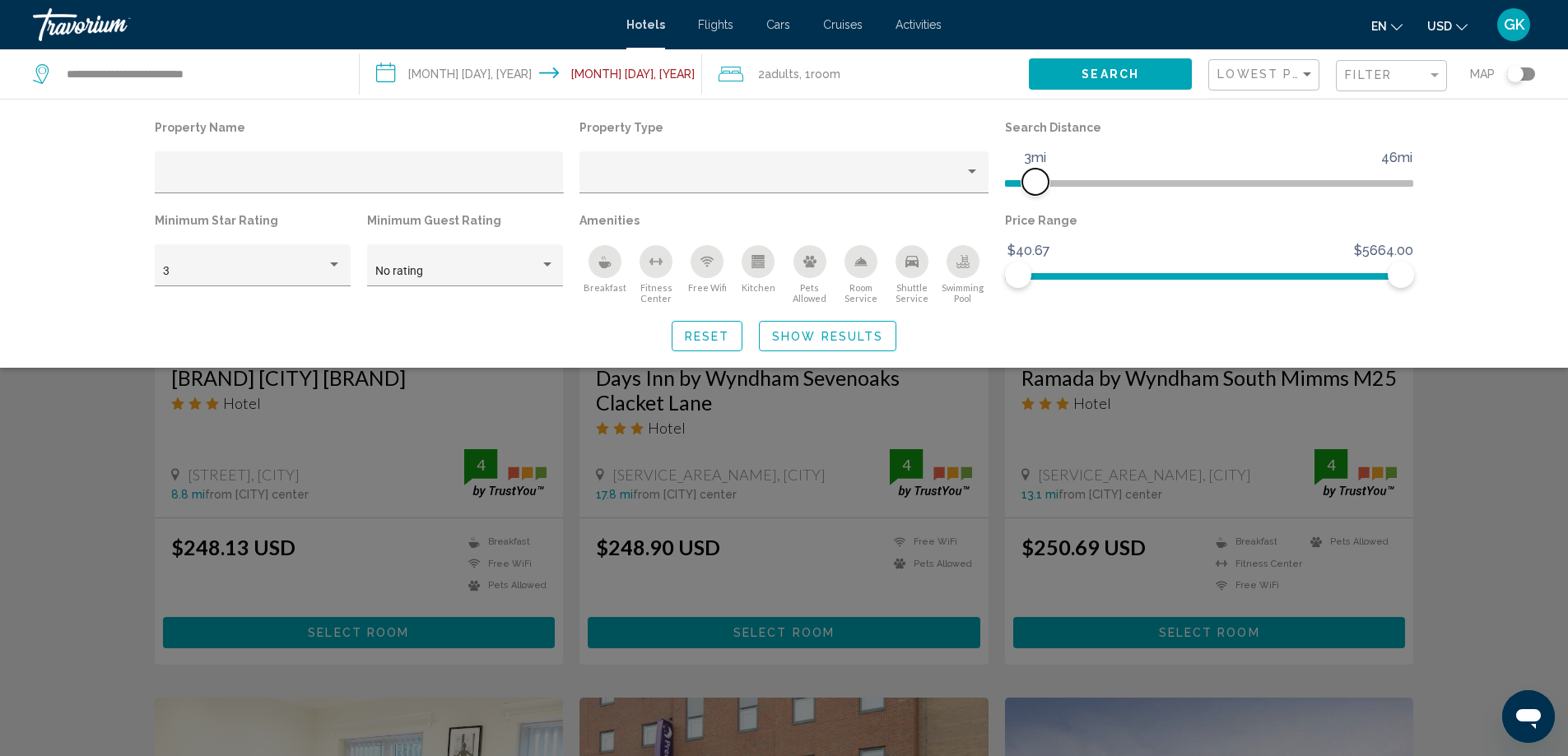 drag, startPoint x: 1267, startPoint y: 179, endPoint x: 1039, endPoint y: 183, distance: 228.03509 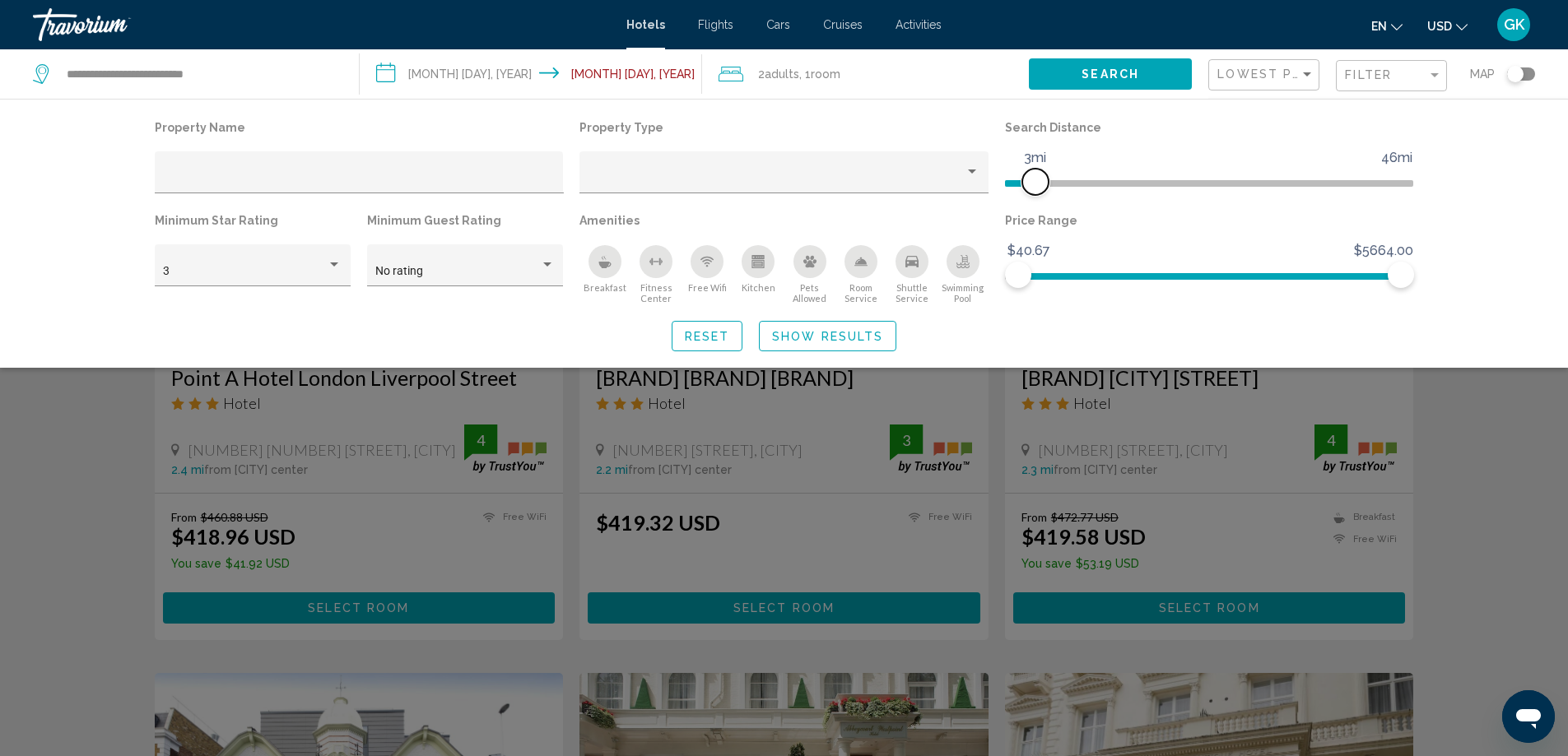 click 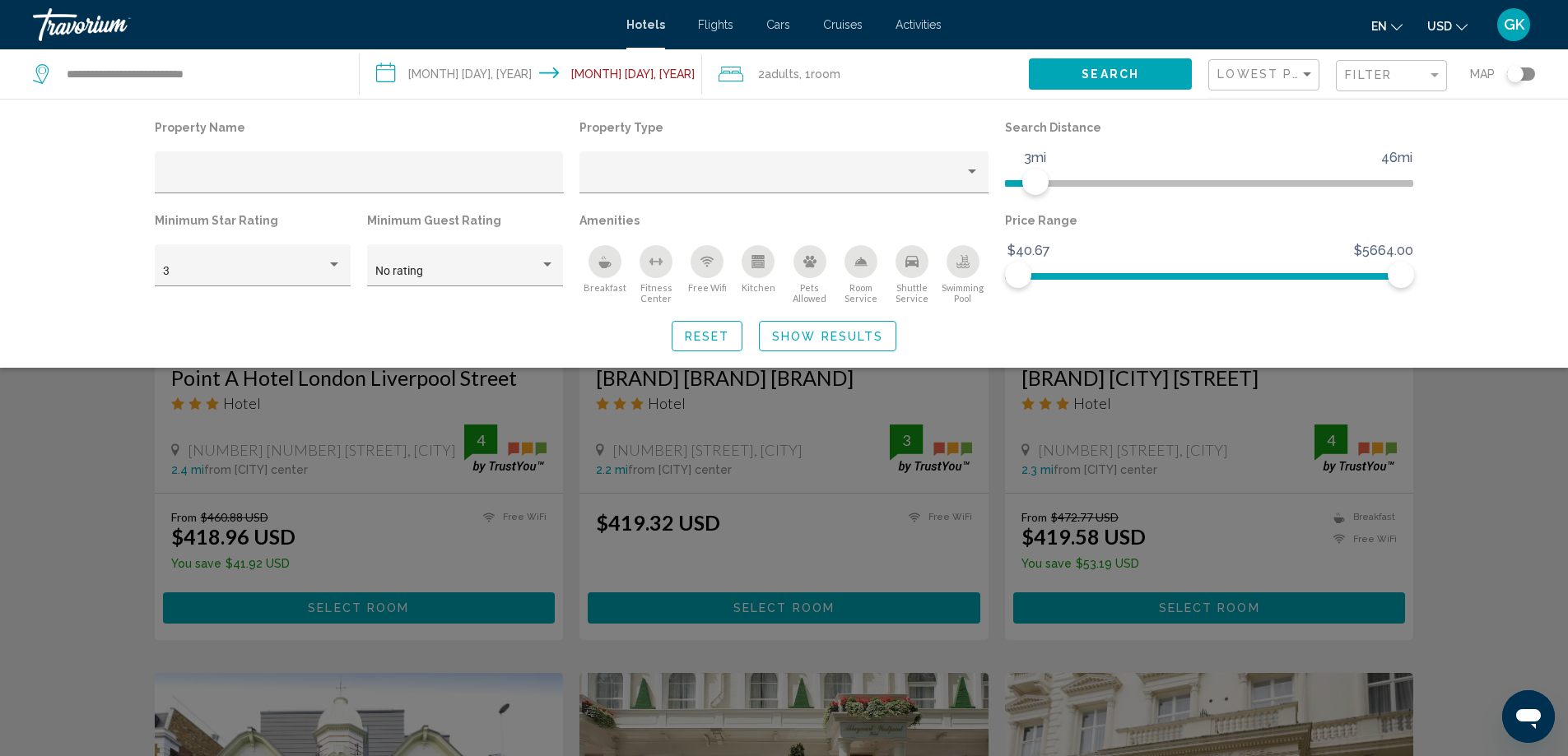 click on "Property Name Property Type Search Distance 1mi 46mi 3mi Minimum Star Rating 3 Minimum Guest Rating No rating Amenities
Breakfast
Fitness Center
Free Wifi
Kitchen
Pets Allowed
Room Service
Shuttle Service
Swimming Pool Price Range $40.67 $5664.00 $40.67 $5664.00 Reset Show Results" 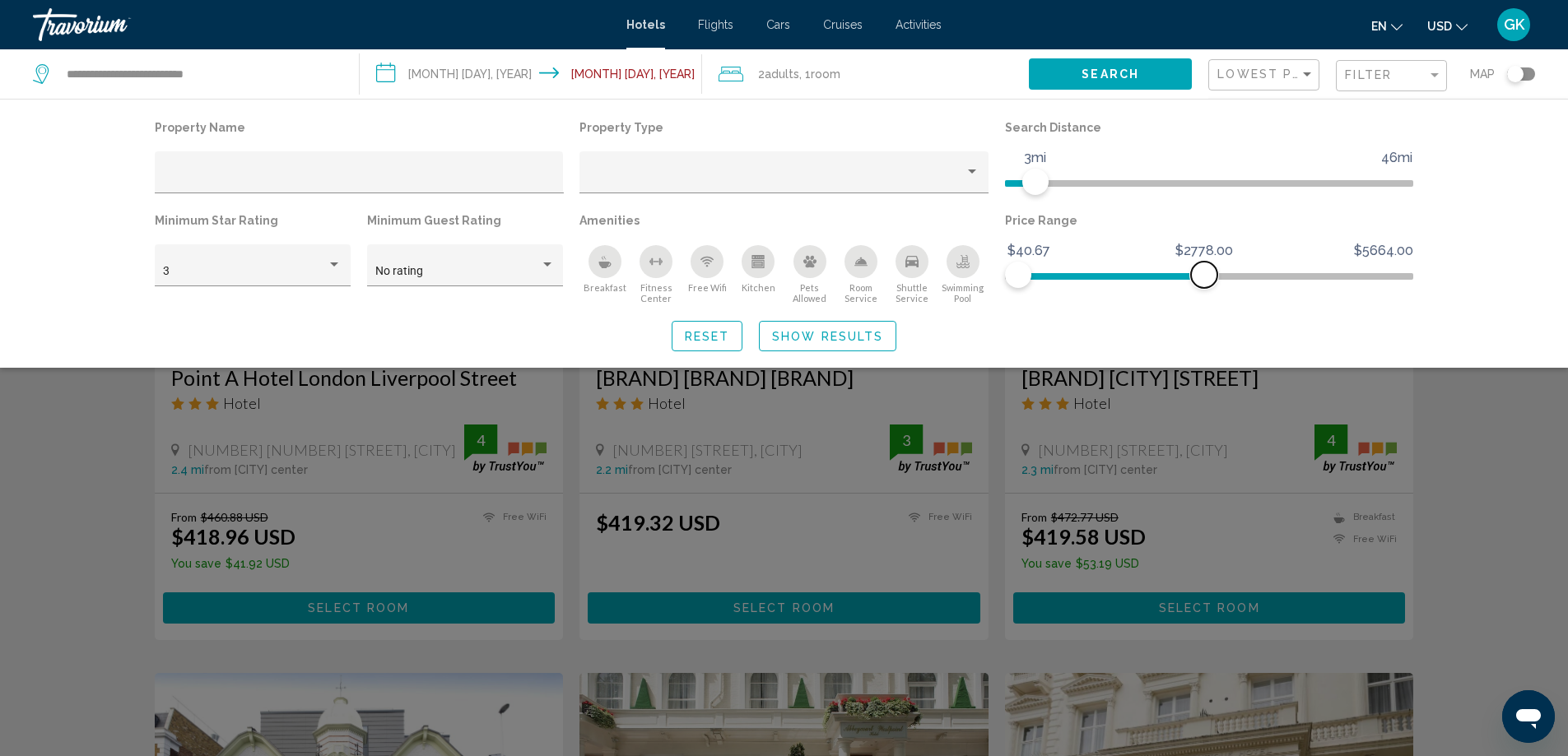 drag, startPoint x: 1385, startPoint y: 272, endPoint x: 1204, endPoint y: 278, distance: 181.09942 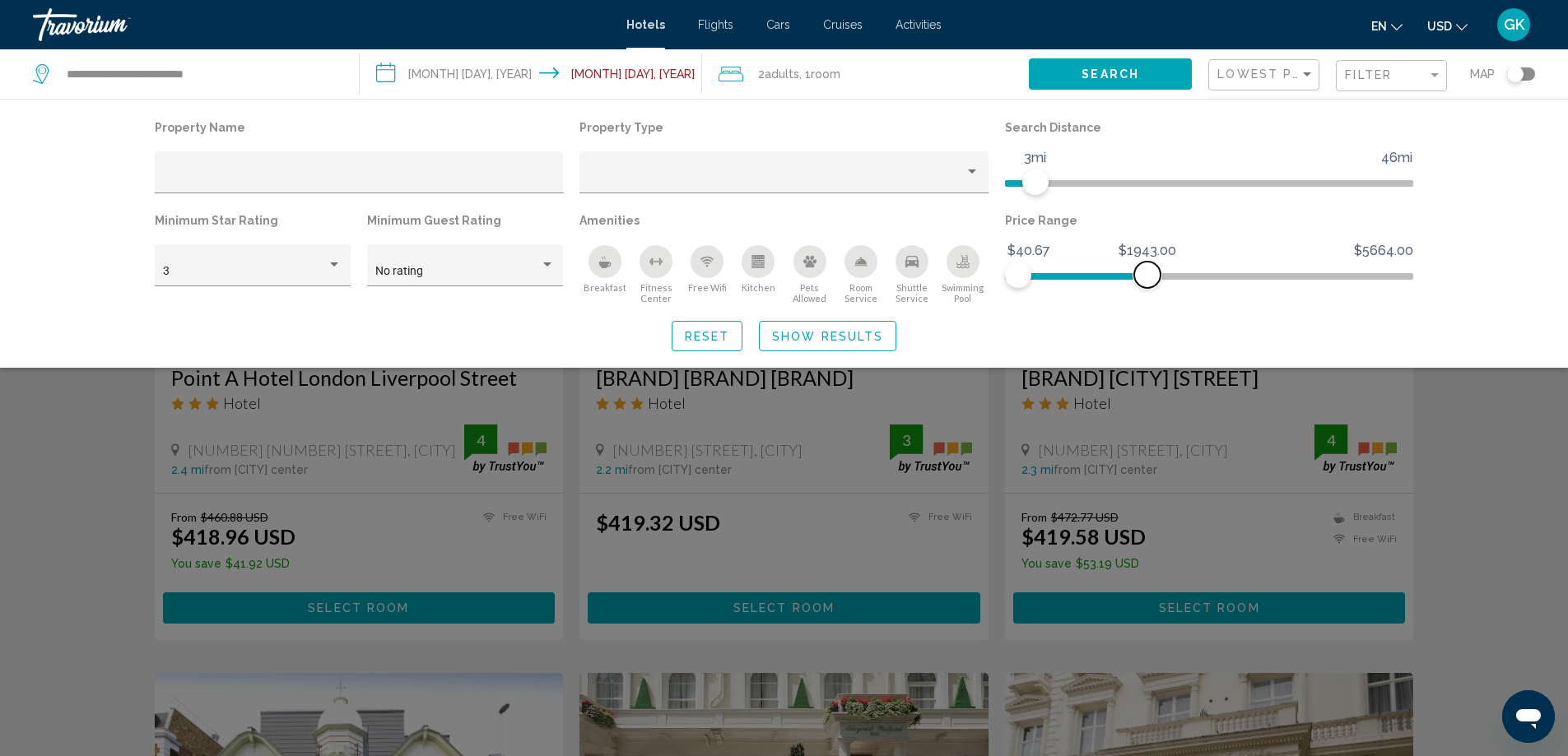 drag, startPoint x: 1199, startPoint y: 268, endPoint x: 1147, endPoint y: 281, distance: 53.6004 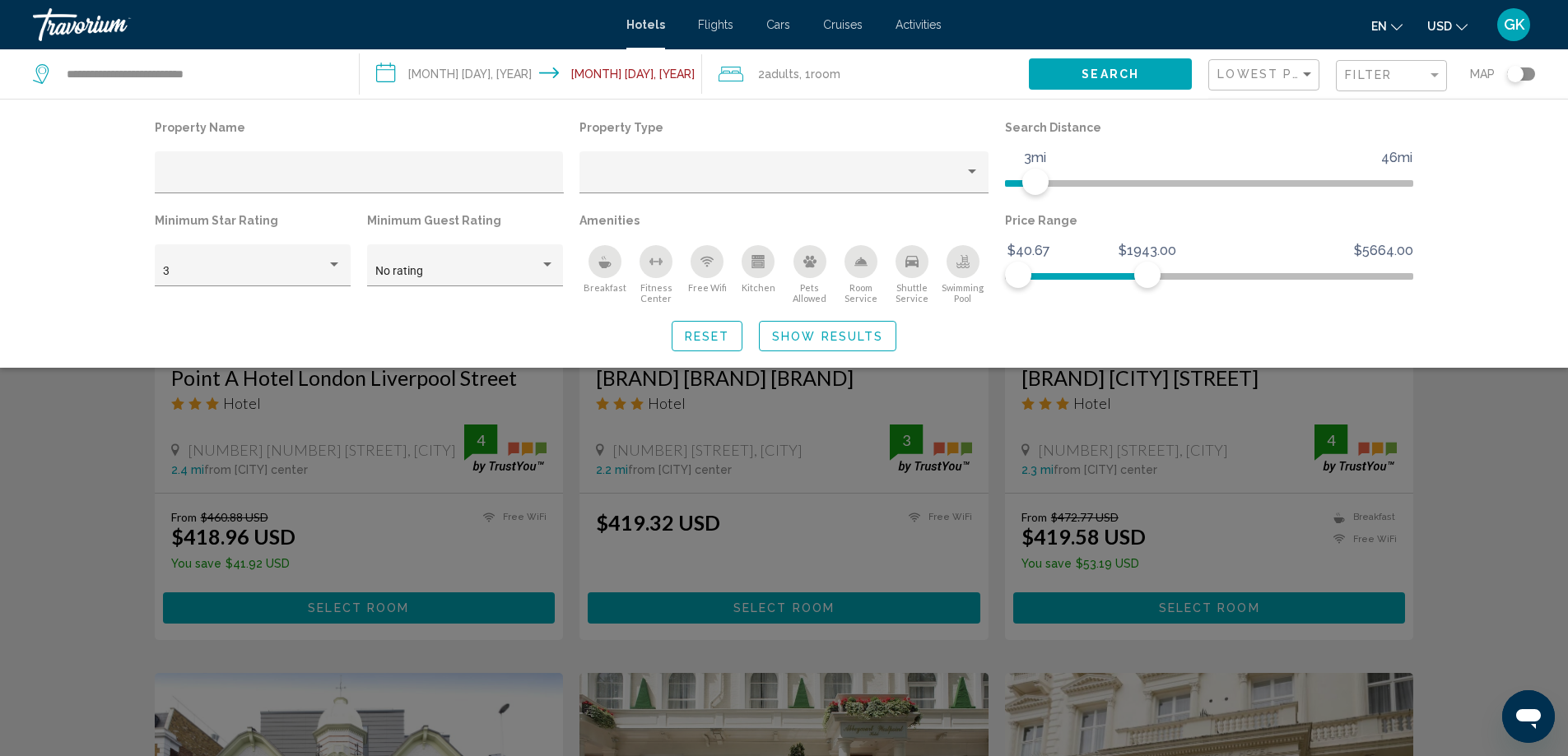 click on "Property Name Property Type Search Distance 1mi 46mi 3mi Minimum Star Rating 3 Minimum Guest Rating No rating Amenities
Breakfast
Fitness Center
Free Wifi
Kitchen
Pets Allowed
Room Service
Shuttle Service
Swimming Pool Price Range $40.67 $5664.00 $40.67 $1943.00 Reset Show Results" 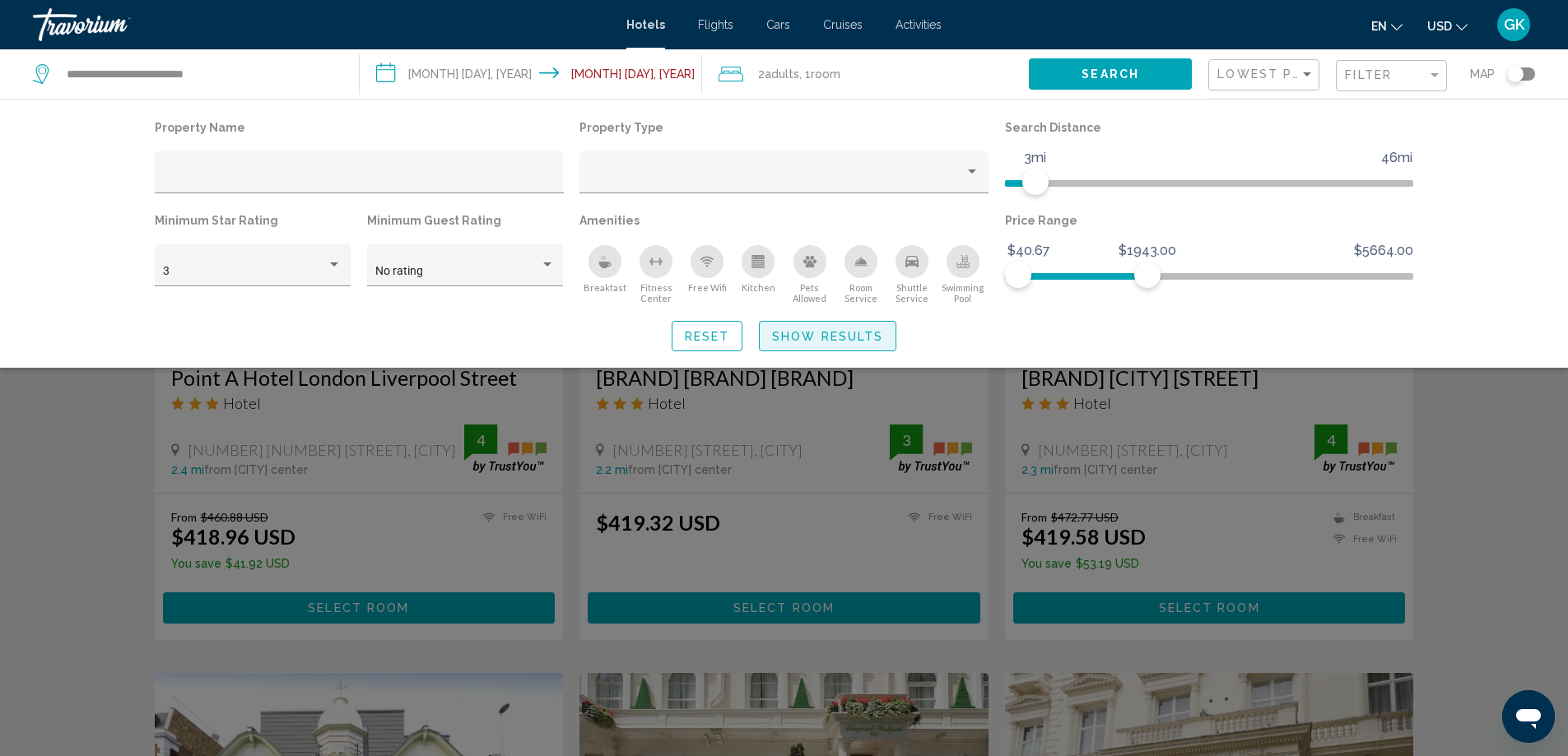 click on "Show Results" 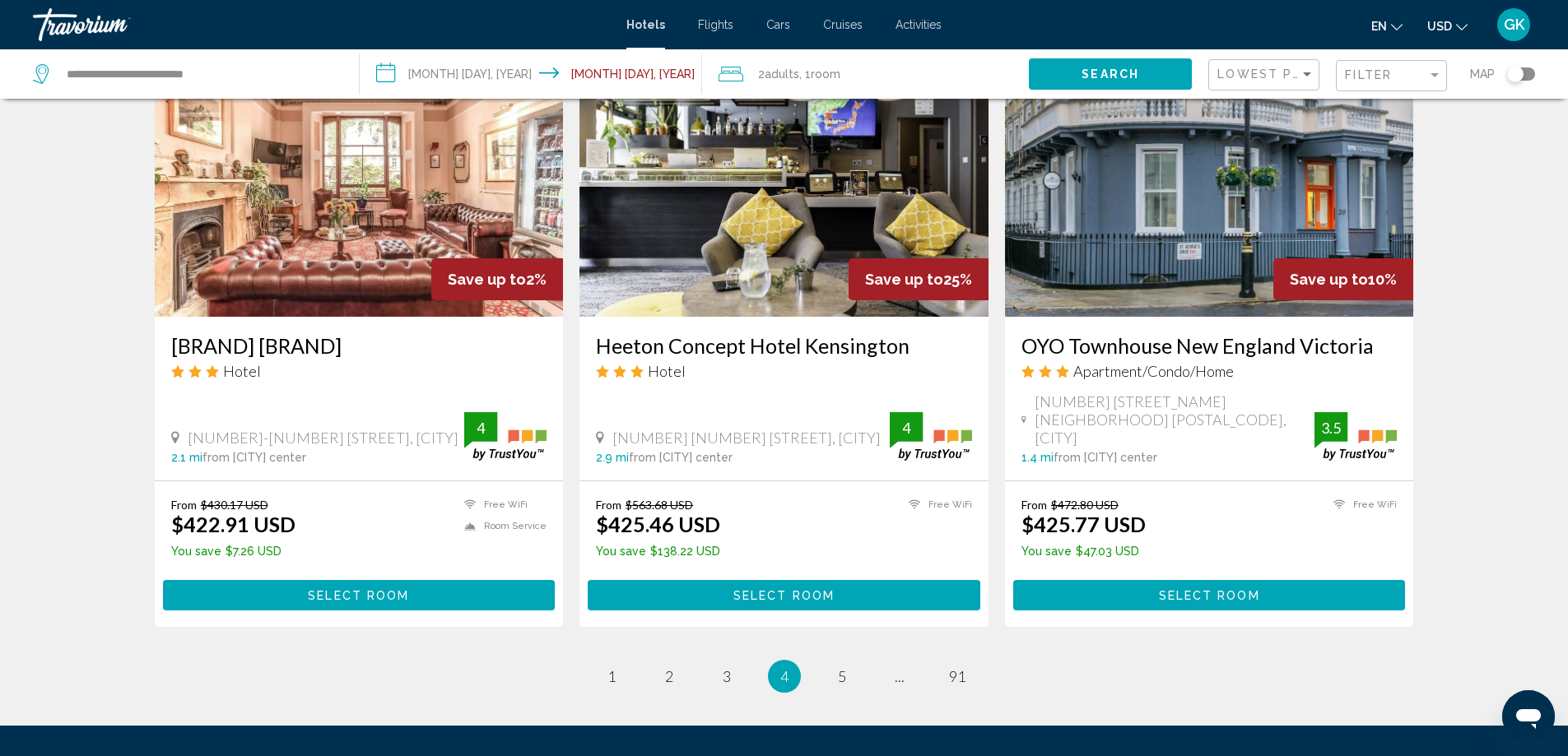 scroll, scrollTop: 2019, scrollLeft: 0, axis: vertical 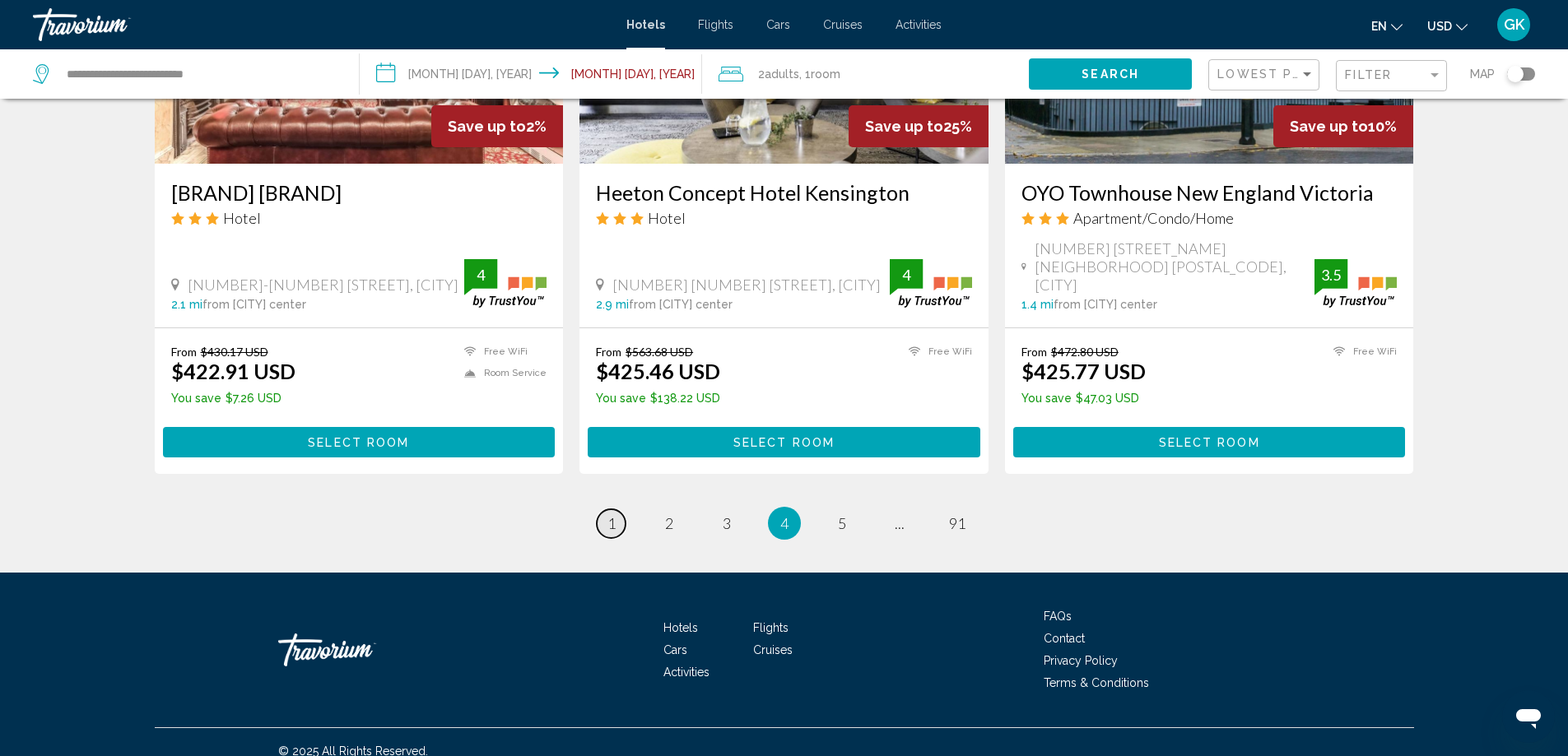 click on "page  1" at bounding box center [611, 523] 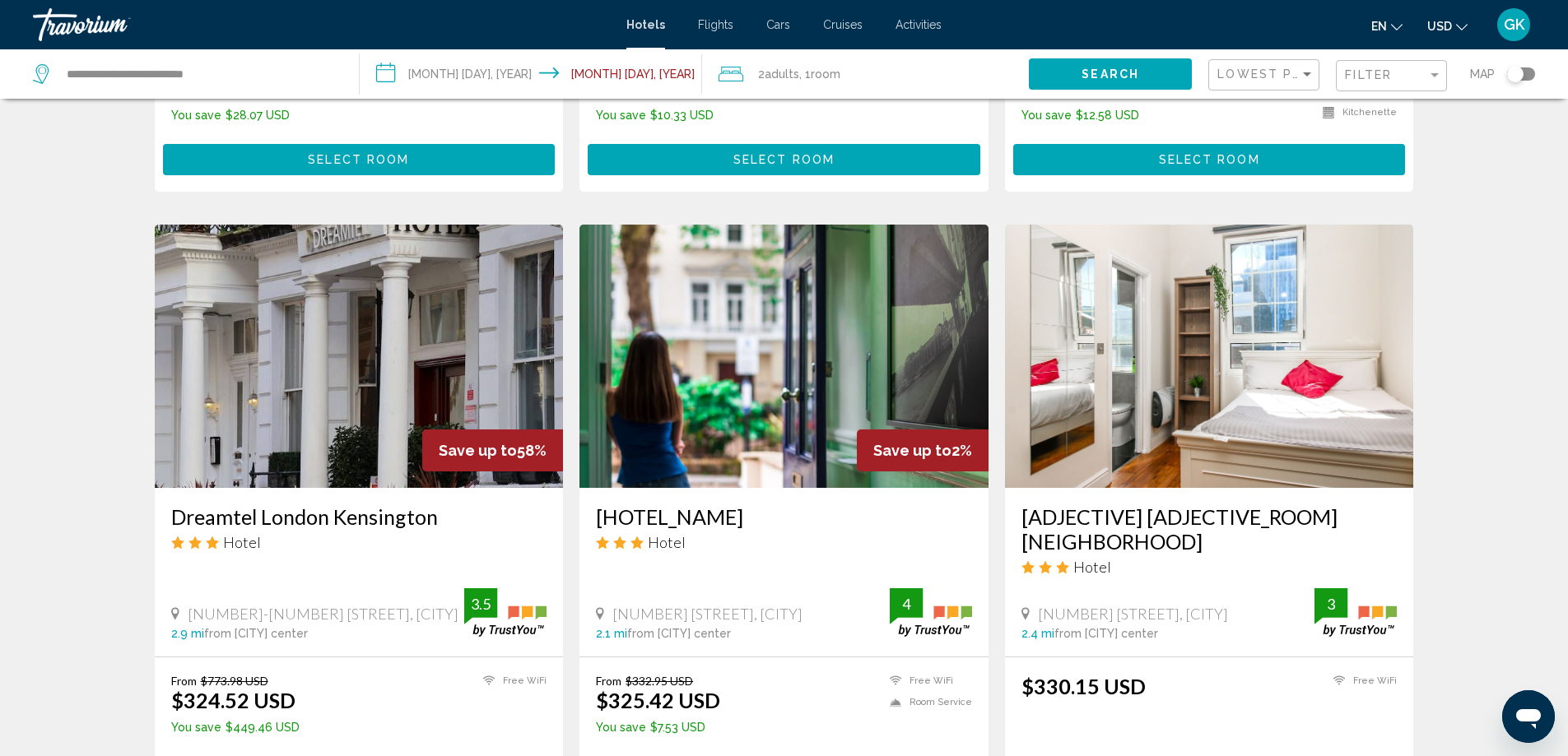 scroll, scrollTop: 1152, scrollLeft: 0, axis: vertical 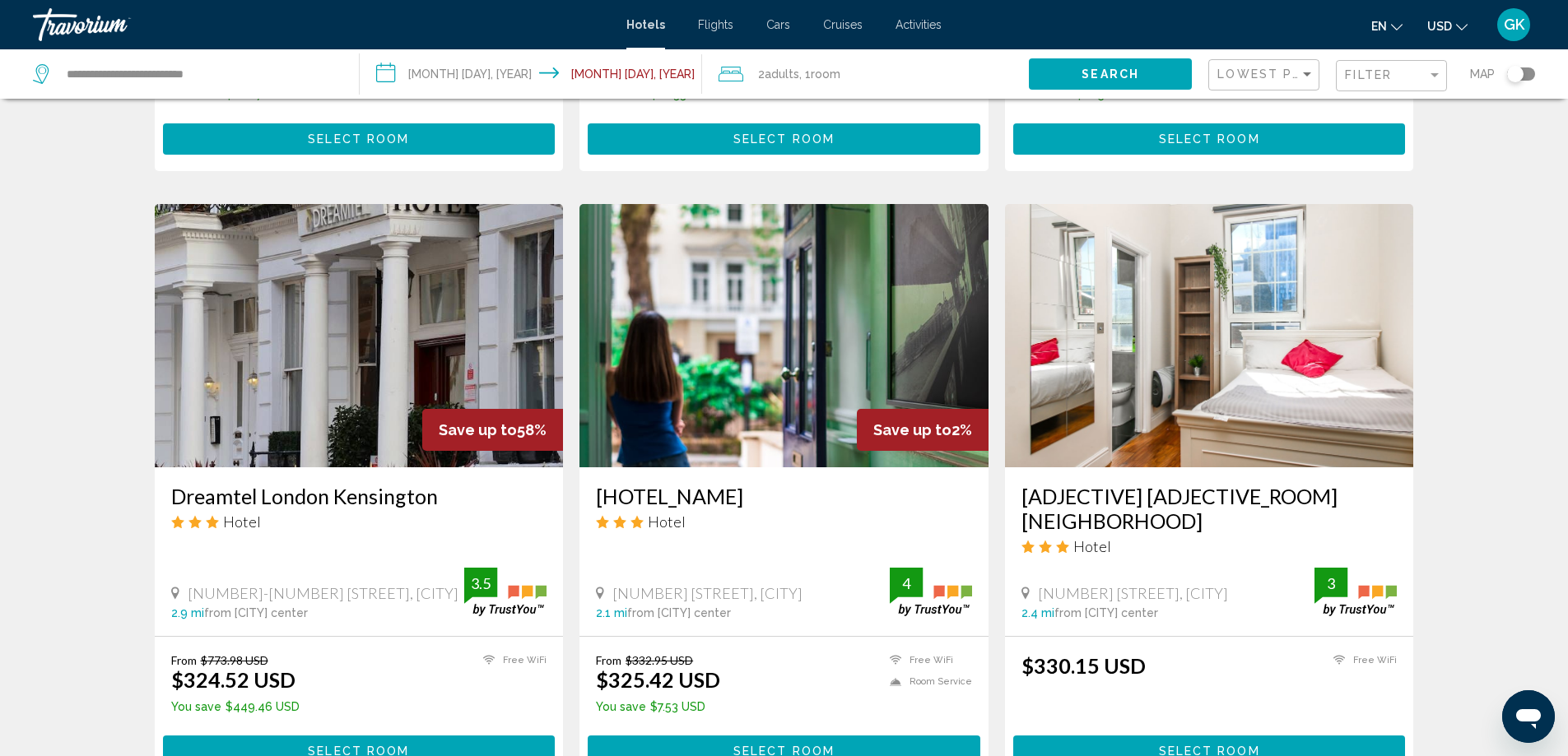 click at bounding box center [359, 336] 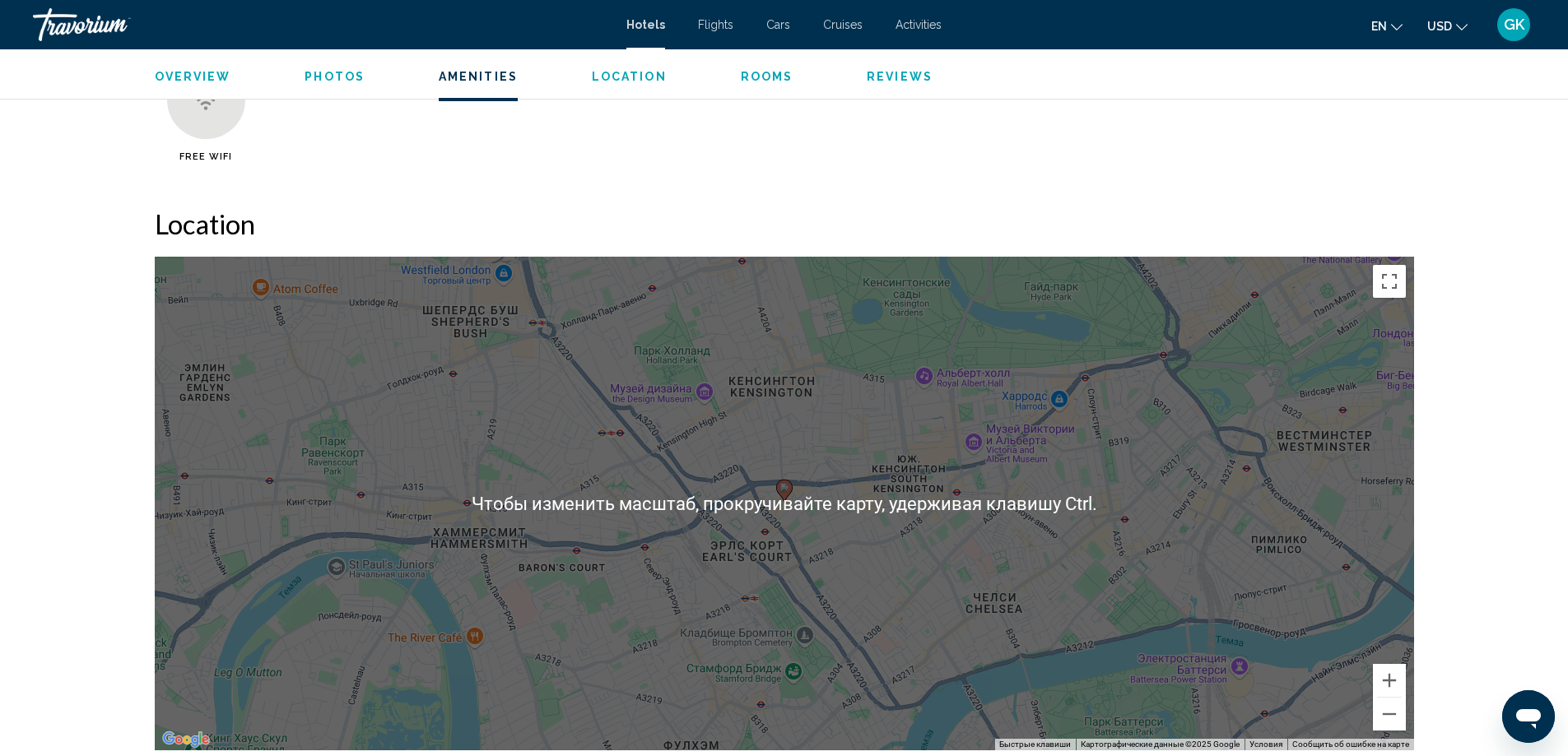 scroll, scrollTop: 1481, scrollLeft: 0, axis: vertical 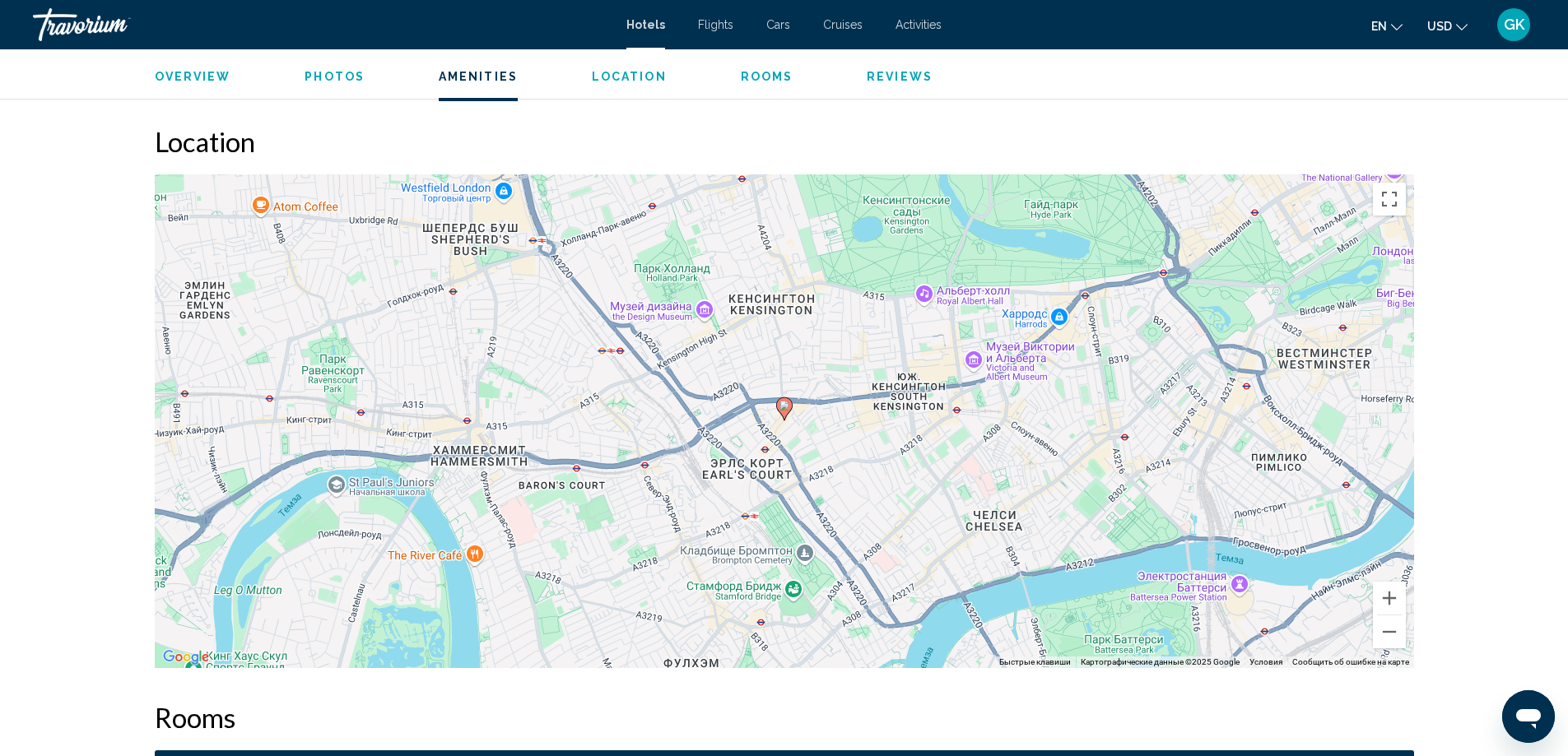 click 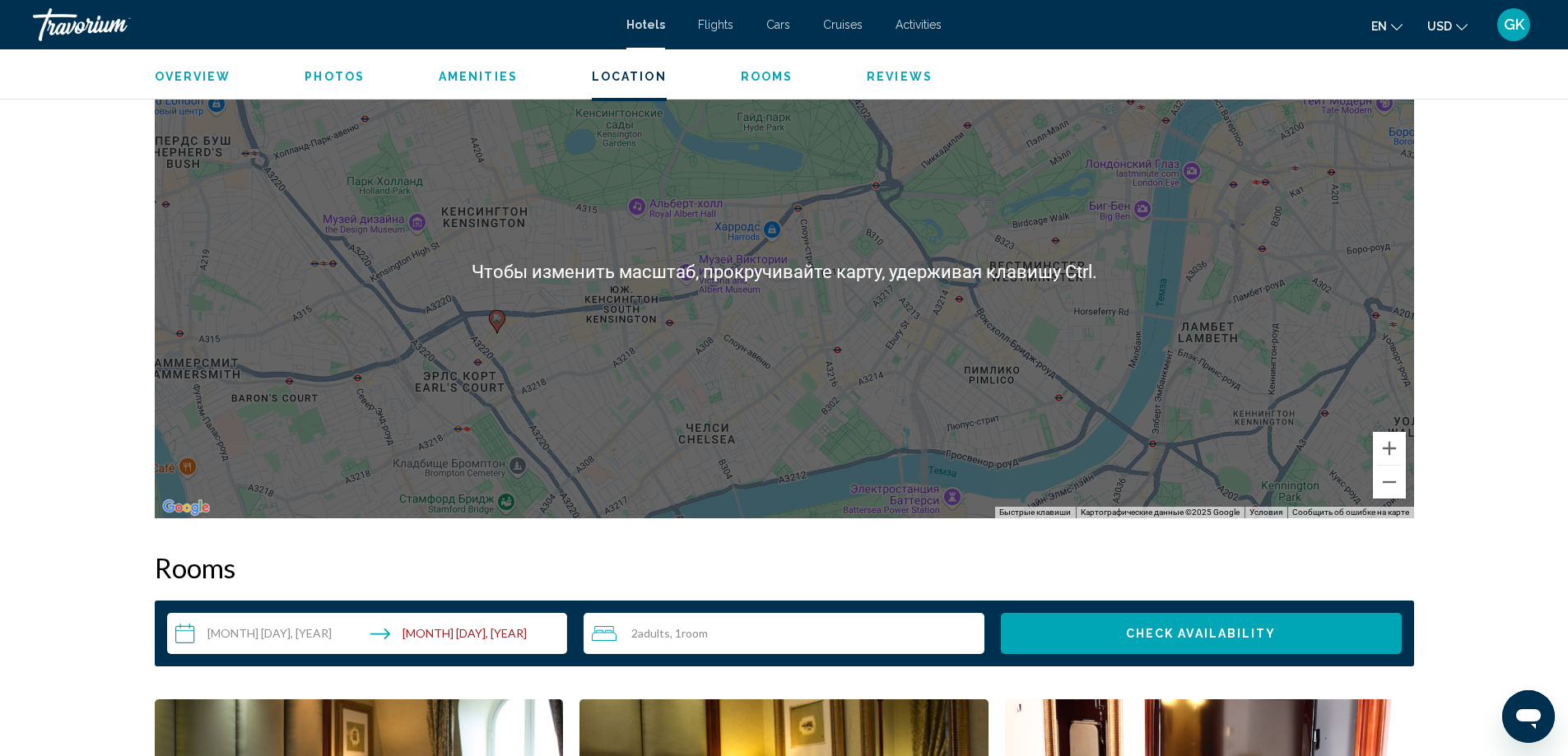 scroll, scrollTop: 1645, scrollLeft: 0, axis: vertical 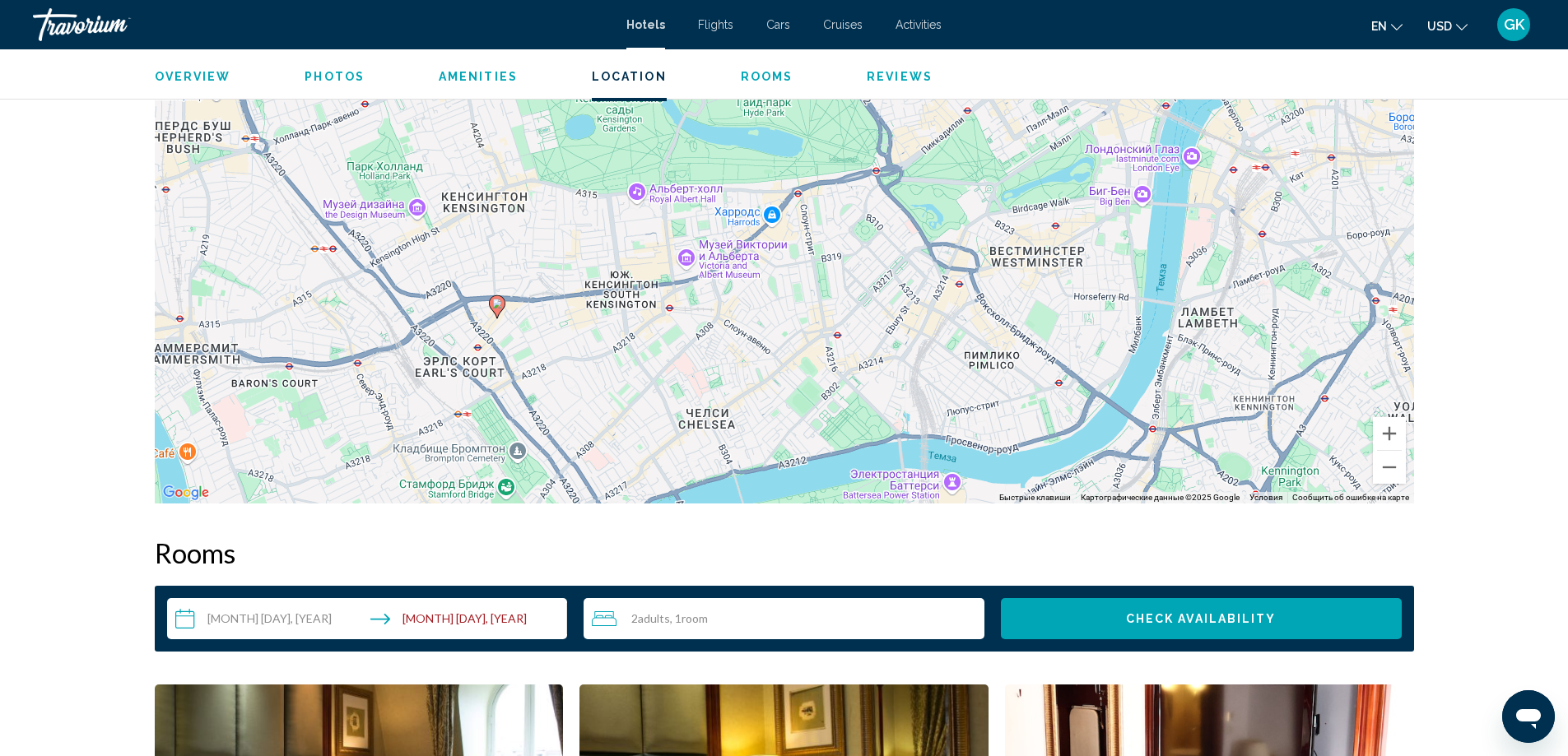 click on "Overview" at bounding box center [193, 77] 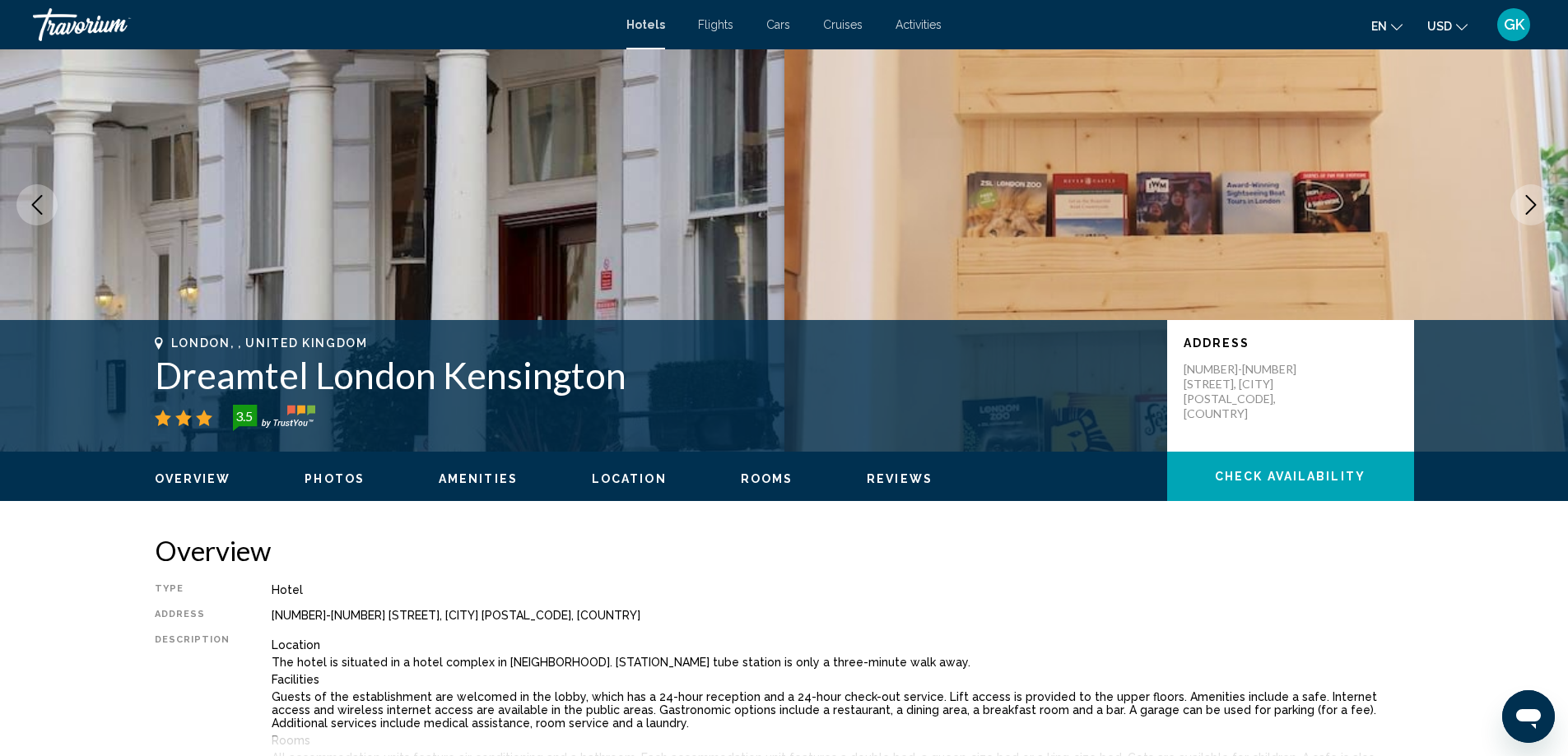 scroll, scrollTop: 0, scrollLeft: 0, axis: both 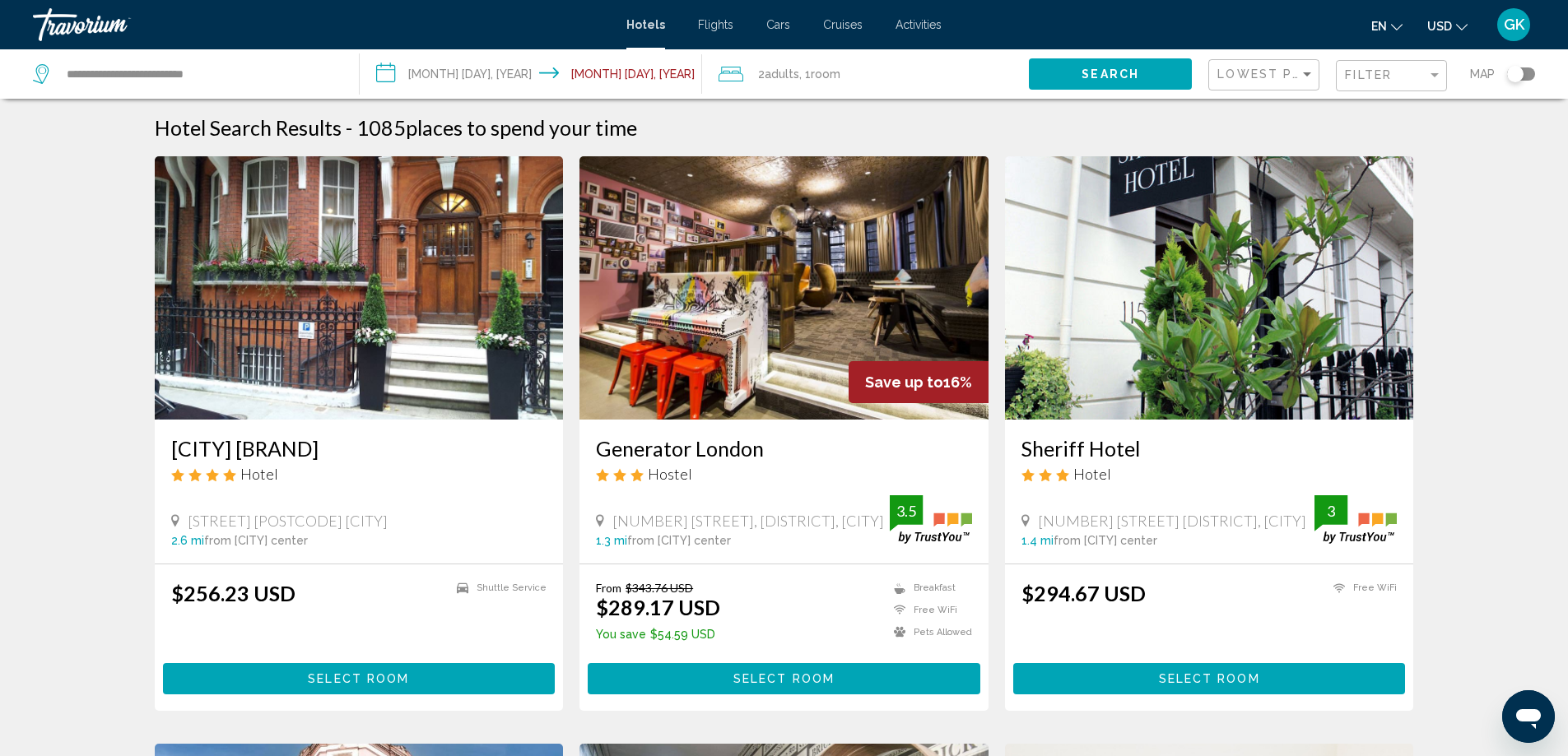 click 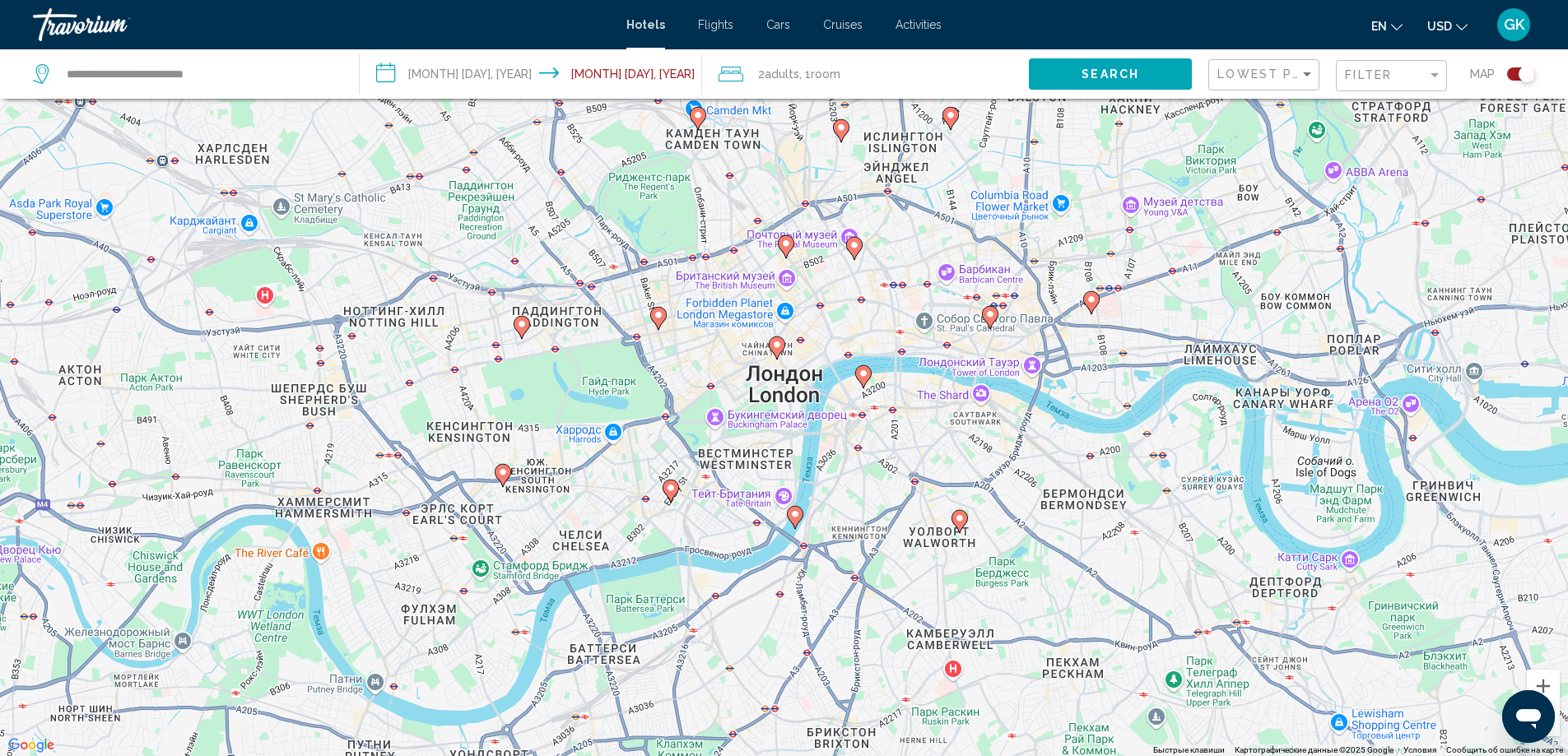 type 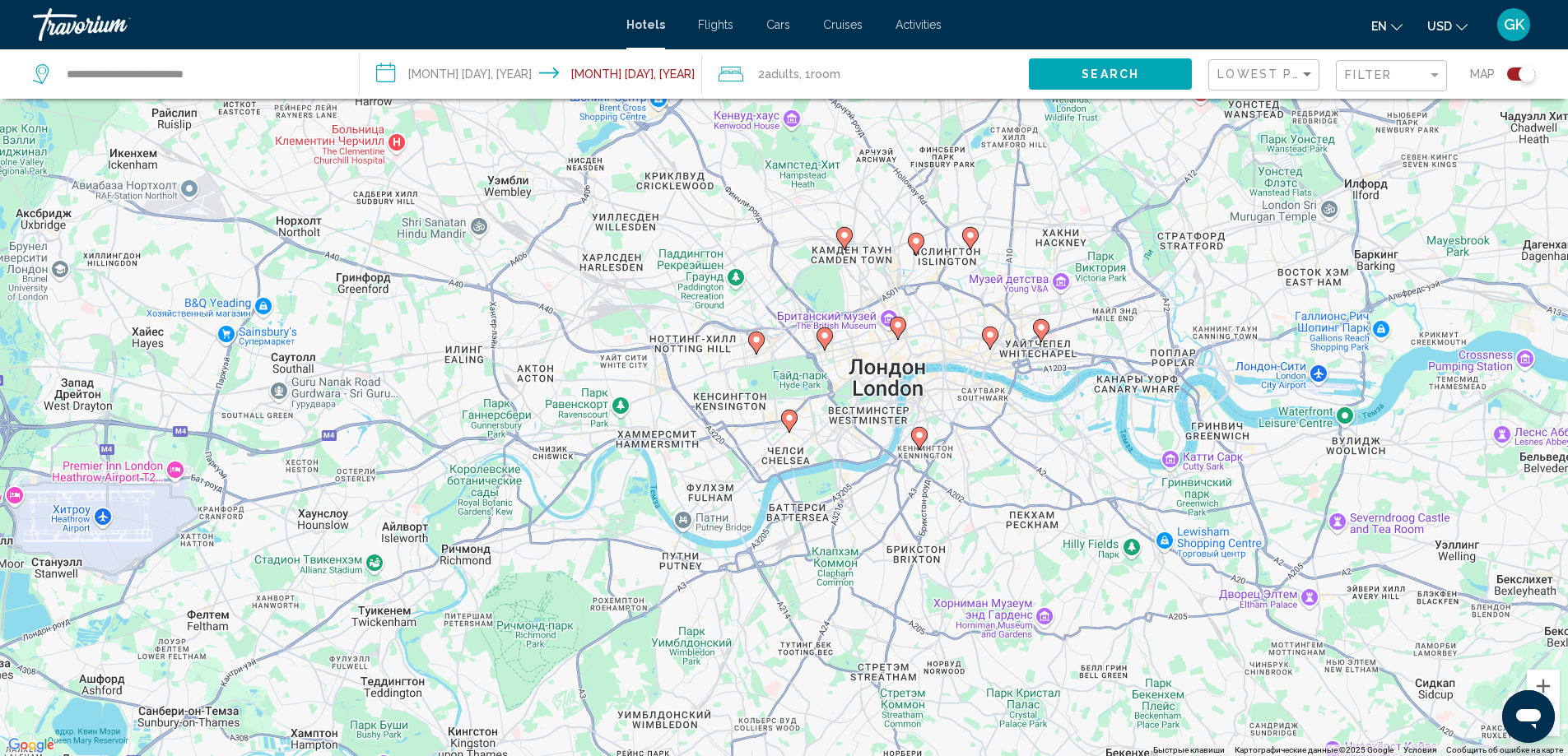 click 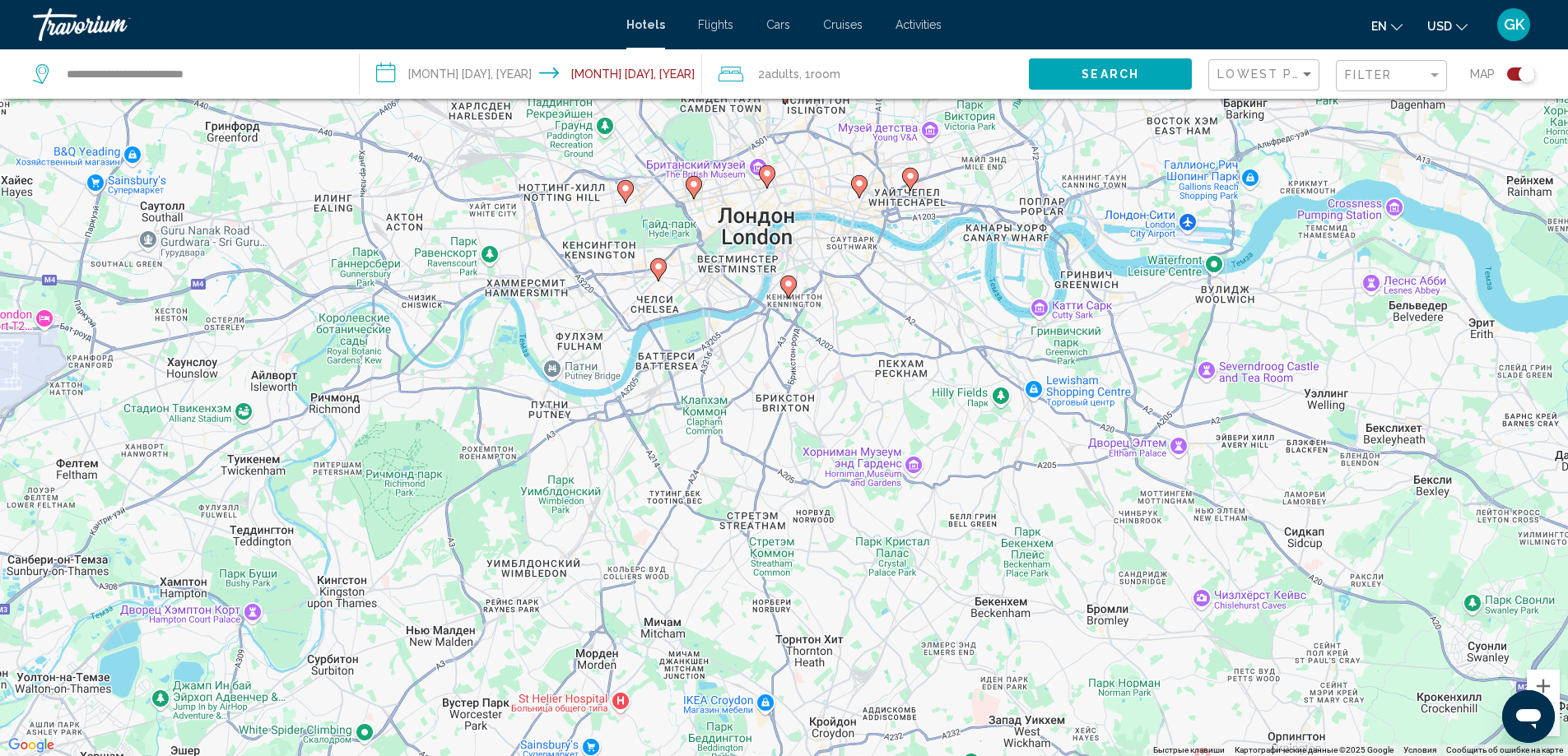 click 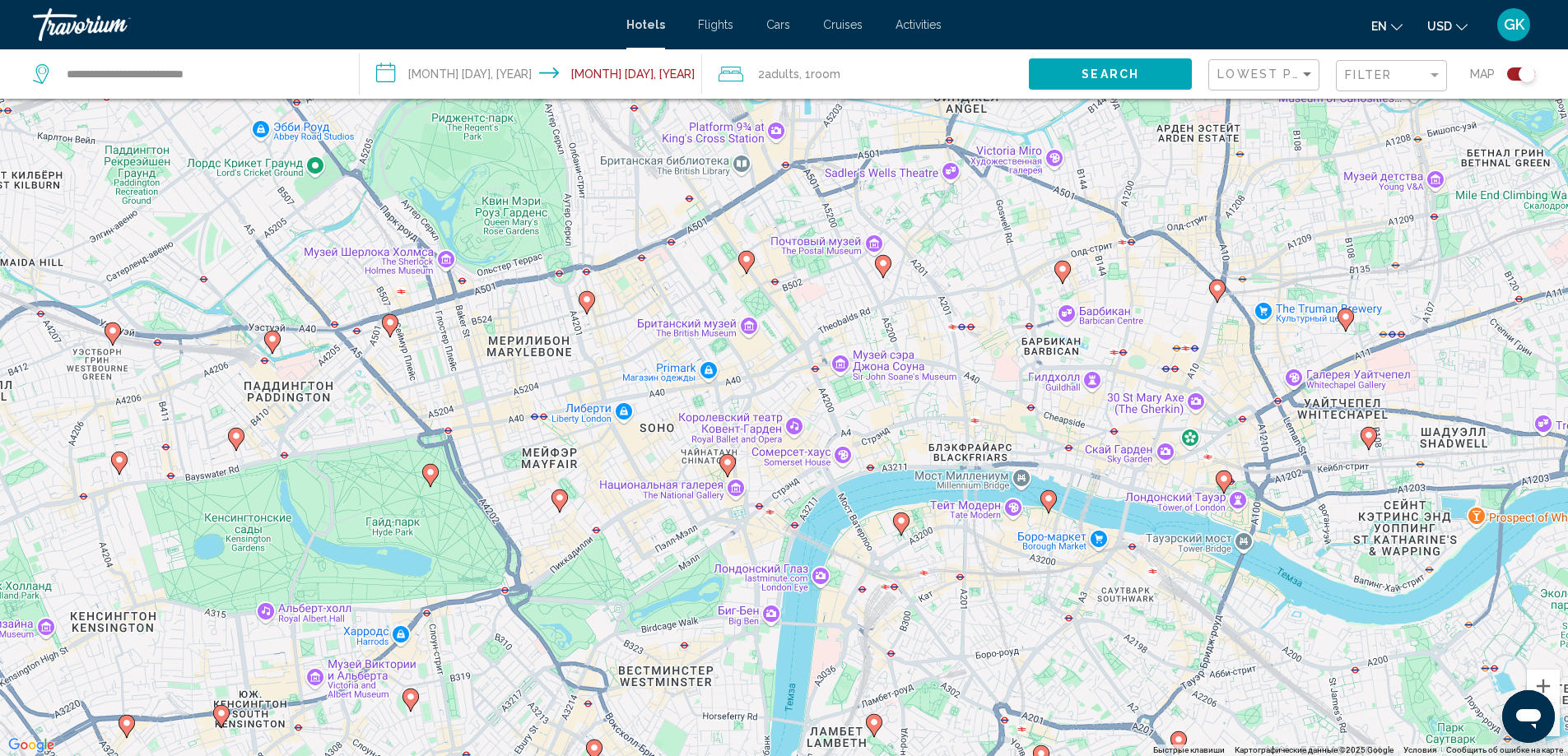 click on "Чтобы активировать перетаскивание с помощью клавиатуры, нажмите Alt + Ввод. После этого перемещайте маркер, используя клавиши со стрелками. Чтобы завершить перетаскивание, нажмите клавишу Ввод. Чтобы отменить действие, нажмите клавишу Esc." at bounding box center [784, 378] 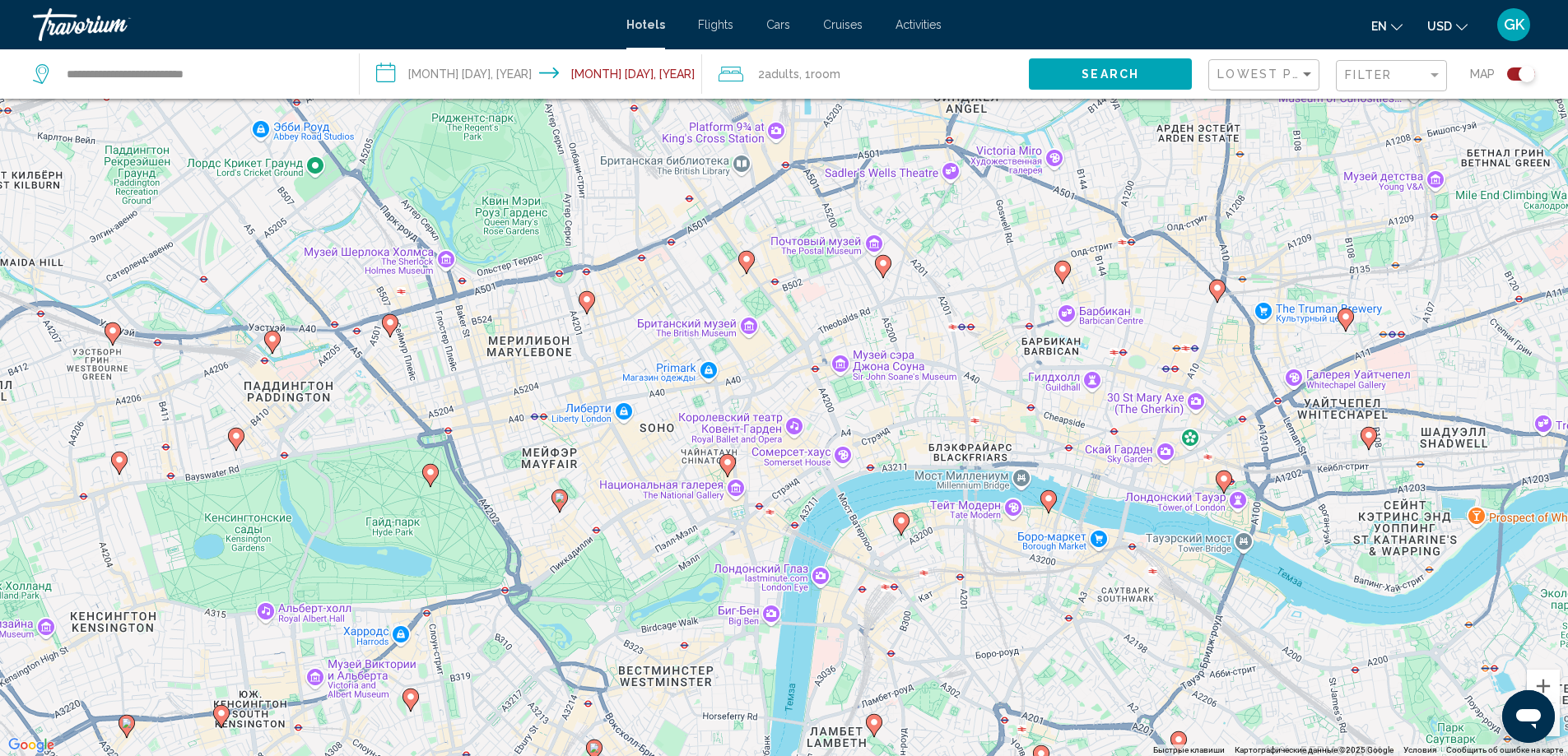 click 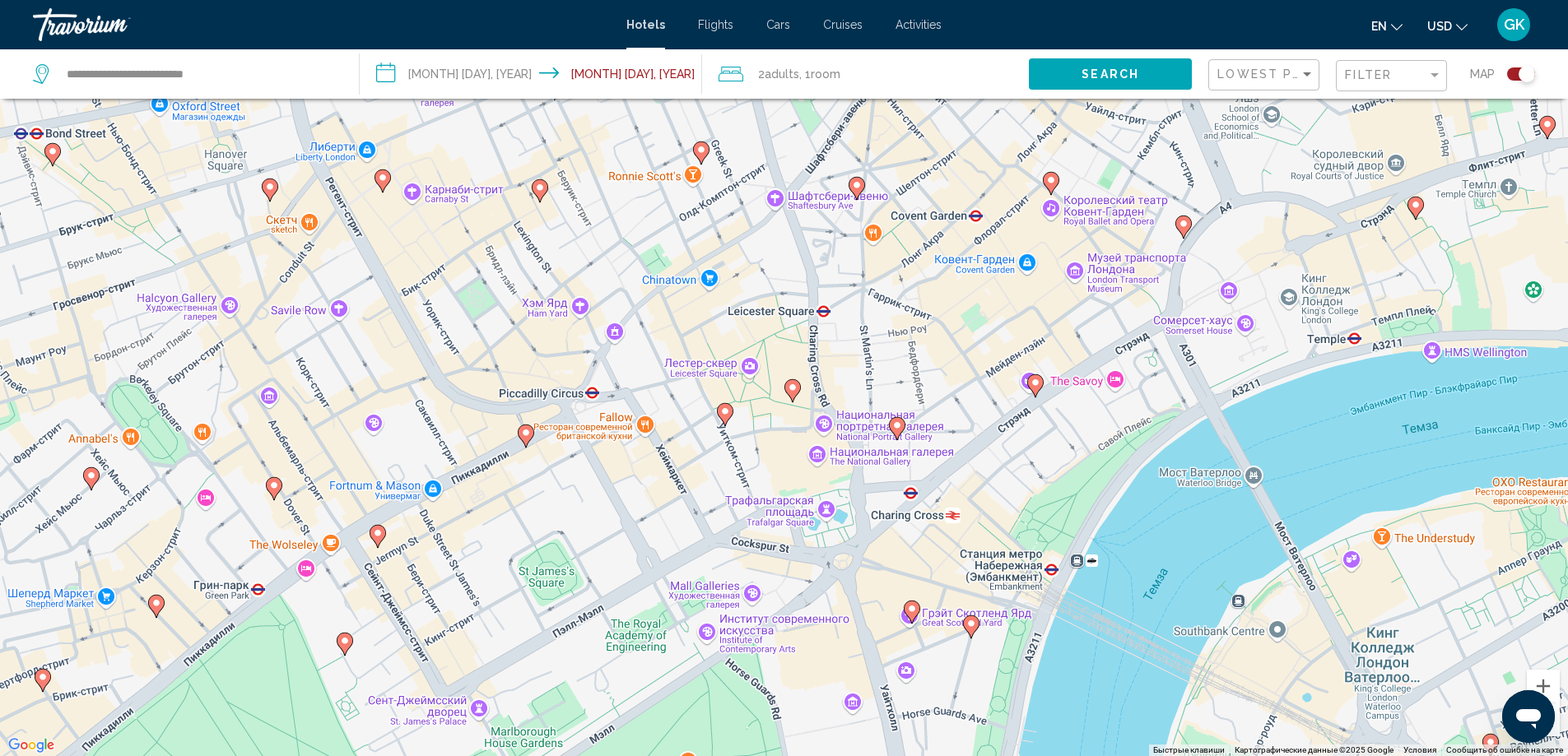 click 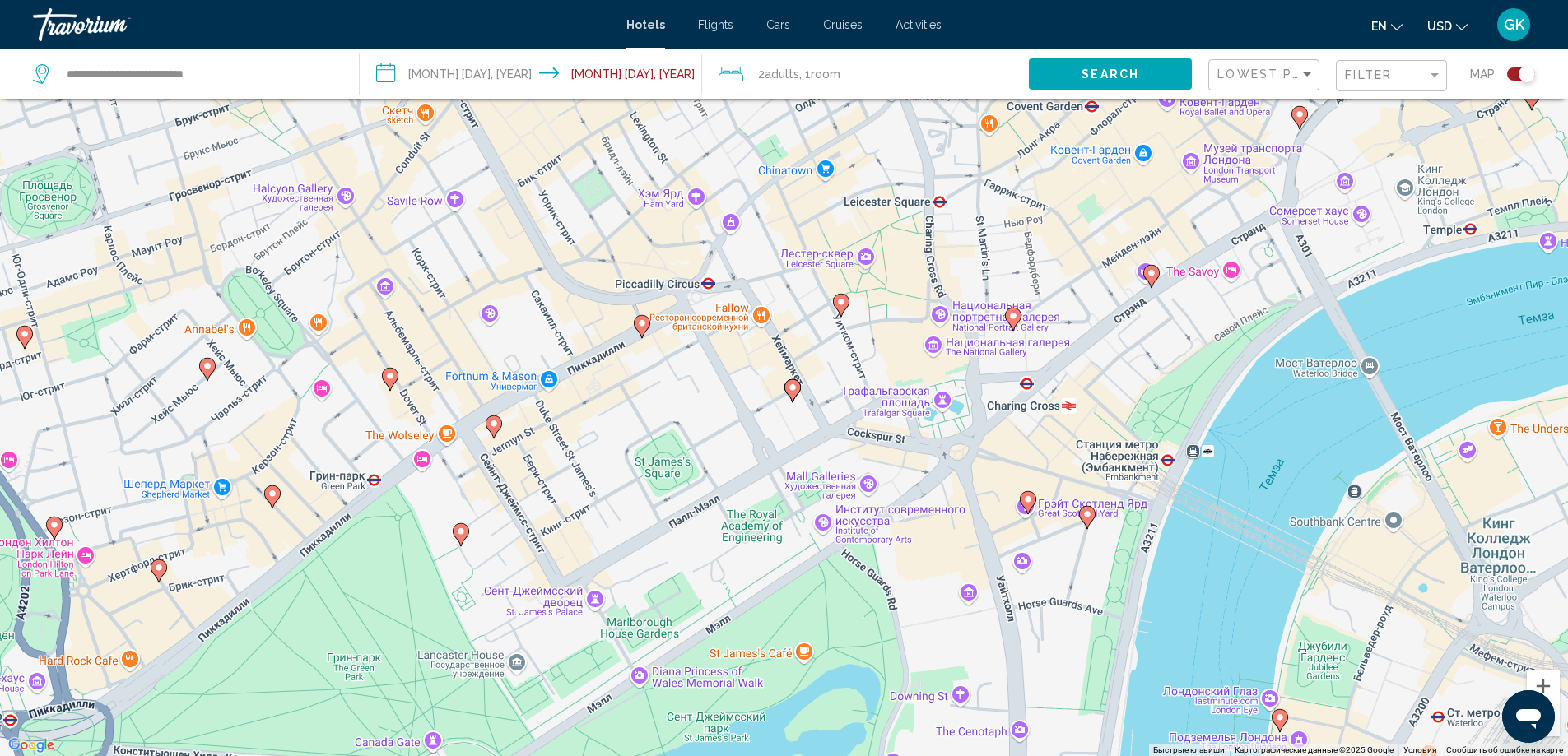 click 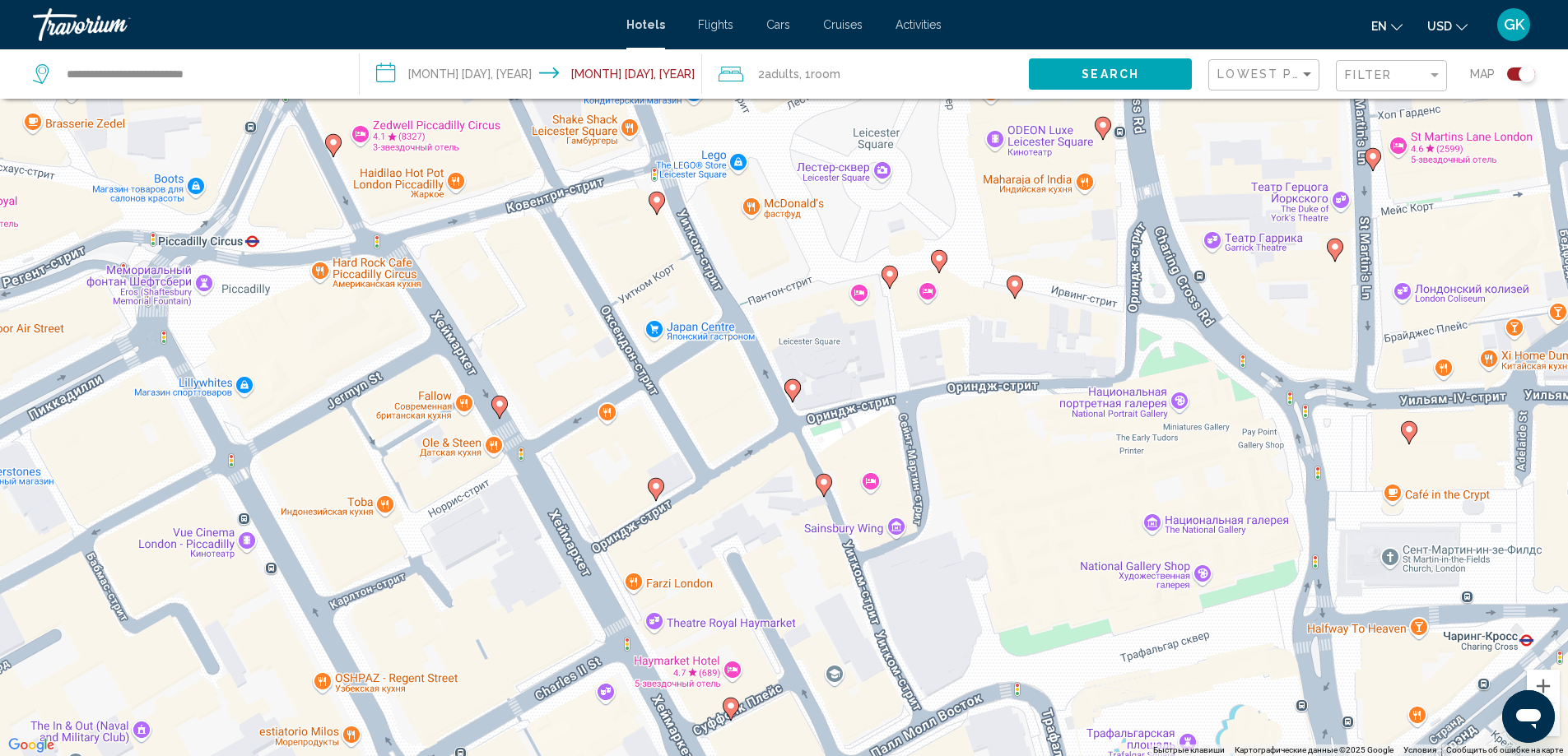 click on "Для навигации используйте клавиши со стрелками.  Чтобы активировать перетаскивание с помощью клавиатуры, нажмите Alt + Ввод. После этого перемещайте маркер, используя клавиши со стрелками. Чтобы завершить перетаскивание, нажмите клавишу Ввод. Чтобы отменить действие, нажмите клавишу Esc." at bounding box center (784, 378) 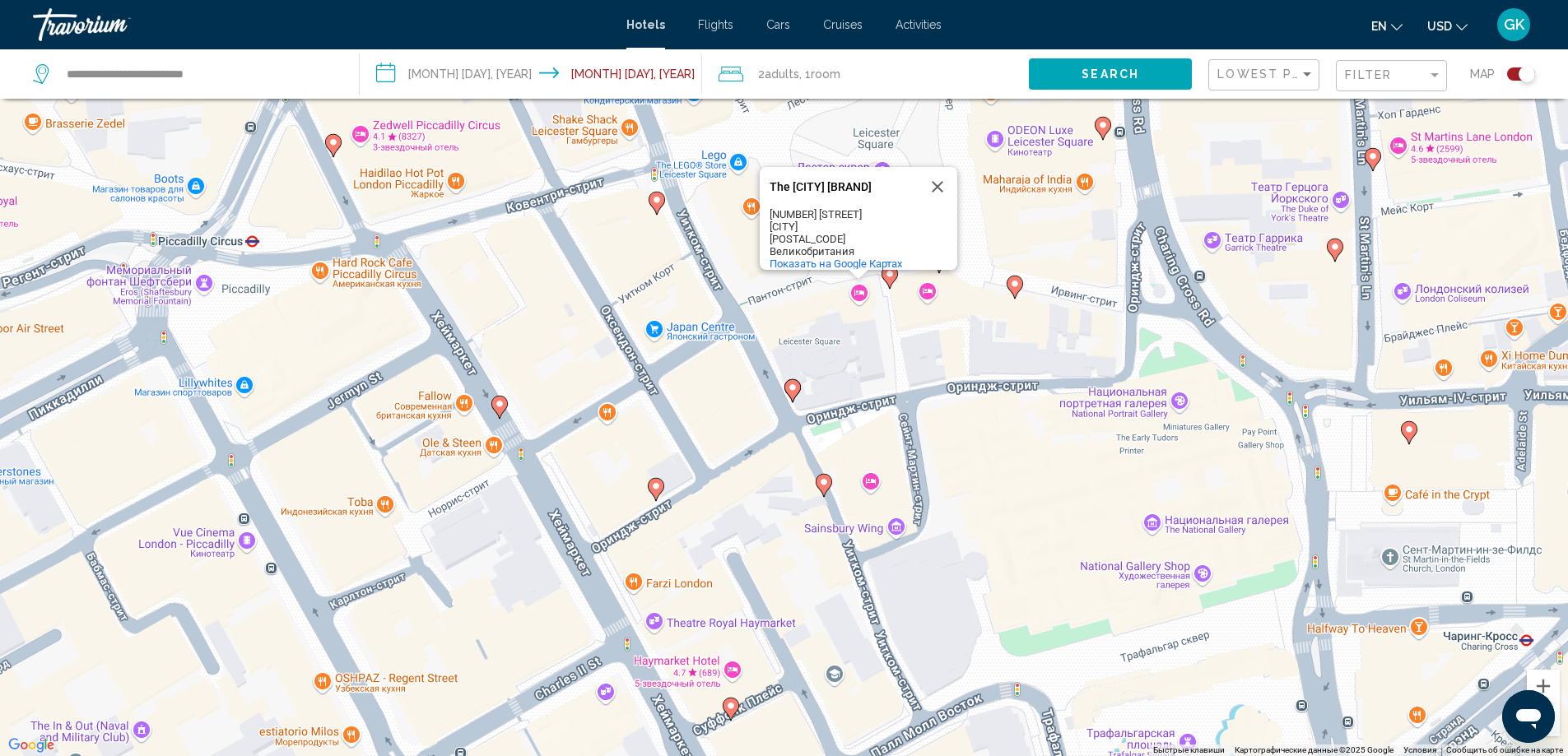 click on "Для навигации используйте клавиши со стрелками.  Чтобы активировать перетаскивание с помощью клавиатуры, нажмите Alt + Ввод. После этого перемещайте маркер, используя клавиши со стрелками. Чтобы завершить перетаскивание, нажмите клавишу Ввод. Чтобы отменить действие, нажмите клавишу Esc.     The Londoner Hotel                     The Londoner Hotel                 38 Leicester Square London WC2H 7DX Великобритания             Показать на Google Картах" at bounding box center [784, 378] 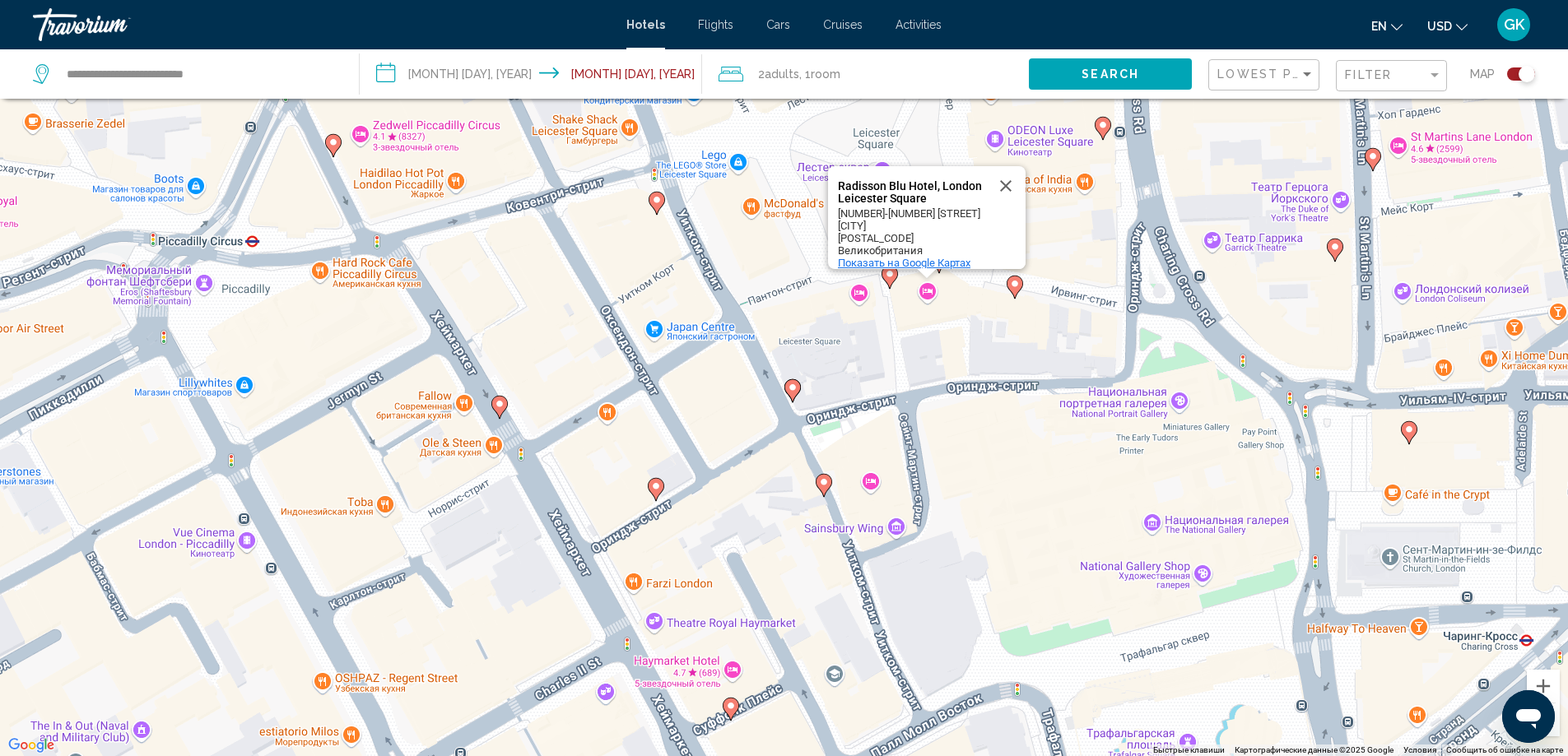 click on "Показать на Google Картах" at bounding box center (904, 262) 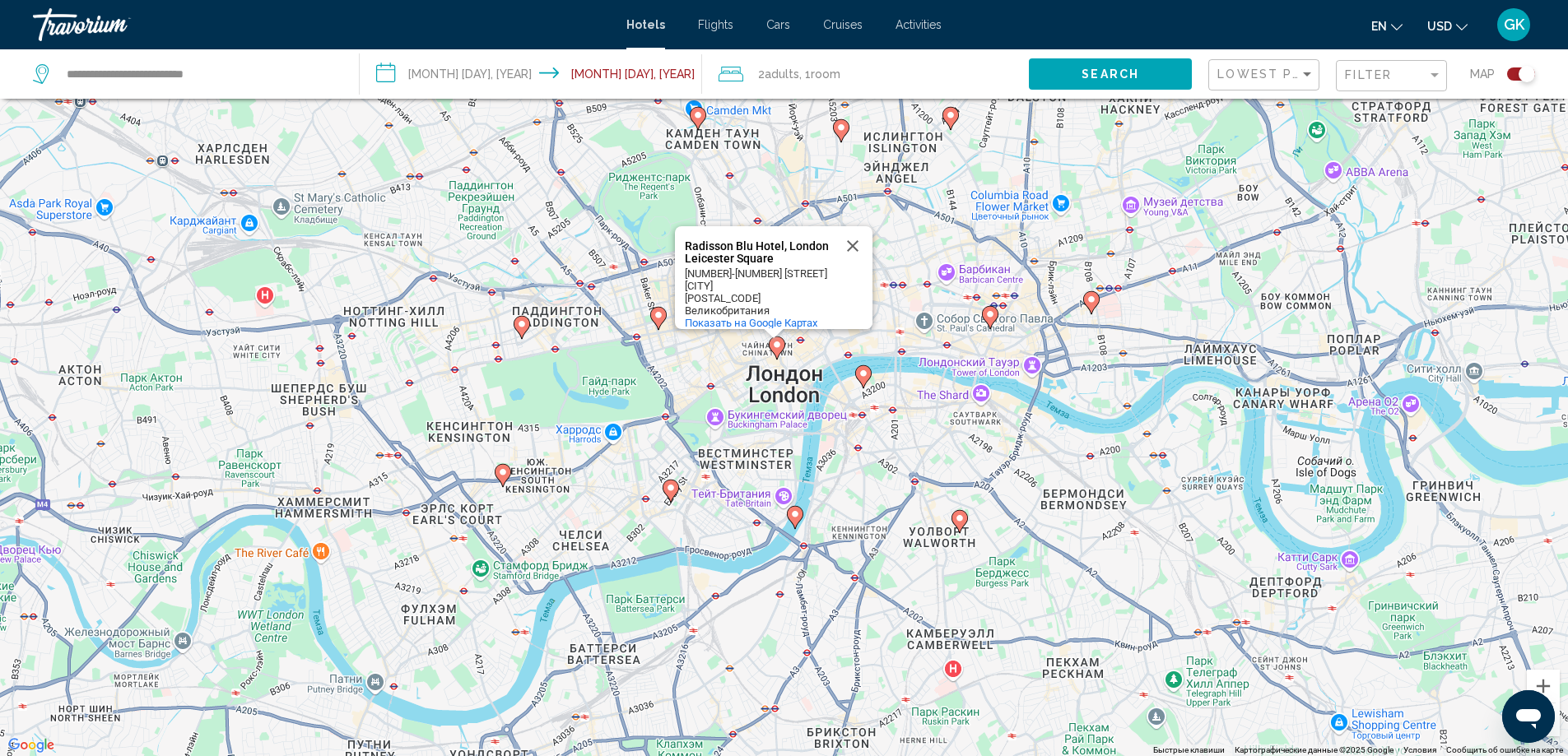 click 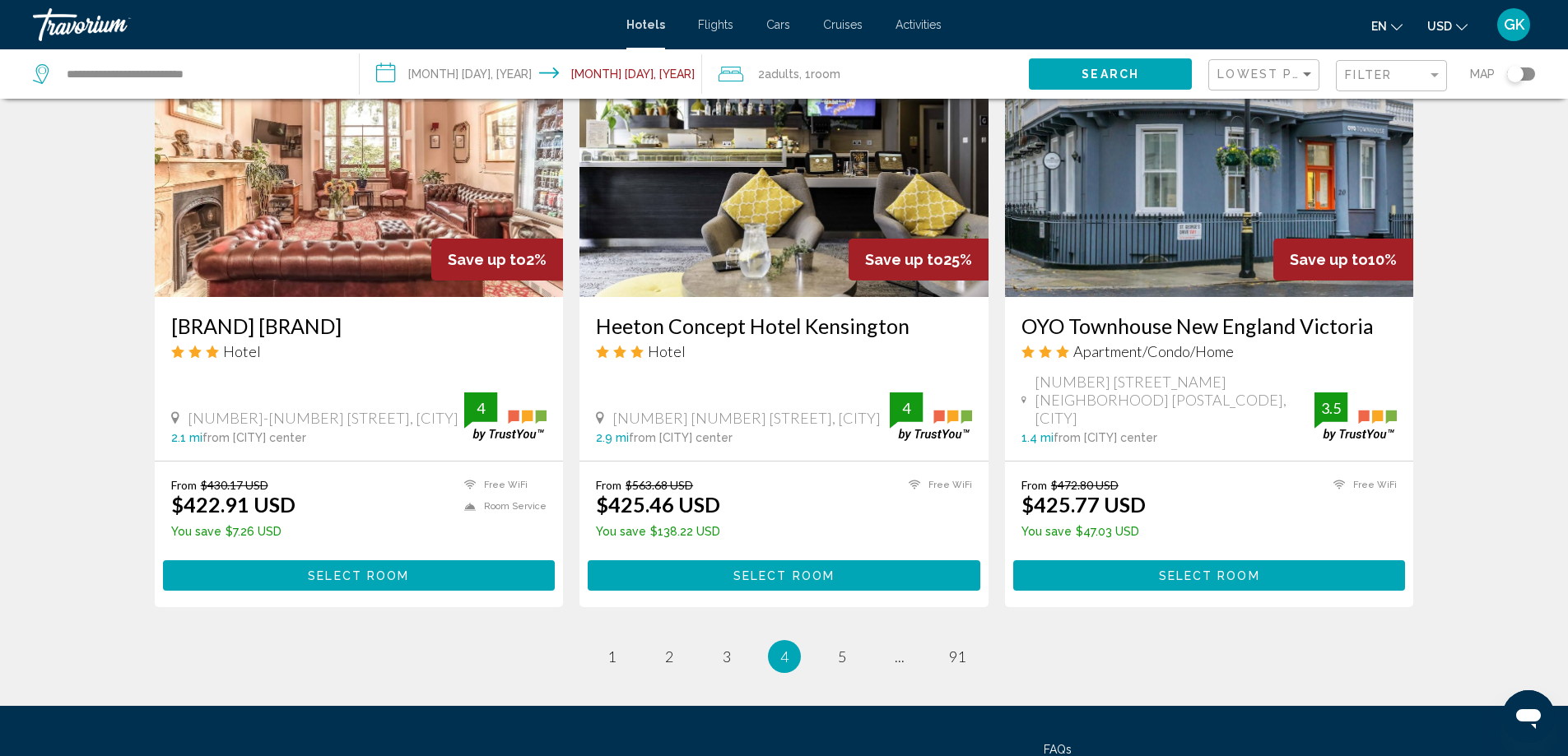 scroll, scrollTop: 2019, scrollLeft: 0, axis: vertical 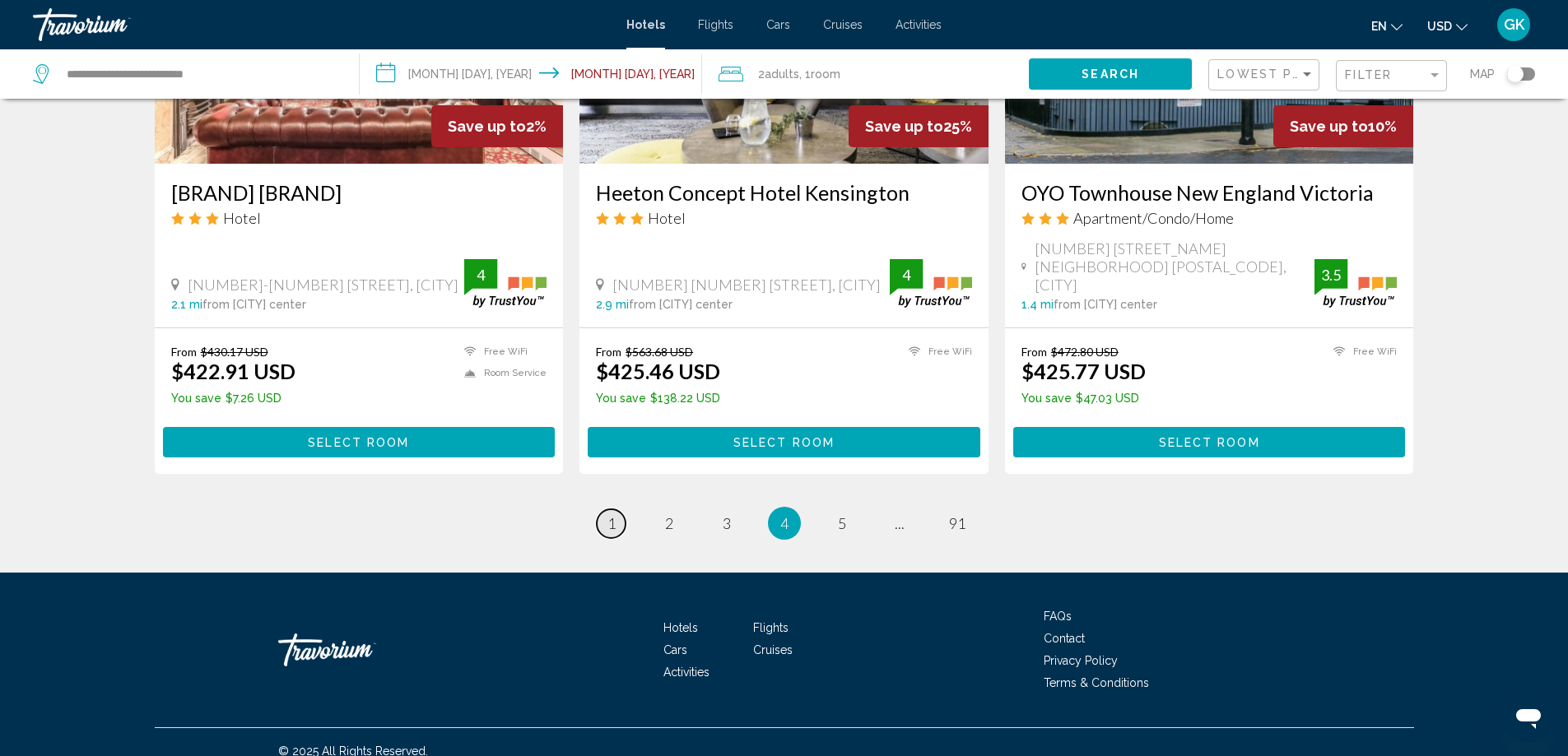 click on "1" at bounding box center (612, 523) 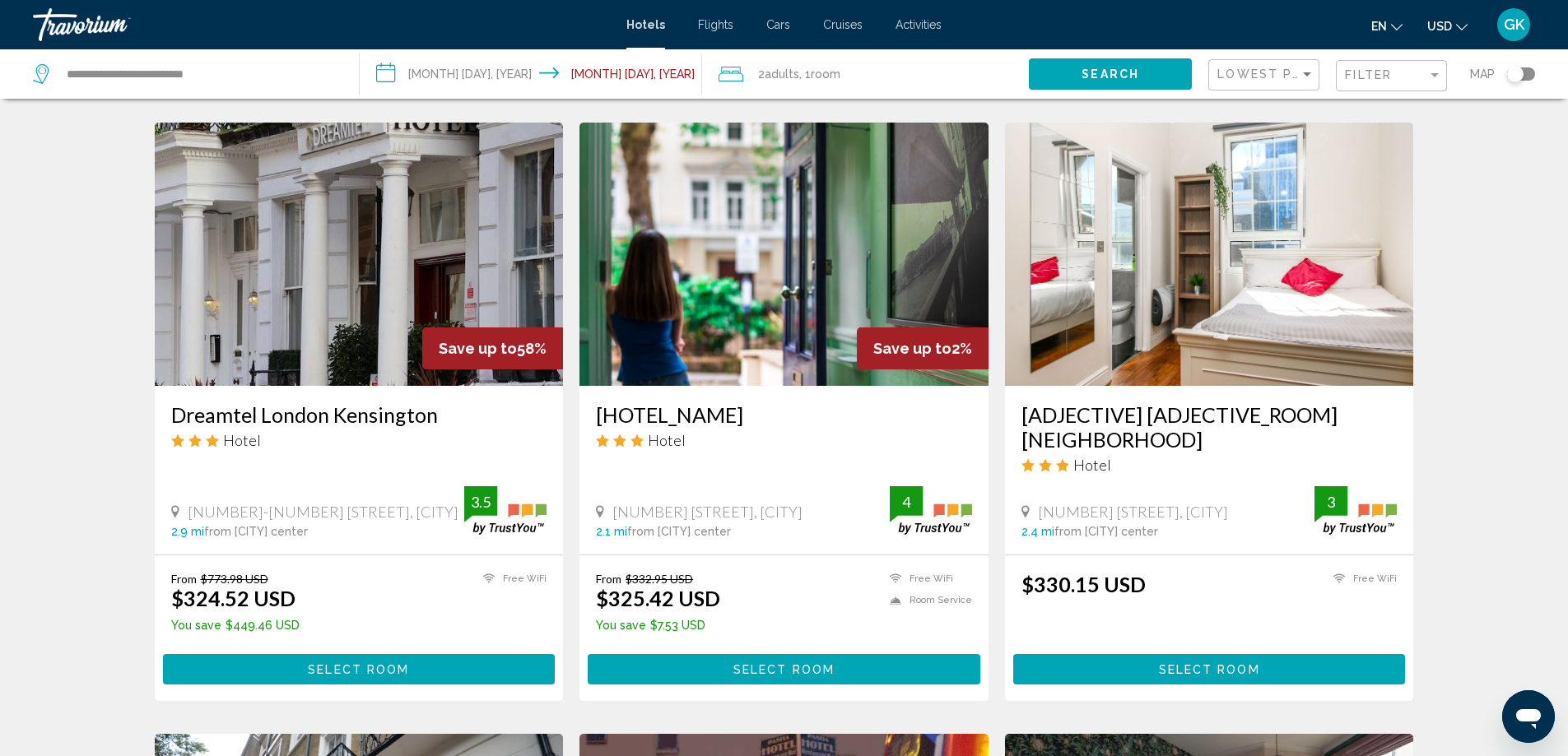 scroll, scrollTop: 1234, scrollLeft: 0, axis: vertical 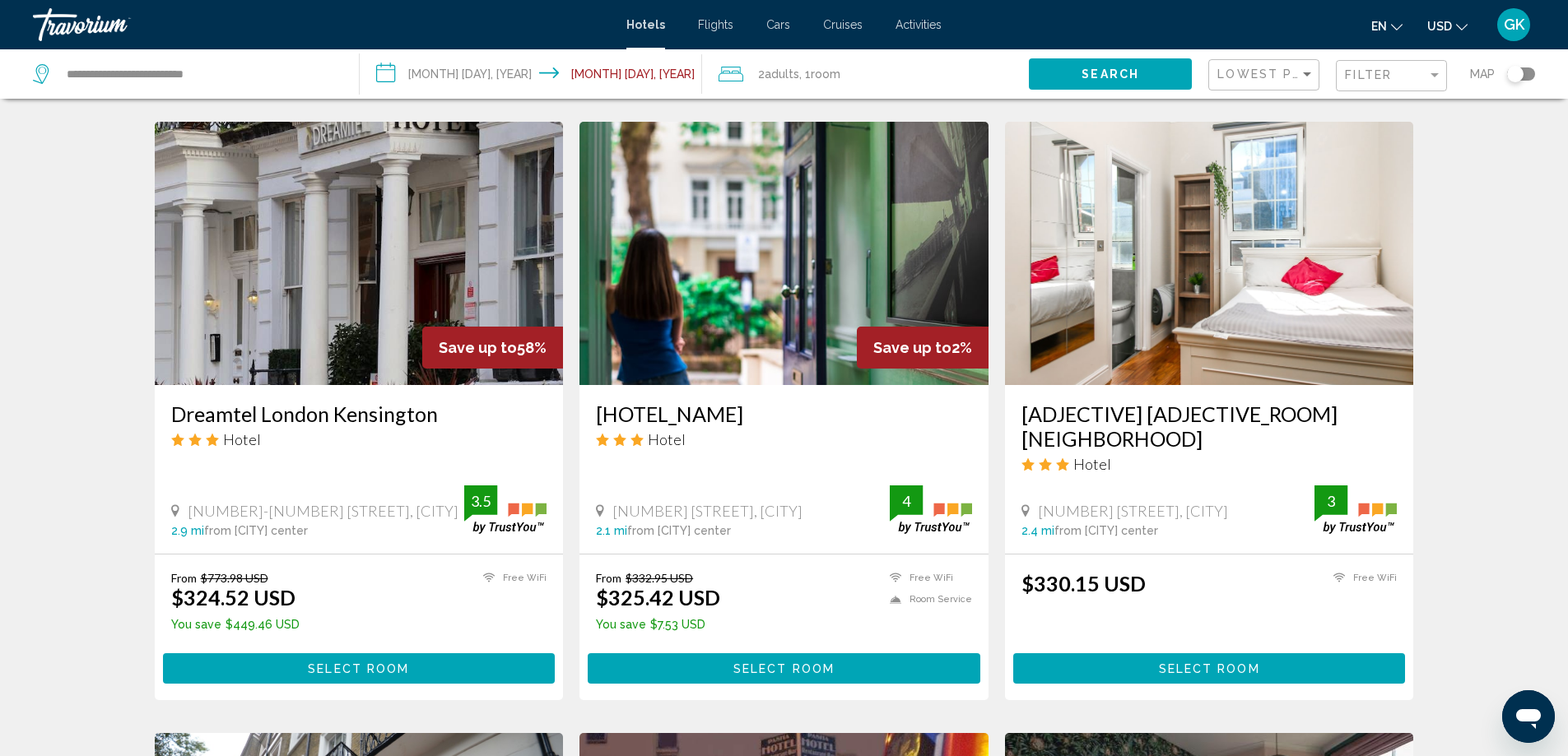 click at bounding box center [359, 253] 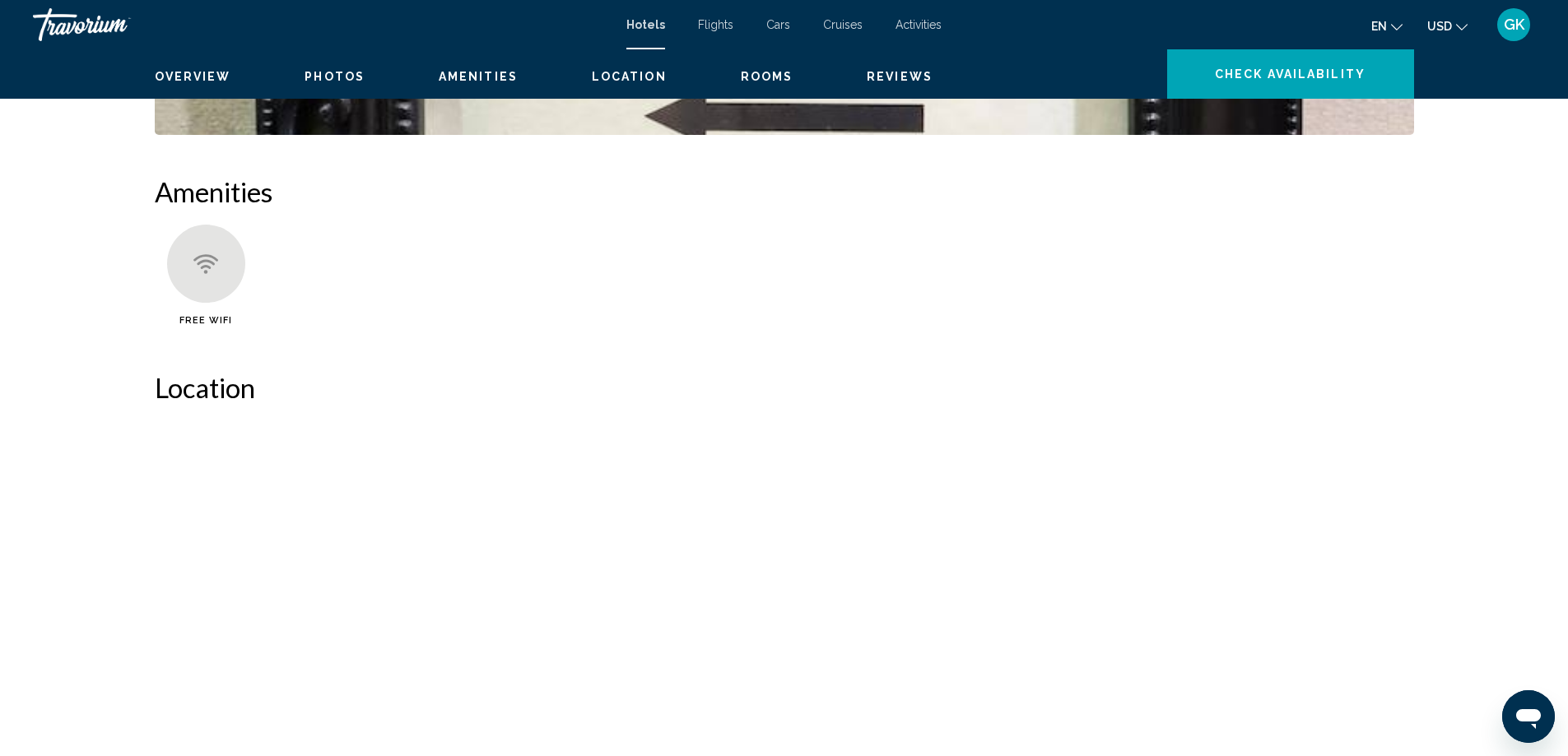 scroll, scrollTop: 0, scrollLeft: 0, axis: both 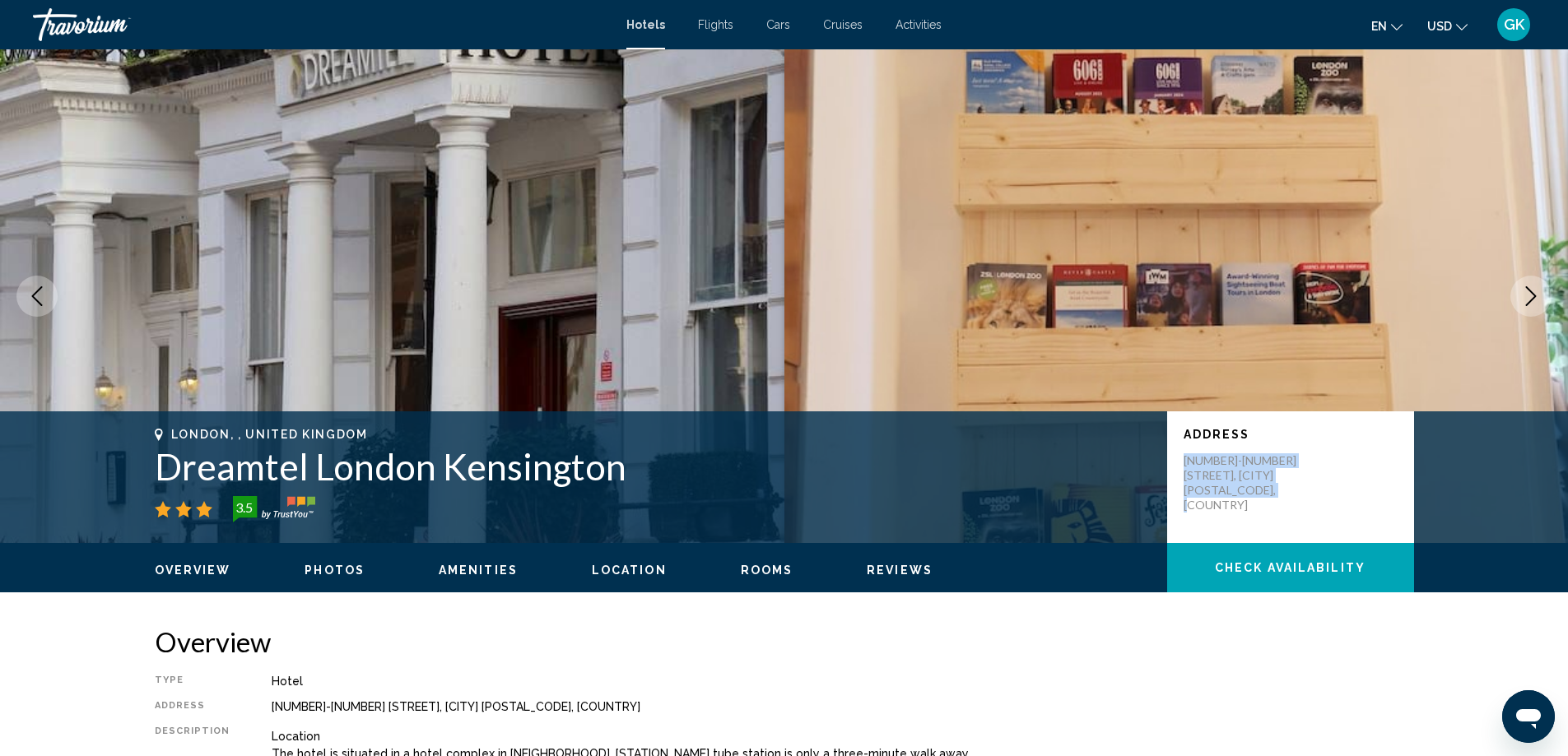 drag, startPoint x: 1184, startPoint y: 461, endPoint x: 1297, endPoint y: 497, distance: 118.59595 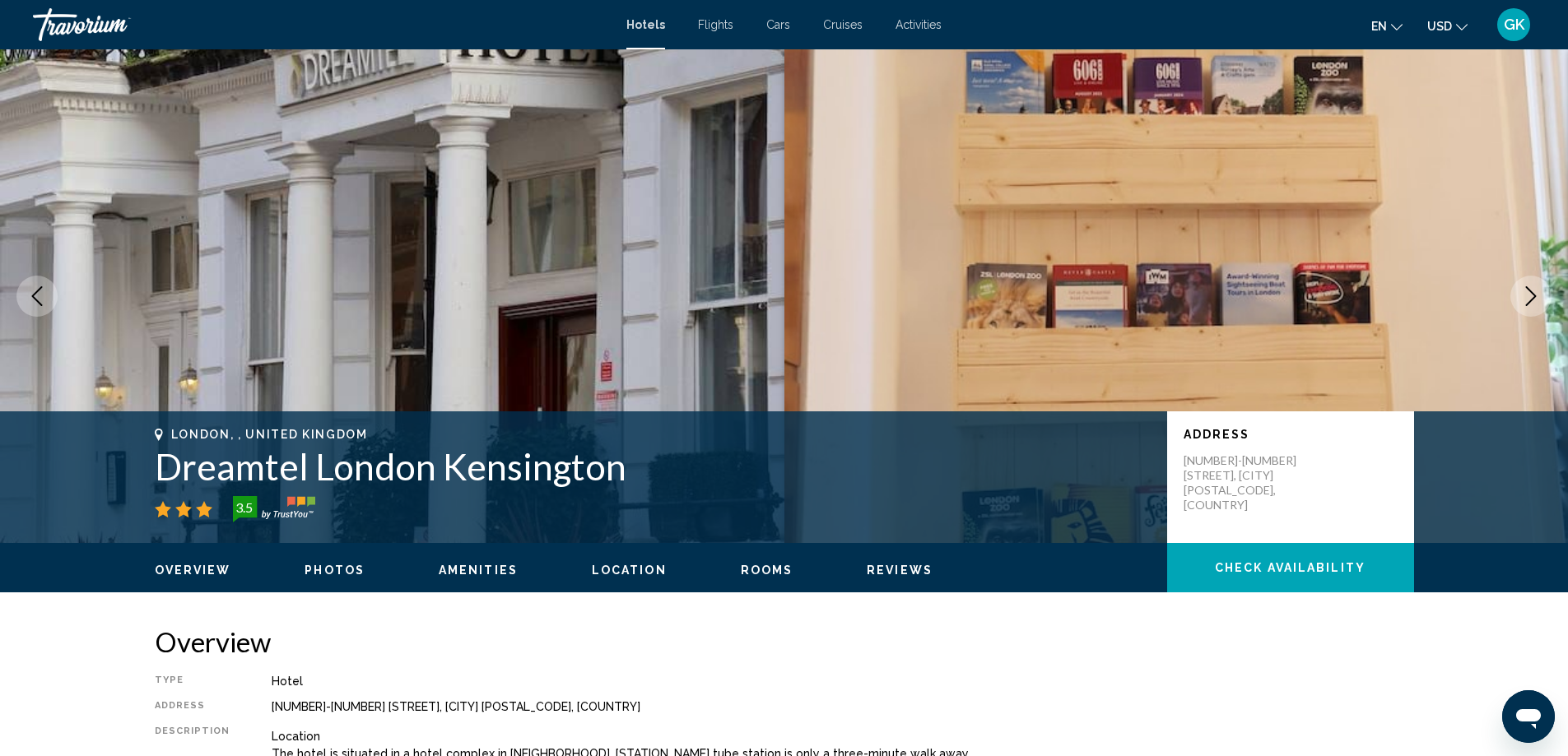 drag, startPoint x: 1238, startPoint y: 472, endPoint x: 721, endPoint y: 706, distance: 567.49009 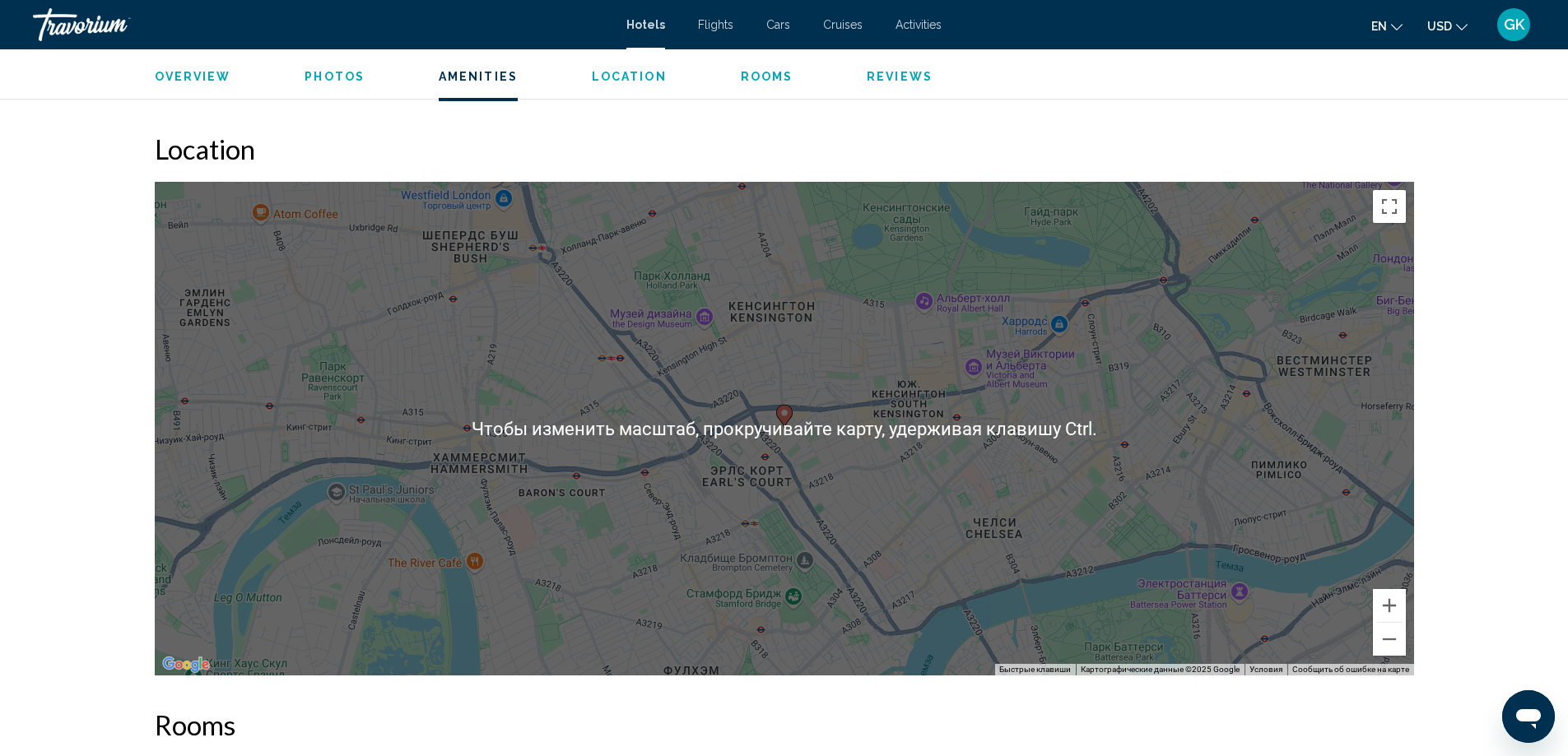 scroll, scrollTop: 1481, scrollLeft: 0, axis: vertical 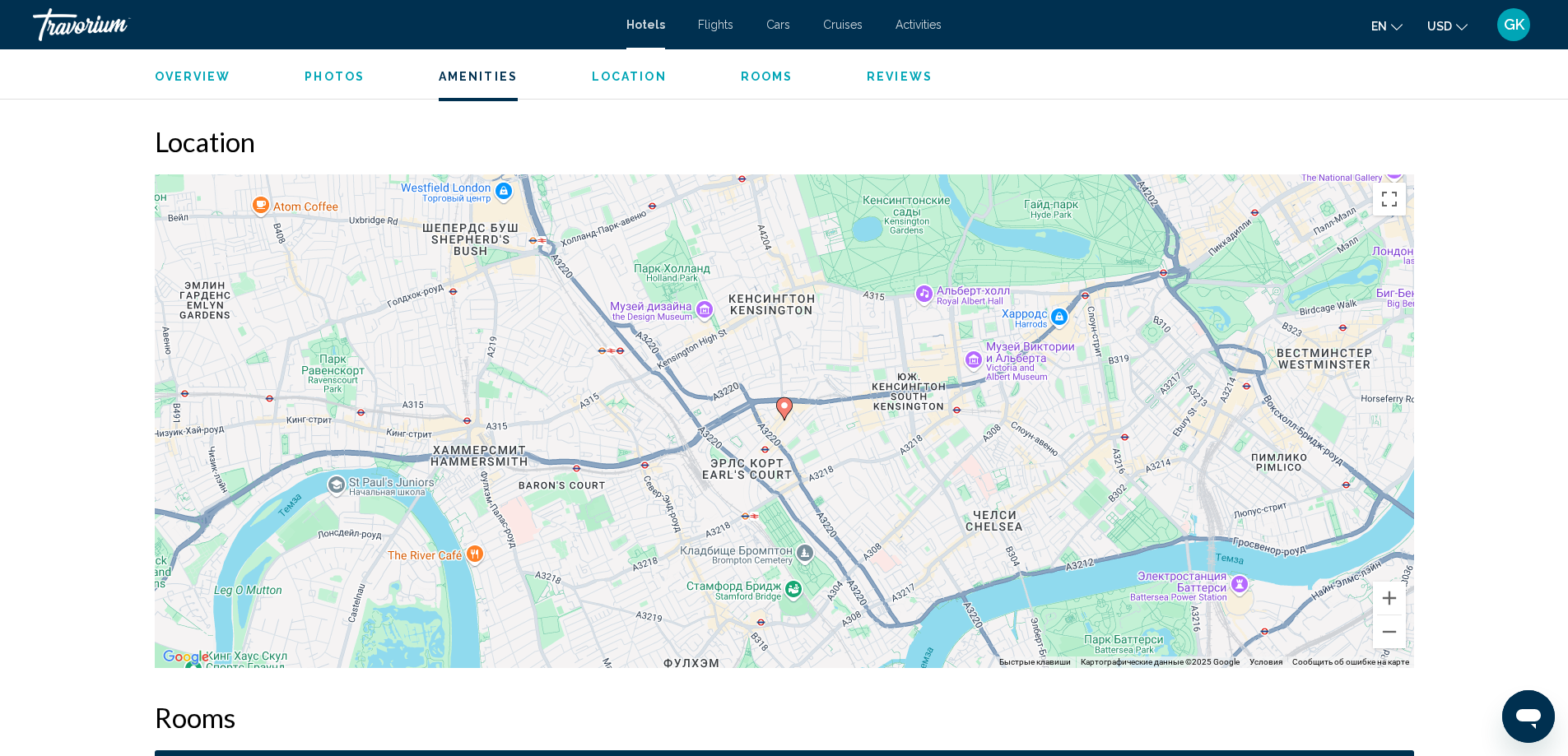 click on "Чтобы активировать перетаскивание с помощью клавиатуры, нажмите Alt + Ввод. После этого перемещайте маркер, используя клавиши со стрелками. Чтобы завершить перетаскивание, нажмите клавишу Ввод. Чтобы отменить действие, нажмите клавишу Esc." at bounding box center [784, 421] 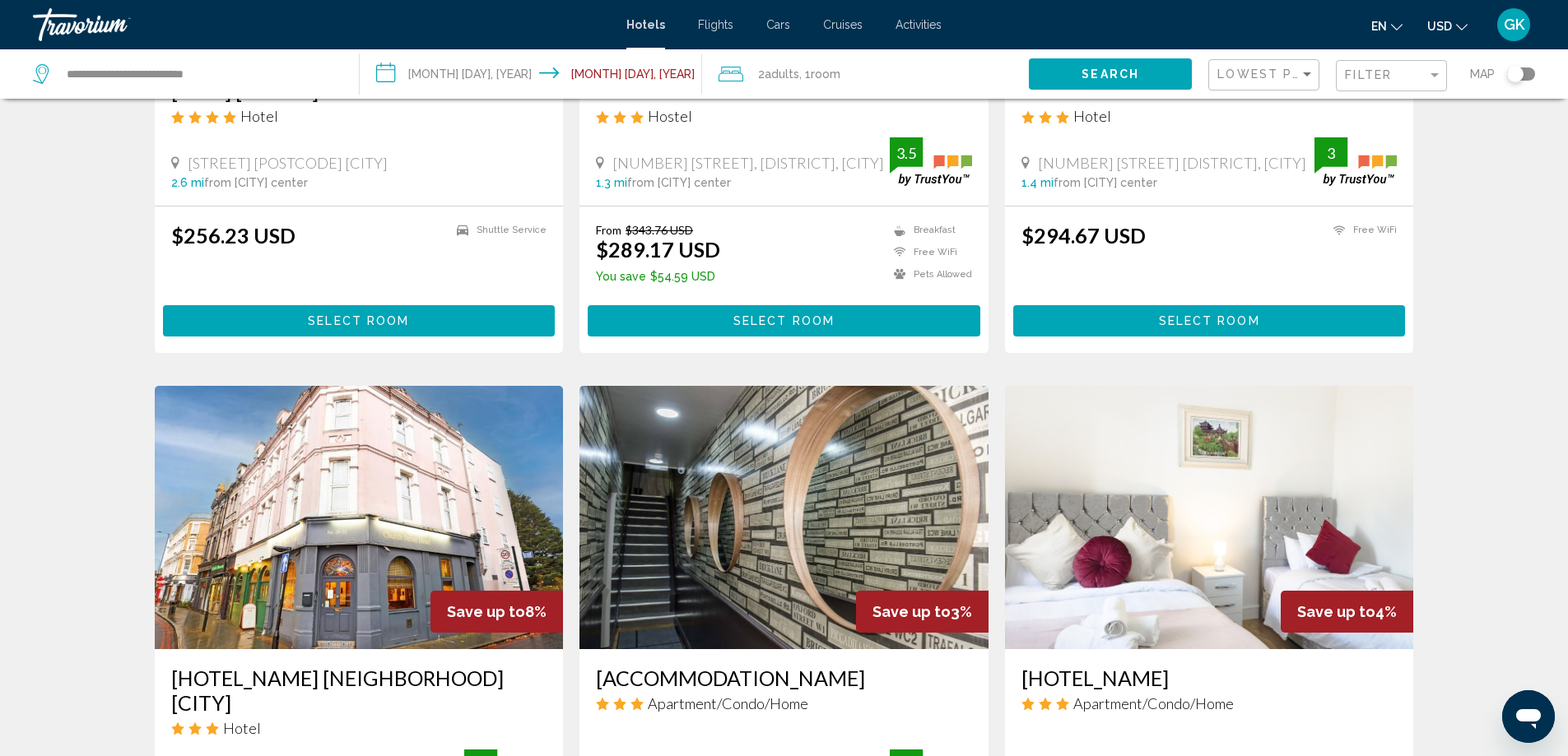 scroll, scrollTop: 0, scrollLeft: 0, axis: both 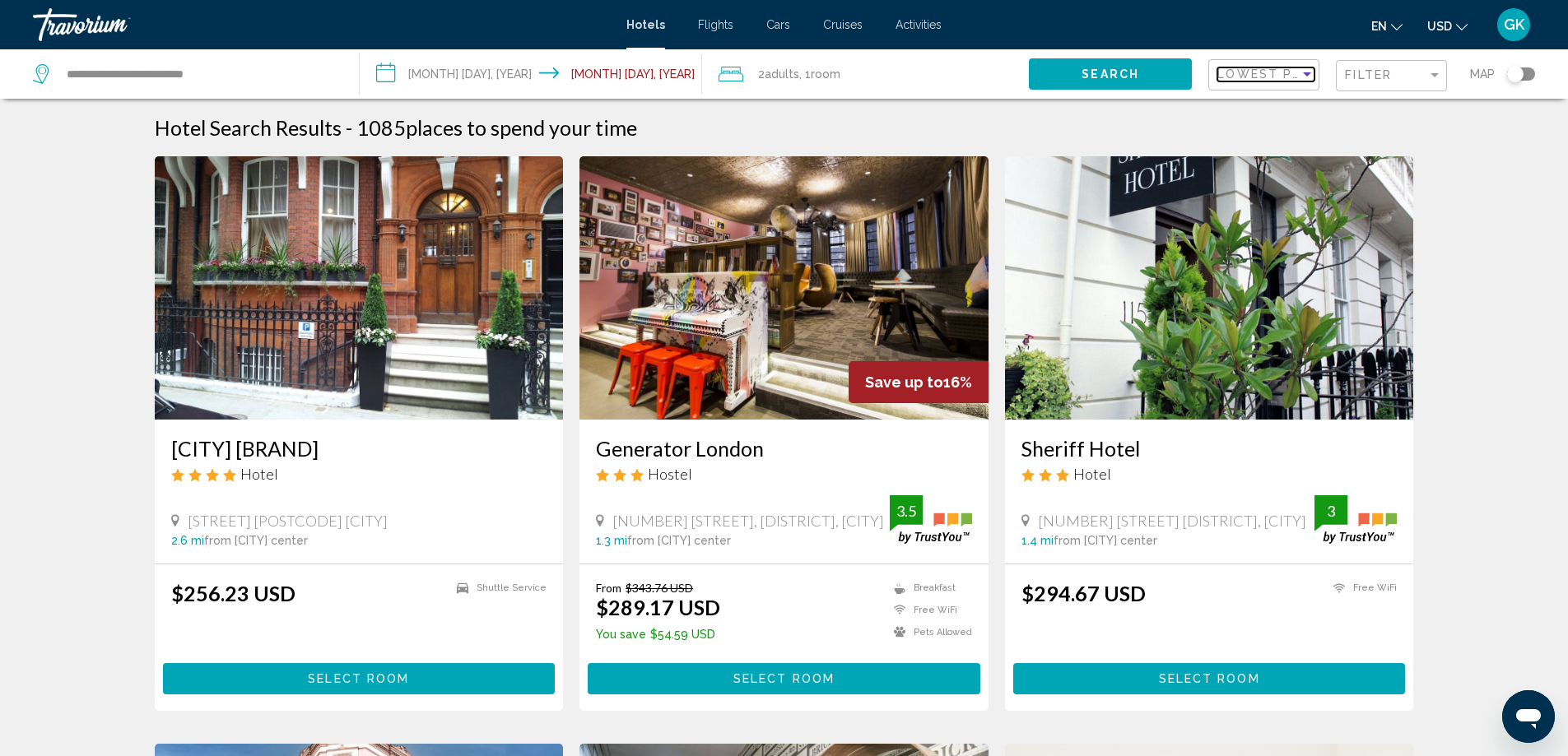 click at bounding box center [1307, 74] 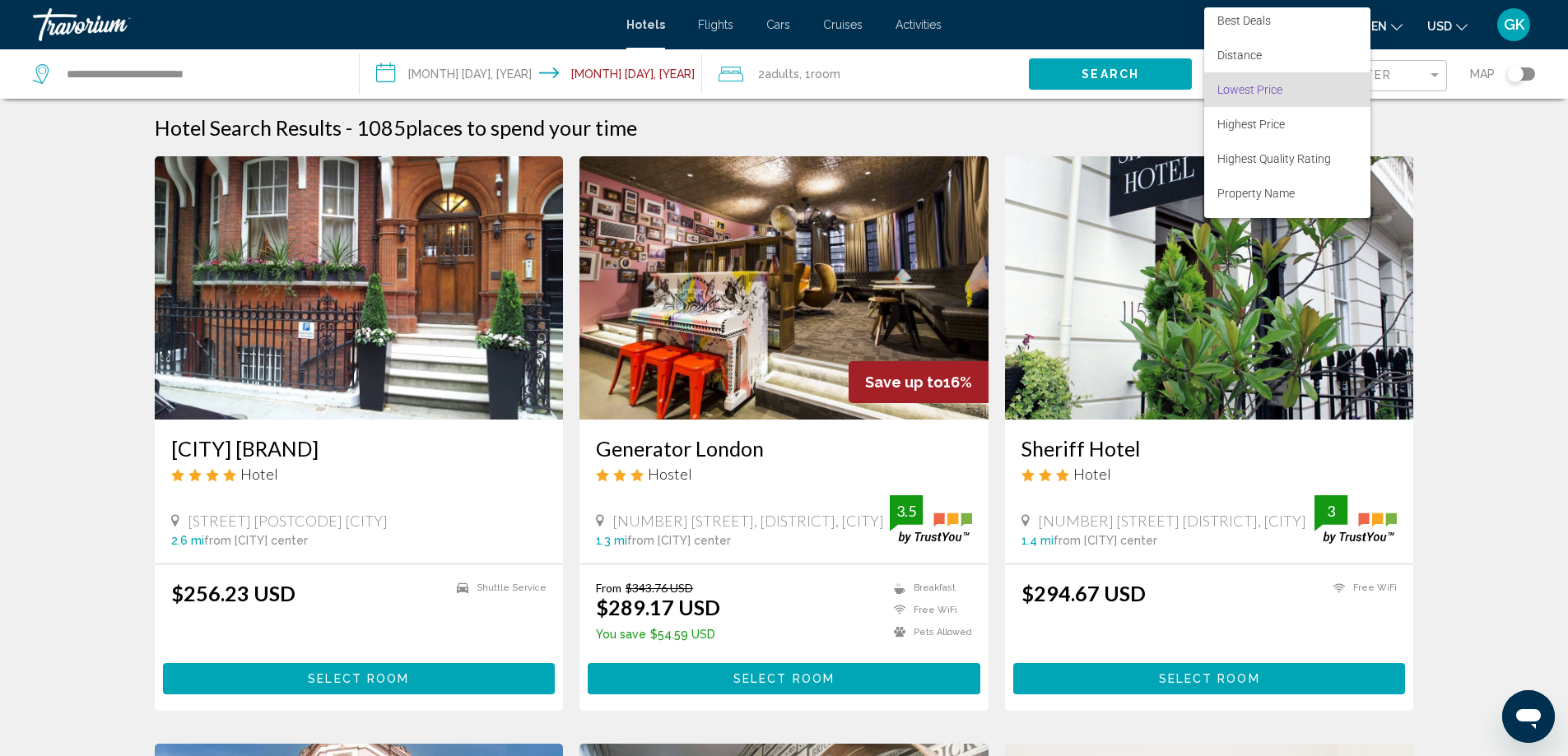 scroll, scrollTop: 0, scrollLeft: 0, axis: both 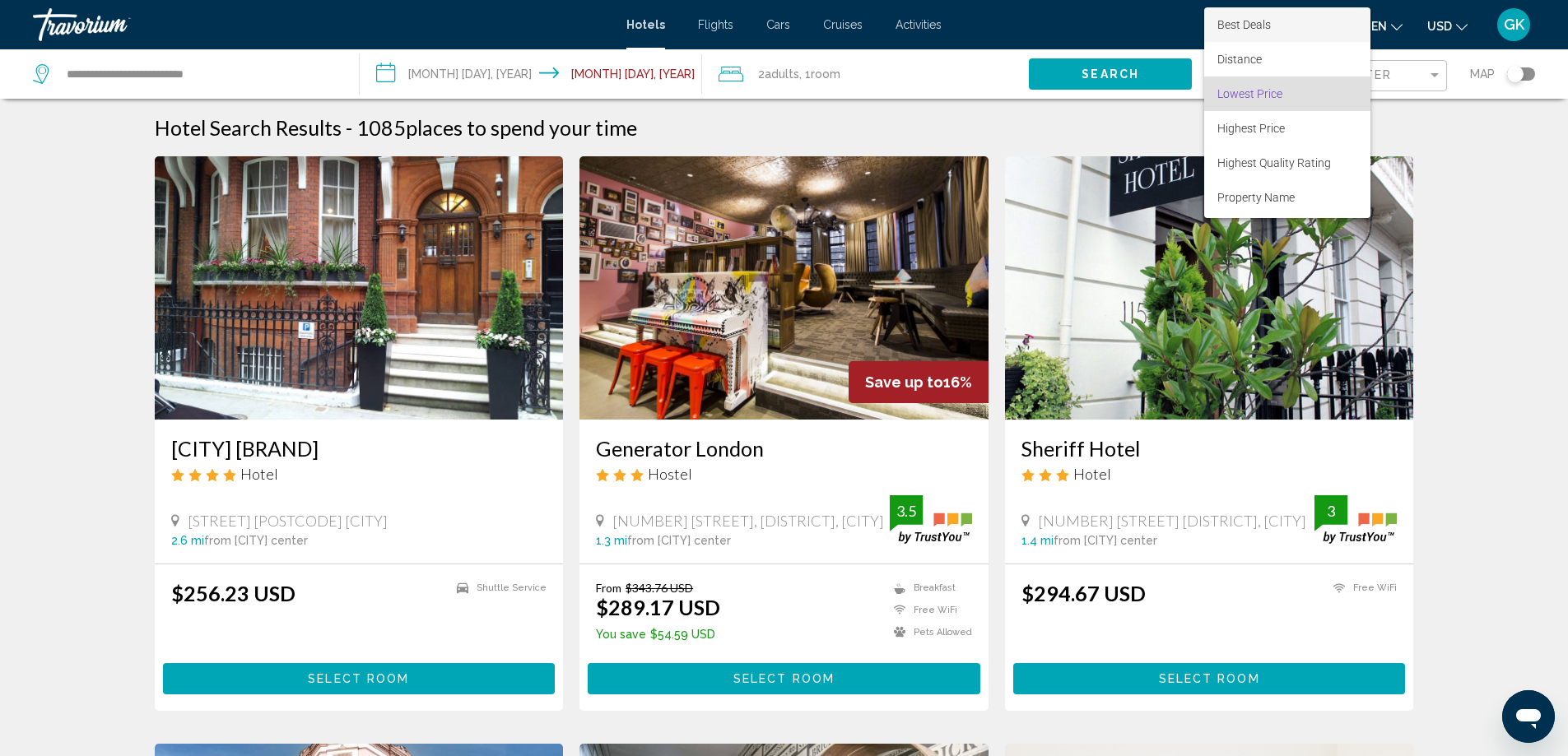 click on "Best Deals" at bounding box center (1244, 25) 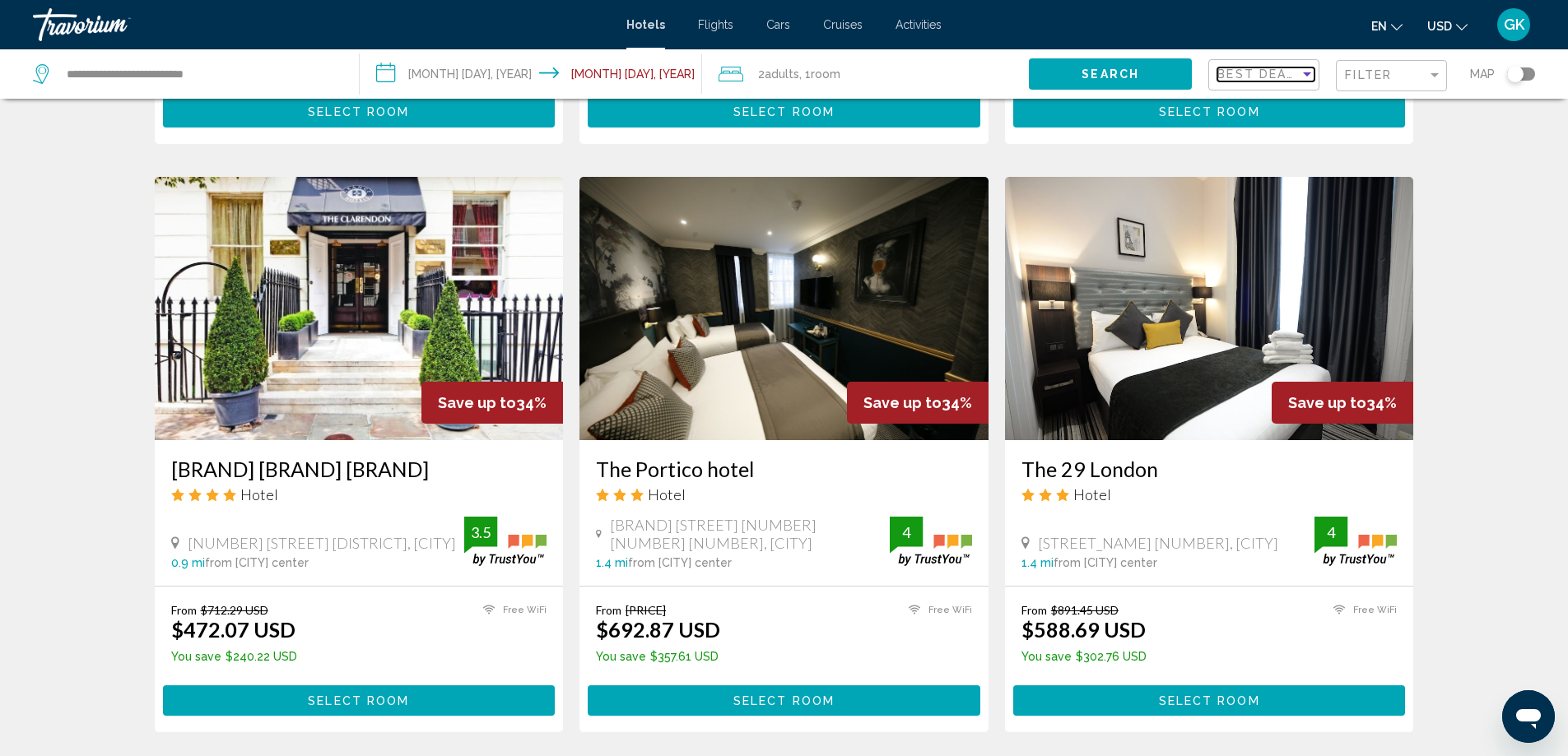 scroll, scrollTop: 576, scrollLeft: 0, axis: vertical 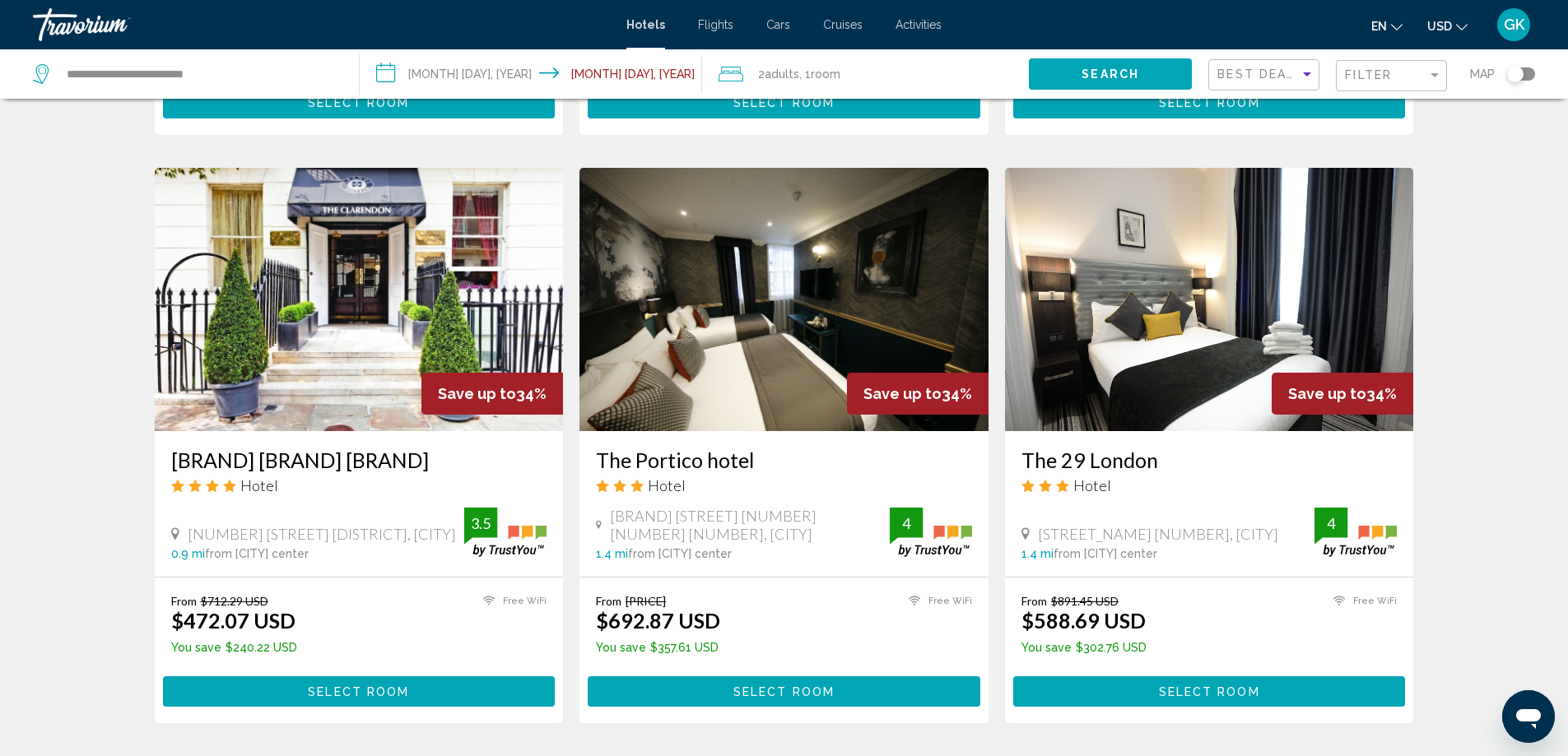 click at bounding box center [359, 299] 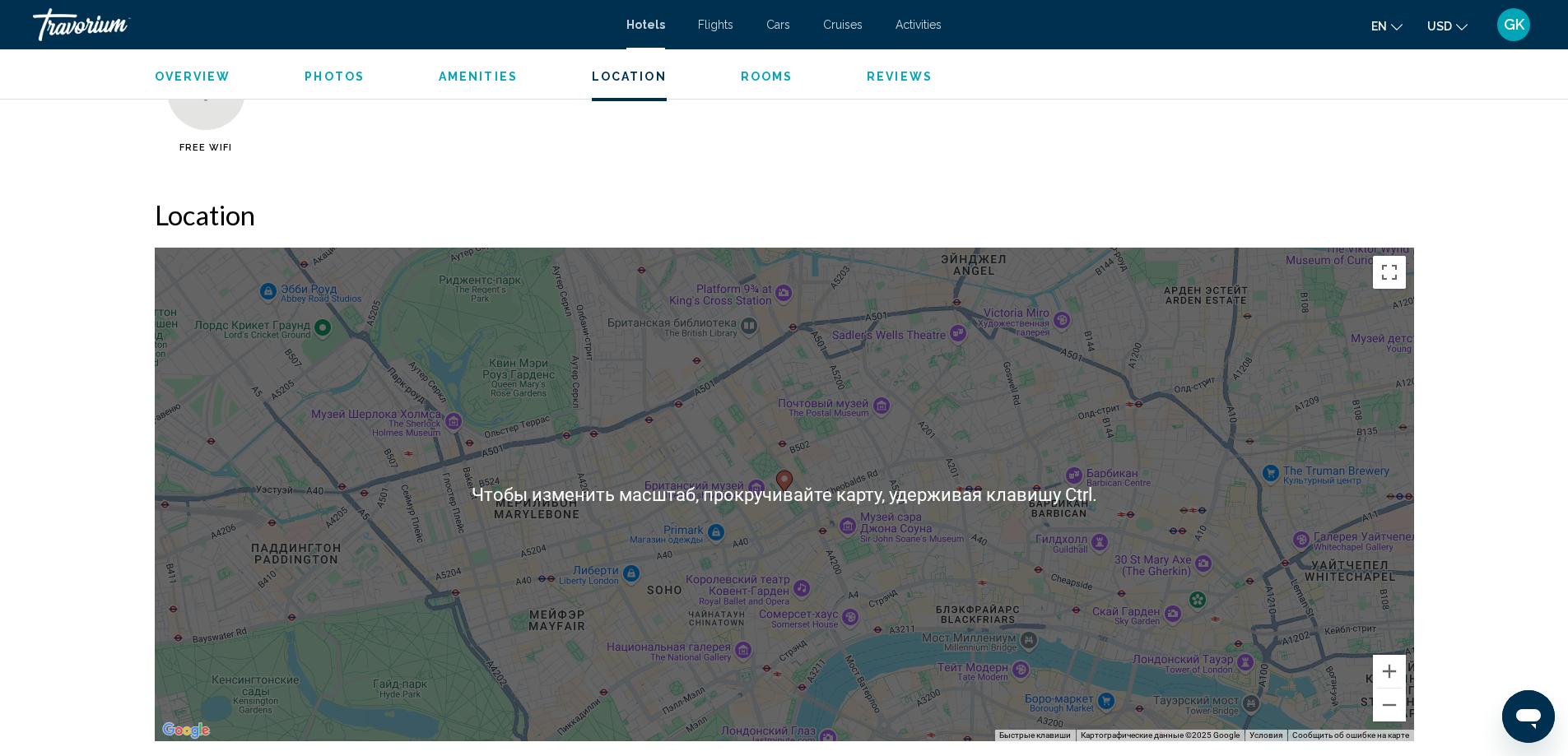 scroll, scrollTop: 1481, scrollLeft: 0, axis: vertical 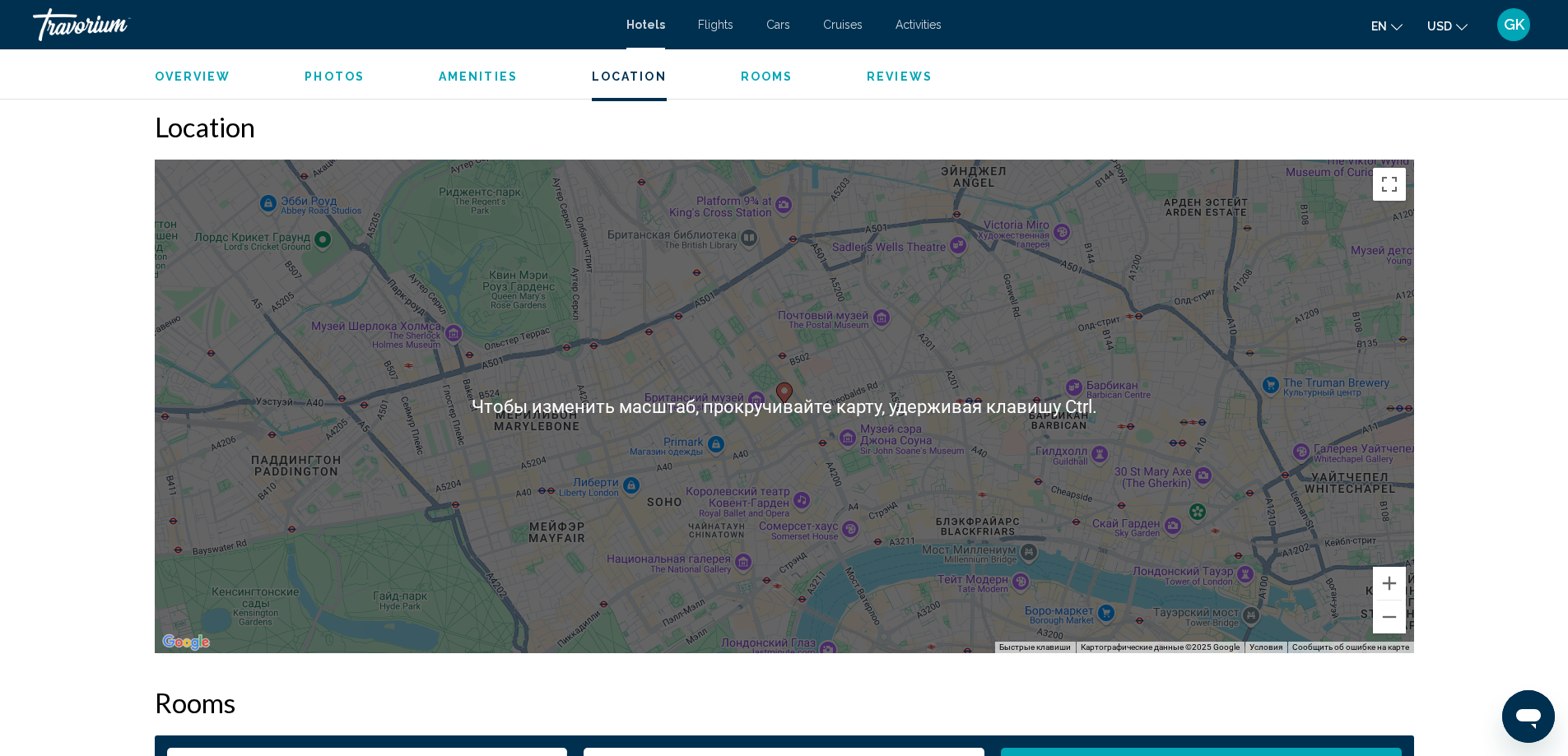 click on "Чтобы активировать перетаскивание с помощью клавиатуры, нажмите Alt + Ввод. После этого перемещайте маркер, используя клавиши со стрелками. Чтобы завершить перетаскивание, нажмите клавишу Ввод. Чтобы отменить действие, нажмите клавишу Esc." at bounding box center (784, 406) 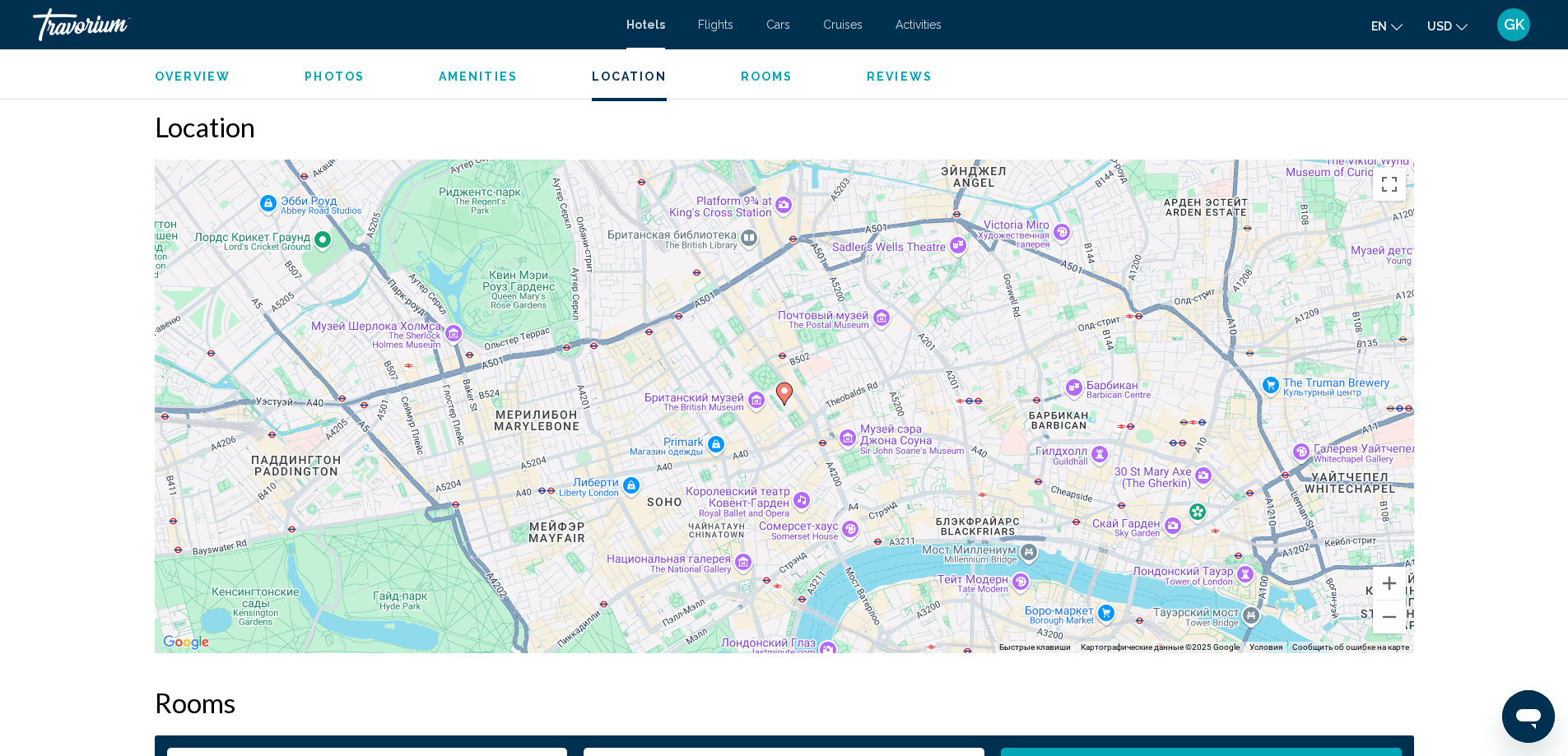click 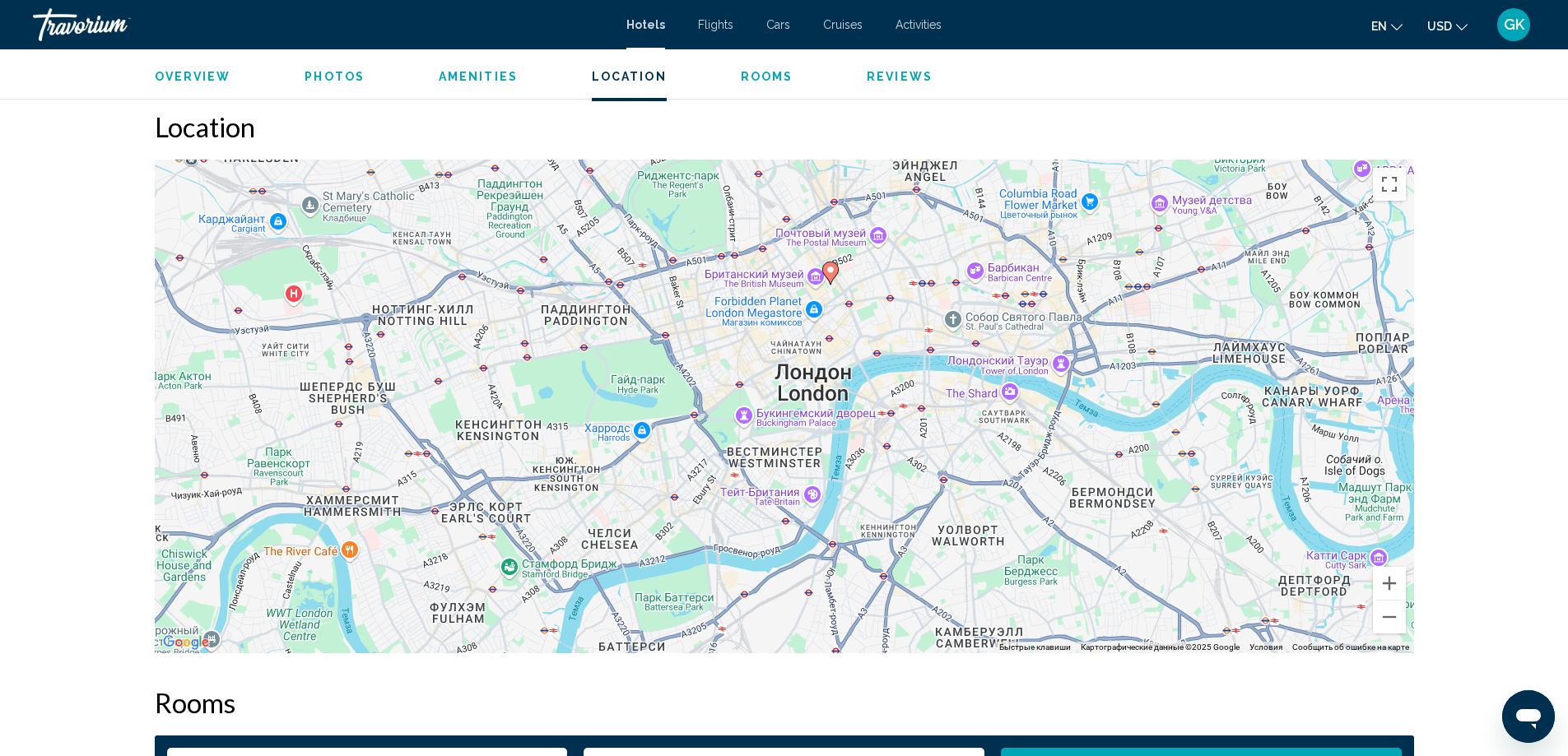 click on "Overview" at bounding box center (193, 77) 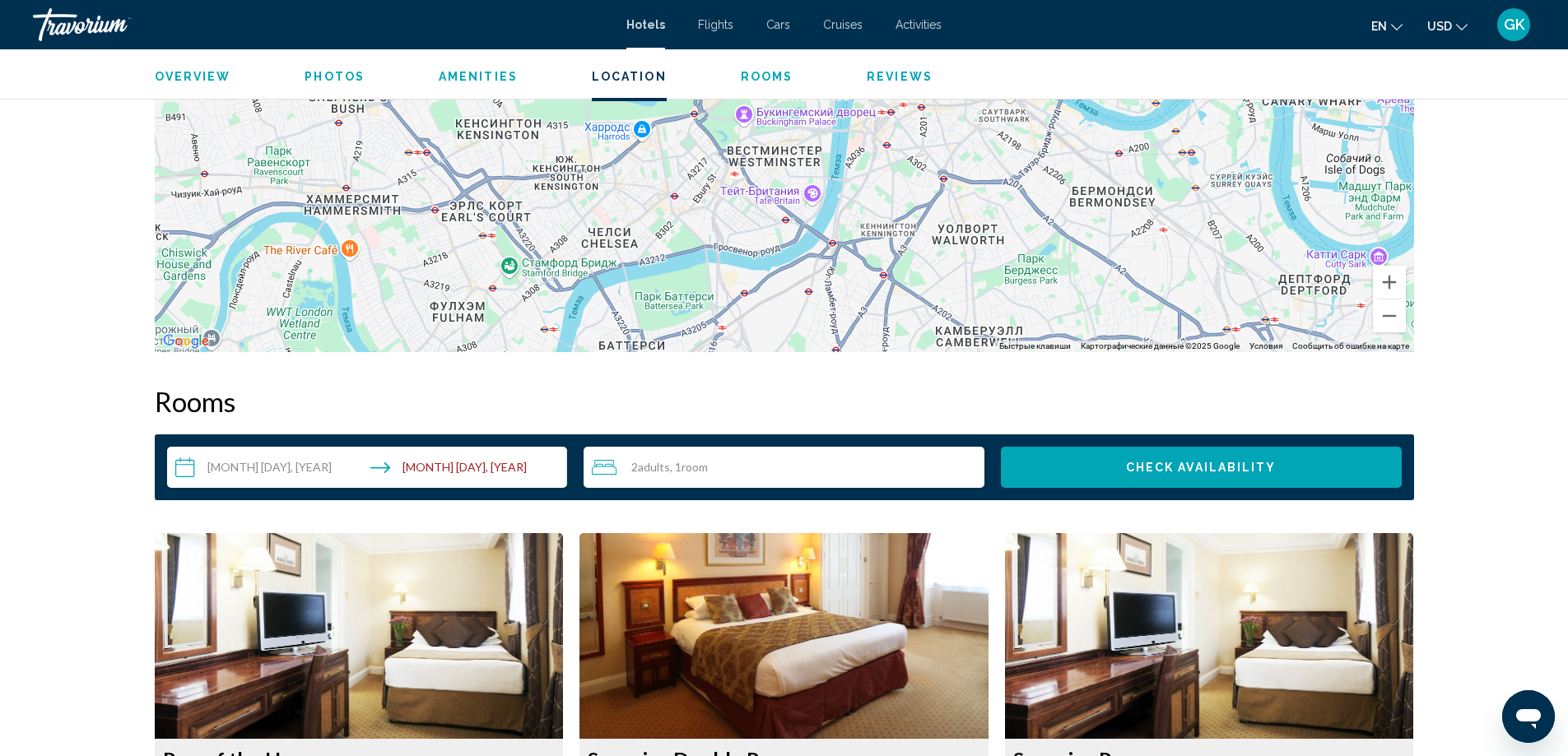 scroll, scrollTop: 1761, scrollLeft: 0, axis: vertical 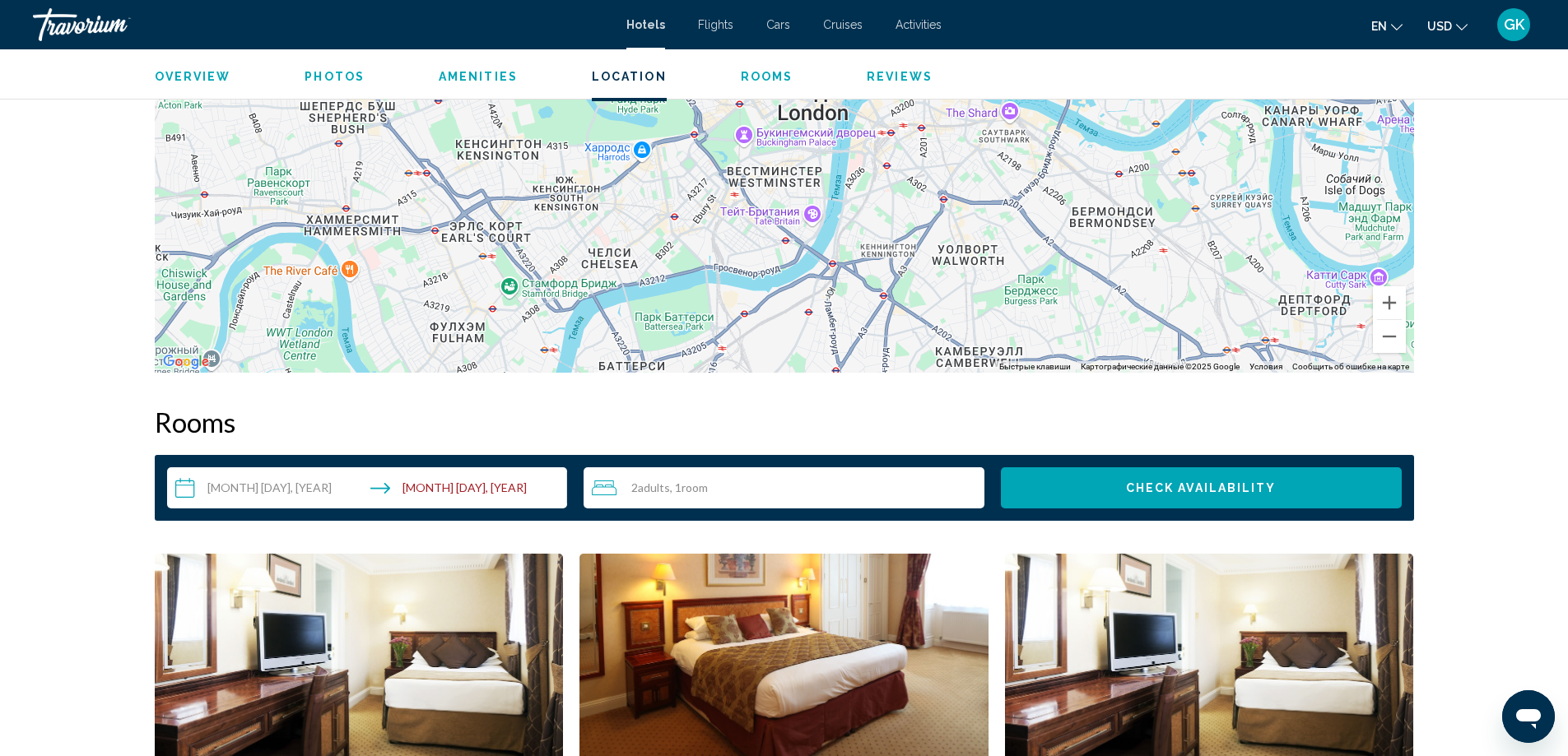 click on "**********" at bounding box center [370, 490] 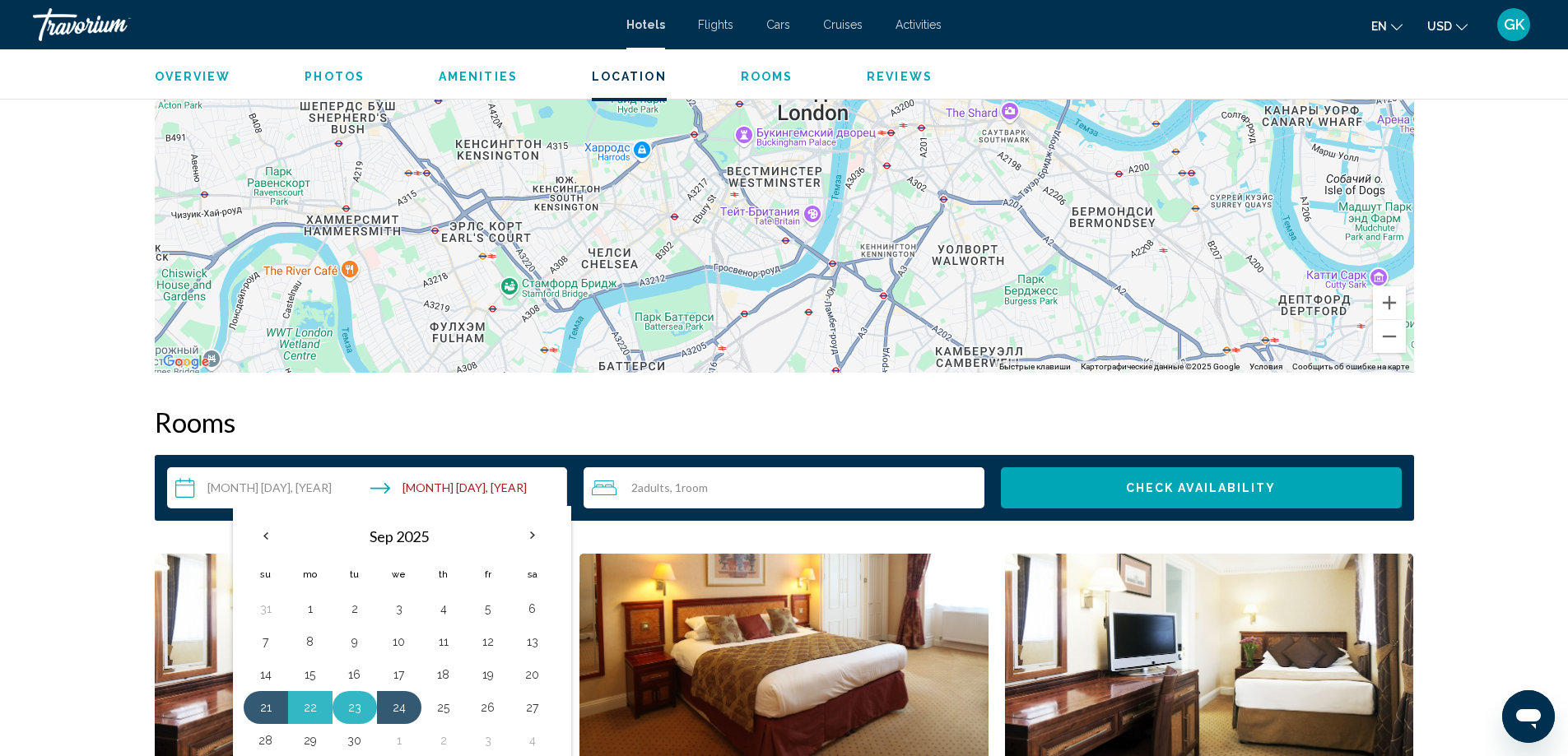 click on "23" at bounding box center (355, 707) 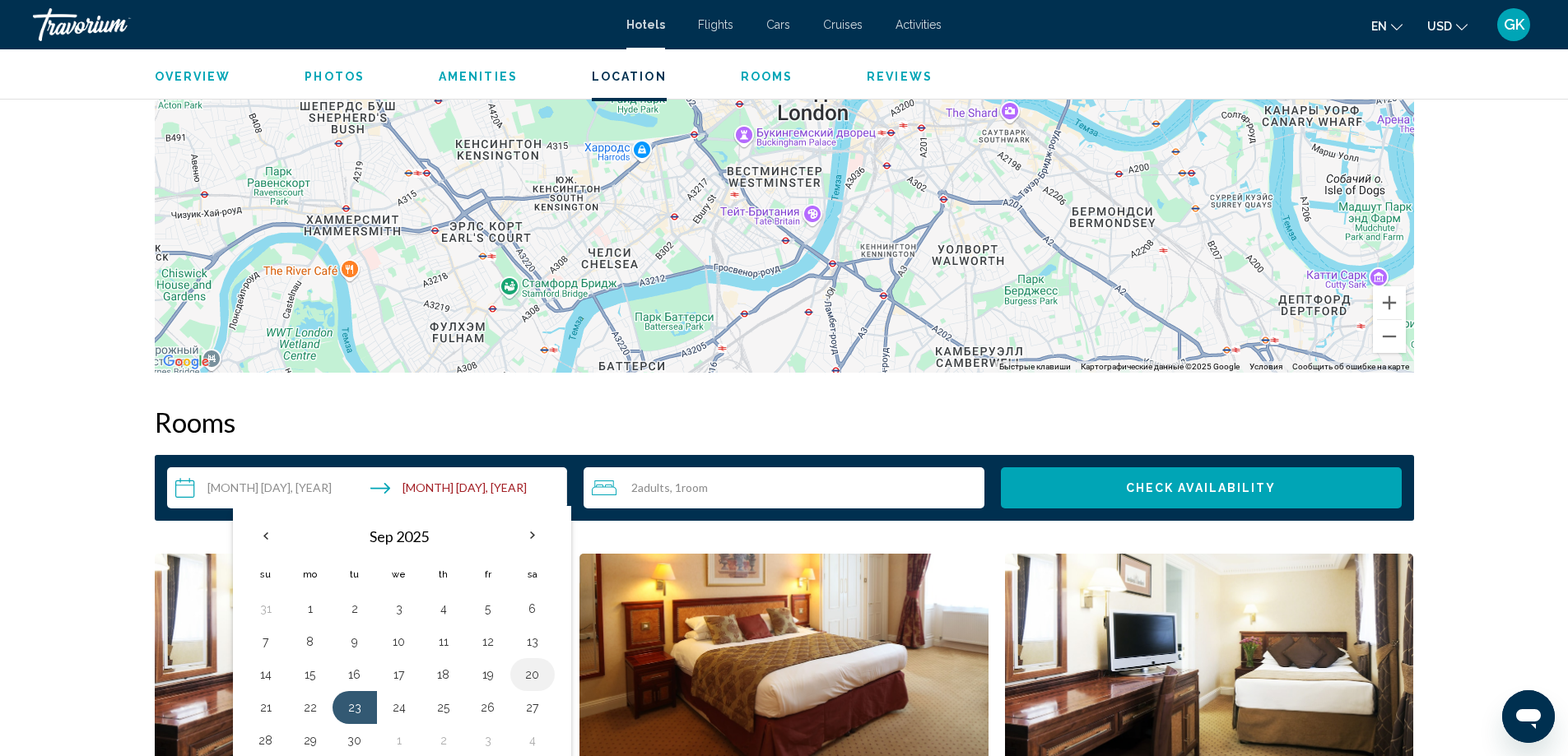 click on "20" at bounding box center (533, 675) 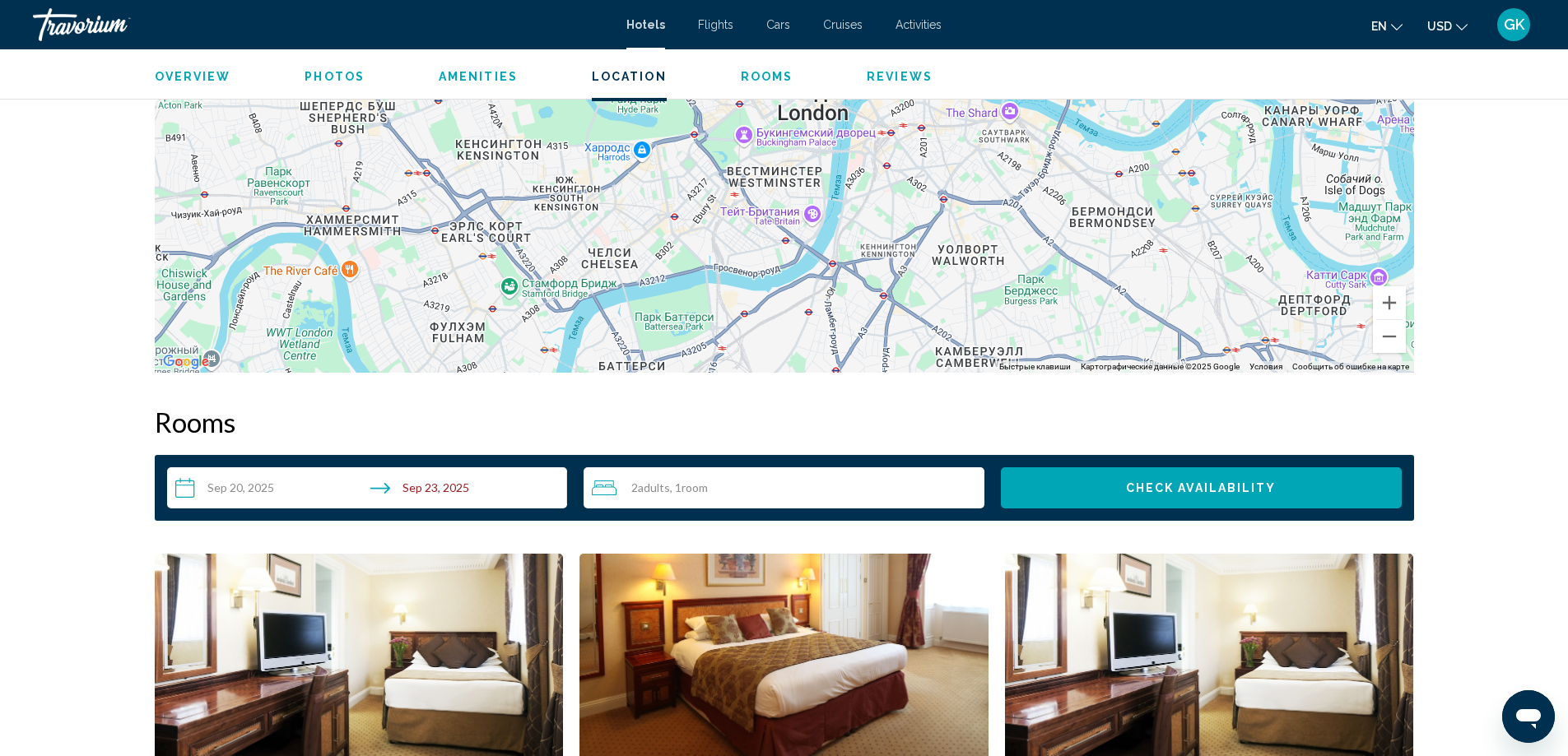 click on "**********" at bounding box center (370, 490) 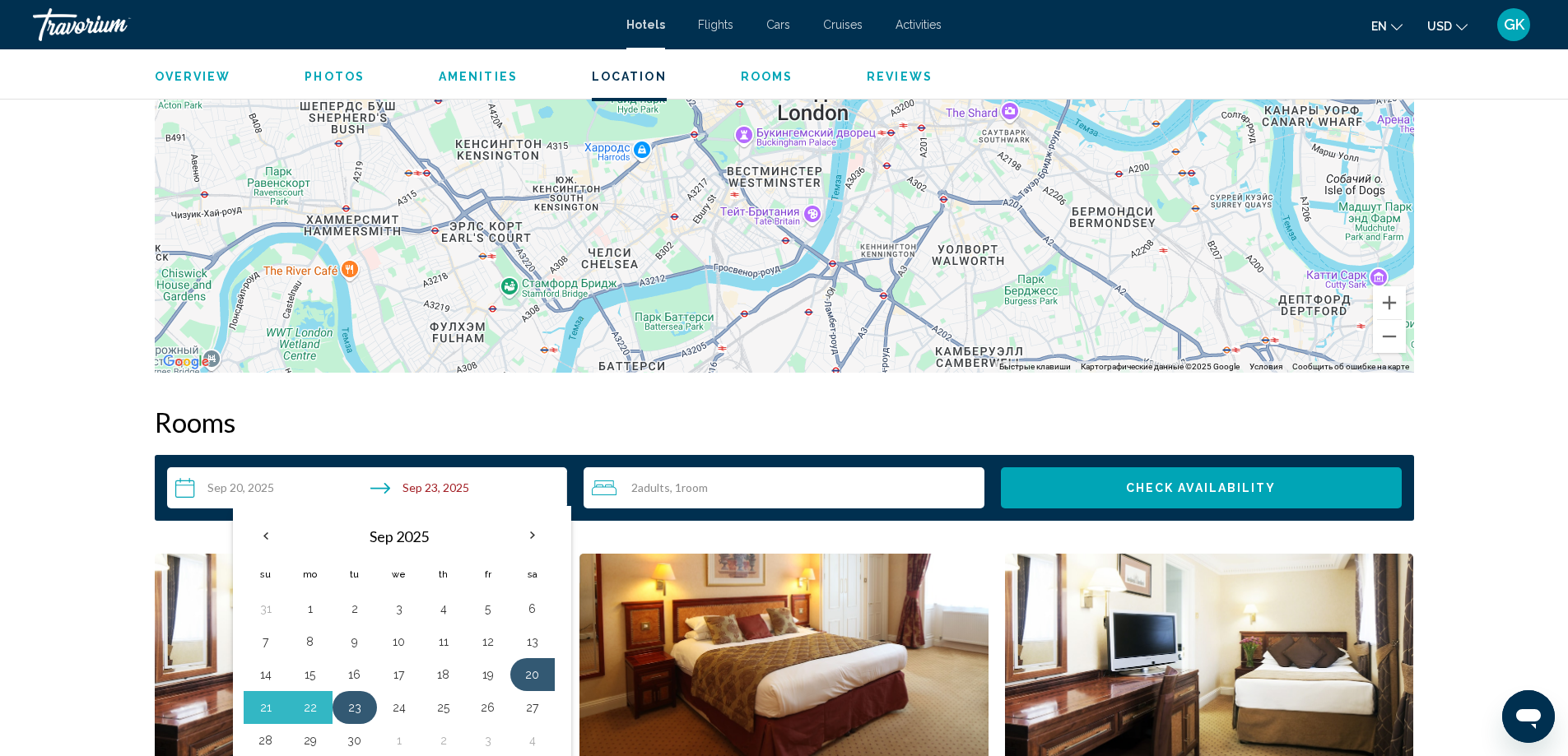 click on "23" at bounding box center (355, 707) 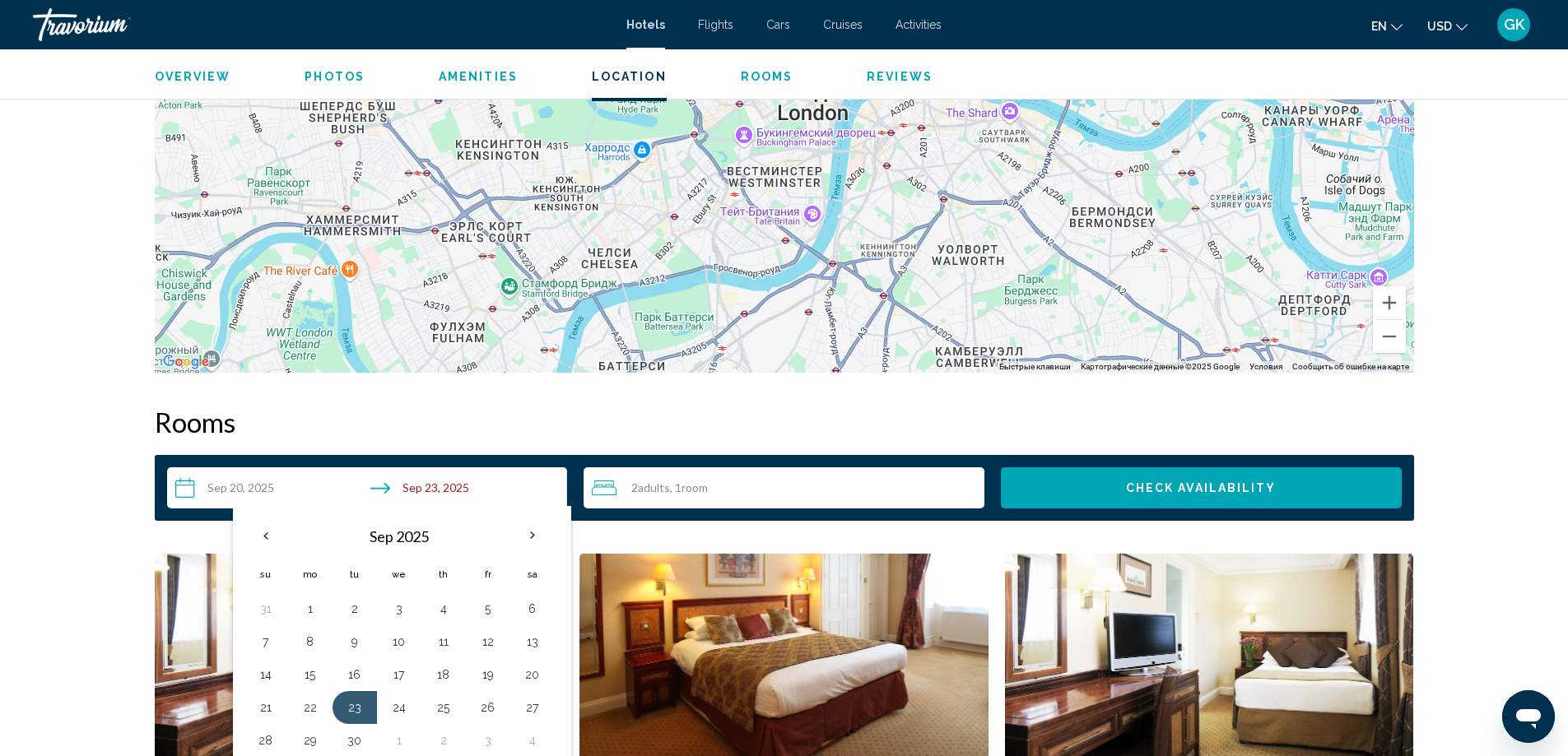 click on "Check Availability" at bounding box center (1201, 489) 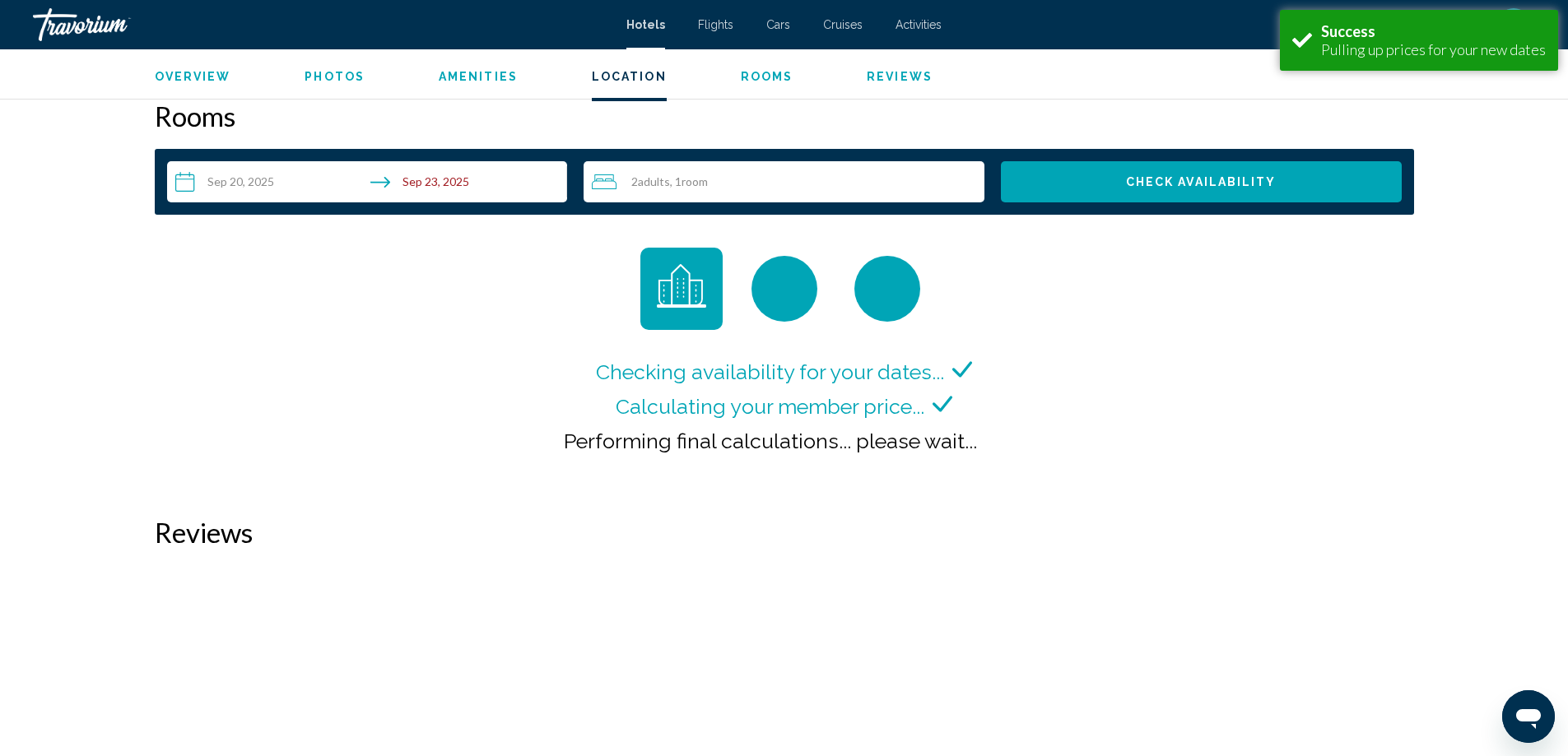 scroll, scrollTop: 1903, scrollLeft: 0, axis: vertical 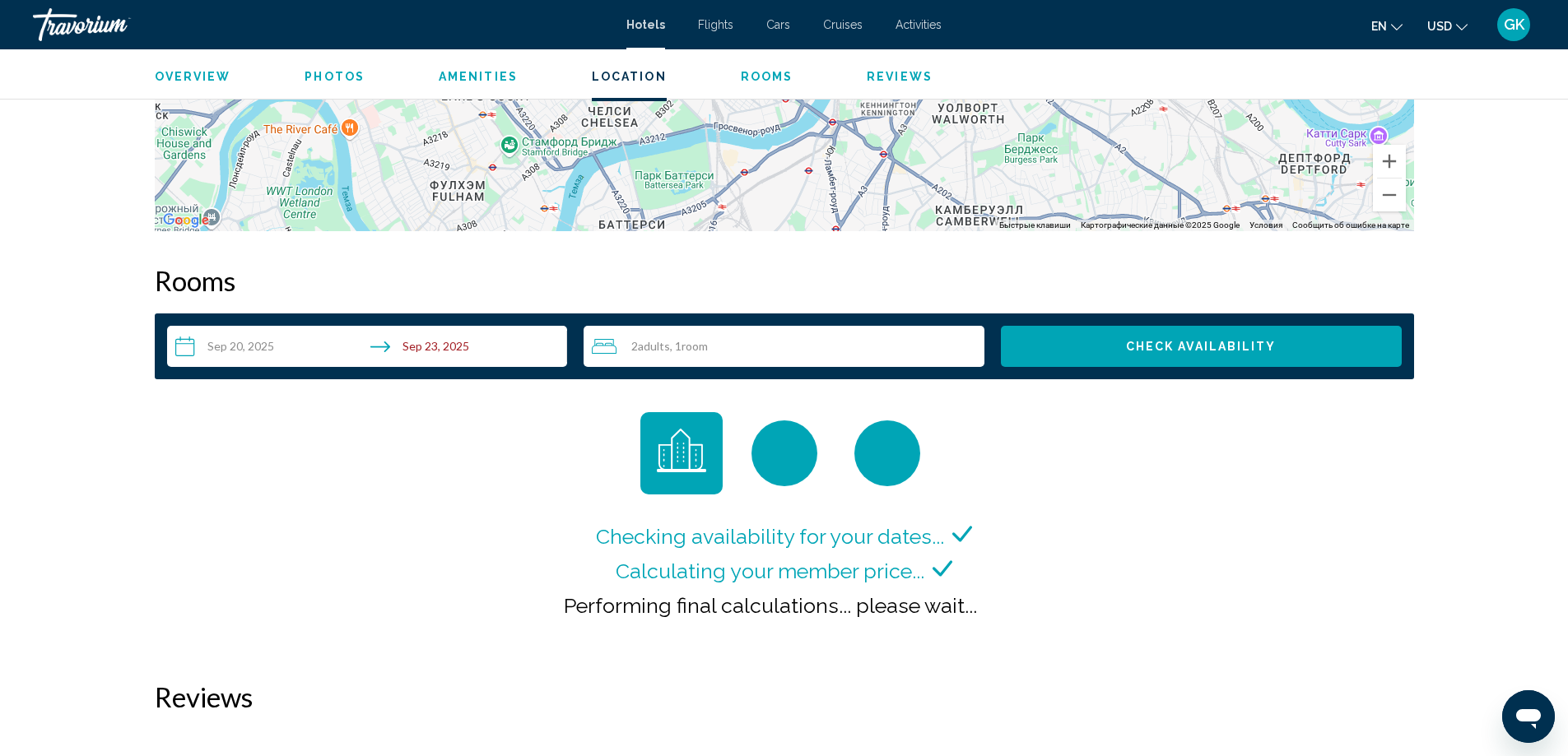 click on "**********" at bounding box center (370, 349) 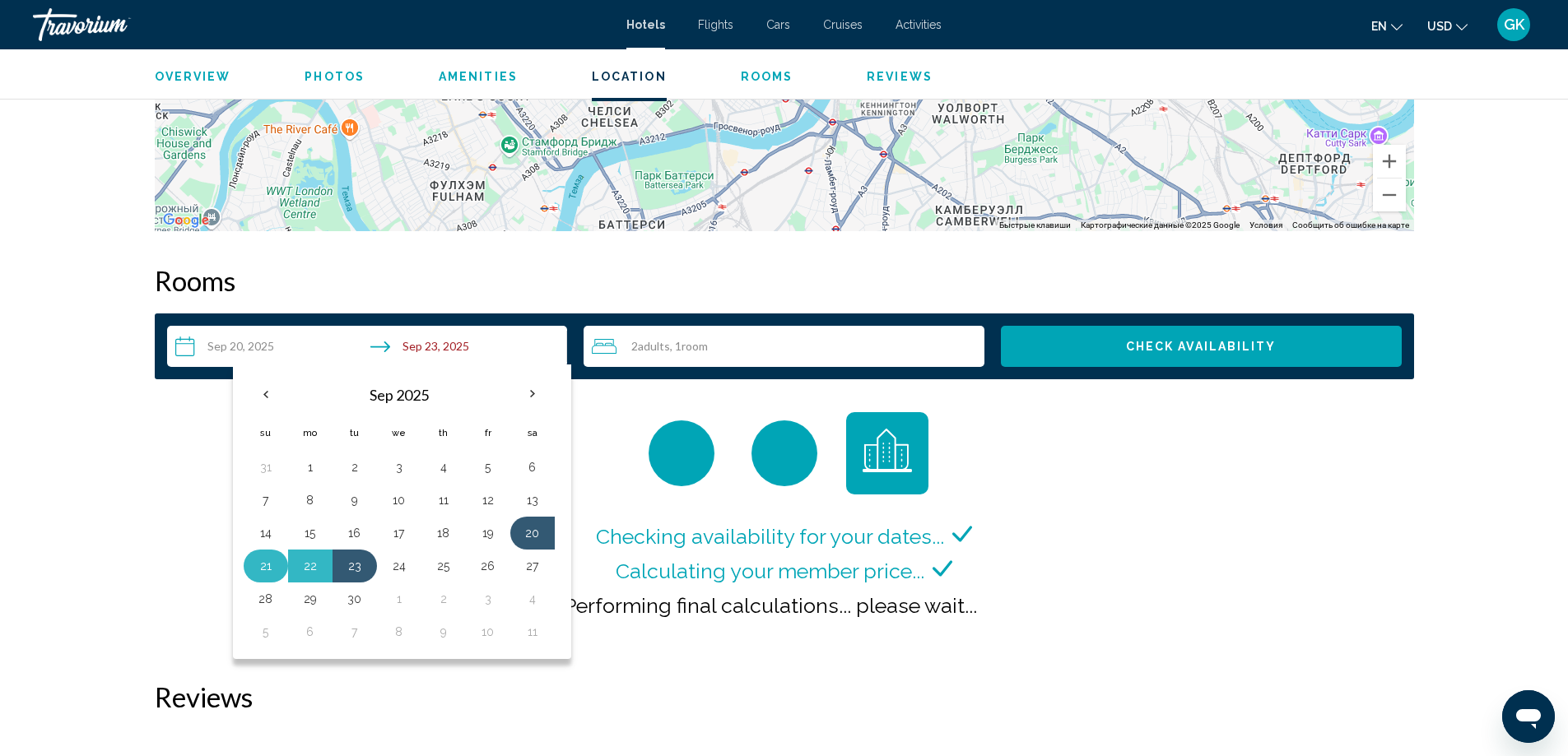click on "21" at bounding box center (266, 566) 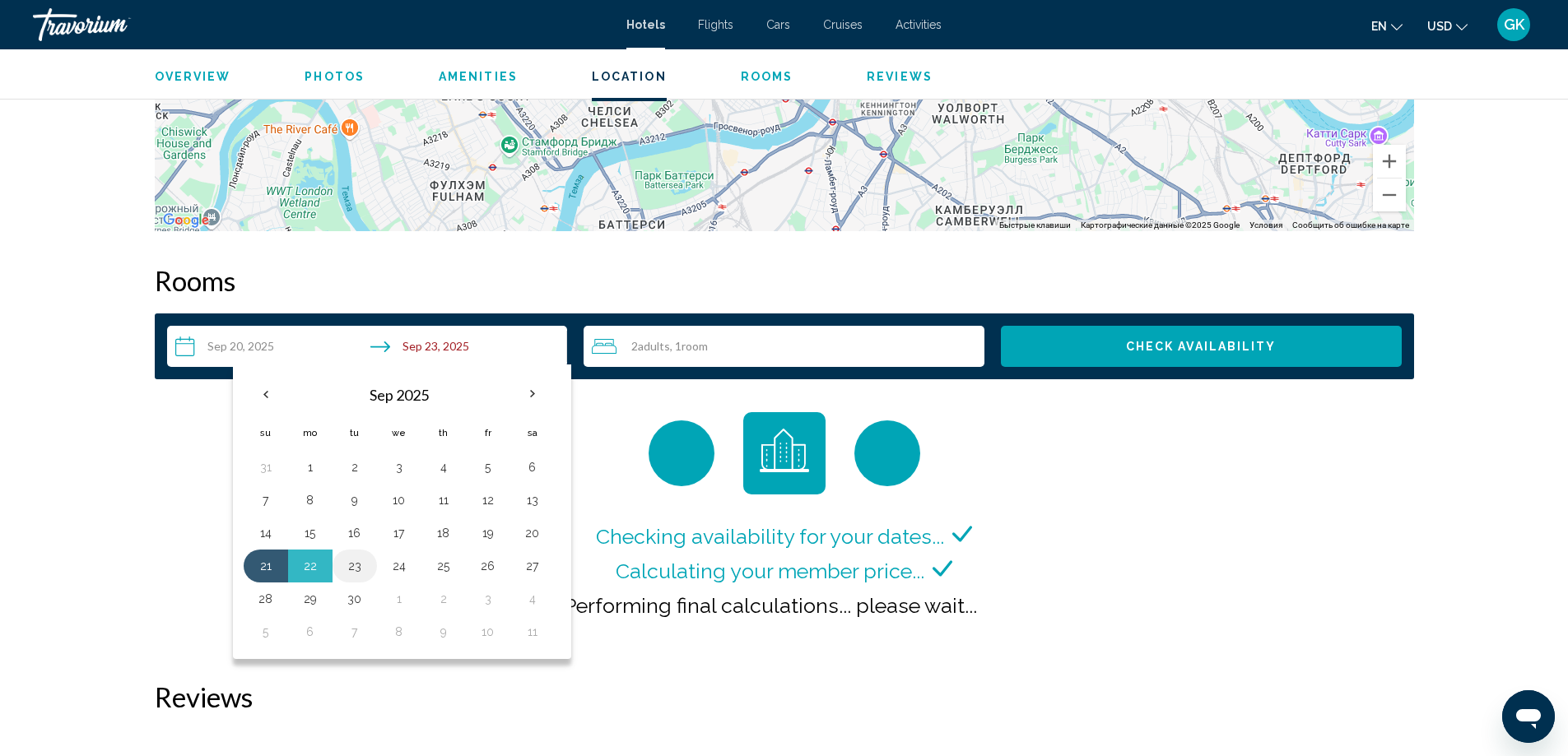 click on "23" at bounding box center (355, 566) 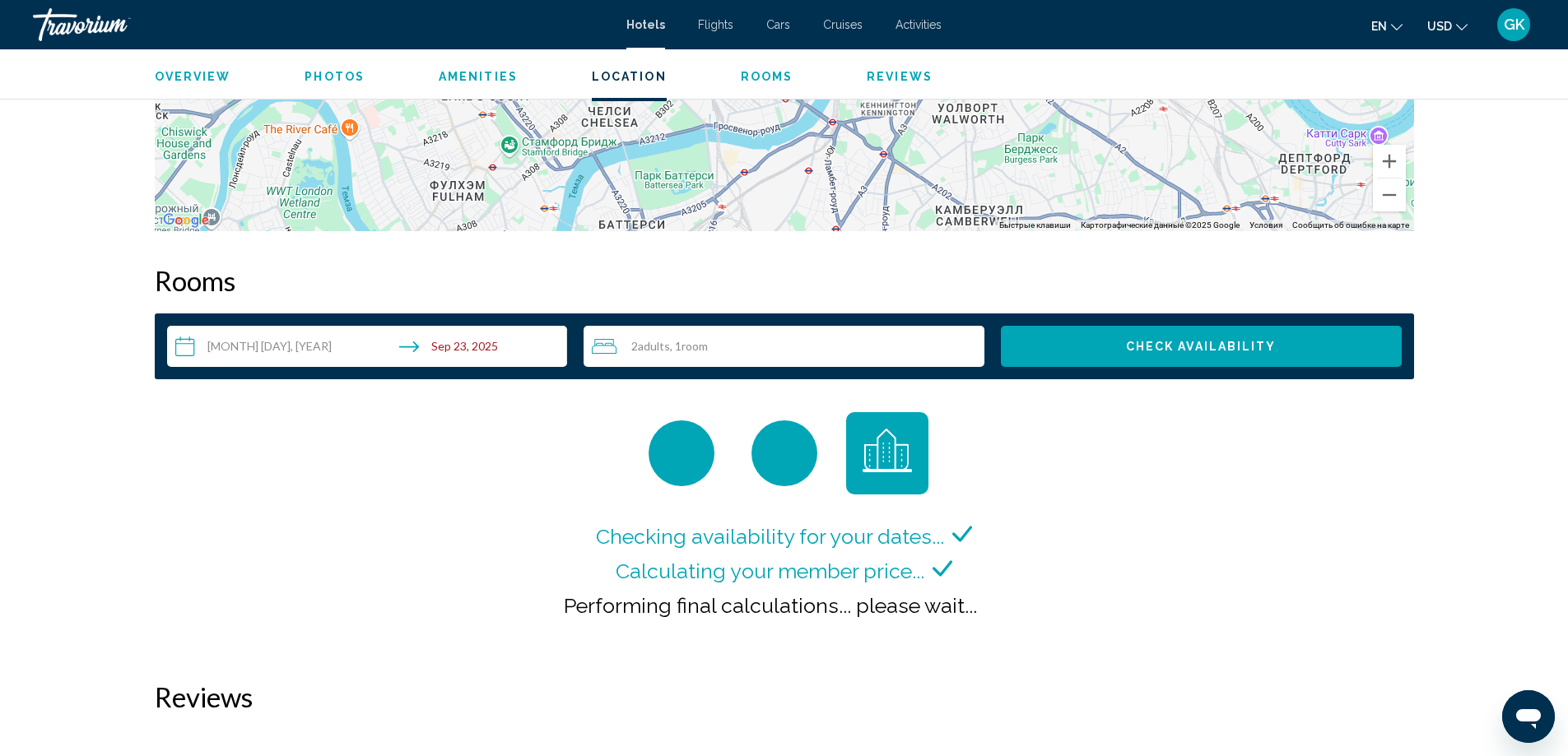 click on "Check Availability" at bounding box center [1201, 346] 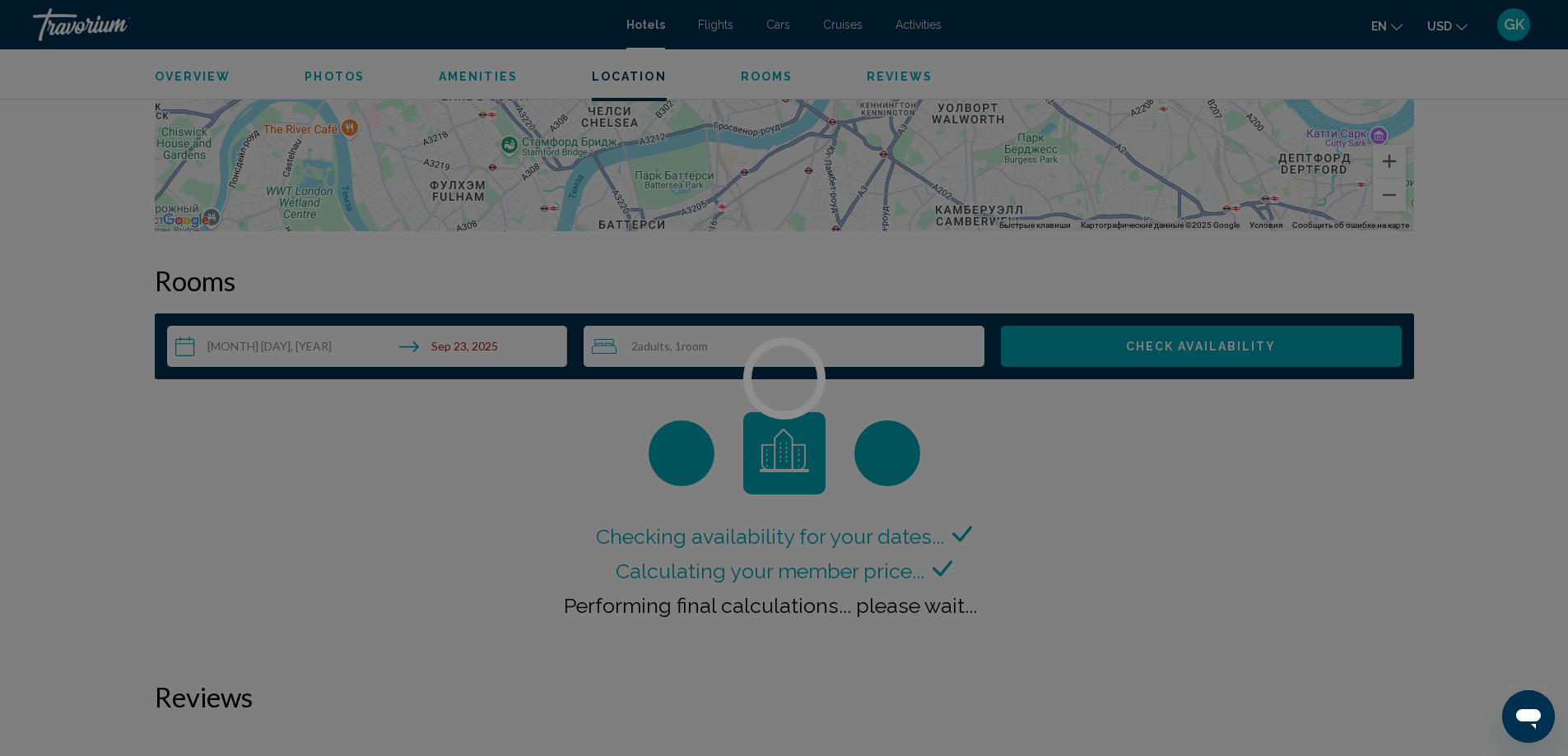 scroll, scrollTop: 2068, scrollLeft: 0, axis: vertical 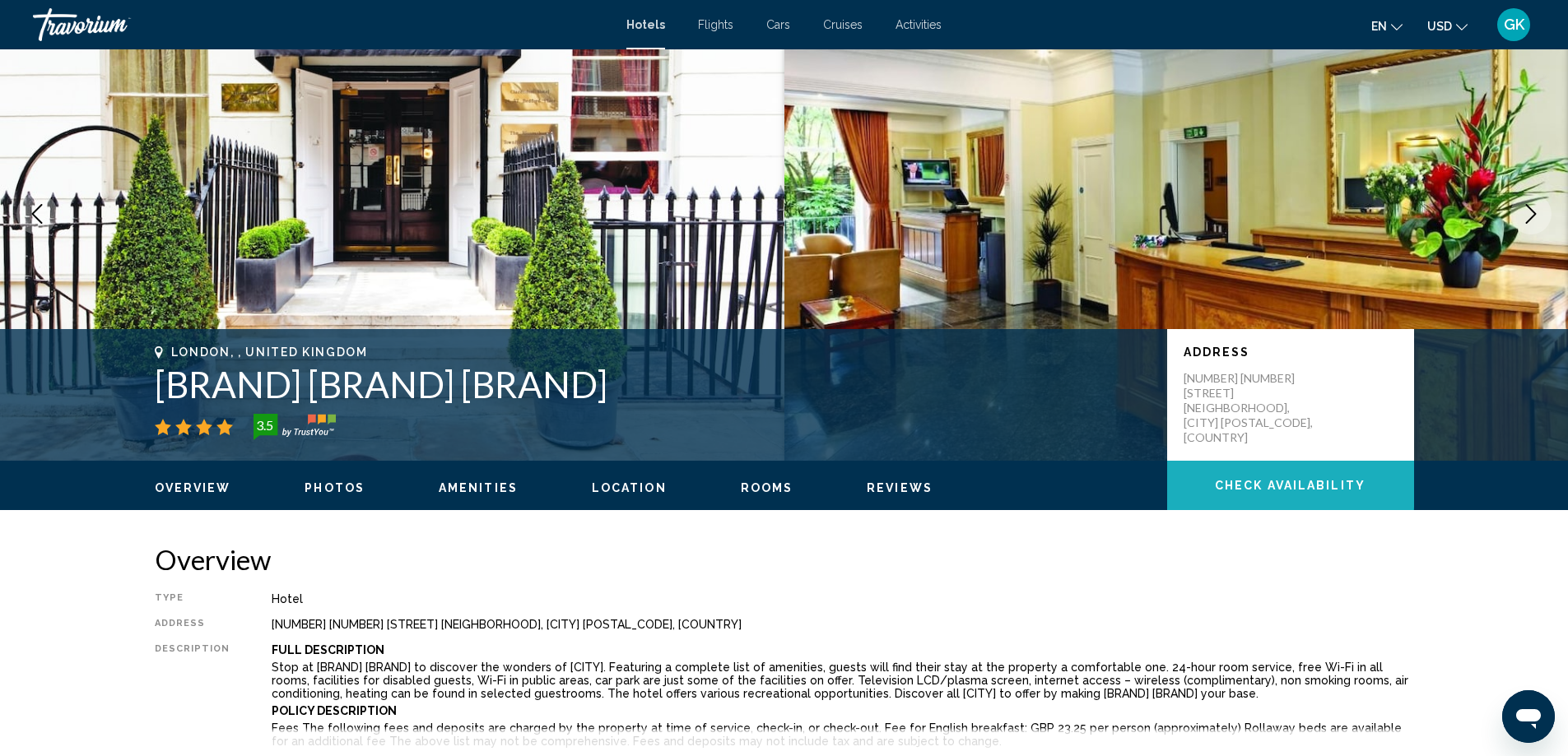 click on "Check Availability" 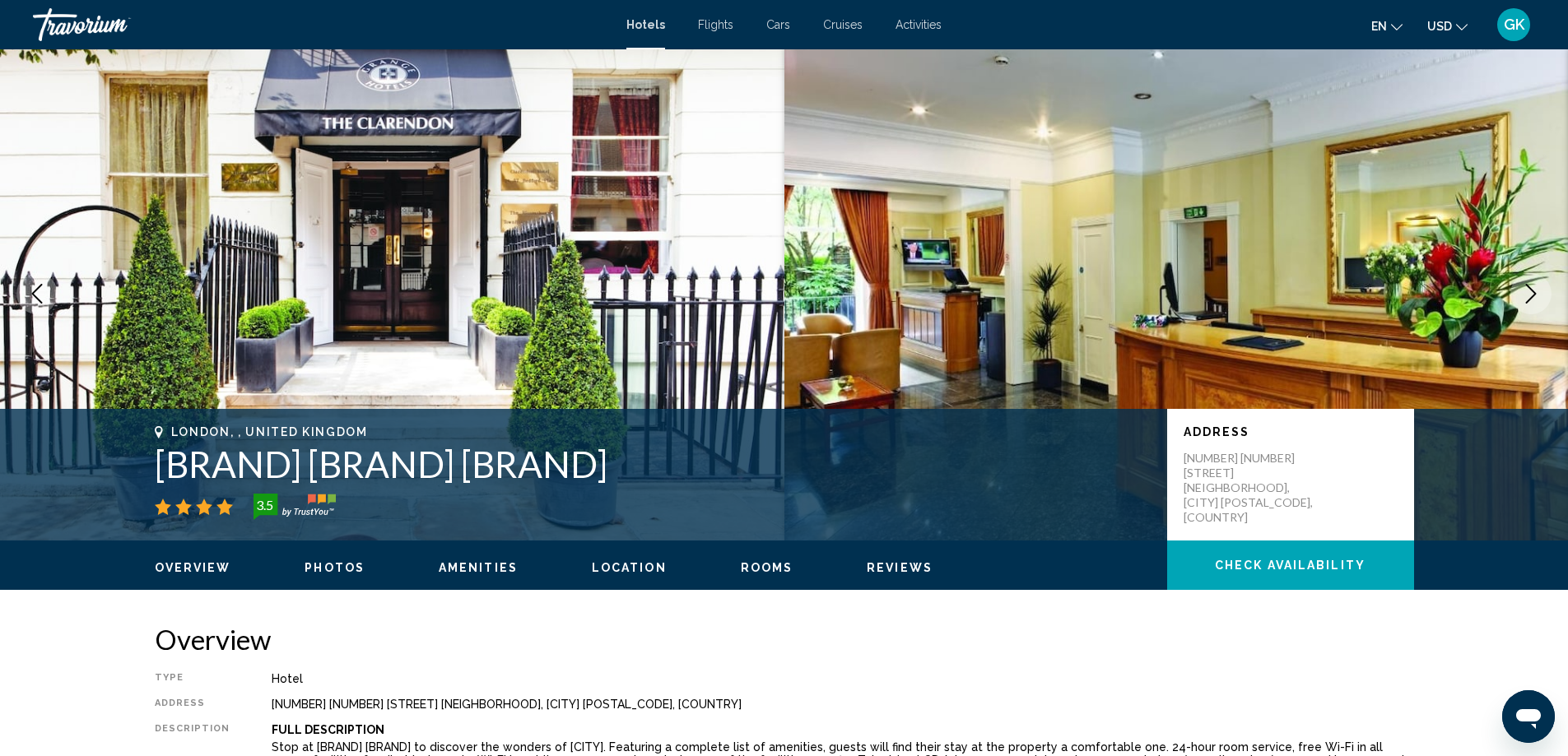 scroll, scrollTop: 0, scrollLeft: 0, axis: both 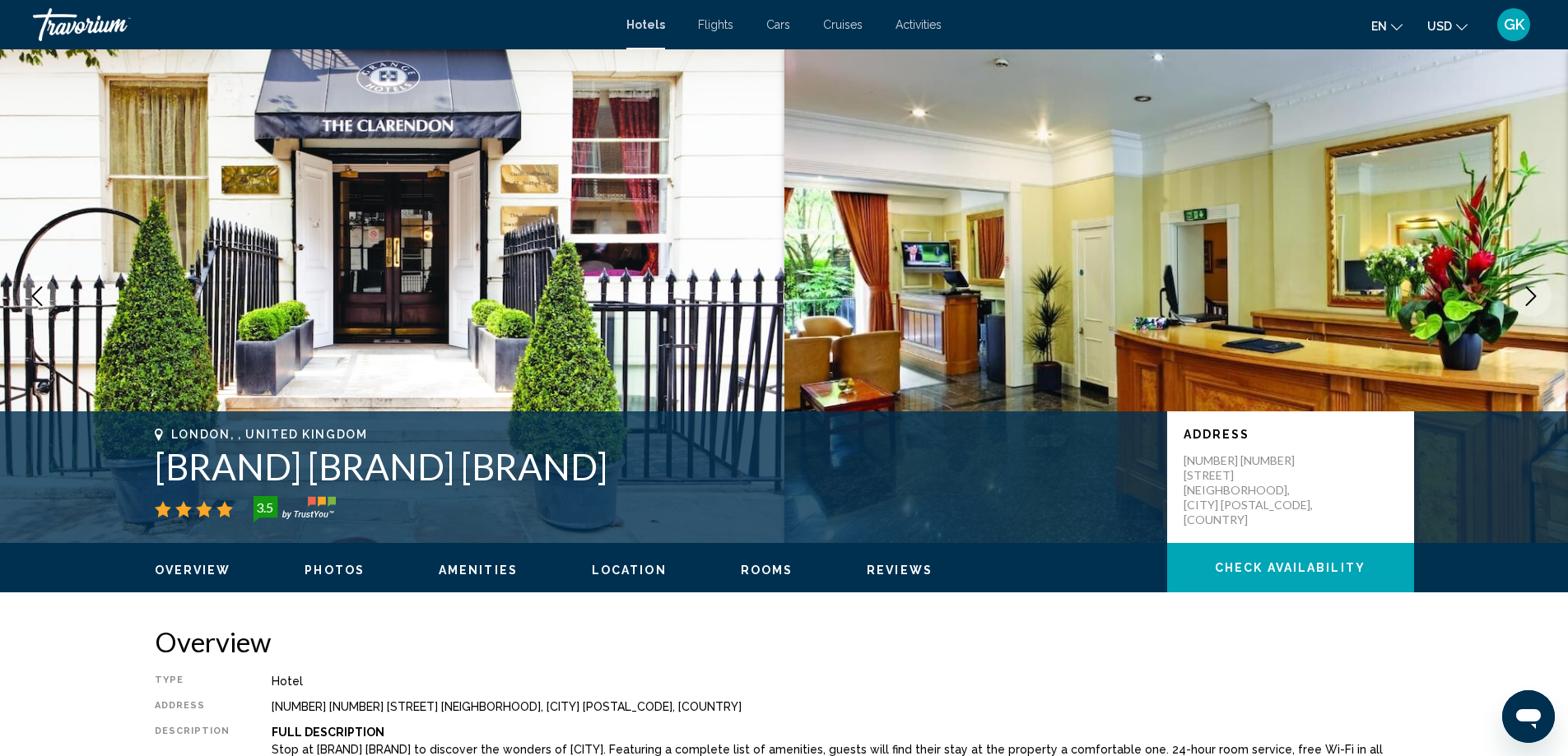click on "Hotels" at bounding box center (645, 25) 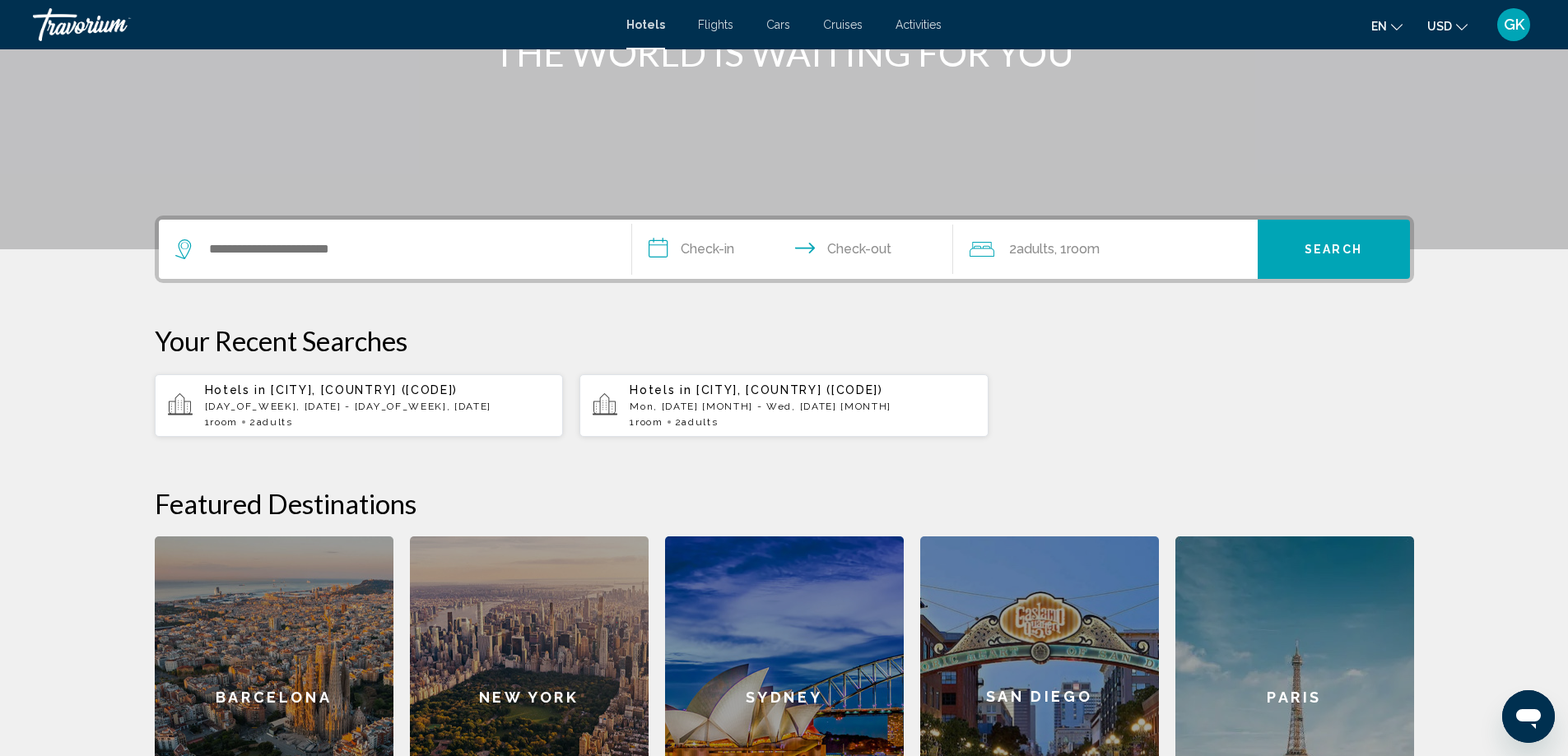 scroll, scrollTop: 247, scrollLeft: 0, axis: vertical 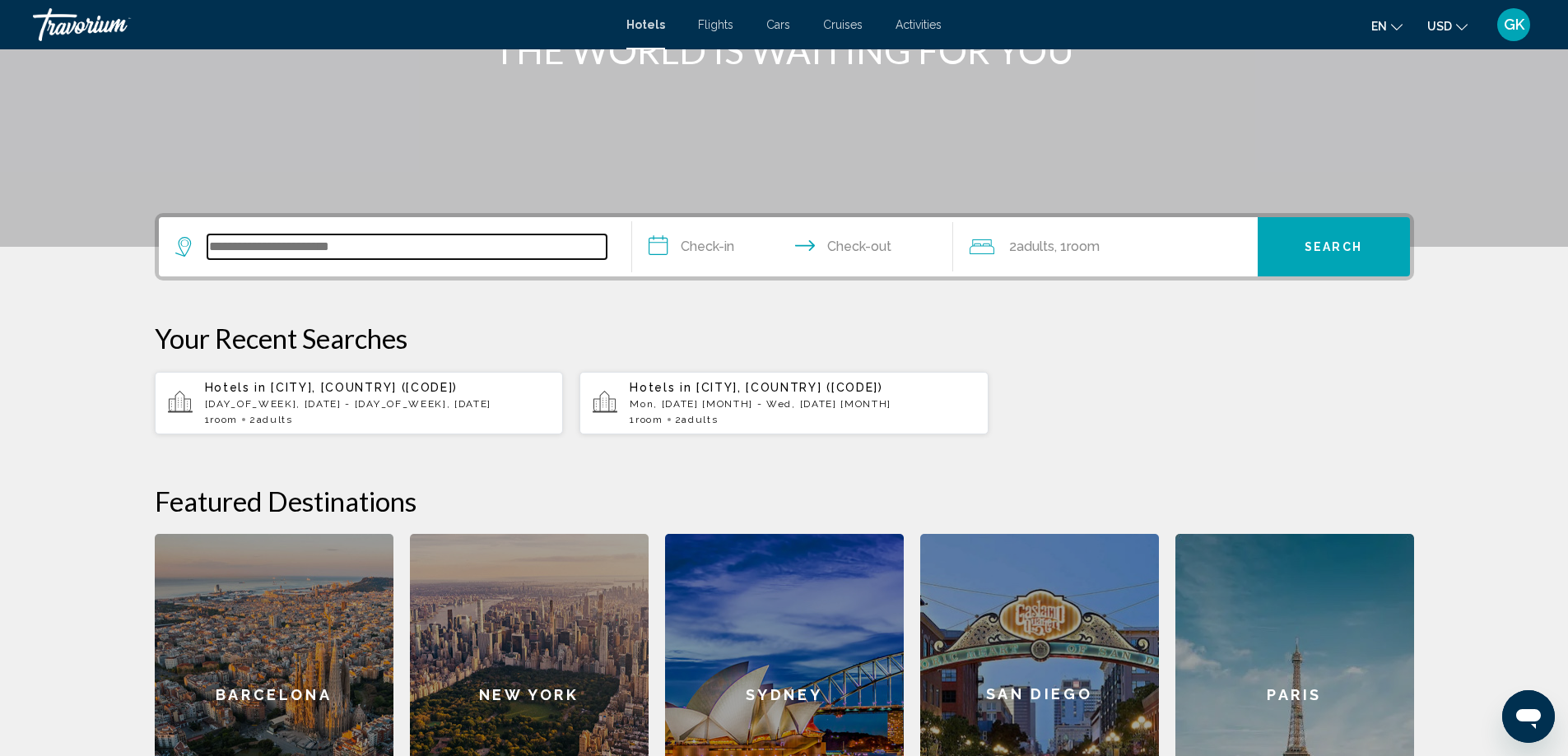 click at bounding box center (407, 247) 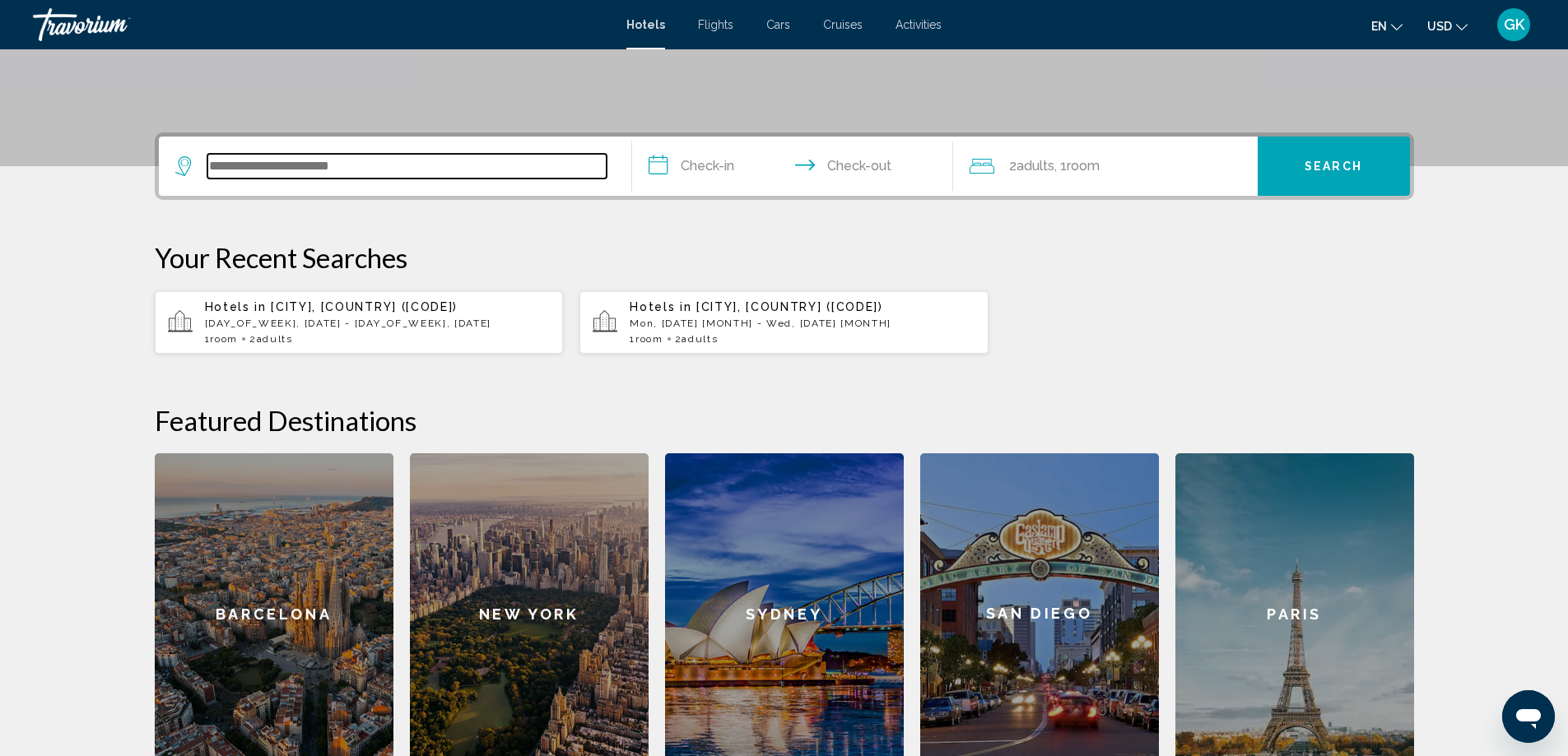 scroll, scrollTop: 406, scrollLeft: 0, axis: vertical 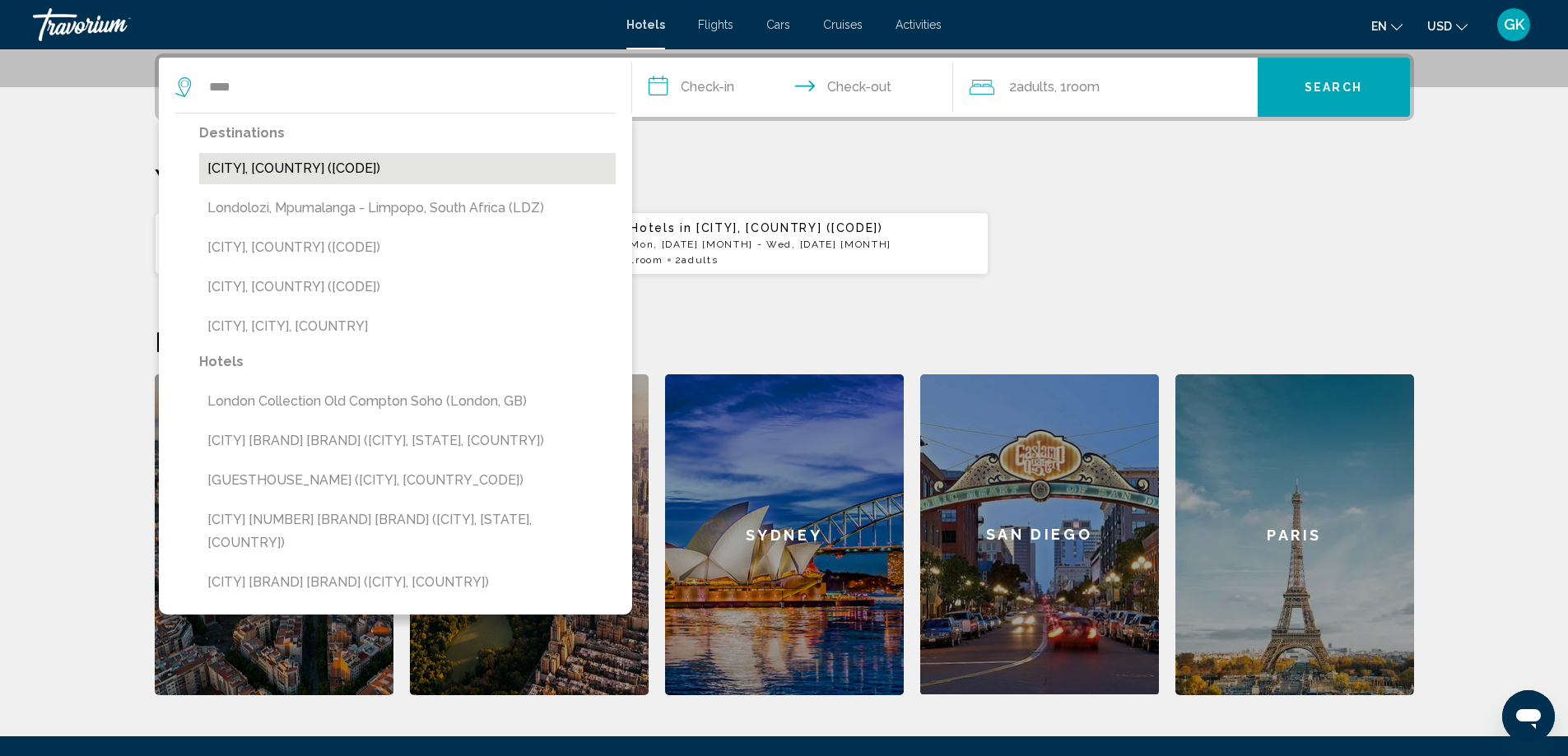 click on "London, [COUNTRY] (LON)" at bounding box center [407, 169] 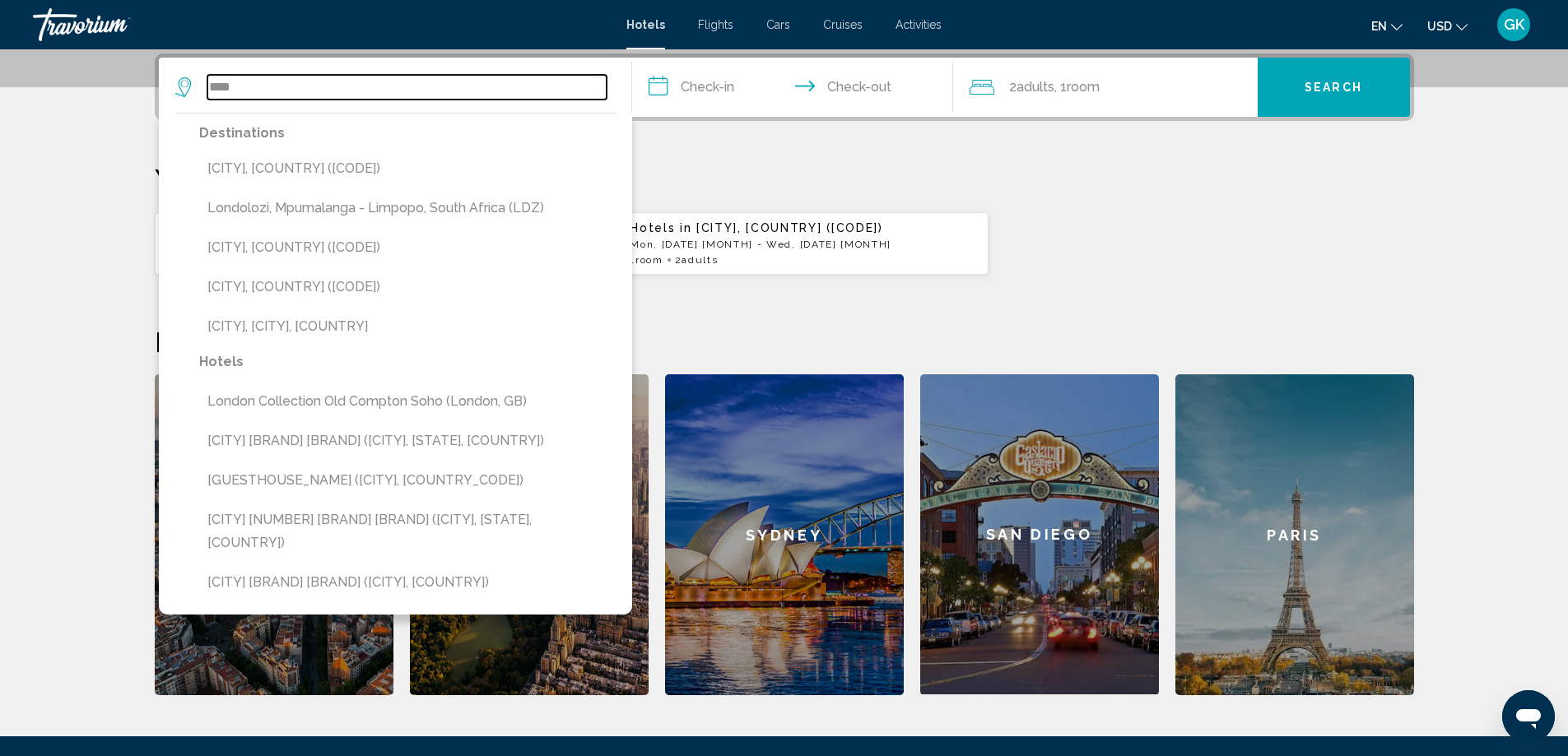 type on "**********" 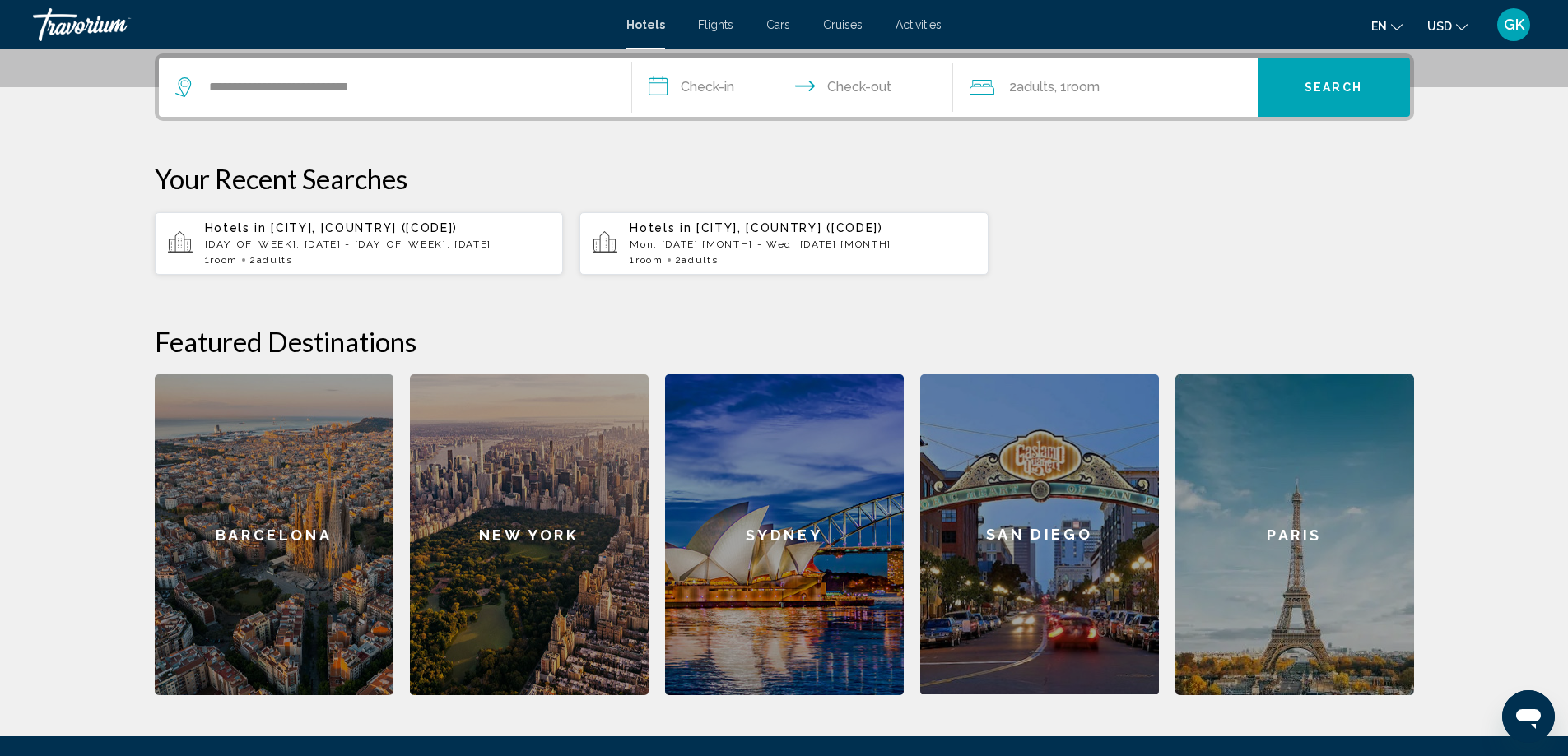 click on "**********" at bounding box center [796, 90] 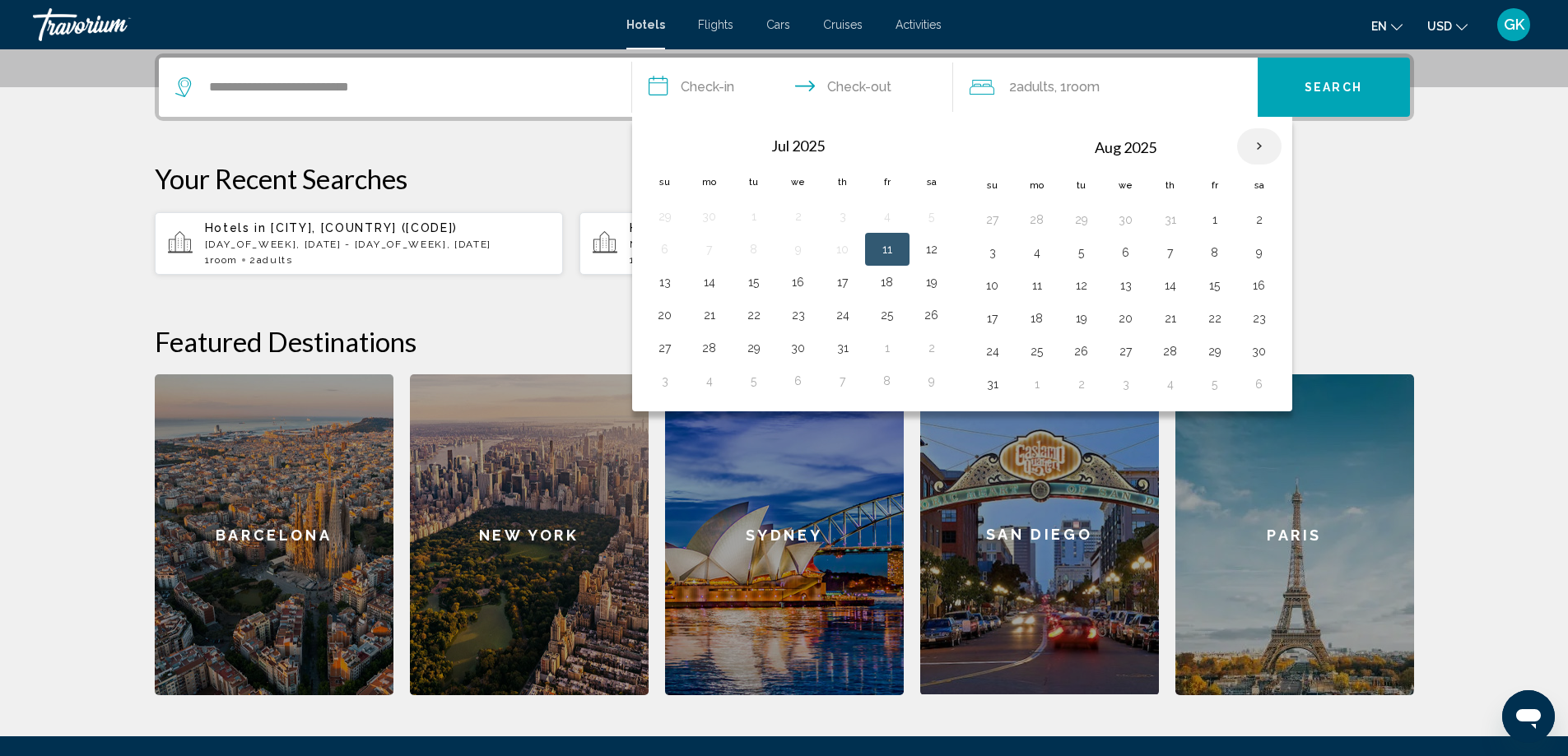 click at bounding box center [1259, 146] 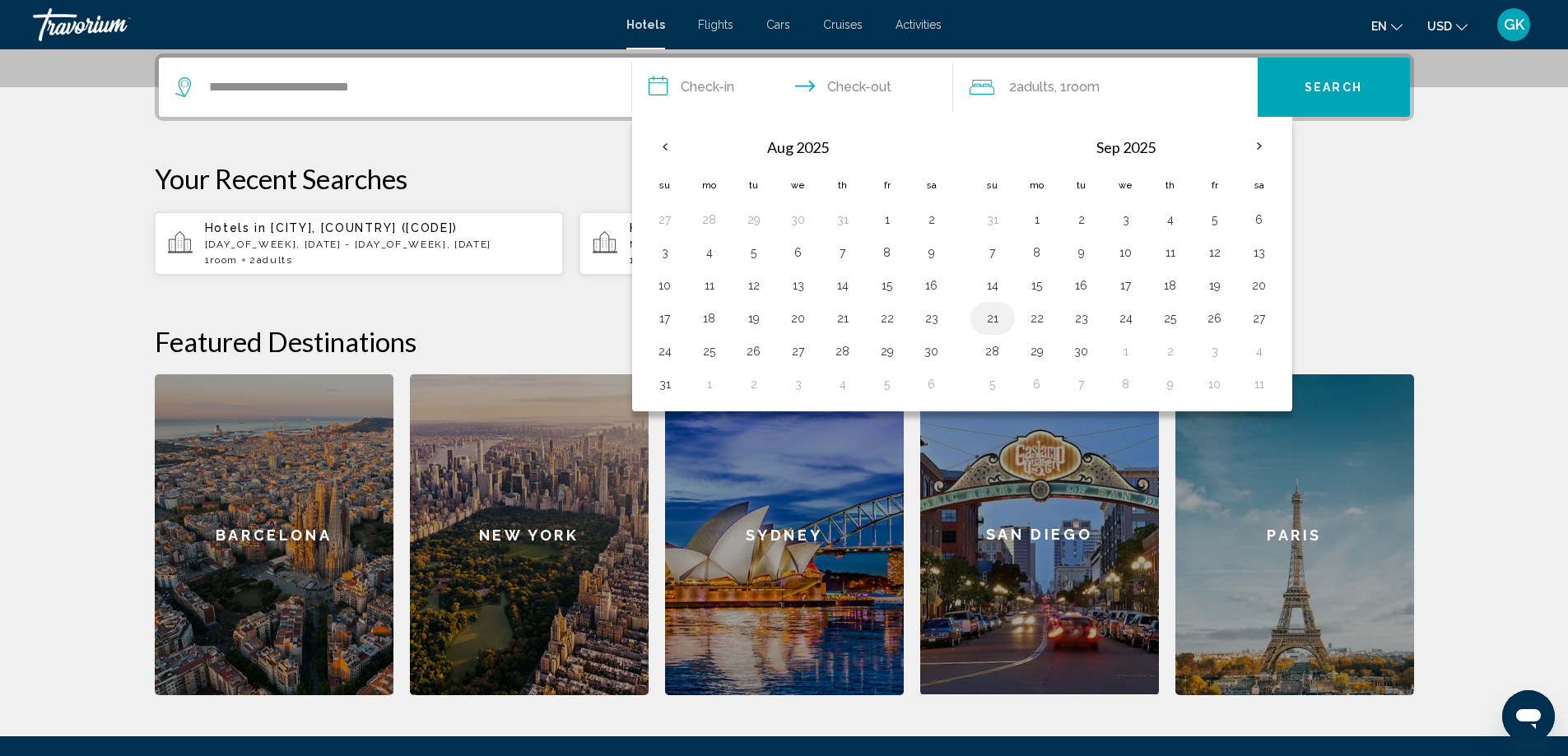 click on "21" at bounding box center [993, 318] 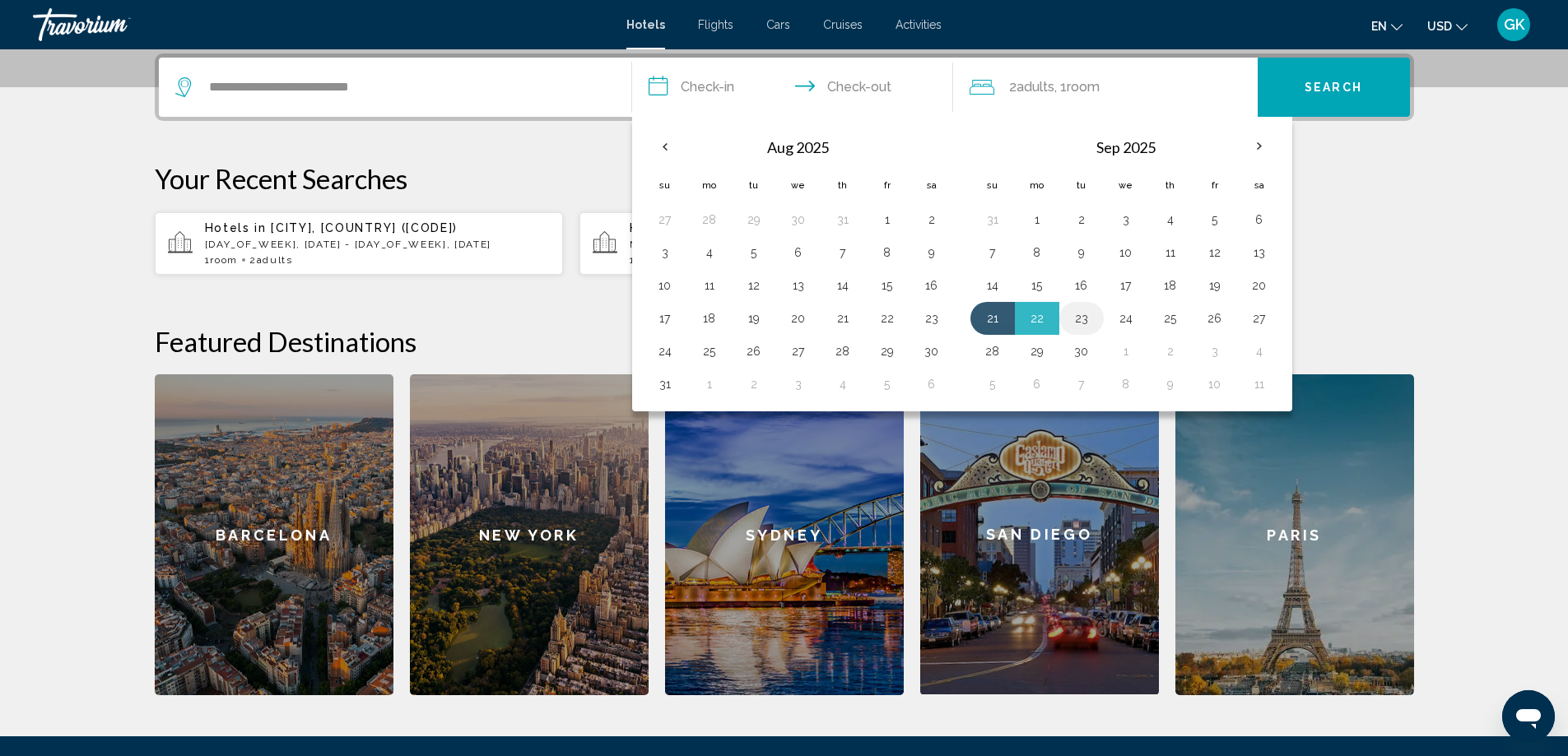 click on "23" at bounding box center (1082, 318) 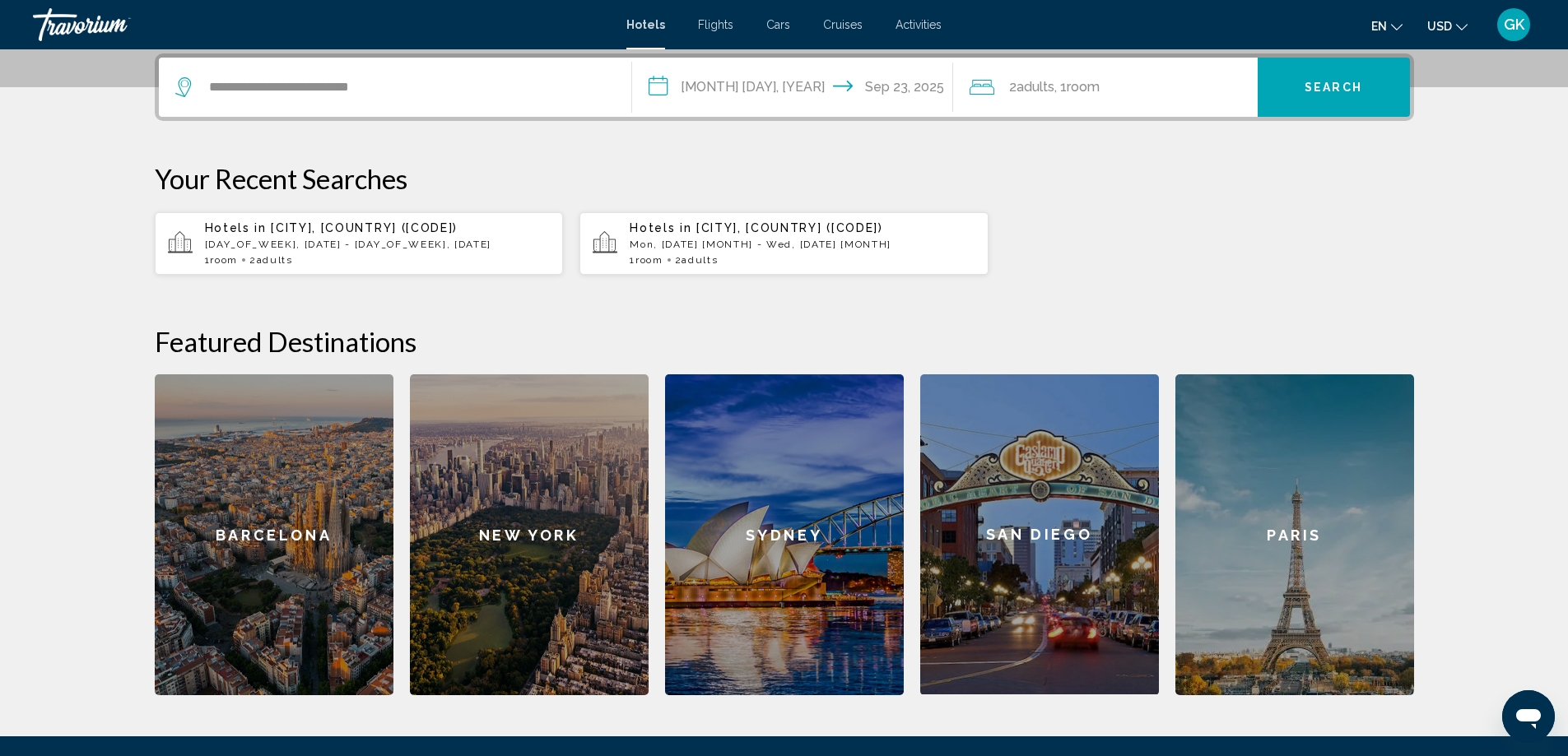 click on "Search" at bounding box center [1333, 88] 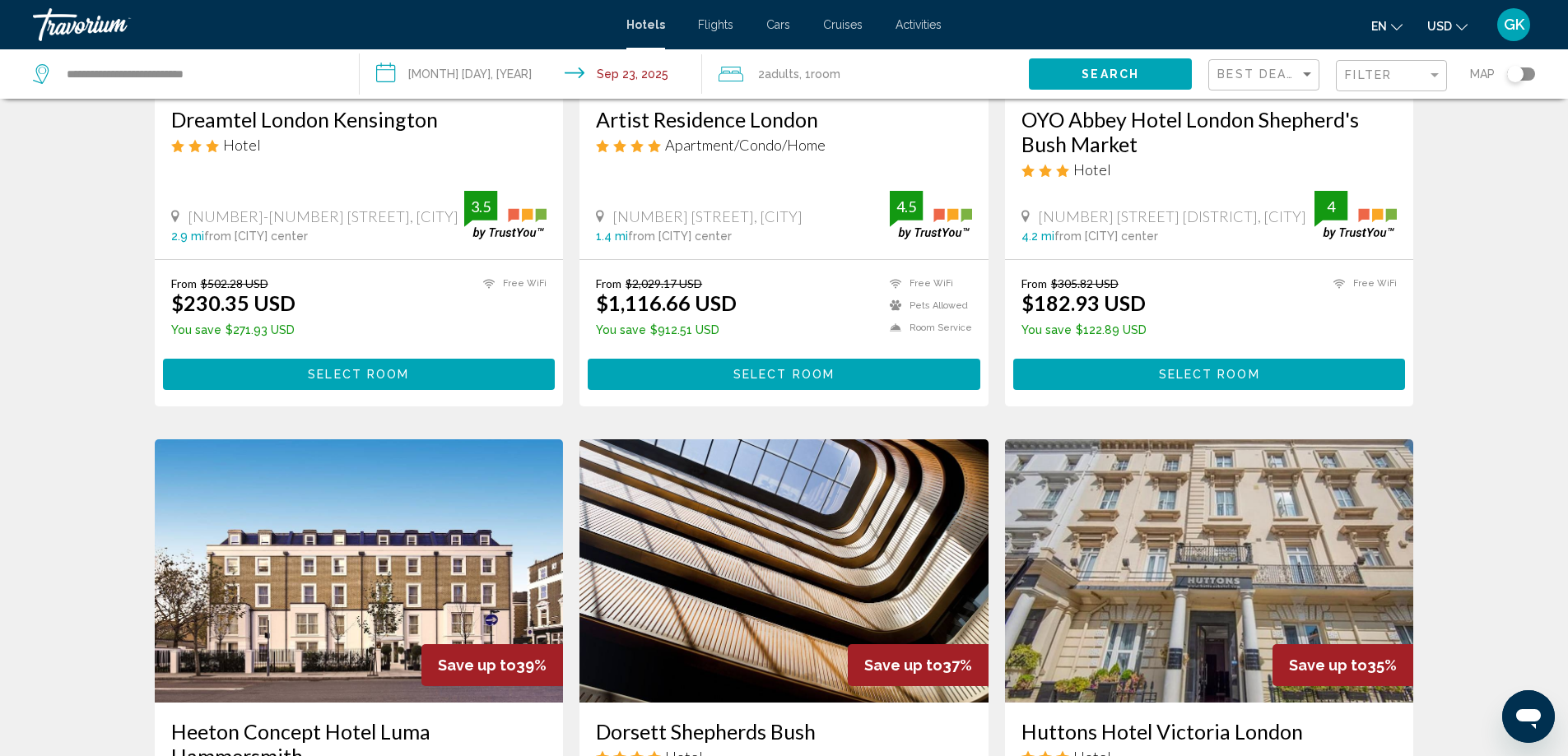 scroll, scrollTop: 0, scrollLeft: 0, axis: both 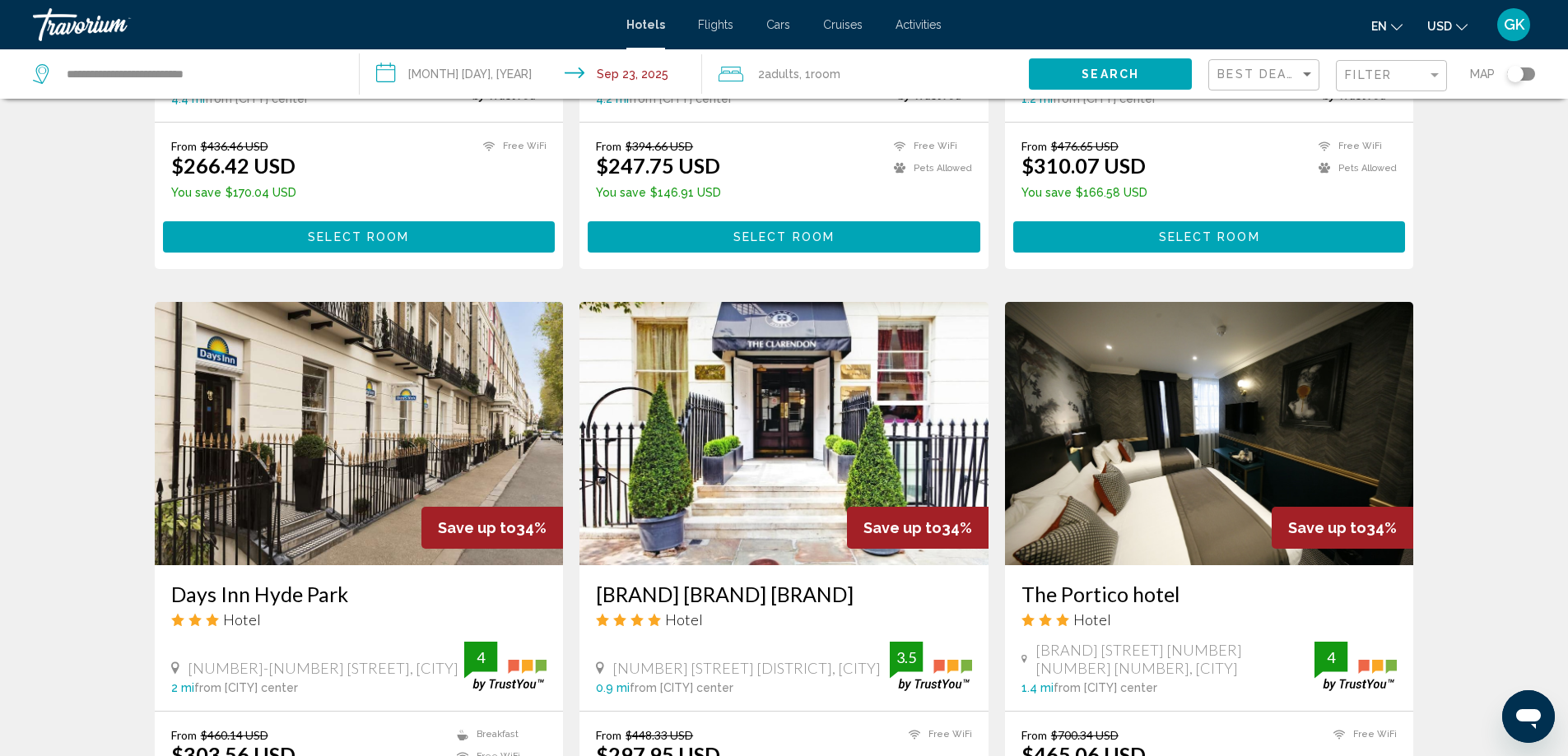 click at bounding box center [784, 434] 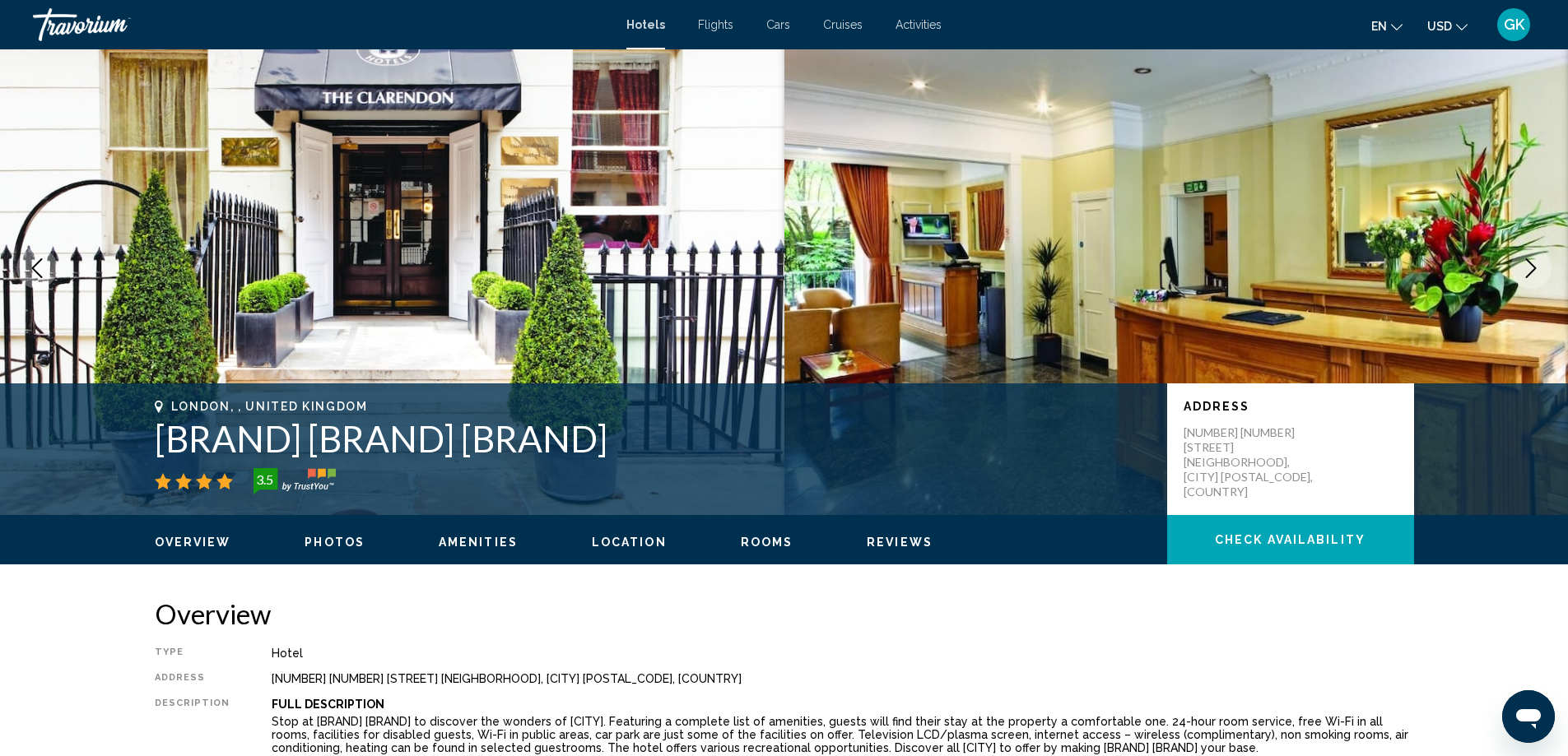 scroll, scrollTop: 0, scrollLeft: 0, axis: both 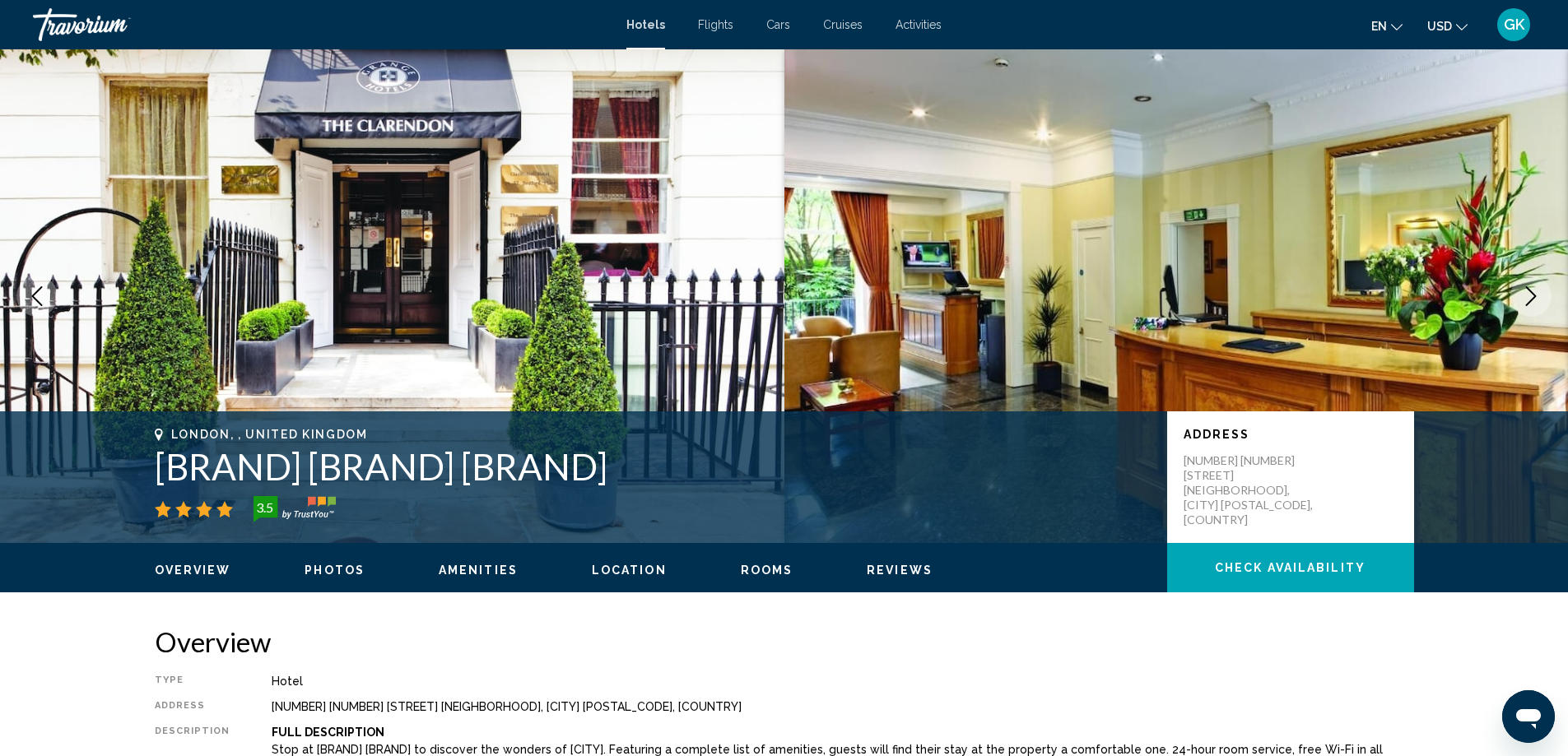 click at bounding box center [115, 25] 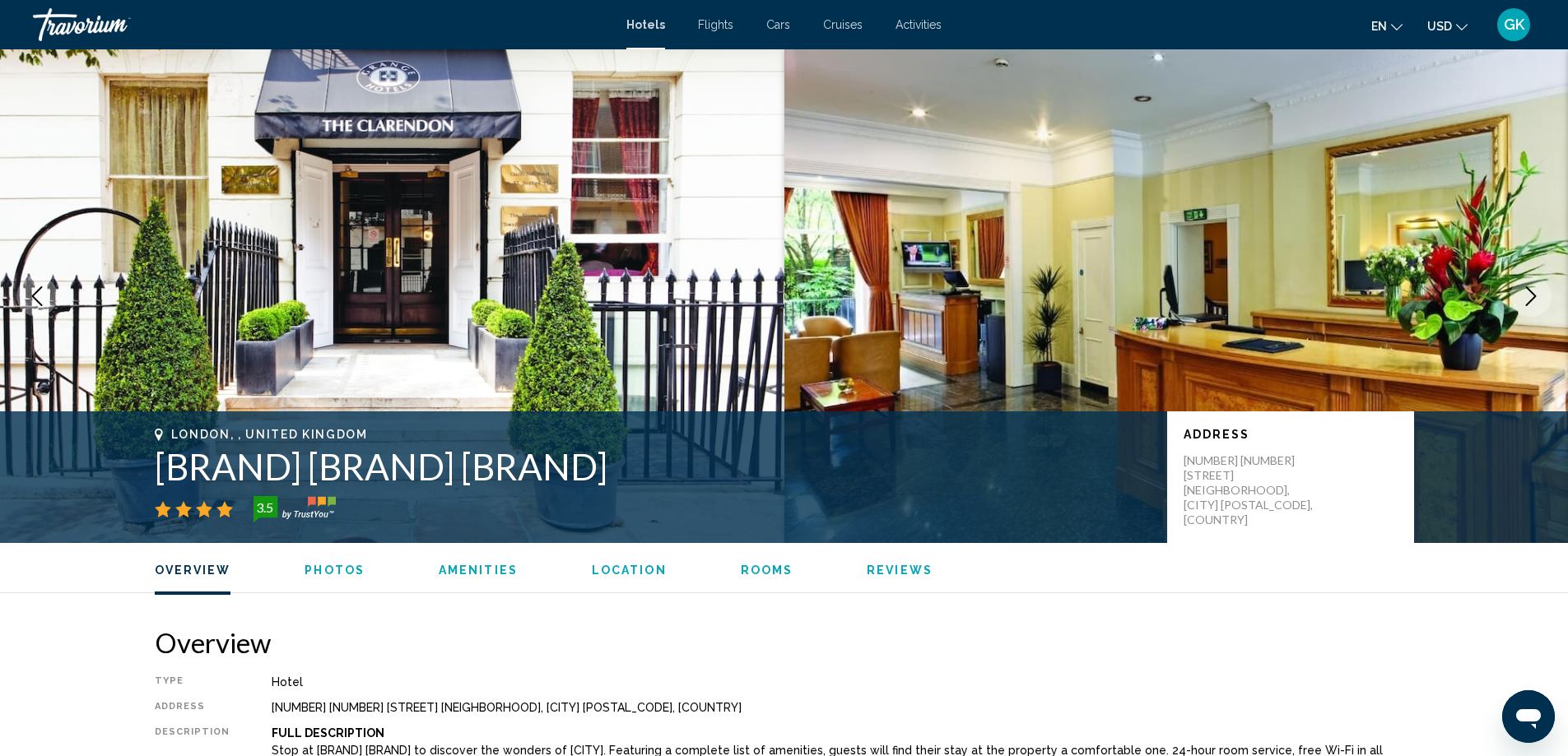 scroll, scrollTop: 1021, scrollLeft: 0, axis: vertical 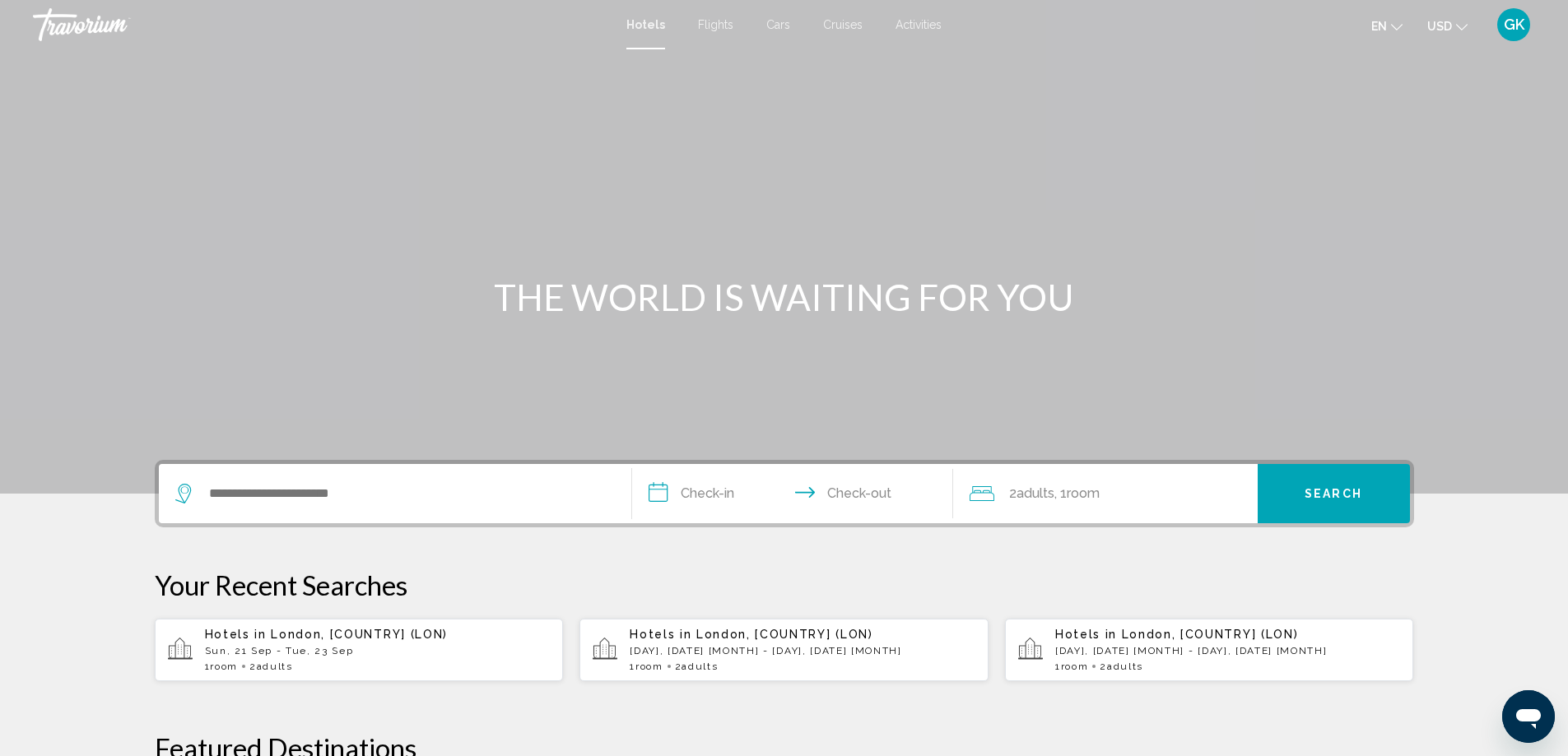 click on "1  Room rooms 2  Adult Adults" at bounding box center (378, 666) 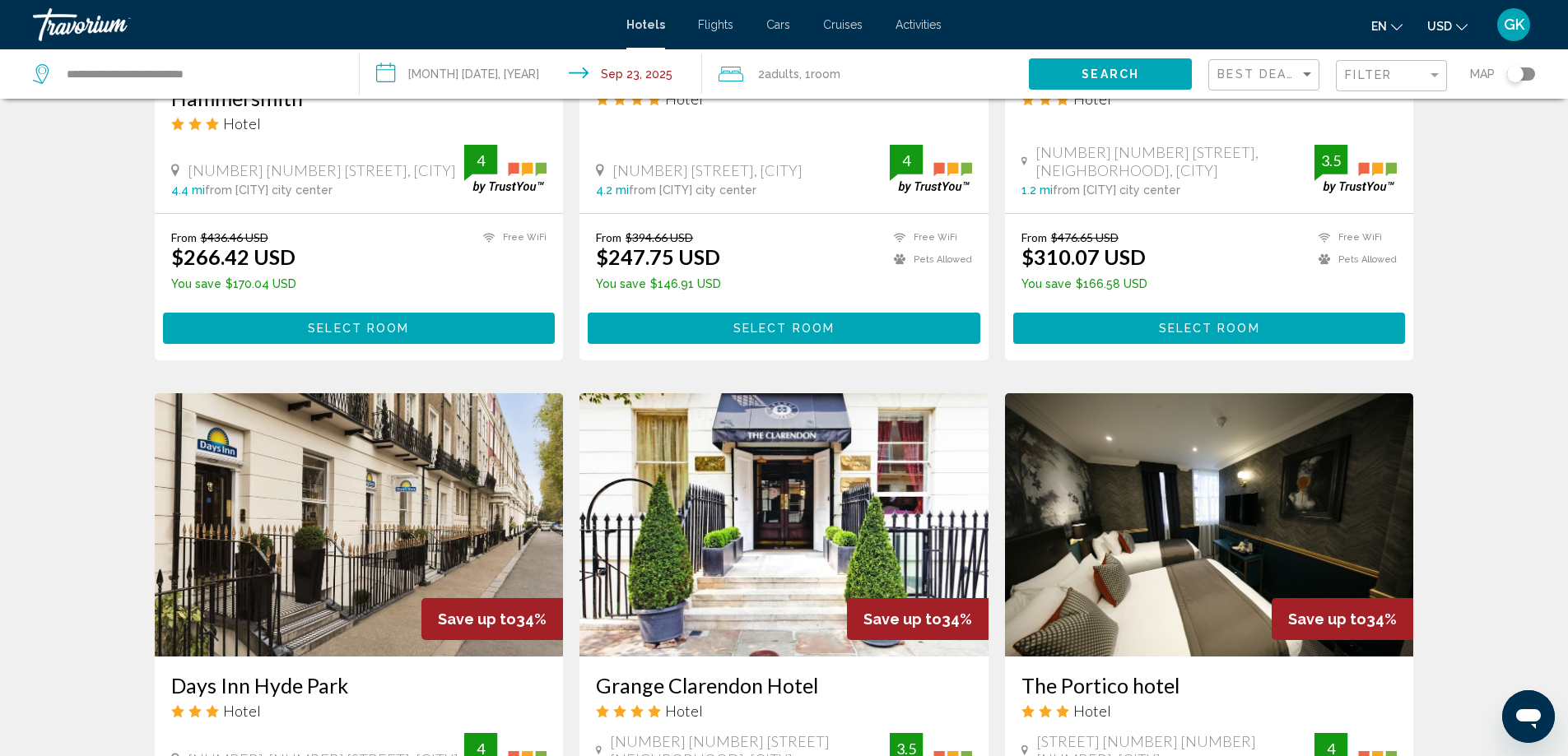 scroll, scrollTop: 1069, scrollLeft: 0, axis: vertical 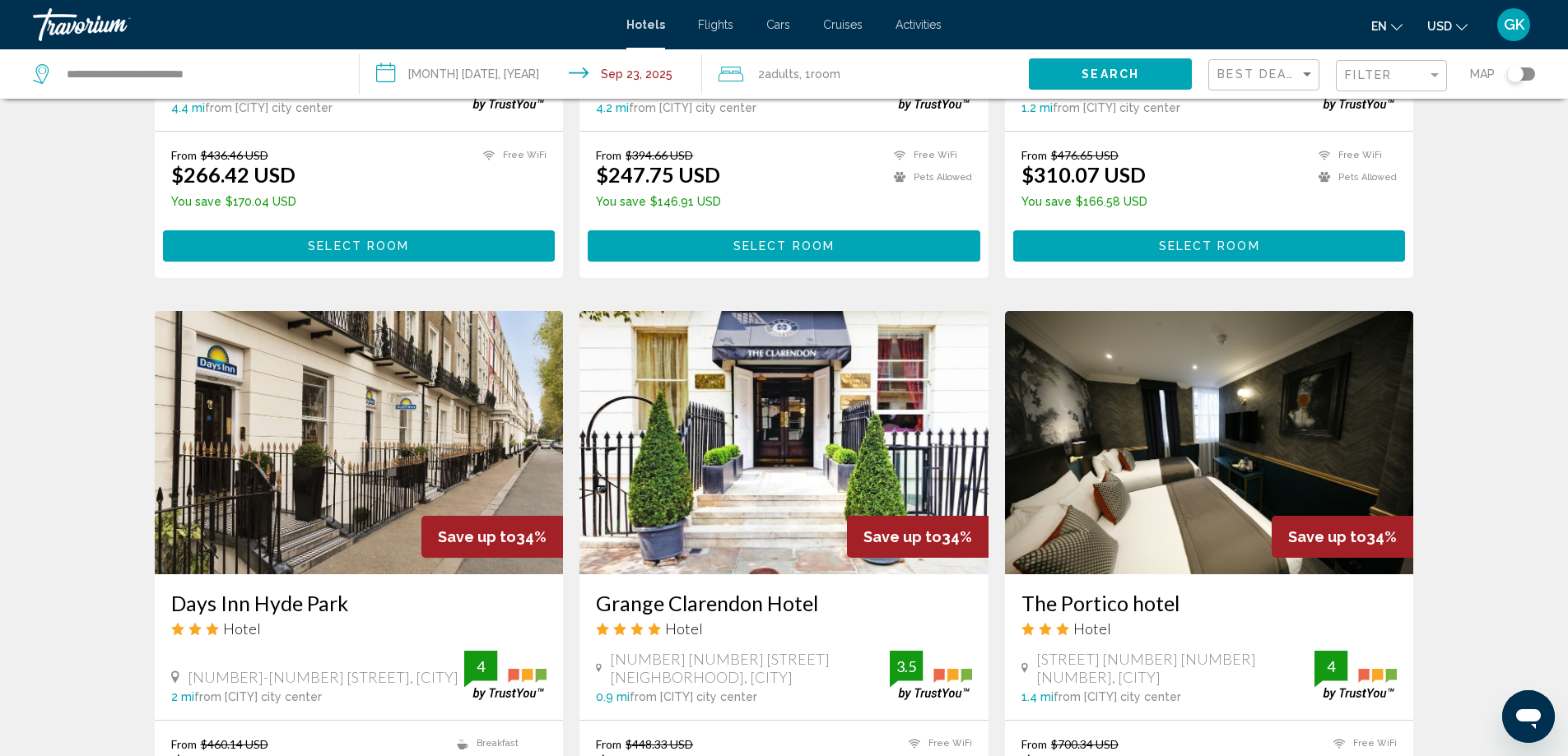 click at bounding box center [784, 443] 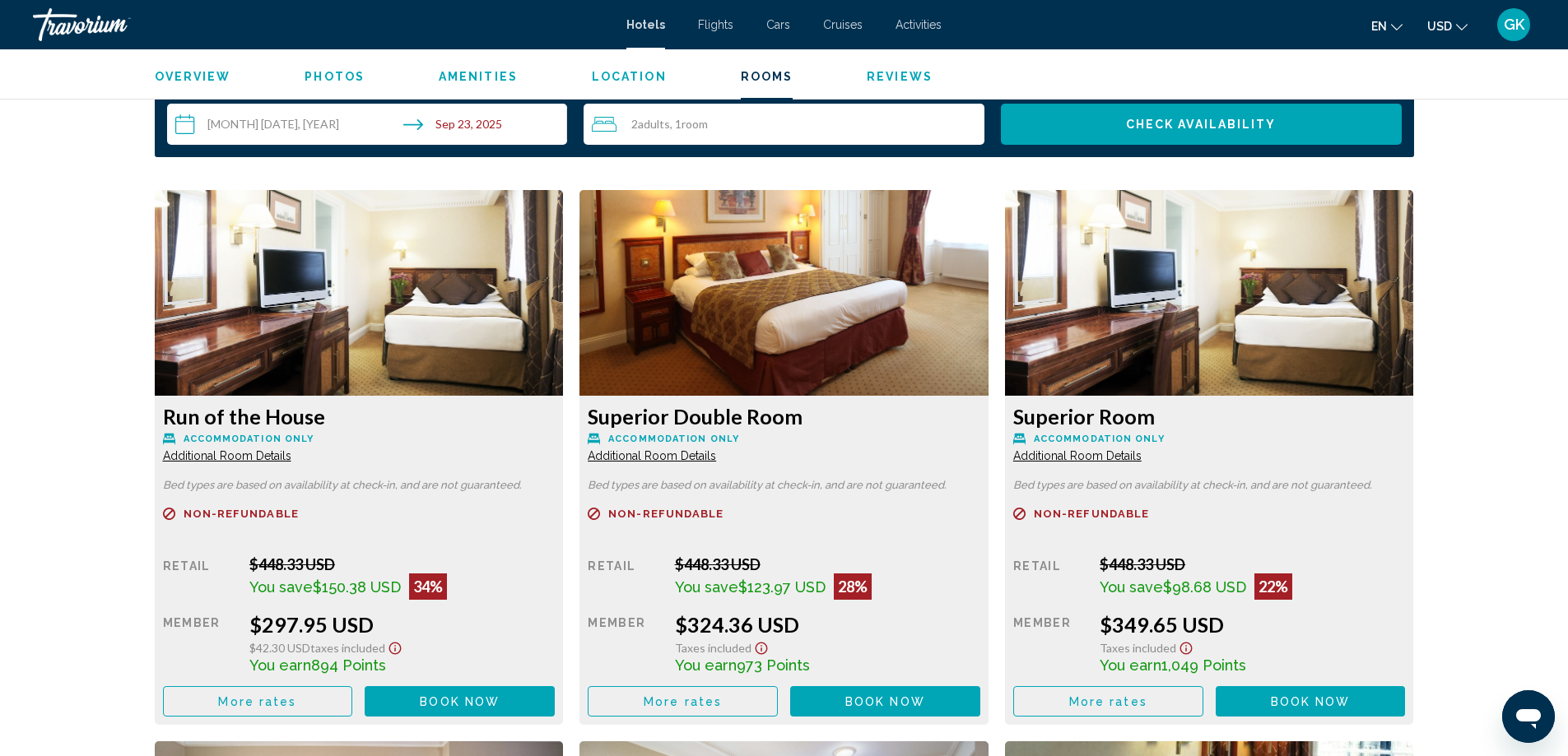 scroll, scrollTop: 2139, scrollLeft: 0, axis: vertical 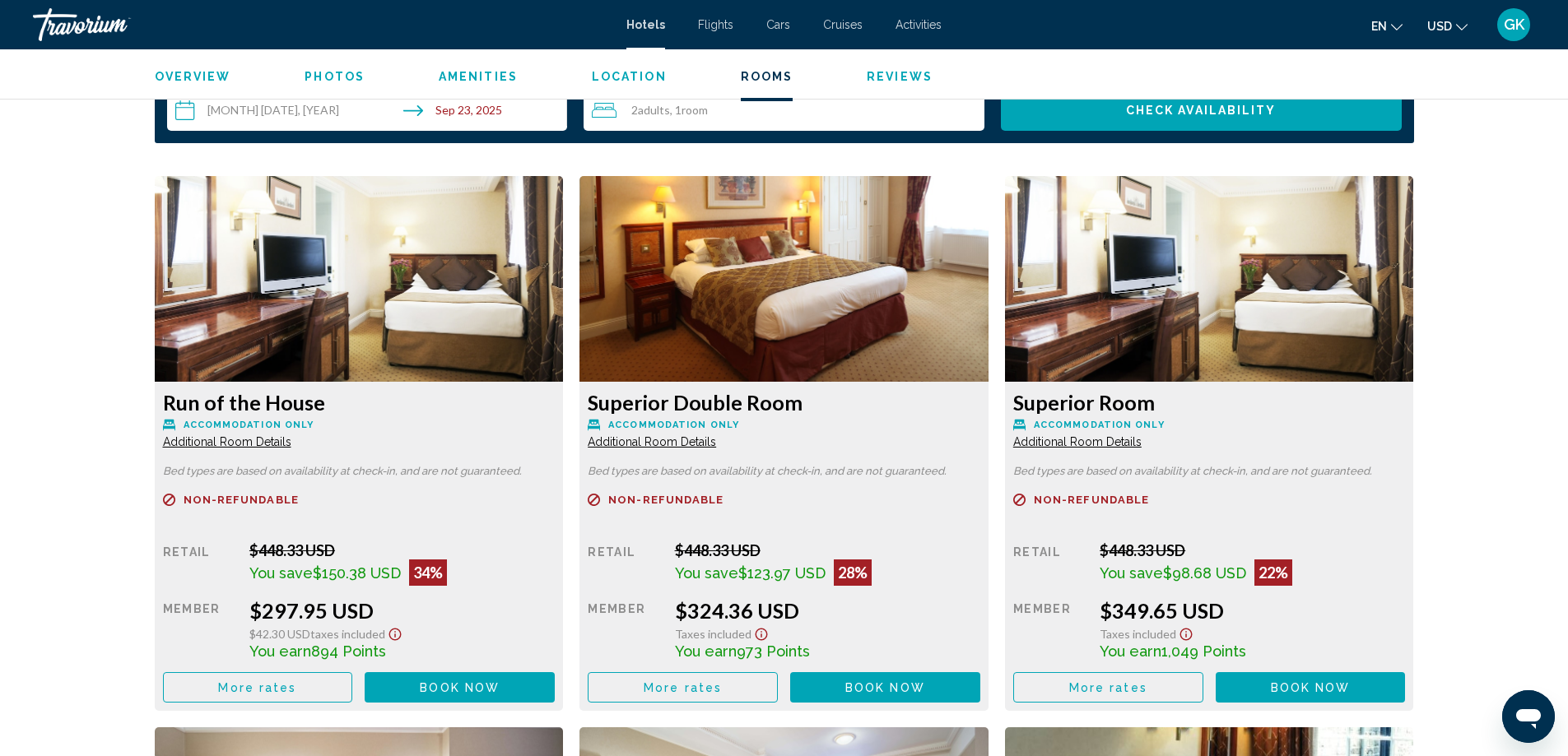 click on "Book now" at bounding box center (459, 688) 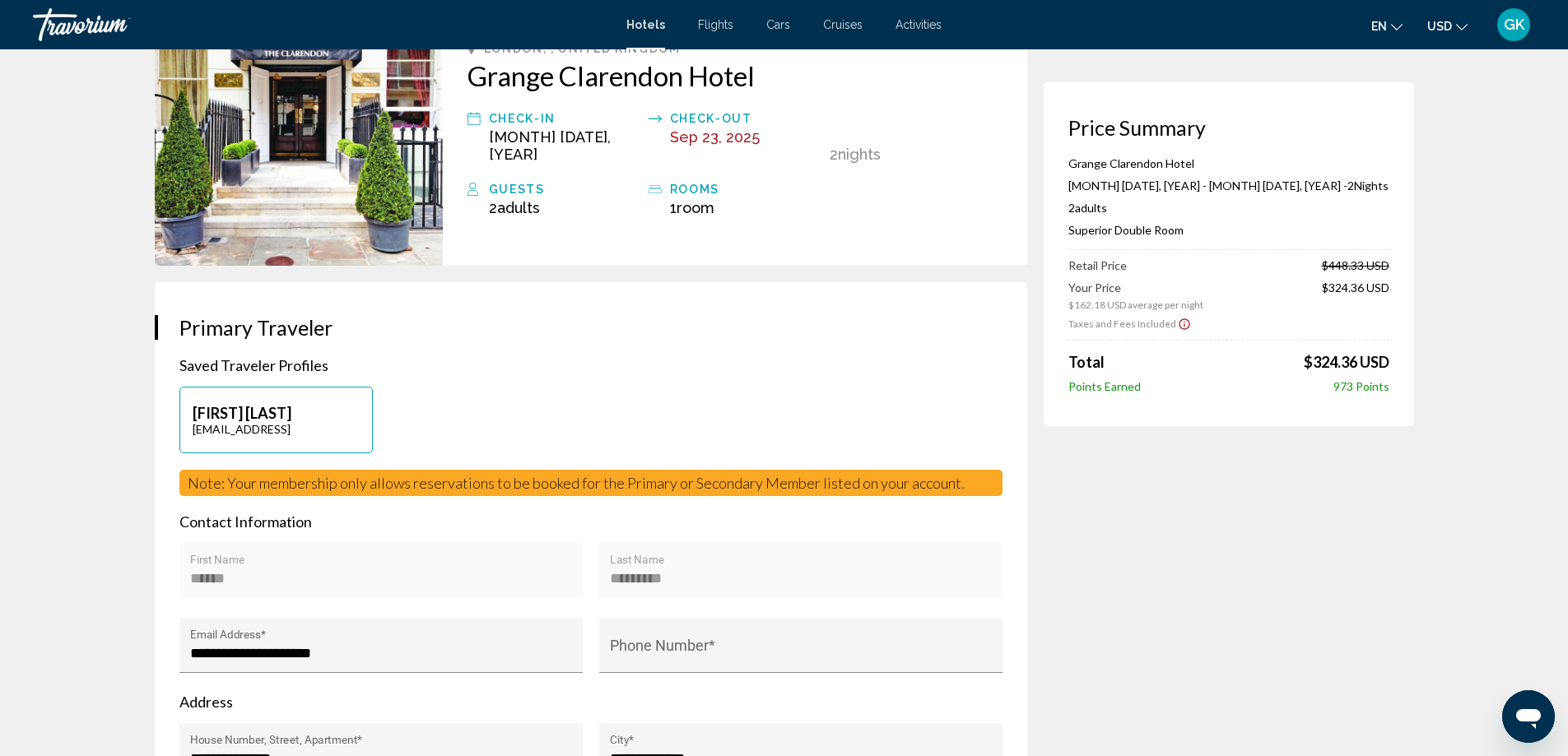 scroll, scrollTop: 165, scrollLeft: 0, axis: vertical 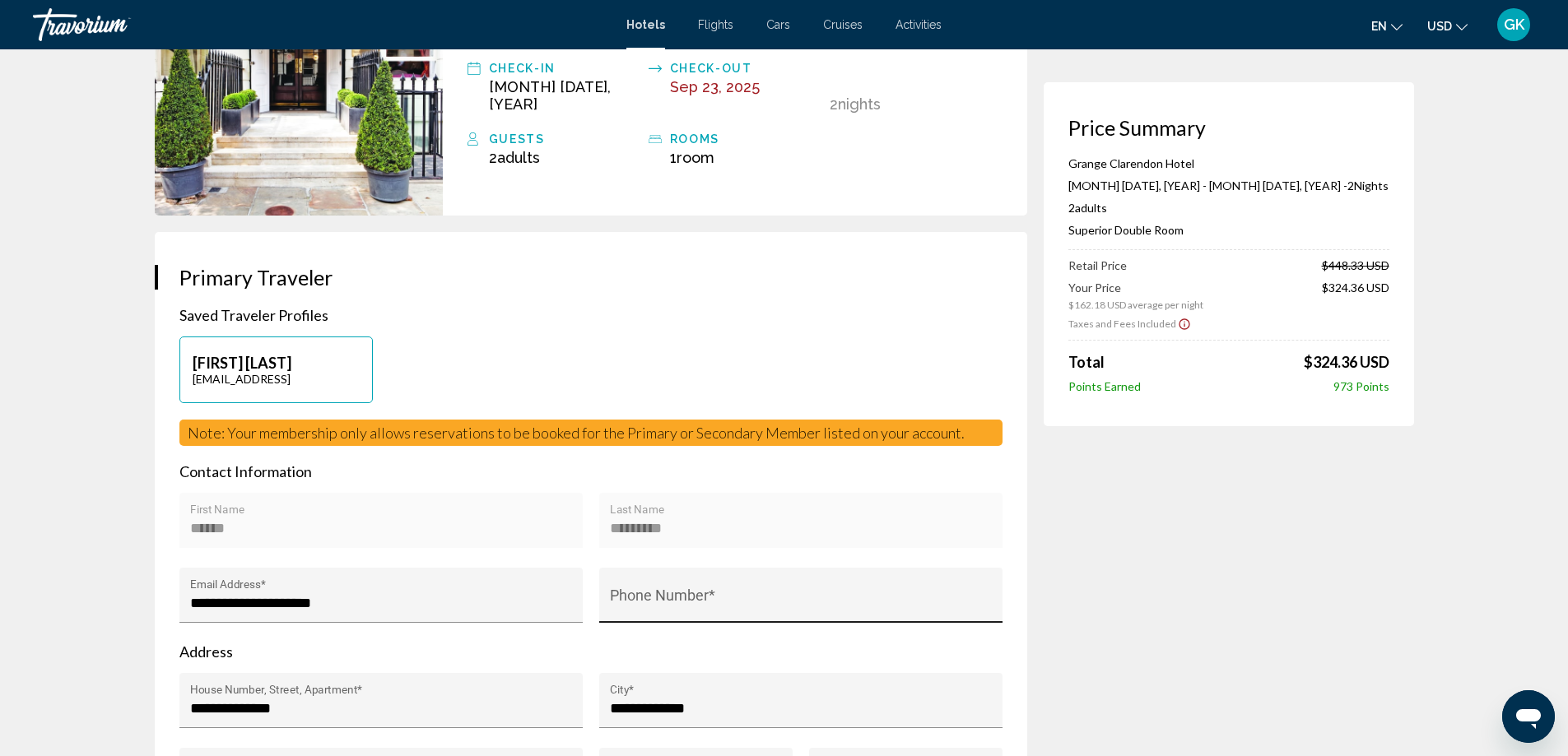 click on "Phone Number  *" at bounding box center (800, 603) 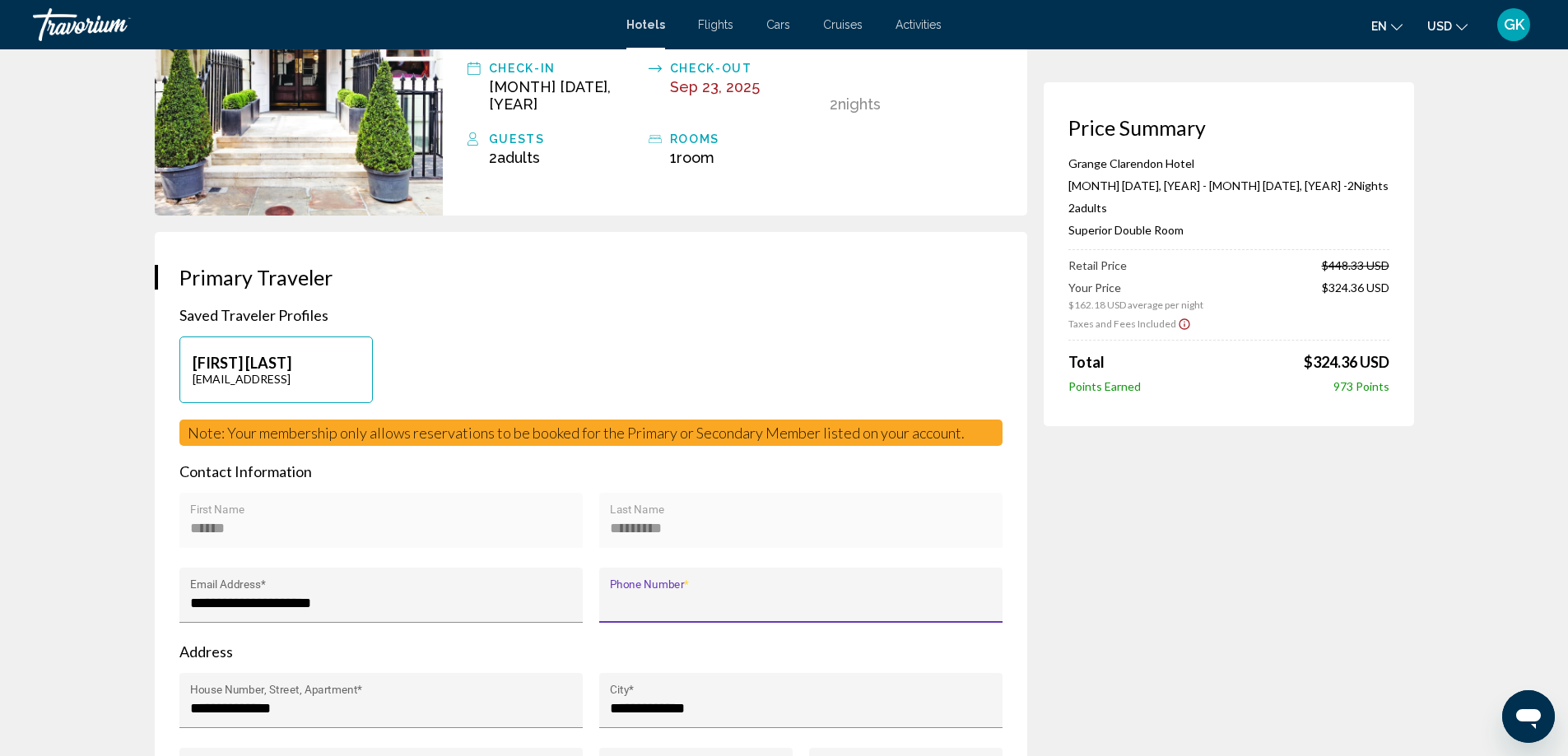 type on "**********" 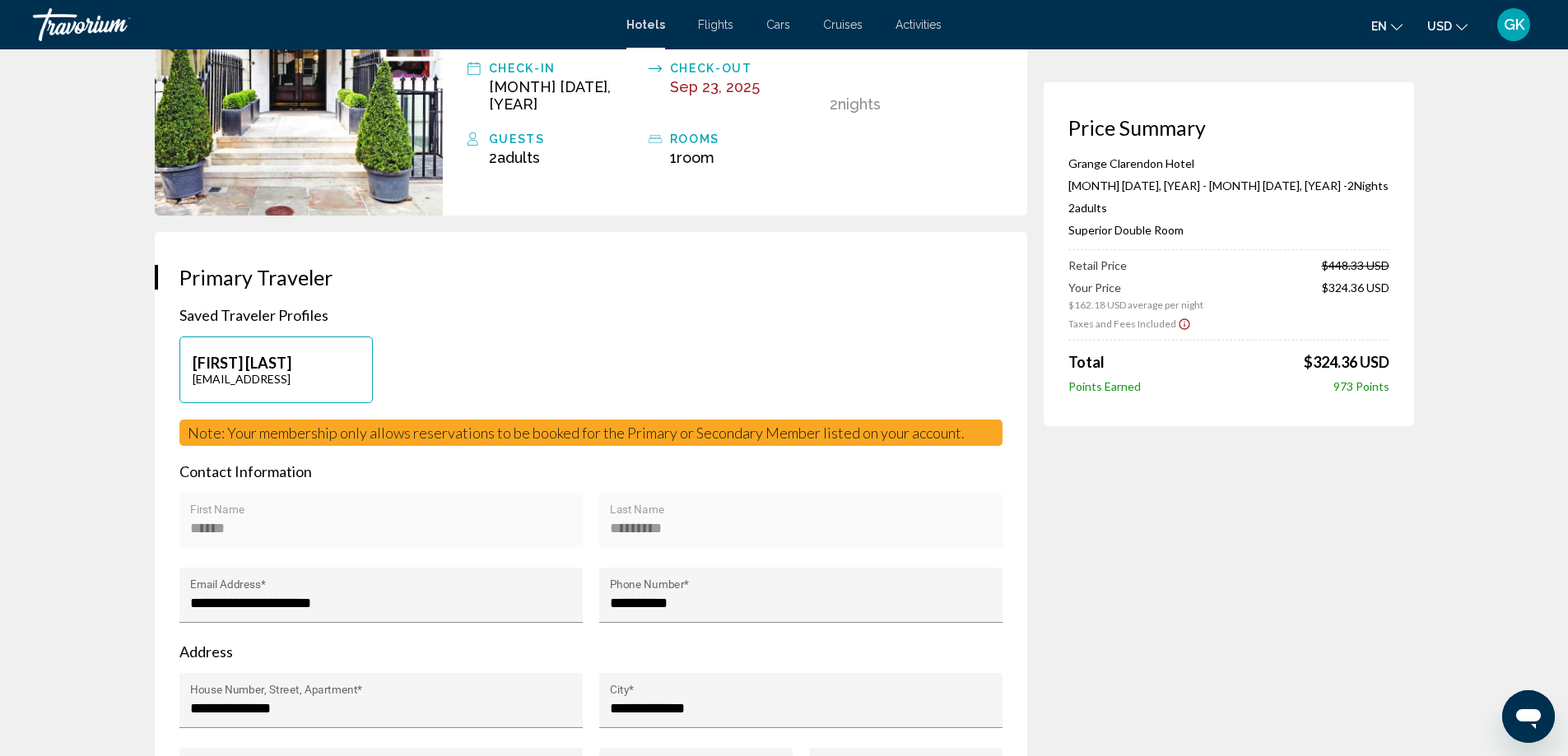 click on "Price Summary Grange Clarendon Hotel [MONTH] [DATE], [YEAR] - [MONTH] [DATE], [YEAR] - 2 Night Nights 2 Adult Adults , 0 Child Children ( ages ) Superior Double Room Retail Price $448.33 USD Your Price $162.18 USD average per night $324.36 USD Taxes and Fees Included Total $324.36 USD Points Earned 973 Points" at bounding box center [1229, 1292] 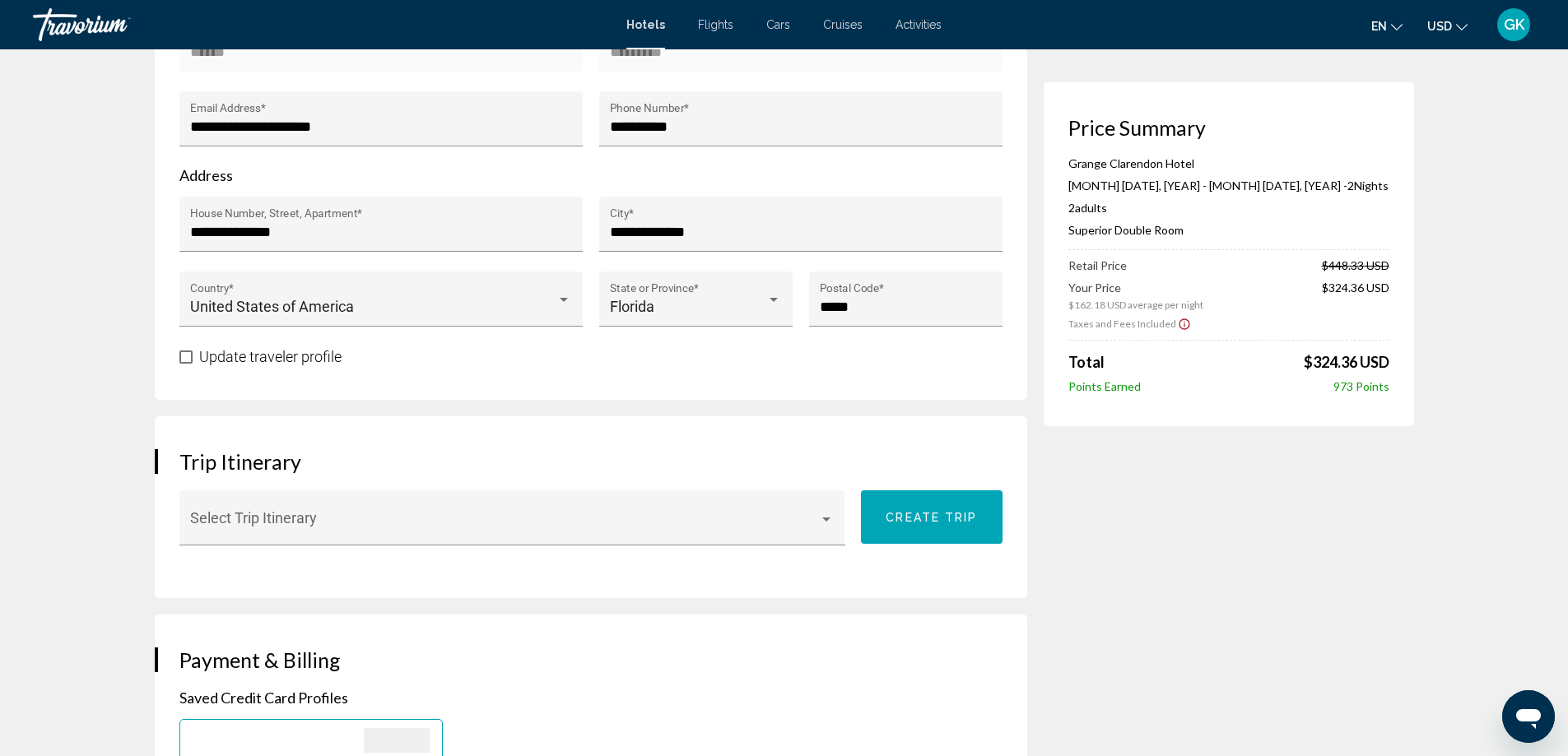 scroll, scrollTop: 658, scrollLeft: 0, axis: vertical 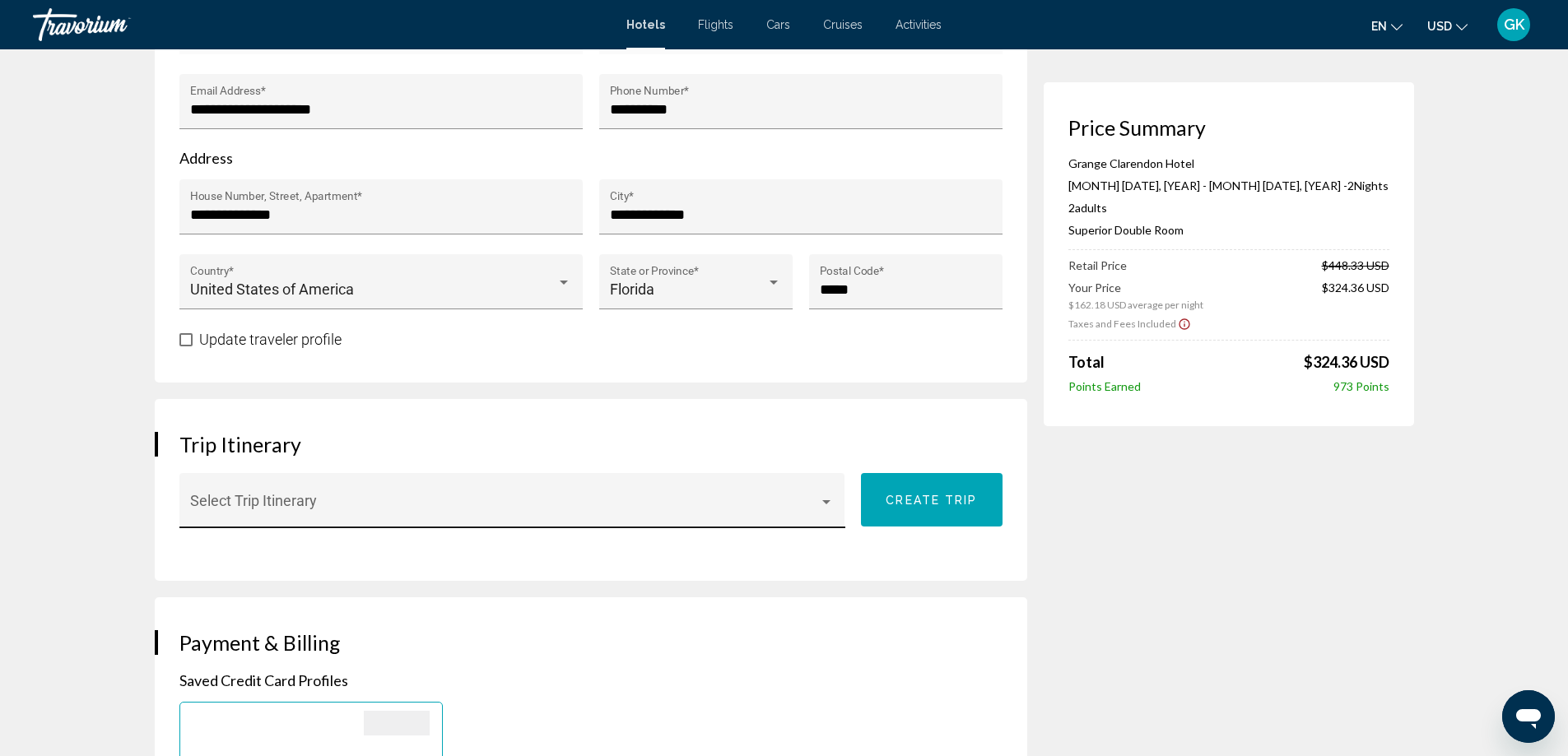 click on "Select Trip Itinerary" at bounding box center (512, 506) 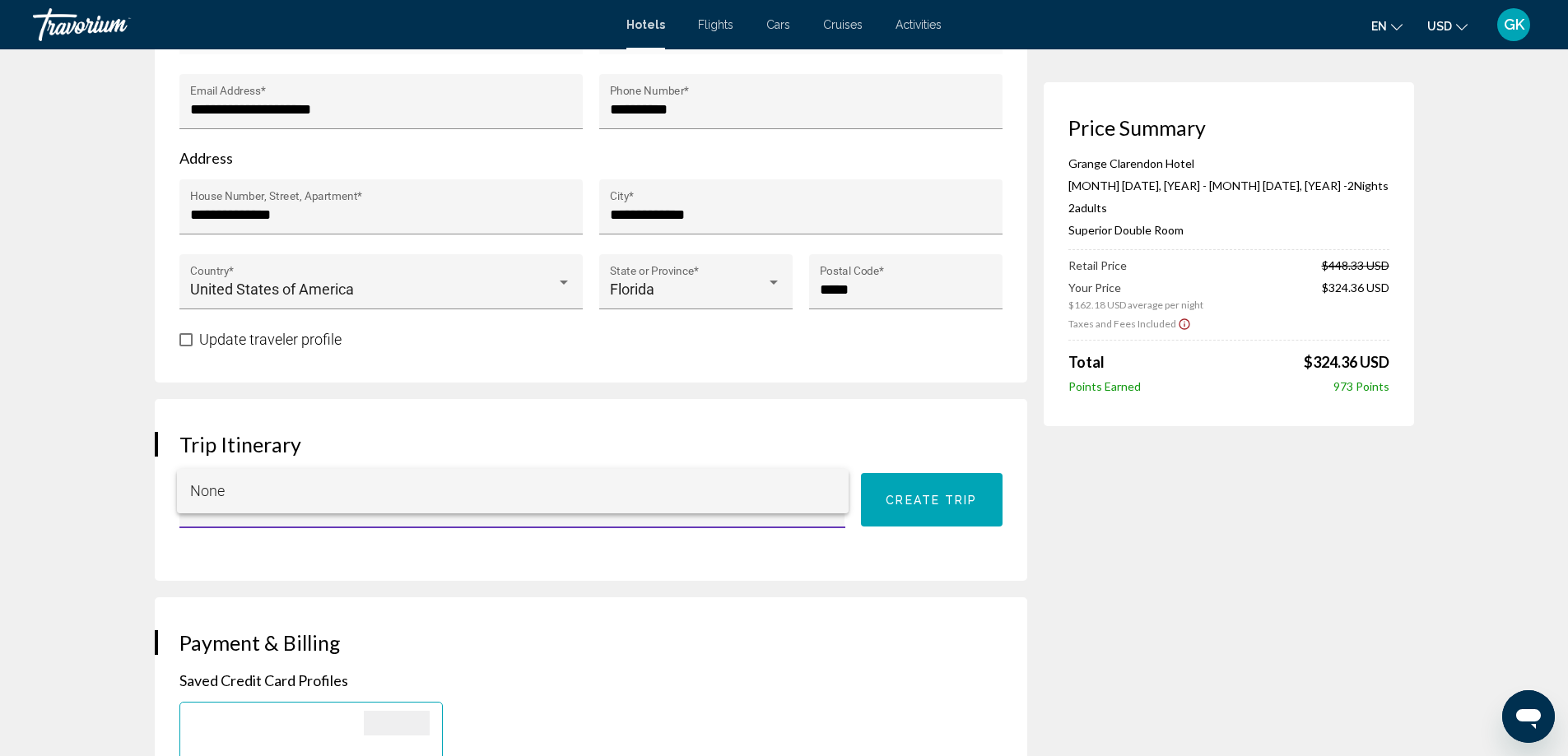 click on "None" at bounding box center (513, 491) 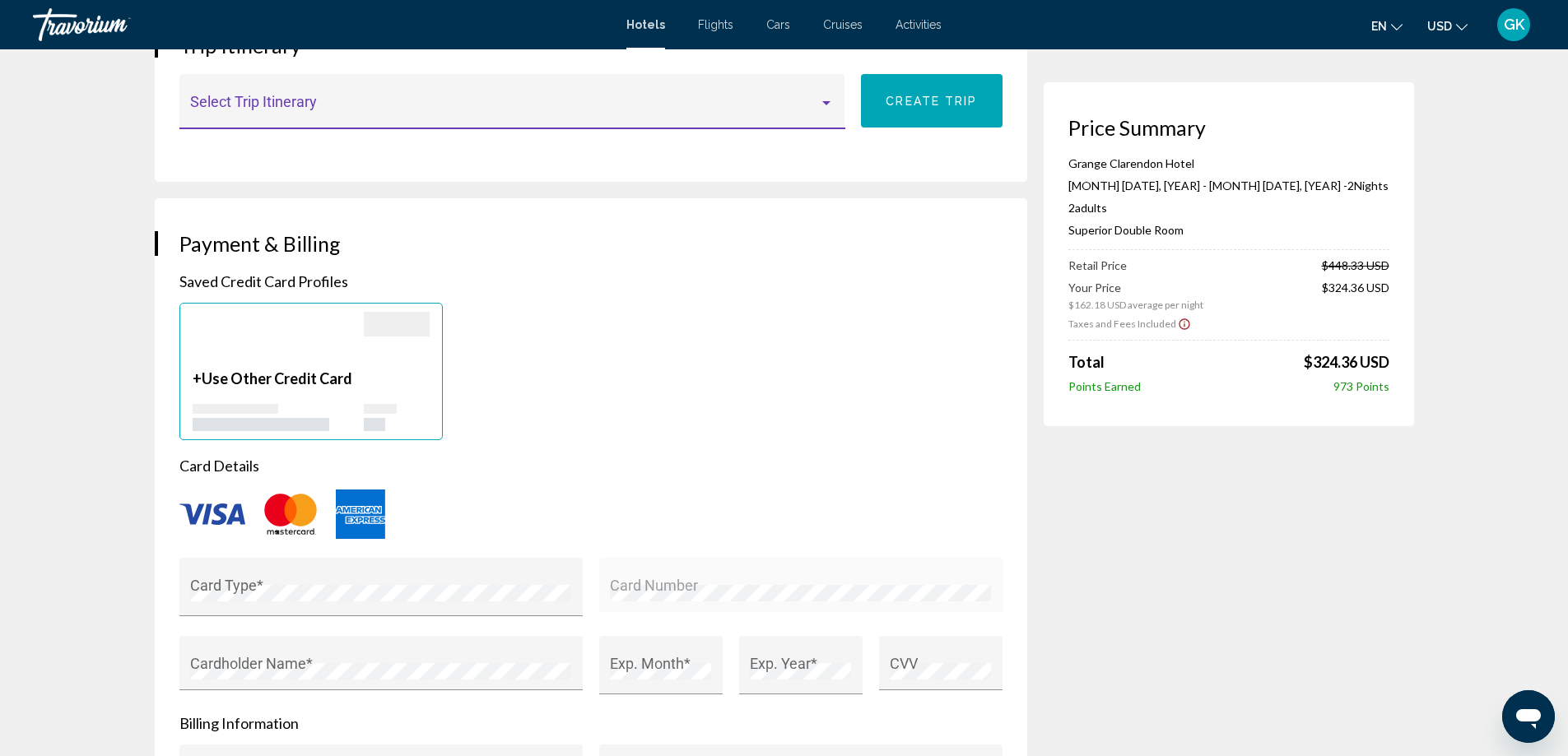 scroll, scrollTop: 1069, scrollLeft: 0, axis: vertical 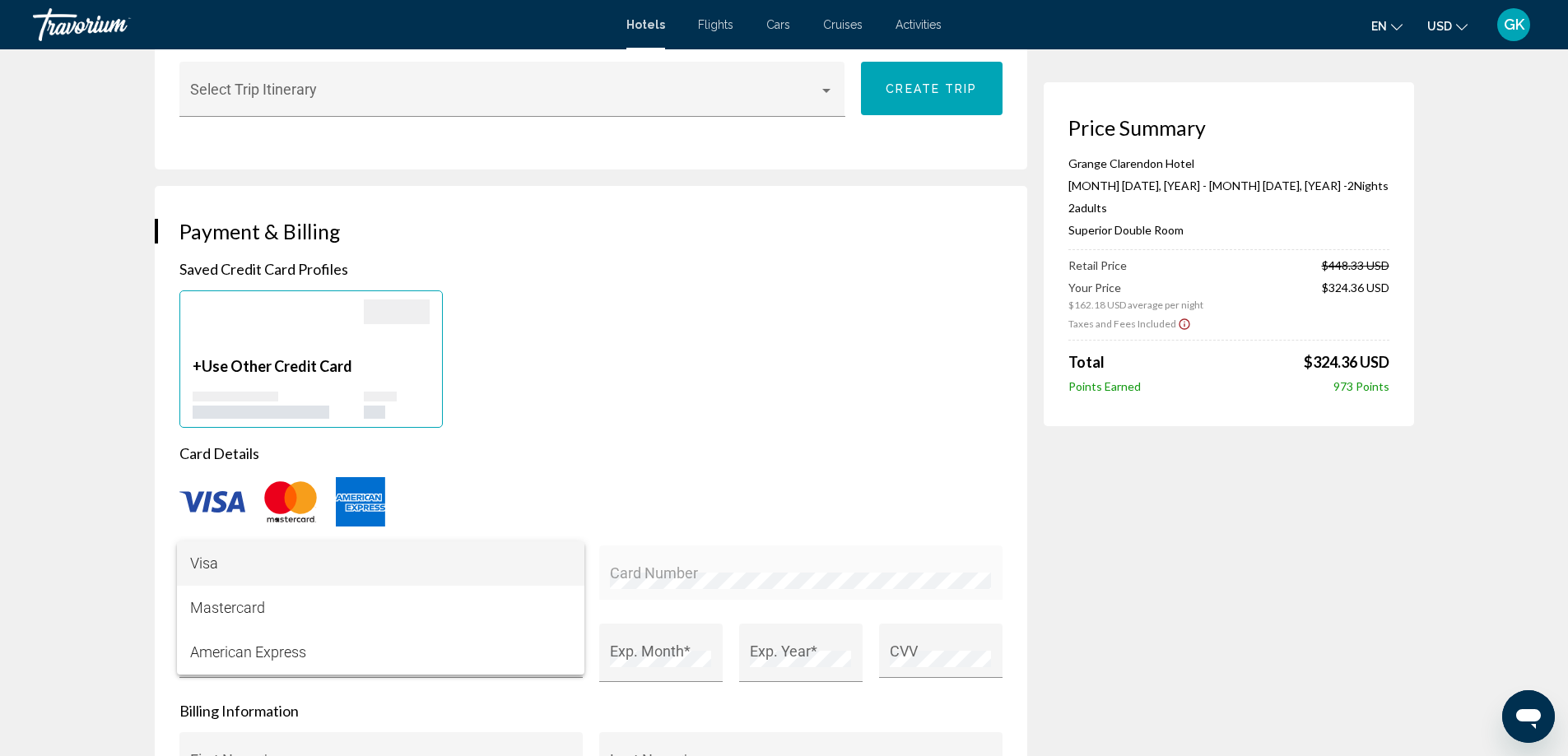 click on "Visa" at bounding box center (380, 564) 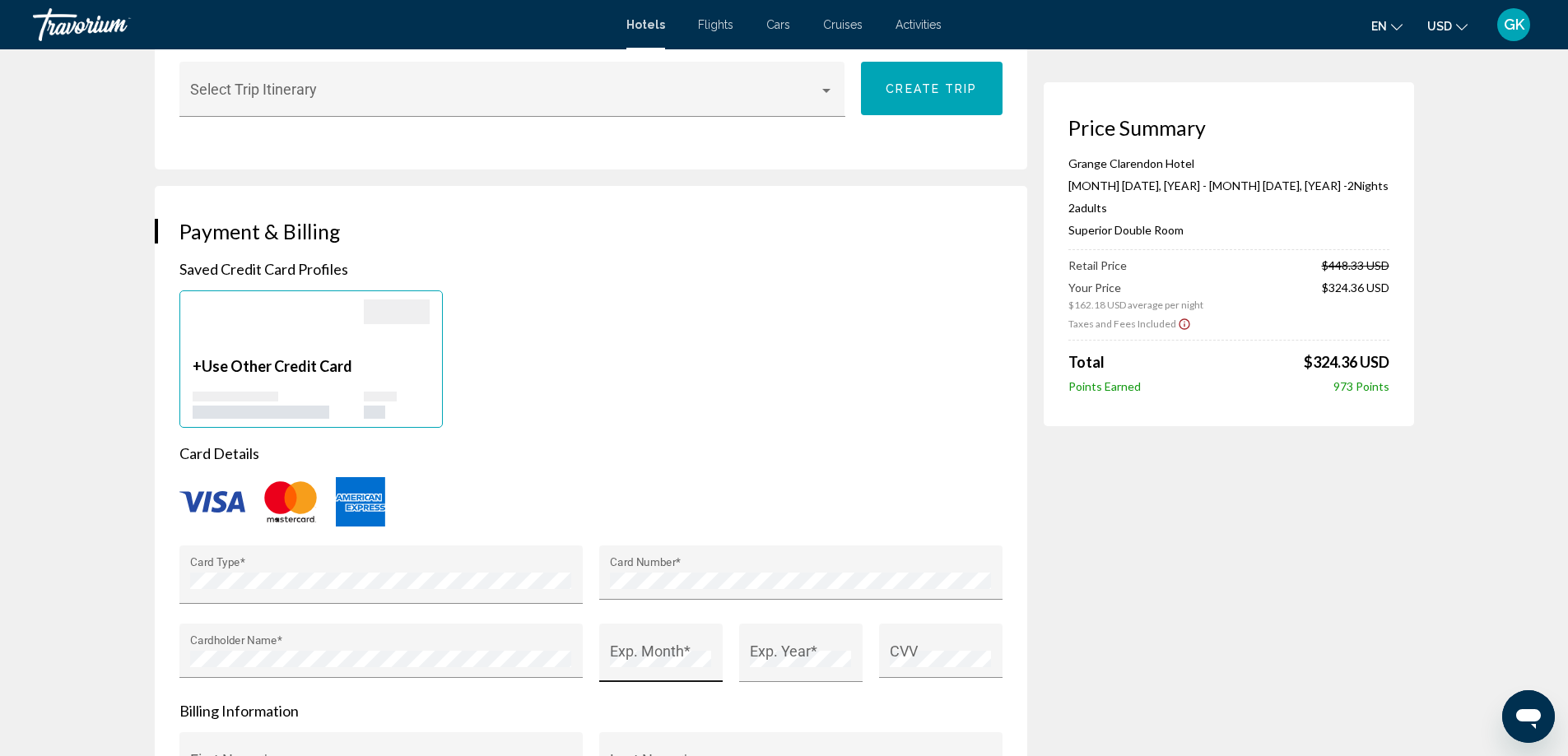 click on "Exp. Month  *" at bounding box center (660, 658) 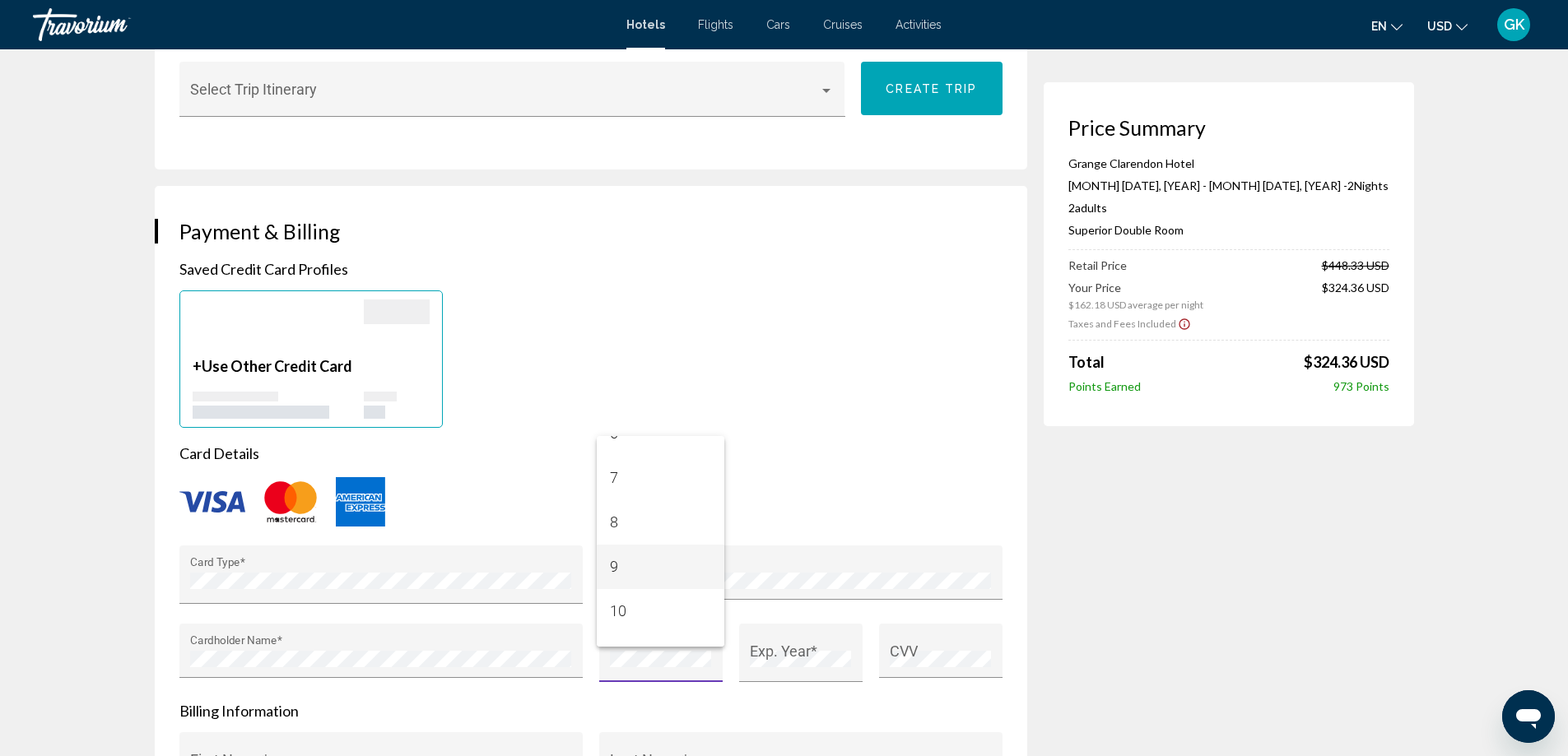 scroll, scrollTop: 322, scrollLeft: 0, axis: vertical 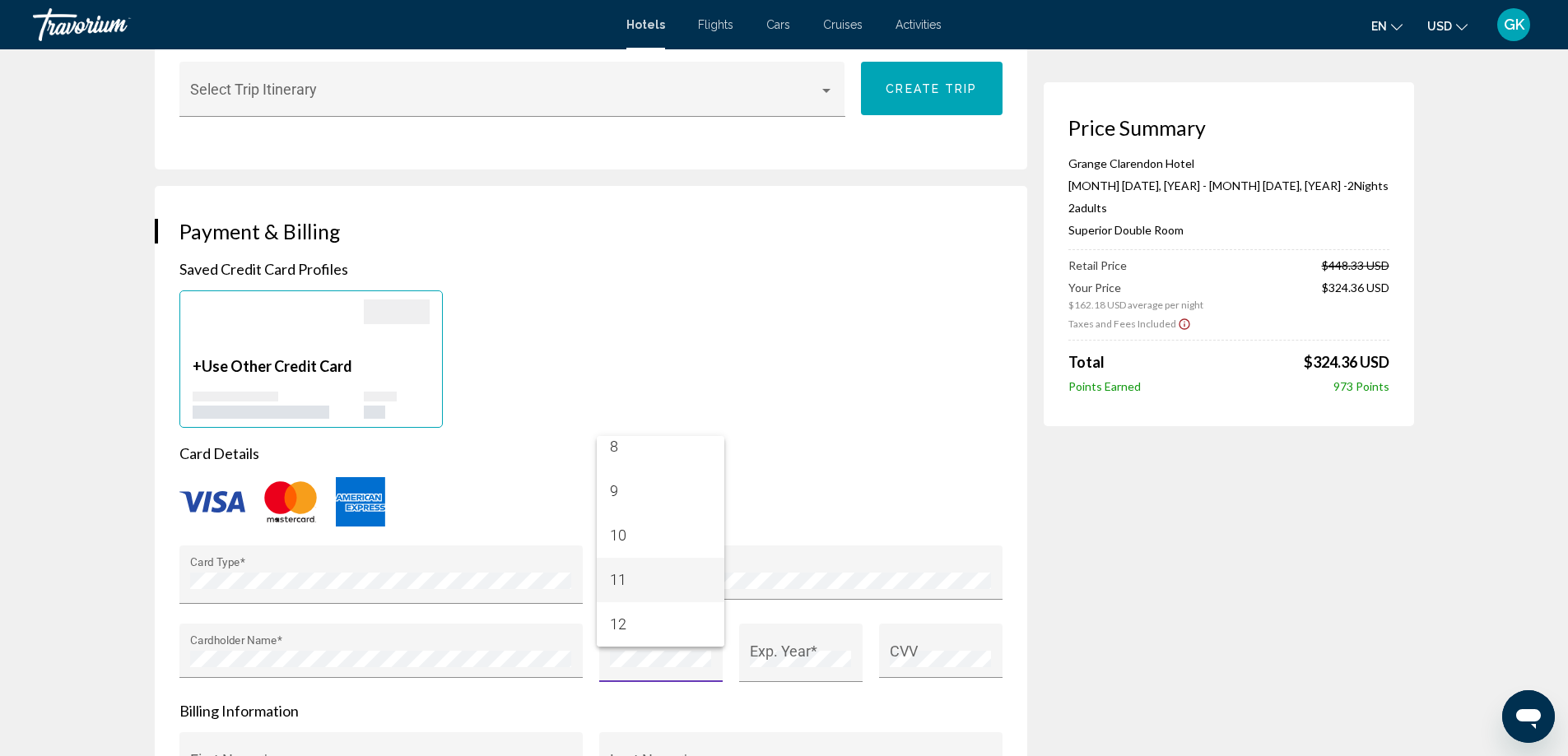 click on "11" at bounding box center [660, 580] 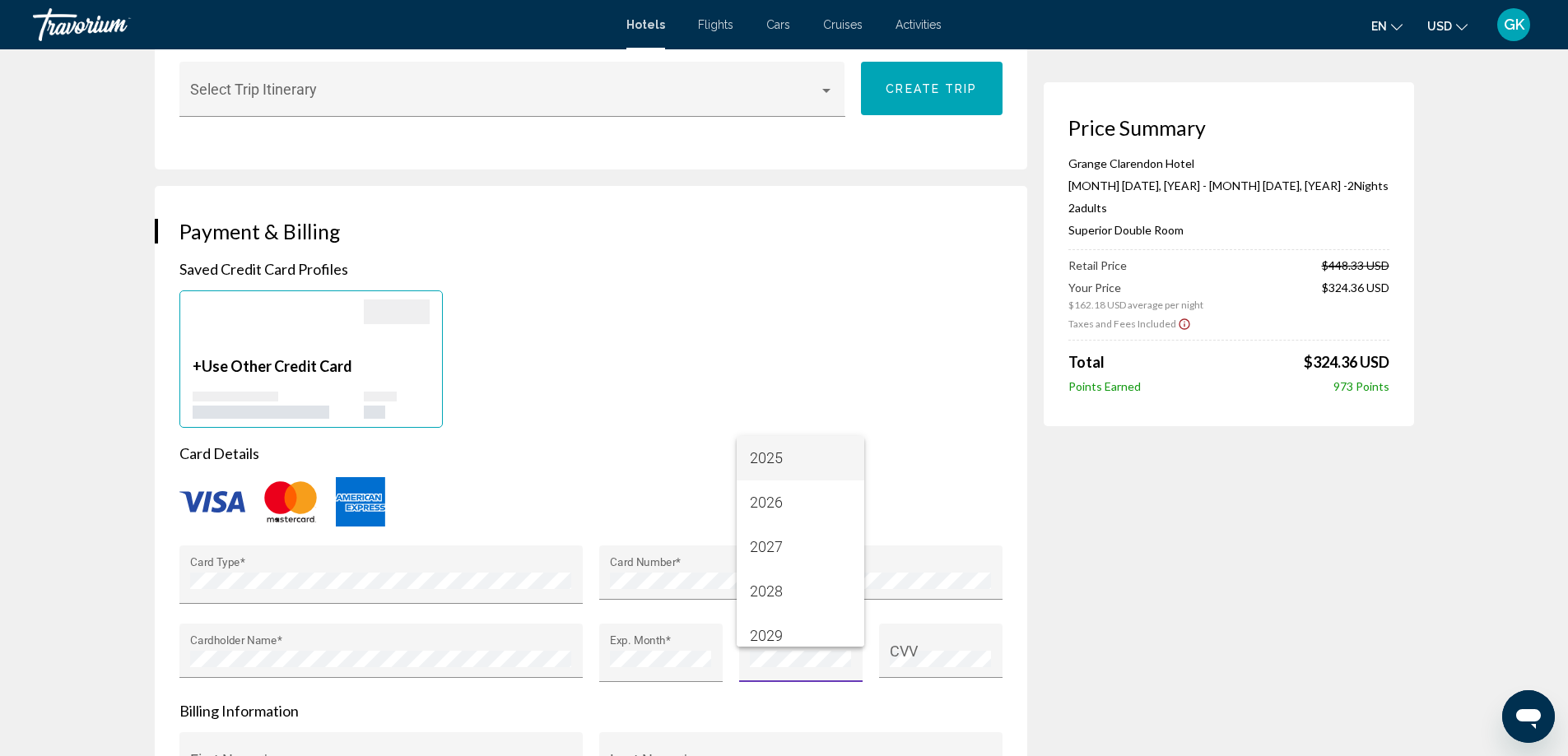 click on "2025" at bounding box center [800, 458] 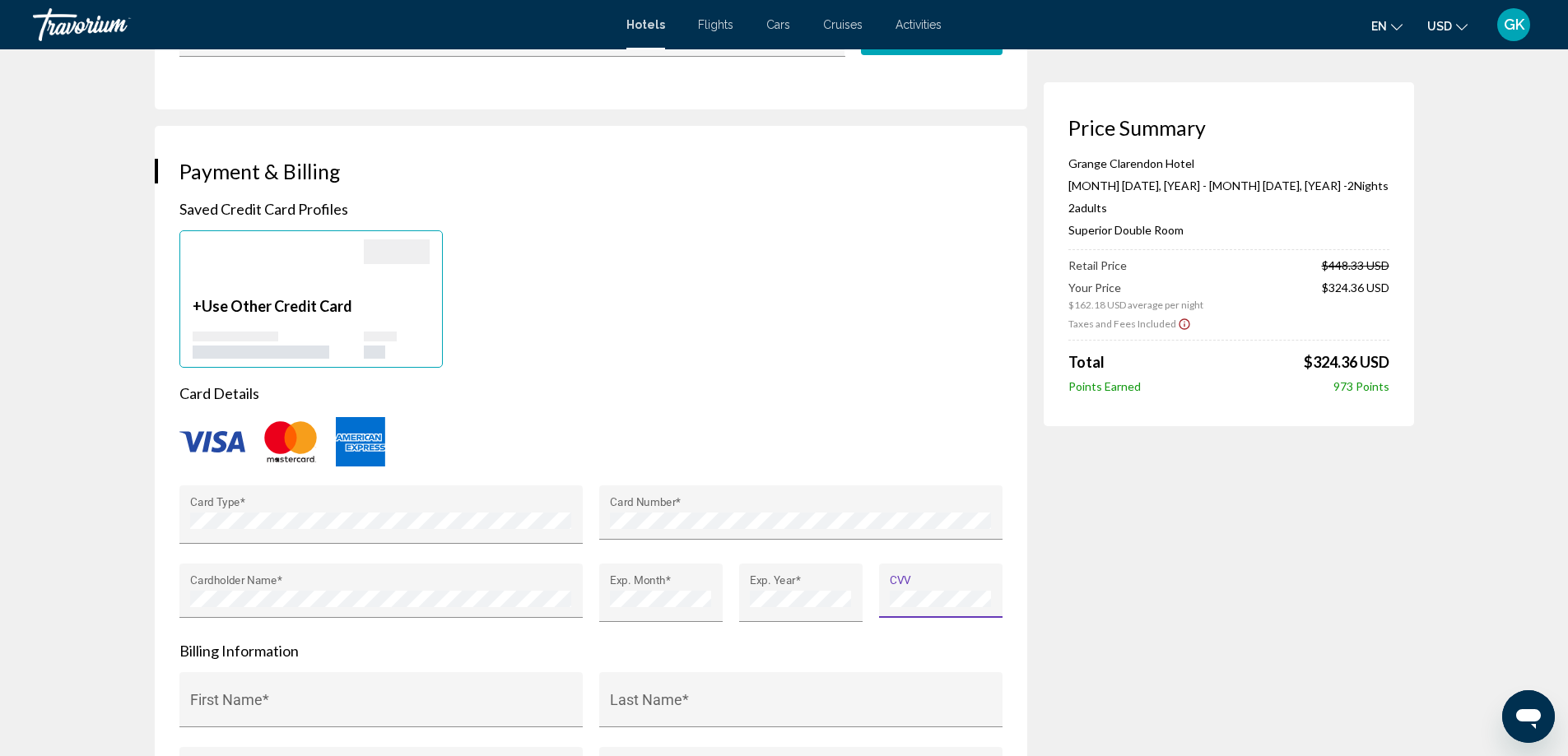 scroll, scrollTop: 1316, scrollLeft: 0, axis: vertical 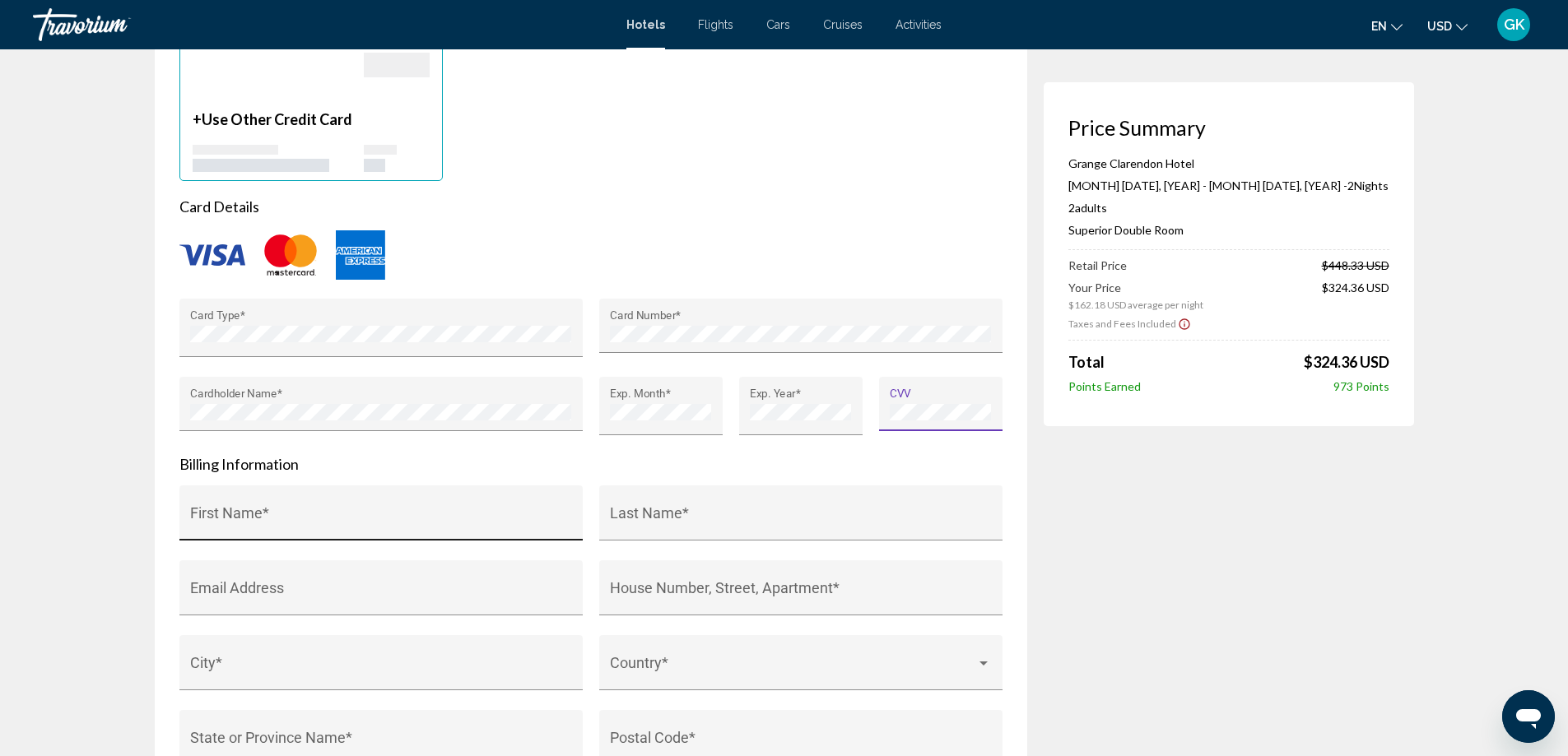 click on "First Name  *" at bounding box center (380, 521) 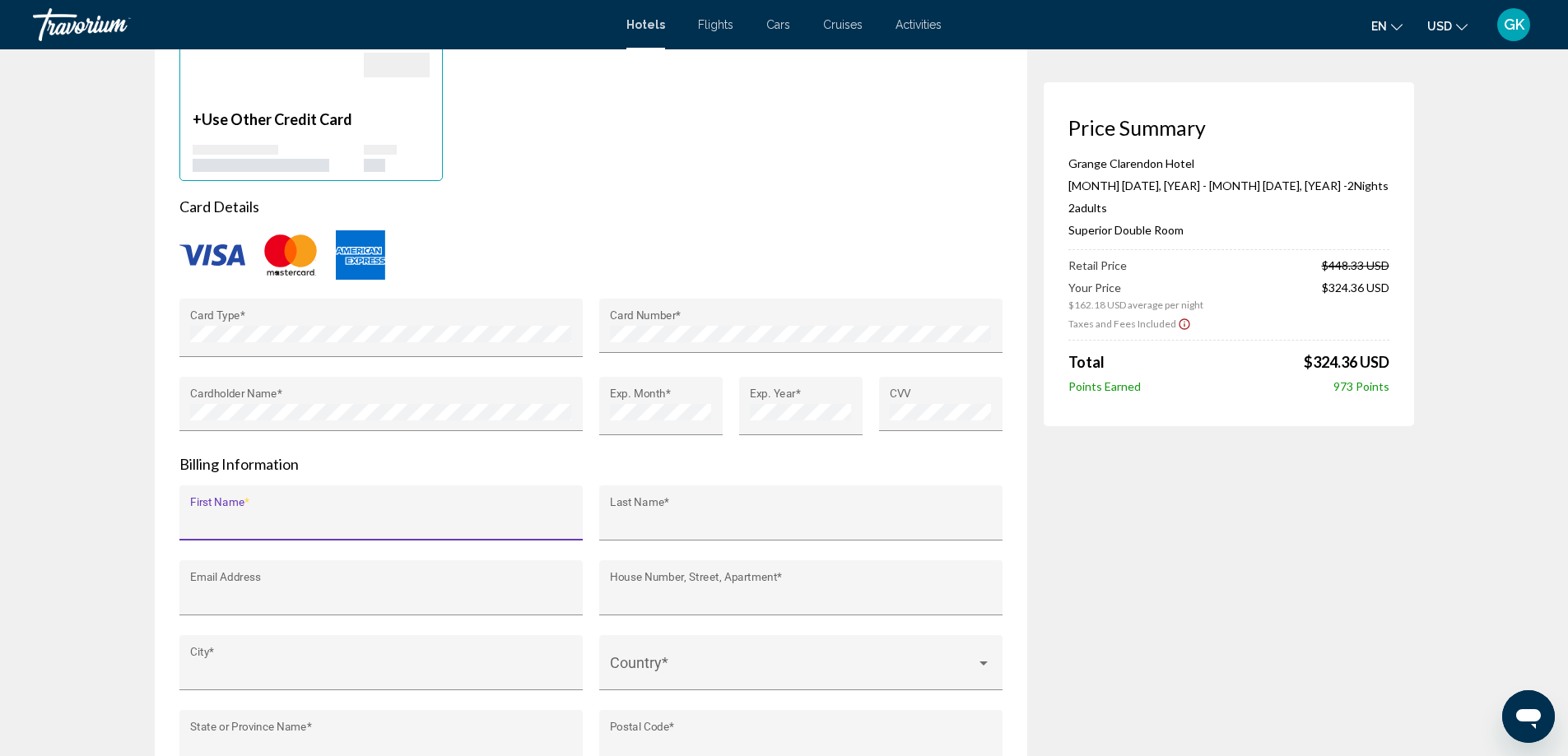 type on "******" 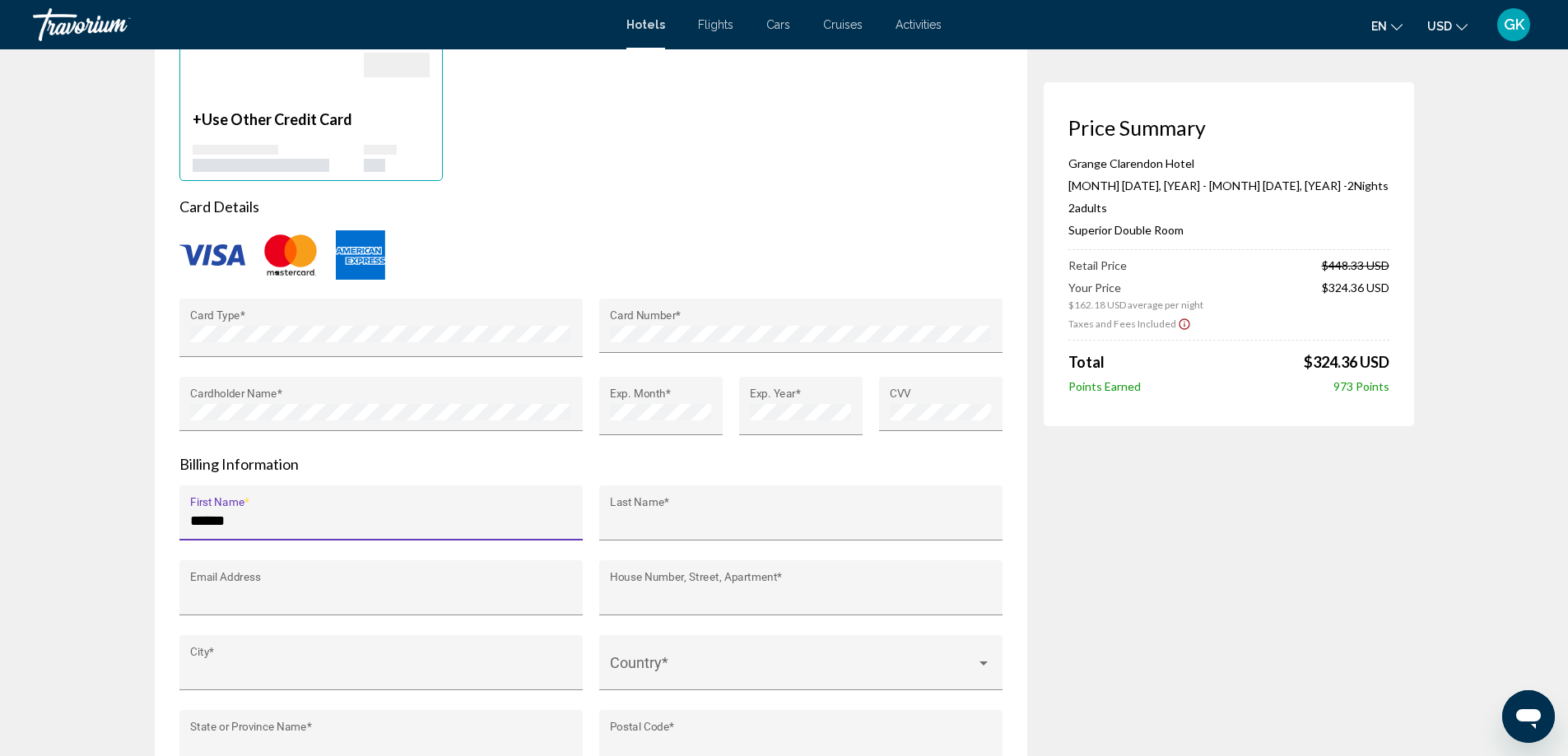 type on "*********" 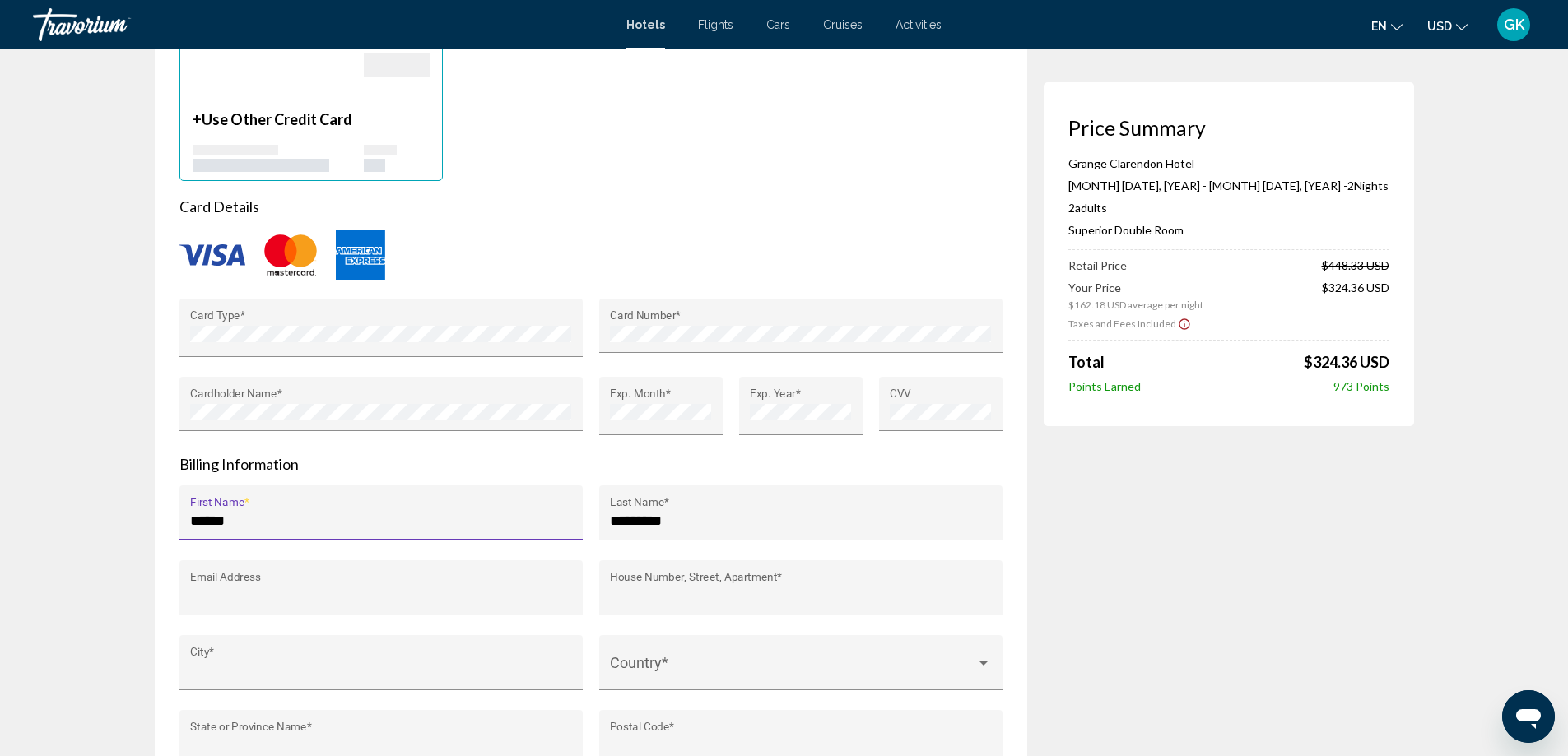type on "**********" 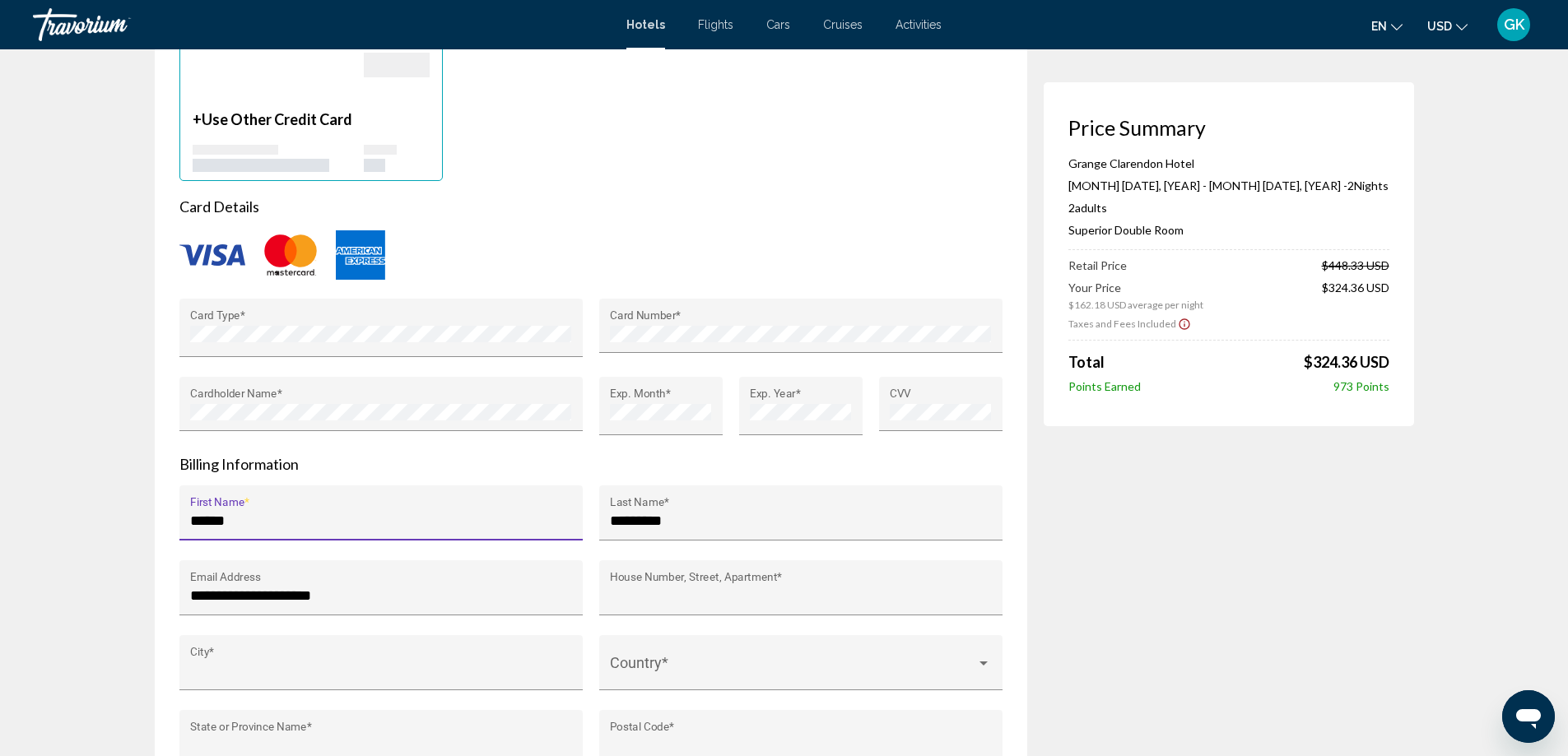 type on "**********" 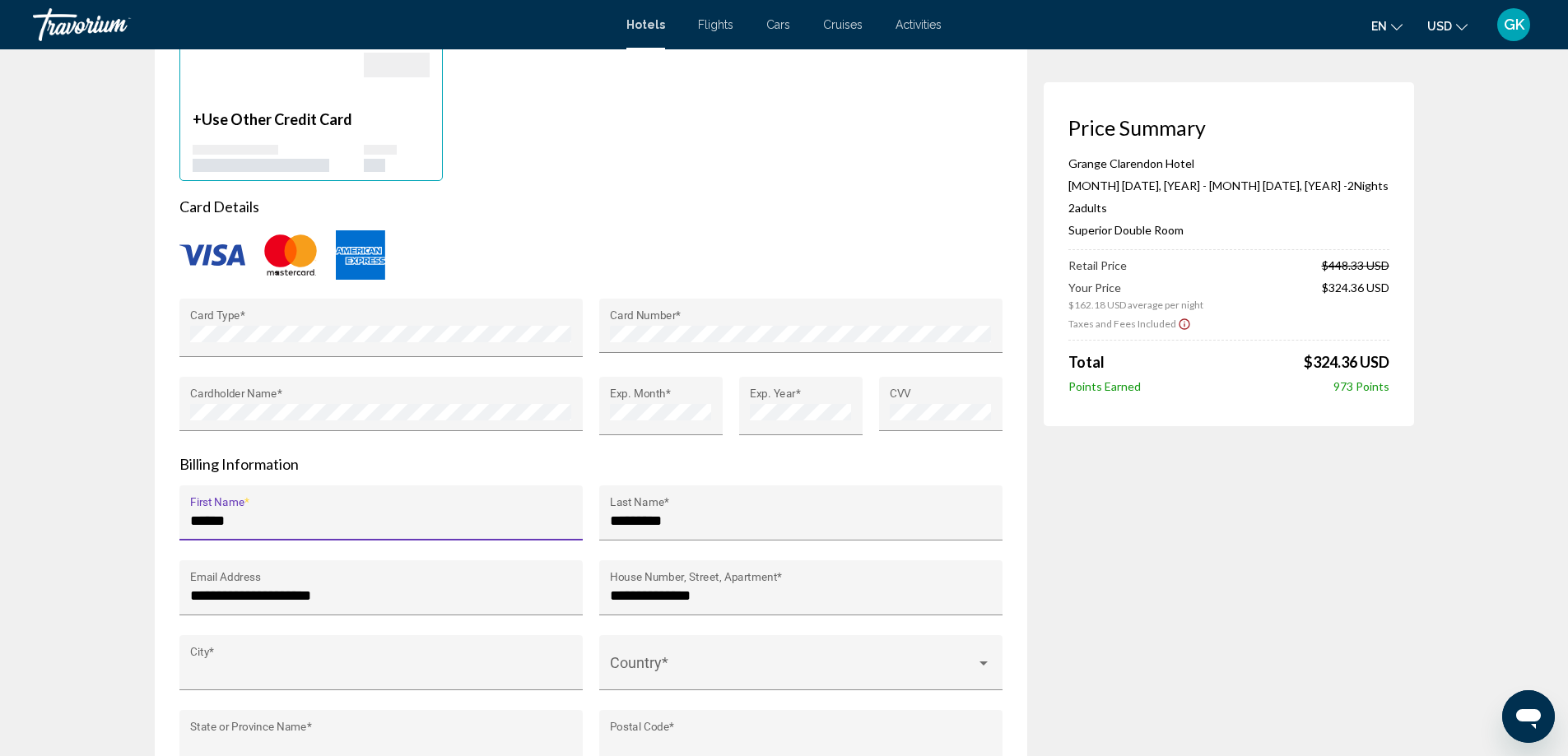 type on "**********" 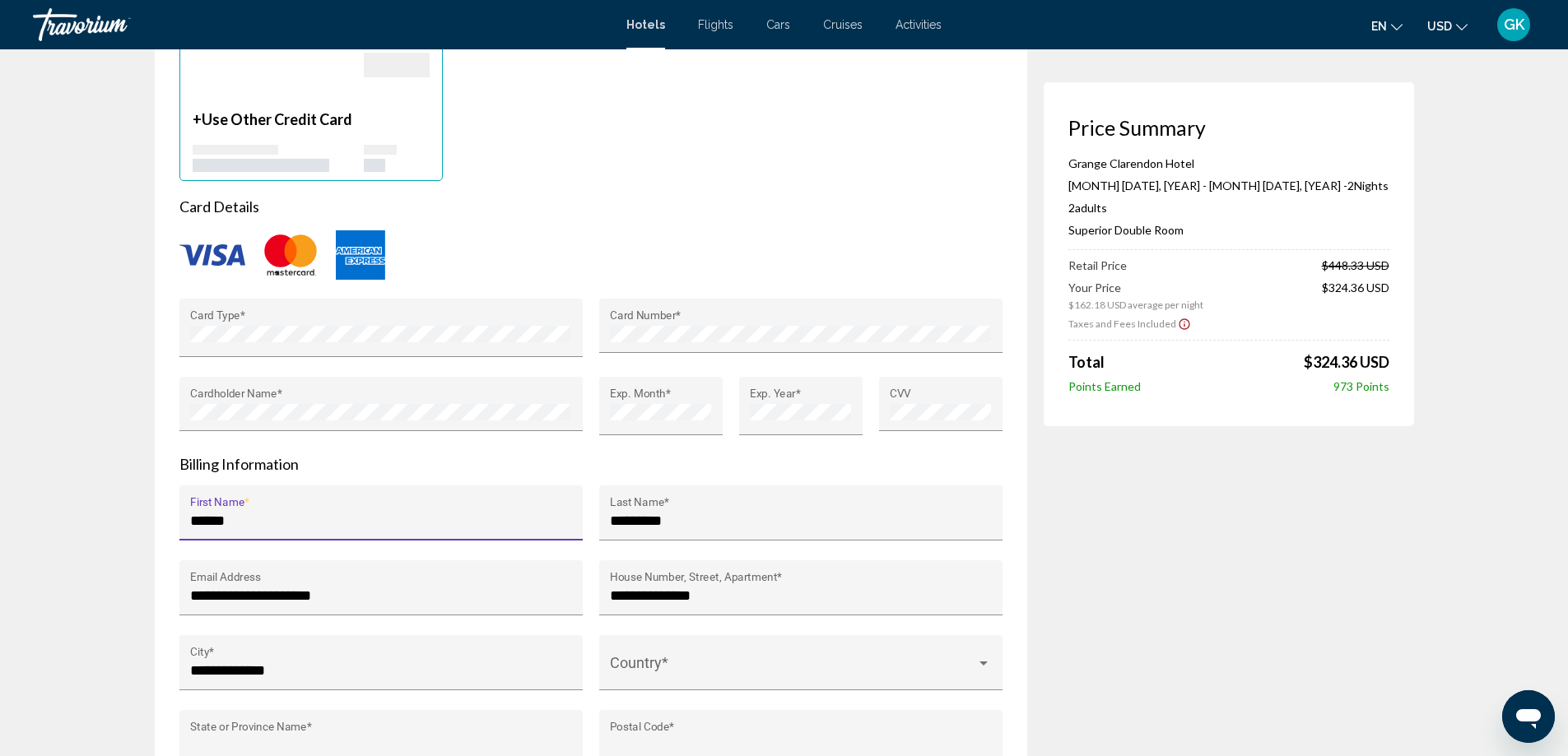 type on "**" 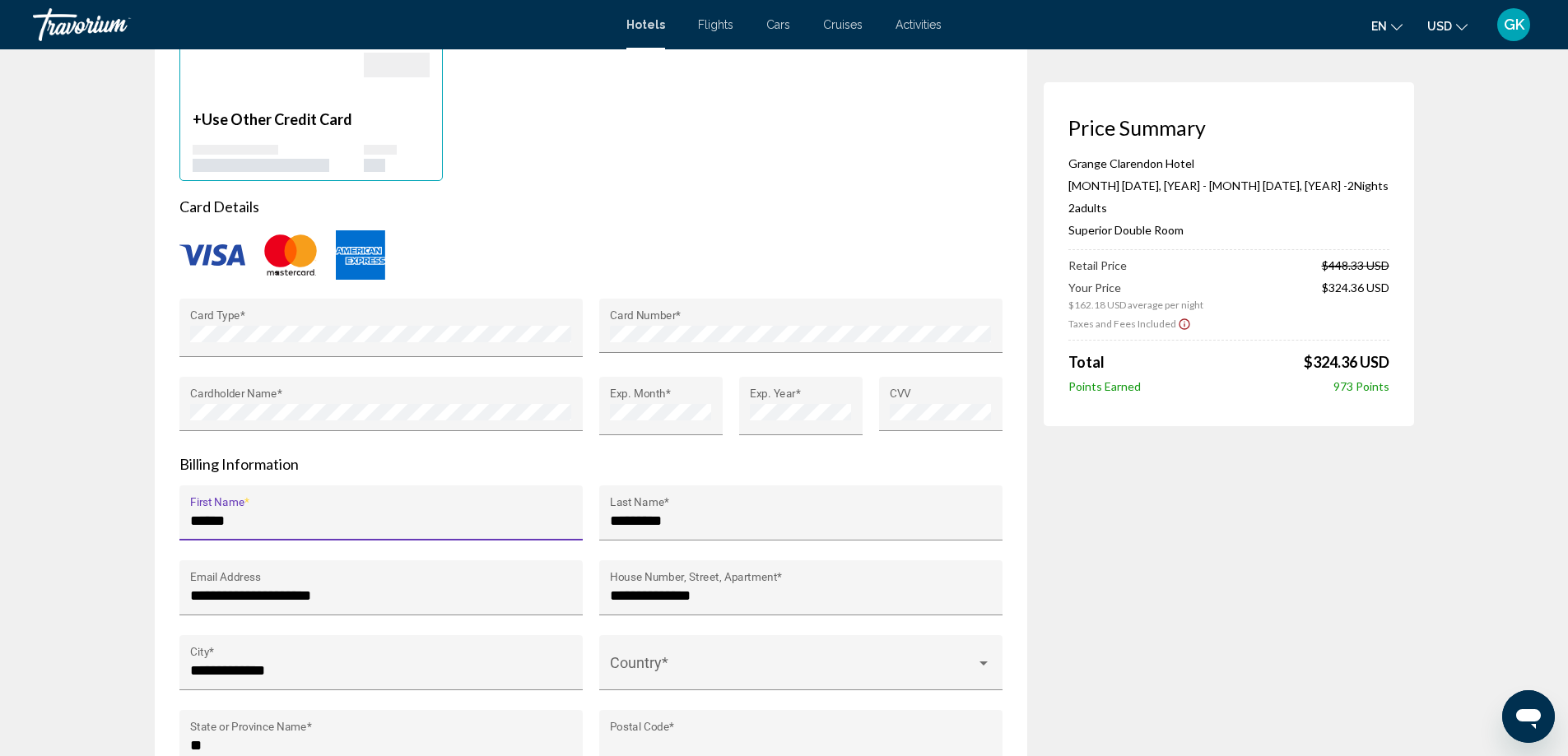 type on "*****" 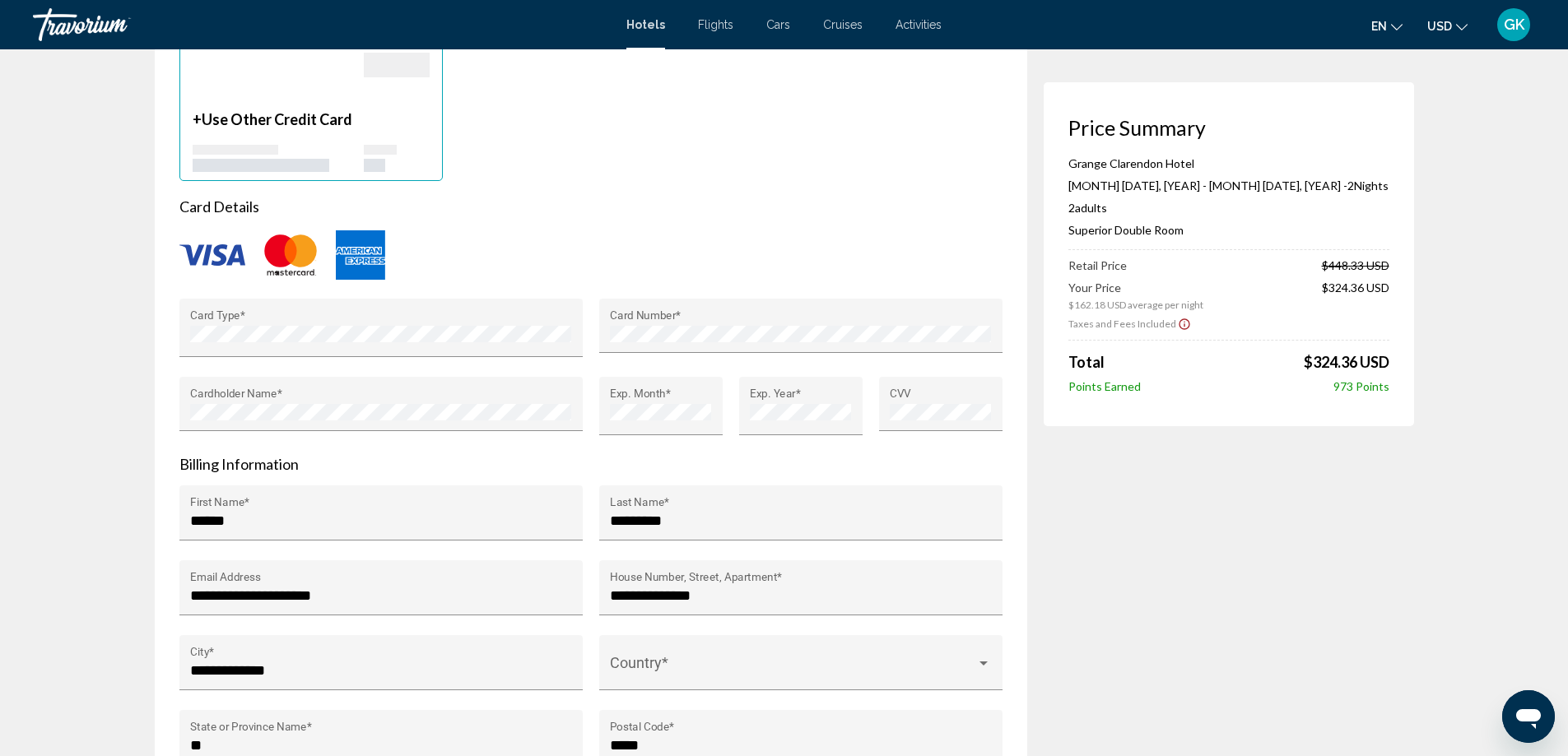 click on "Price Summary Grange Clarendon Hotel [MONTH] [DATE], [YEAR] - [MONTH] [DATE], [YEAR] - 2 Night Nights 2 Adult Adults , 0 Child Children ( ages ) Superior Double Room Retail Price $448.33 USD Your Price $162.18 USD average per night $324.36 USD Taxes and Fees Included Total $324.36 USD Points Earned 973 Points" at bounding box center [1229, 141] 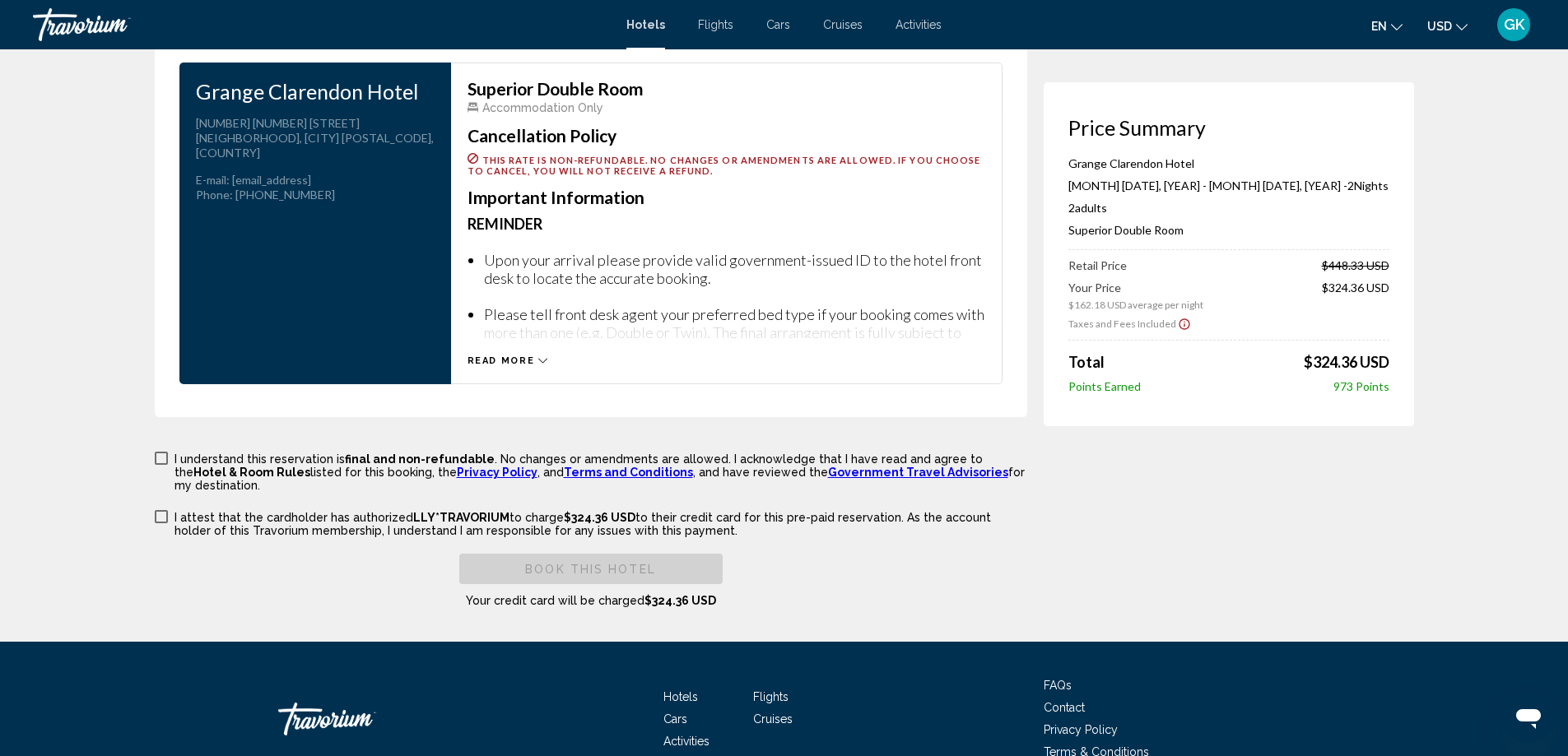 scroll, scrollTop: 2221, scrollLeft: 0, axis: vertical 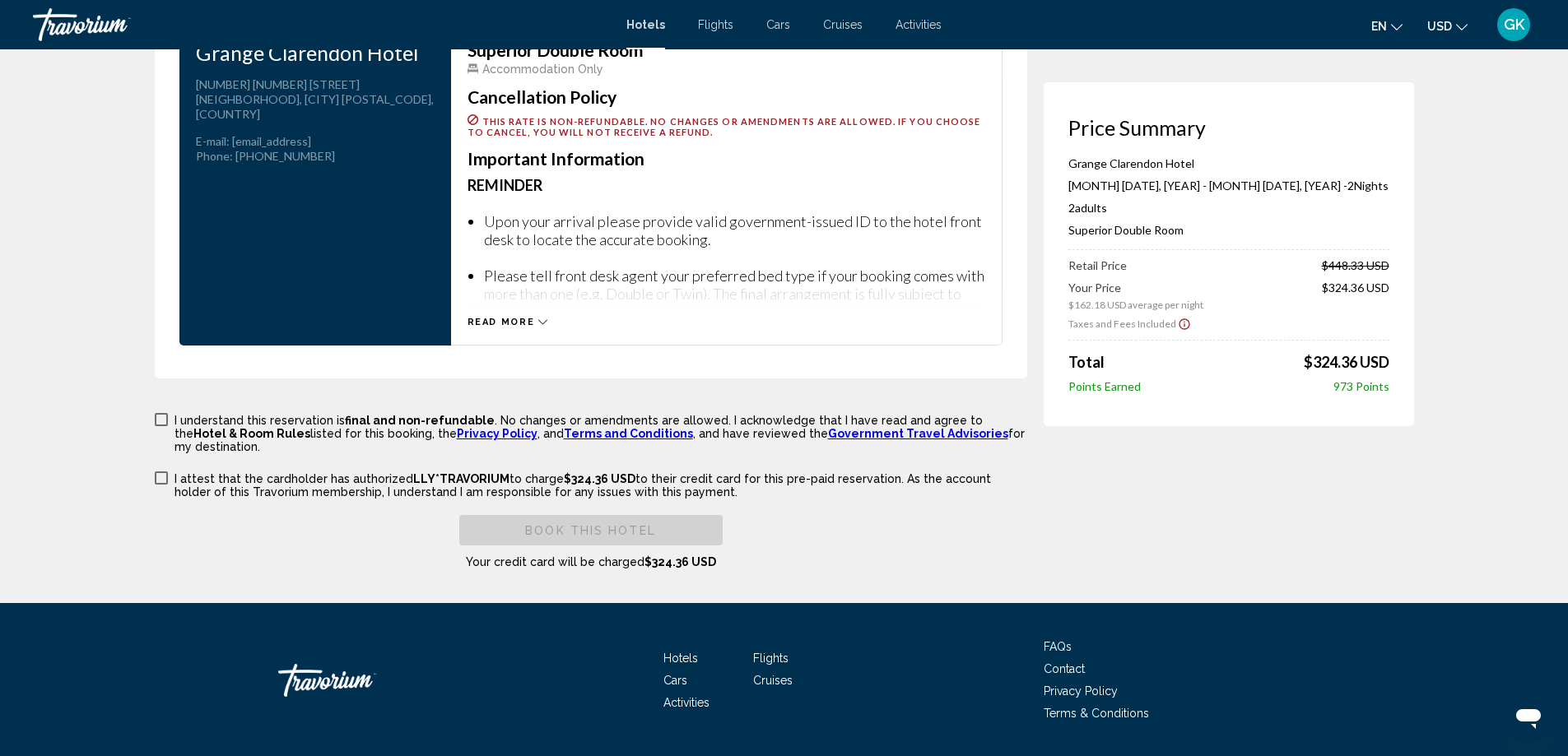 click on "I understand this reservation is  final and non-refundable . No changes or amendments are allowed. I acknowledge that I have read and agree to the  Hotel & Room Rules  listed for this booking, the  Privacy Policy , and  Terms and Conditions , and have reviewed the  Government Travel Advisories  for my destination." at bounding box center [591, 432] 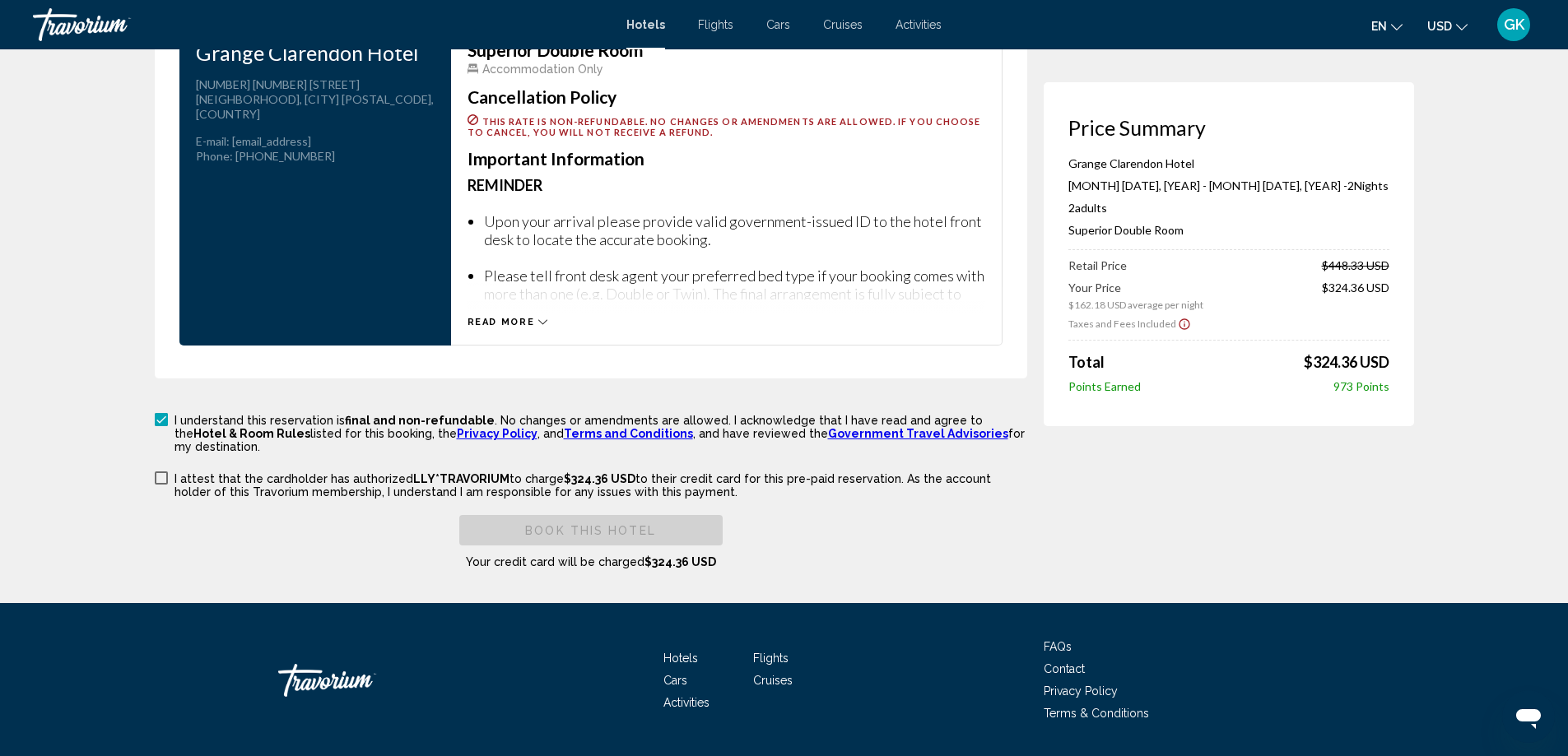 click at bounding box center (161, 478) 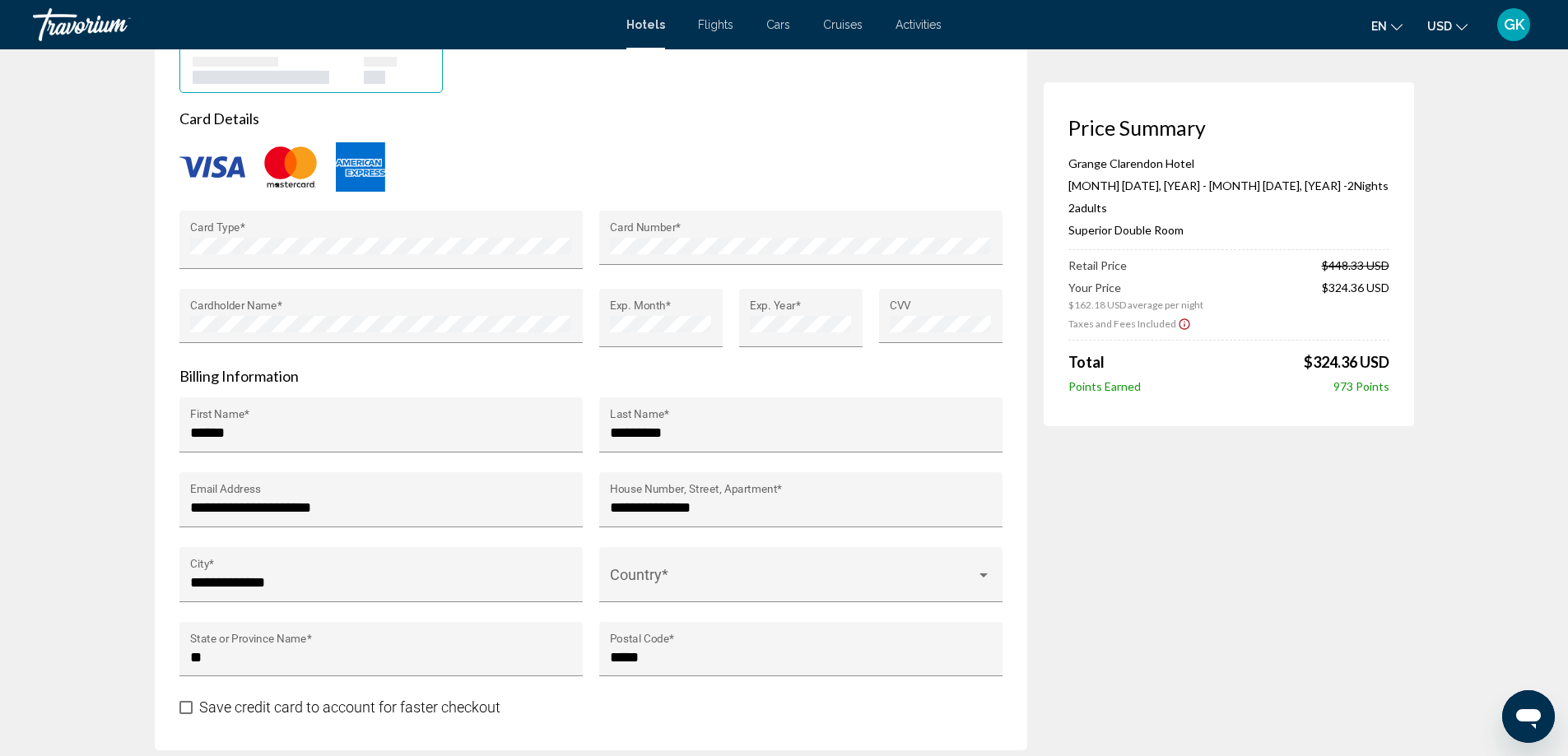 scroll, scrollTop: 1316, scrollLeft: 0, axis: vertical 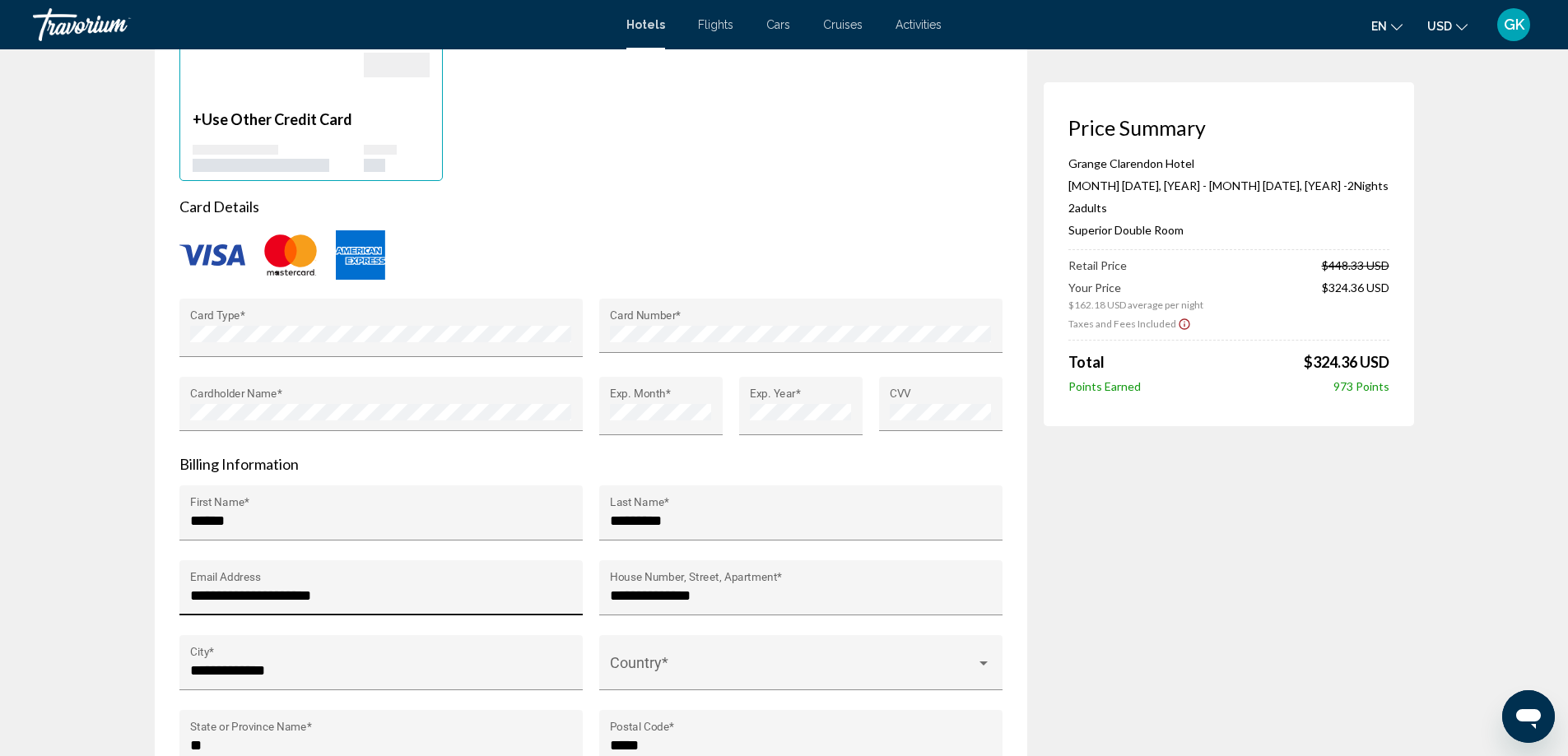 click on "**********" at bounding box center (380, 592) 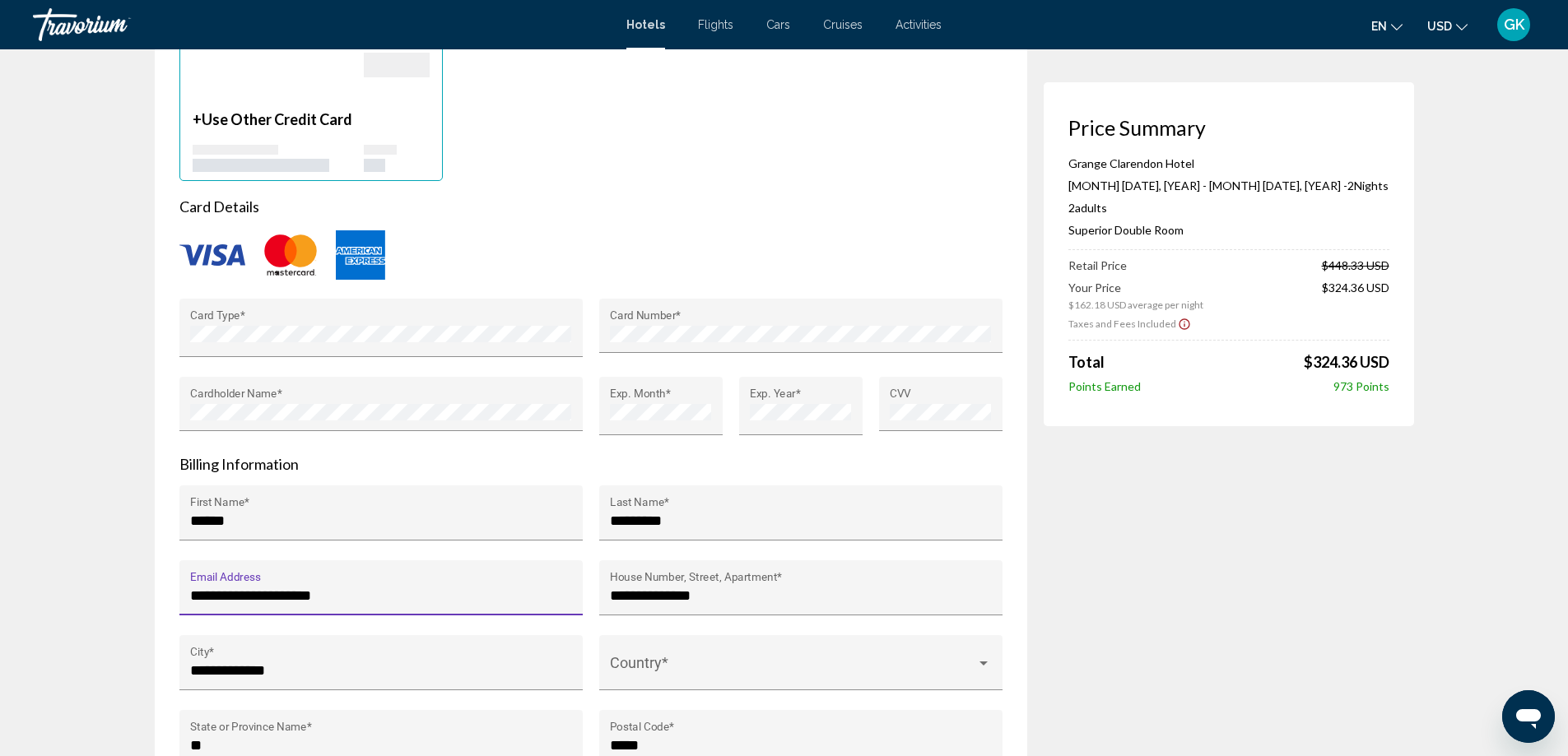 drag, startPoint x: 412, startPoint y: 568, endPoint x: 36, endPoint y: 567, distance: 376.0013 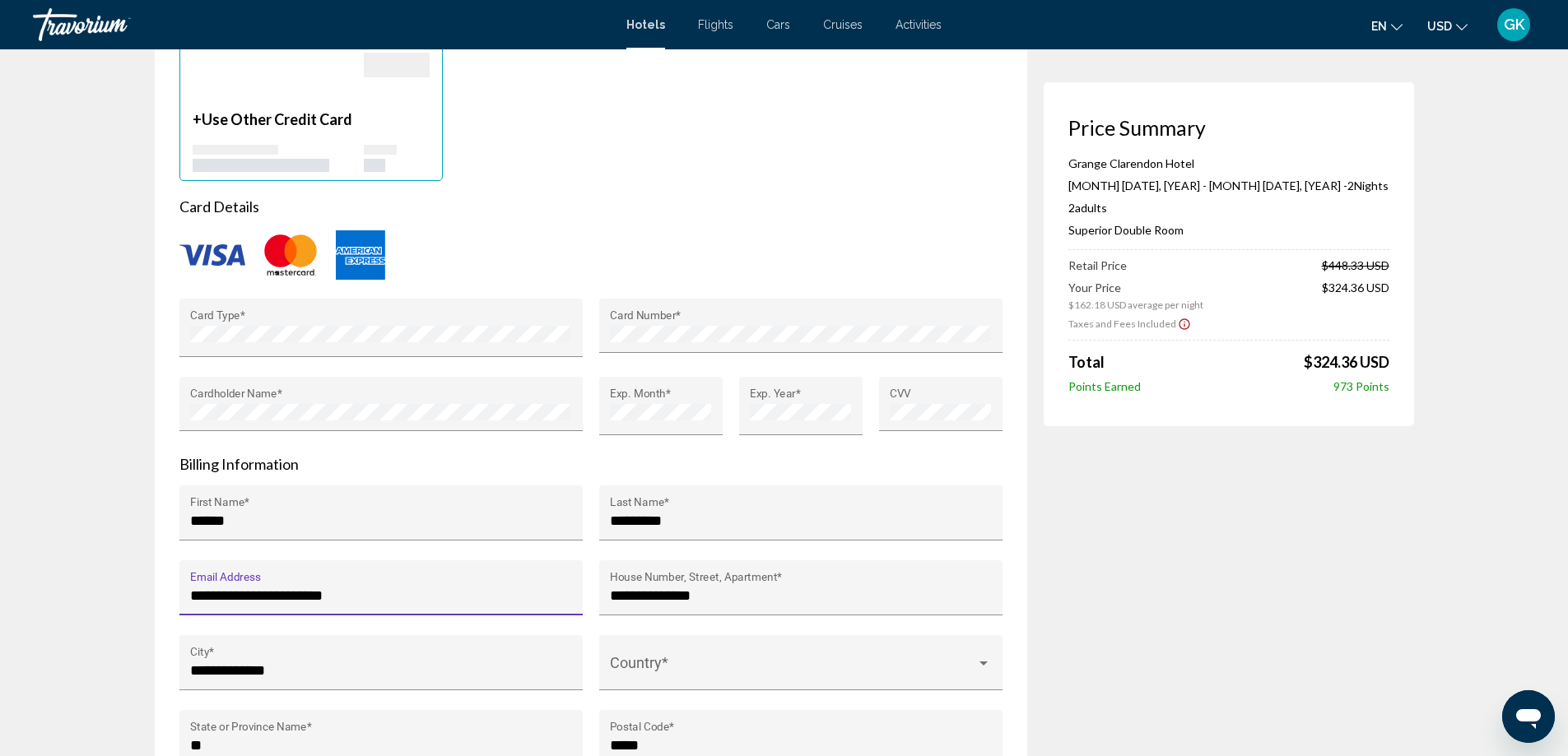 click on "Price Summary Grange Clarendon Hotel [MONTH] [DATE], [YEAR] - [MONTH] [DATE], [YEAR] - 2 Night Nights 2 Adult Adults , 0 Child Children ( ages ) Superior Double Room Retail Price $448.33 USD Your Price $162.18 USD average per night $324.36 USD Taxes and Fees Included Total $324.36 USD Points Earned 973 Points" at bounding box center (1229, 141) 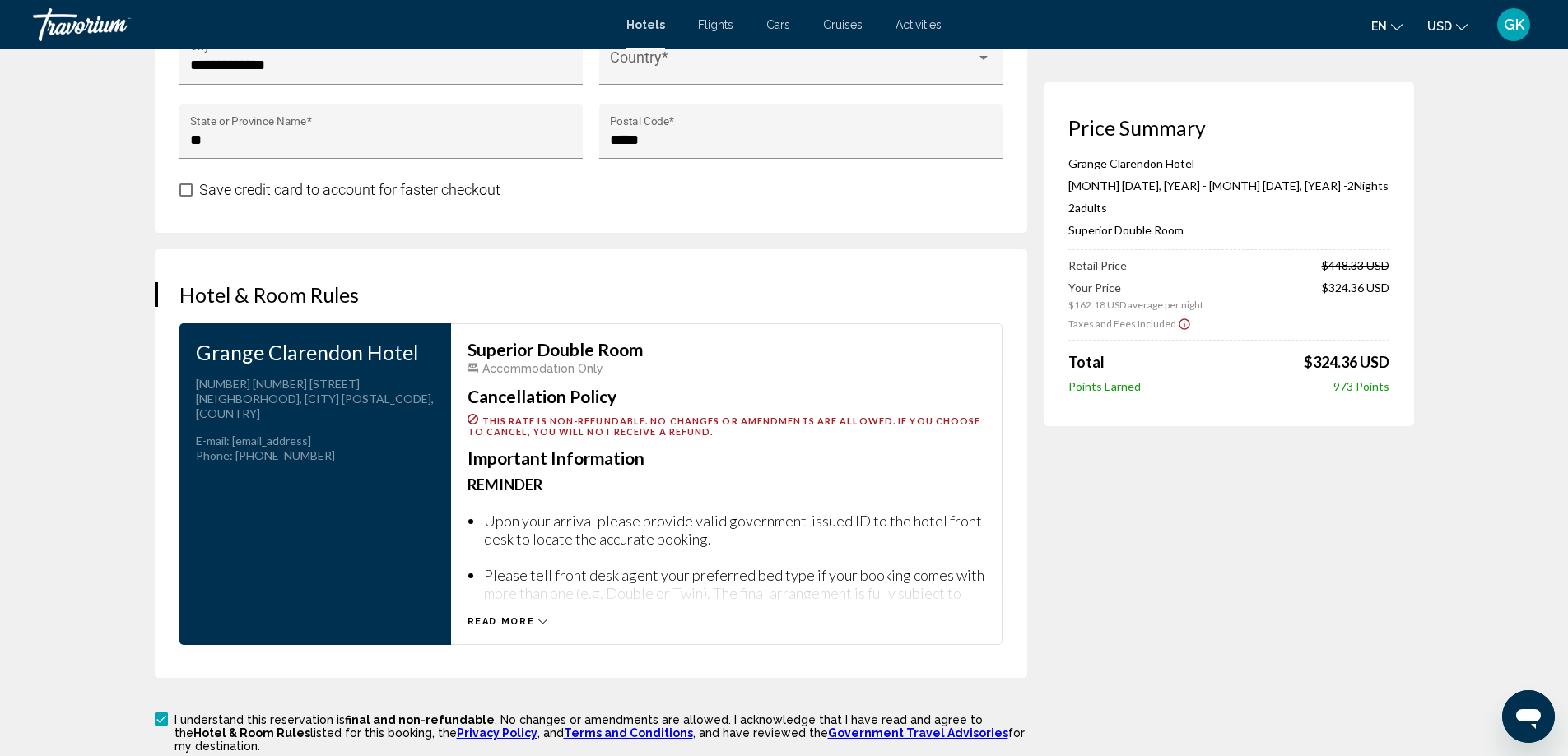 scroll, scrollTop: 1974, scrollLeft: 0, axis: vertical 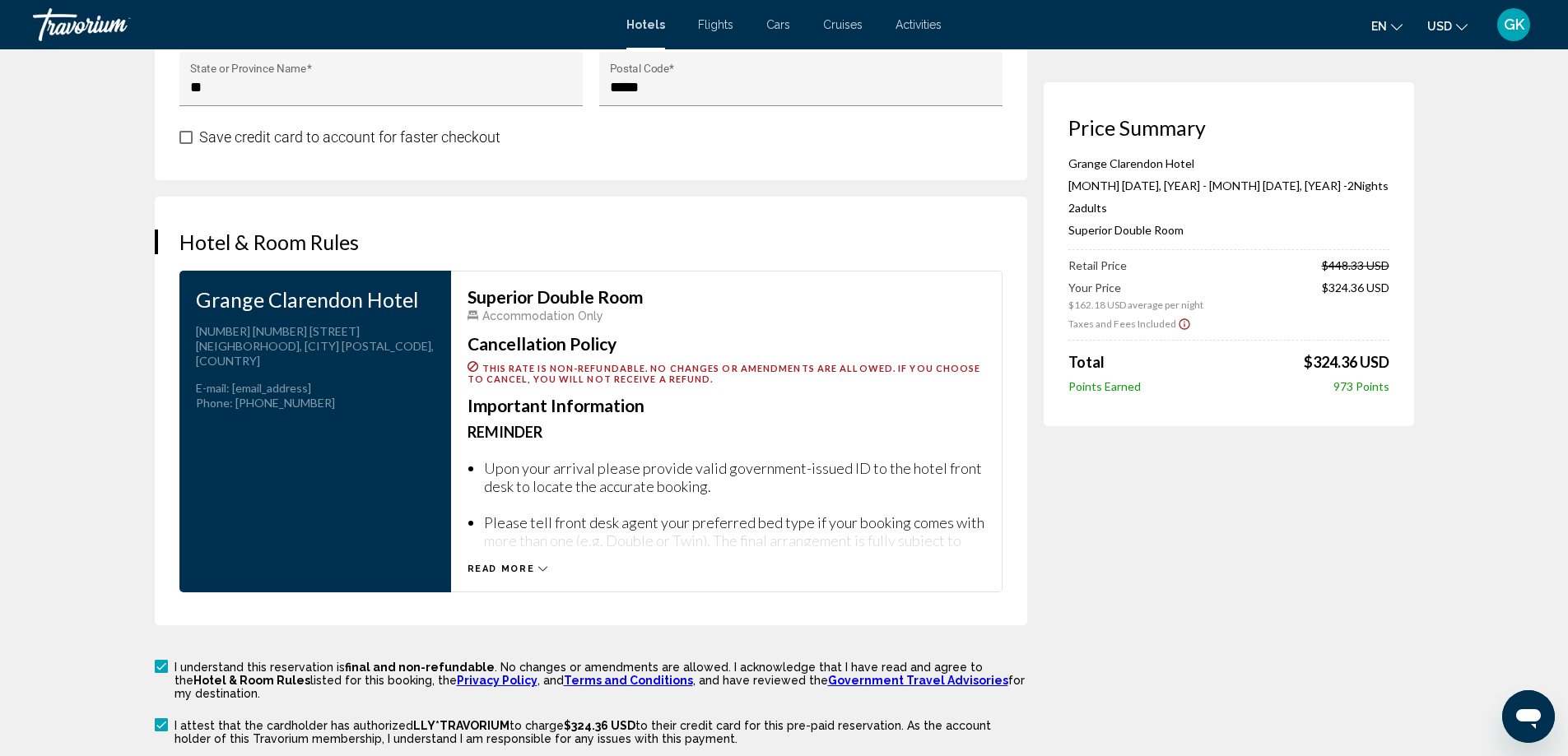 click on "Book this hotel" at bounding box center (590, 777) 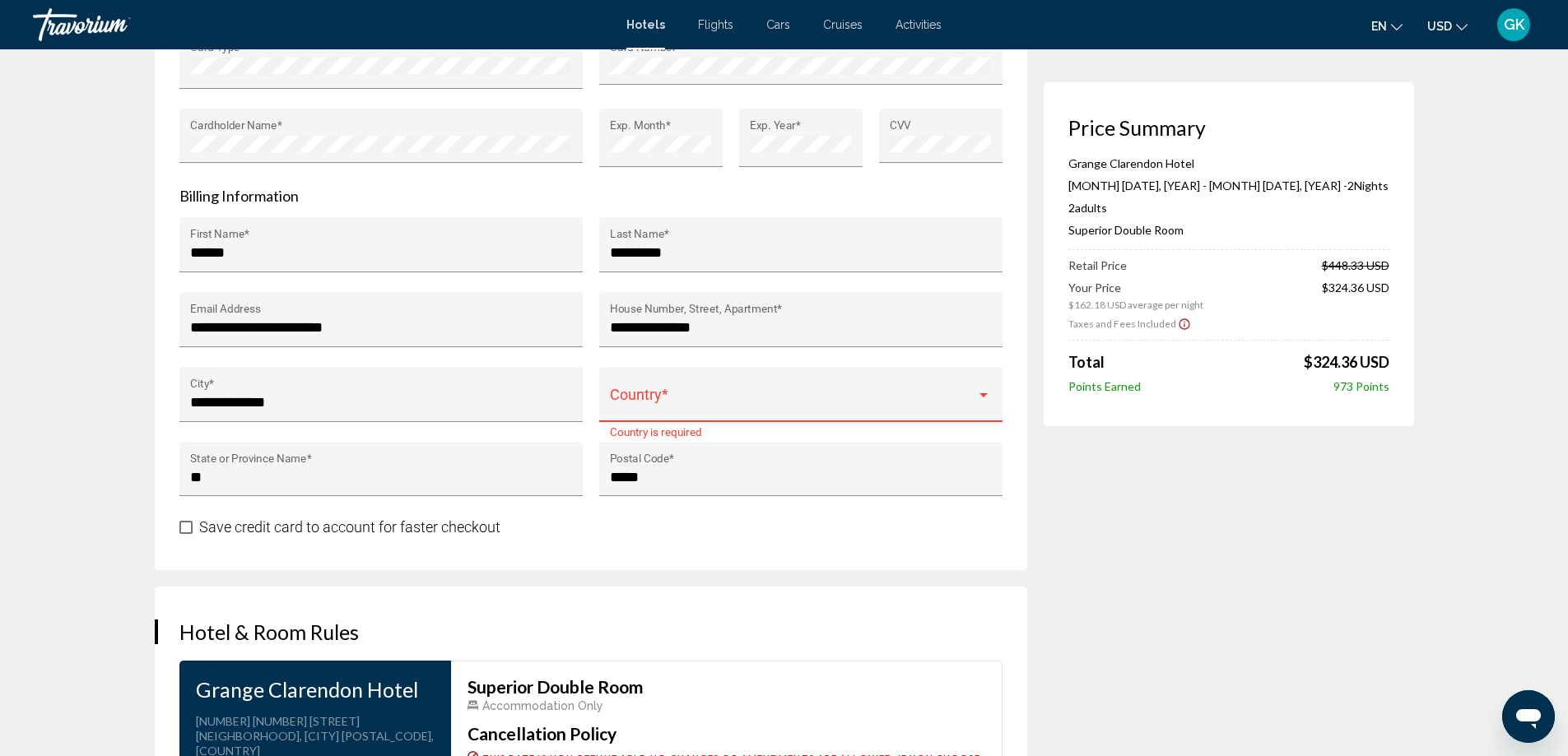 click at bounding box center [793, 402] 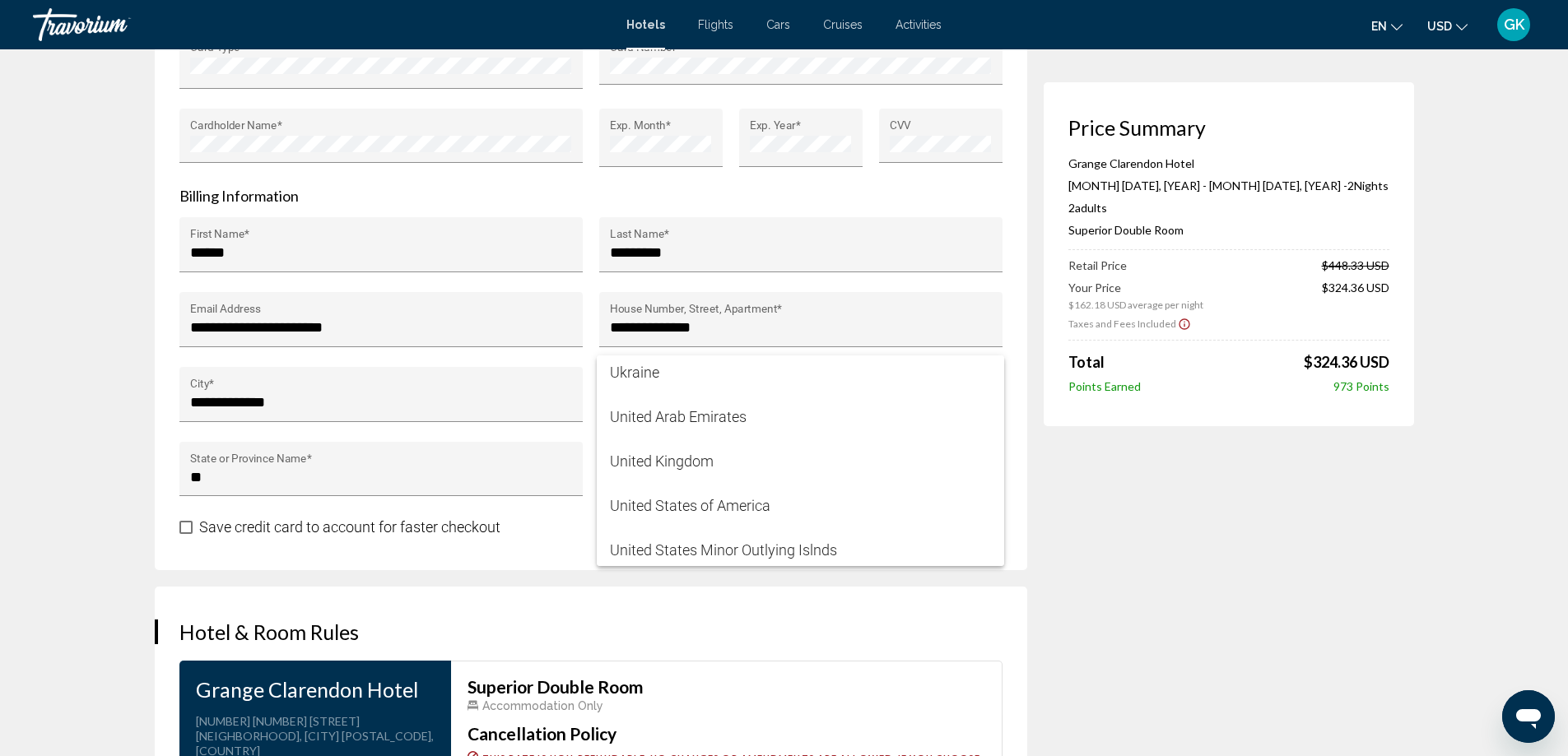 scroll, scrollTop: 10612, scrollLeft: 0, axis: vertical 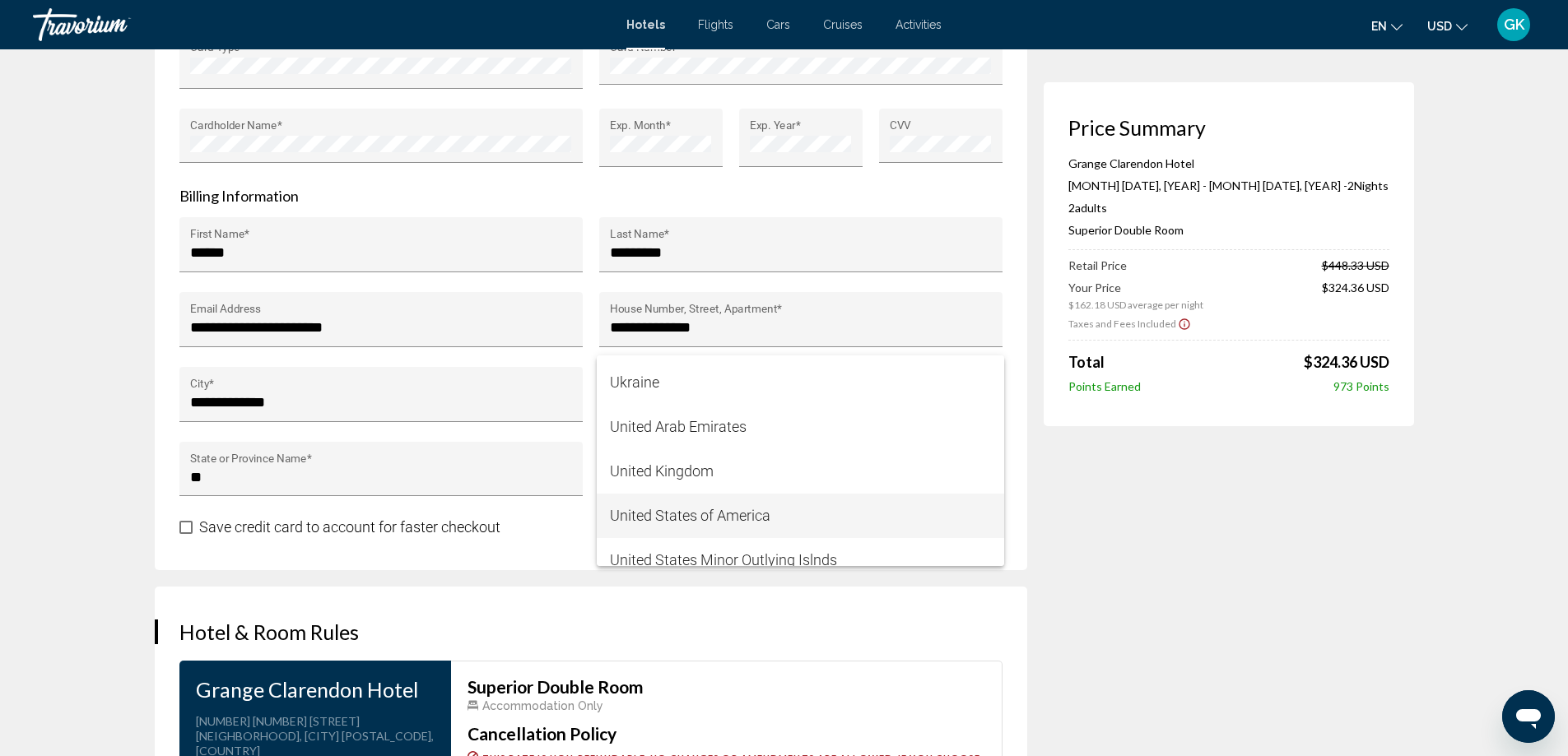 click on "United States of America" at bounding box center (800, 516) 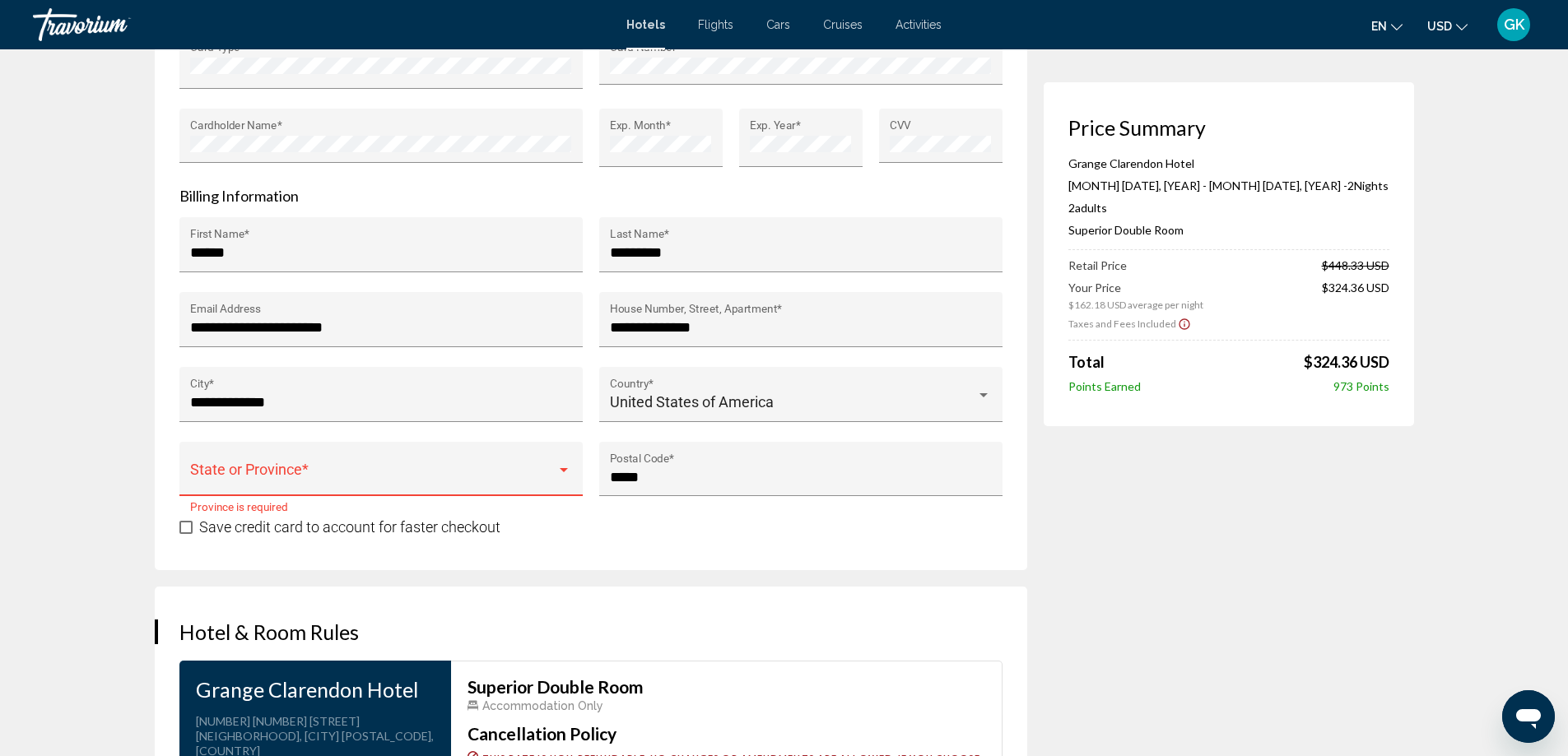click on "Price Summary Grange Clarendon Hotel [MONTH] [DATE], [YEAR] - [MONTH] [DATE], [YEAR] - 2 Night Nights 2 Adult Adults , 0 Child Children ( ages ) Superior Double Room Retail Price $448.33 USD Your Price $162.18 USD average per night $324.36 USD Taxes and Fees Included Total $324.36 USD Points Earned 973 Points" at bounding box center [1229, -128] 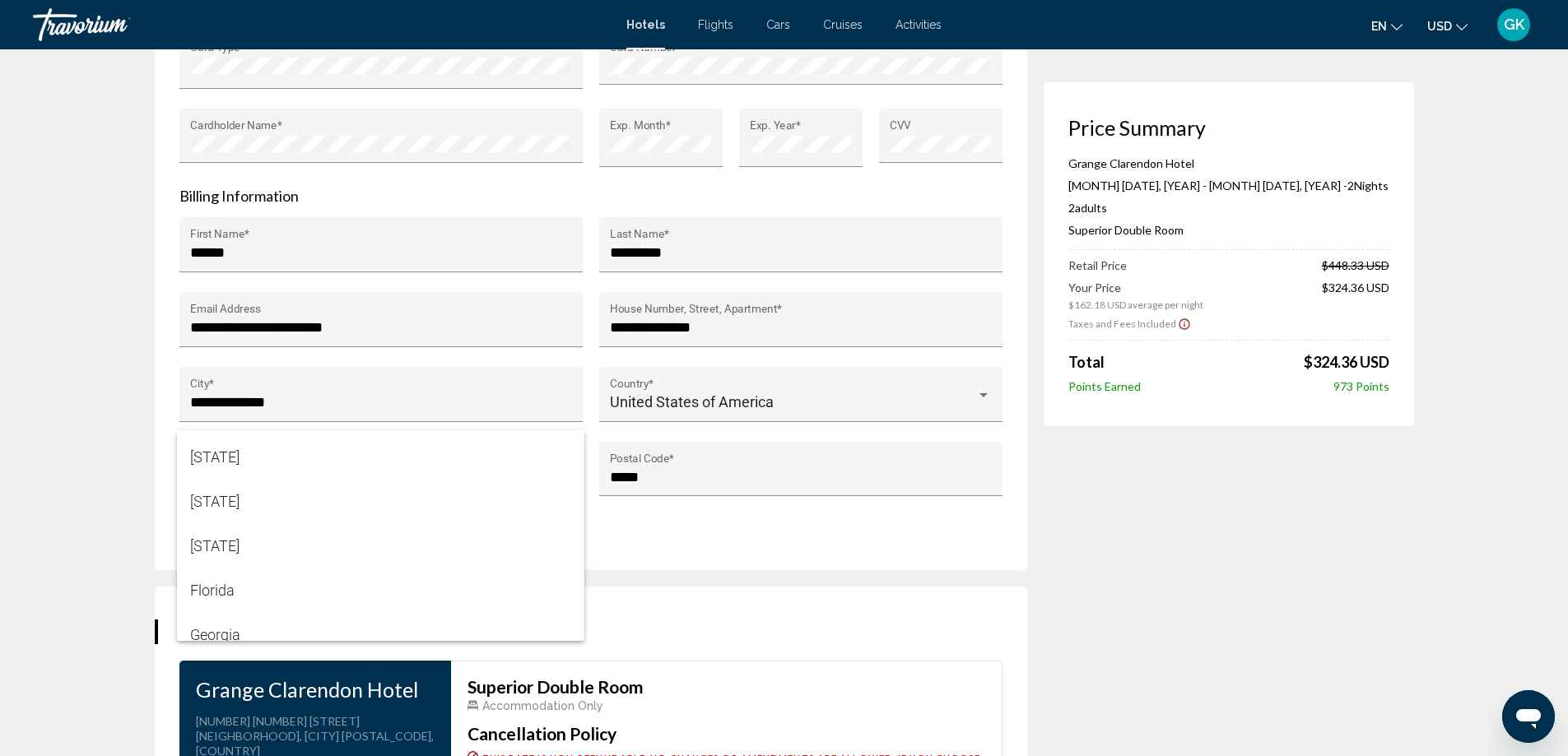 scroll, scrollTop: 247, scrollLeft: 0, axis: vertical 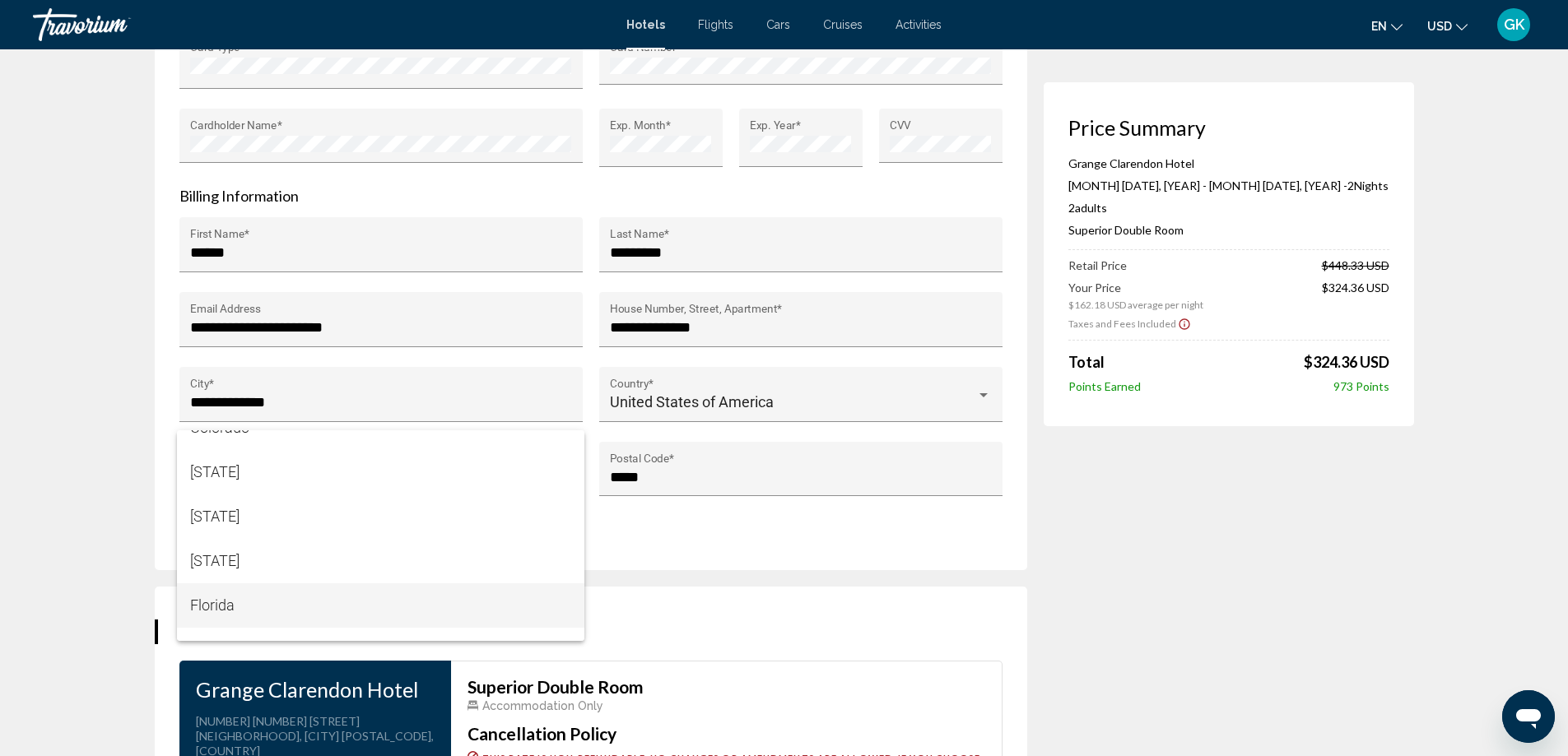 click on "Florida" at bounding box center [380, 605] 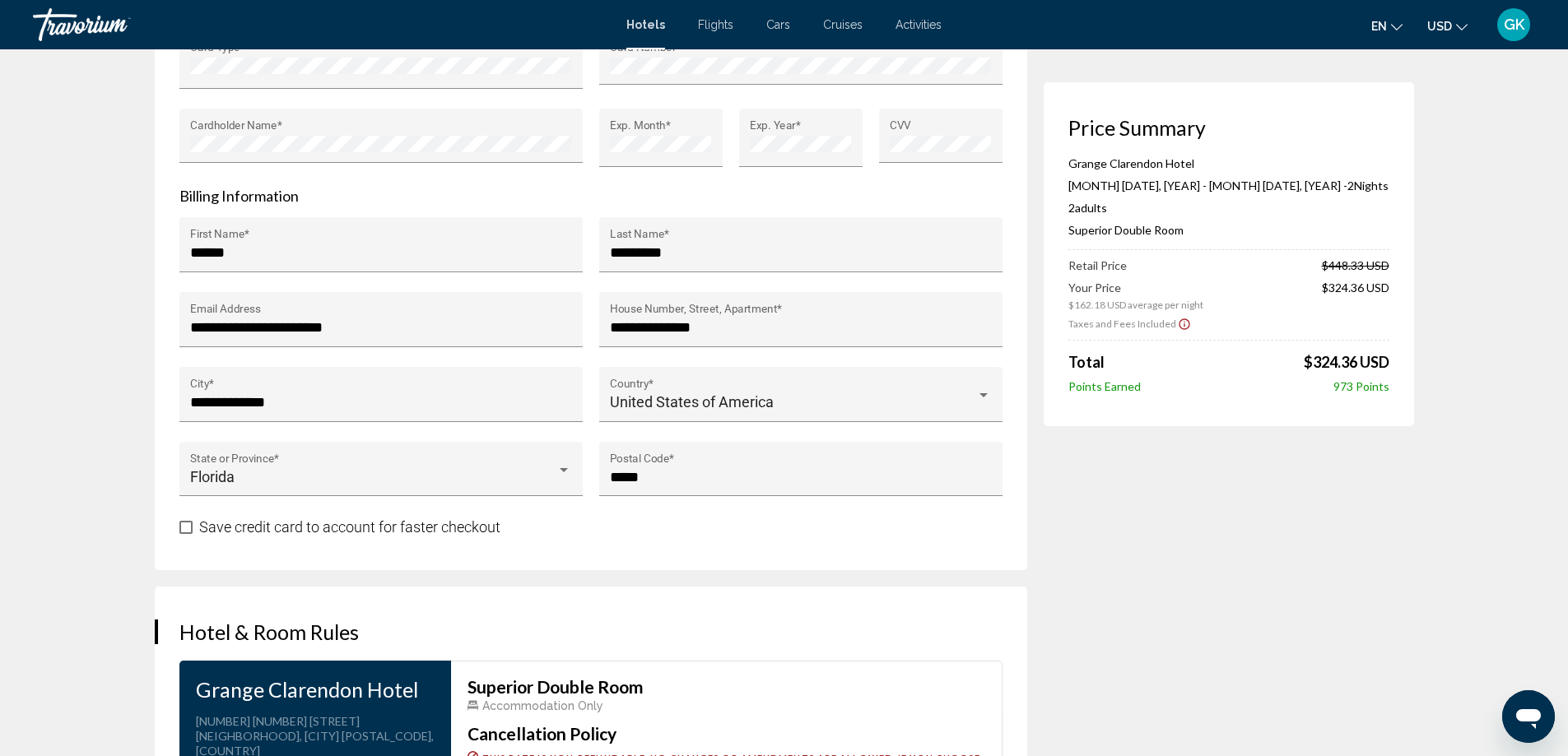 click on "Price Summary Grange Clarendon Hotel [MONTH] [DATE], [YEAR] - [MONTH] [DATE], [YEAR] - 2 Night Nights 2 Adult Adults , 0 Child Children ( ages ) Superior Double Room Retail Price $448.33 USD Your Price $162.18 USD average per night $324.36 USD Taxes and Fees Included Total $324.36 USD Points Earned 973 Points" at bounding box center [1229, -128] 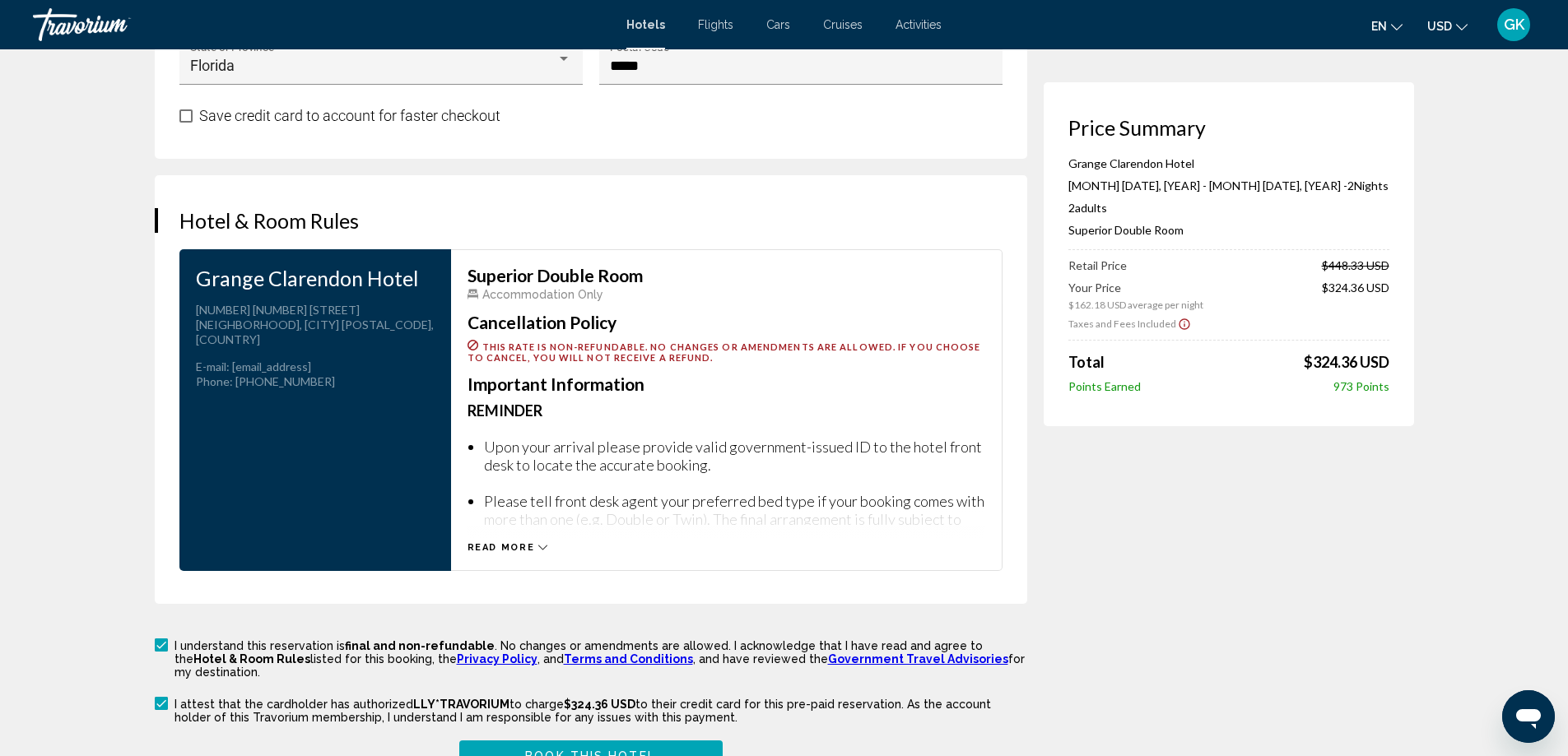 scroll, scrollTop: 2233, scrollLeft: 0, axis: vertical 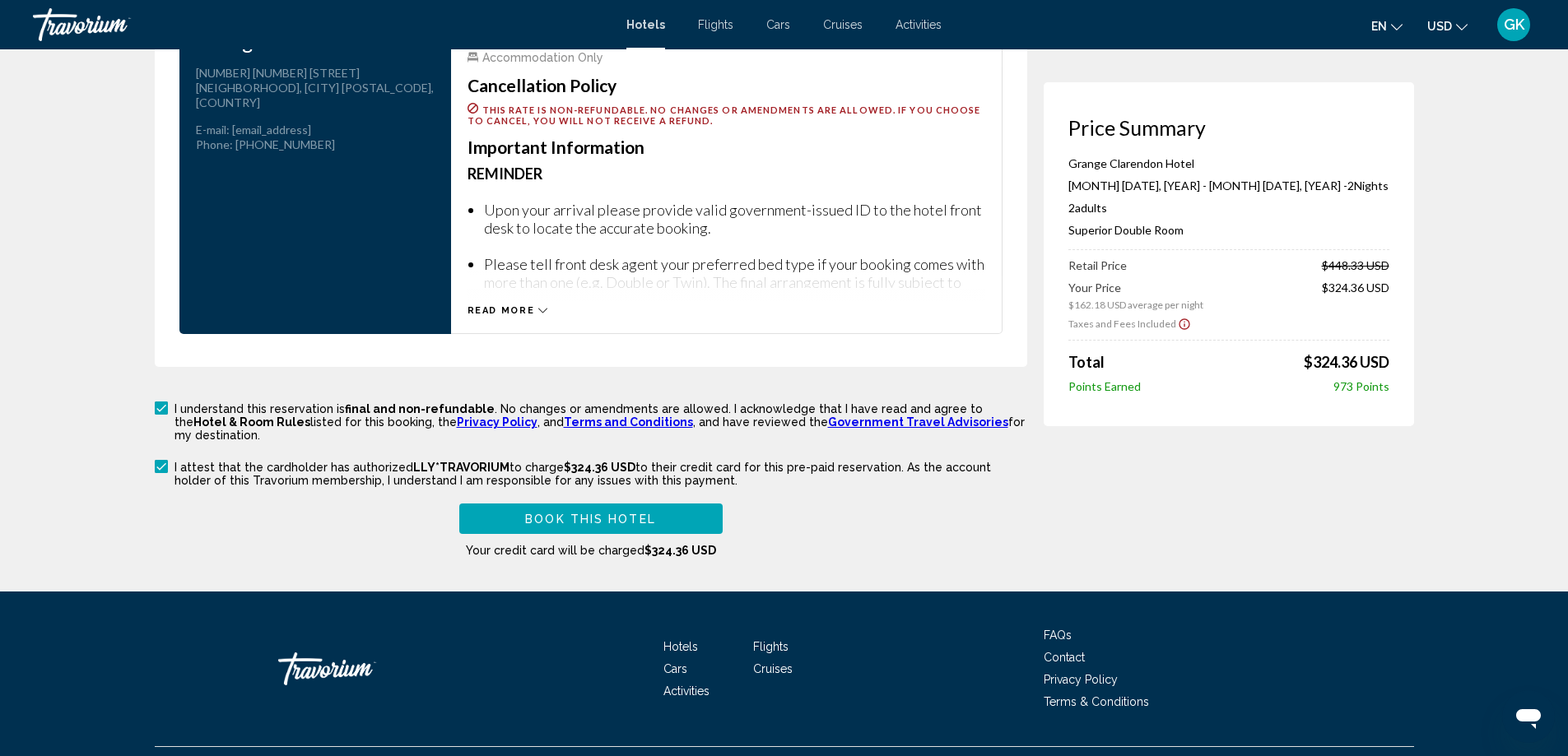 click on "Book this hotel" at bounding box center [591, 518] 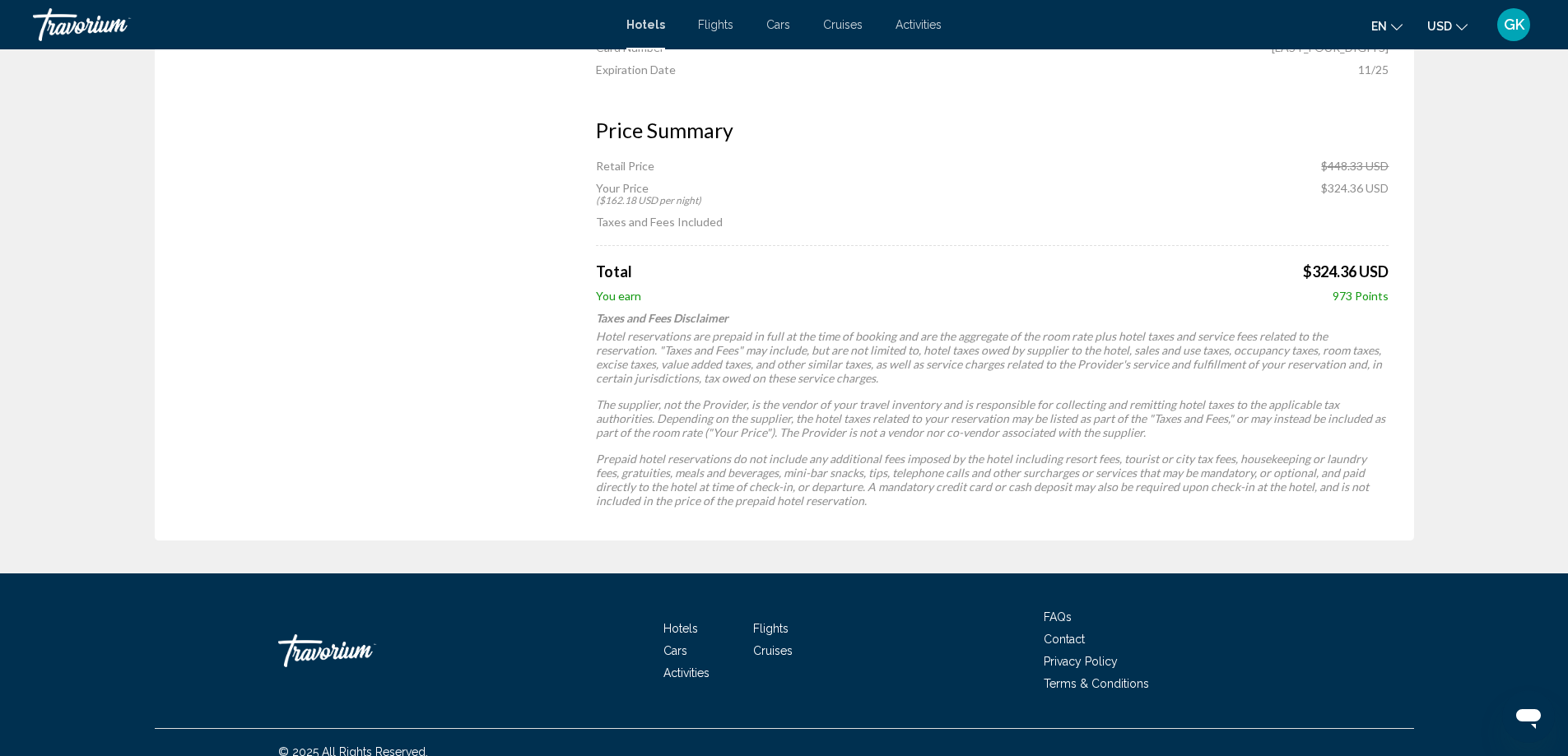 scroll, scrollTop: 1293, scrollLeft: 0, axis: vertical 